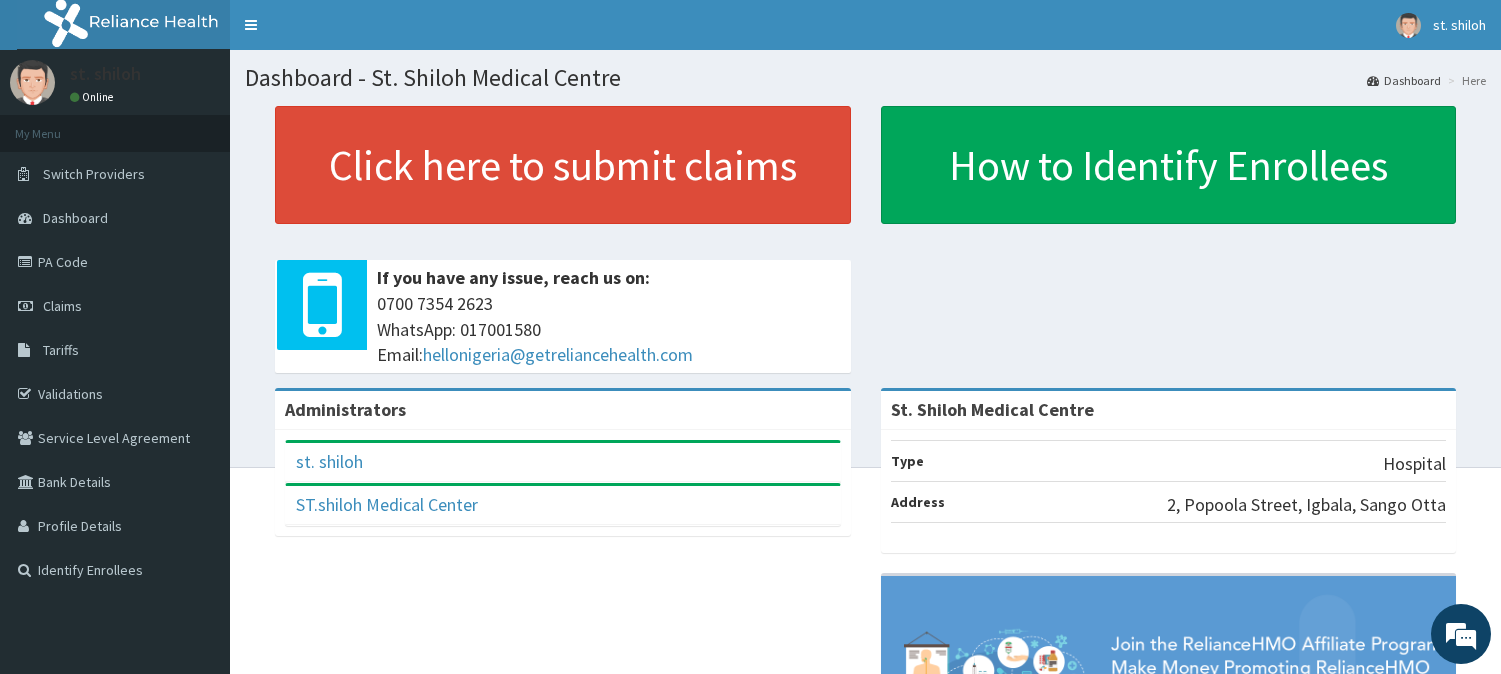 scroll, scrollTop: 0, scrollLeft: 0, axis: both 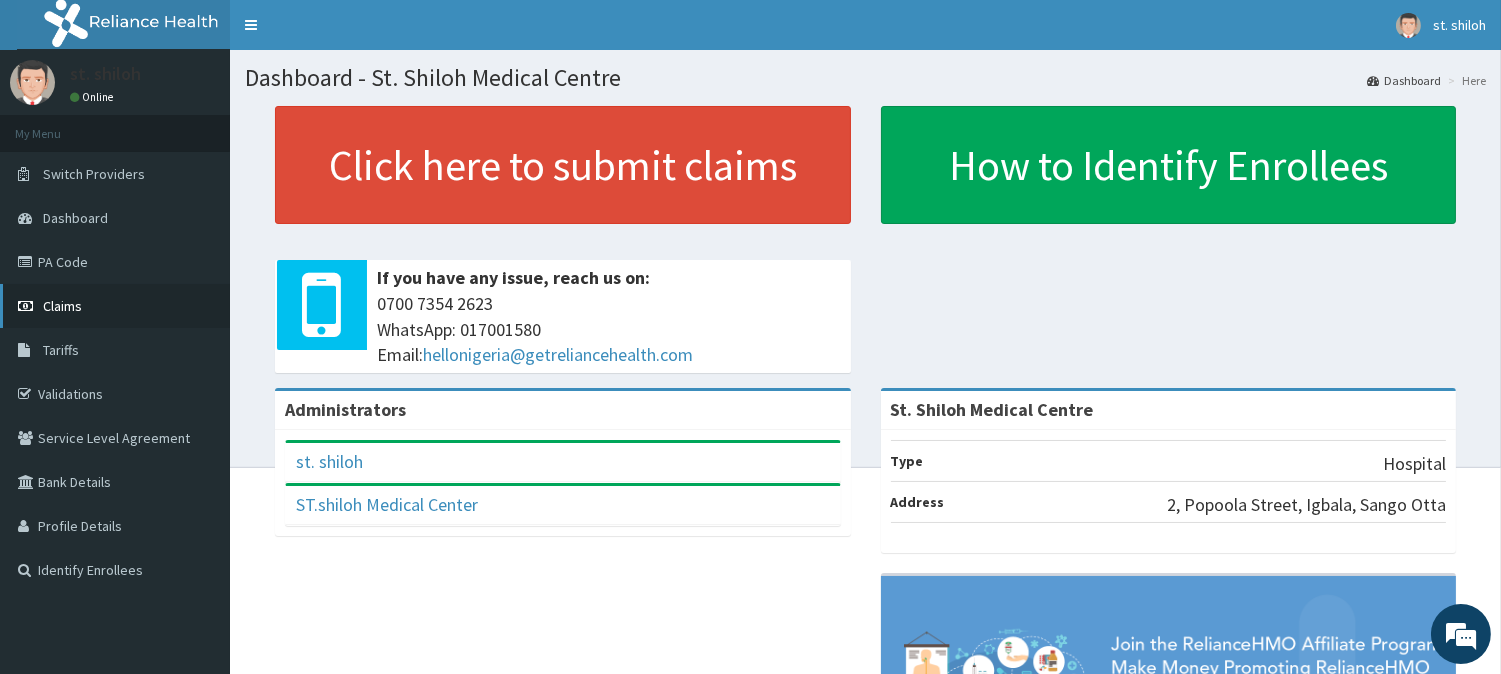click on "Claims" at bounding box center [62, 306] 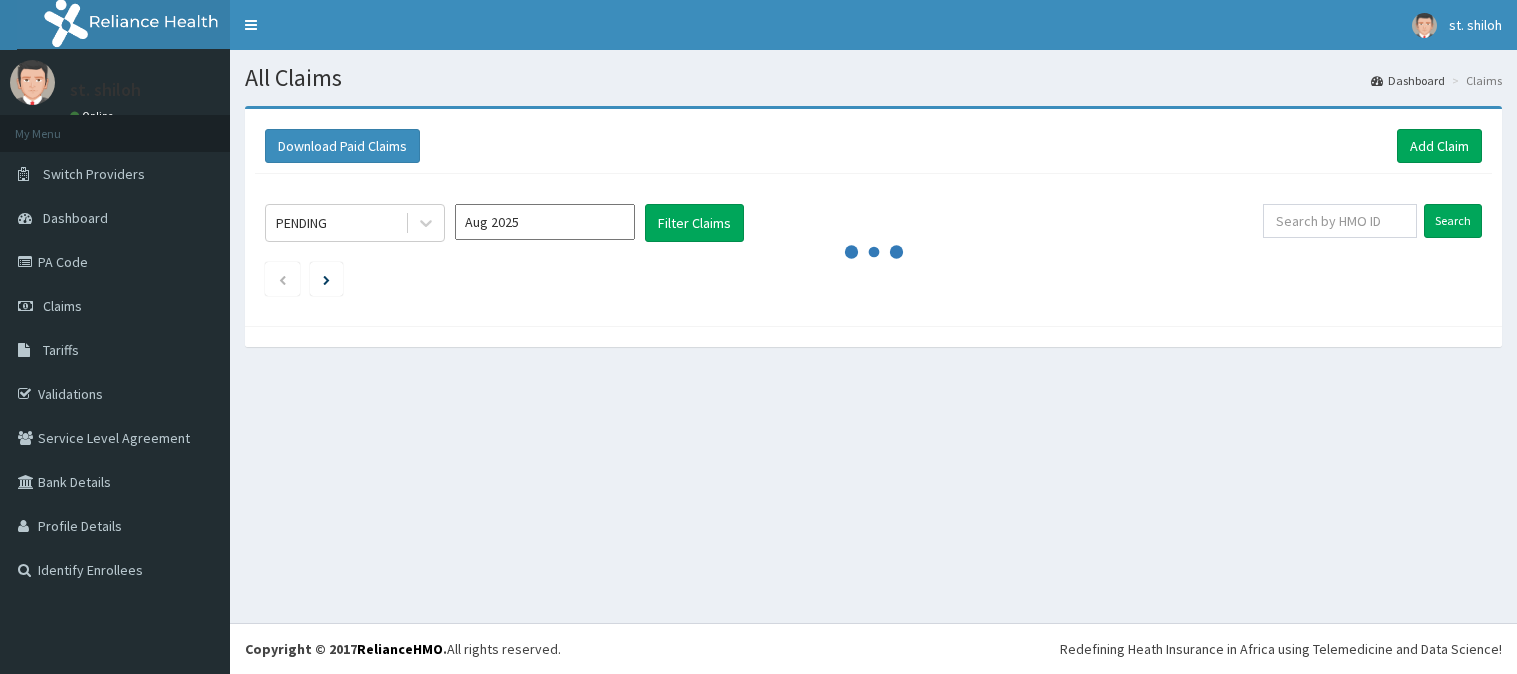 scroll, scrollTop: 0, scrollLeft: 0, axis: both 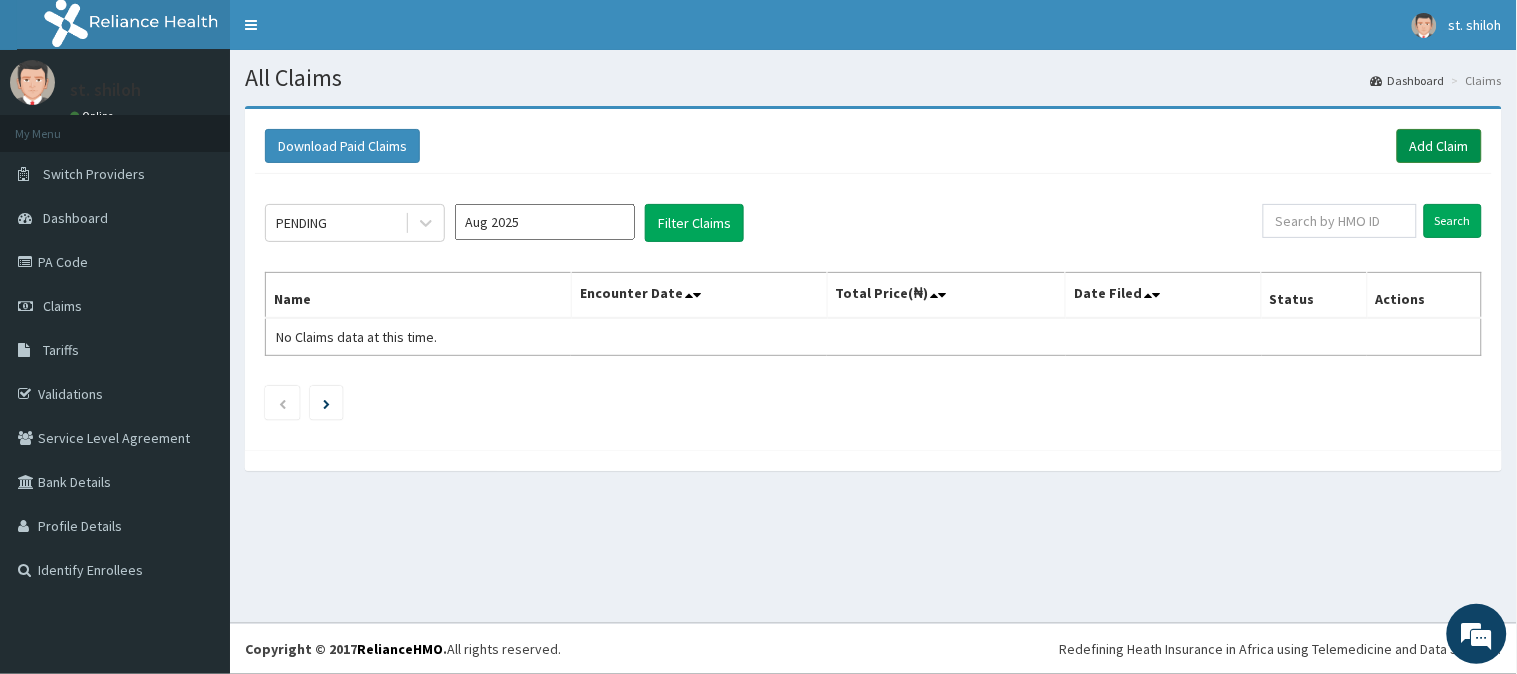 click on "Add Claim" at bounding box center (1439, 146) 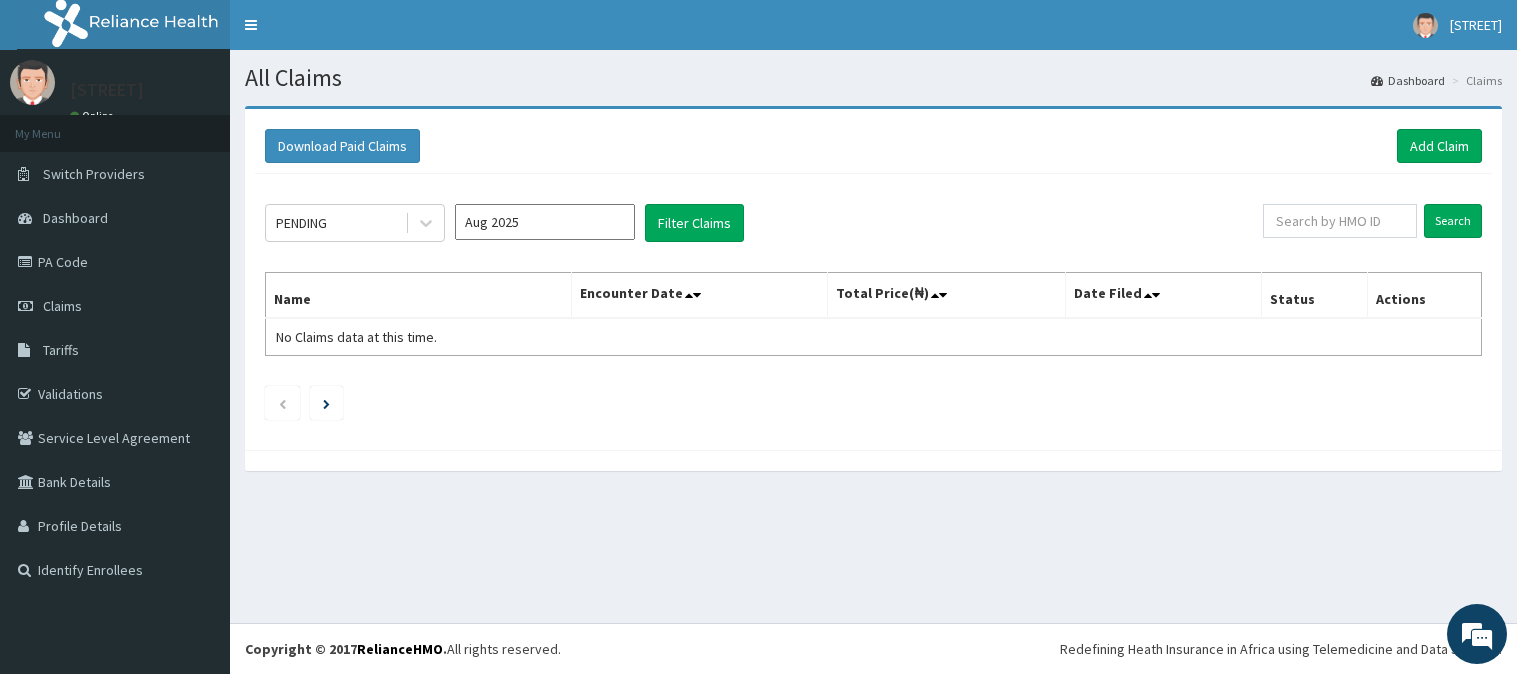 scroll, scrollTop: 0, scrollLeft: 0, axis: both 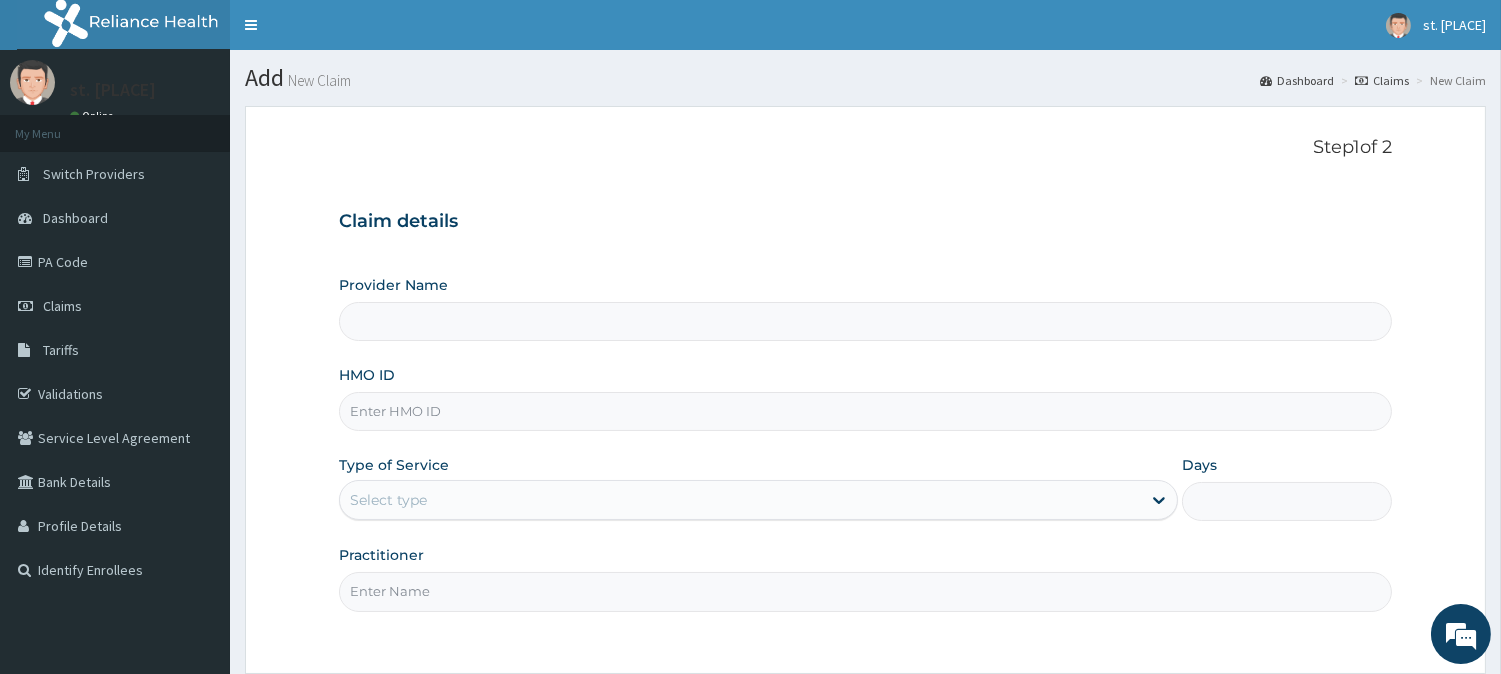 type on "St. Shiloh Medical Centre" 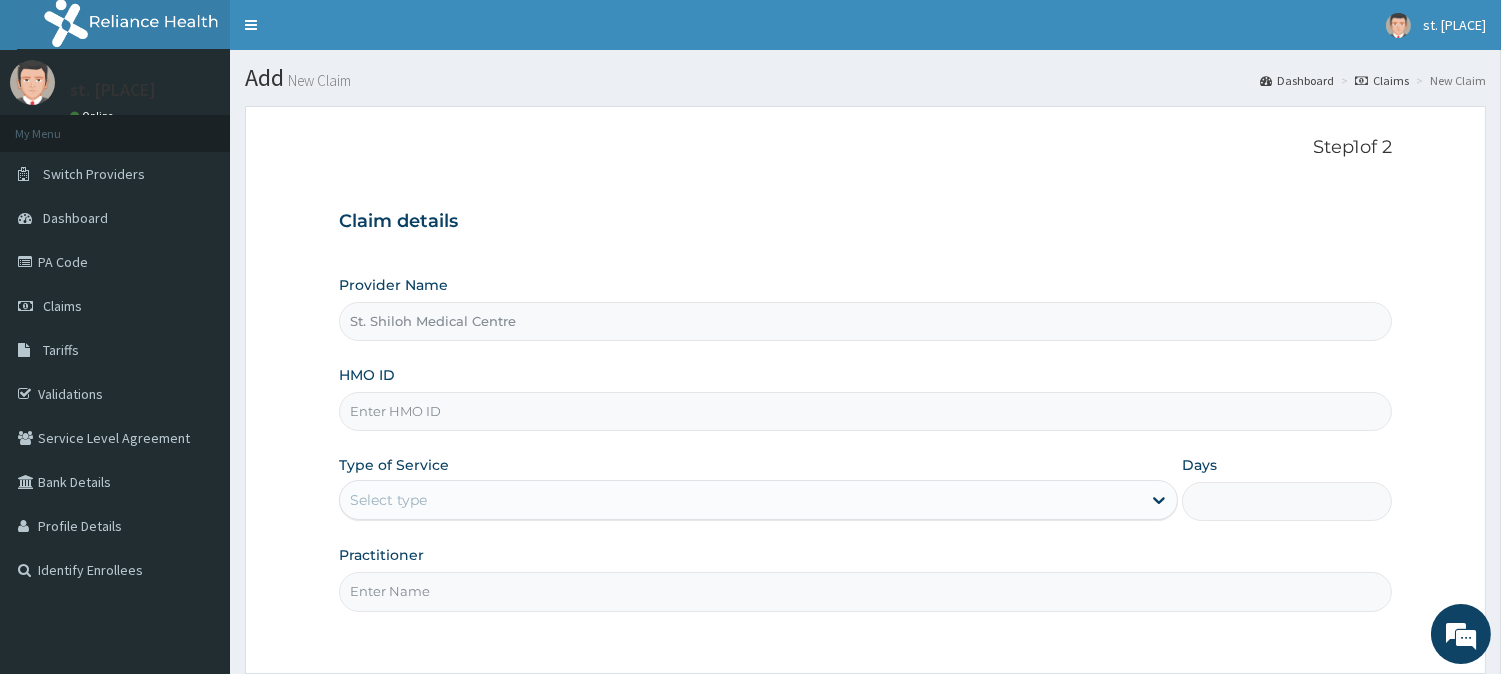 click on "HMO ID" at bounding box center [865, 411] 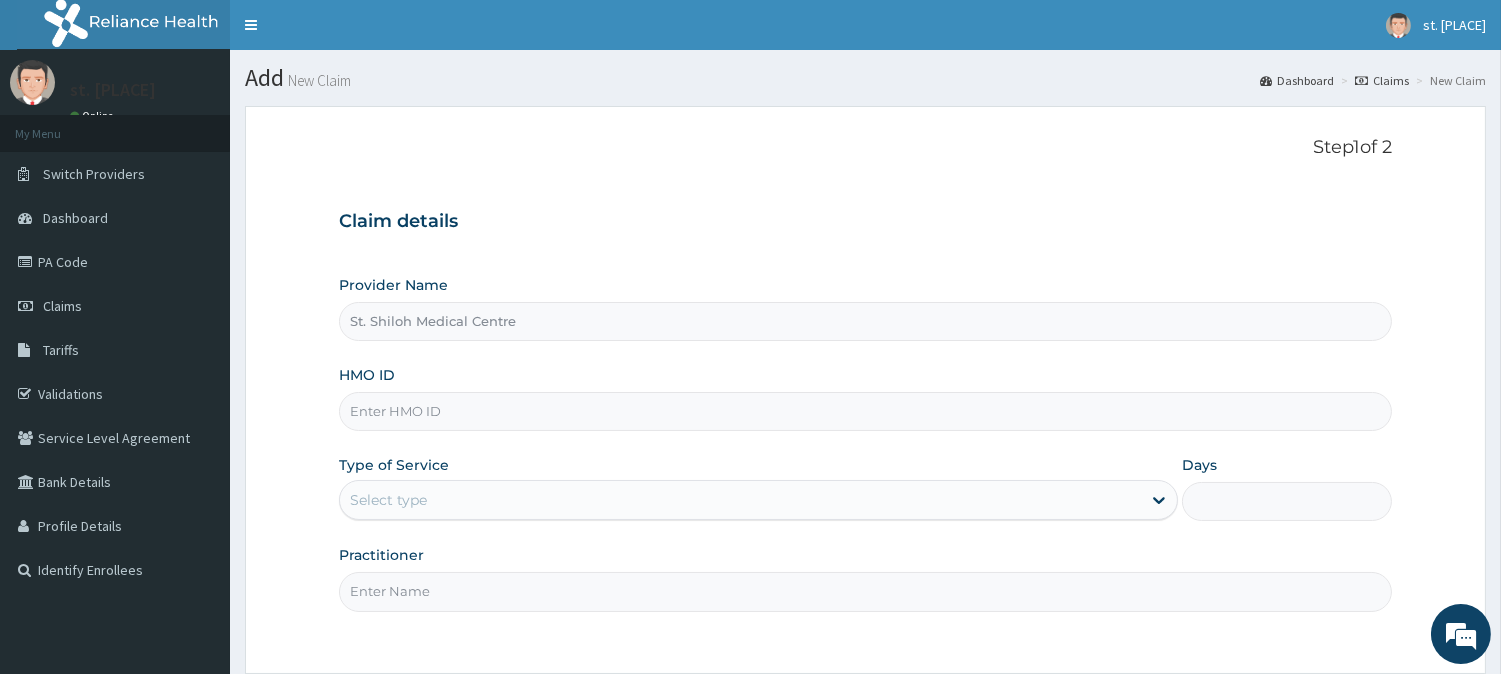 paste on "Wml/10060/c" 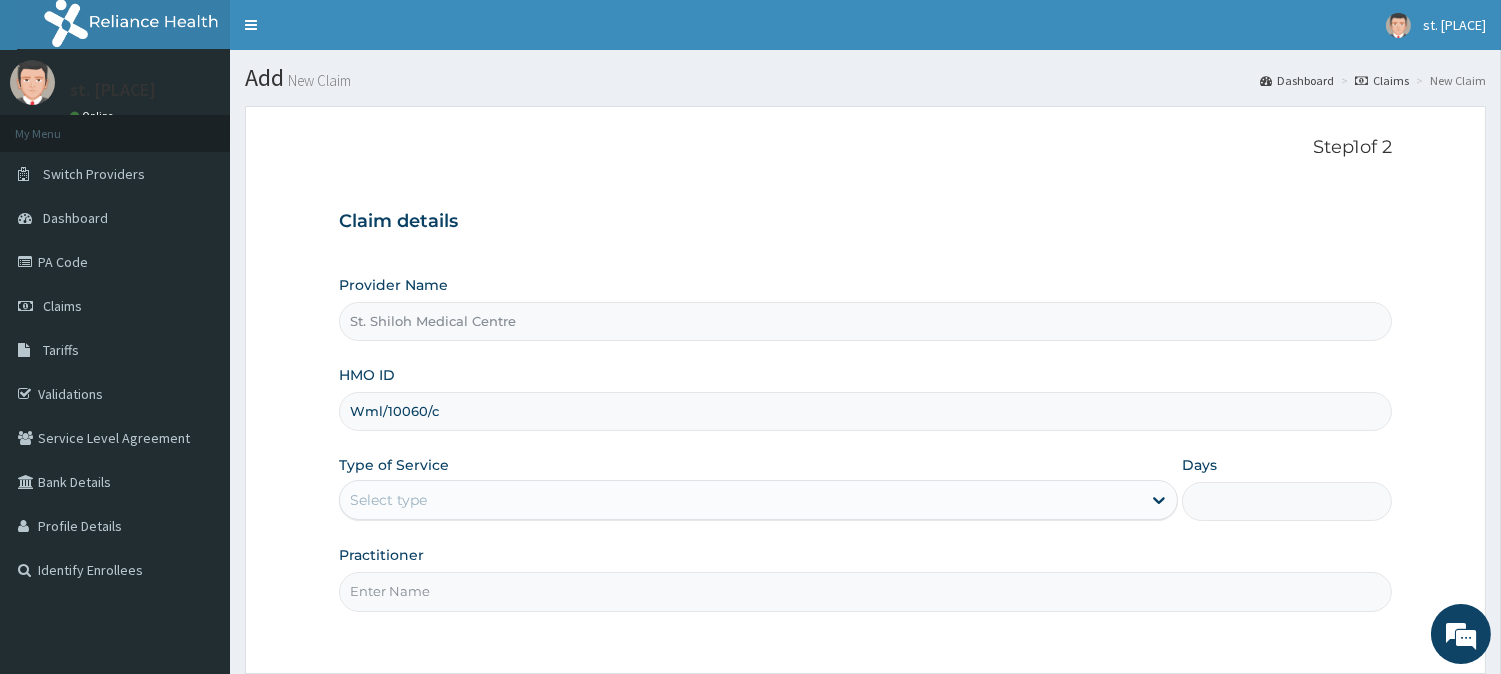 type on "Wml/10060/c" 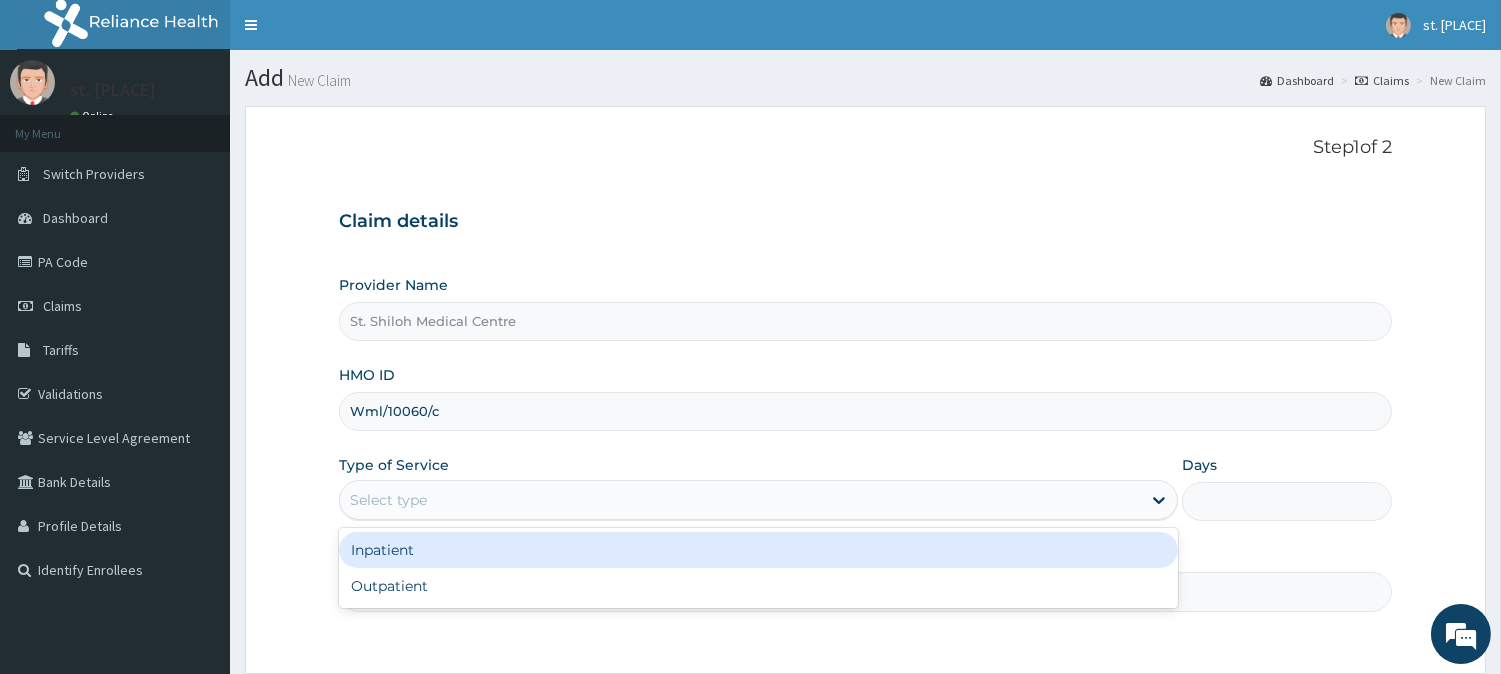 click on "Select type" at bounding box center [388, 500] 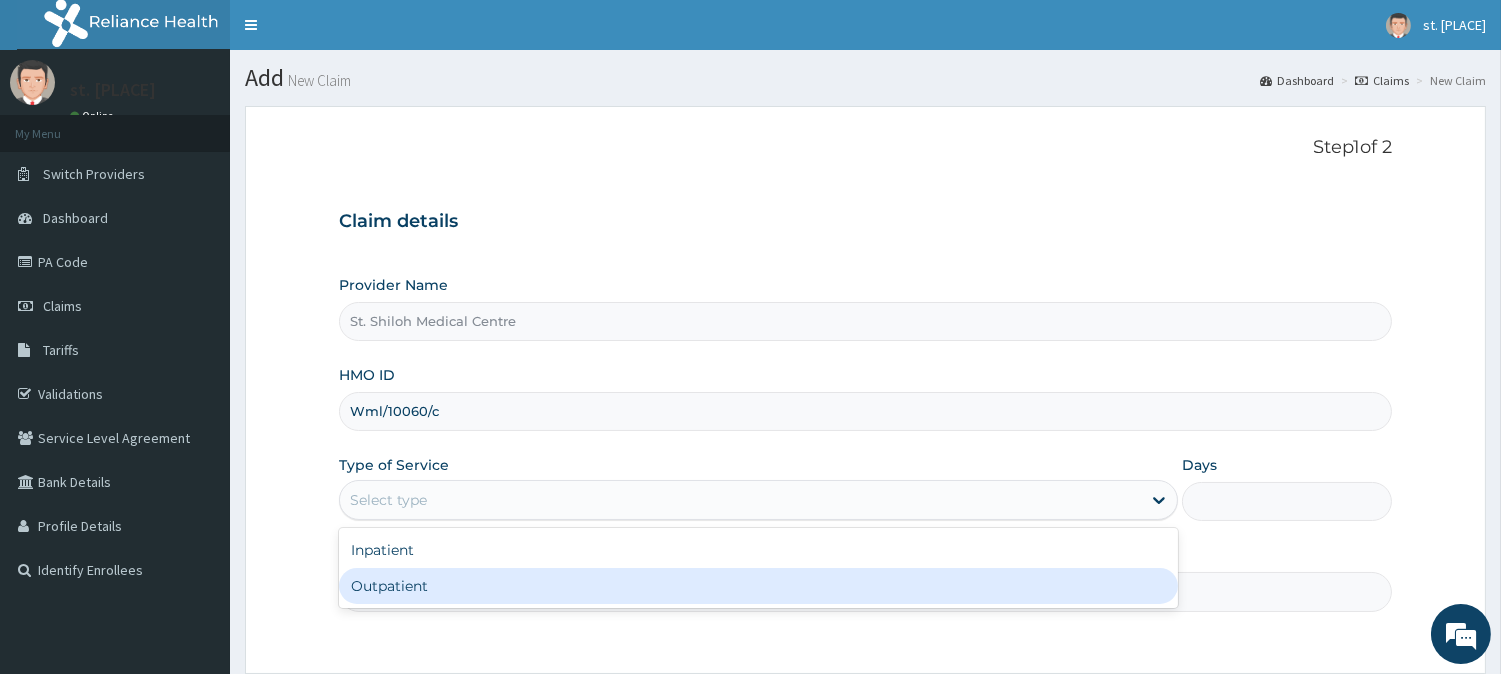 click on "Outpatient" at bounding box center [758, 586] 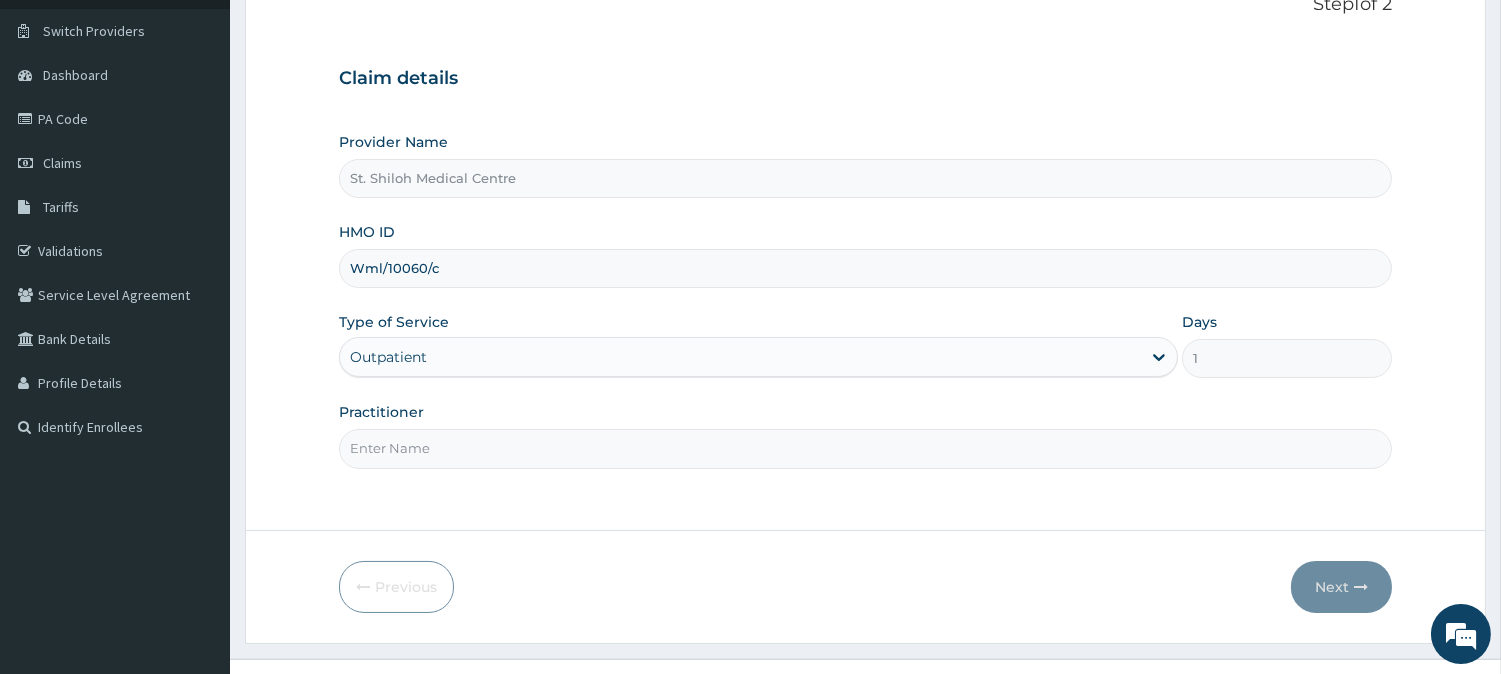 scroll, scrollTop: 174, scrollLeft: 0, axis: vertical 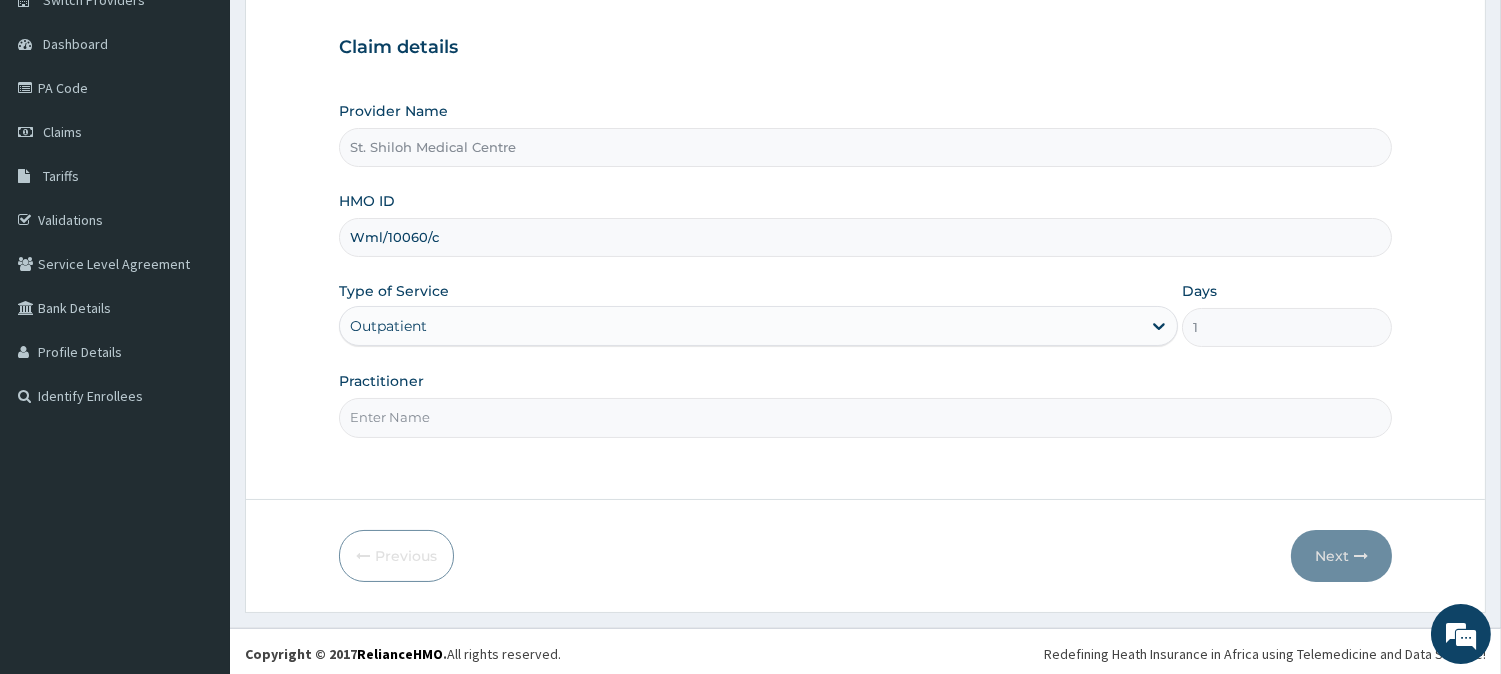 click on "Practitioner" at bounding box center (865, 417) 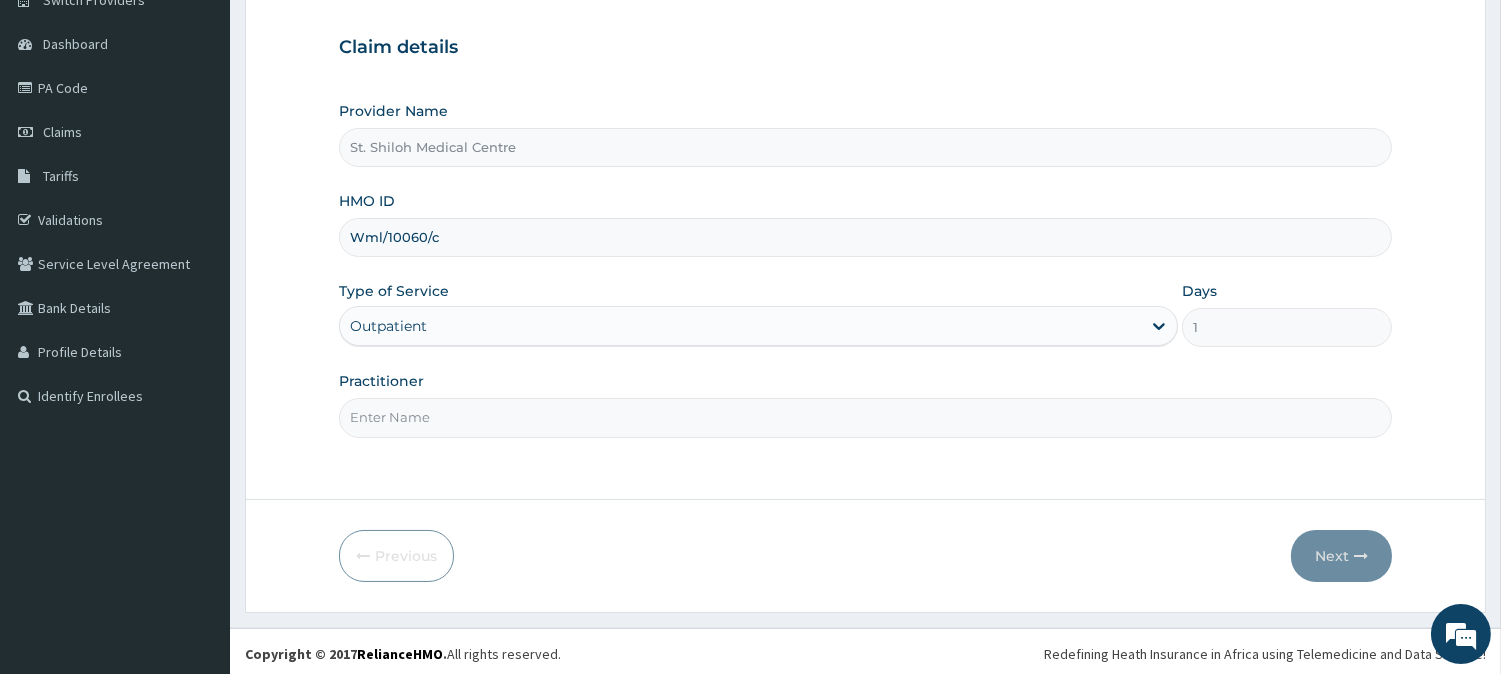 scroll, scrollTop: 0, scrollLeft: 0, axis: both 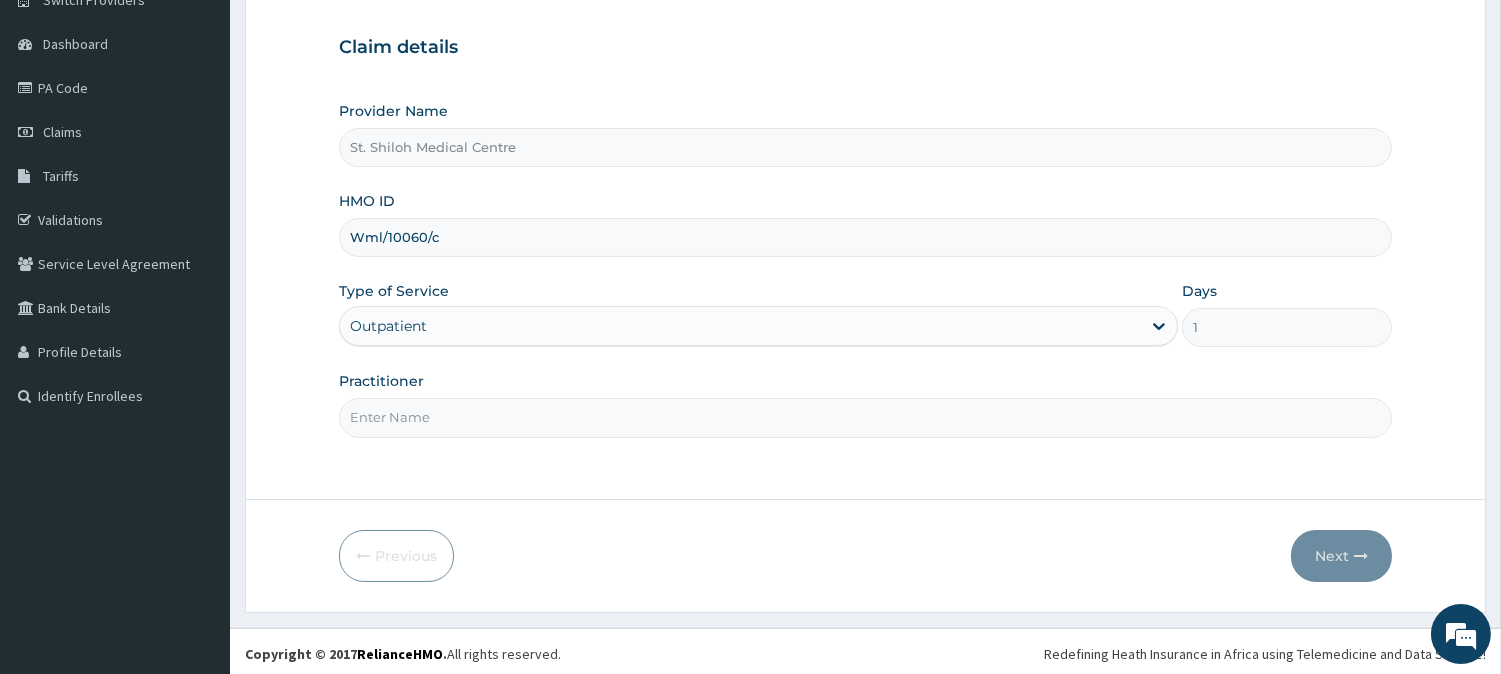 type on "DR [LAST]" 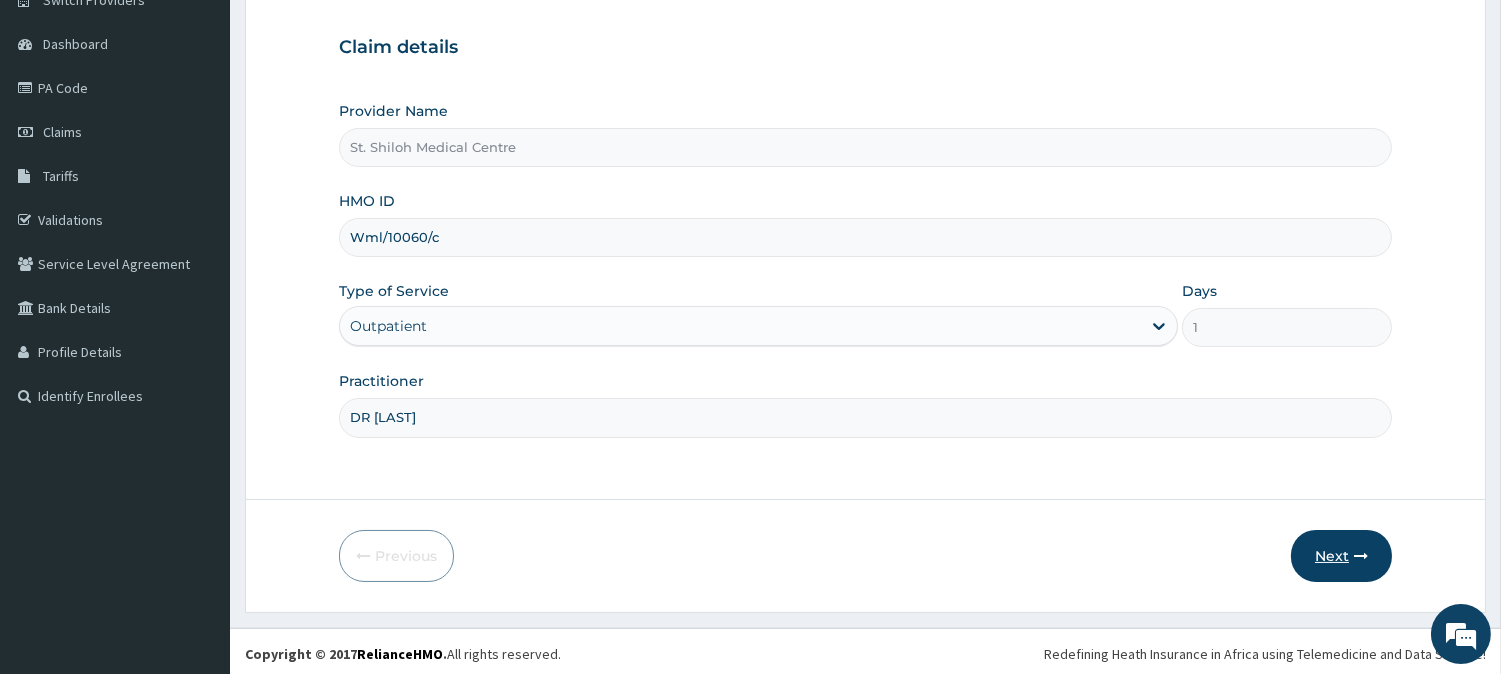click on "Next" at bounding box center [1341, 556] 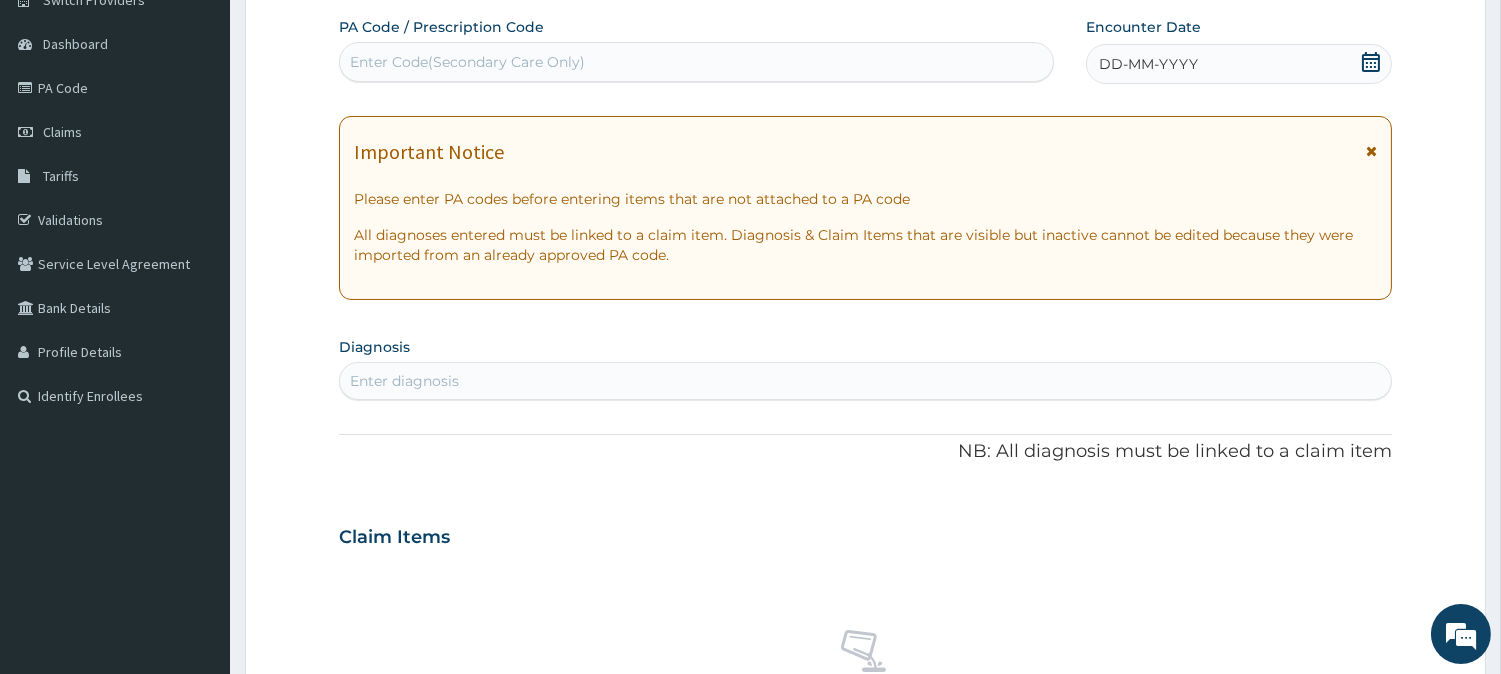 click 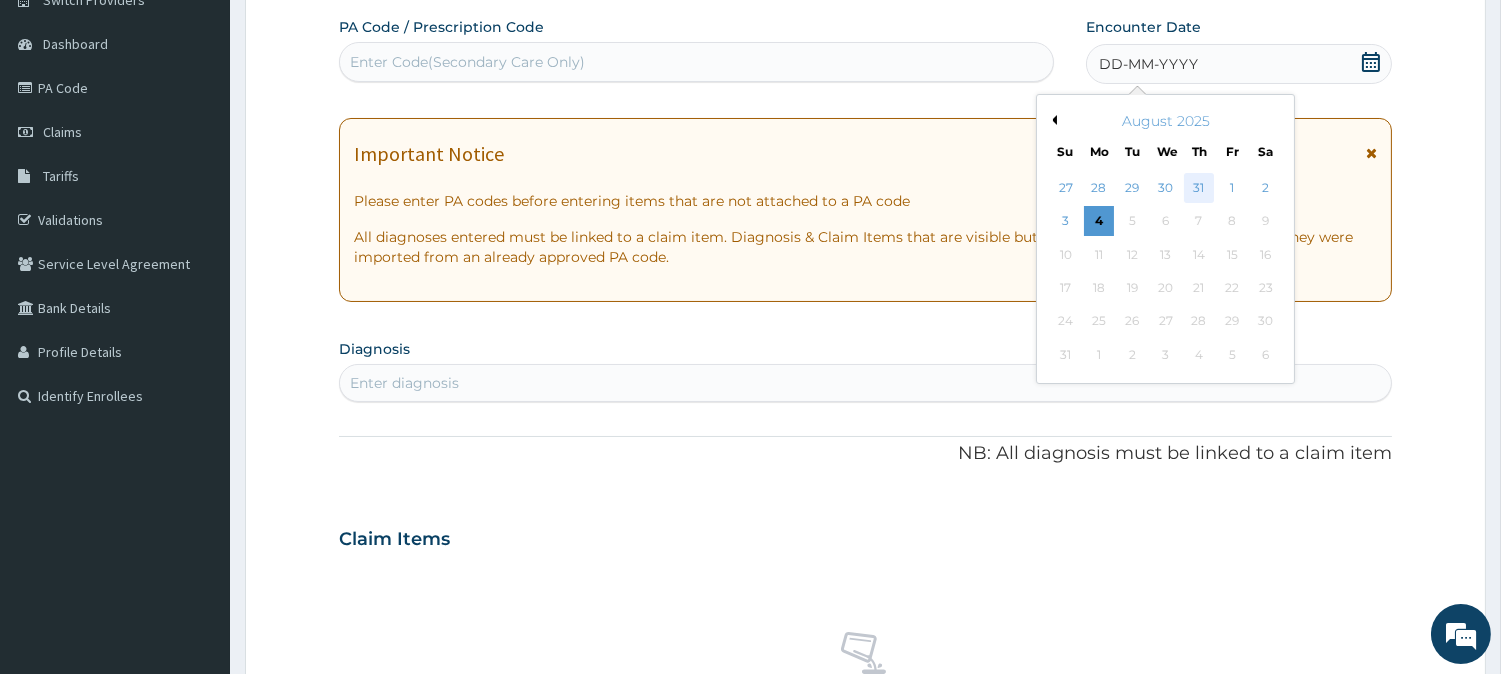 click on "31" at bounding box center [1199, 188] 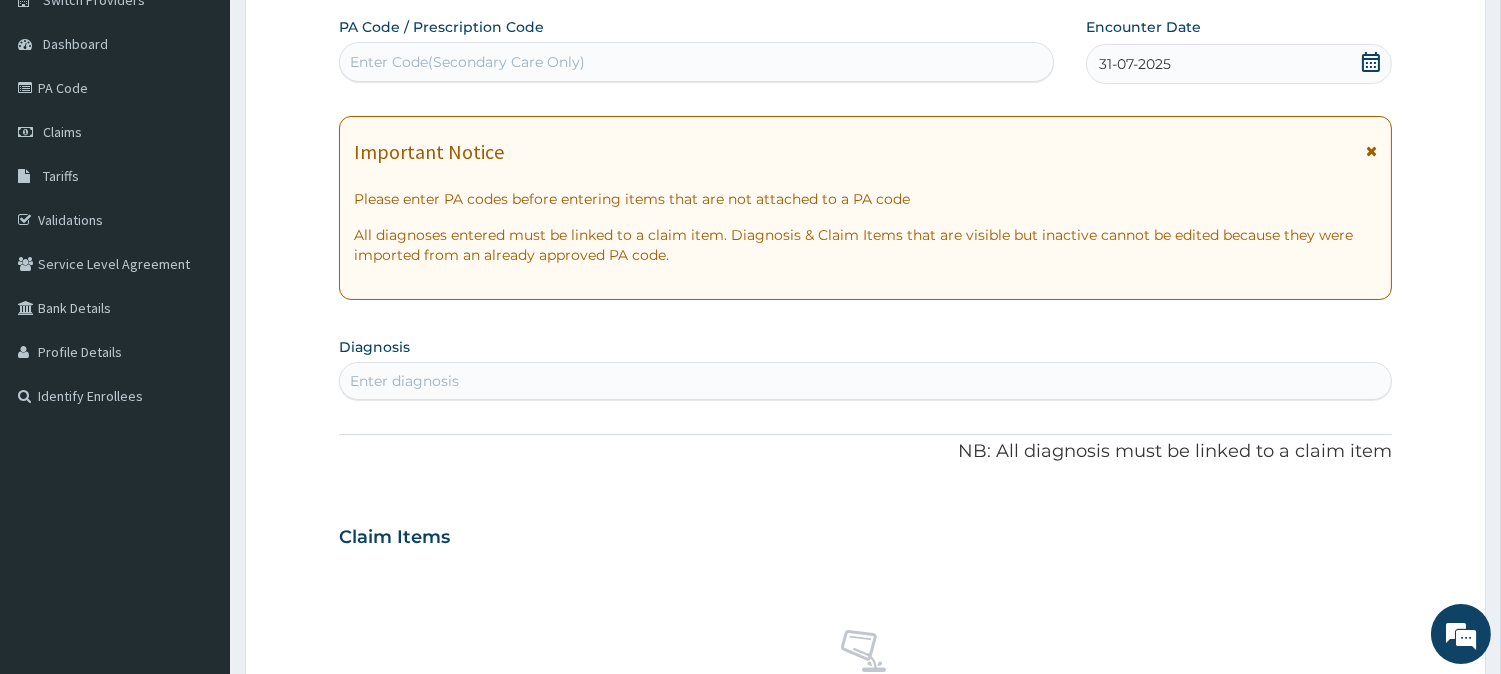 click on "Enter diagnosis" at bounding box center [404, 381] 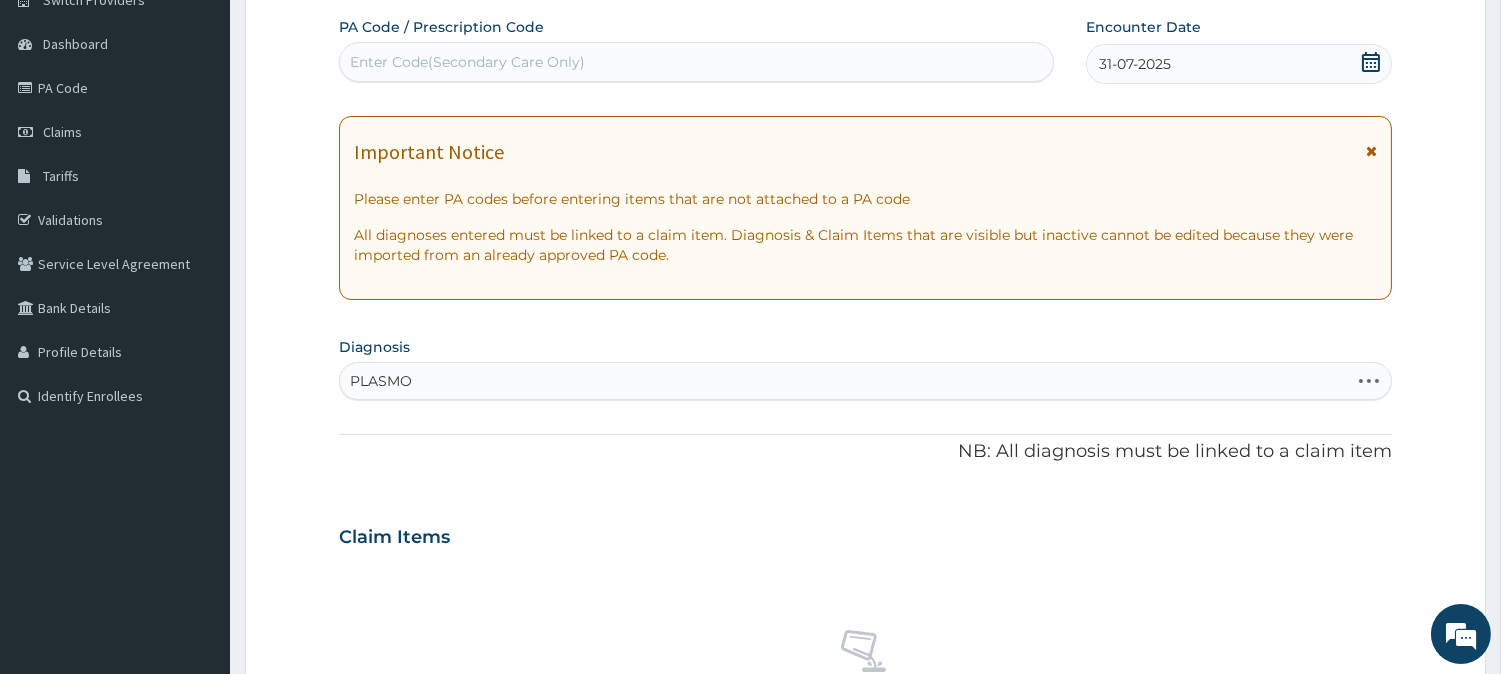 type on "PLASMOD" 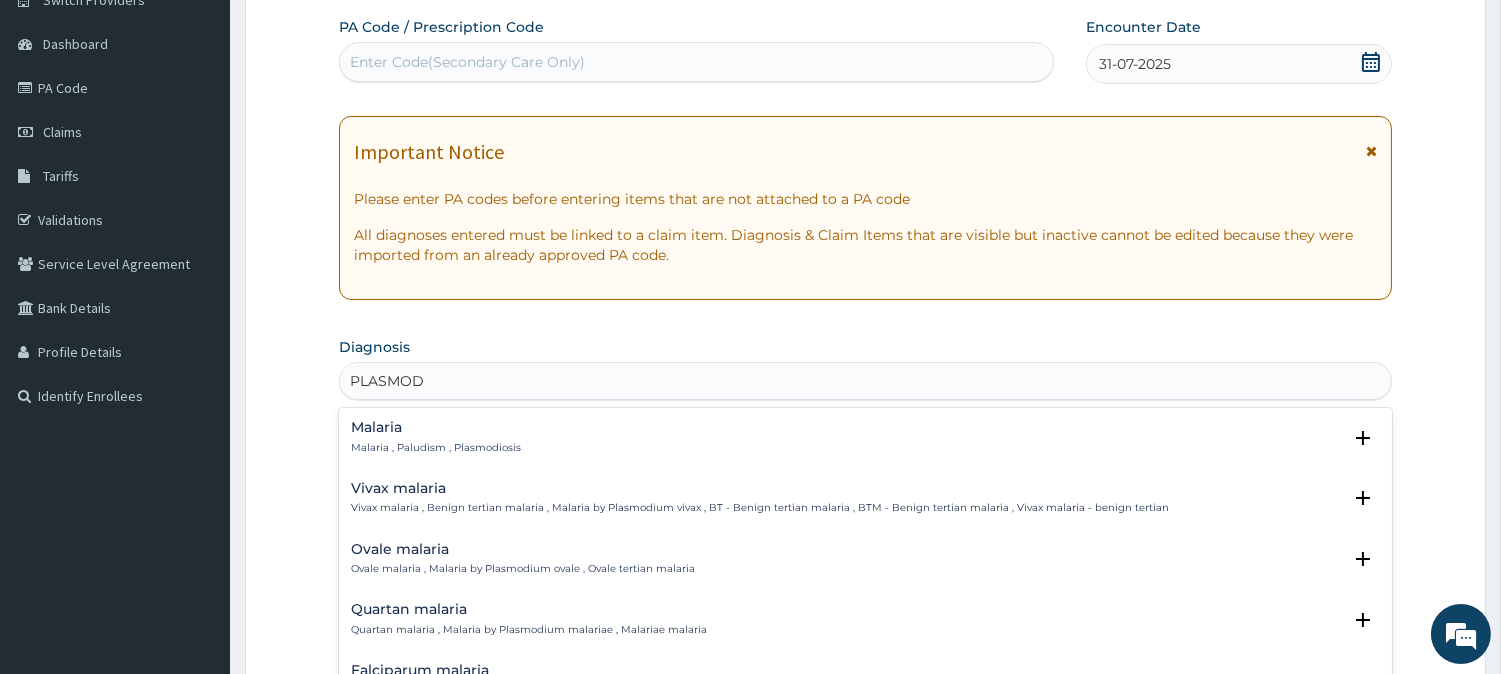 click on "Malaria" at bounding box center (436, 427) 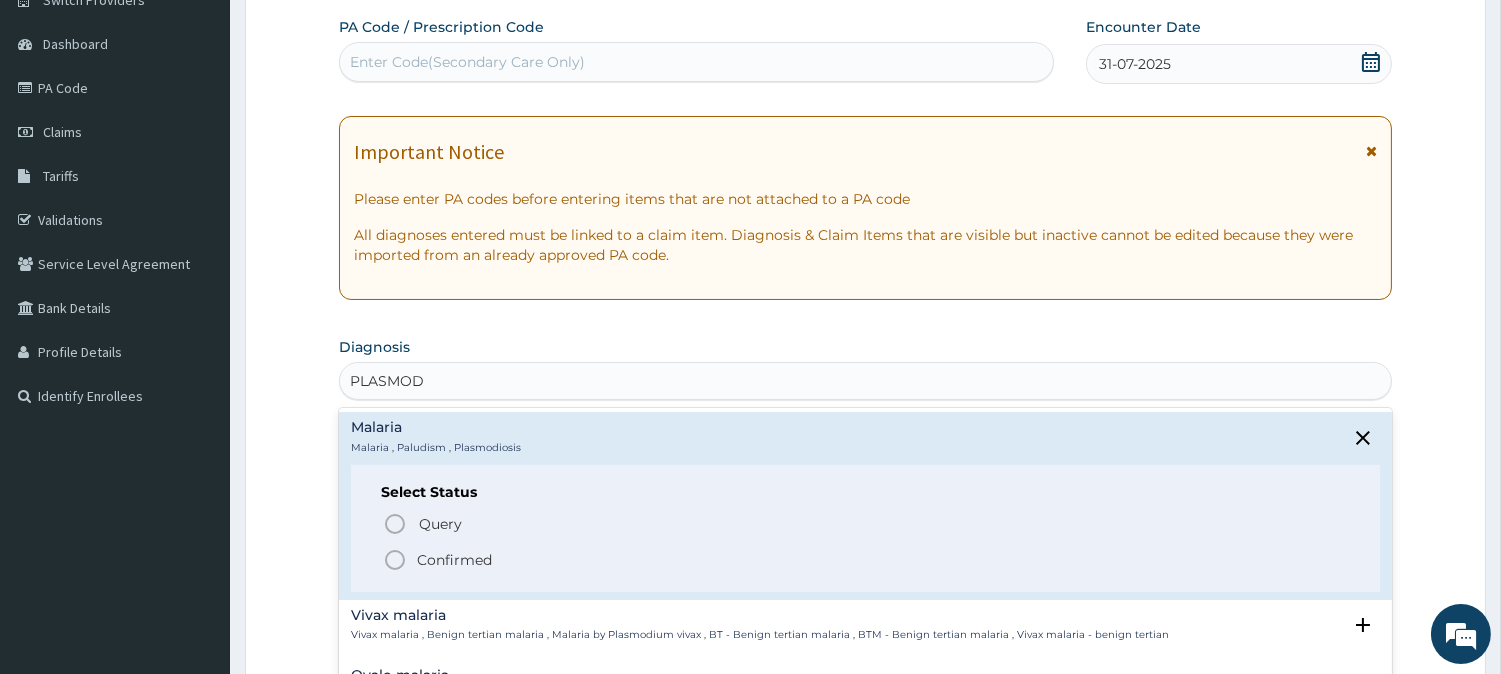 click 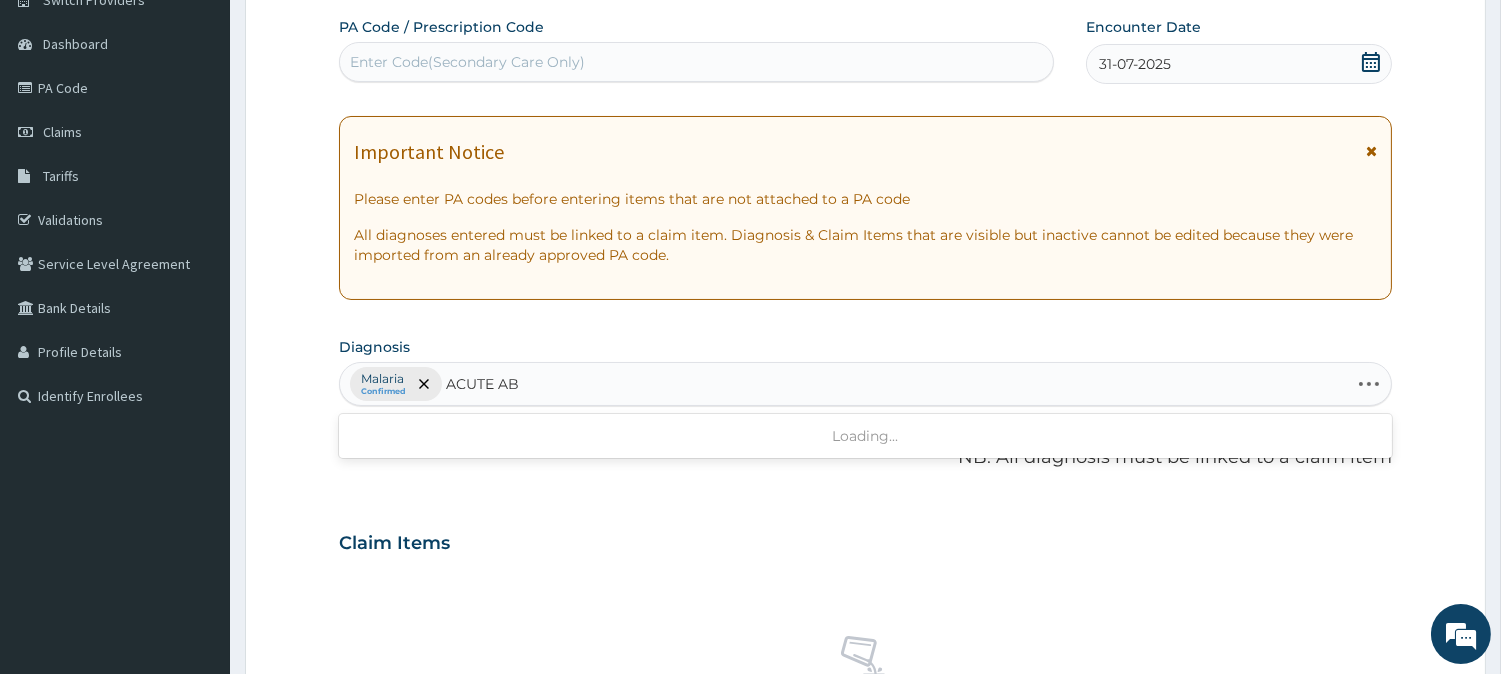 type on "ACUTE ABD" 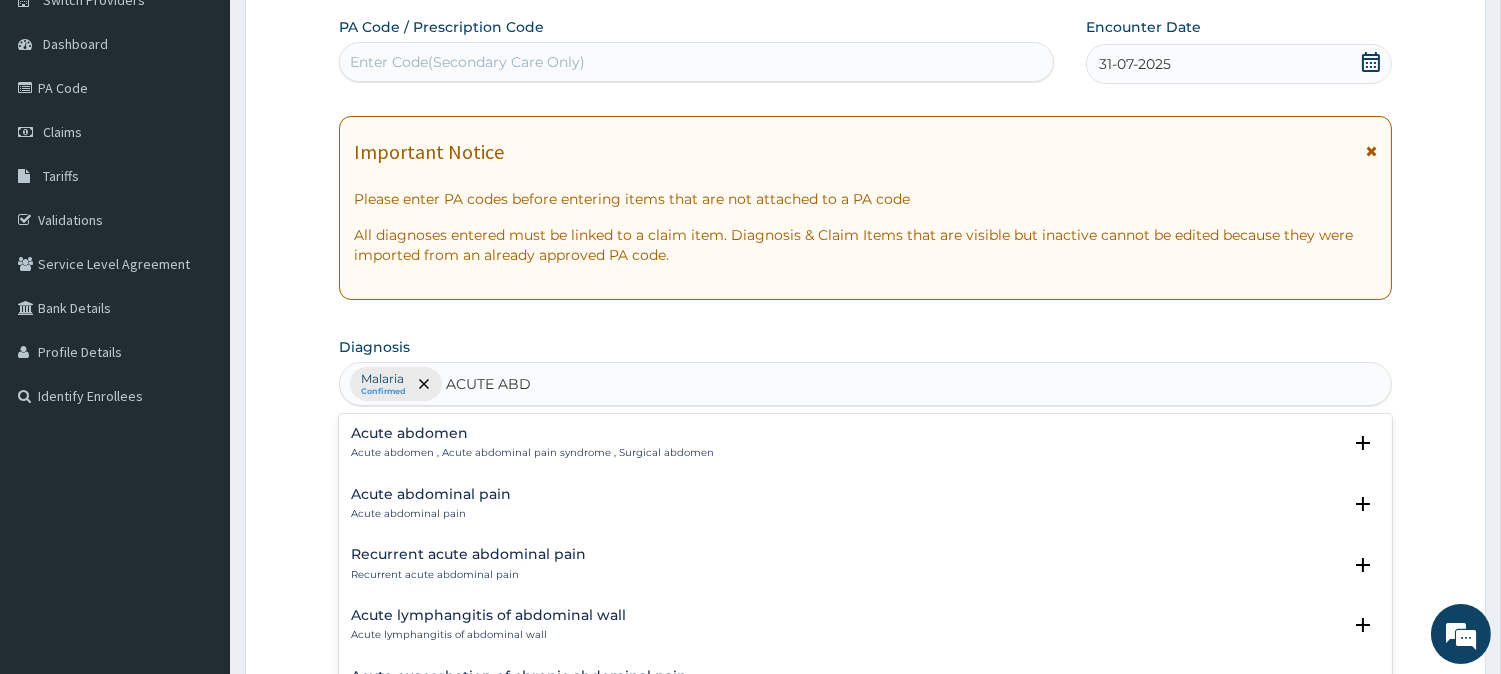 click on "Acute abdomen , Acute abdominal pain syndrome , Surgical abdomen" at bounding box center (532, 453) 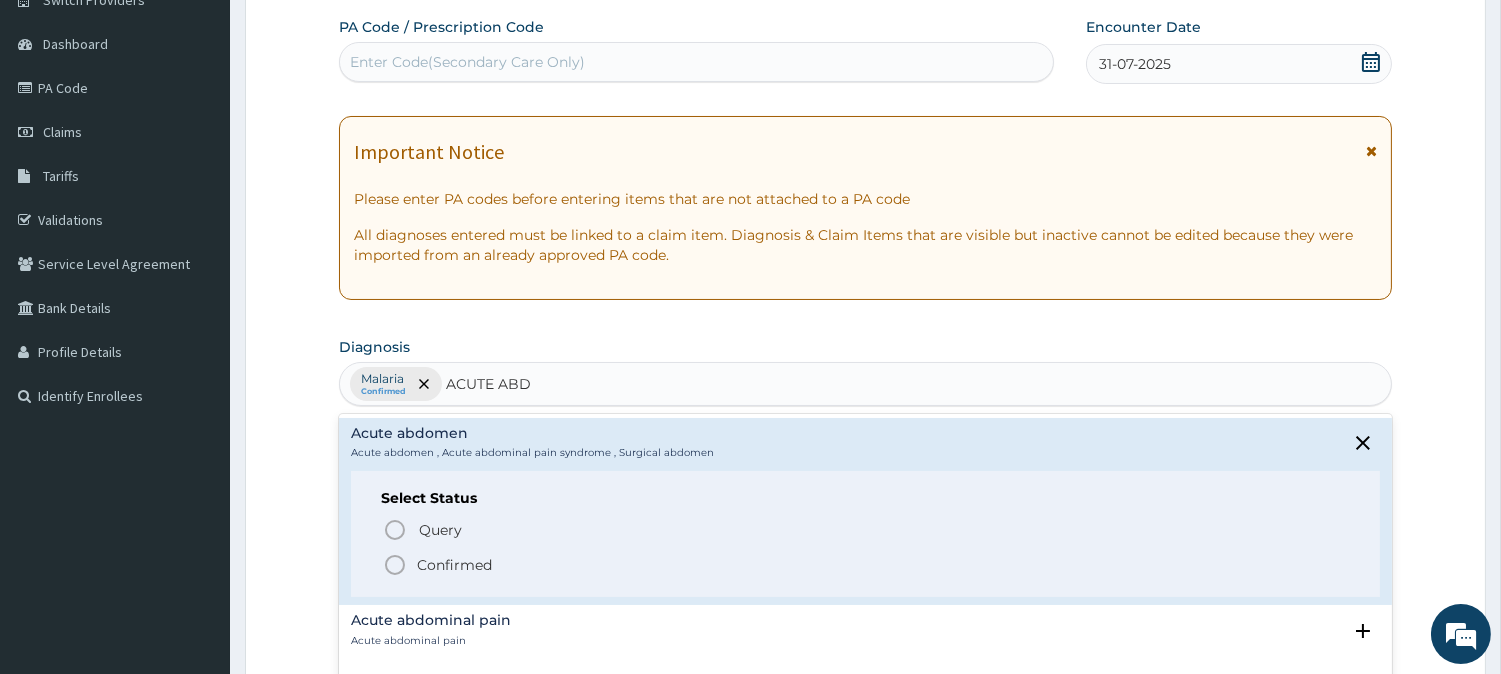 click 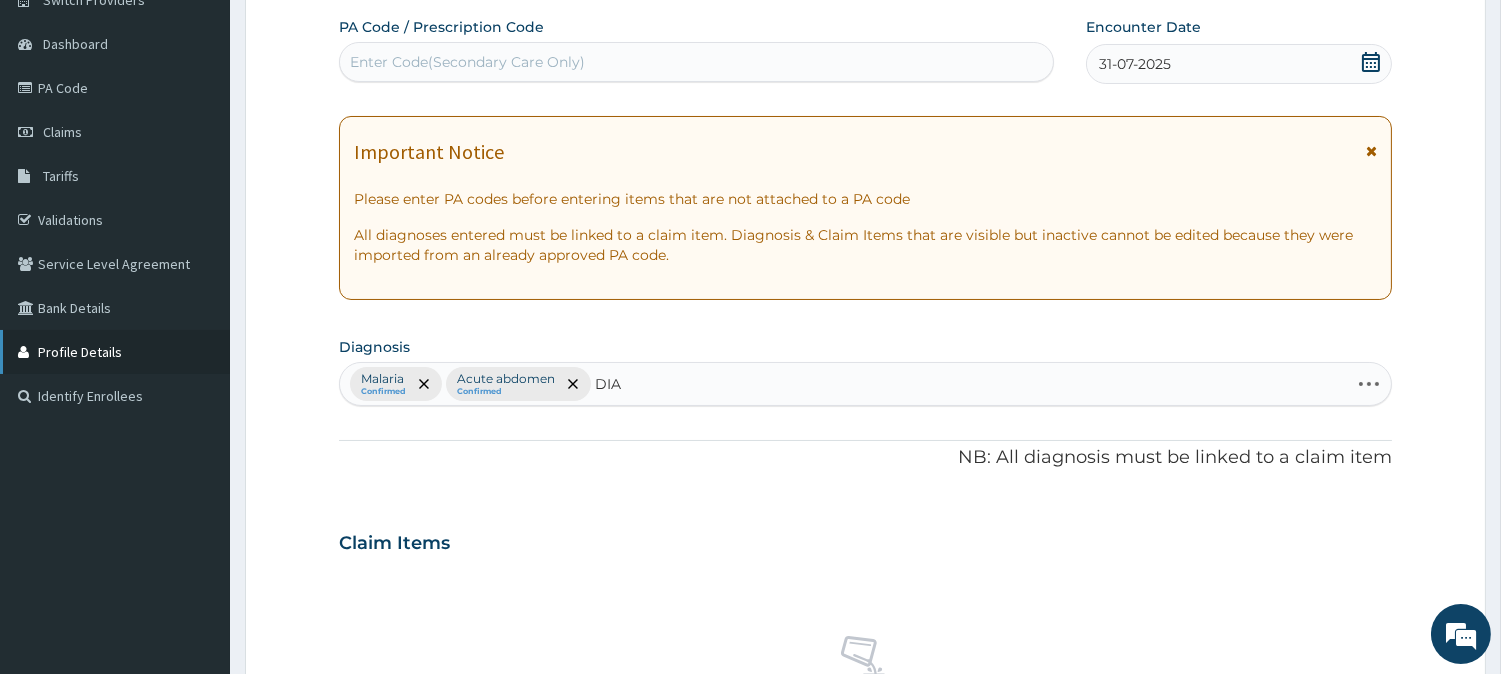type on "DIAR" 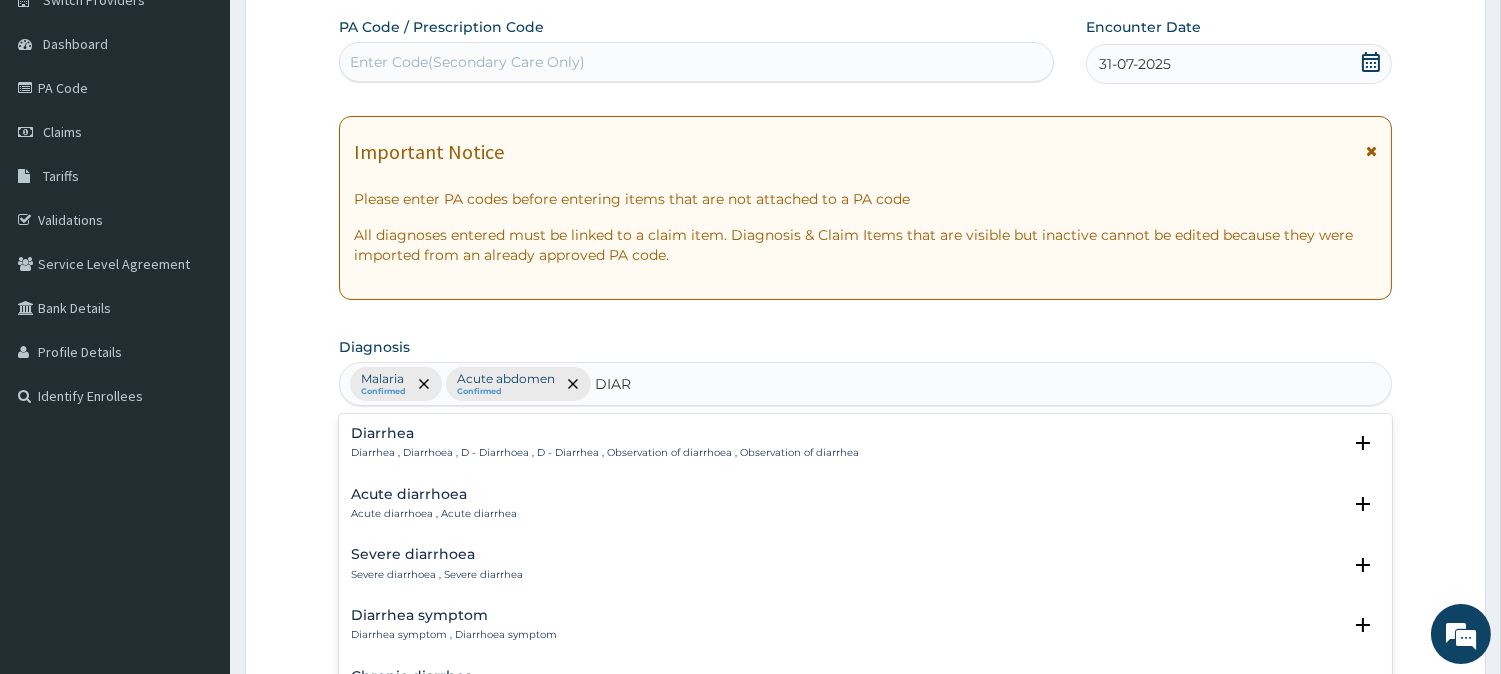 click on "Diarrhea , Diarrhoea , D - Diarrhoea , D - Diarrhea , Observation of diarrhoea , Observation of diarrhea" at bounding box center (605, 453) 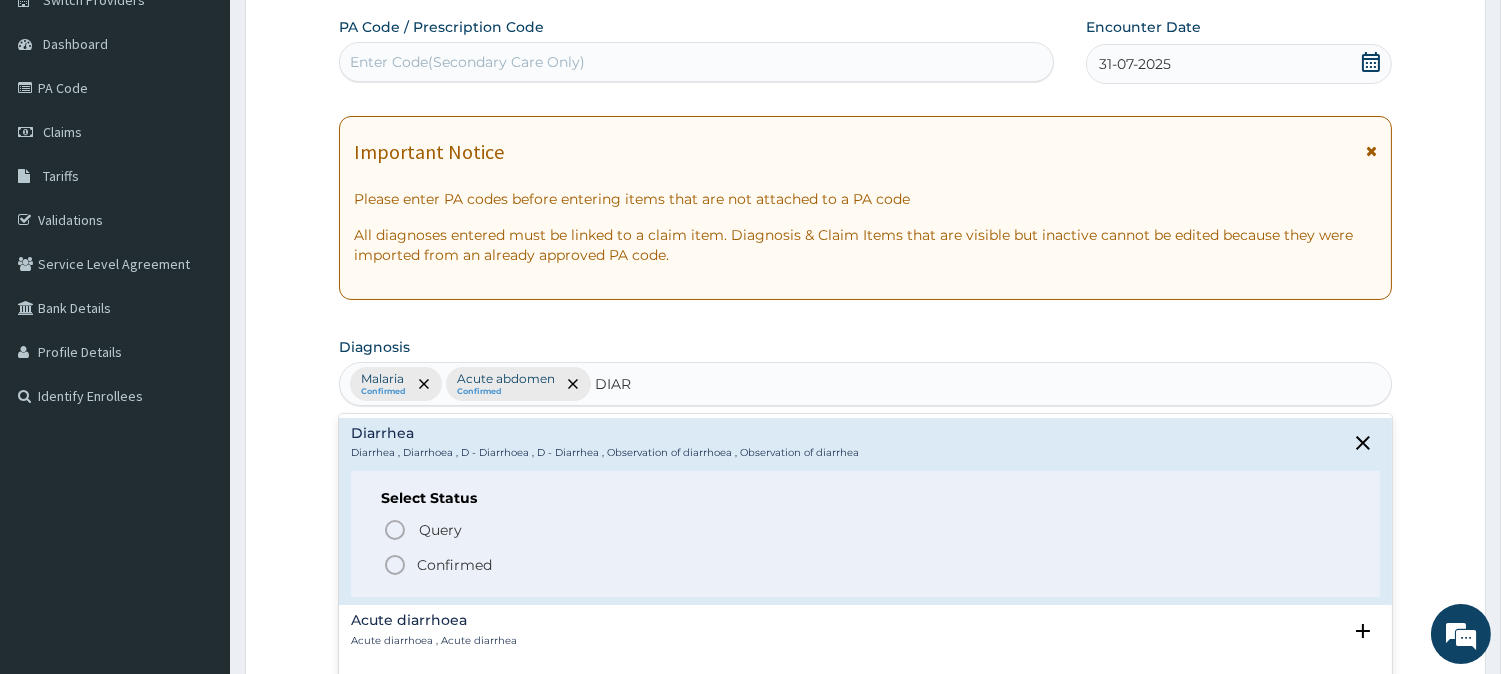 click 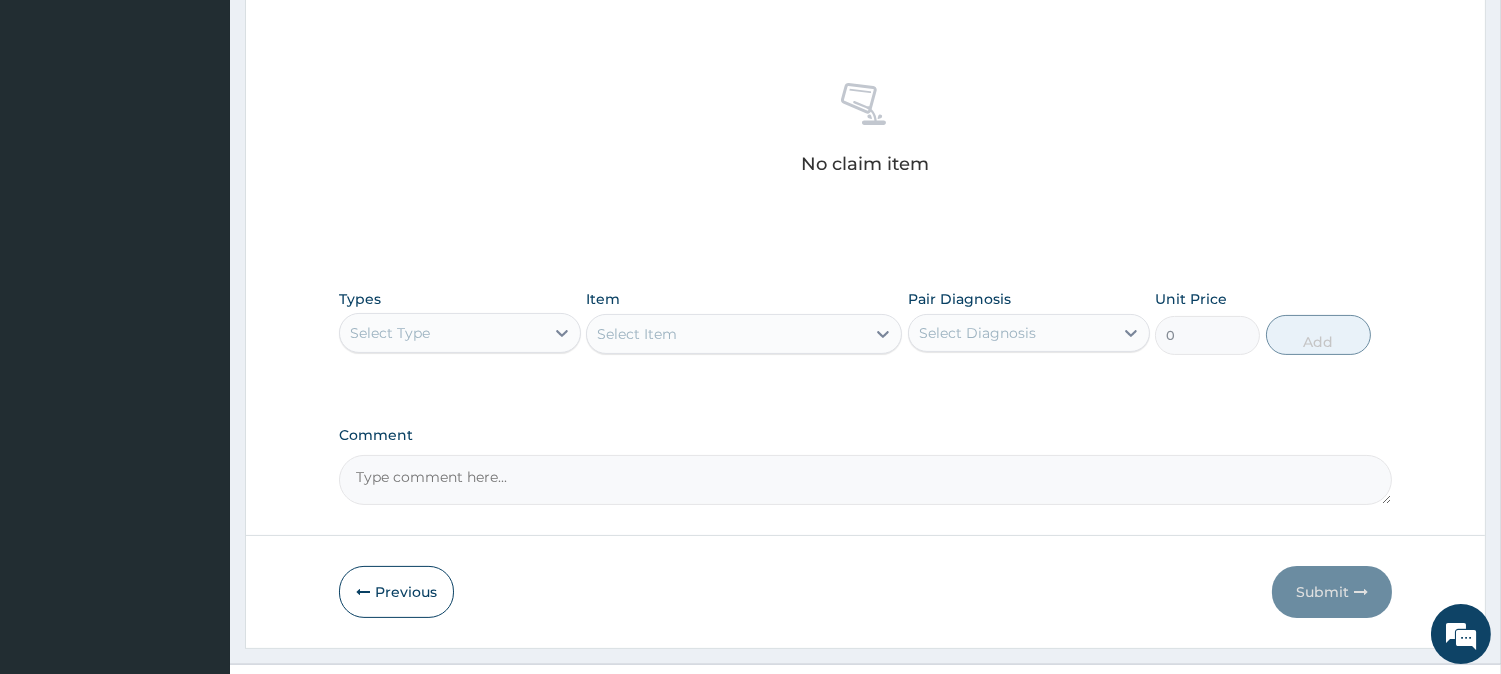 scroll, scrollTop: 730, scrollLeft: 0, axis: vertical 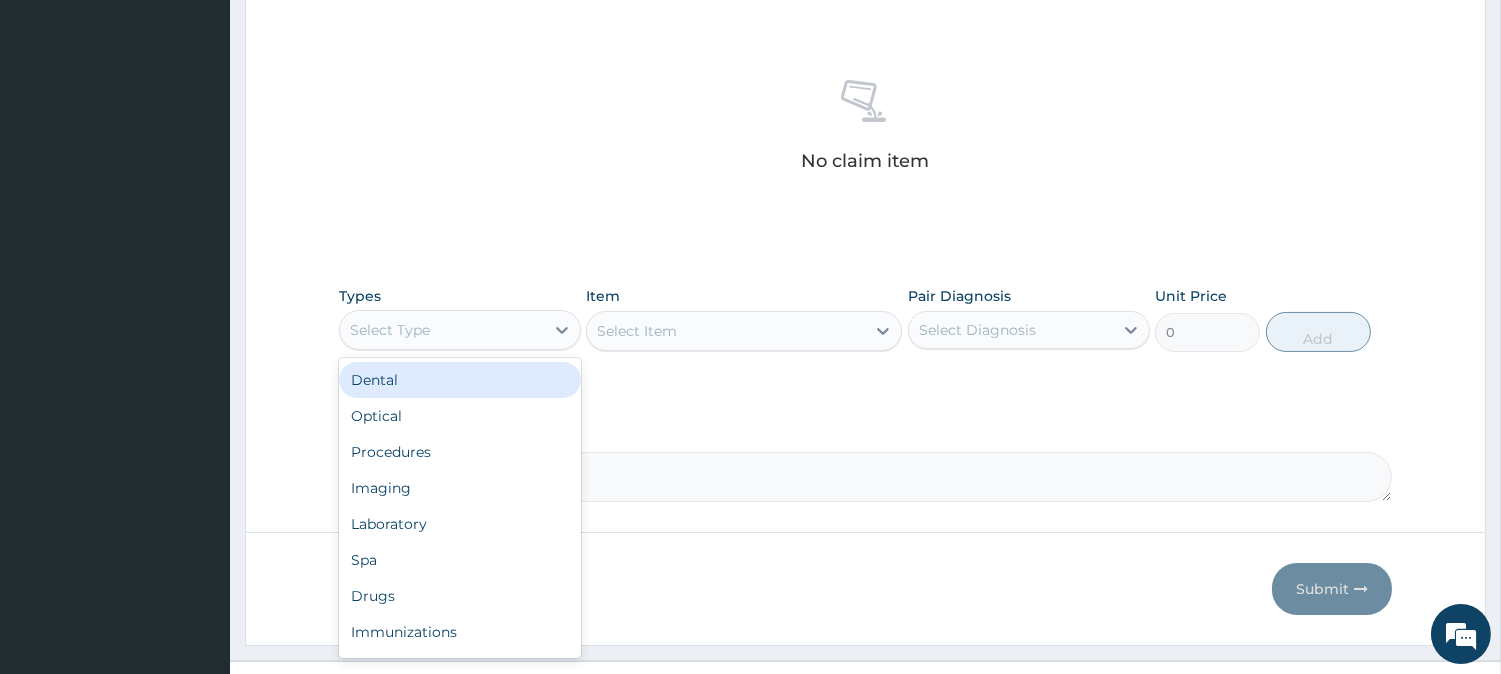 click on "Select Type" at bounding box center [442, 330] 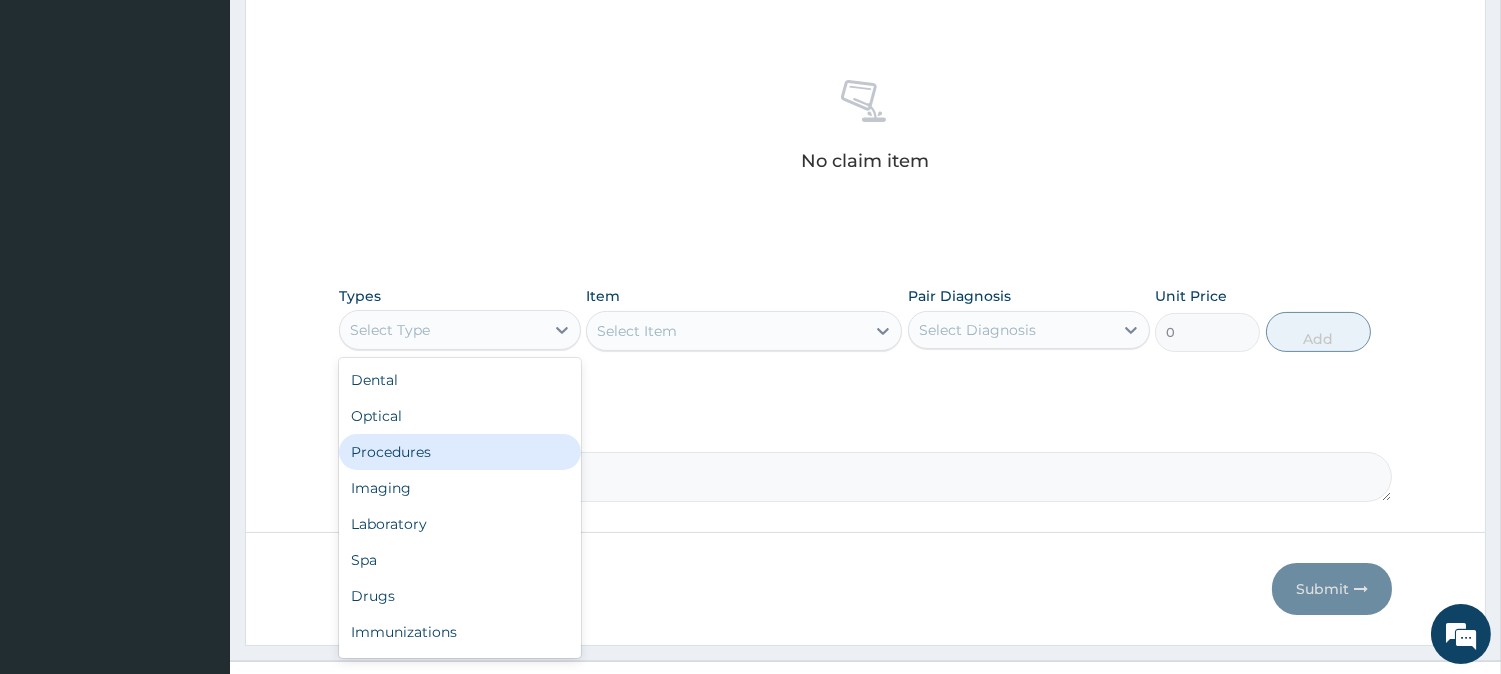 click on "Procedures" at bounding box center [460, 452] 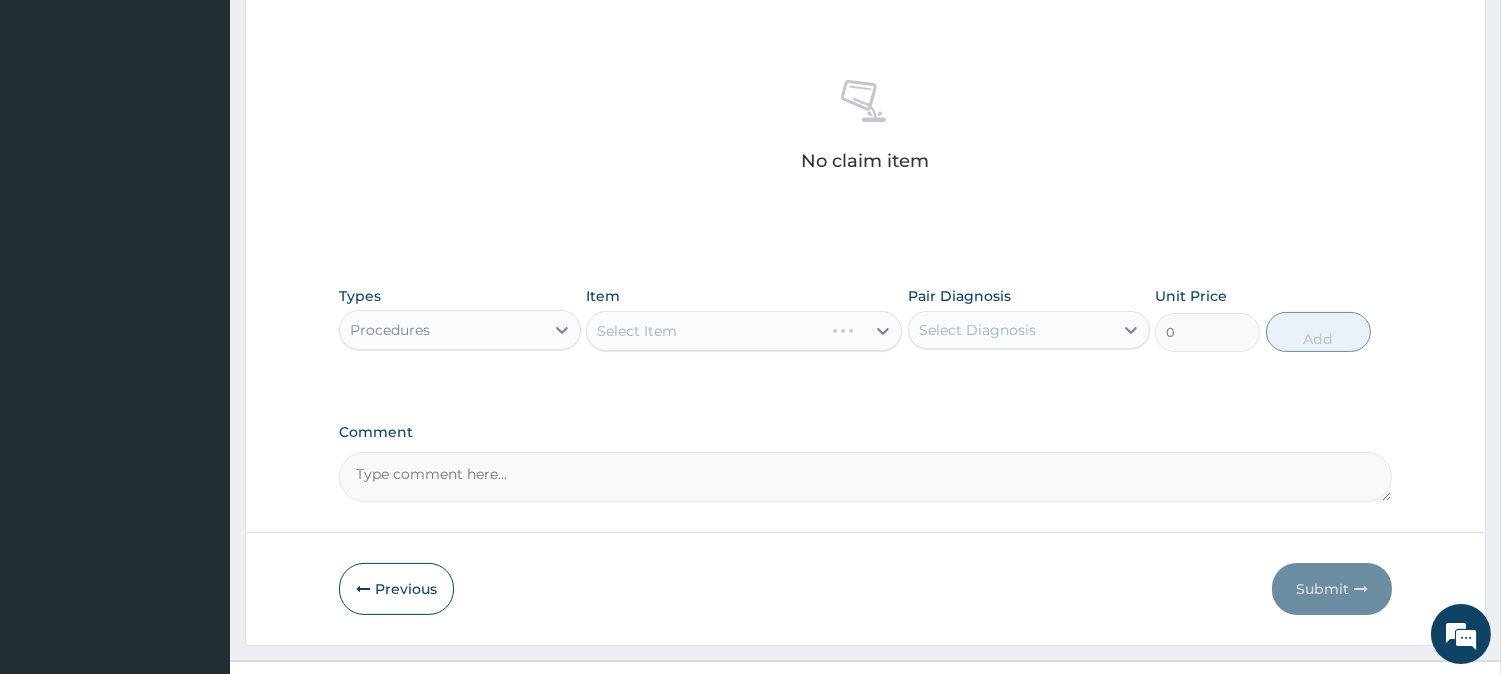 click on "Select Diagnosis" at bounding box center (977, 330) 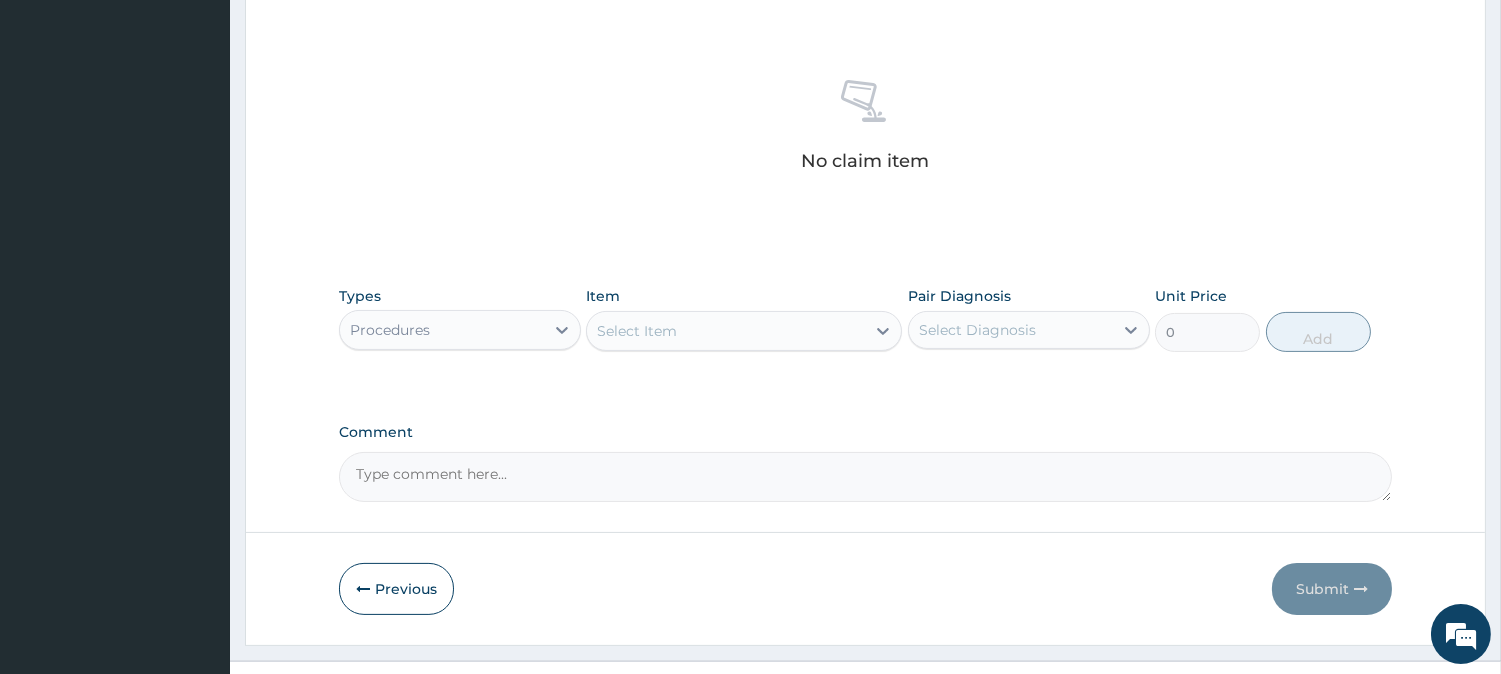click on "Types Procedures Item Select Item Pair Diagnosis Select Diagnosis Unit Price 0 Add" at bounding box center [865, 319] 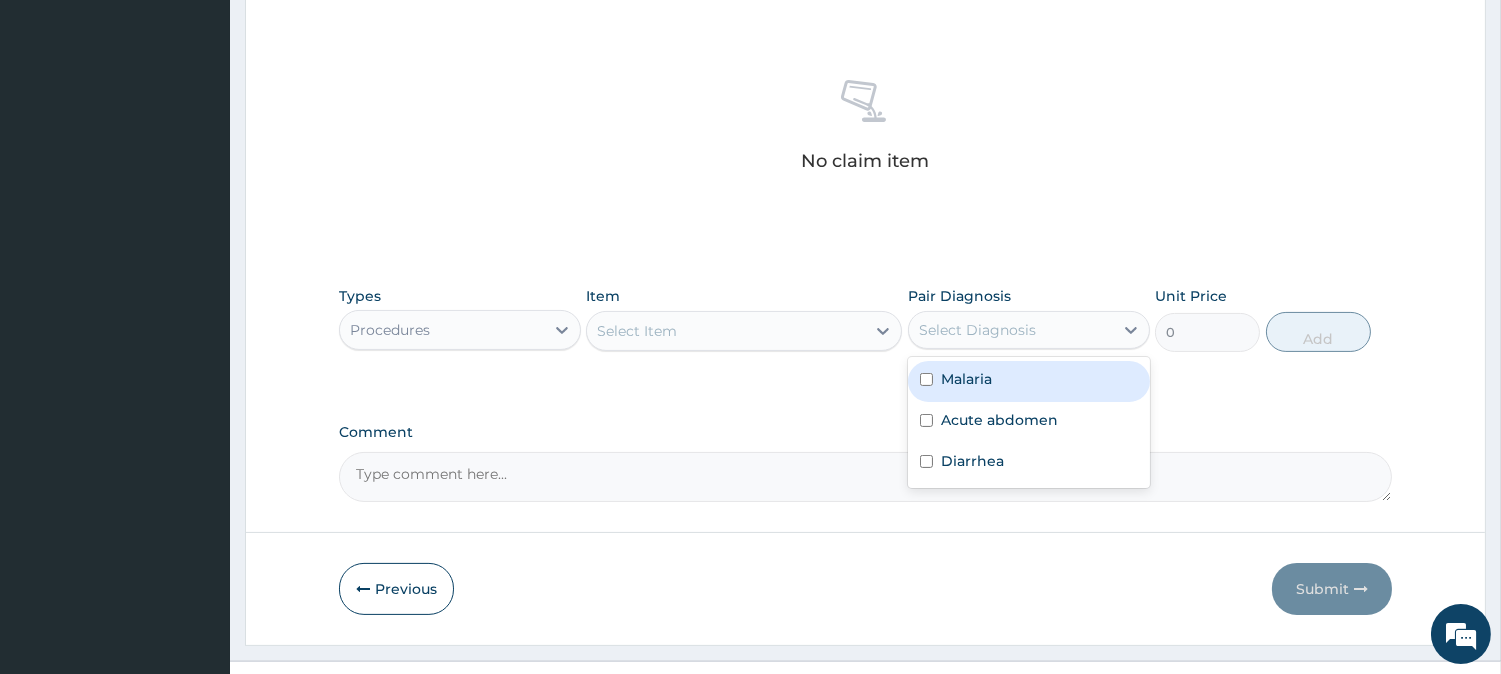 drag, startPoint x: 951, startPoint y: 330, endPoint x: 926, endPoint y: 376, distance: 52.35456 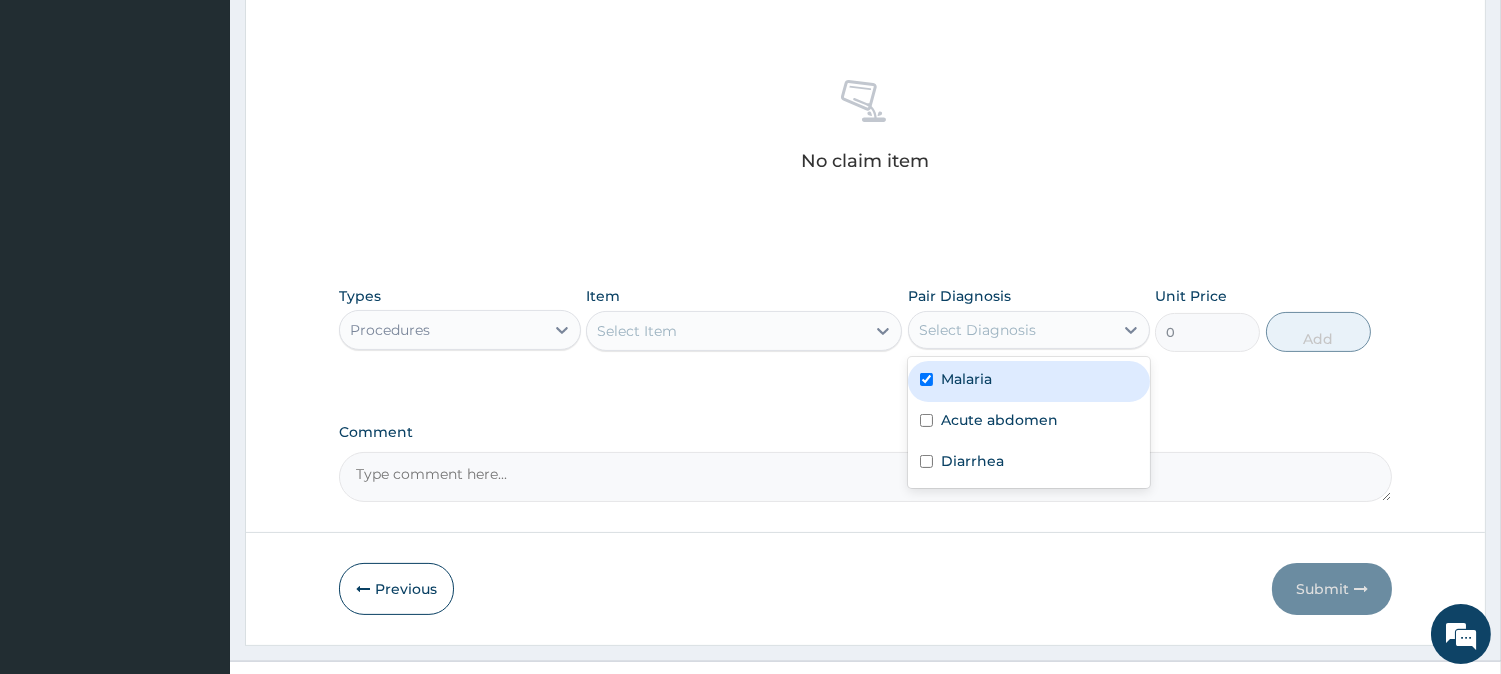 checkbox on "true" 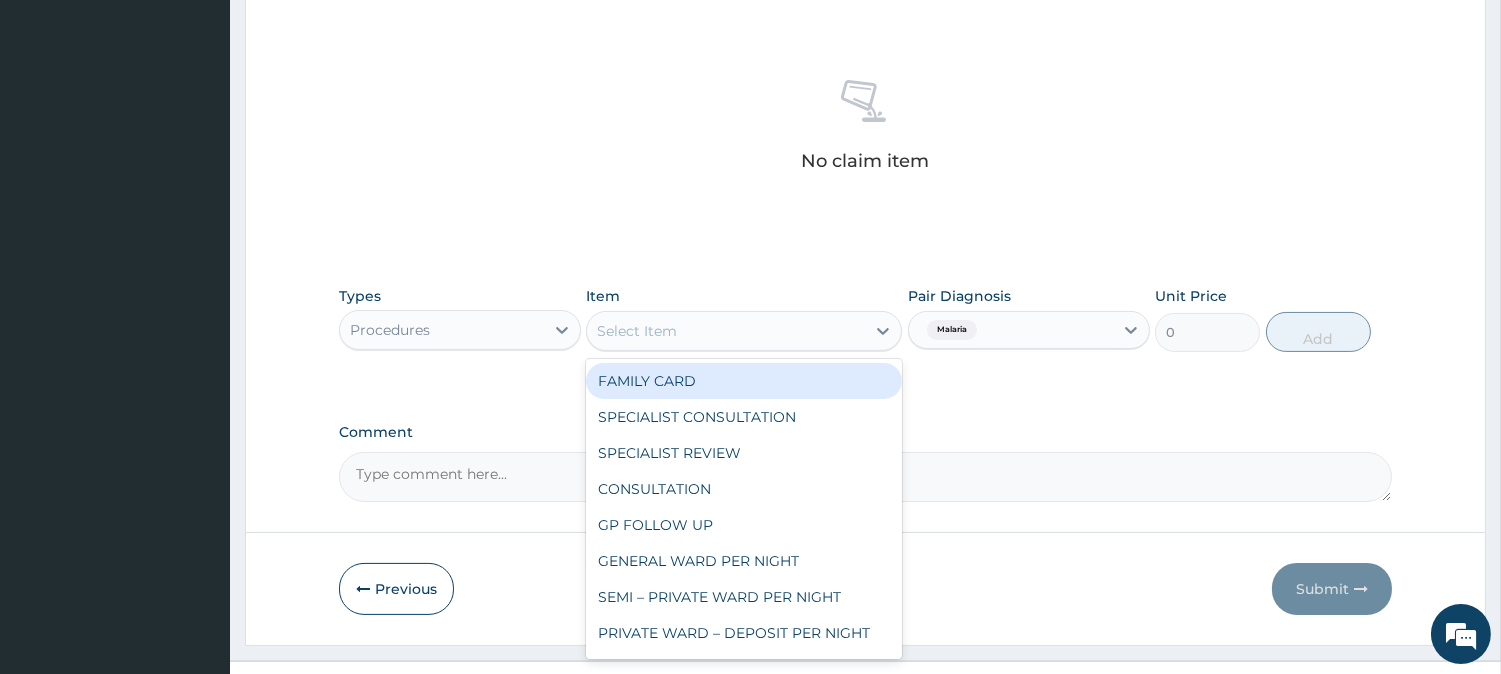 click on "Select Item" at bounding box center [726, 331] 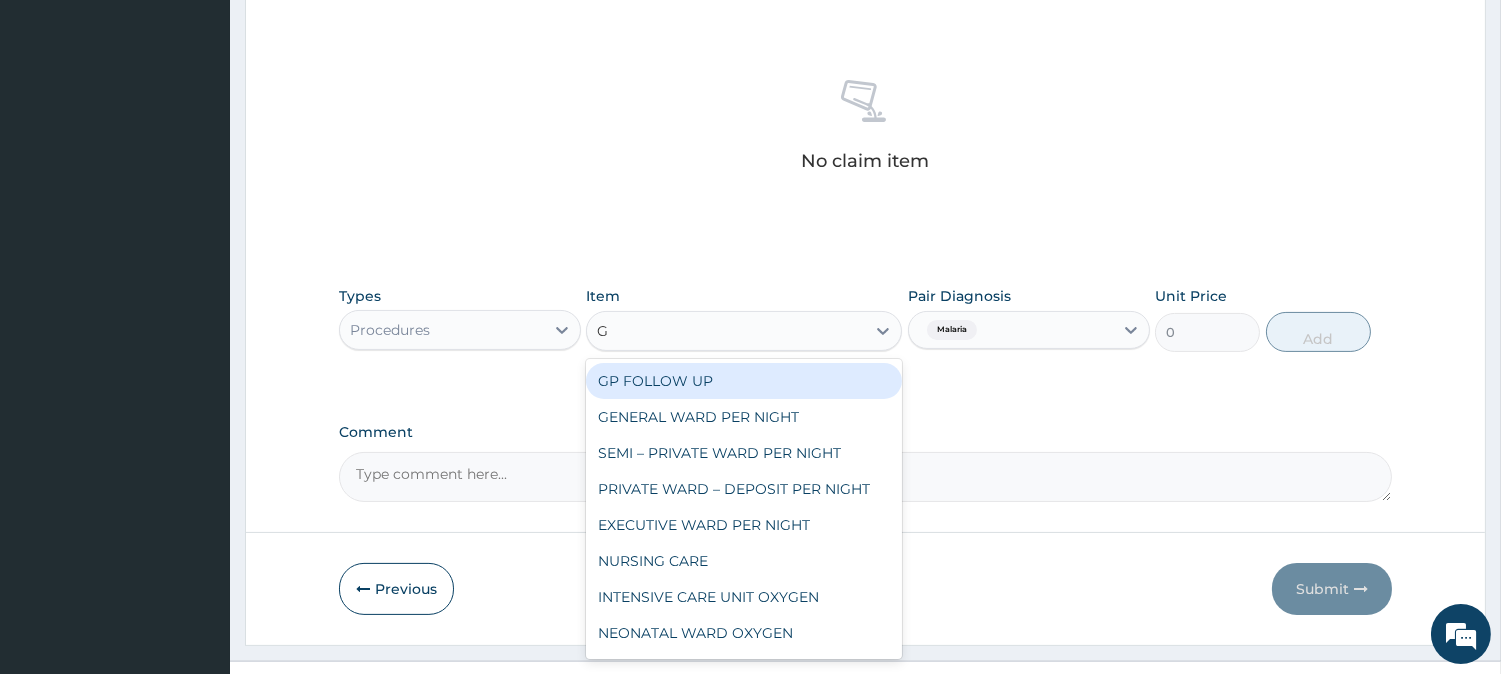 type on "GP" 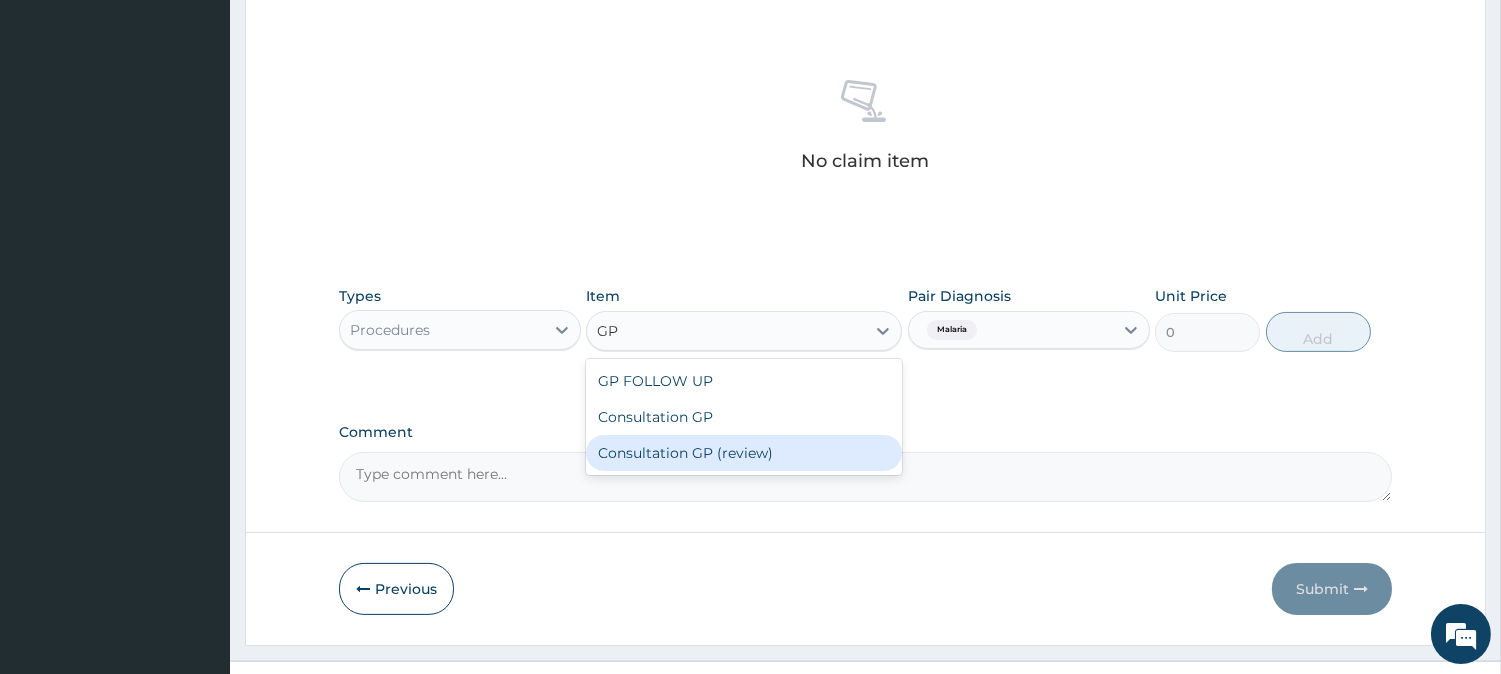click on "Consultation GP (review)" at bounding box center (744, 453) 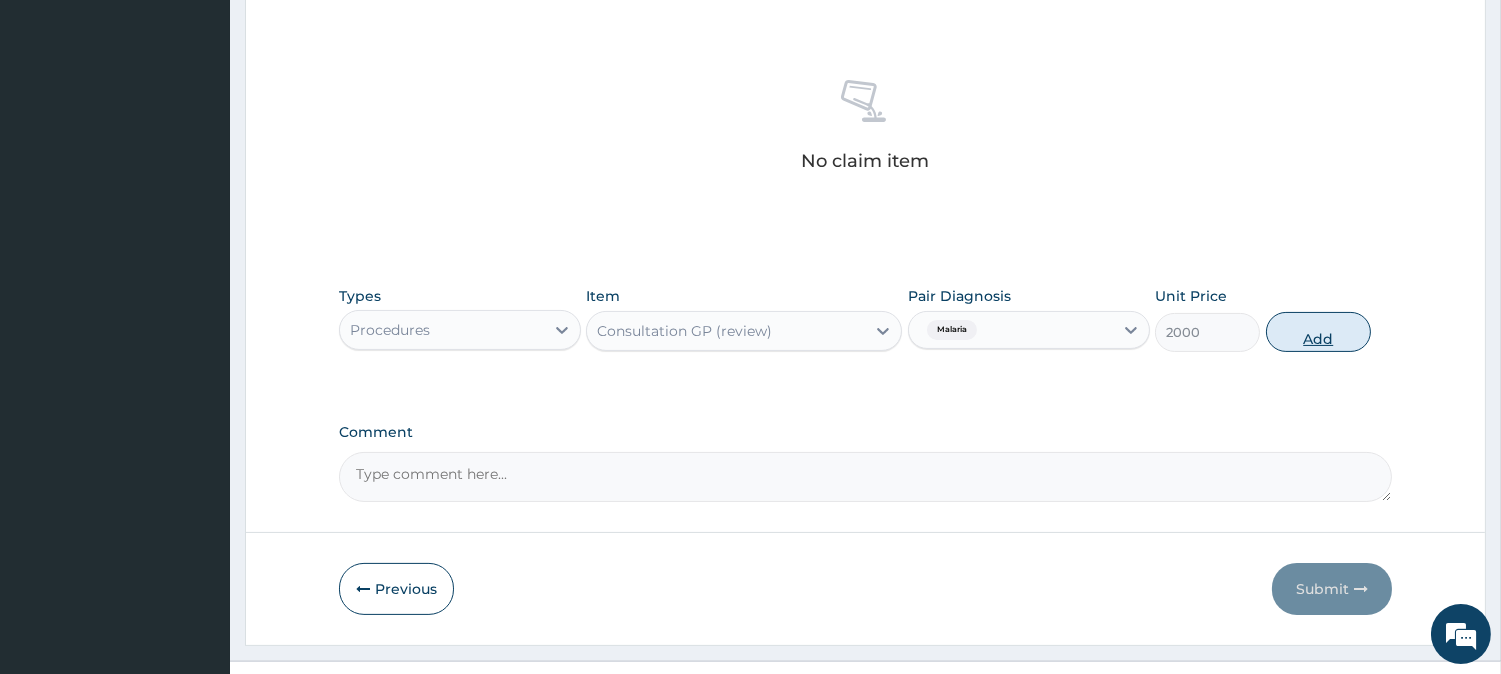 click on "Add" at bounding box center (1318, 332) 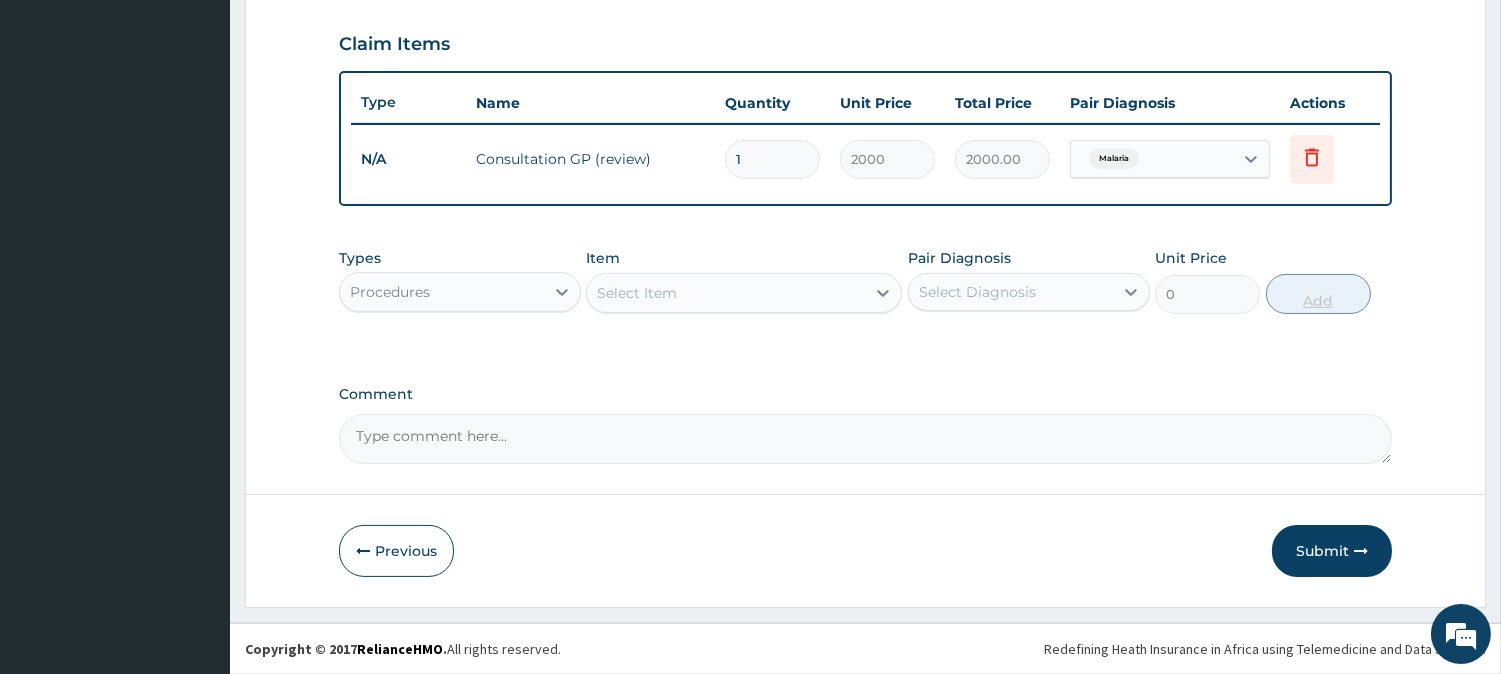 scroll, scrollTop: 671, scrollLeft: 0, axis: vertical 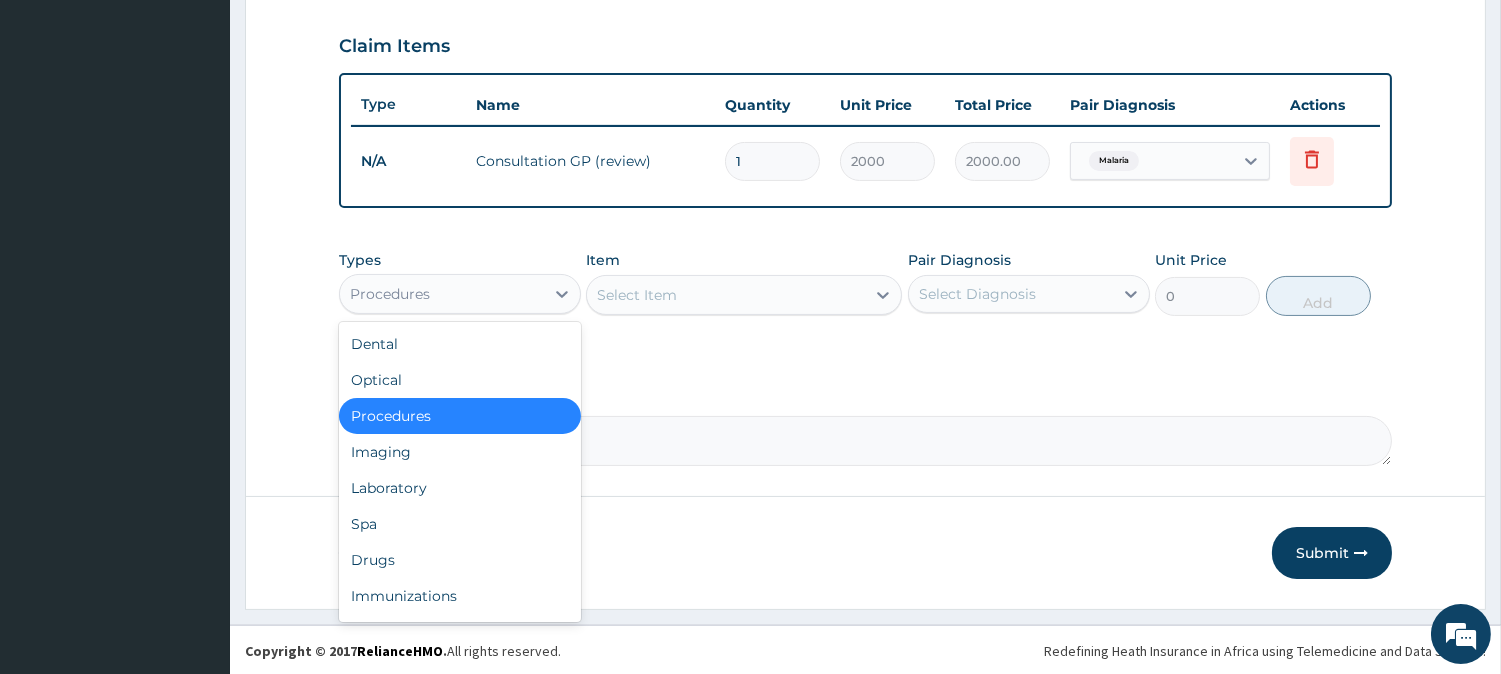 click on "Procedures" at bounding box center (442, 294) 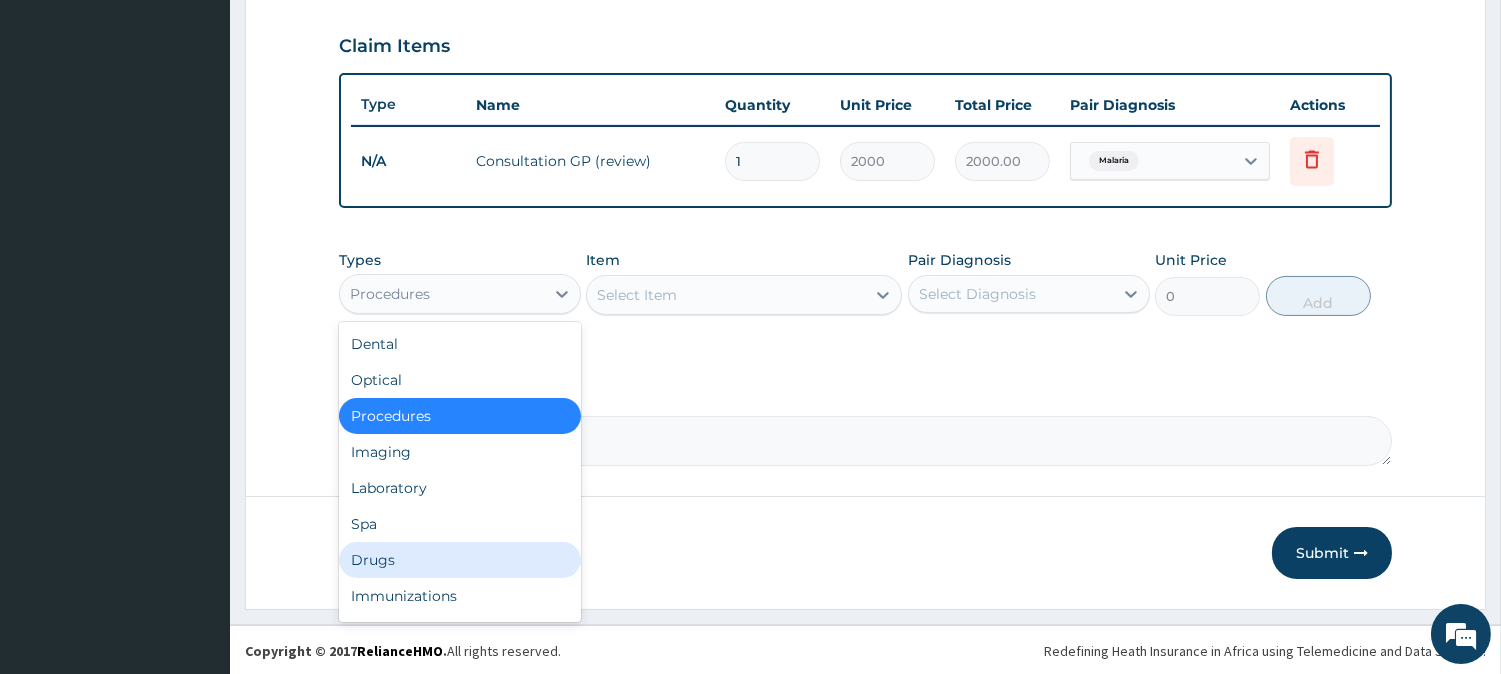 click on "Drugs" at bounding box center [460, 560] 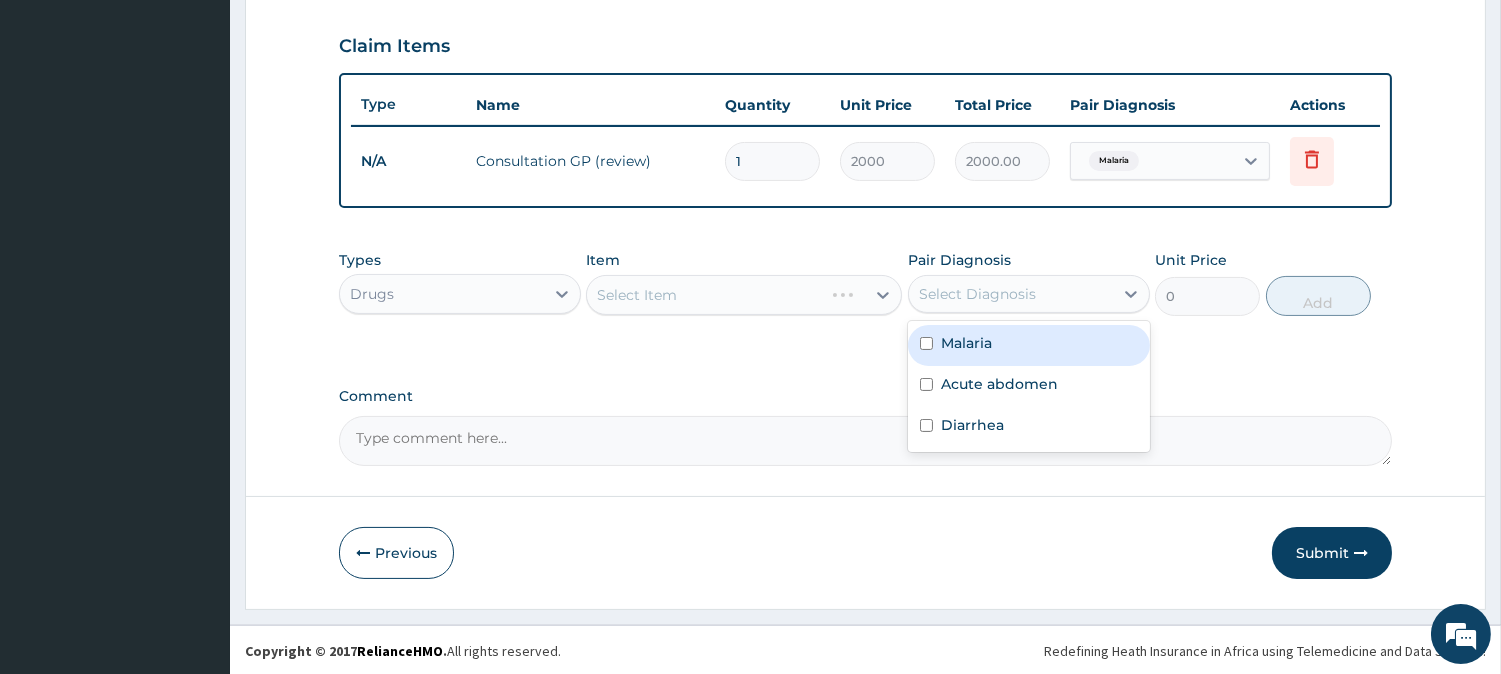 click on "Select Diagnosis" at bounding box center (977, 294) 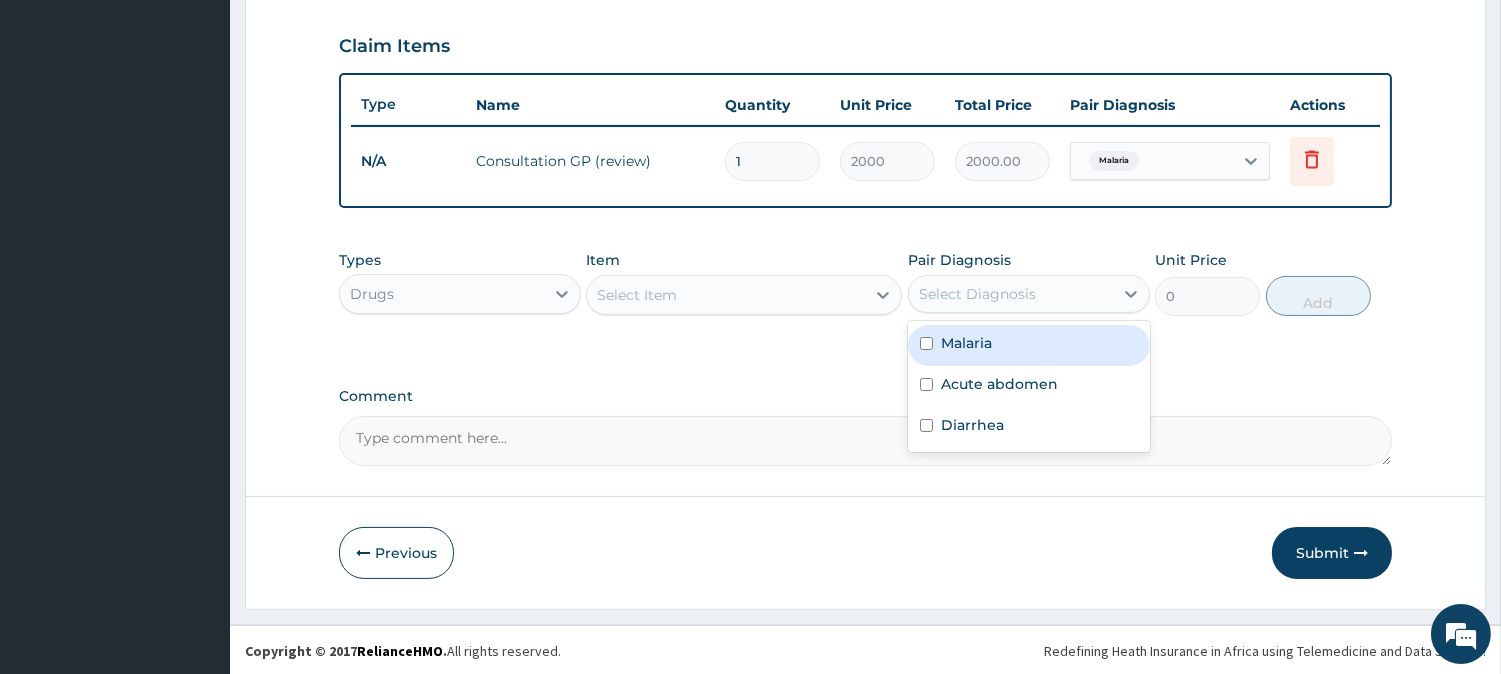 click on "Malaria" at bounding box center [966, 343] 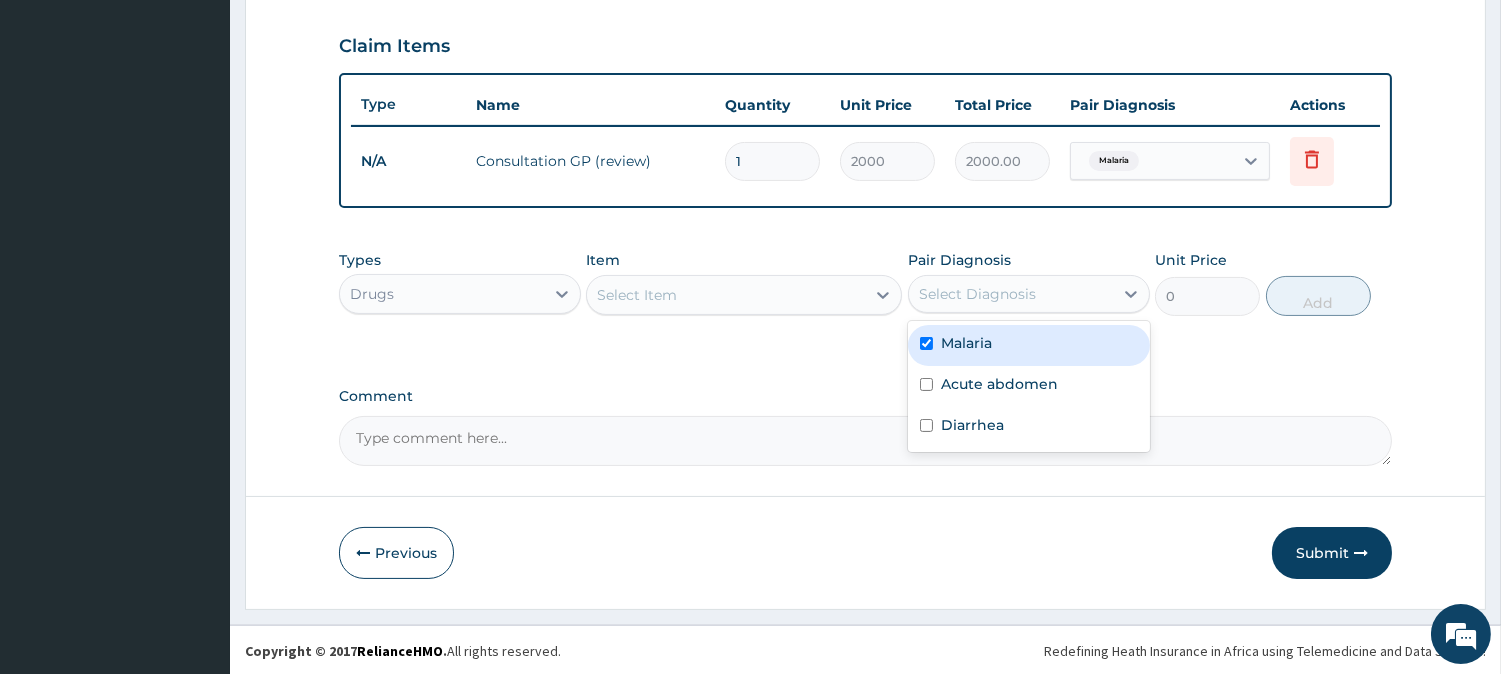 checkbox on "true" 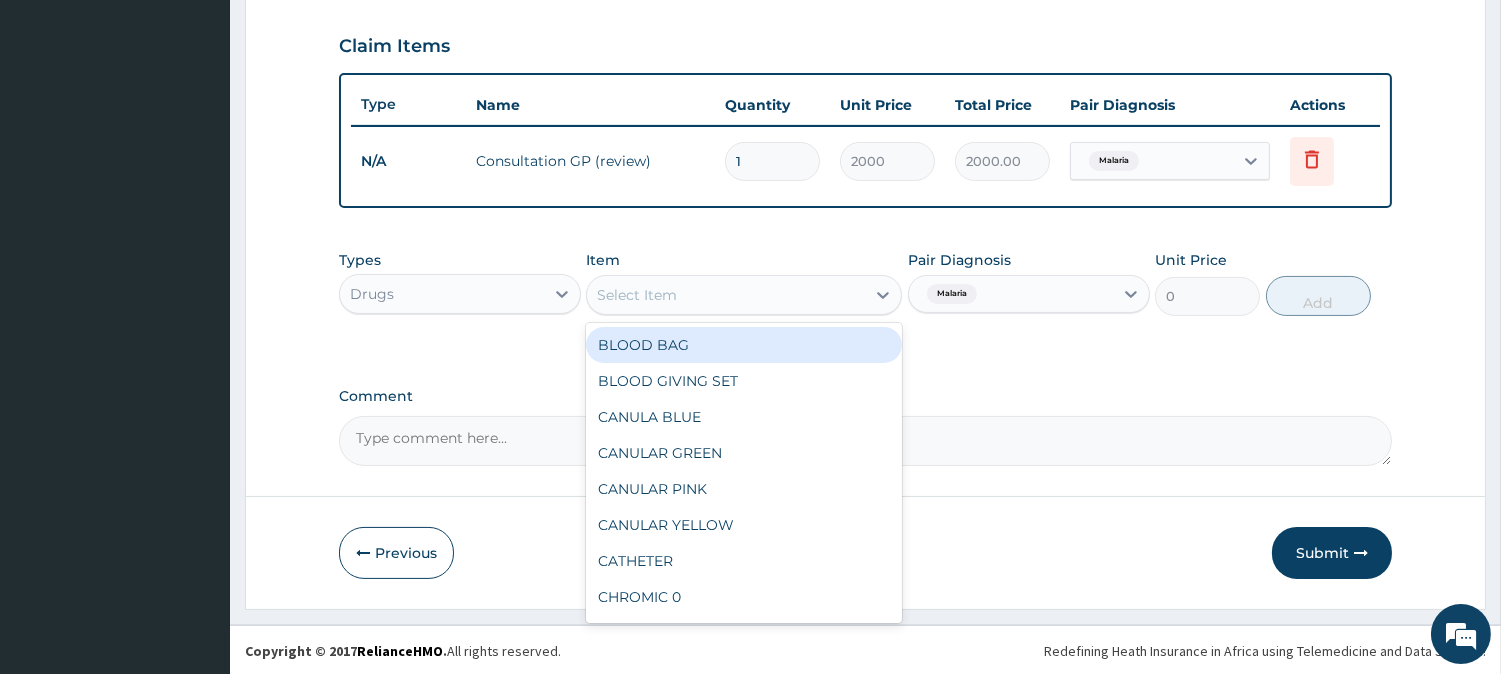 click on "Select Item" at bounding box center [637, 295] 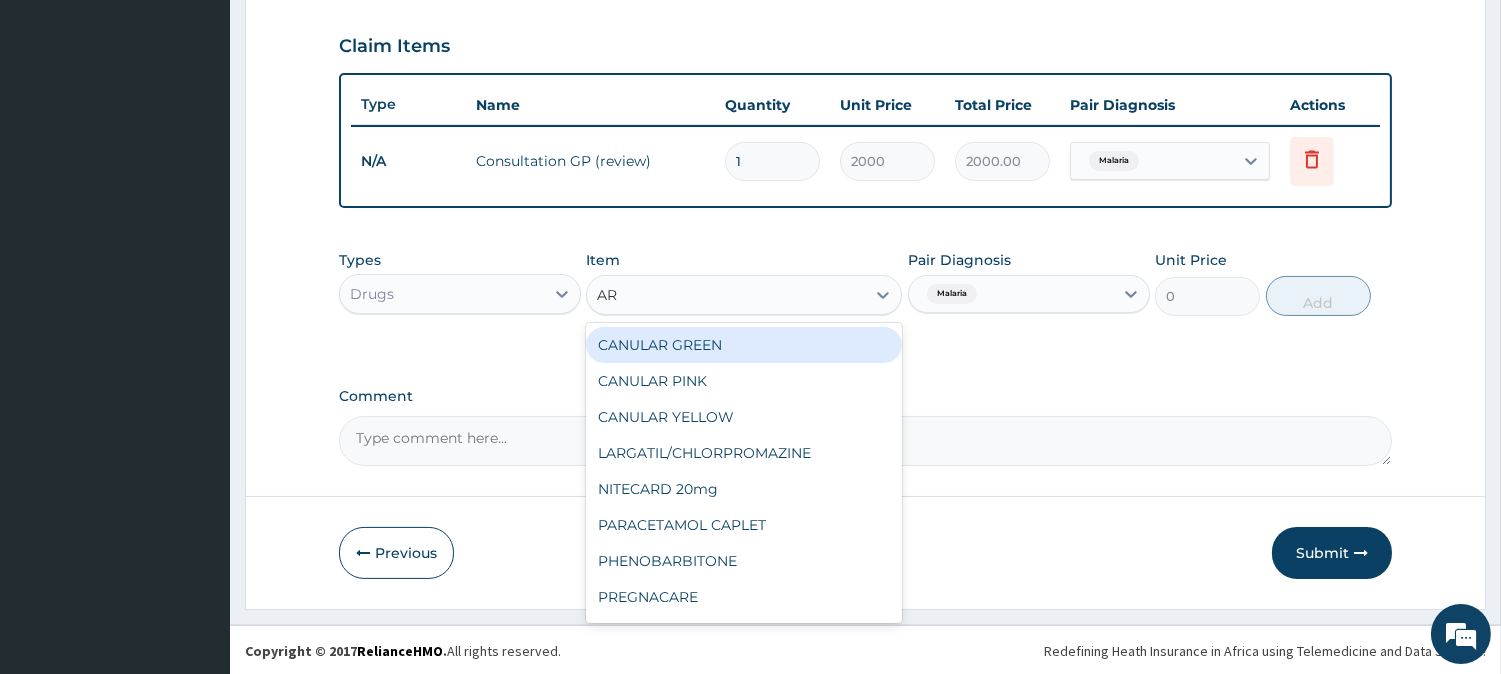 type on "ART" 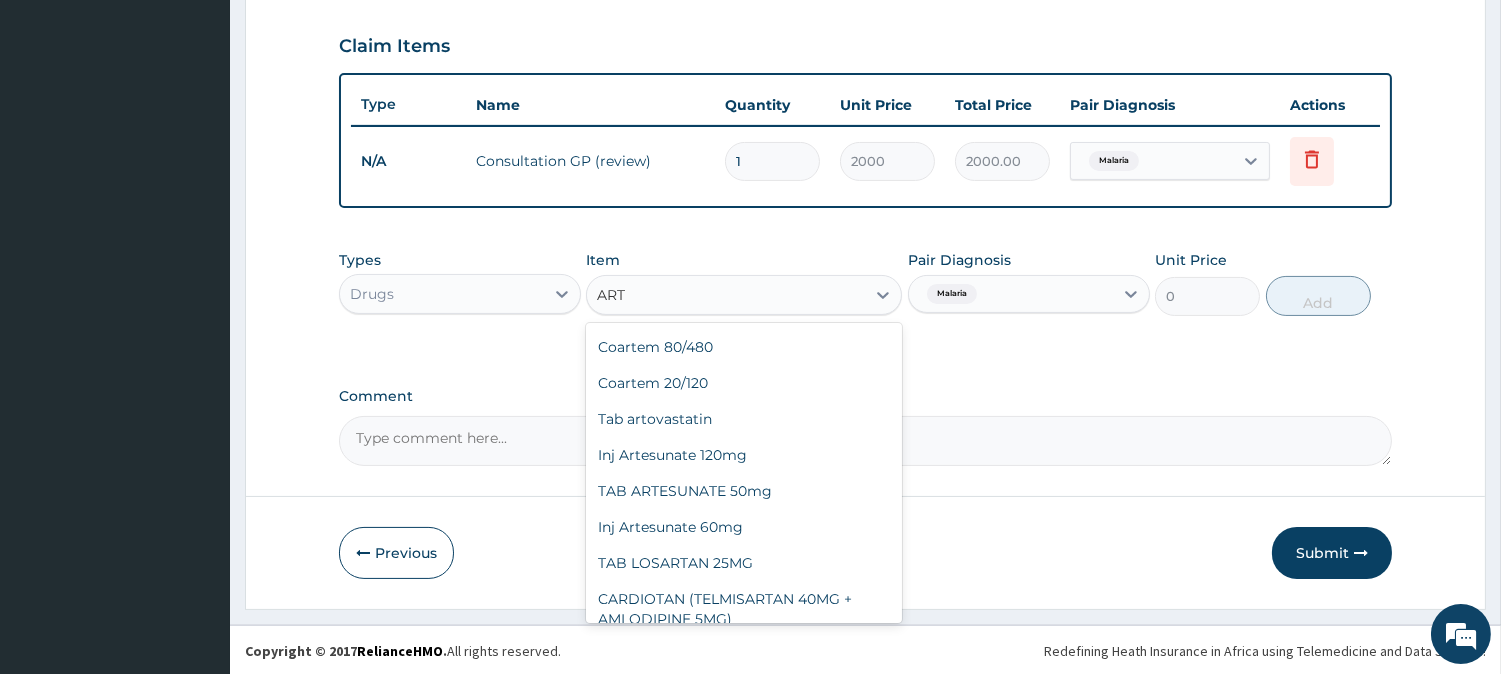 scroll, scrollTop: 266, scrollLeft: 0, axis: vertical 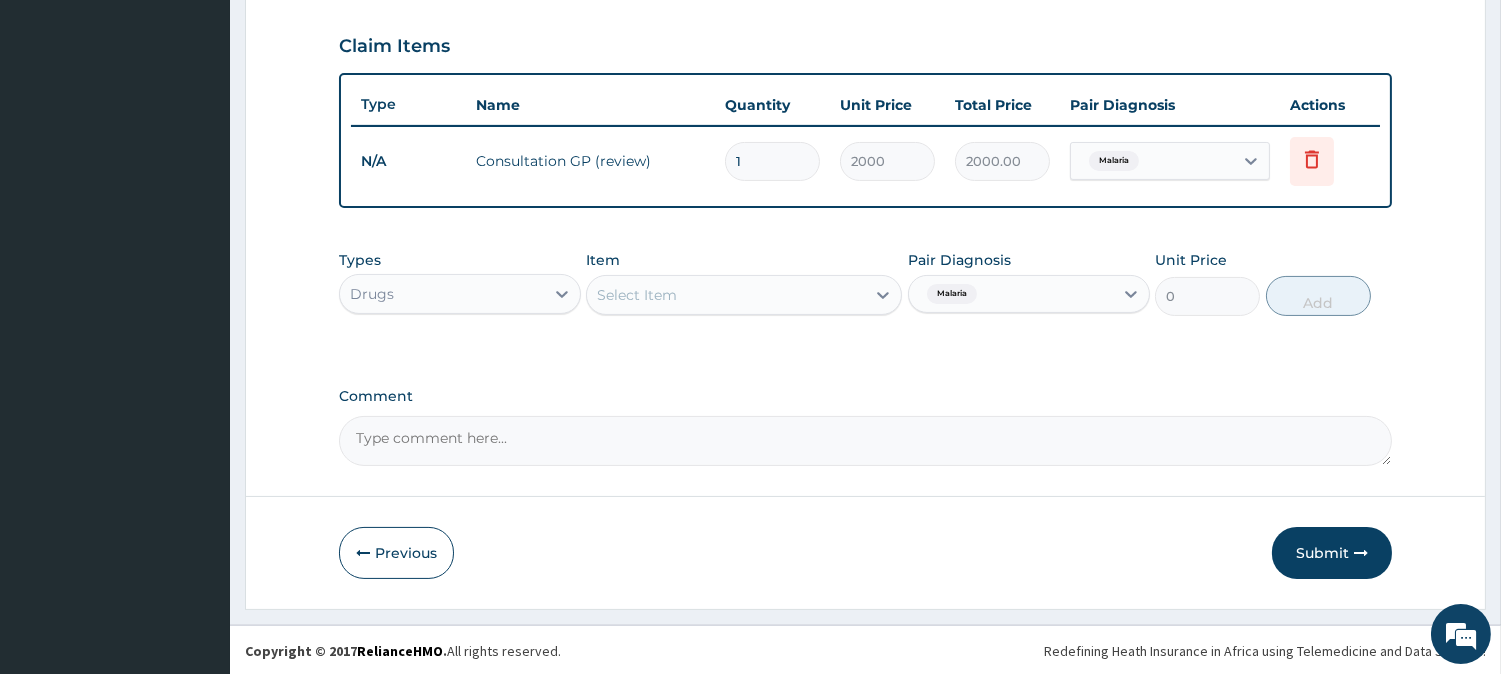 click on "Select Item" at bounding box center [726, 295] 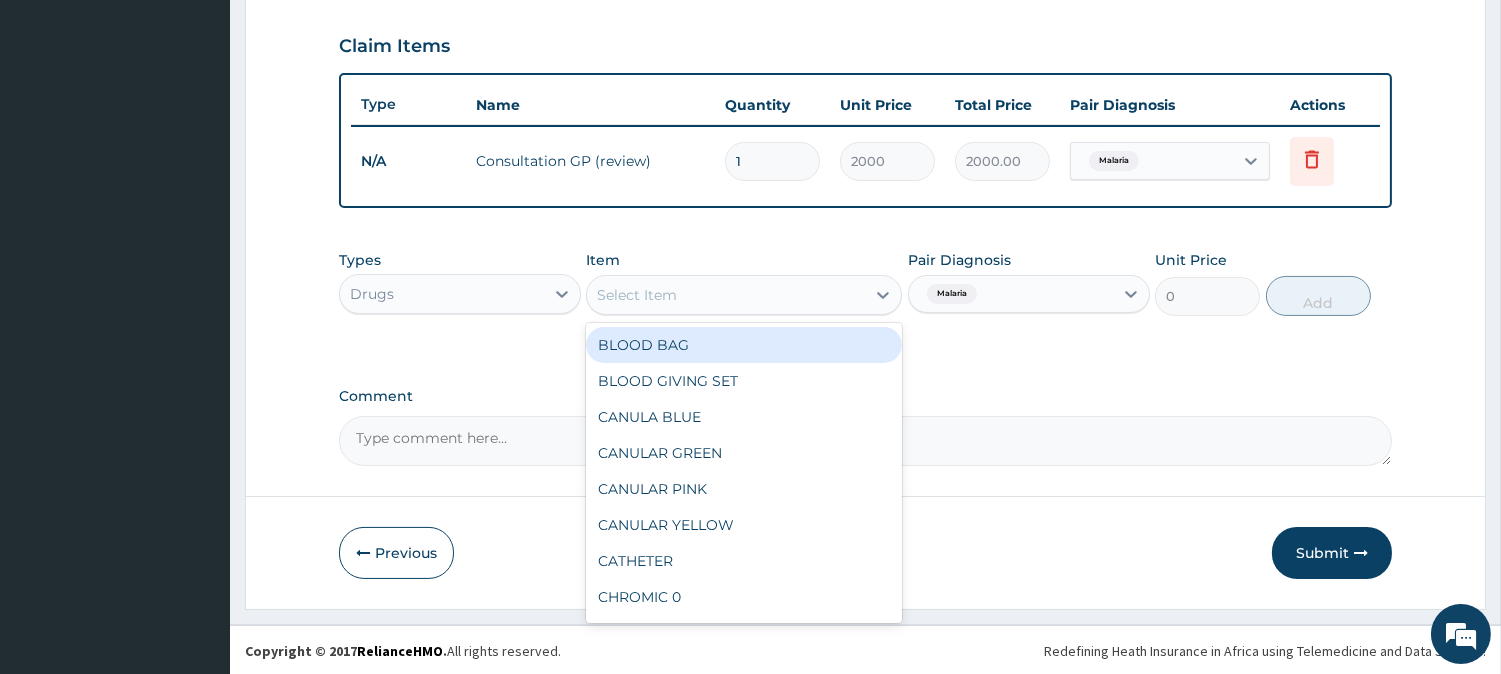 click on "Select Item" at bounding box center (637, 295) 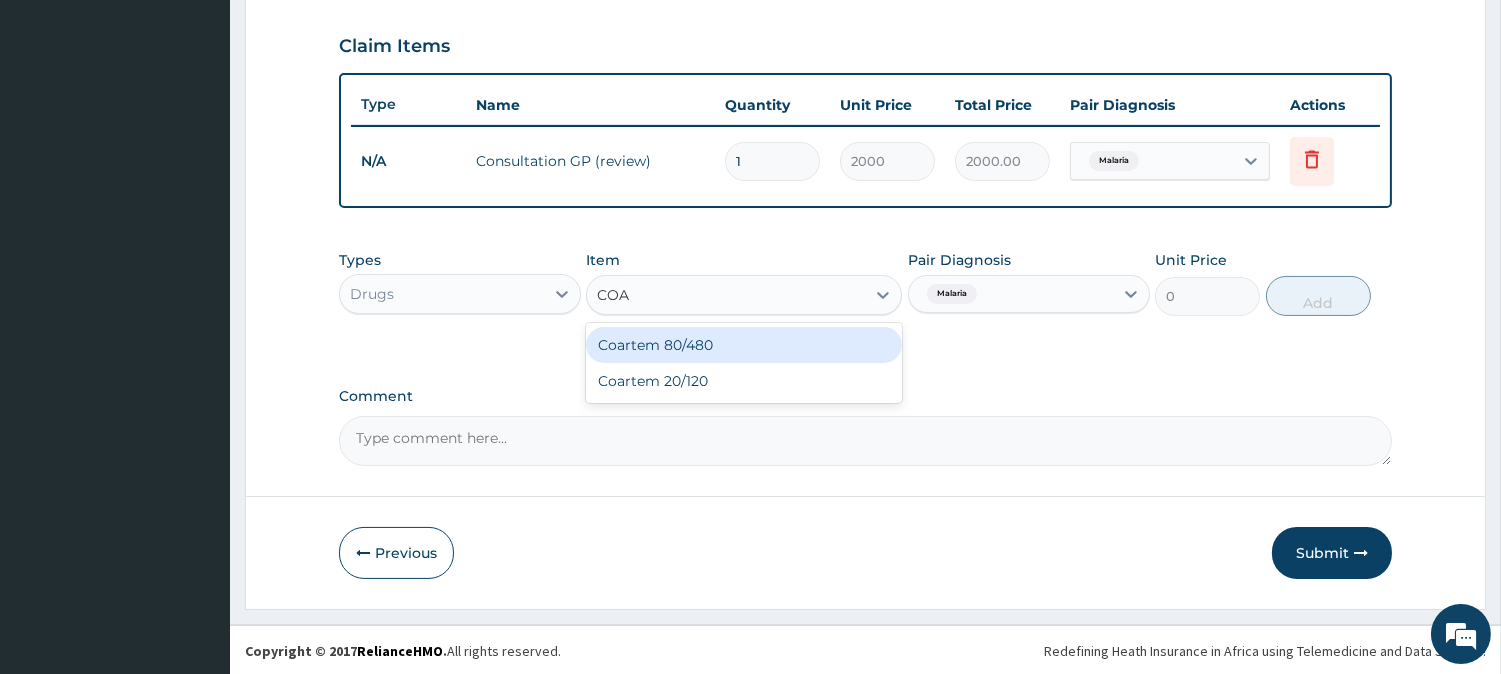 type on "COAR" 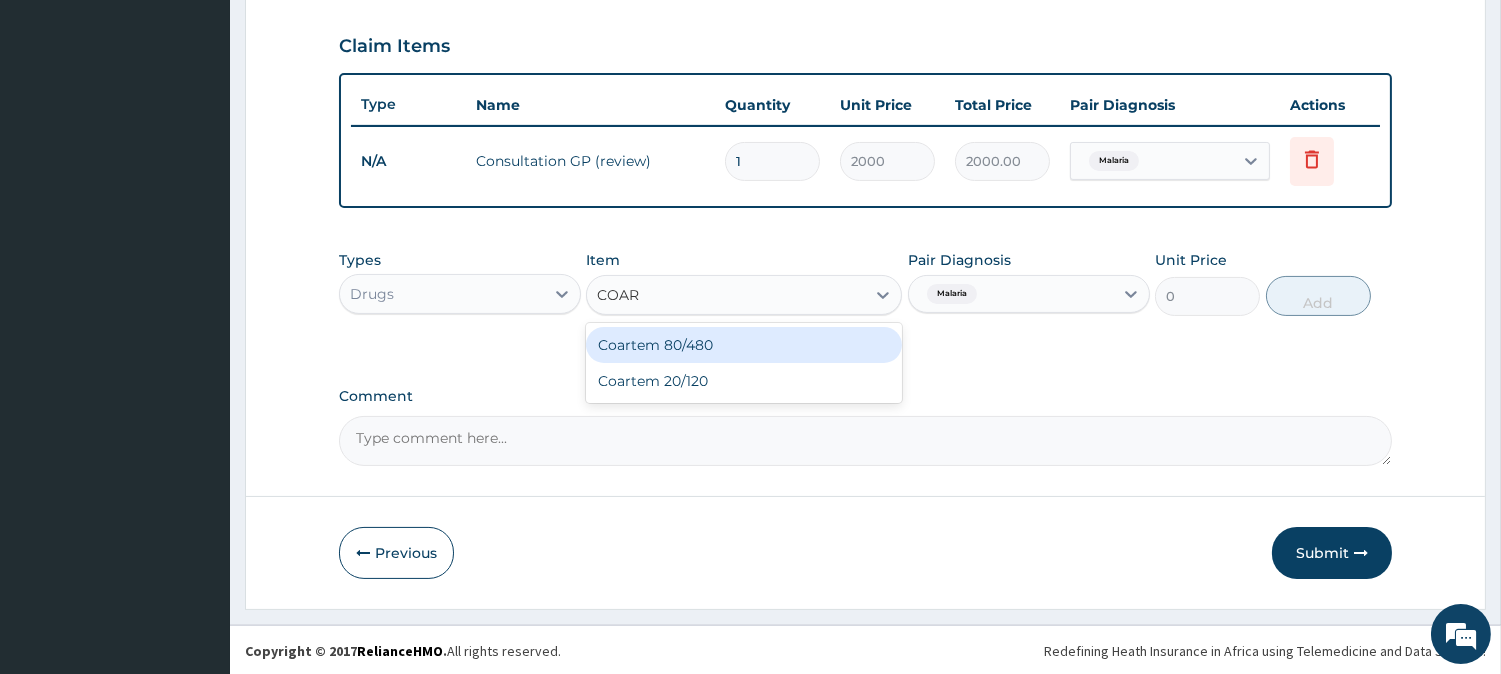 click on "Coartem 80/480" at bounding box center (744, 345) 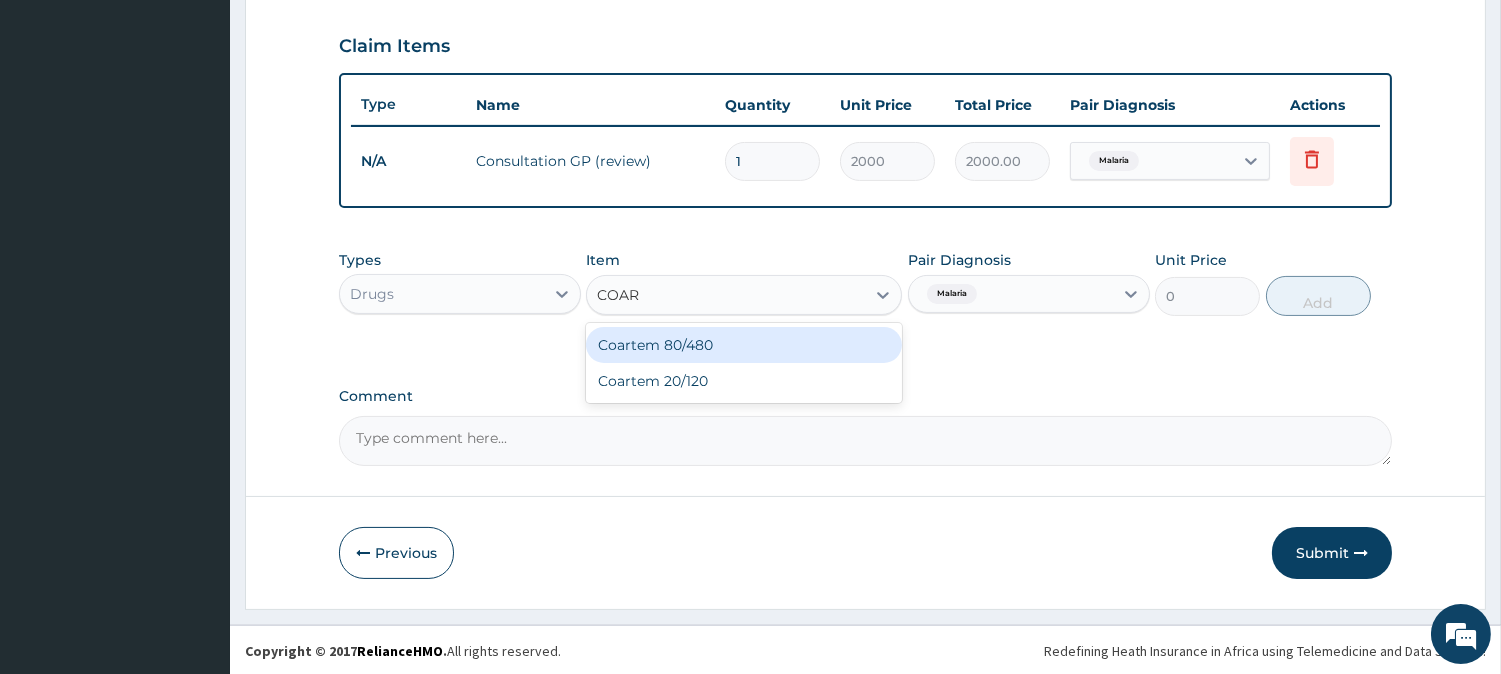 type 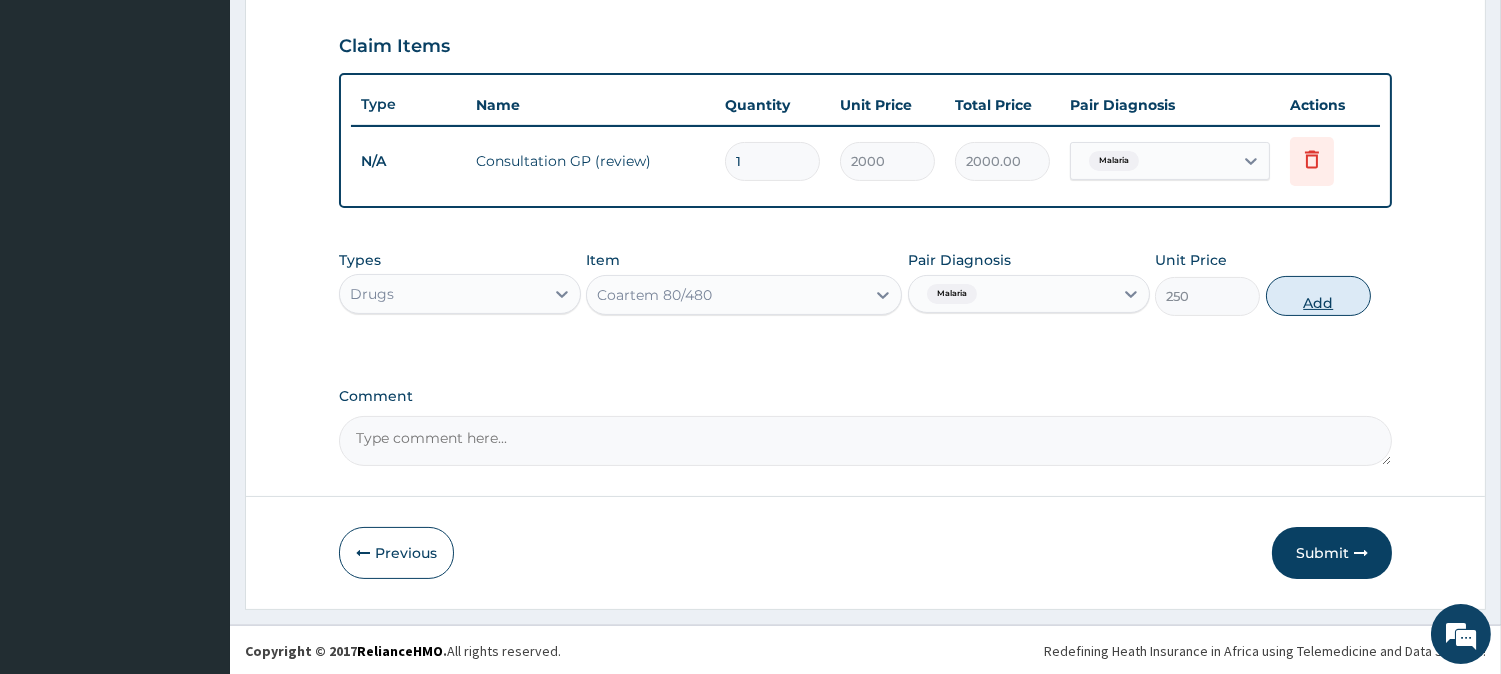 click on "Add" at bounding box center [1318, 296] 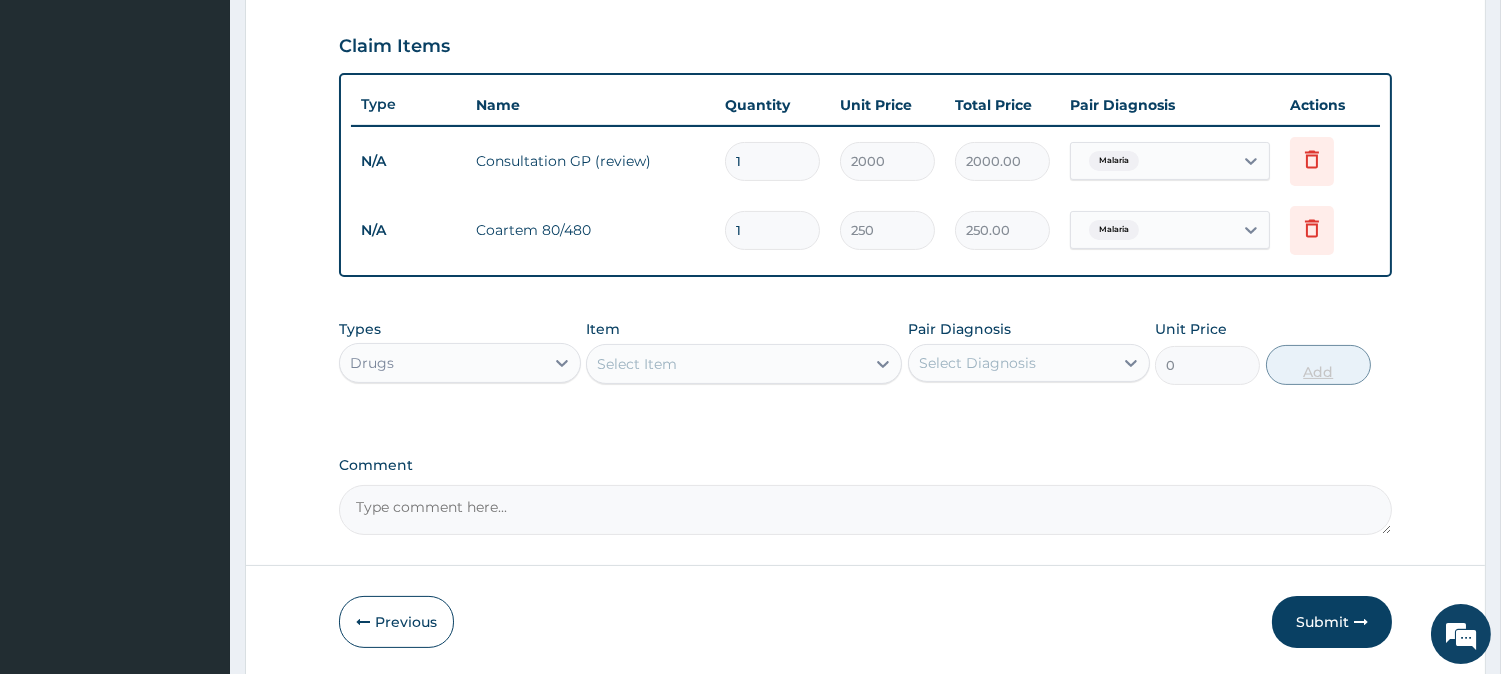 type 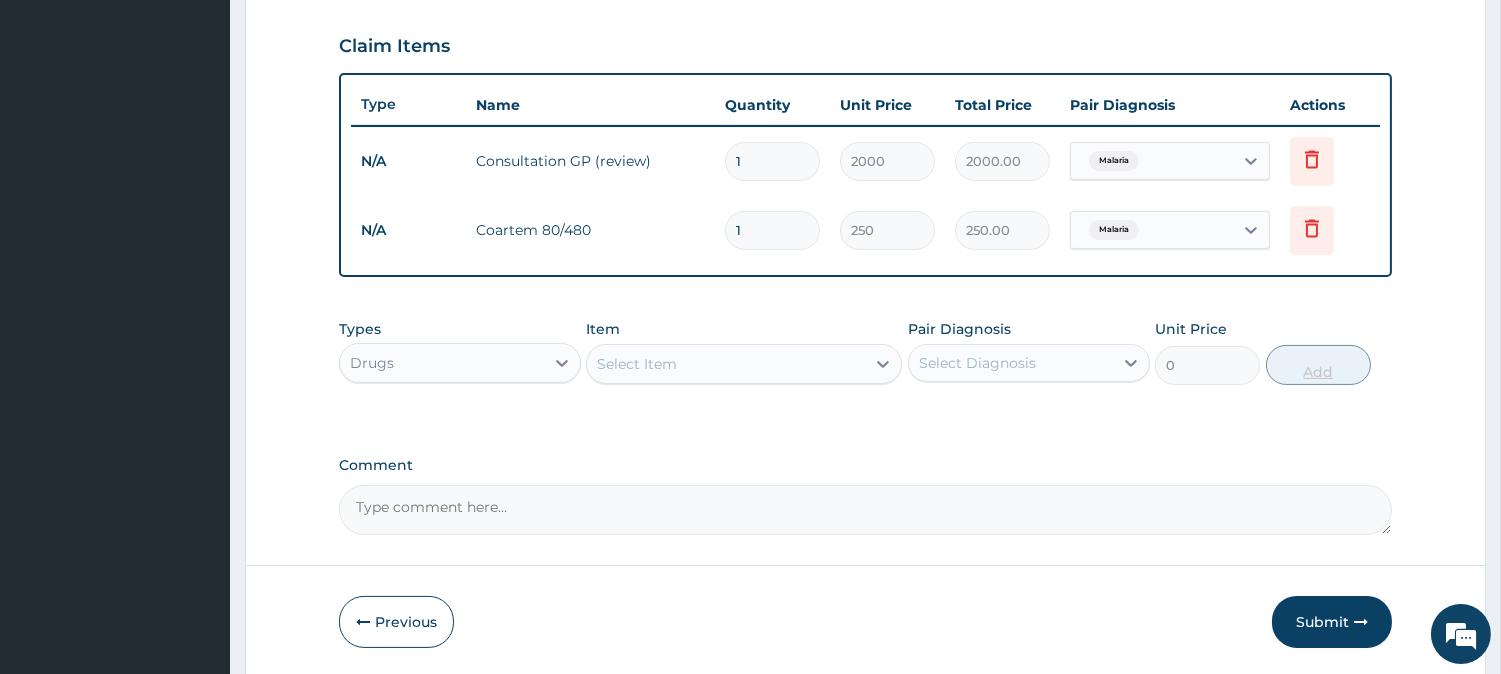 type on "0.00" 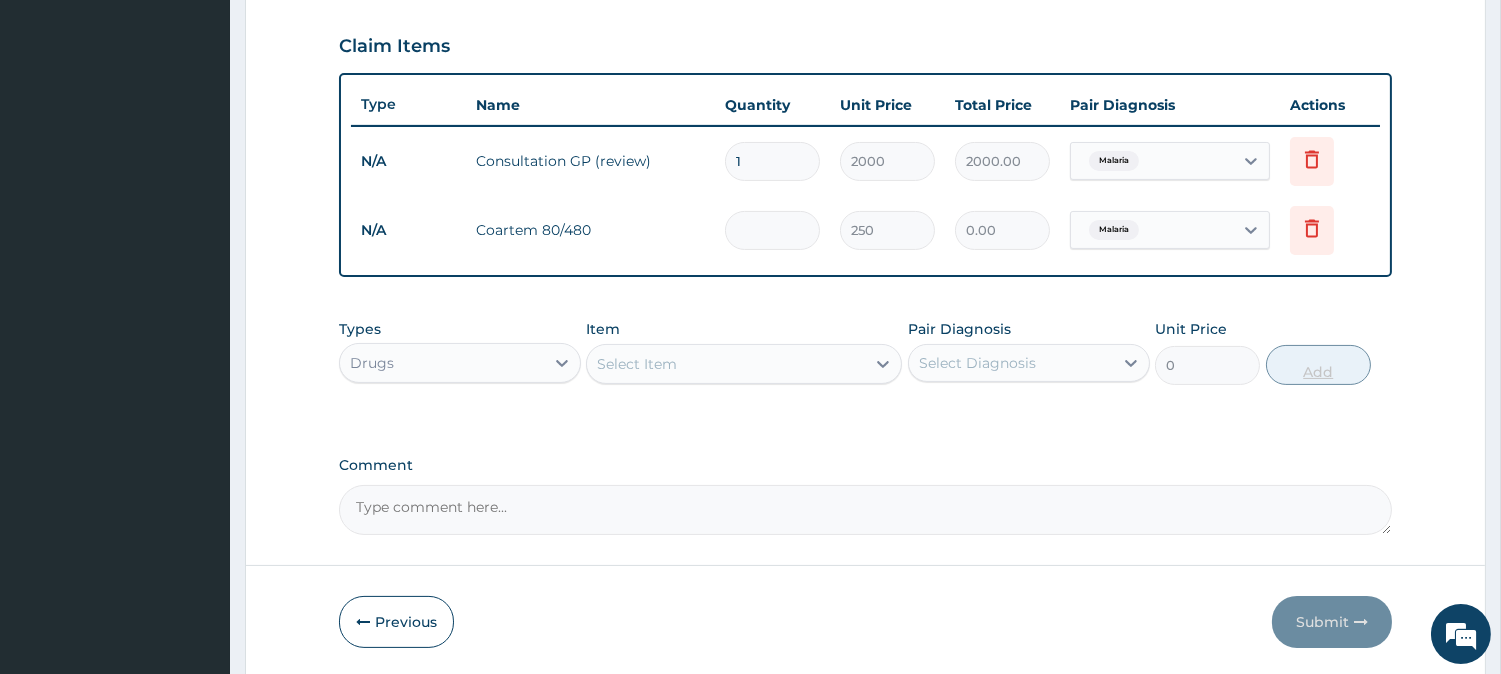 type on "3" 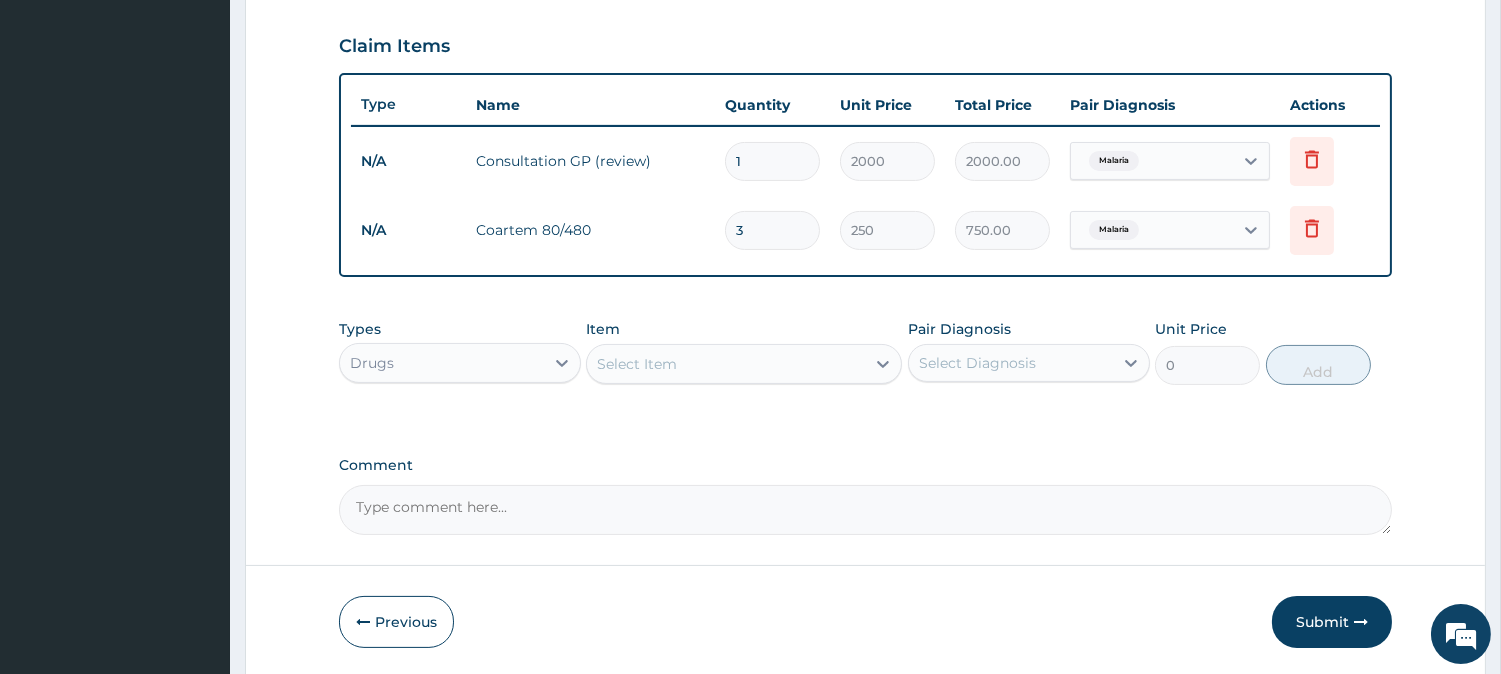 type on "3" 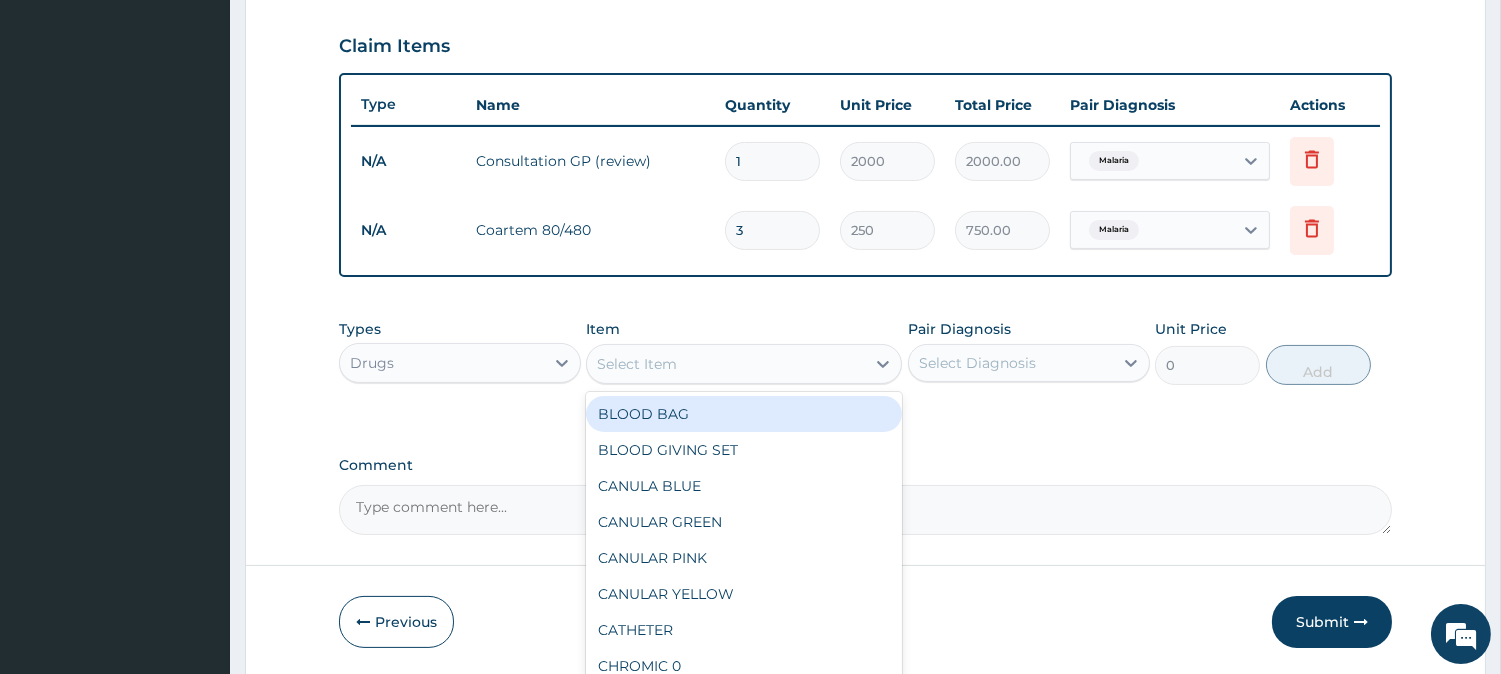 click on "Select Item" at bounding box center (637, 364) 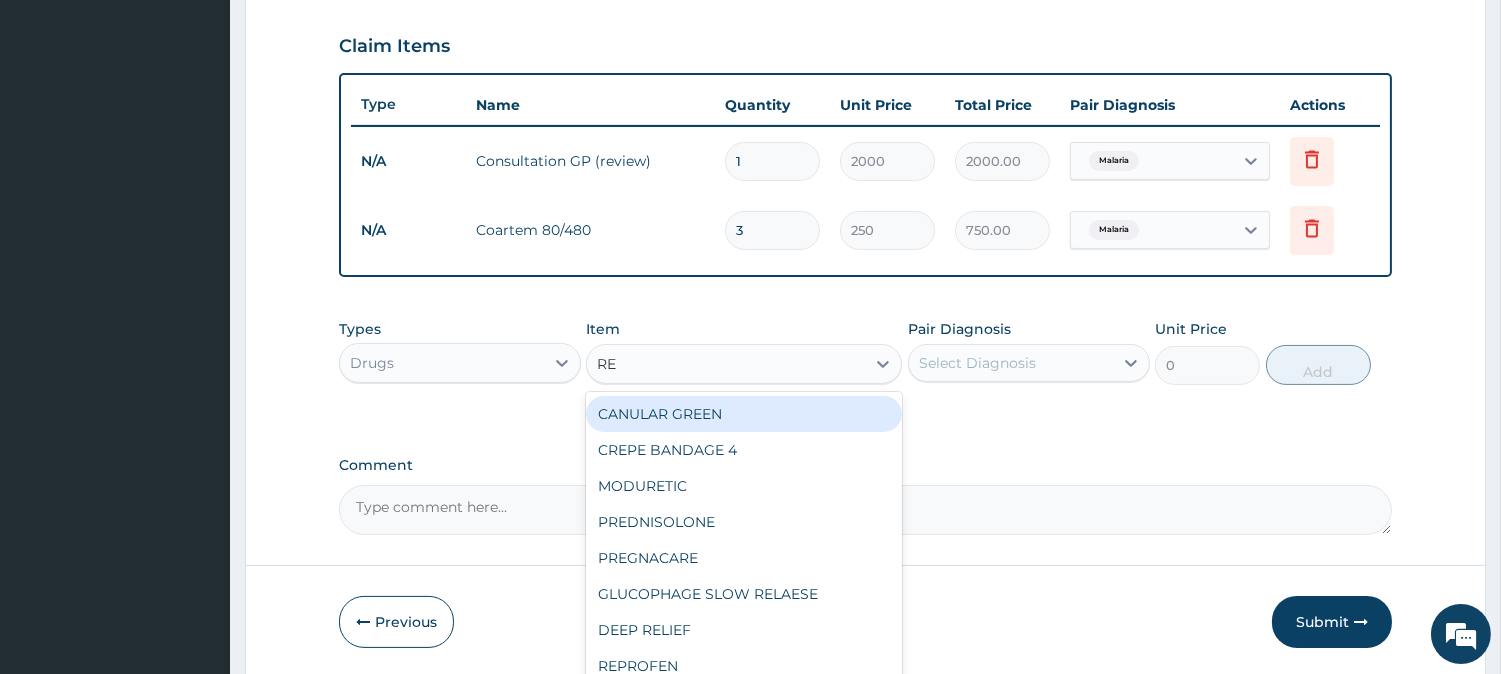 type on "R" 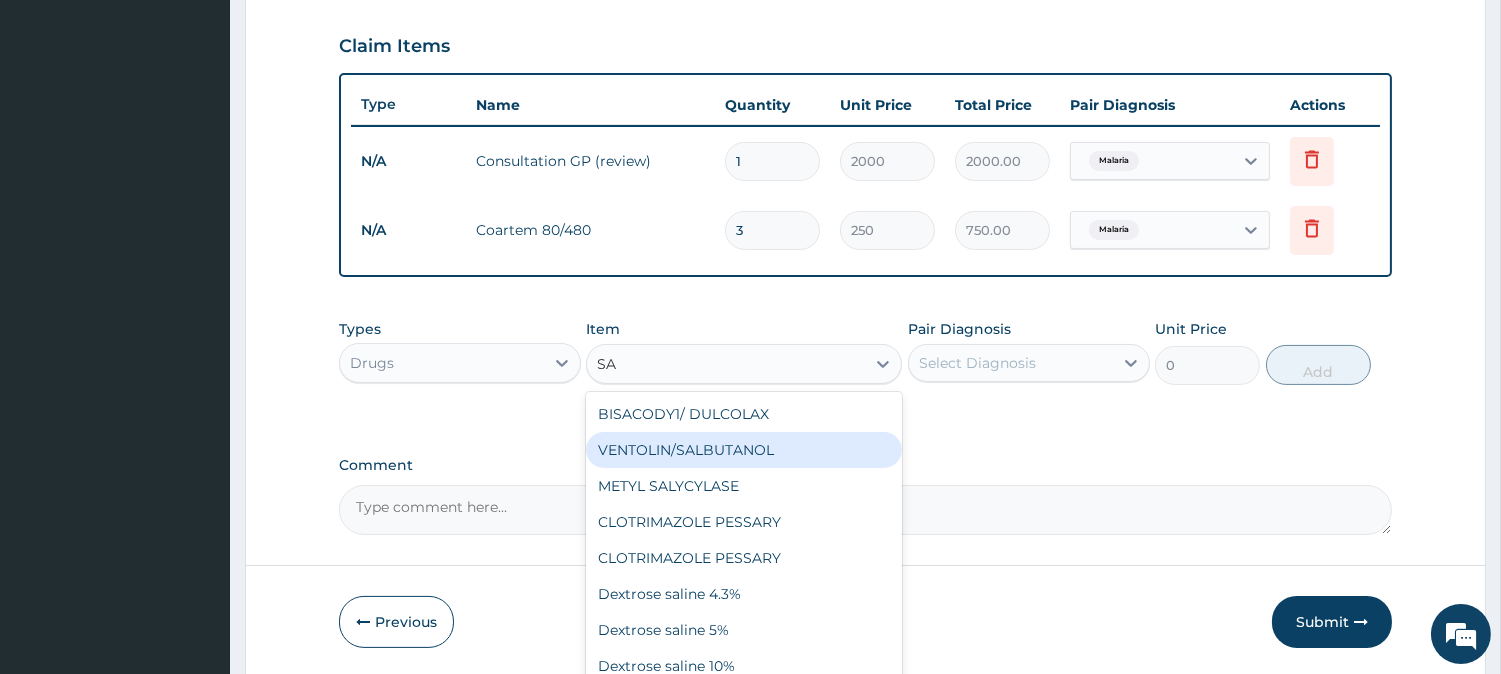 type on "S" 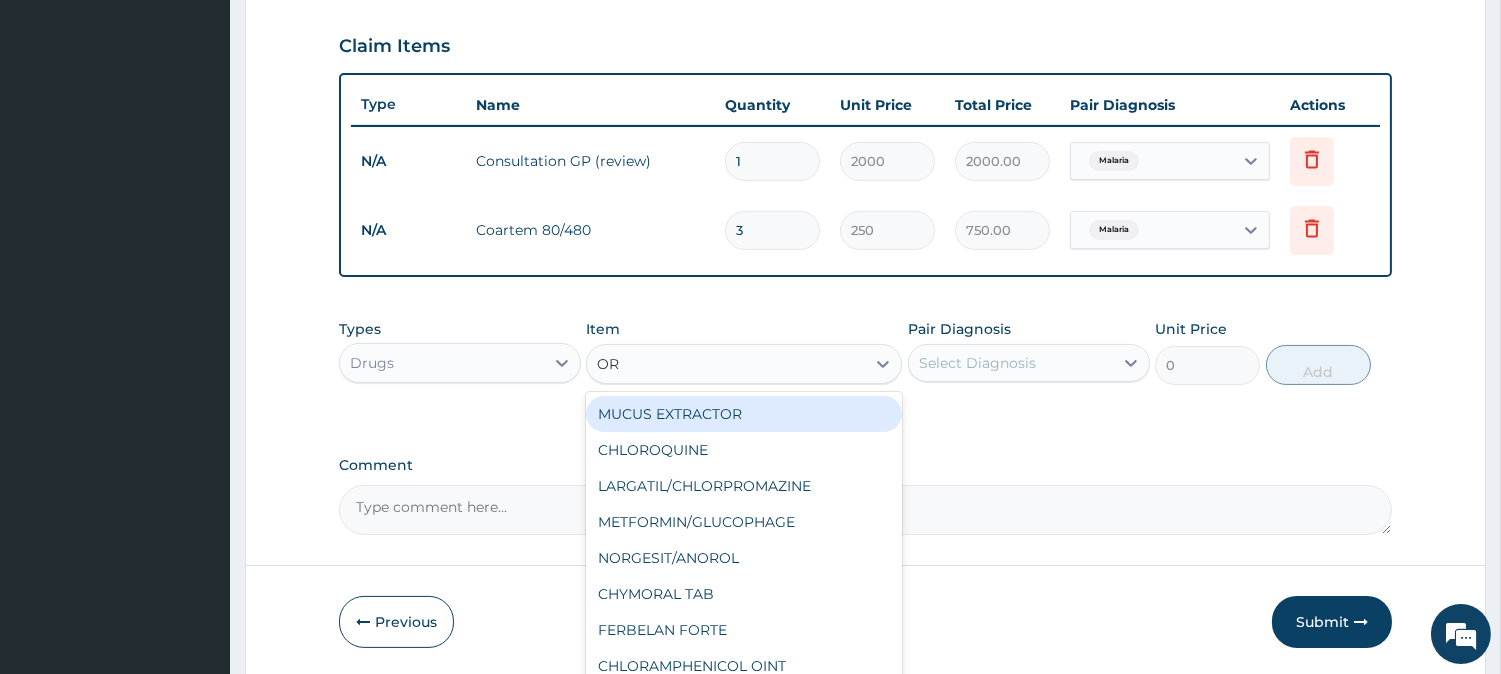 type on "ORS" 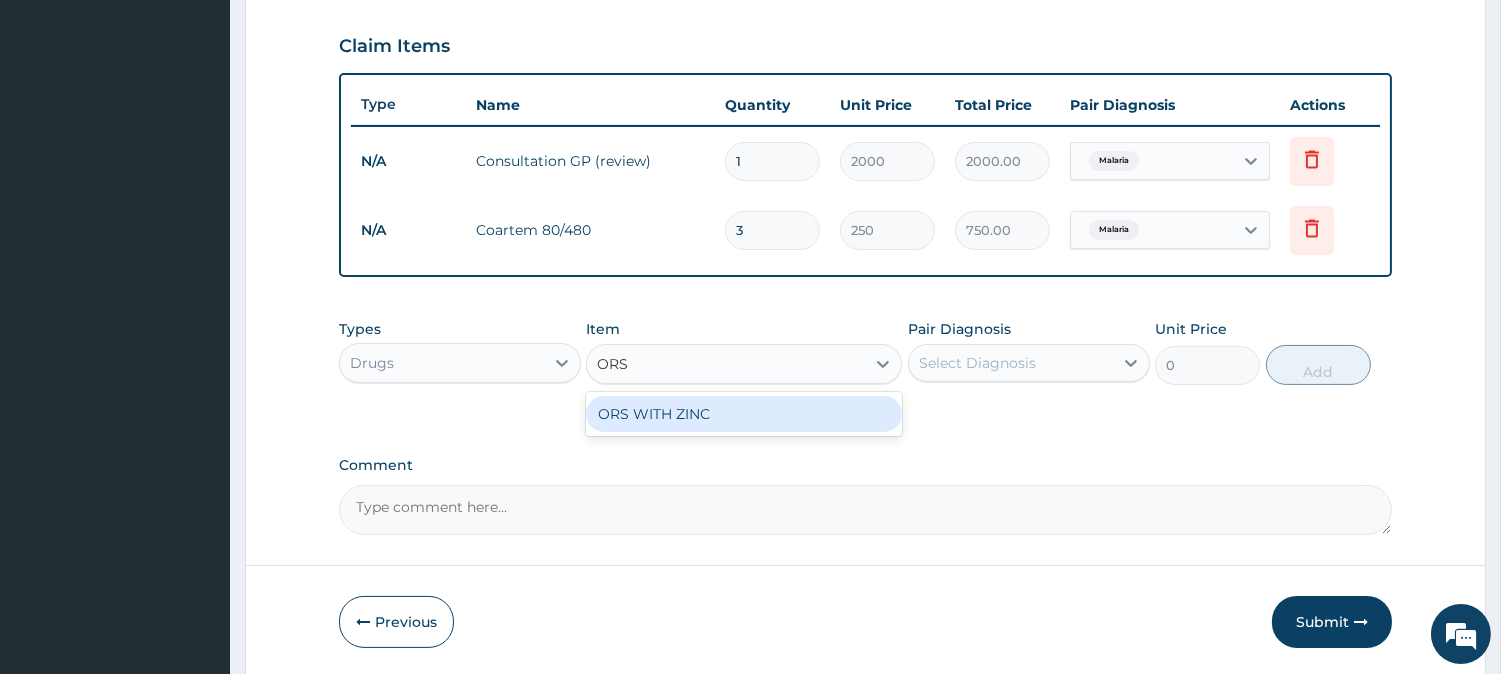 click on "ORS WITH ZINC" at bounding box center (744, 414) 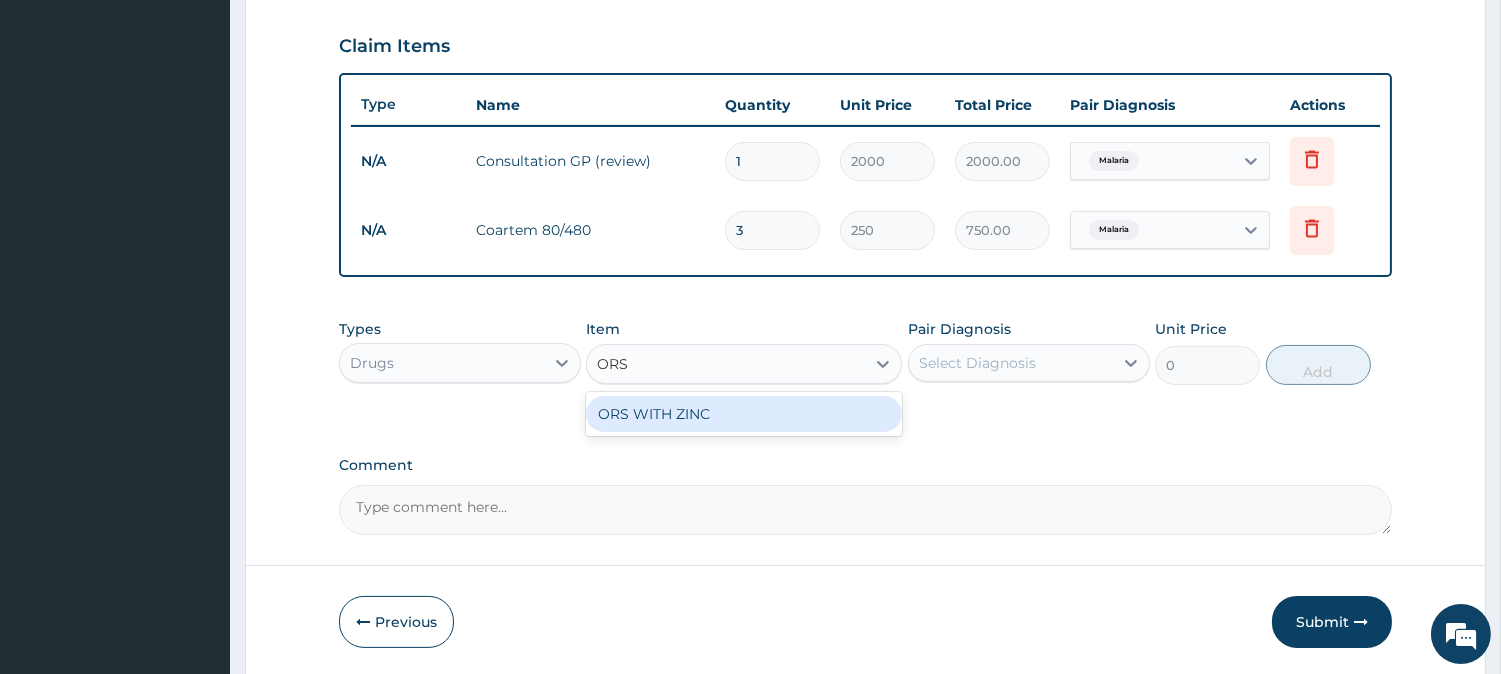type 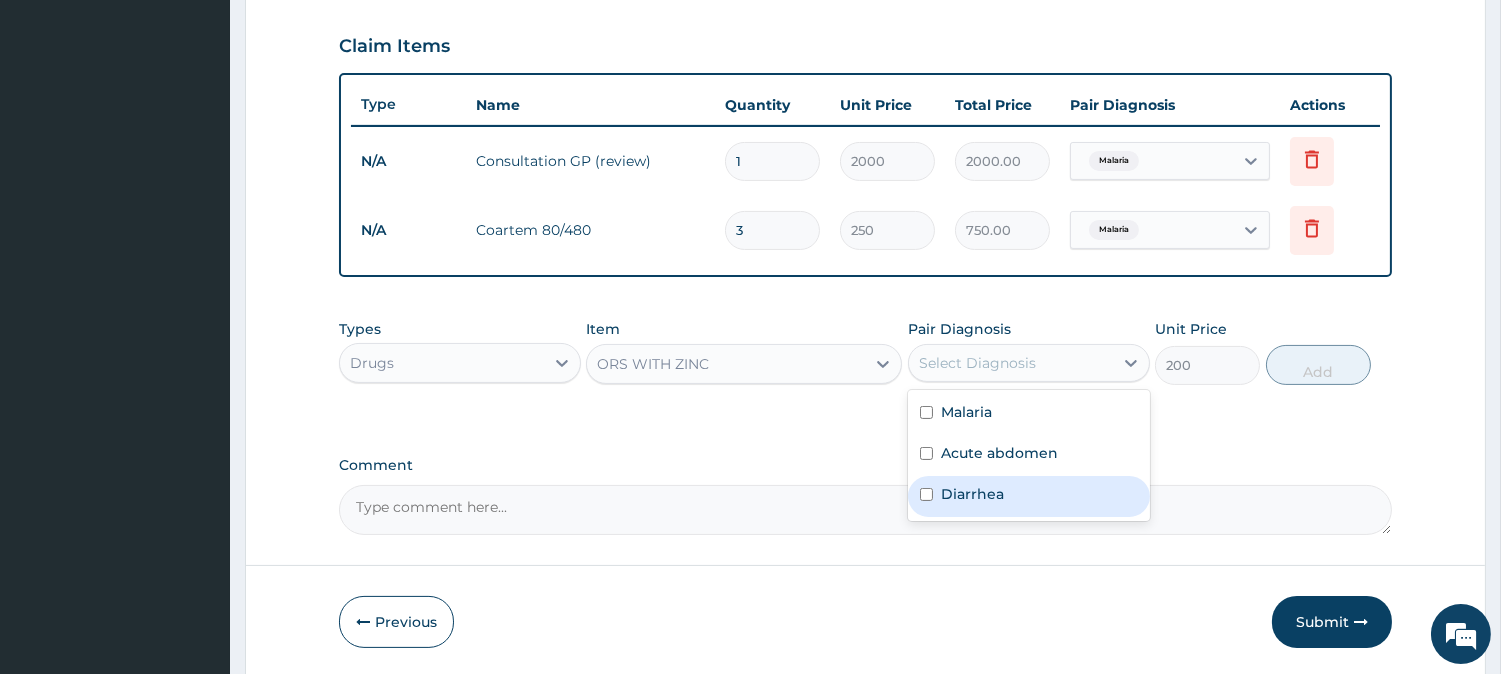 drag, startPoint x: 981, startPoint y: 364, endPoint x: 906, endPoint y: 505, distance: 159.70598 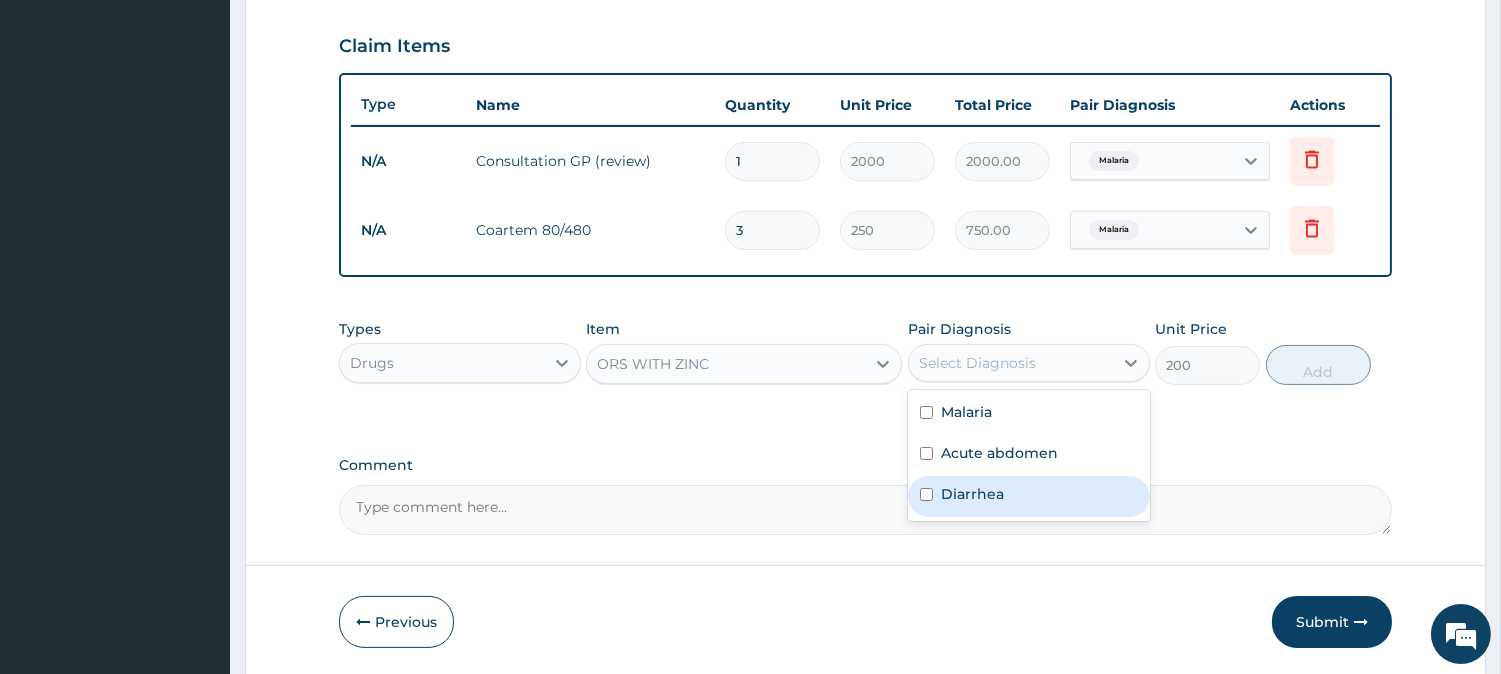 click on "option Malaria, selected. option Diarrhea focused, 3 of 3. 3 results available. Use Up and Down to choose options, press Enter to select the currently focused option, press Escape to exit the menu, press Tab to select the option and exit the menu. Select Diagnosis Malaria Acute abdomen Diarrhea" at bounding box center [1029, 363] 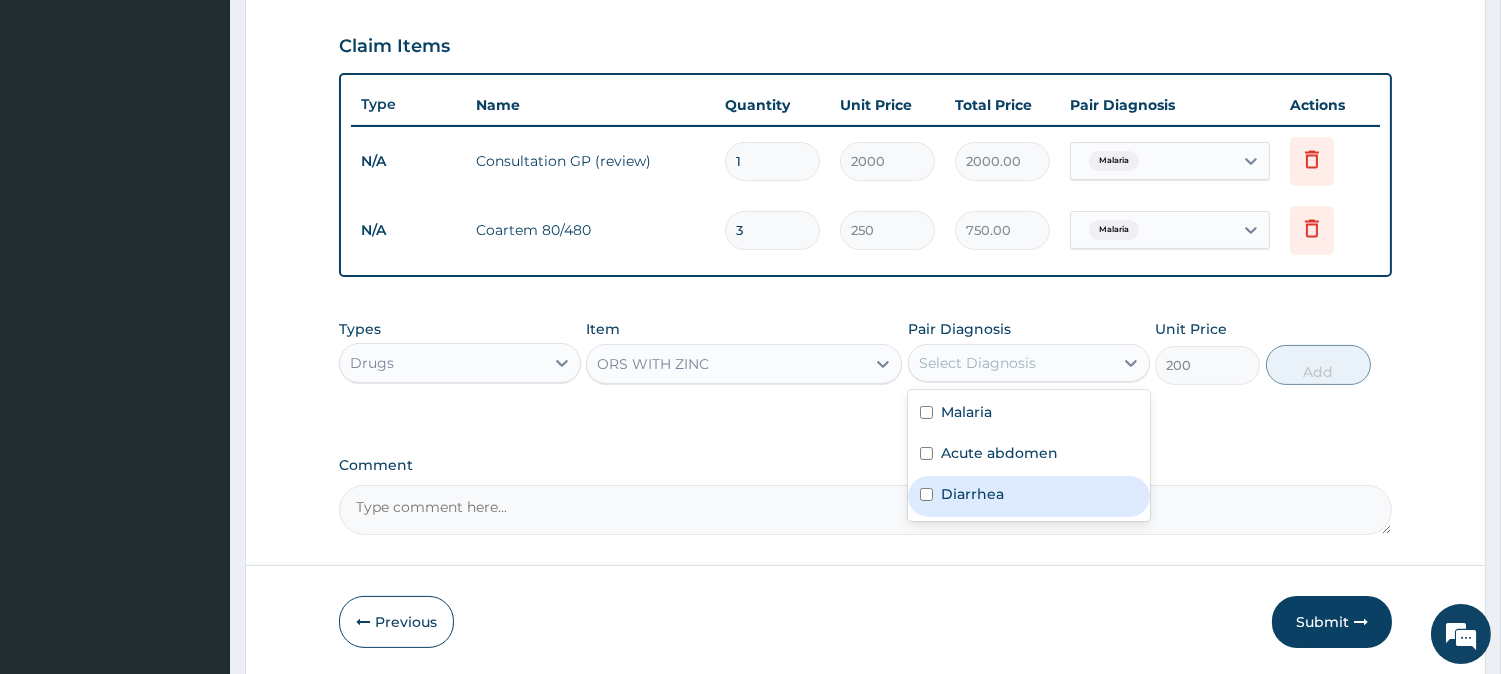 click at bounding box center [926, 494] 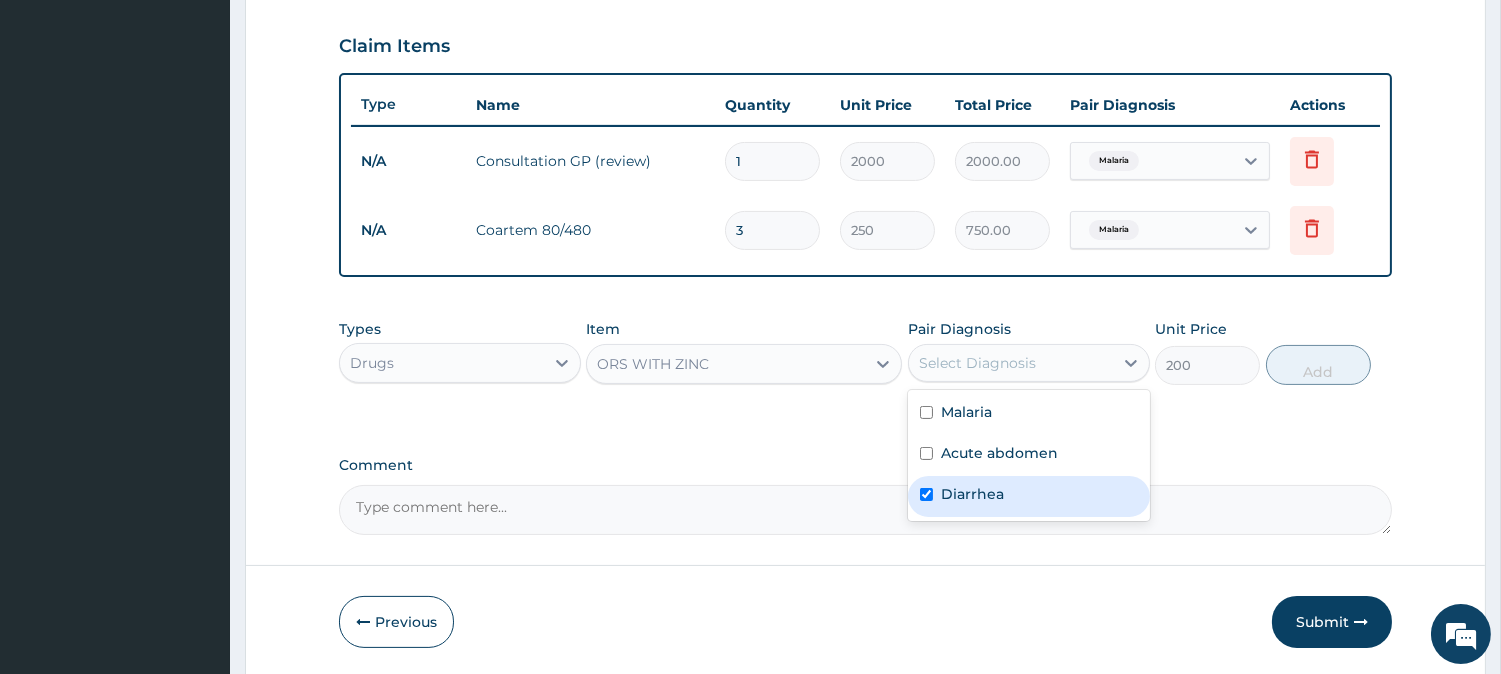 checkbox on "true" 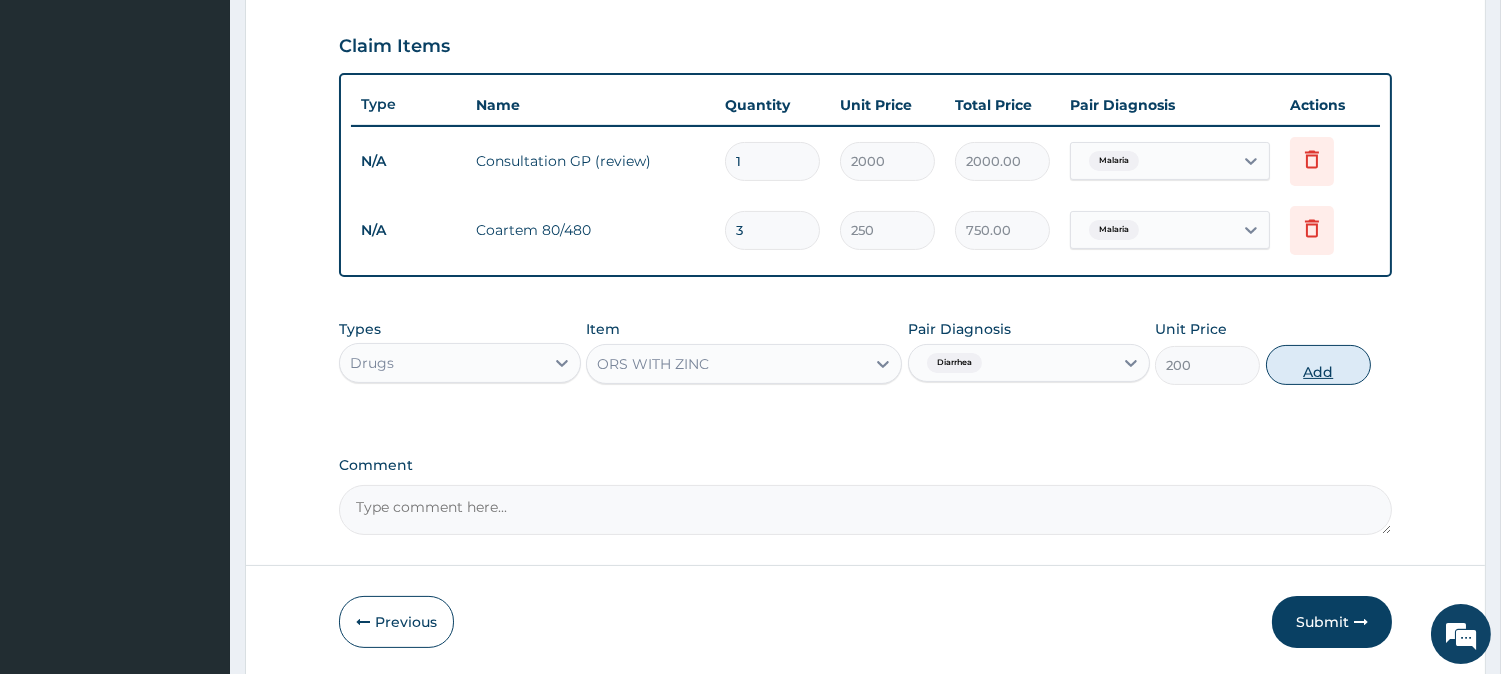 click on "Add" at bounding box center (1318, 365) 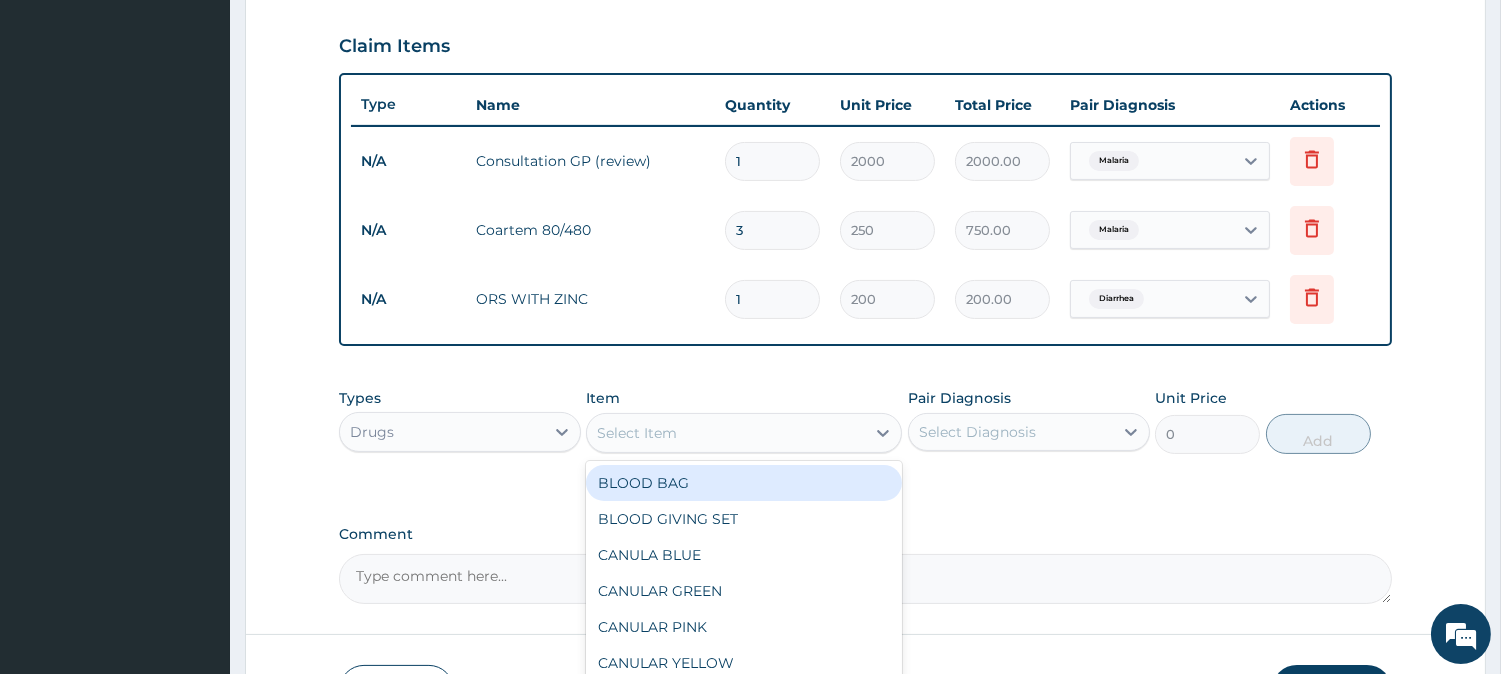 click on "Select Item" at bounding box center [726, 433] 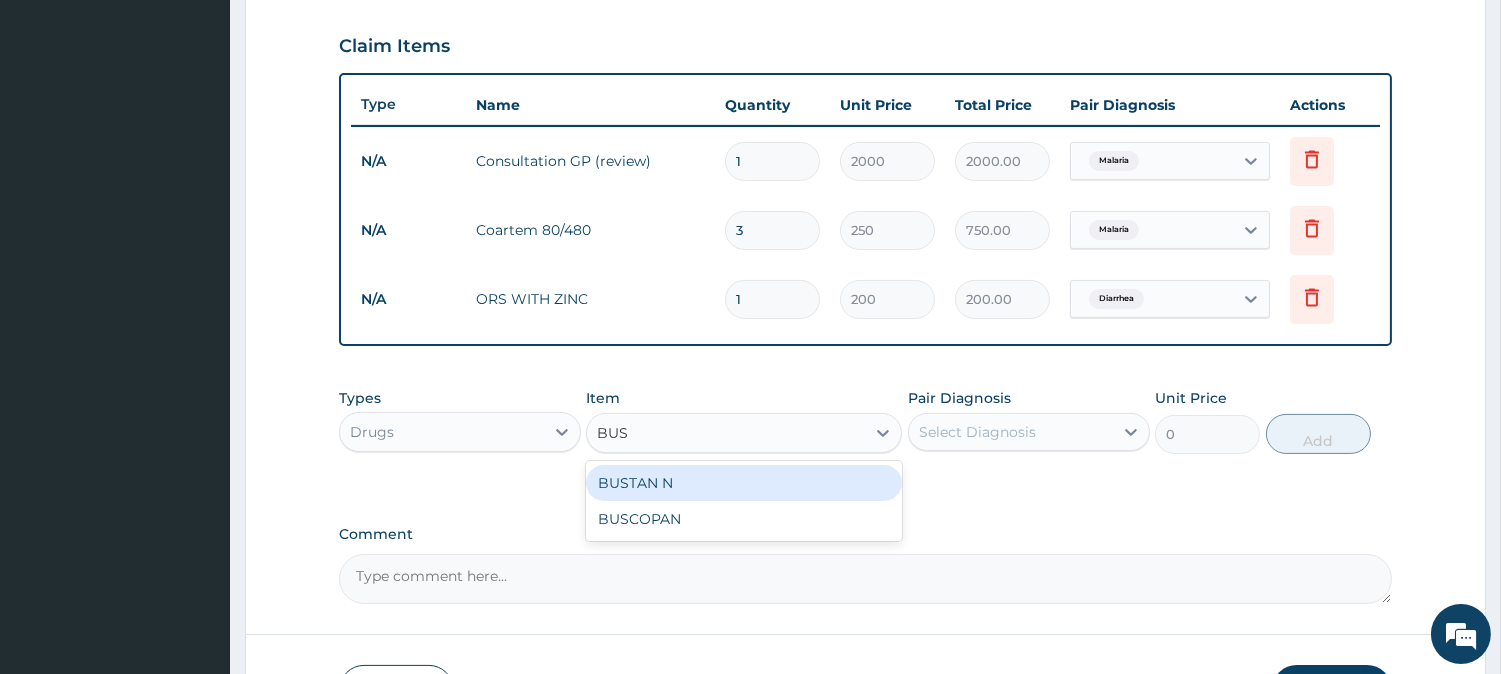 type on "BUSC" 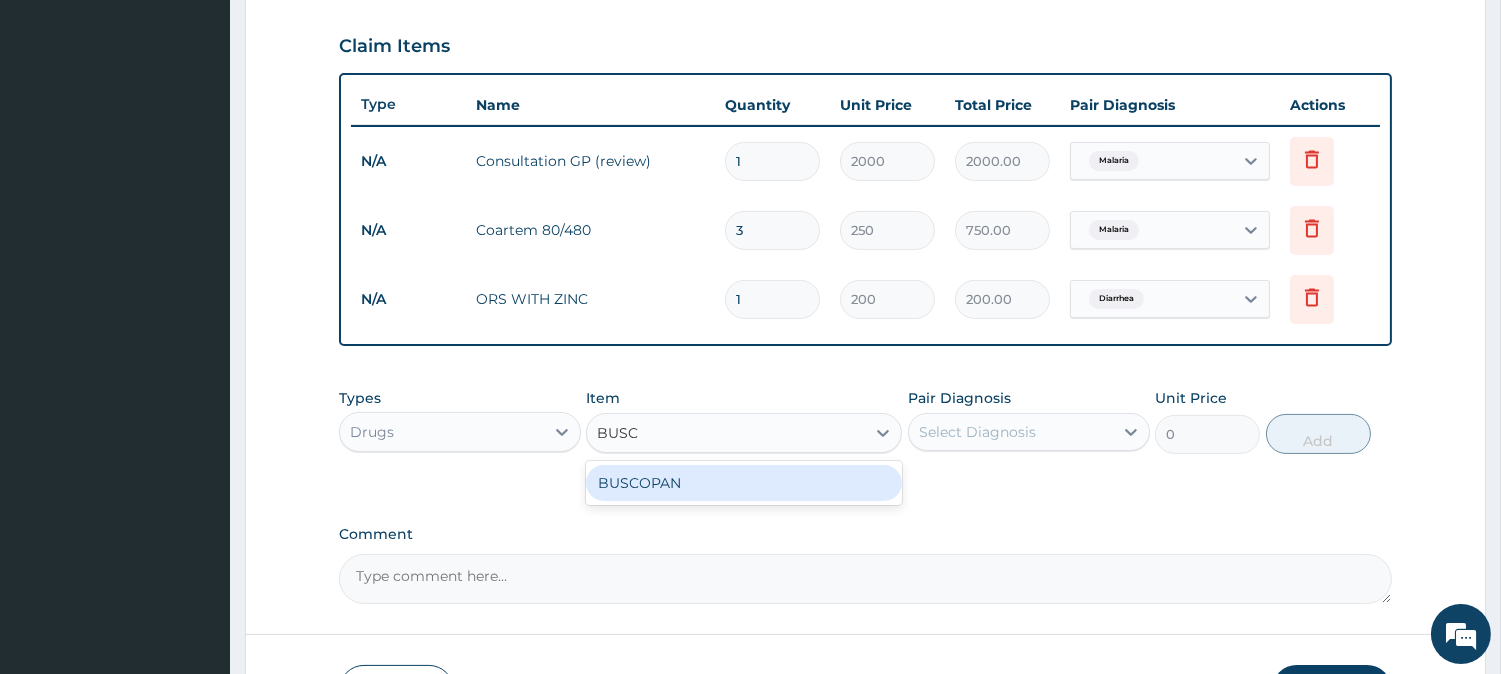 click on "BUSCOPAN" at bounding box center [744, 483] 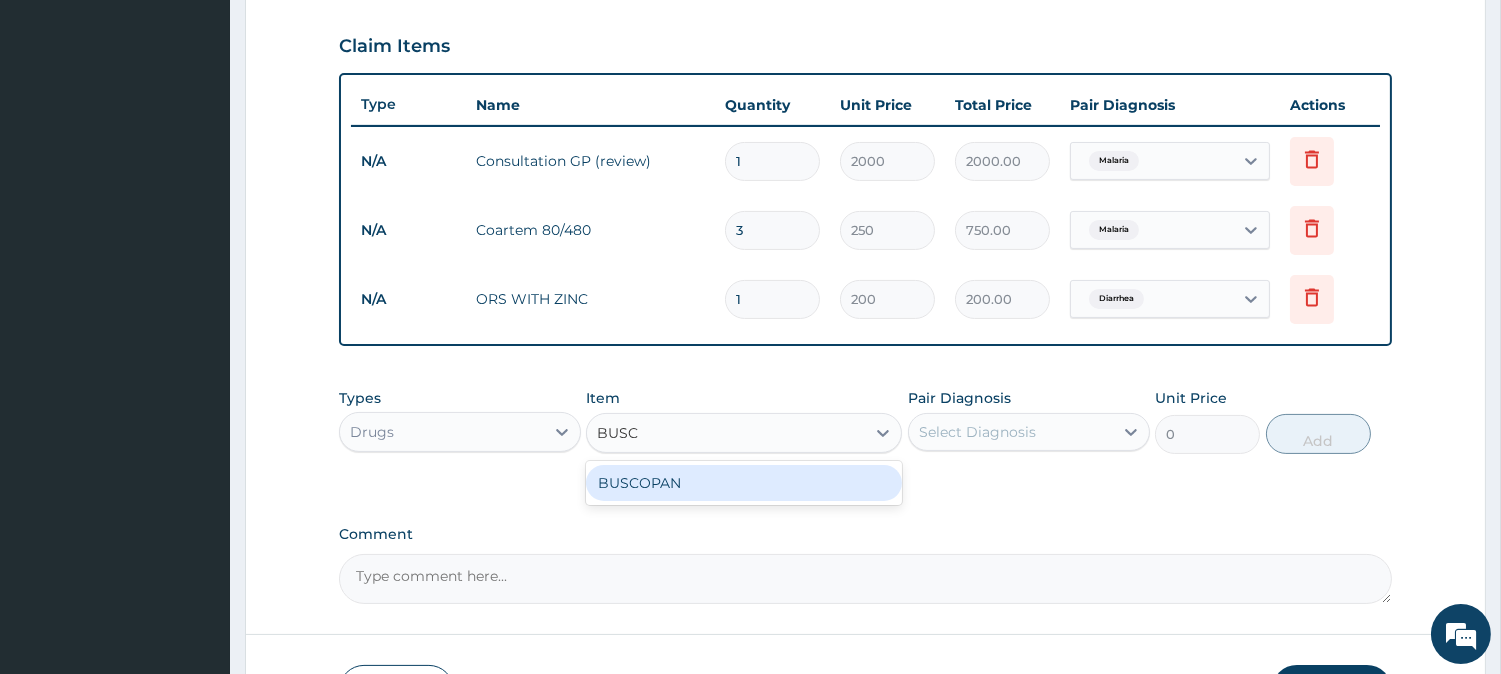 type 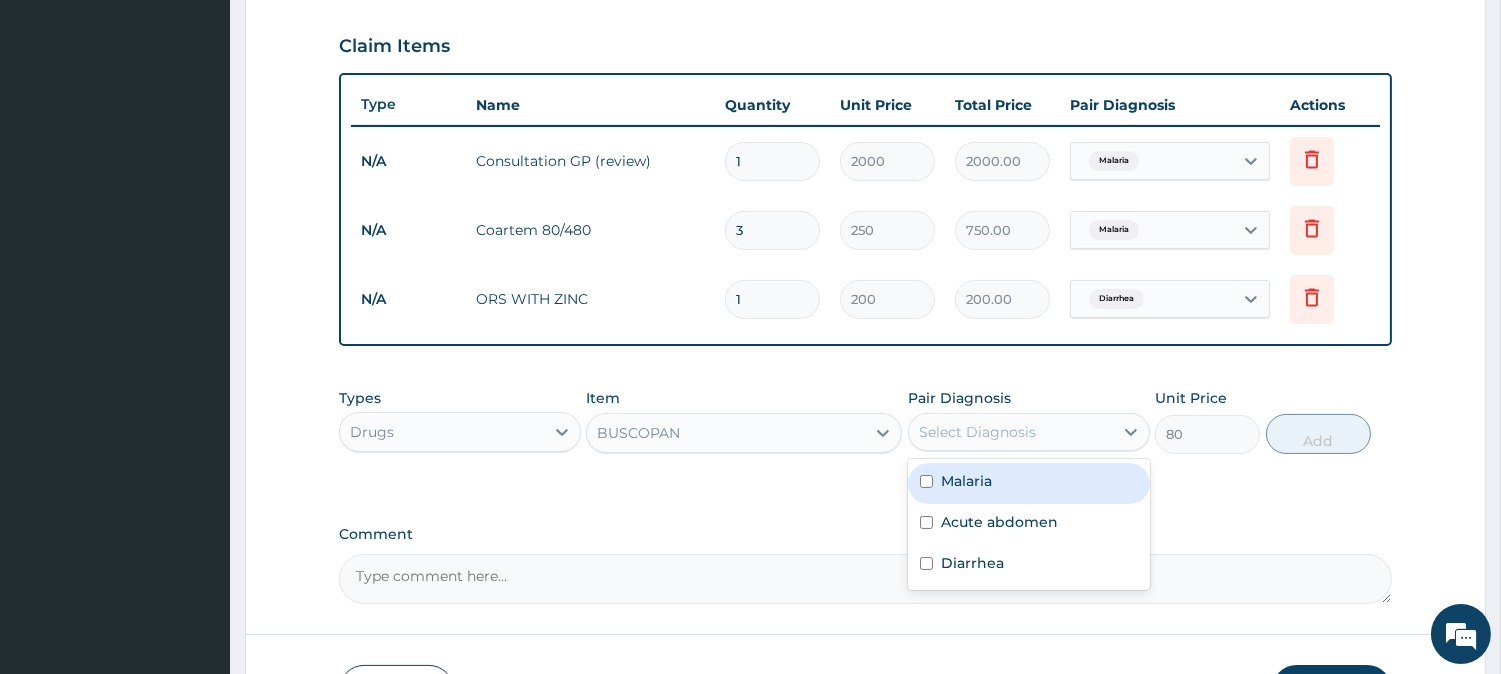 click on "Select Diagnosis" at bounding box center (977, 432) 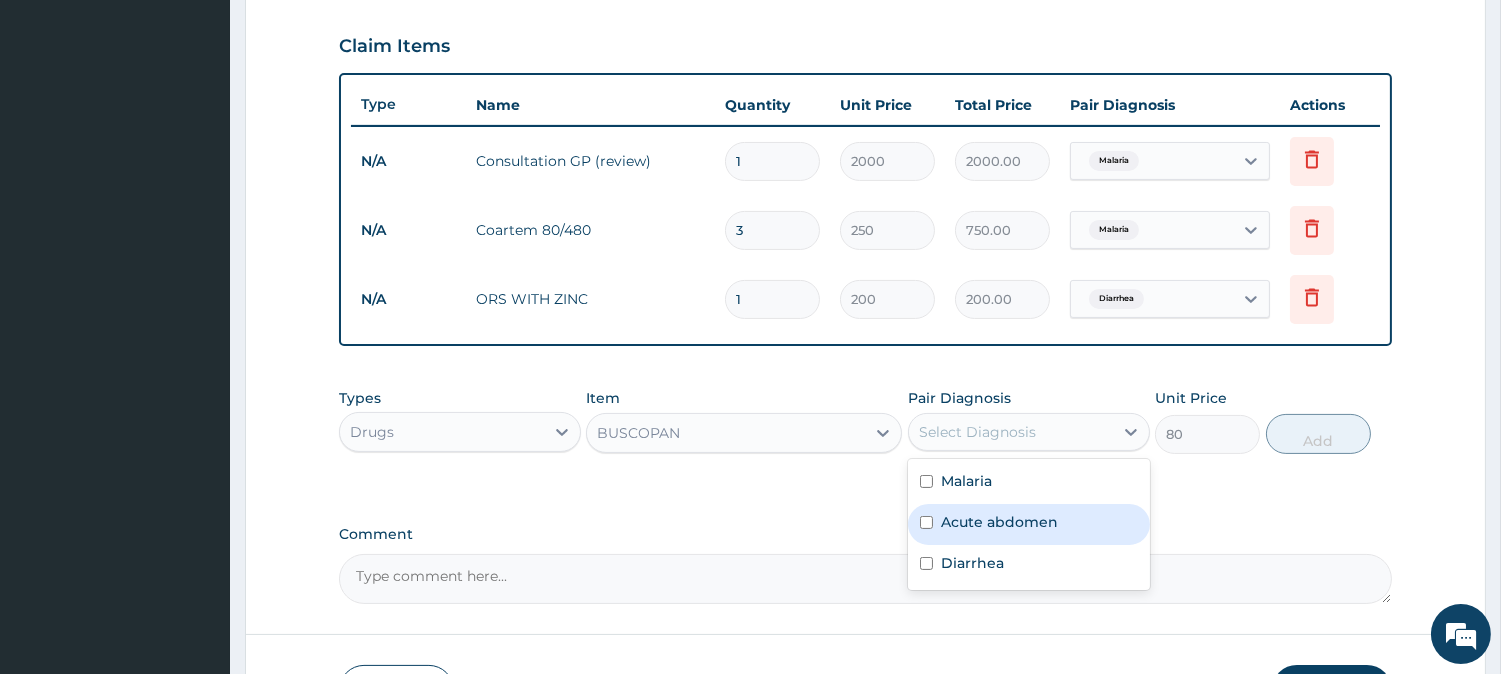 click on "Acute abdomen" at bounding box center [1029, 524] 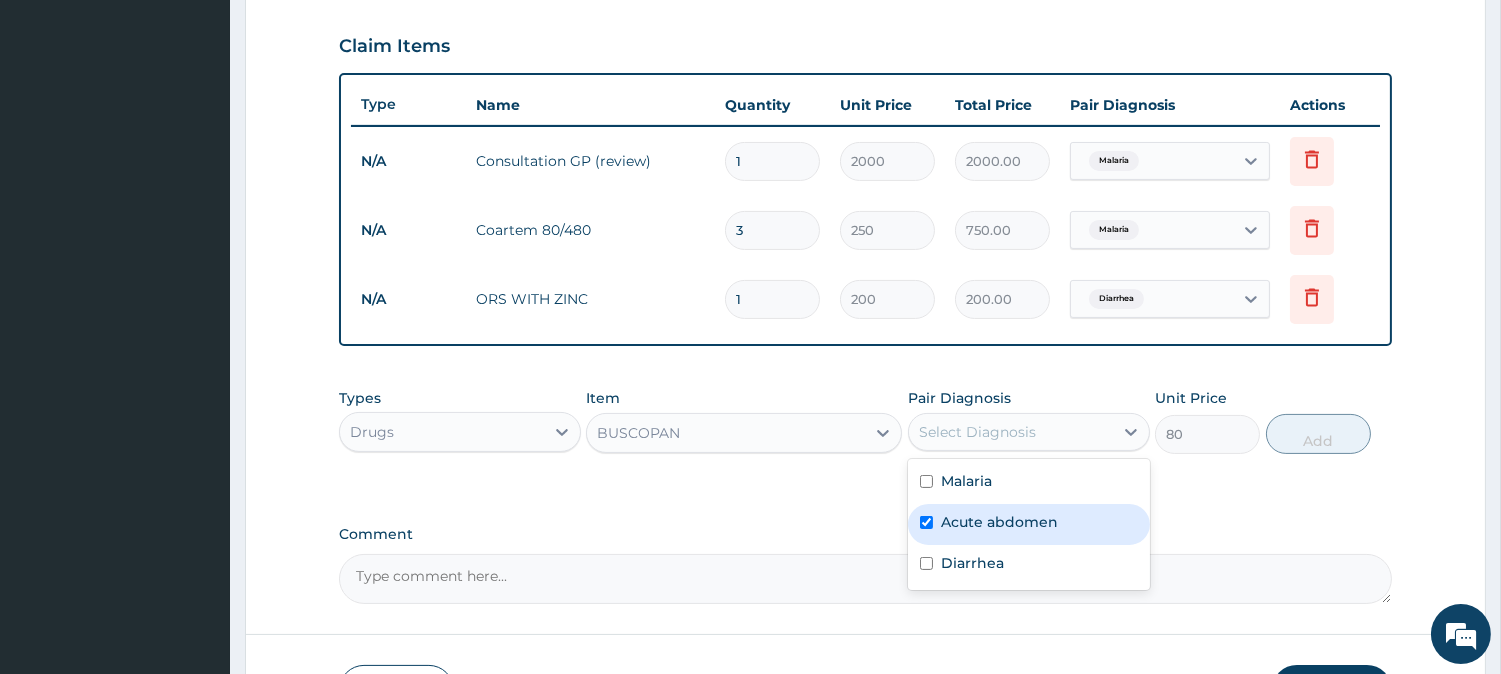 checkbox on "true" 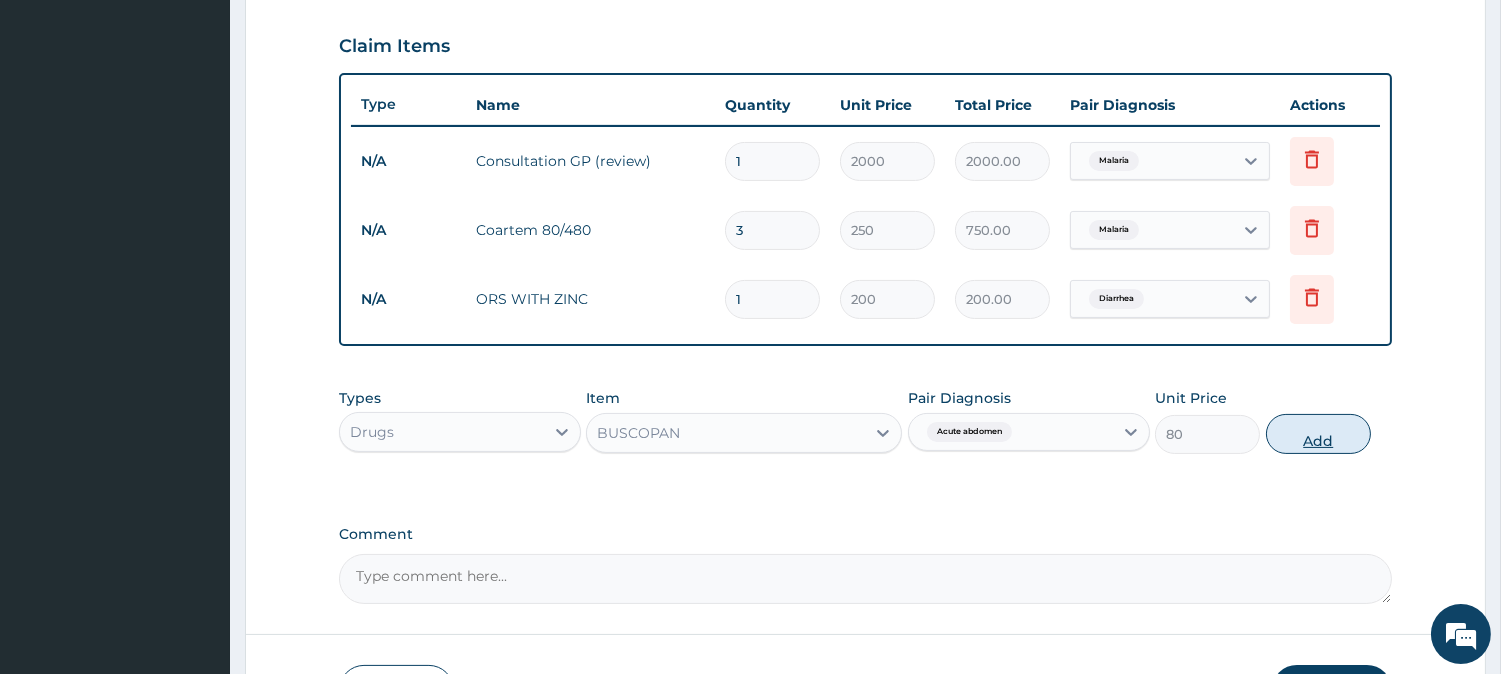 click on "Add" at bounding box center [1318, 434] 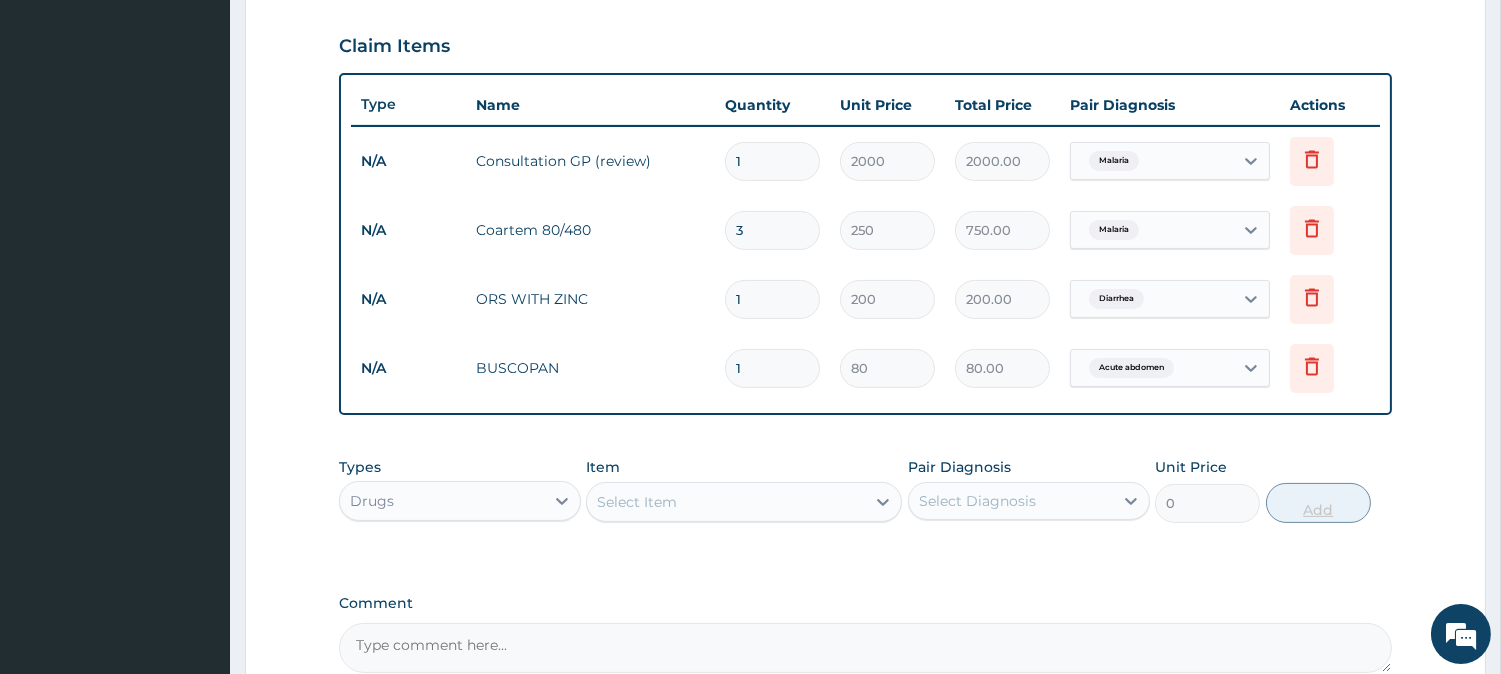 type on "10" 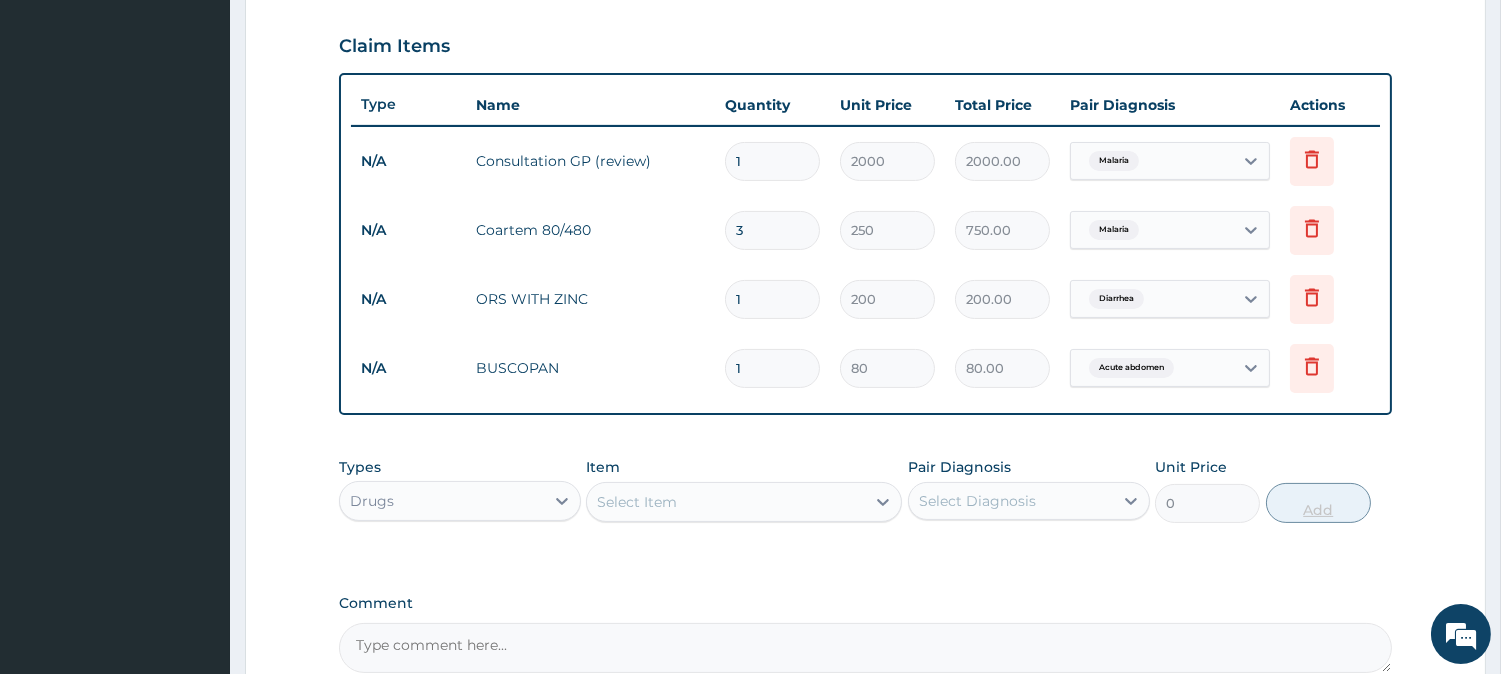 type on "800.00" 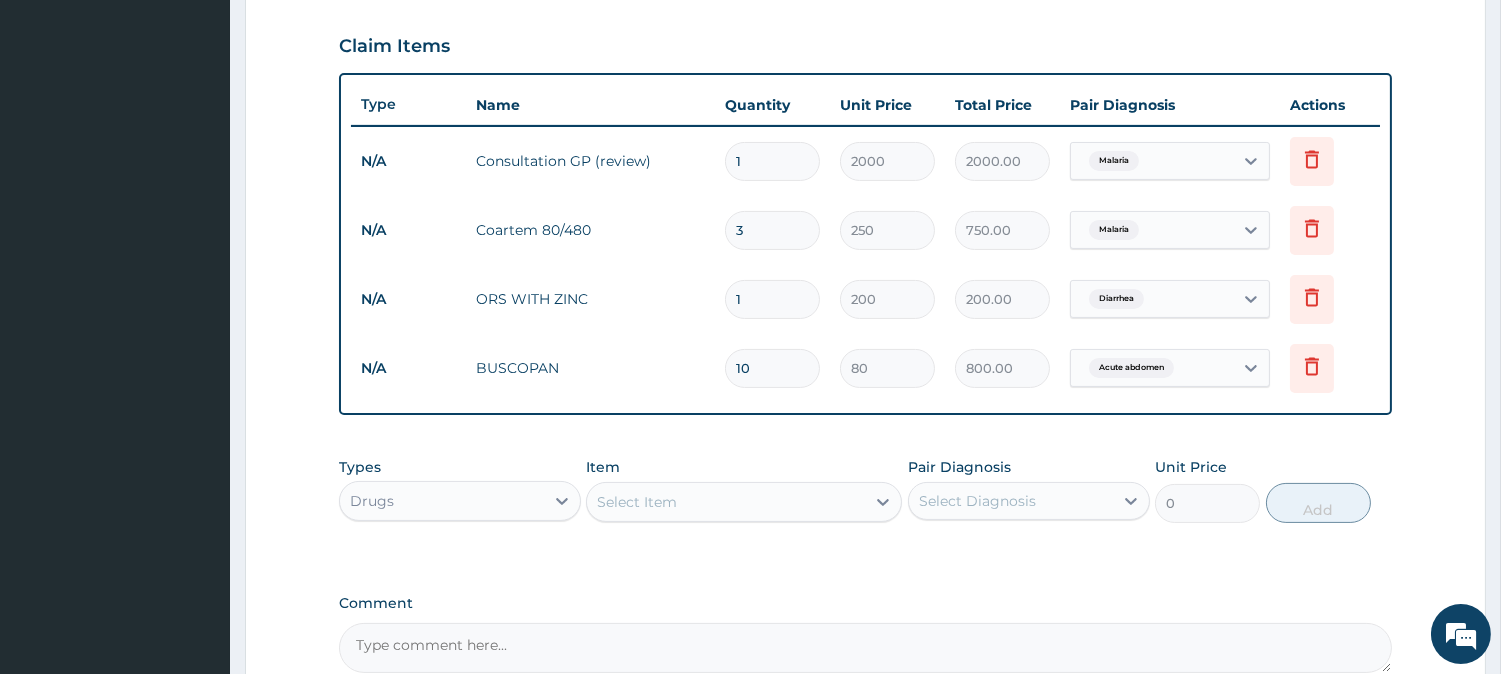 type on "10" 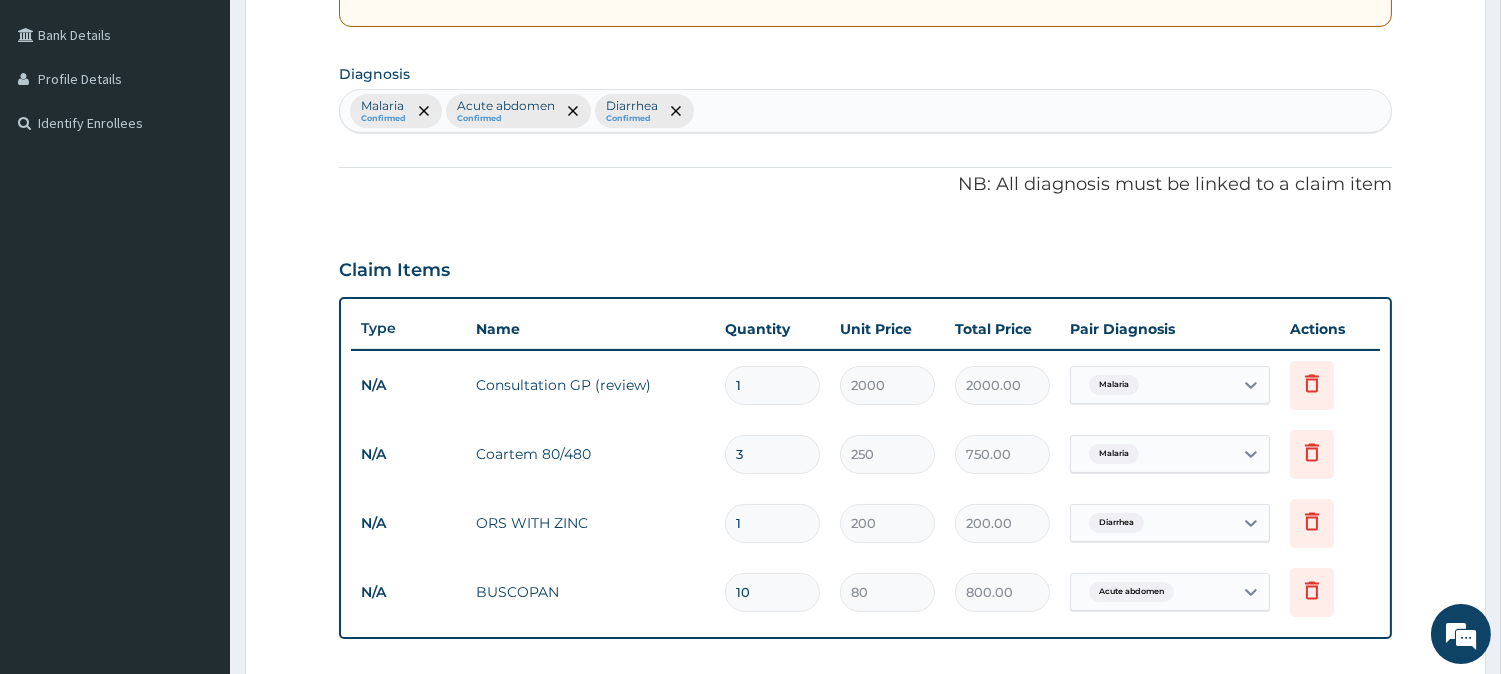 scroll, scrollTop: 450, scrollLeft: 0, axis: vertical 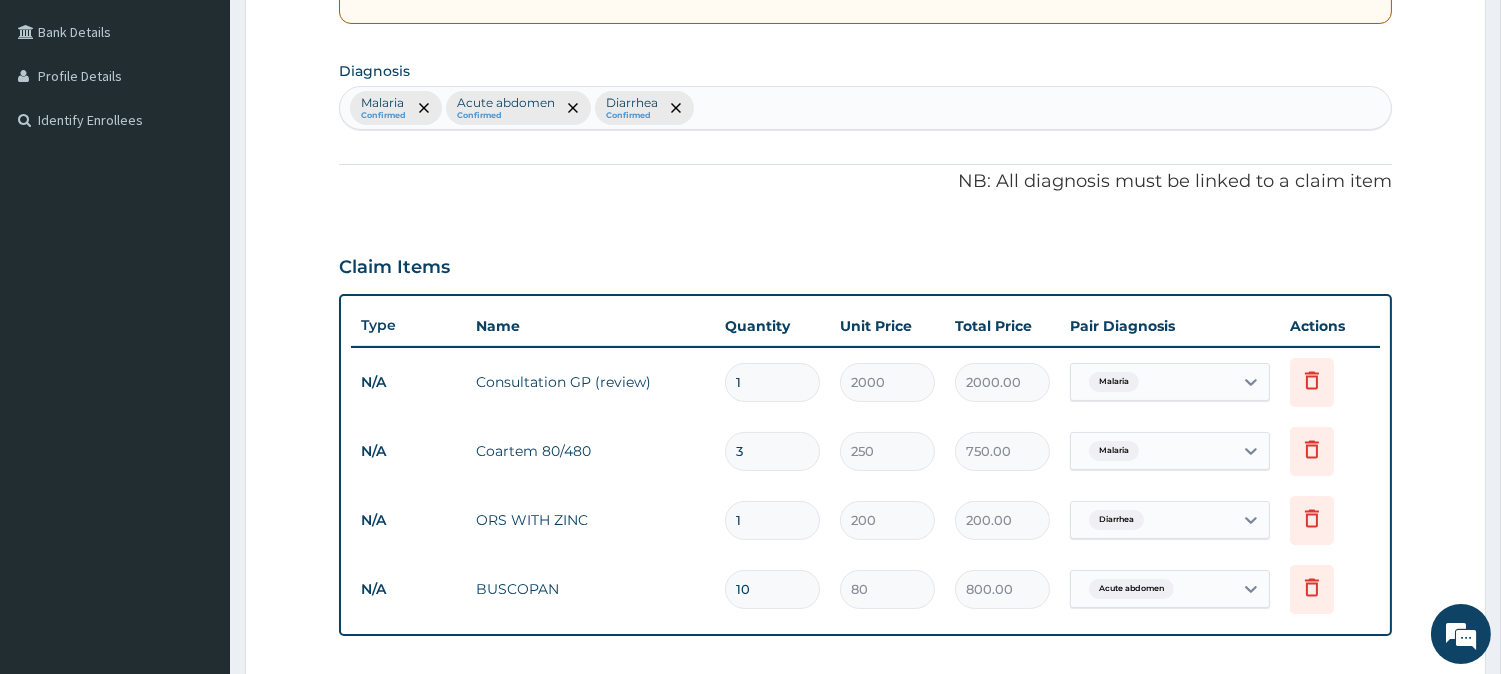 click on "Malaria Confirmed Acute abdomen Confirmed Diarrhea Confirmed" at bounding box center [865, 108] 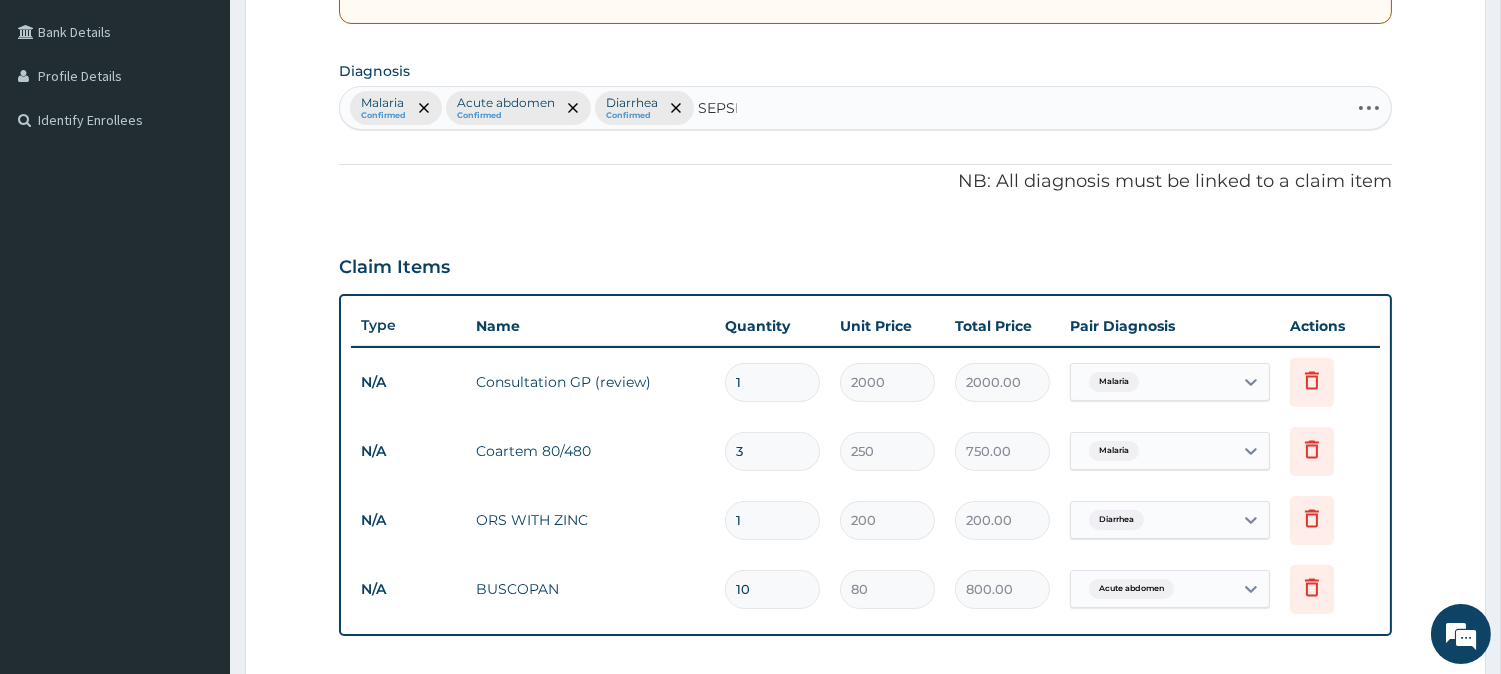 type on "SEPSIS" 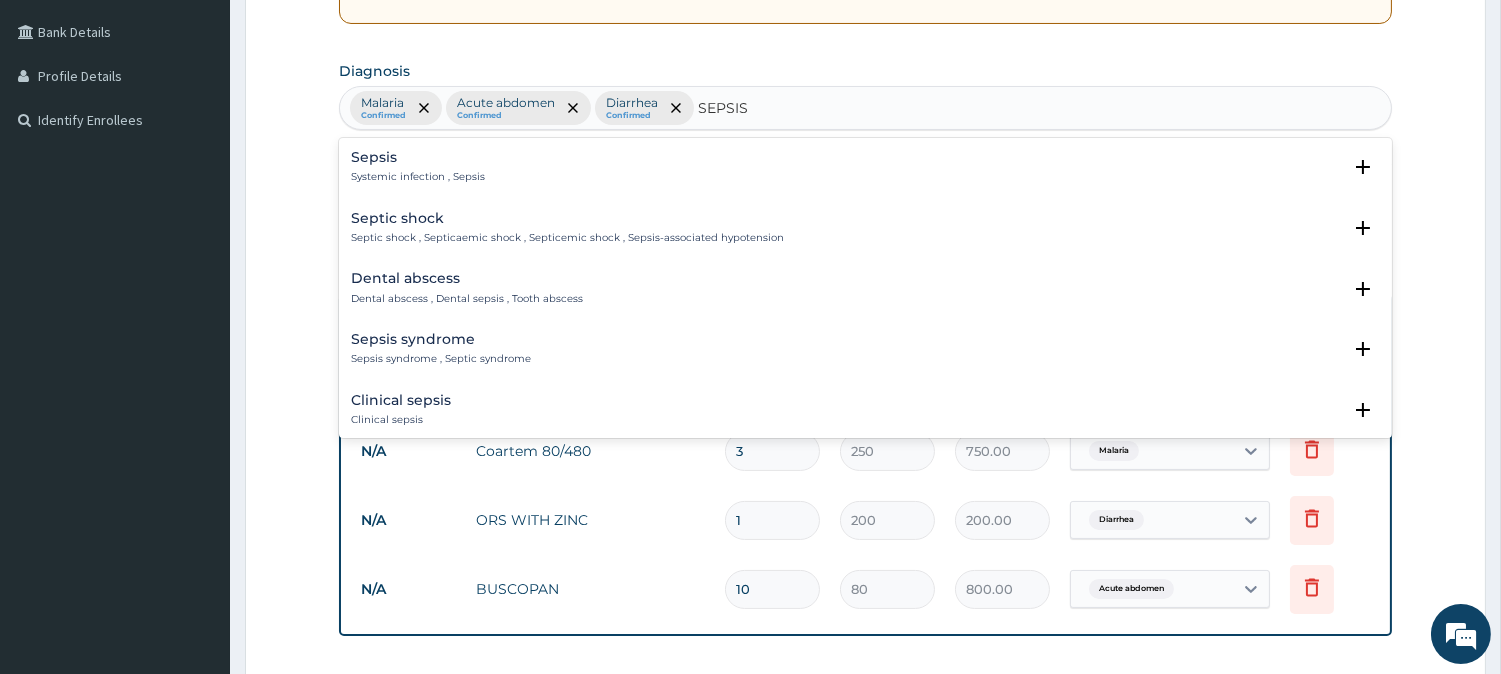 click on "Sepsis Systemic infection , Sepsis Select Status Query Query covers suspected (?), Keep in view (kiv), Ruled out (r/o) Confirmed" at bounding box center (865, 172) 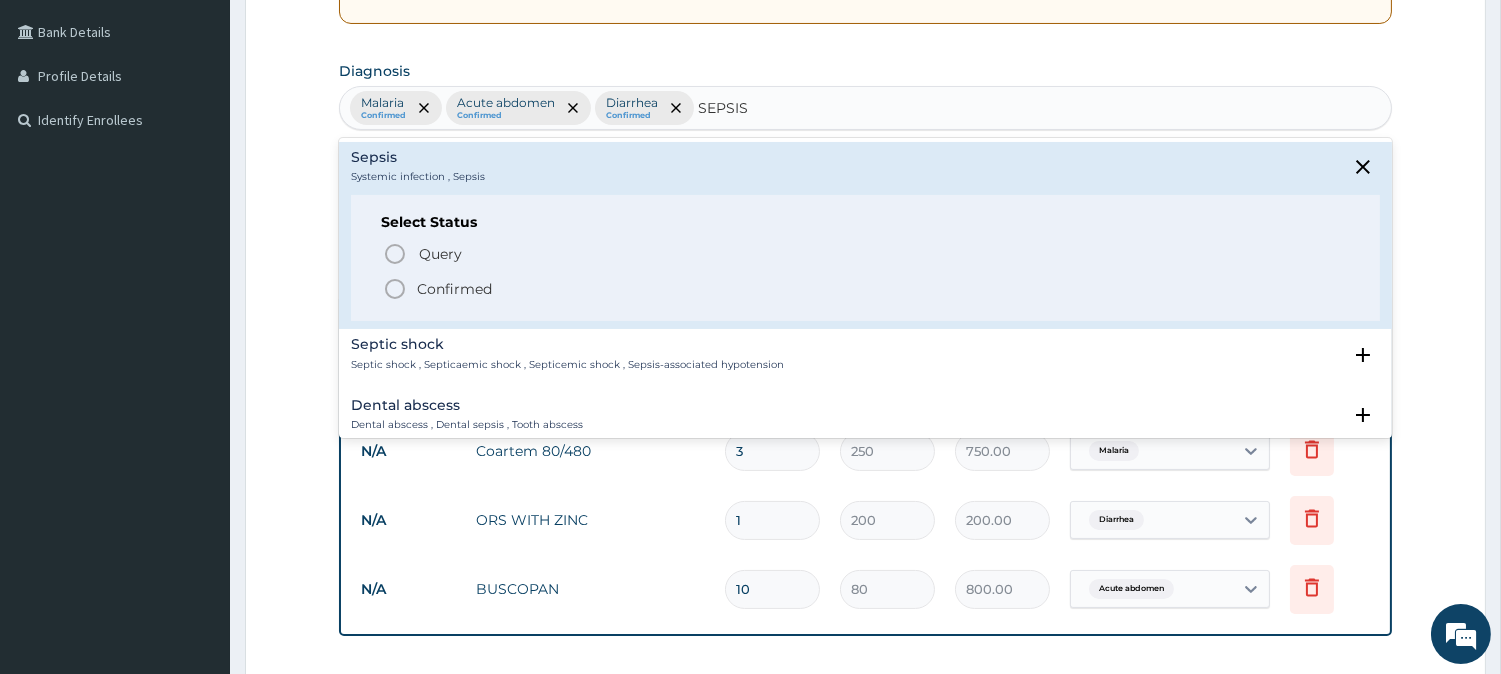 click 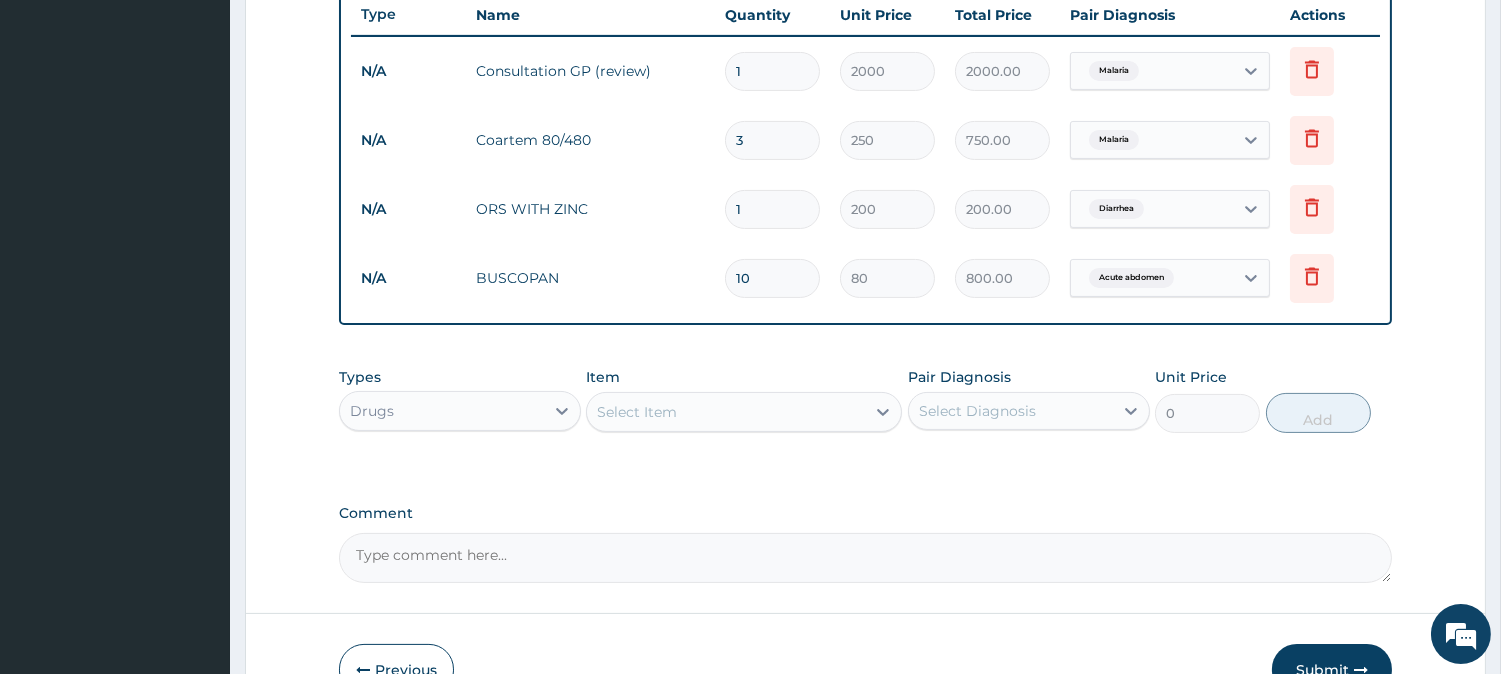 scroll, scrollTop: 763, scrollLeft: 0, axis: vertical 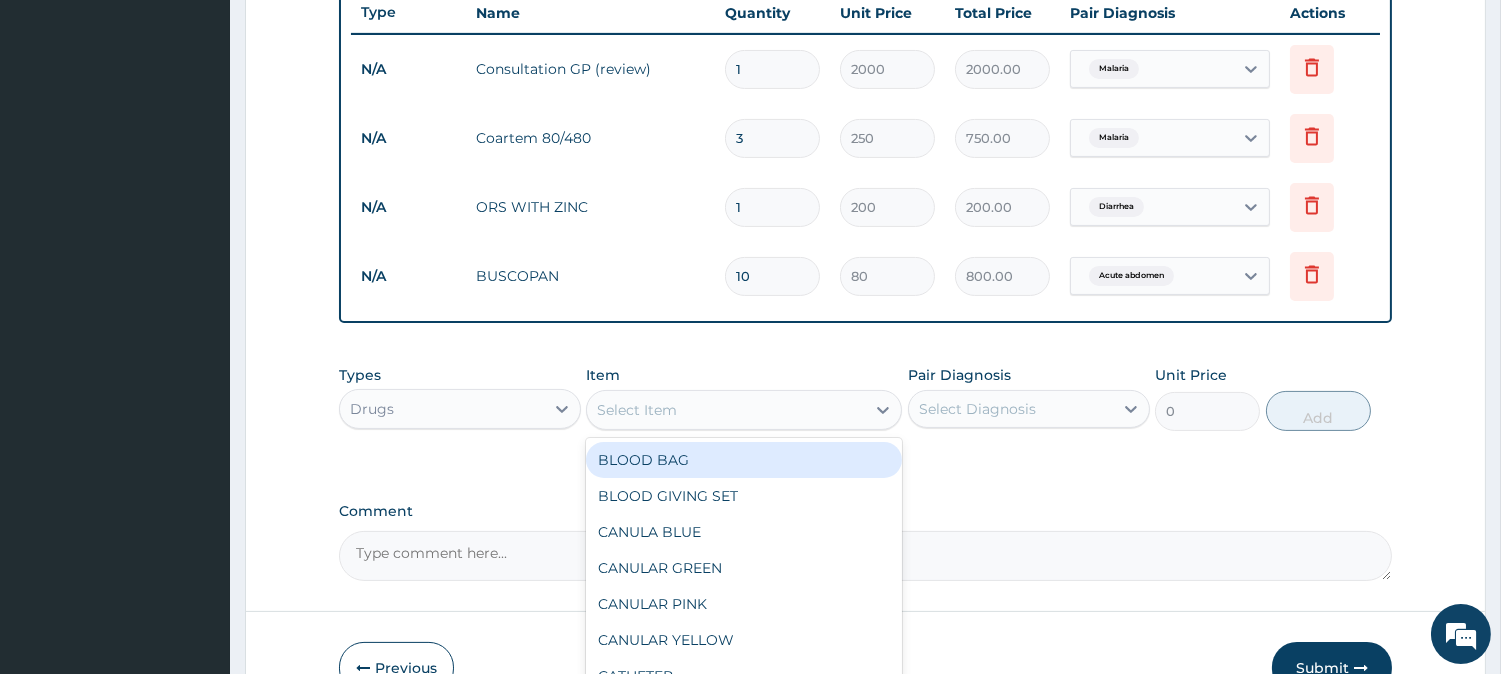drag, startPoint x: 768, startPoint y: 401, endPoint x: 750, endPoint y: 442, distance: 44.777225 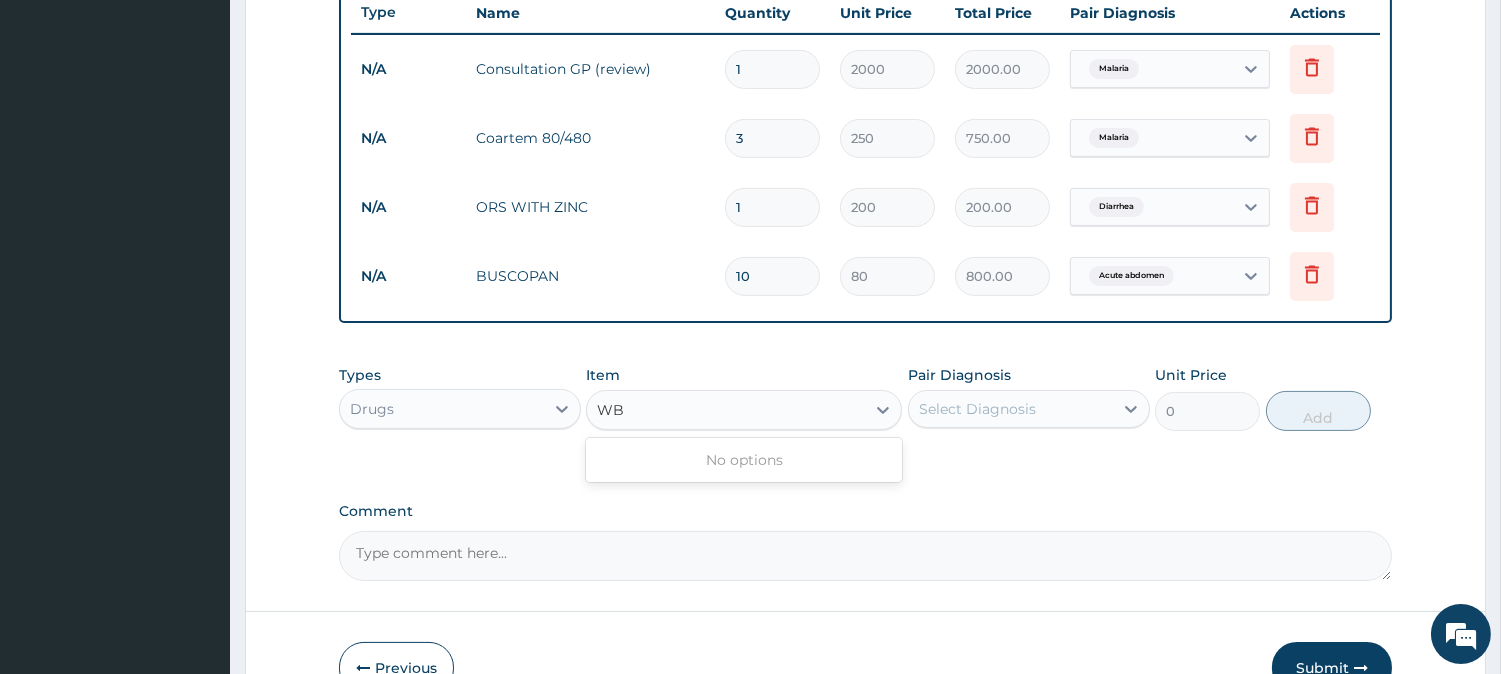 type on "W" 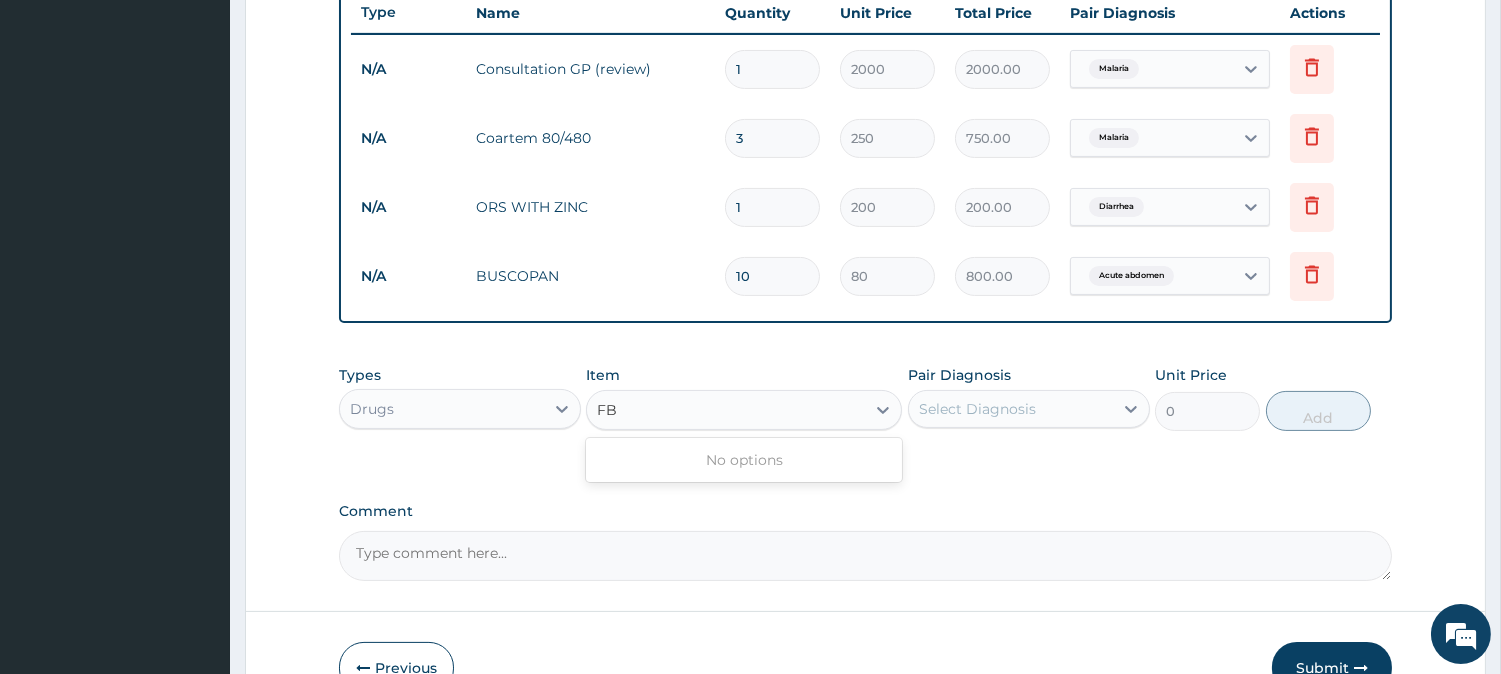 type on "F" 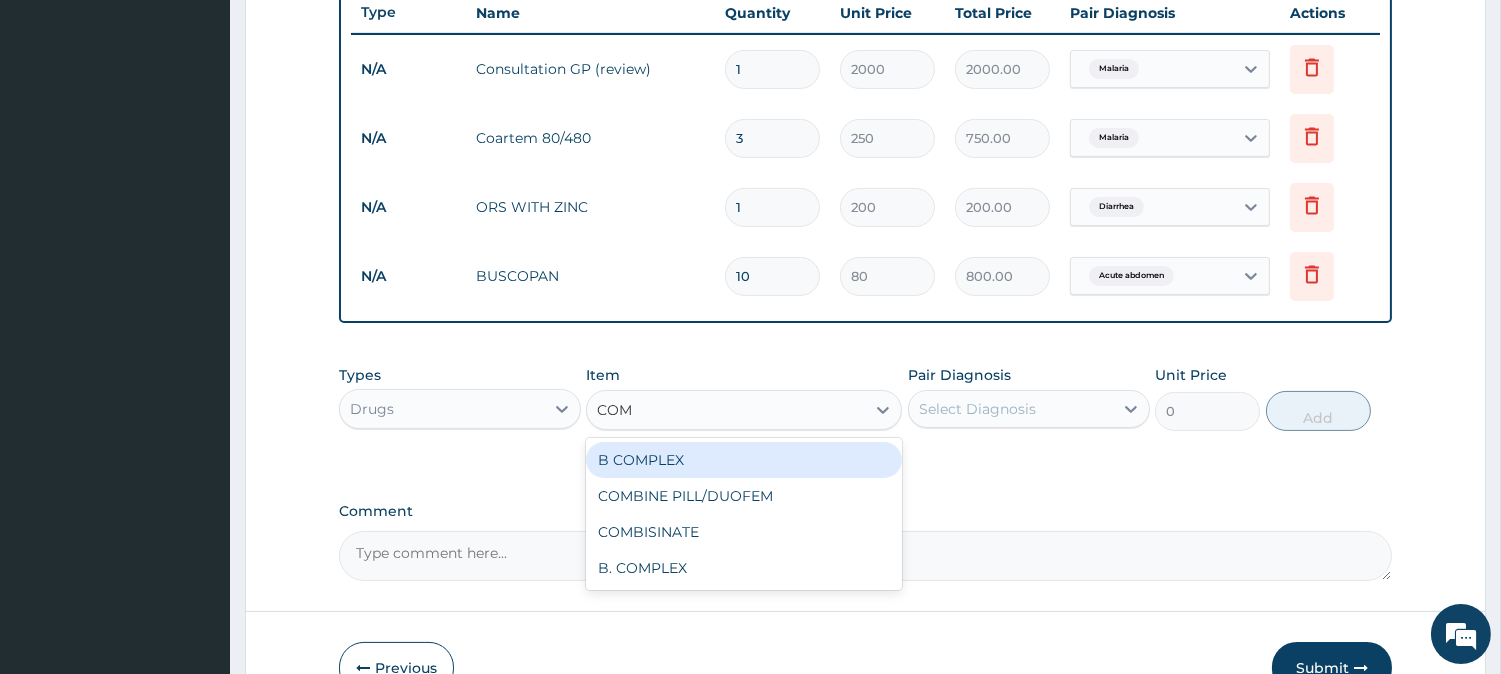 type on "COM" 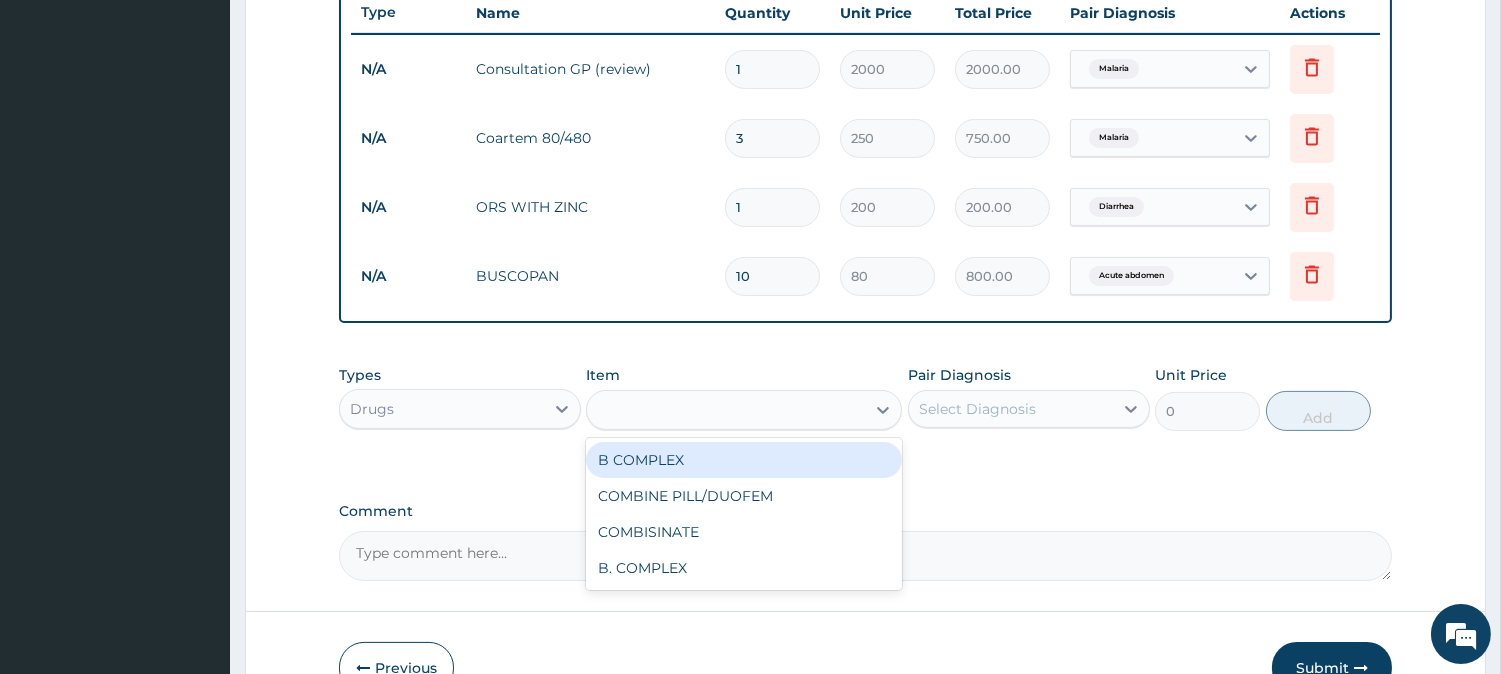 click on "Drugs" at bounding box center (442, 409) 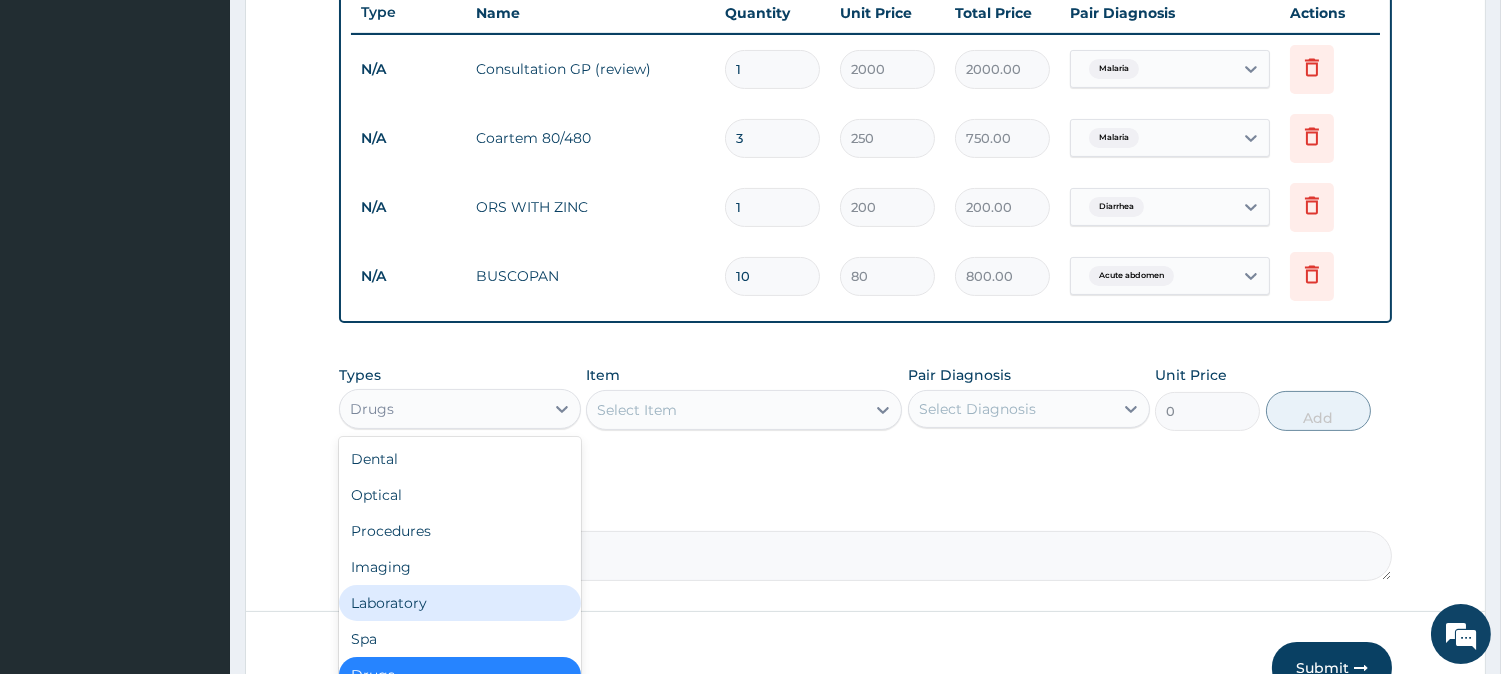 click on "Laboratory" at bounding box center (460, 603) 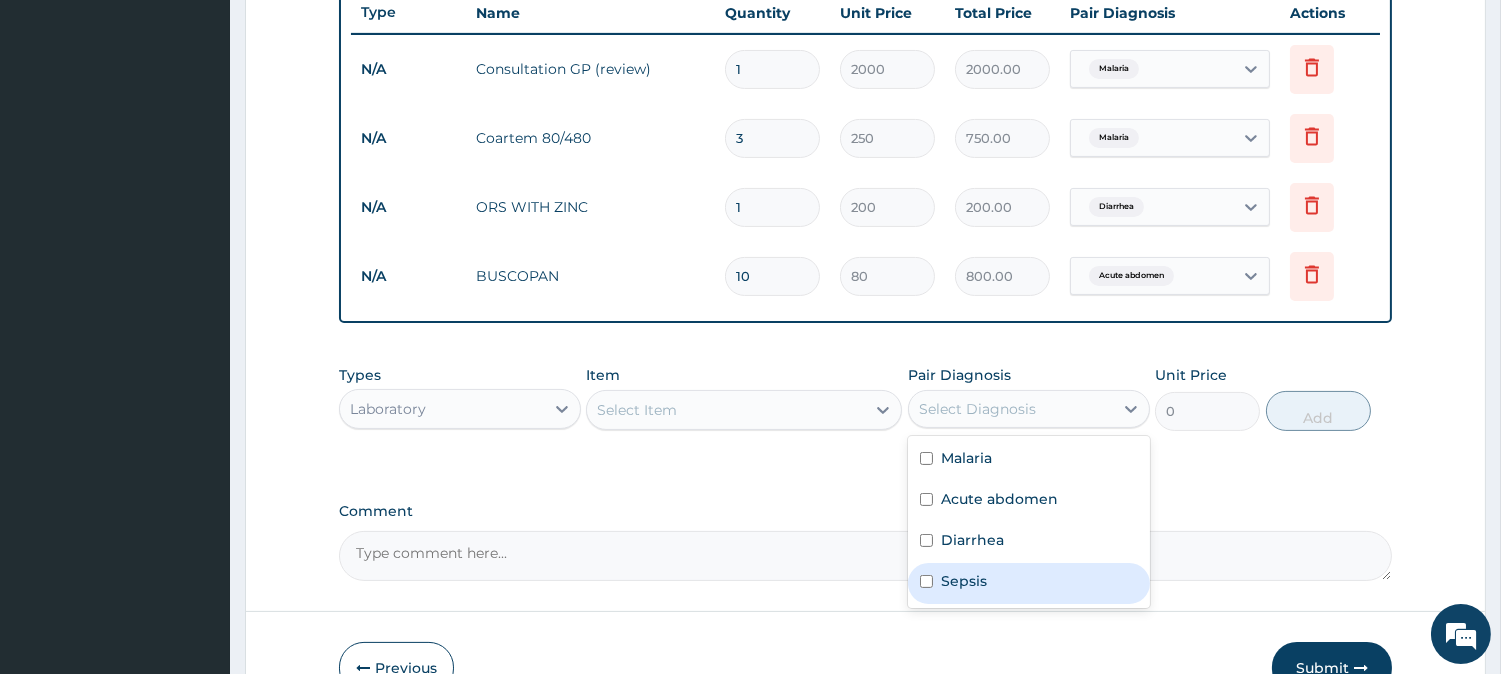 drag, startPoint x: 1027, startPoint y: 400, endPoint x: 928, endPoint y: 580, distance: 205.42882 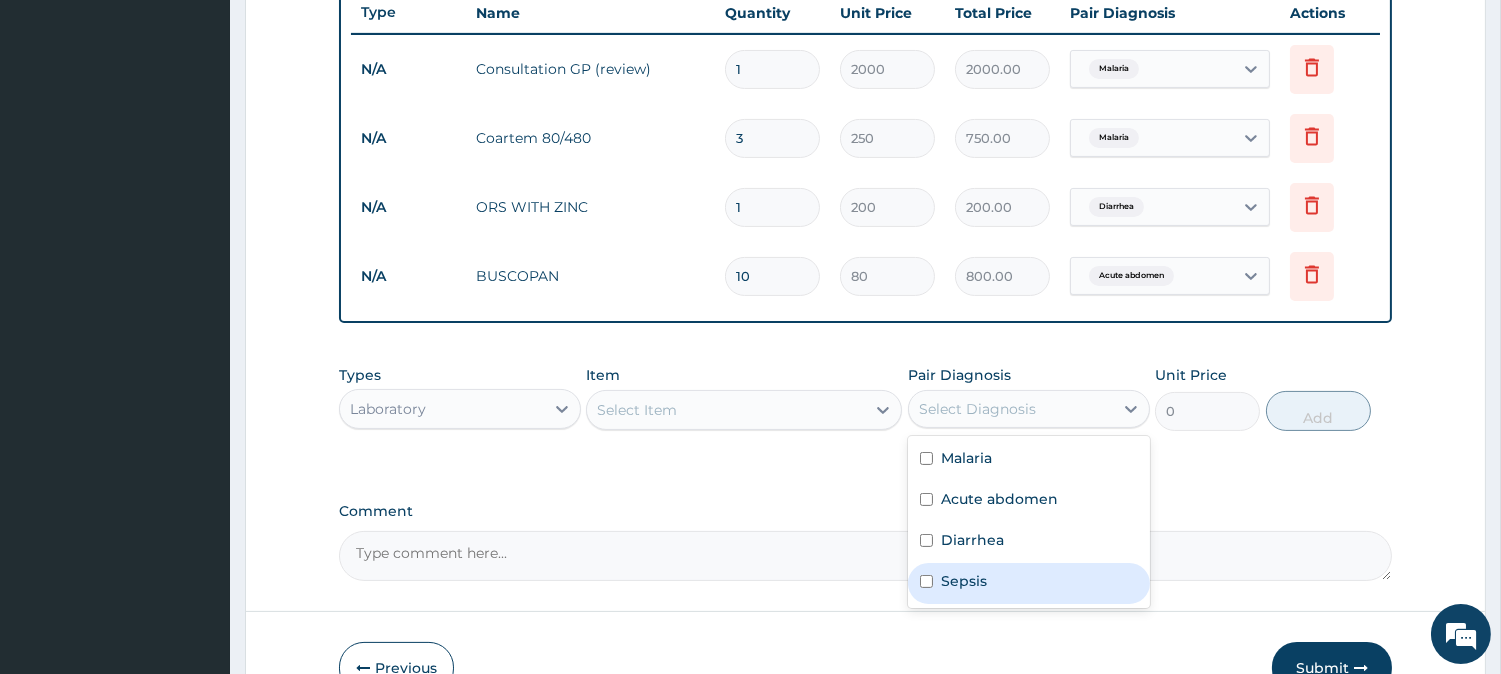 click on "option Acute abdomen, selected. option Sepsis focused, 4 of 4. 4 results available. Use Up and Down to choose options, press Enter to select the currently focused option, press Escape to exit the menu, press Tab to select the option and exit the menu. Select Diagnosis Malaria Acute abdomen Diarrhea Sepsis" at bounding box center [1029, 409] 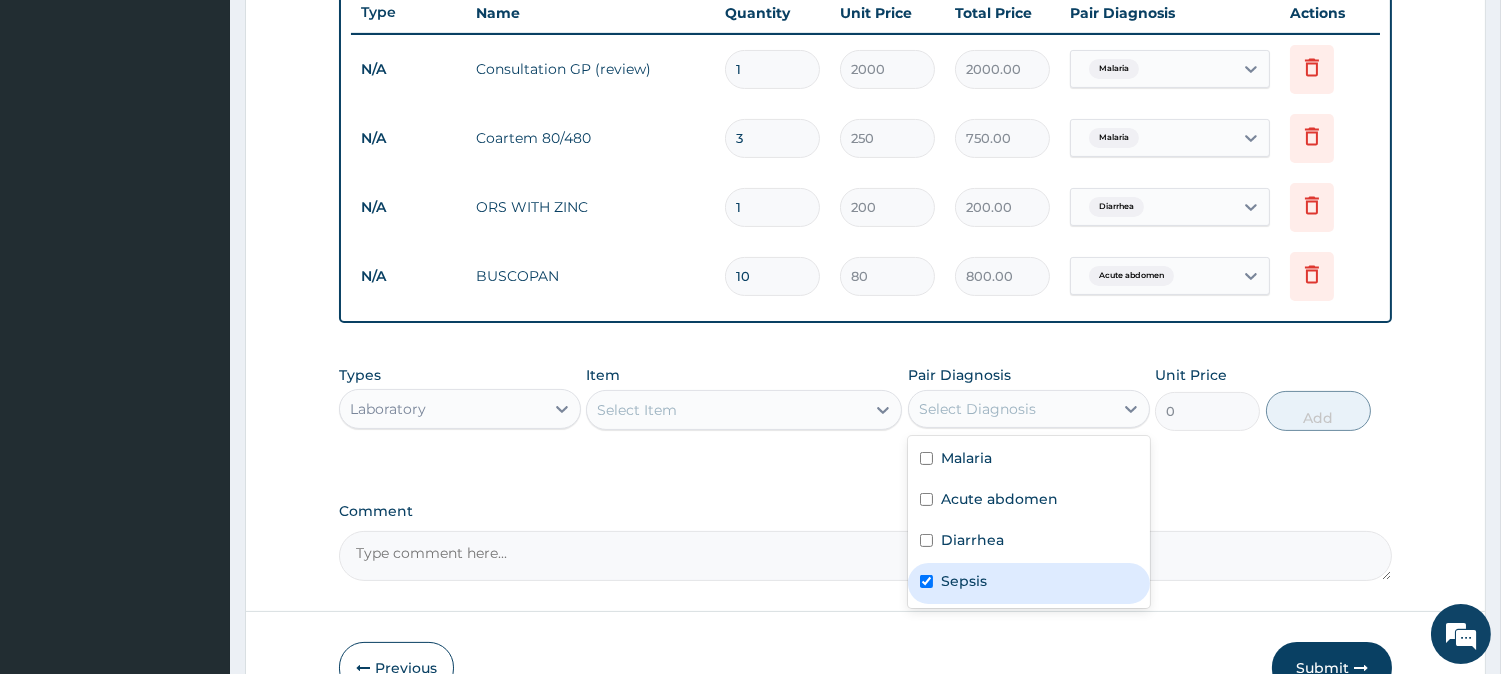 checkbox on "true" 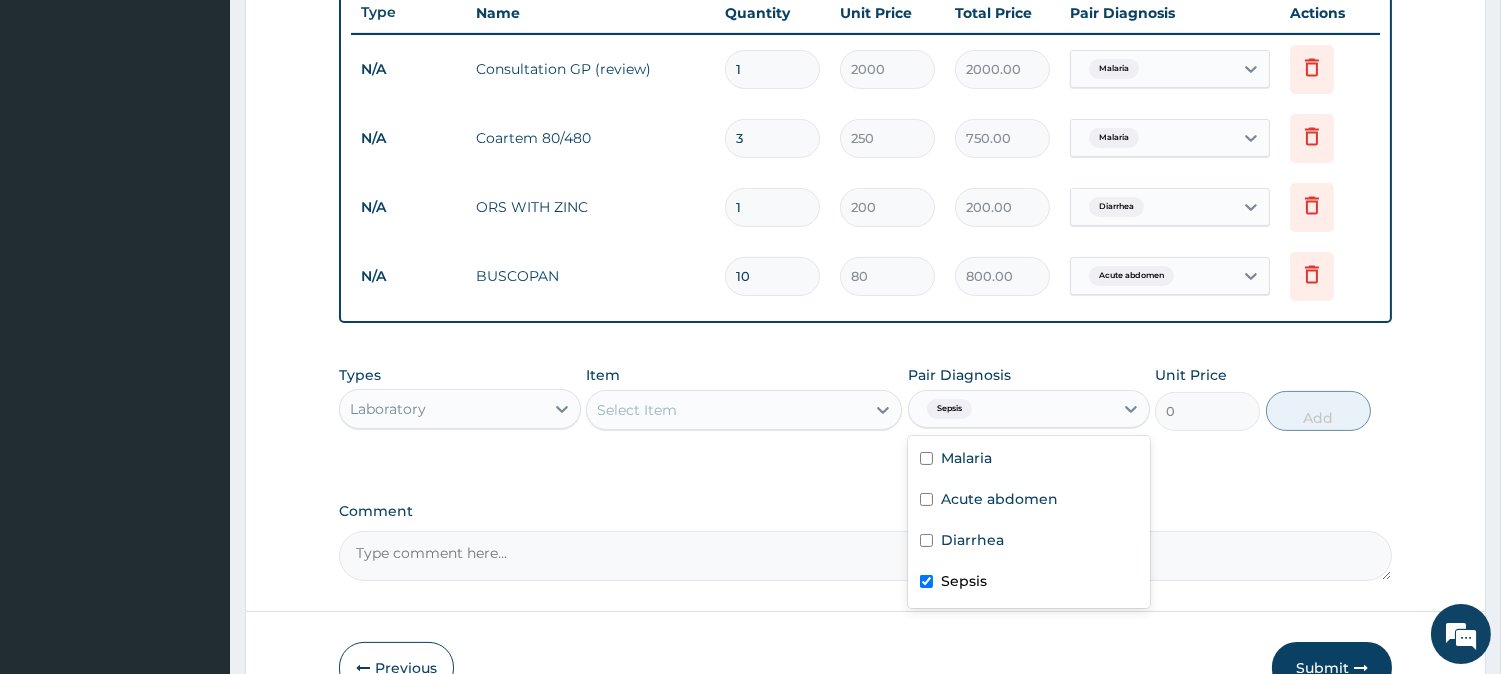 click on "Select Item" at bounding box center (637, 410) 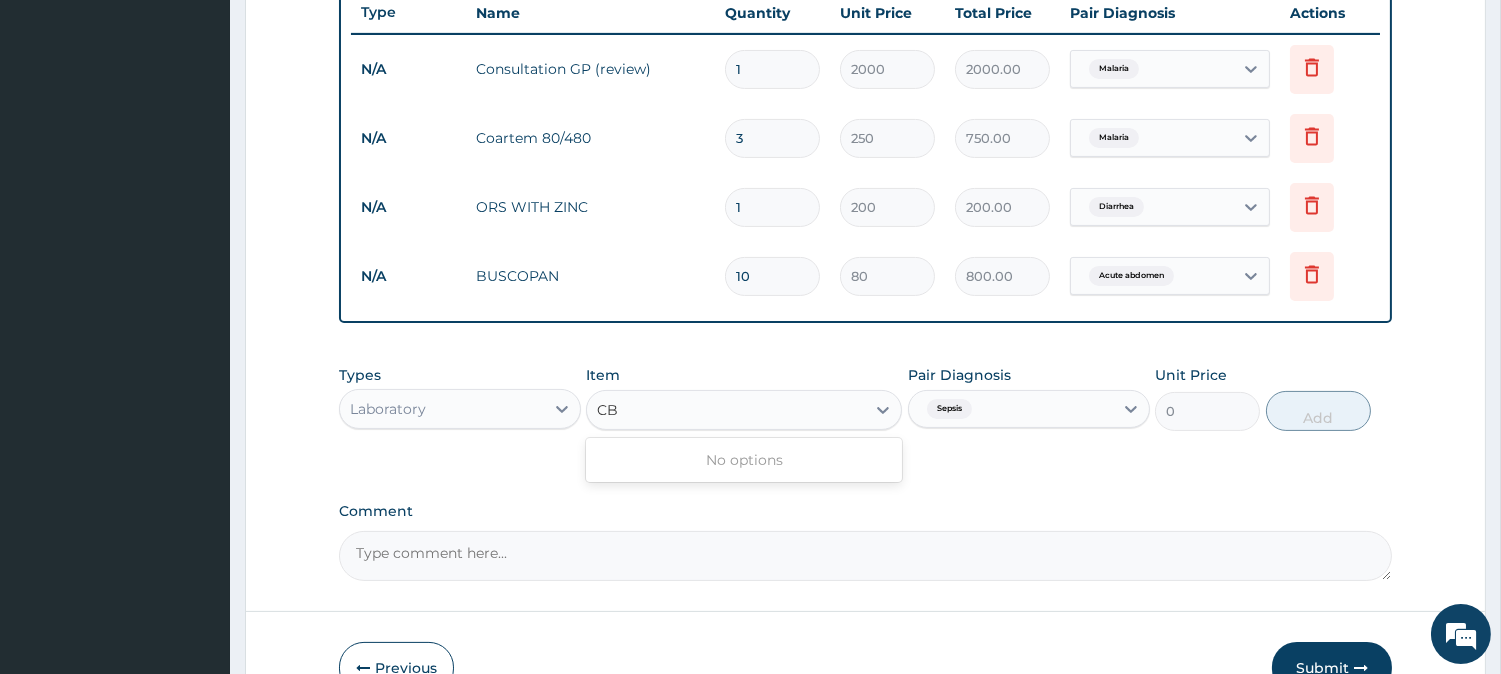type on "C" 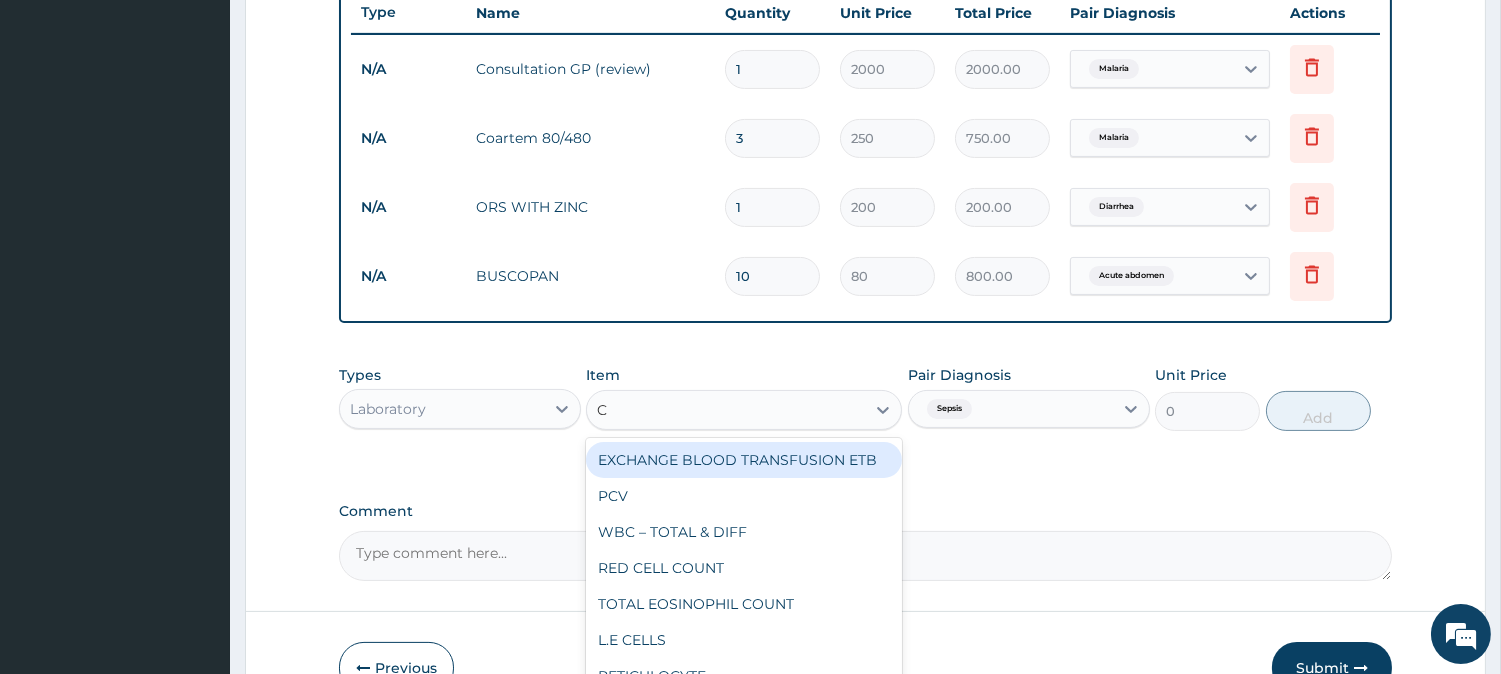 type 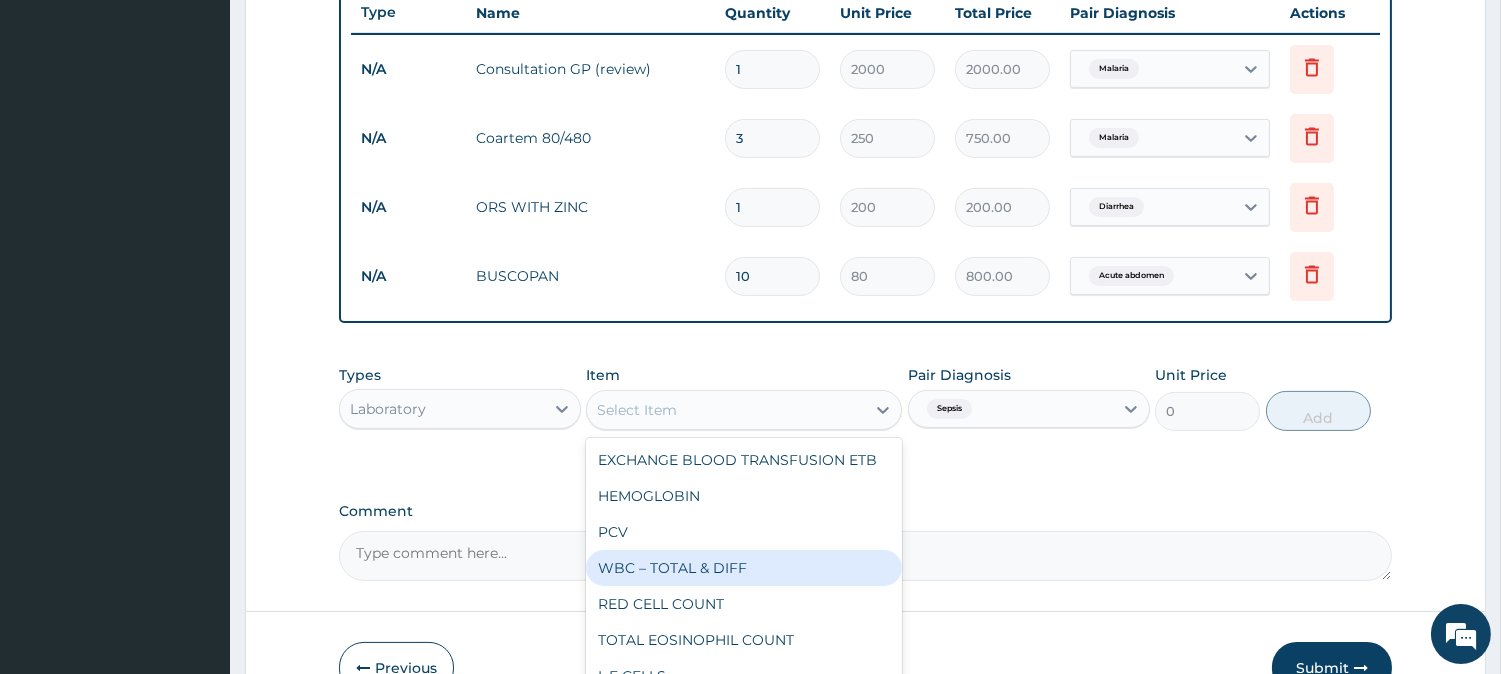 click on "WBC – TOTAL & DIFF" at bounding box center (744, 568) 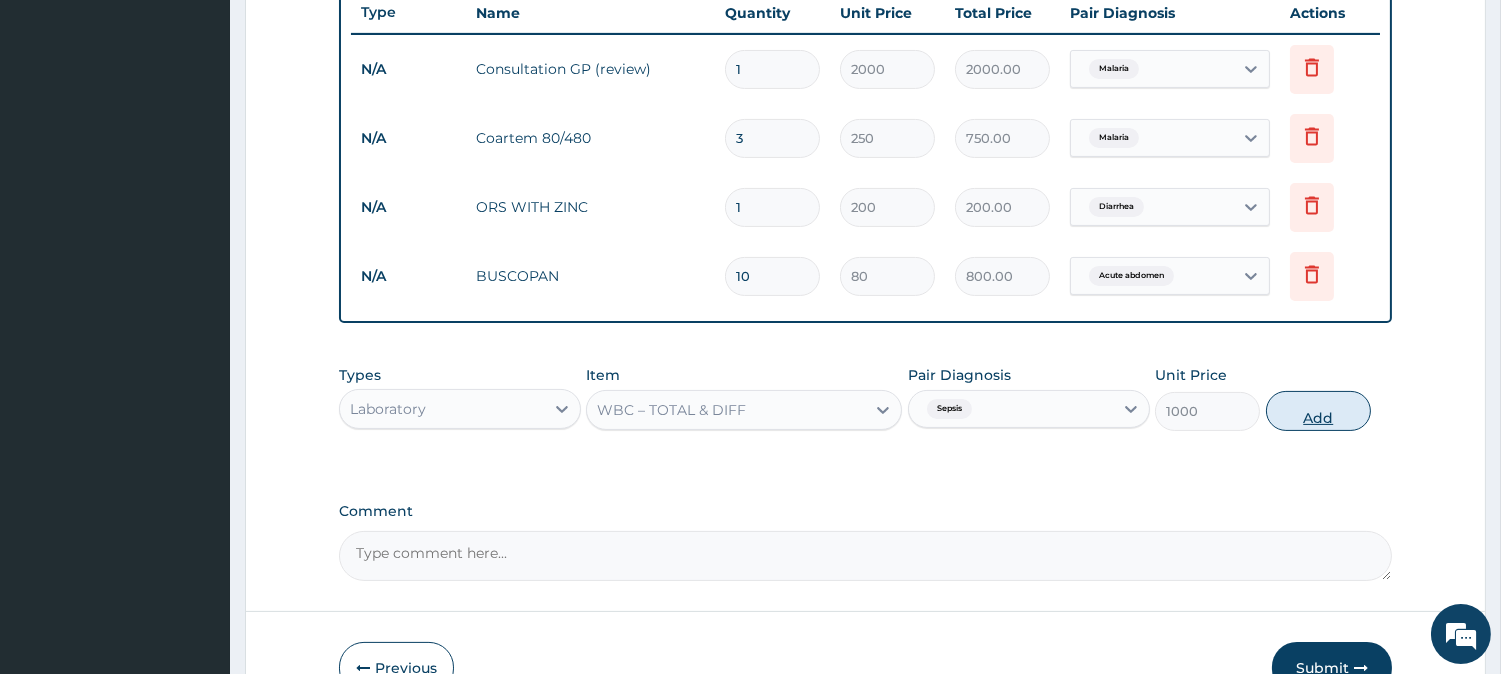 click on "Add" at bounding box center [1318, 411] 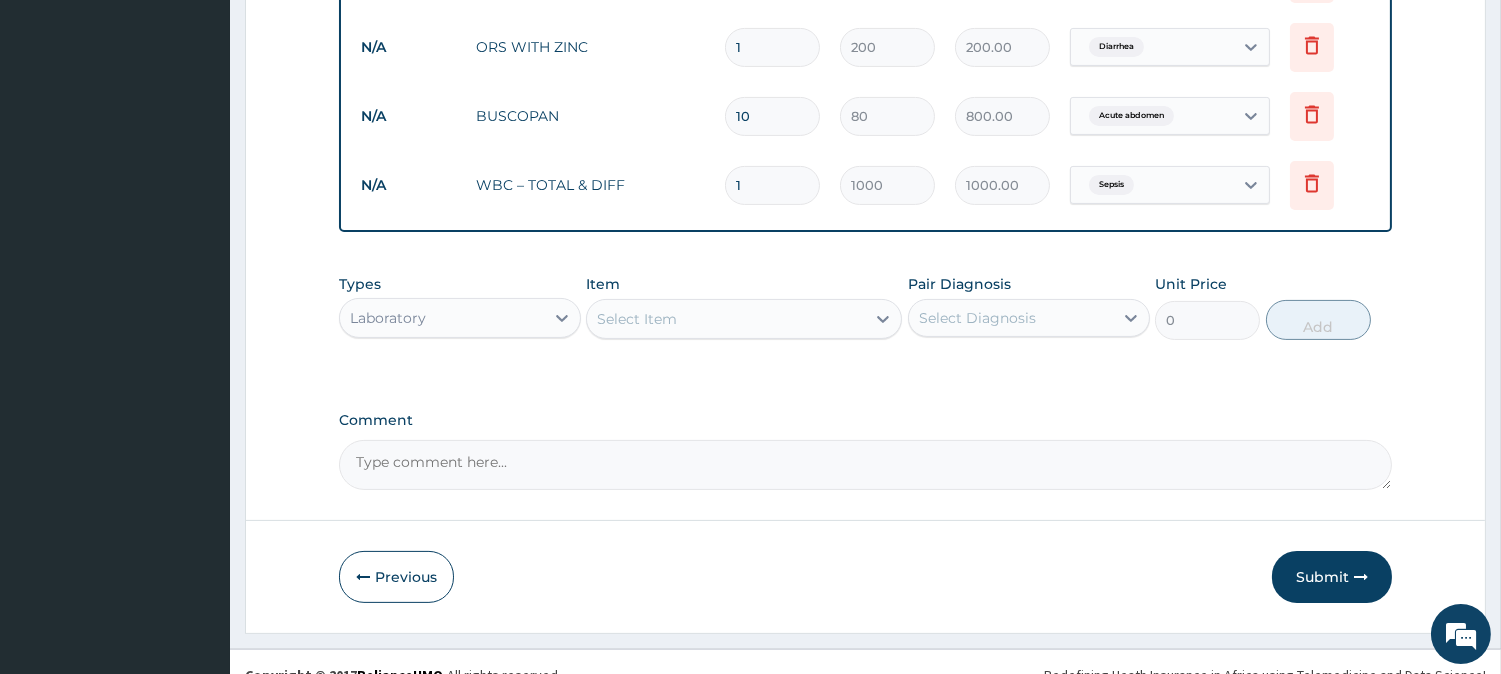 scroll, scrollTop: 948, scrollLeft: 0, axis: vertical 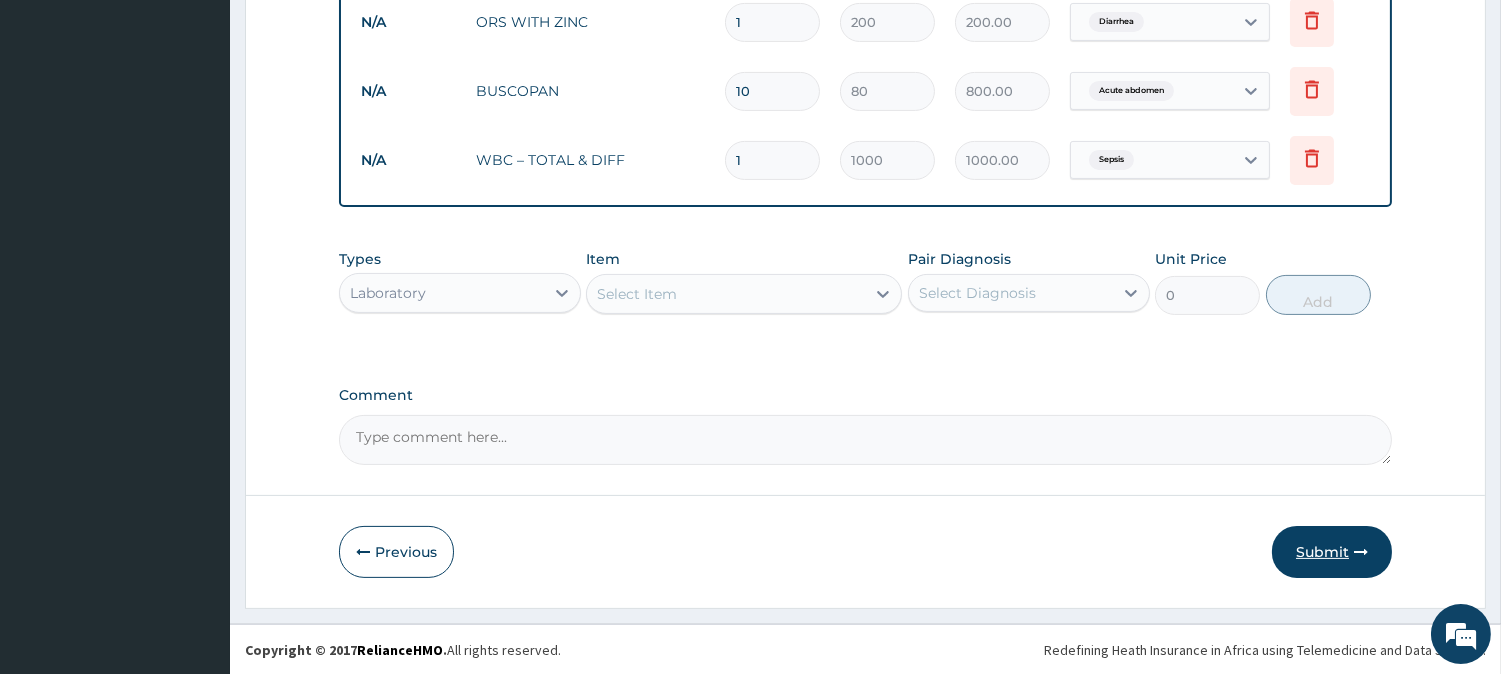 click on "Submit" at bounding box center (1332, 552) 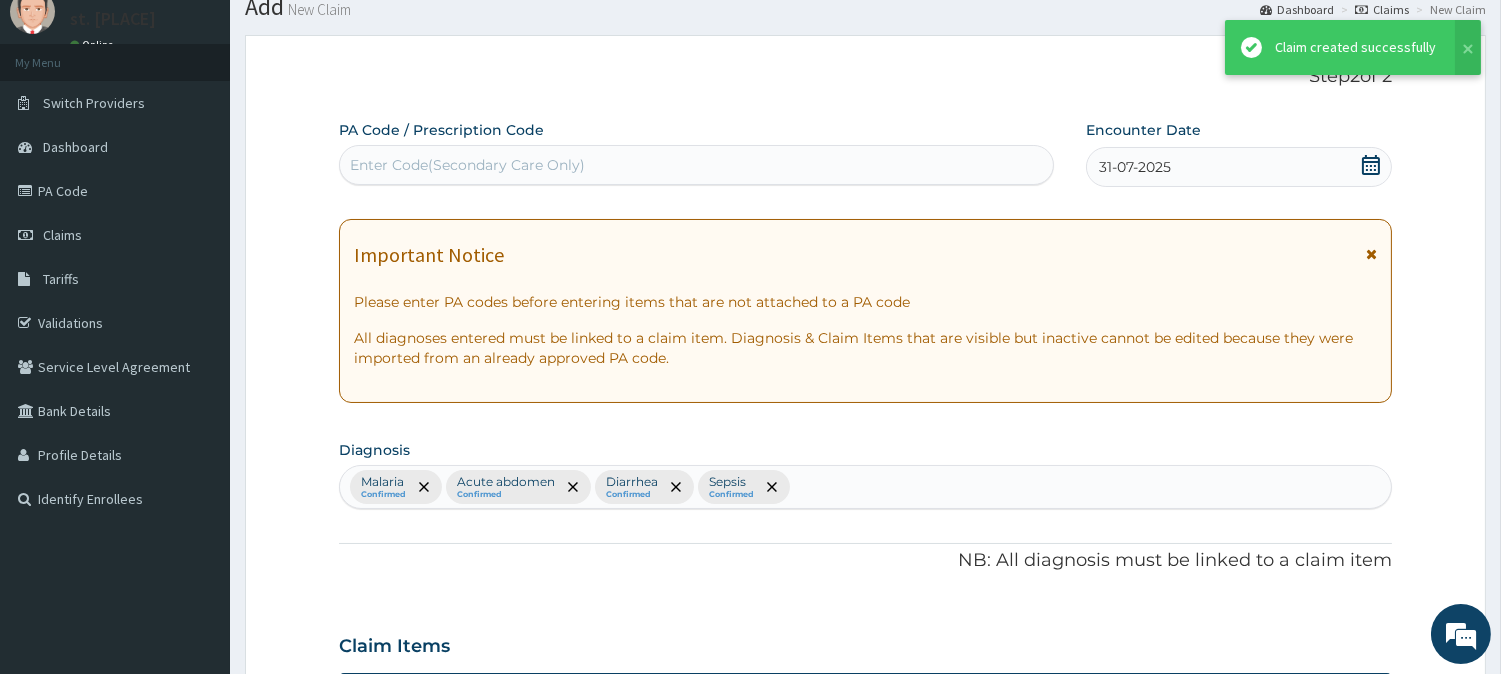 scroll, scrollTop: 948, scrollLeft: 0, axis: vertical 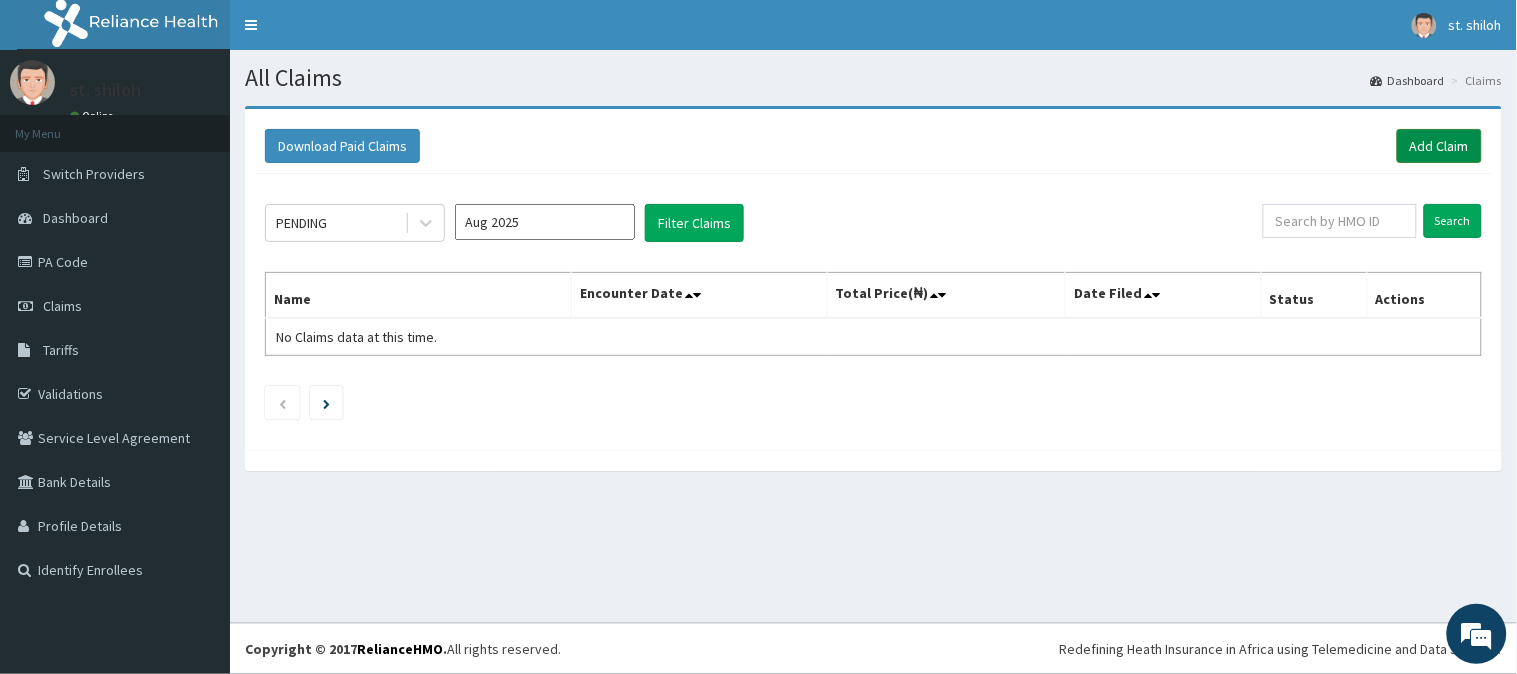 click on "Add Claim" at bounding box center [1439, 146] 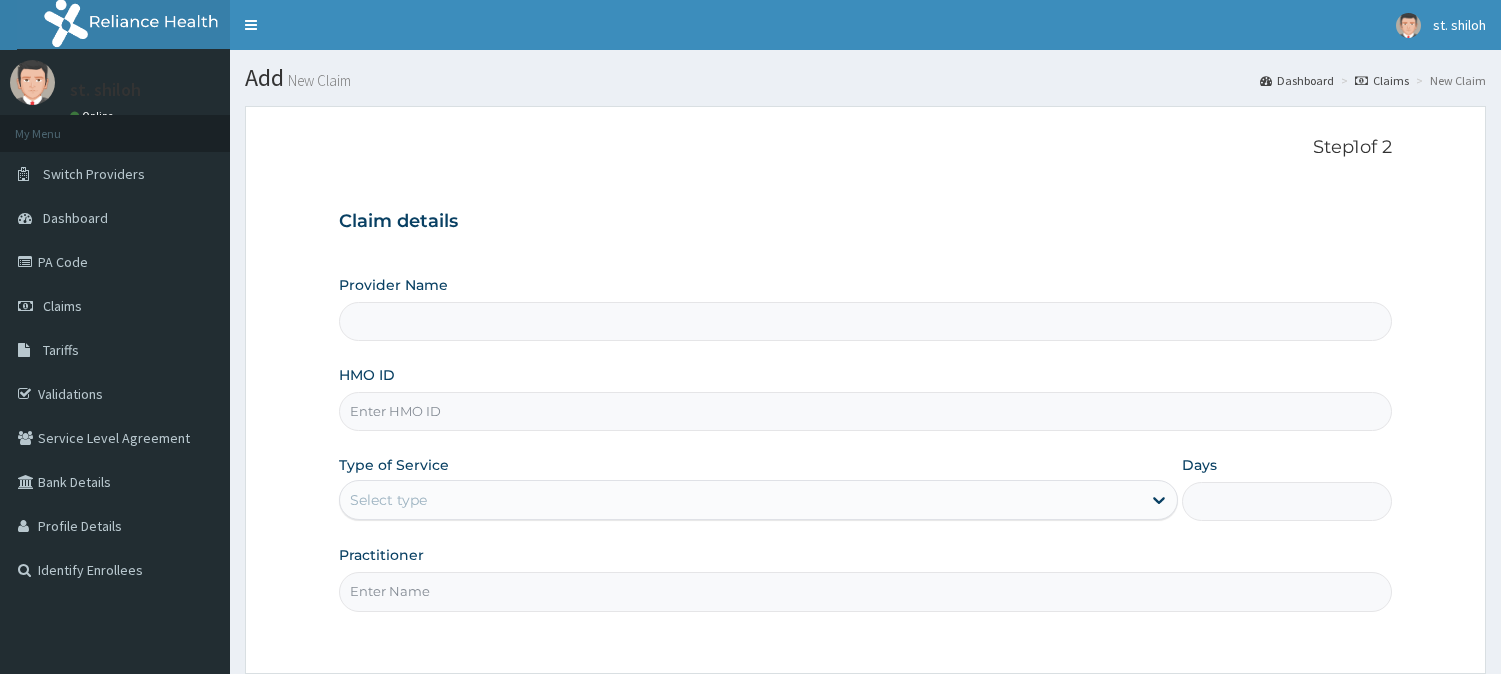 scroll, scrollTop: 0, scrollLeft: 0, axis: both 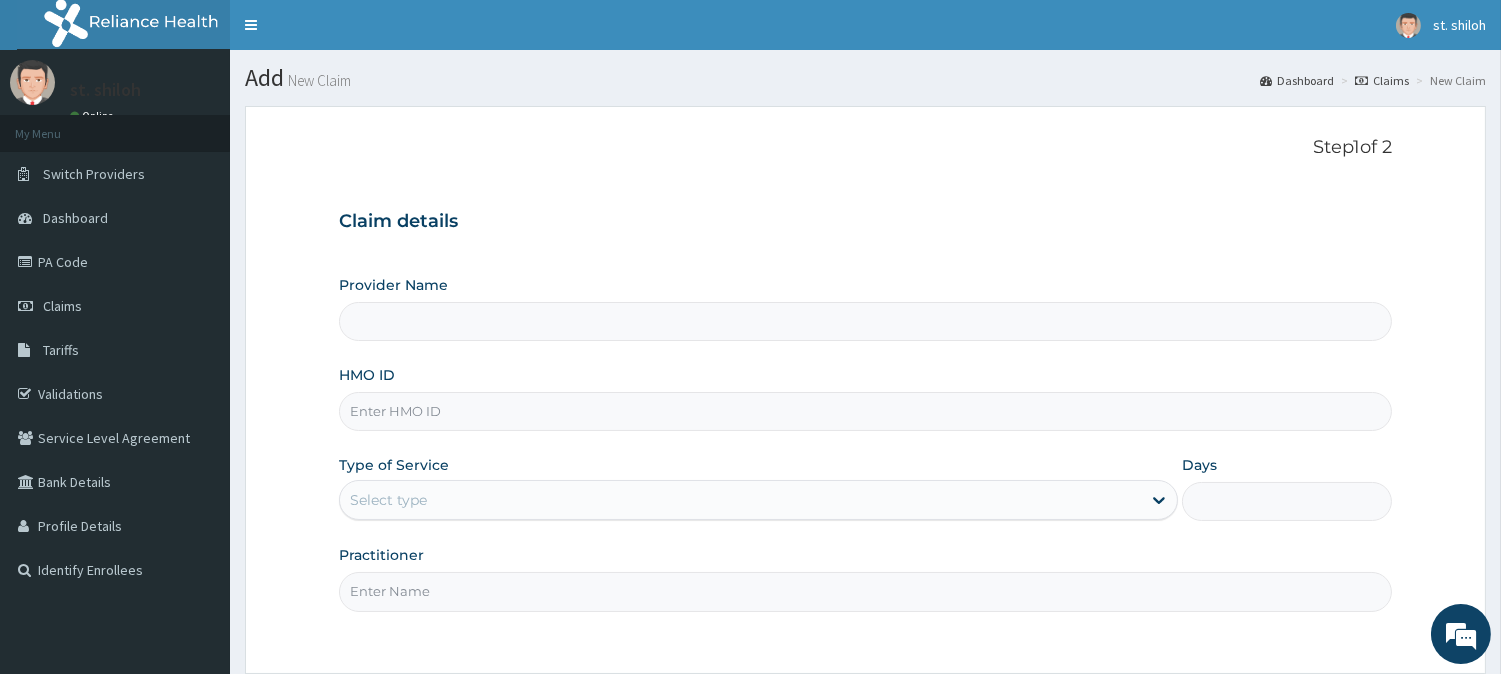 click on "HMO ID" at bounding box center [865, 411] 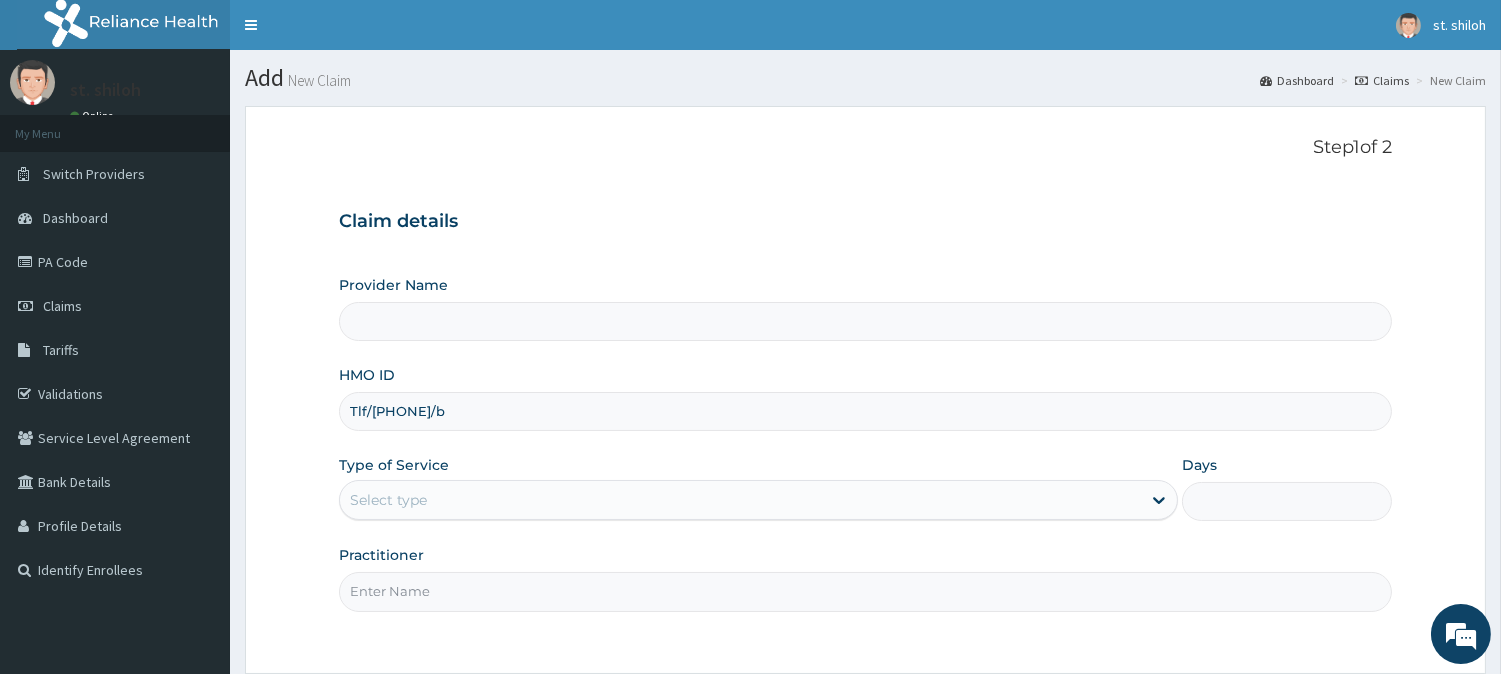 type on "Tlf/[PHONE]/b" 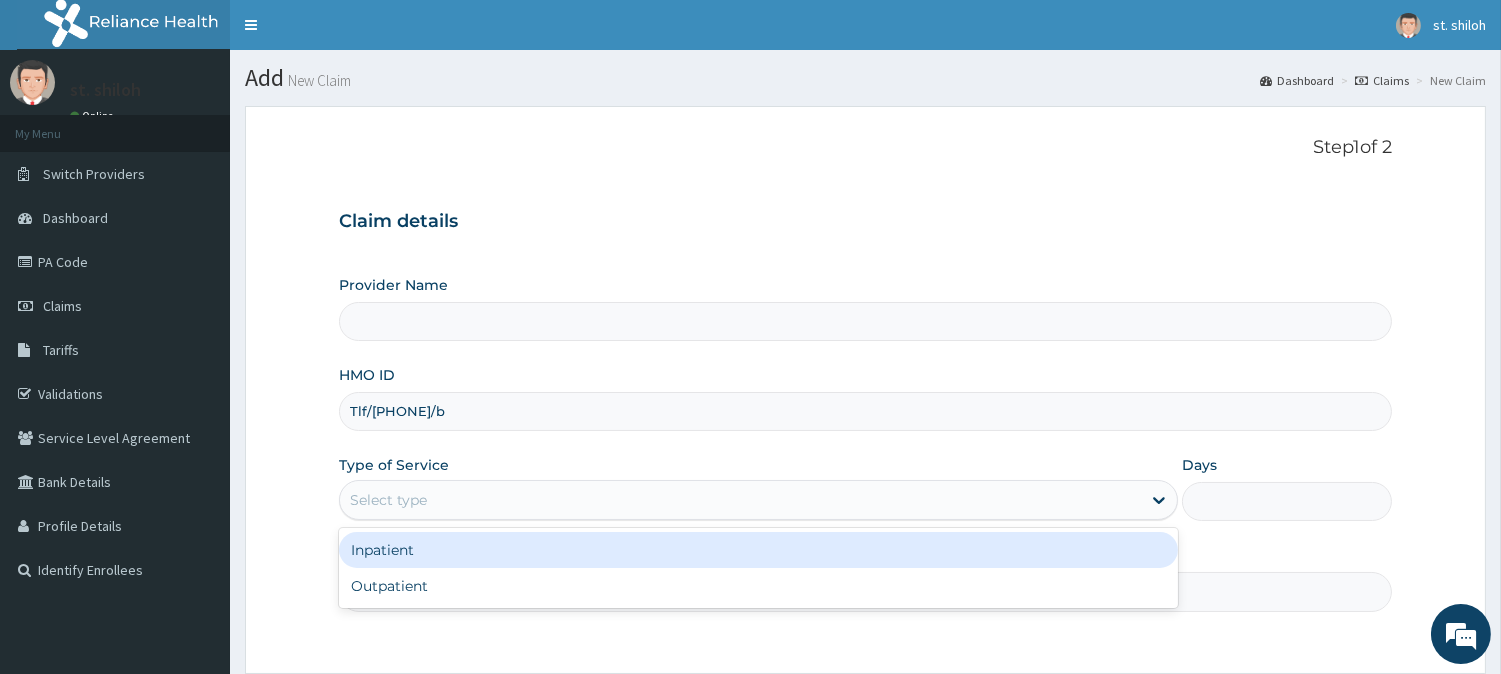 click on "Select type" at bounding box center (388, 500) 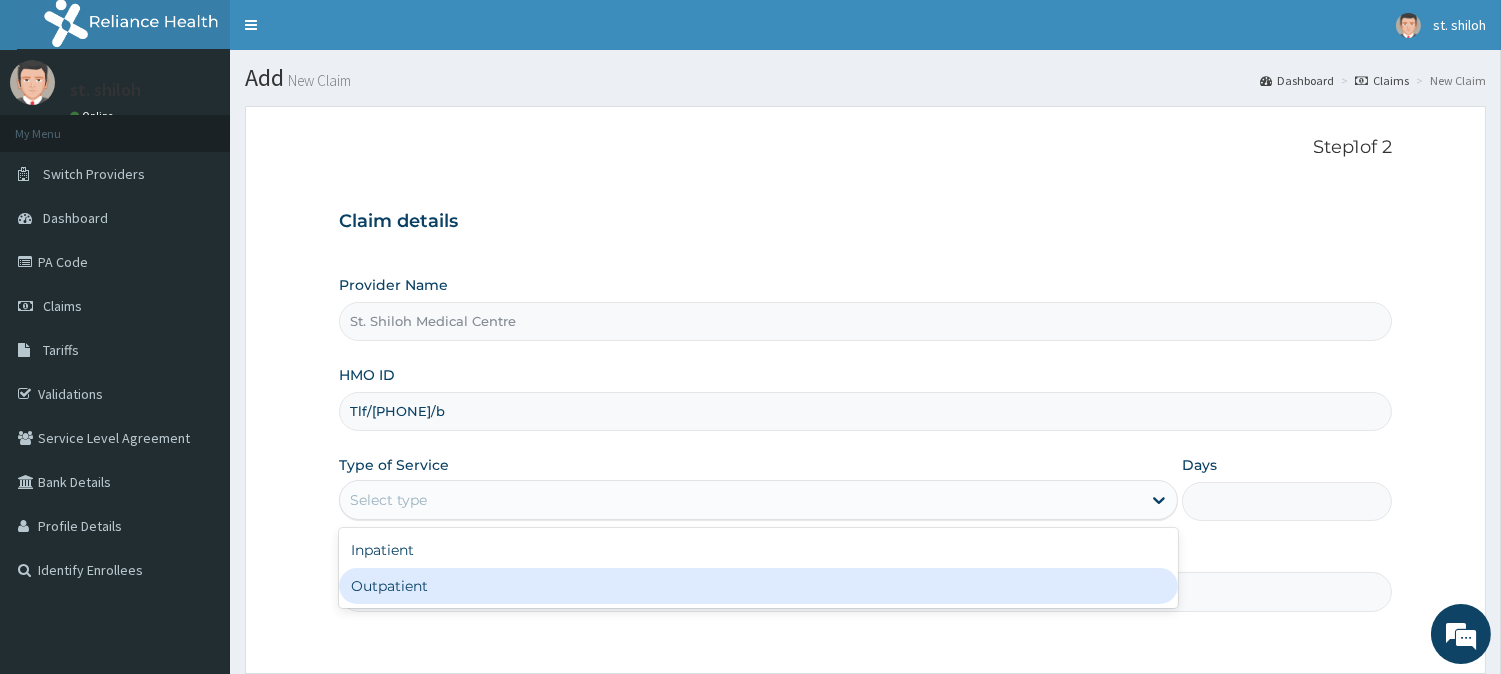 click on "Outpatient" at bounding box center [758, 586] 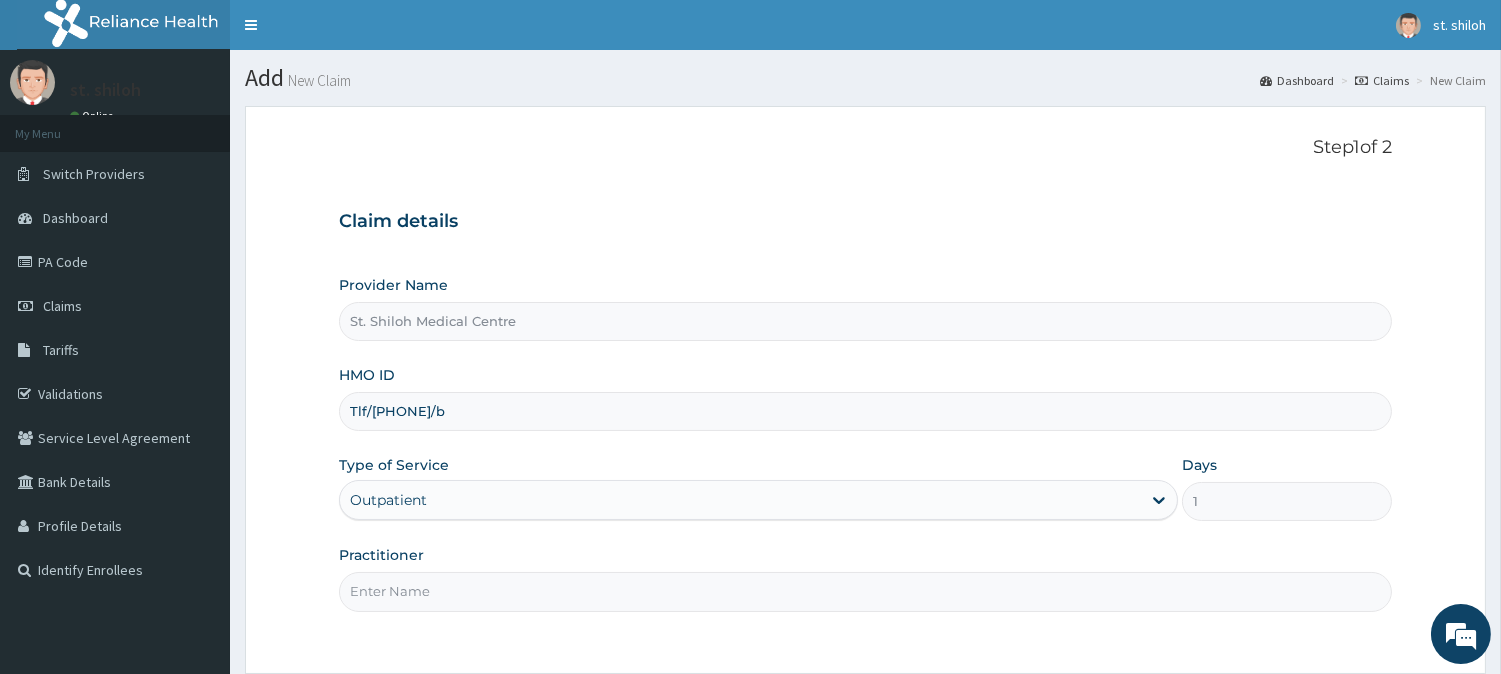 click on "Practitioner" at bounding box center [865, 591] 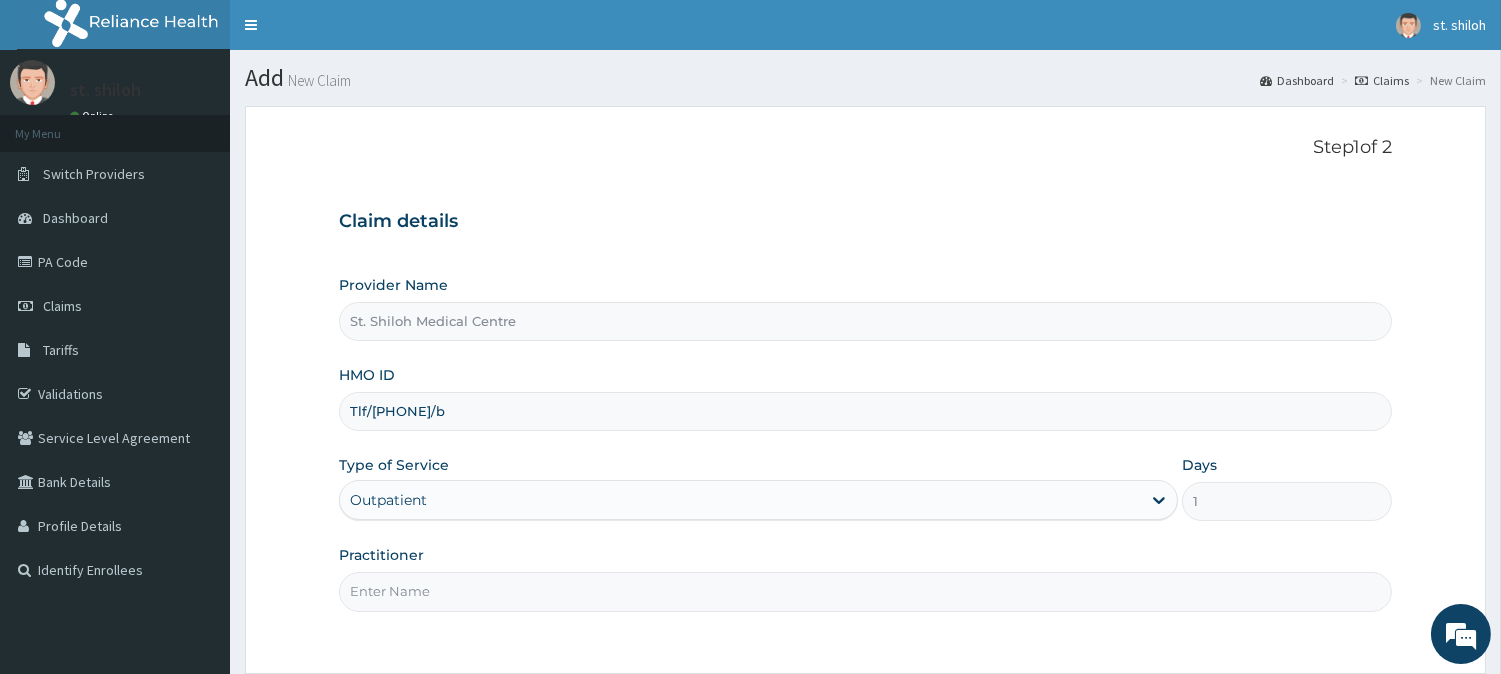 type on "DR [LAST]" 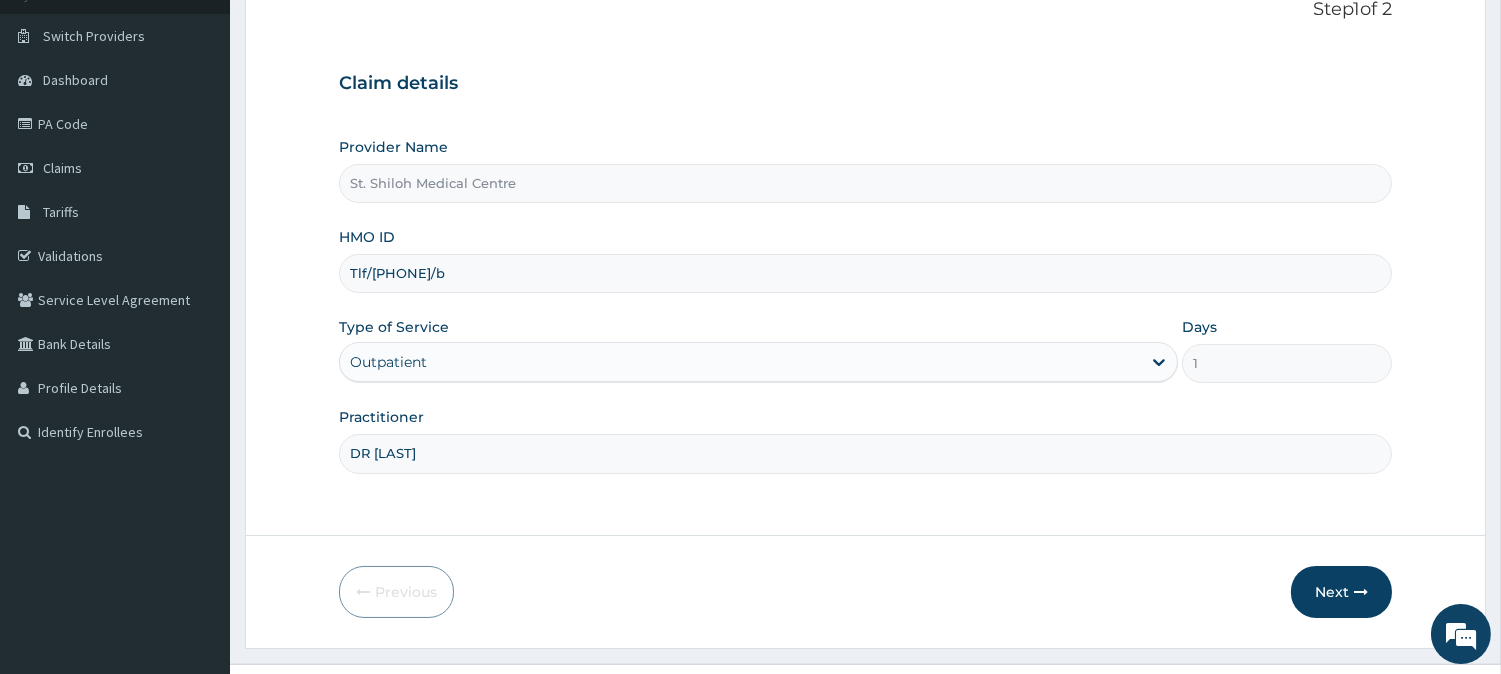 scroll, scrollTop: 178, scrollLeft: 0, axis: vertical 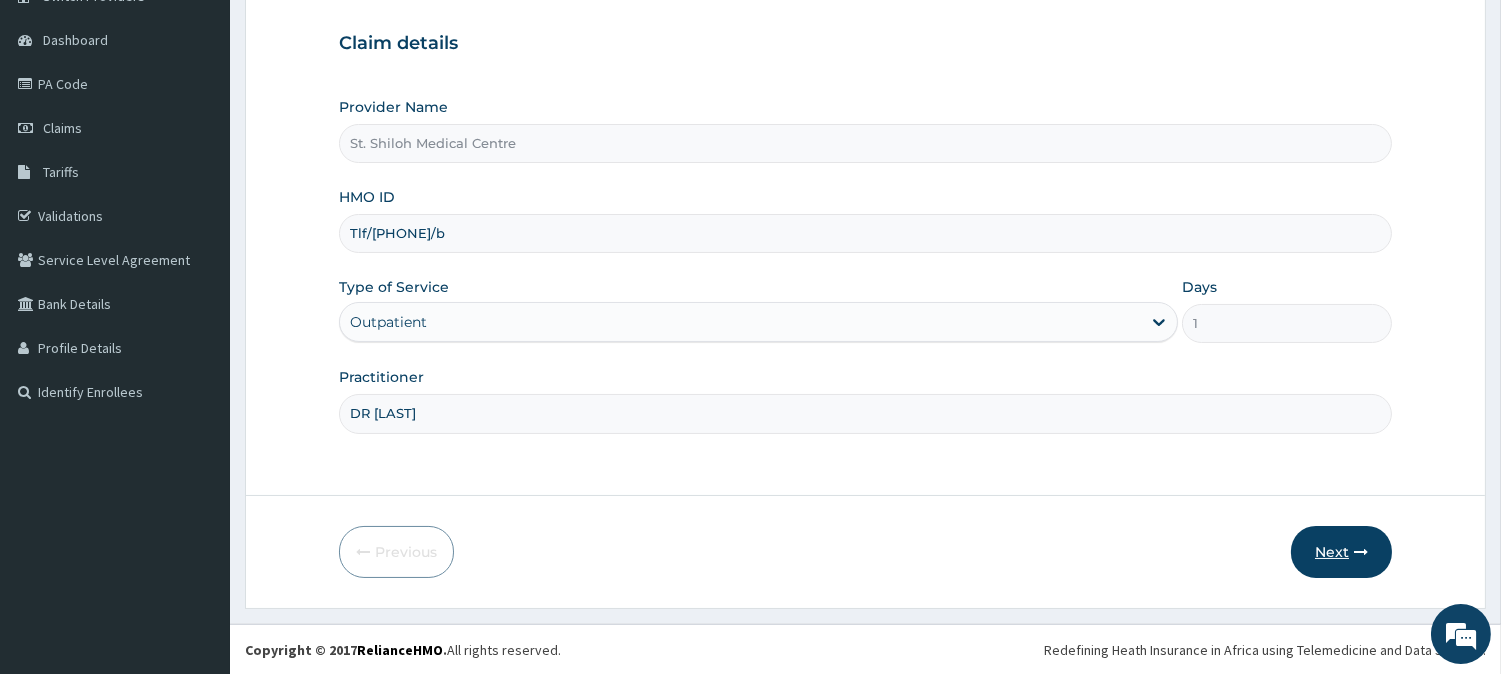 click on "Next" at bounding box center [1341, 552] 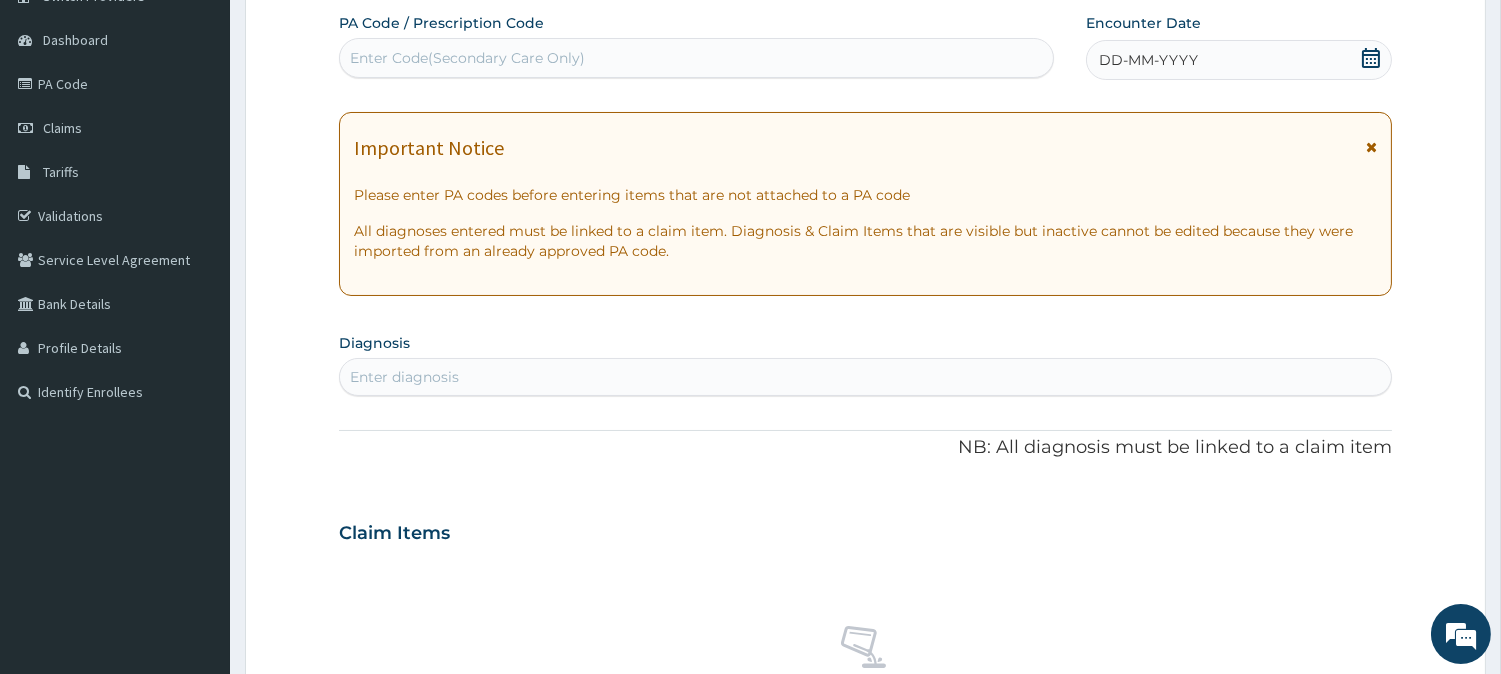 scroll, scrollTop: 0, scrollLeft: 0, axis: both 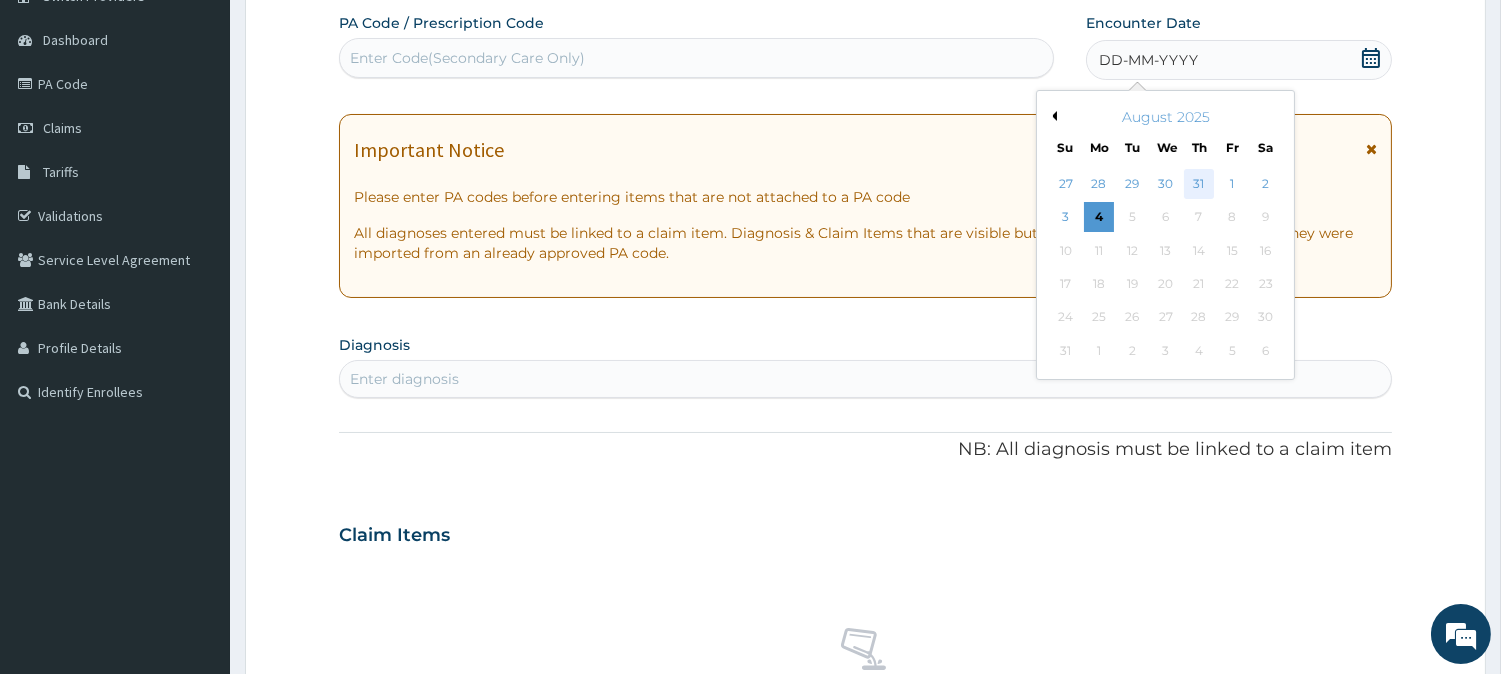 click on "31" at bounding box center (1199, 184) 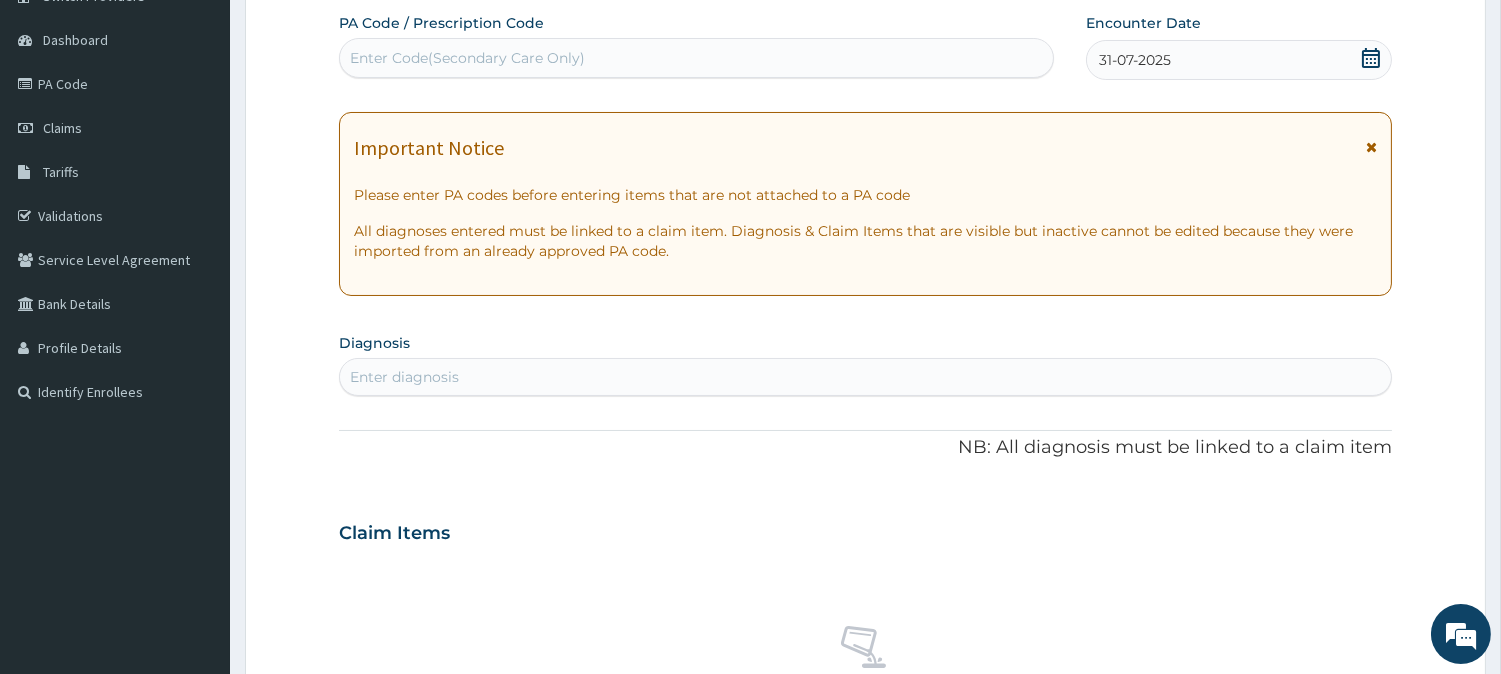 click on "Enter diagnosis" at bounding box center (404, 377) 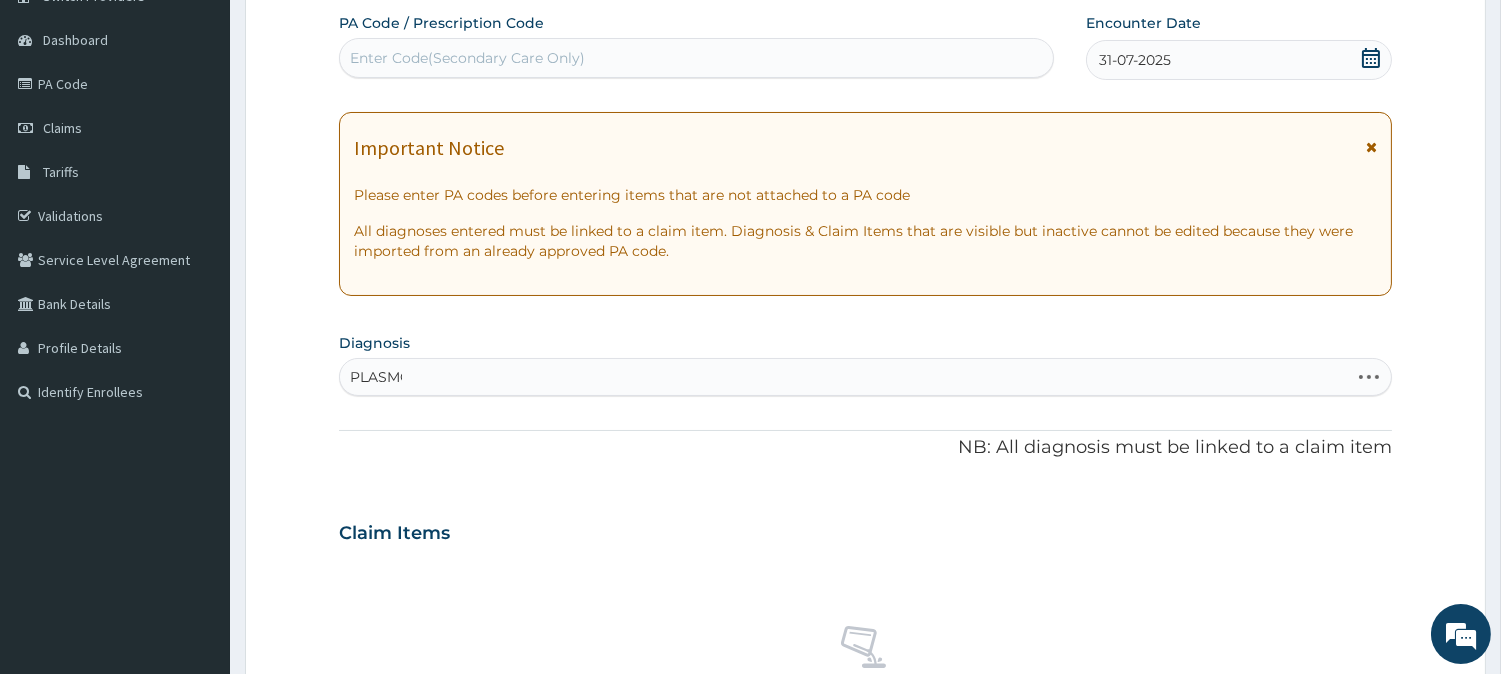 type on "PLASMOD" 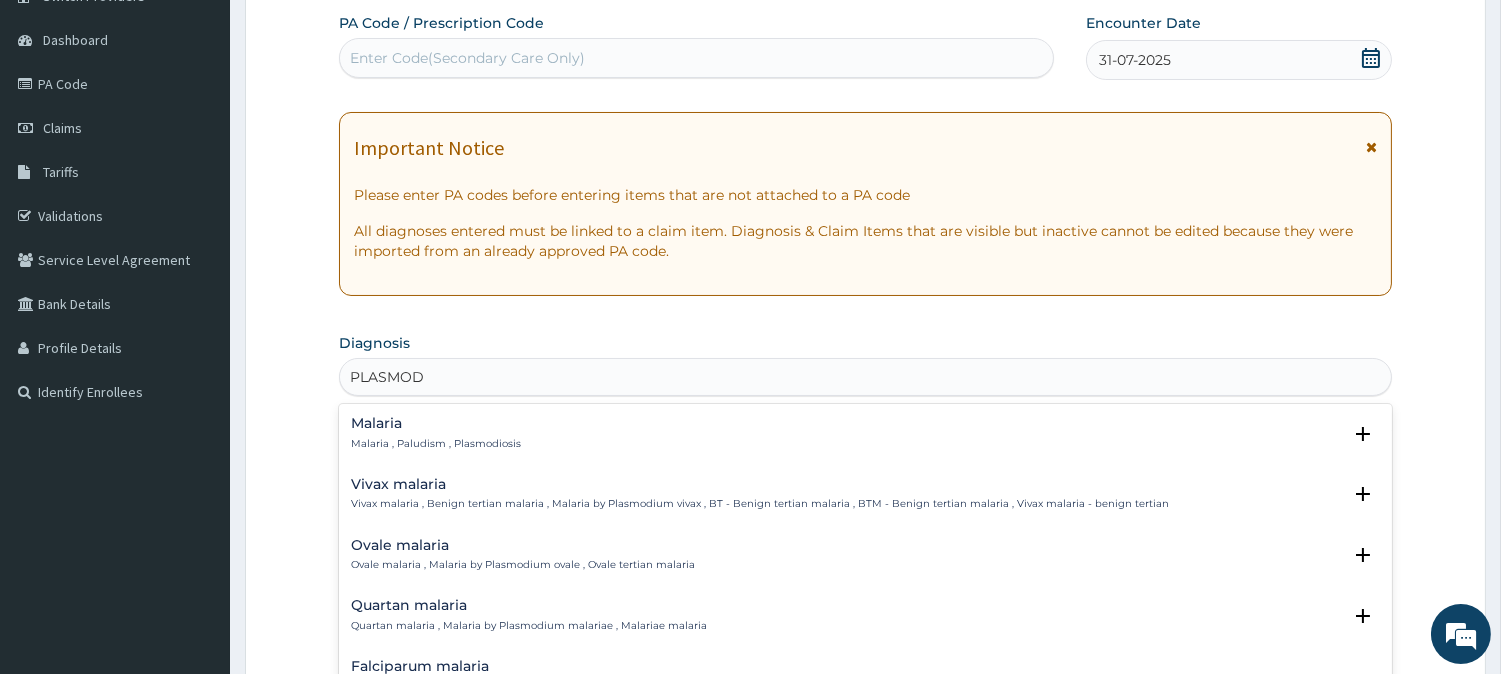 click on "Malaria , Paludism , Plasmodiosis" at bounding box center (436, 444) 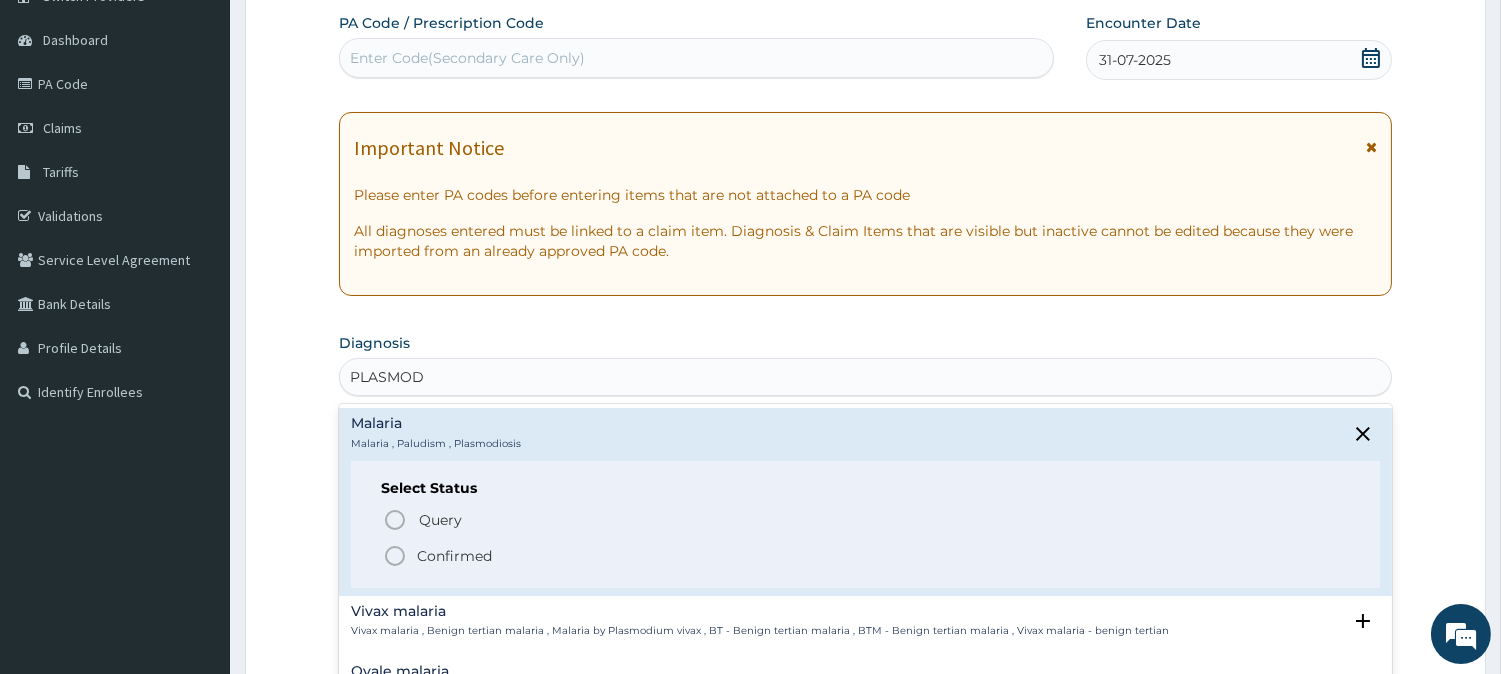 click 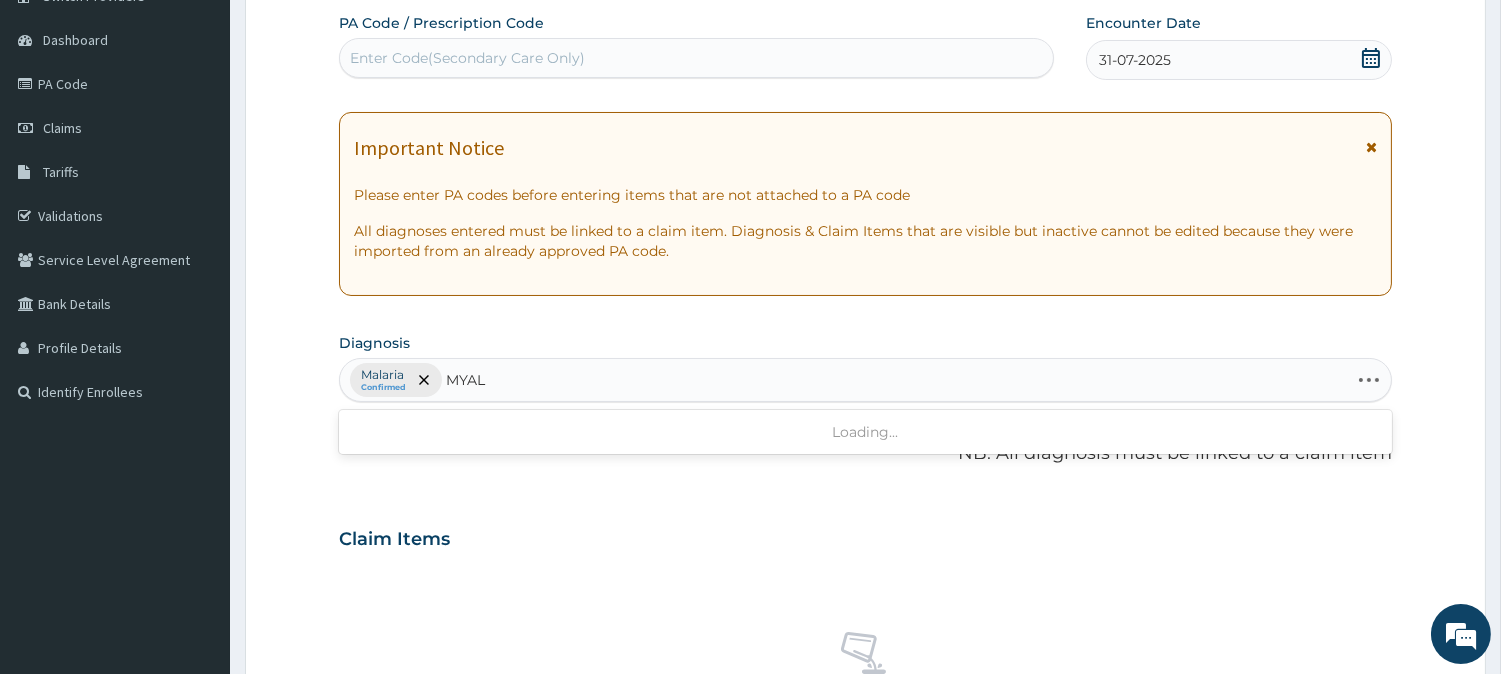type on "MYALG" 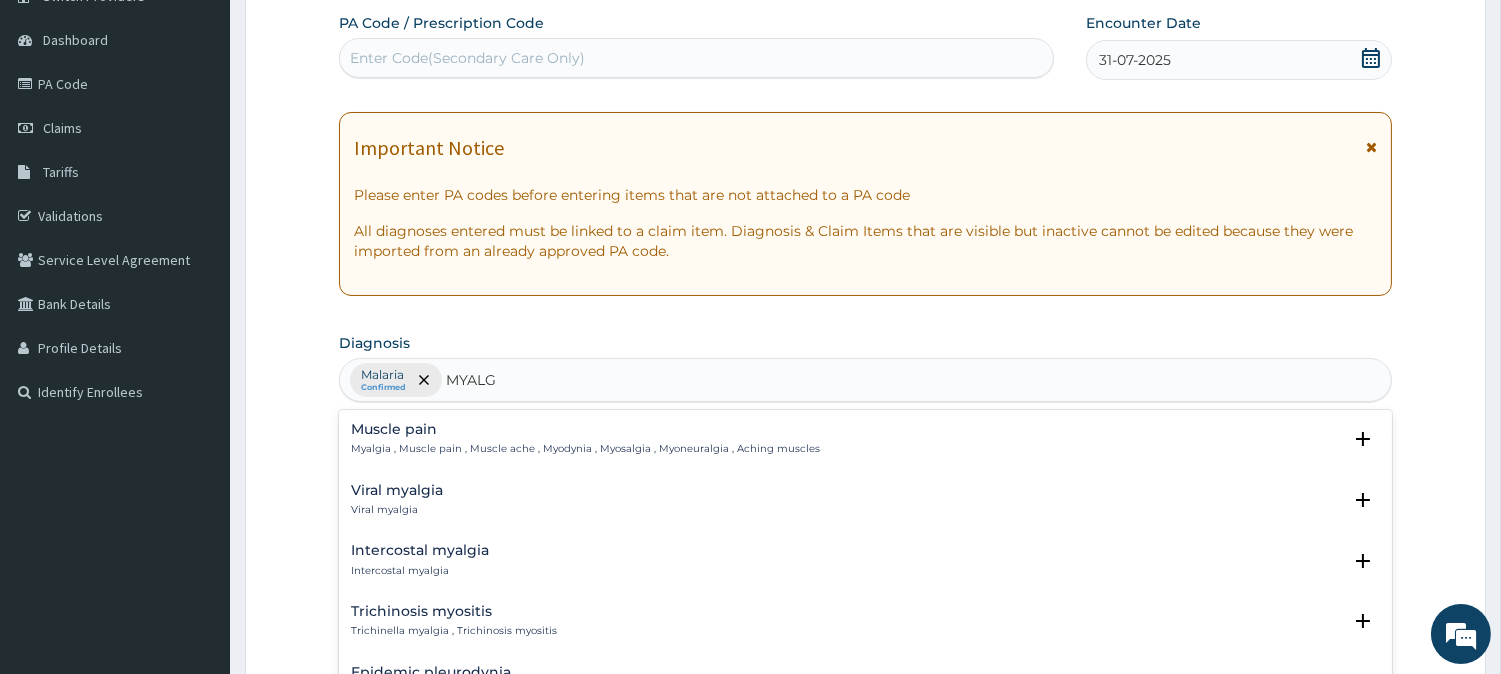 click on "Muscle pain Myalgia , Muscle pain , Muscle ache , Myodynia , Myosalgia , Myoneuralgia , Aching muscles" at bounding box center (585, 439) 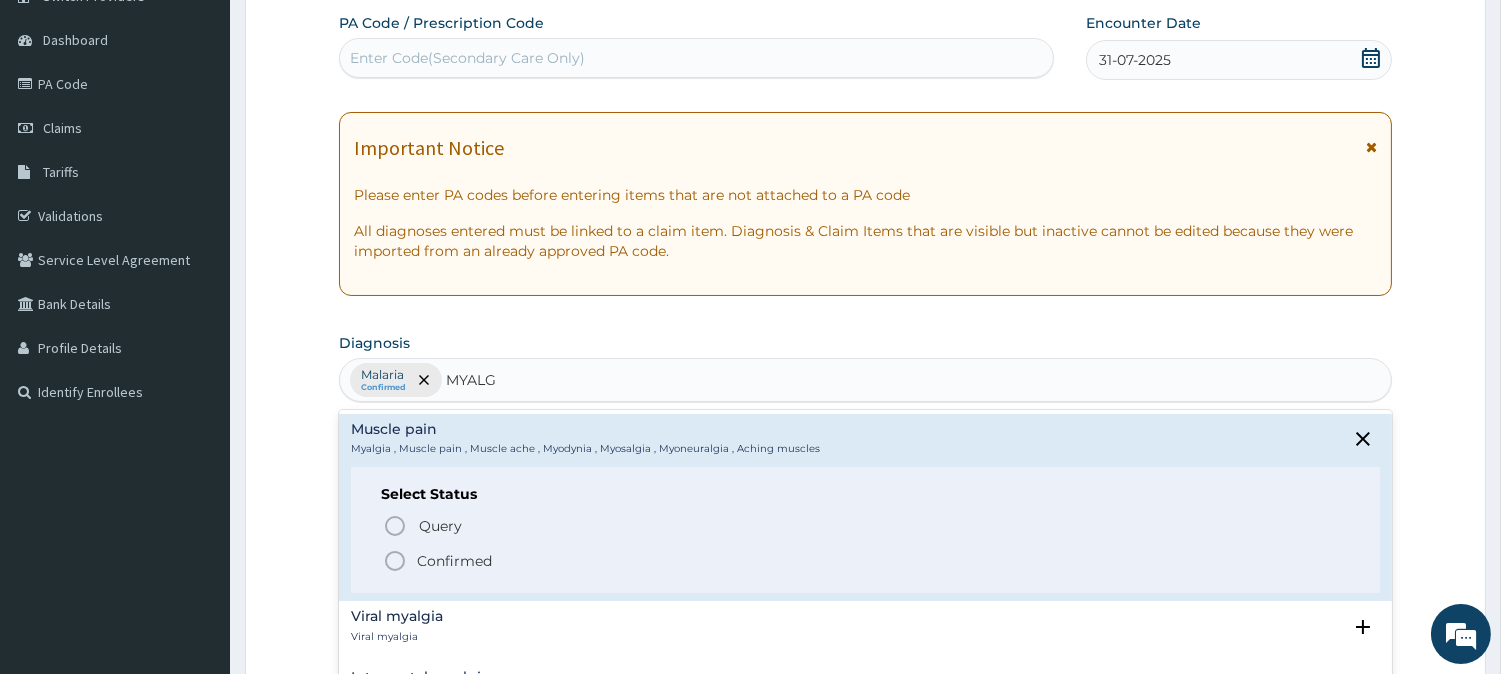 click 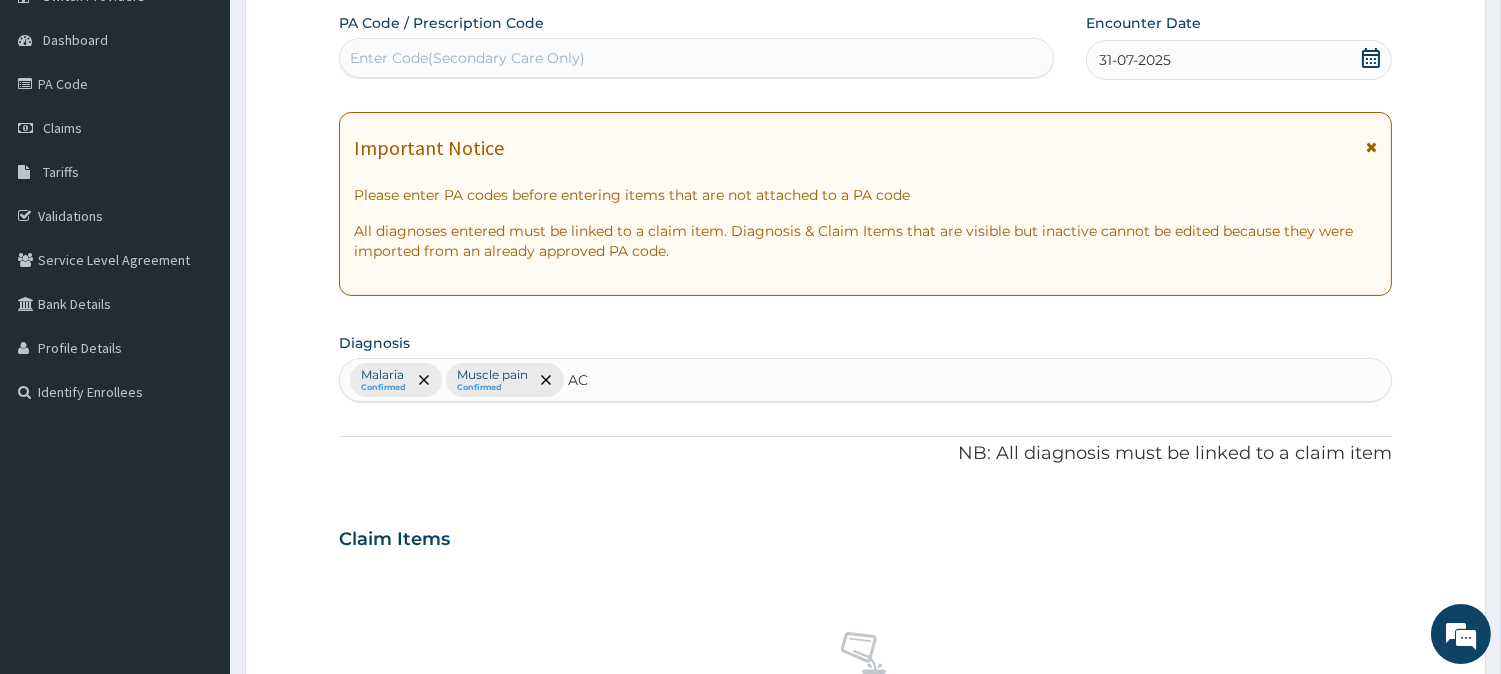 type on "A" 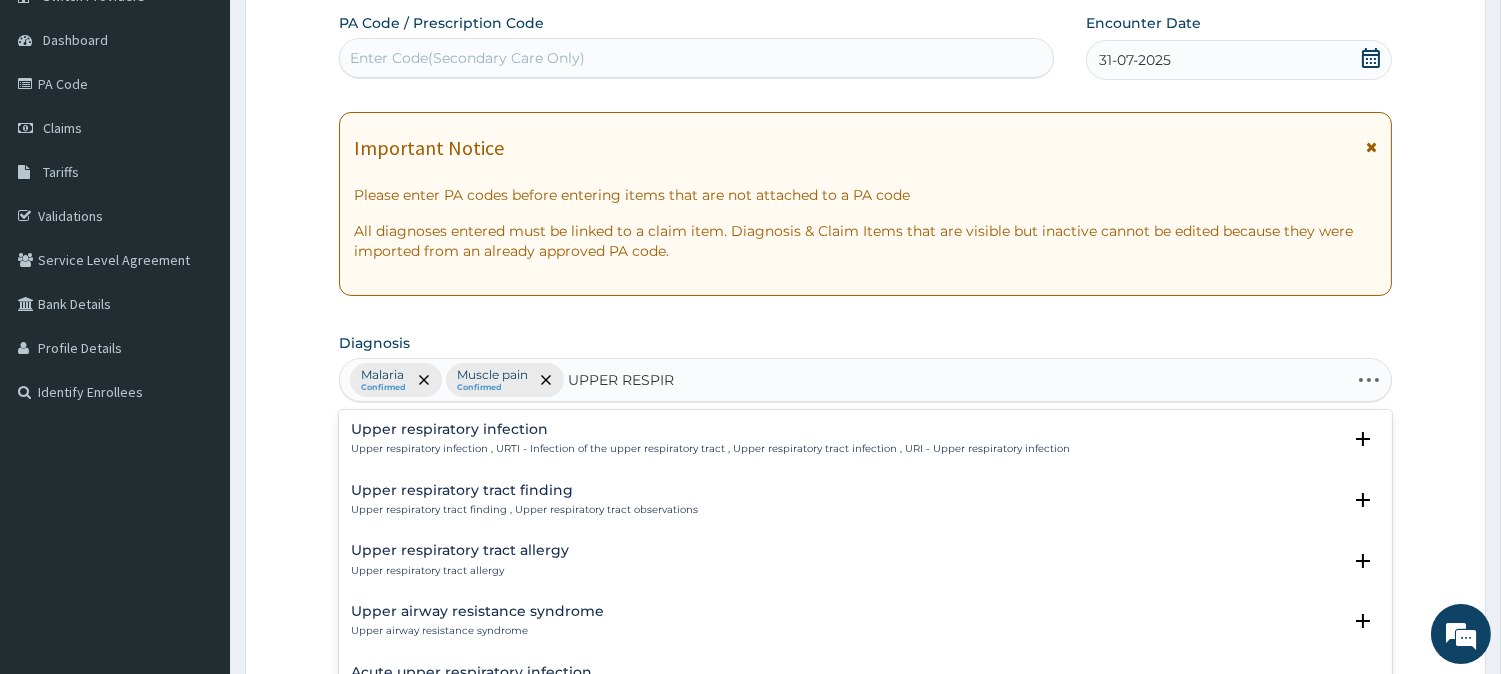 type on "UPPER RESPIRA" 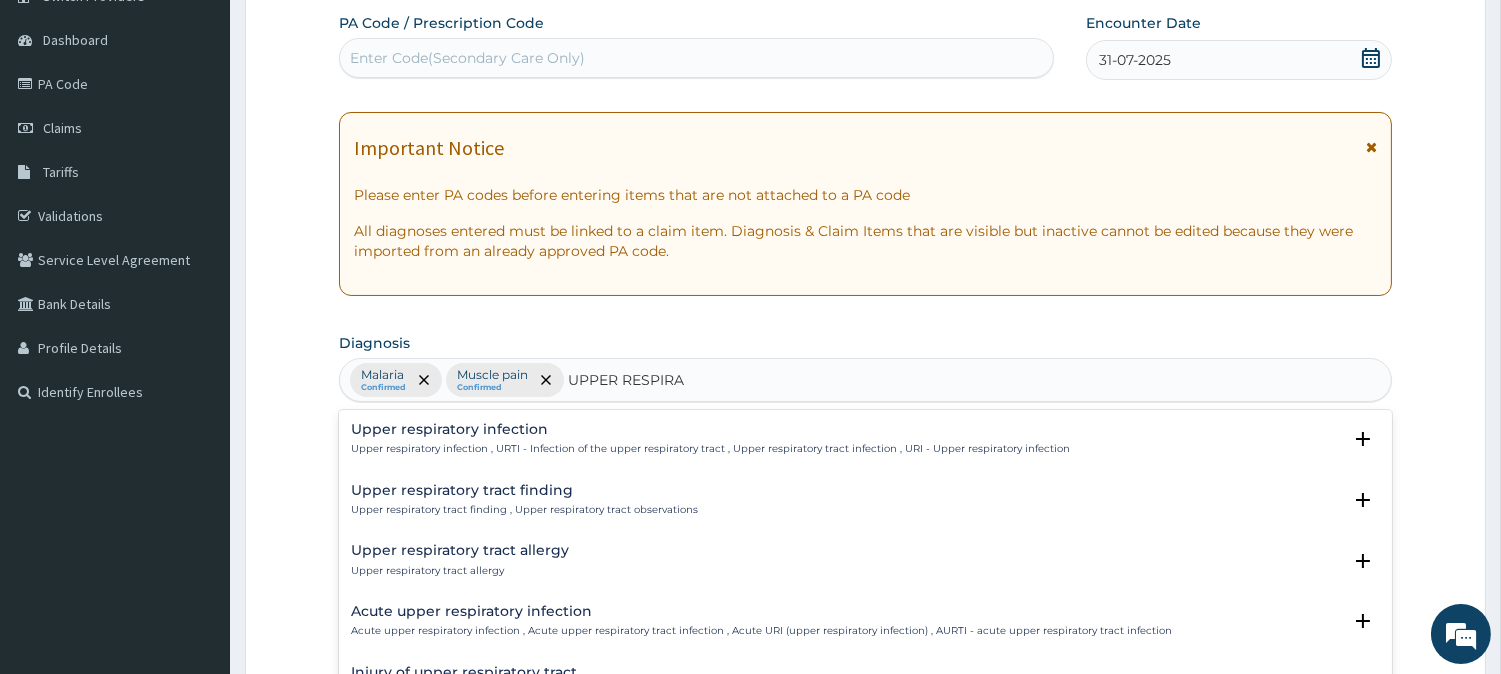 click on "Acute upper respiratory infection , Acute upper respiratory tract infection , Acute URI (upper respiratory infection) , AURTI - acute upper respiratory tract infection" at bounding box center [761, 631] 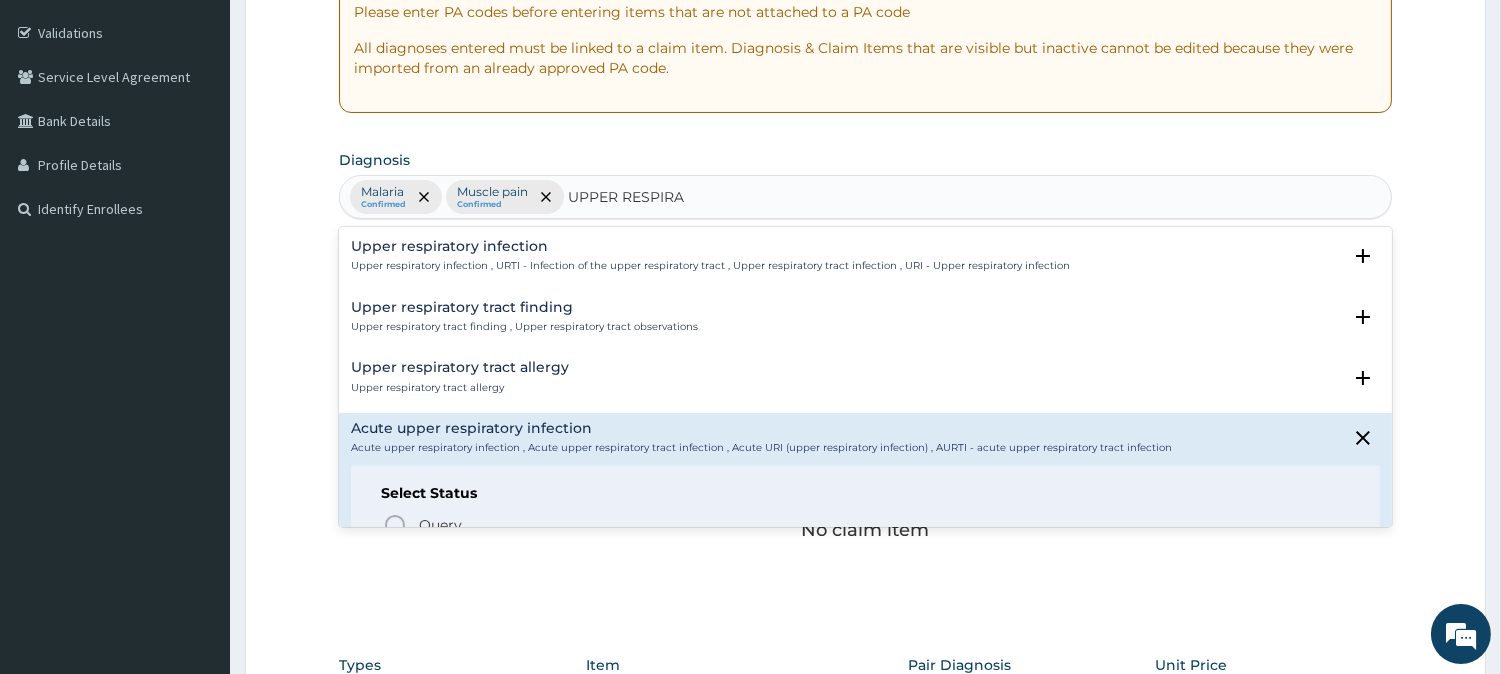 scroll, scrollTop: 363, scrollLeft: 0, axis: vertical 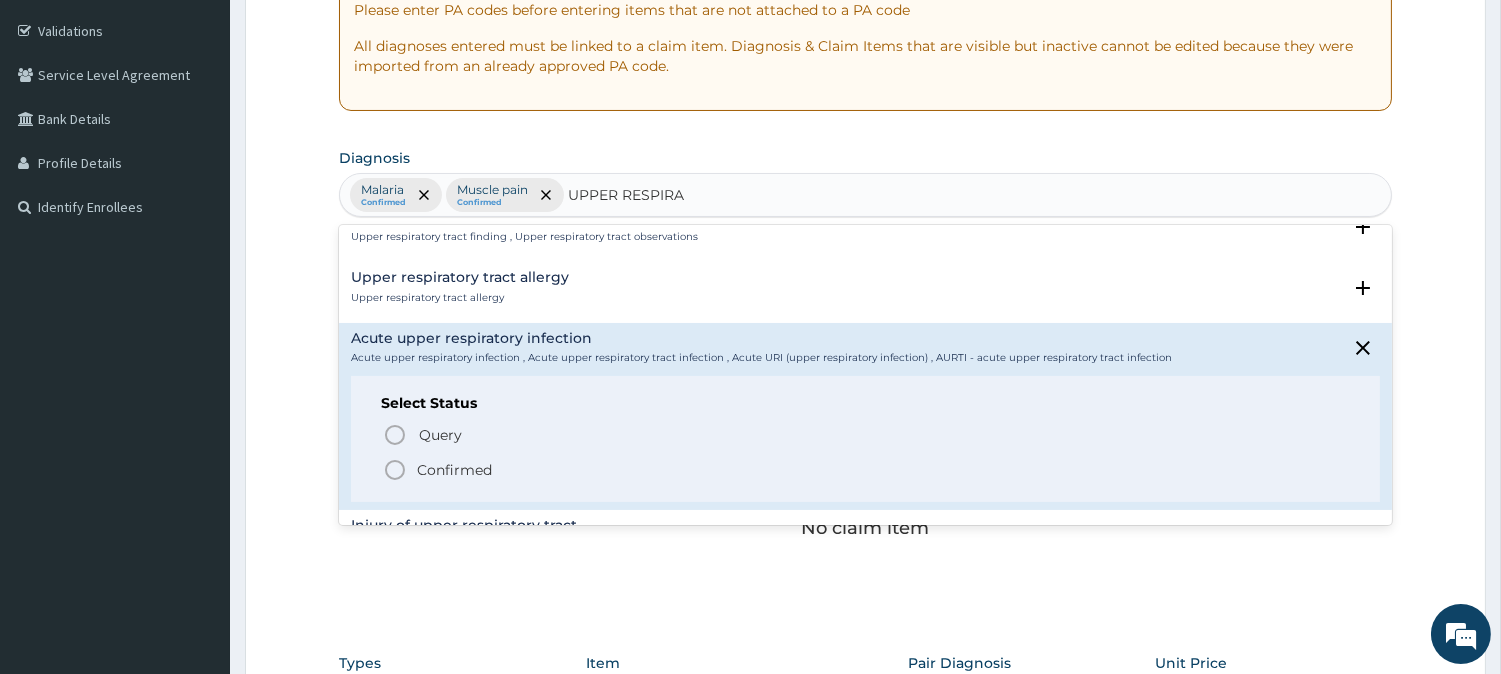 click 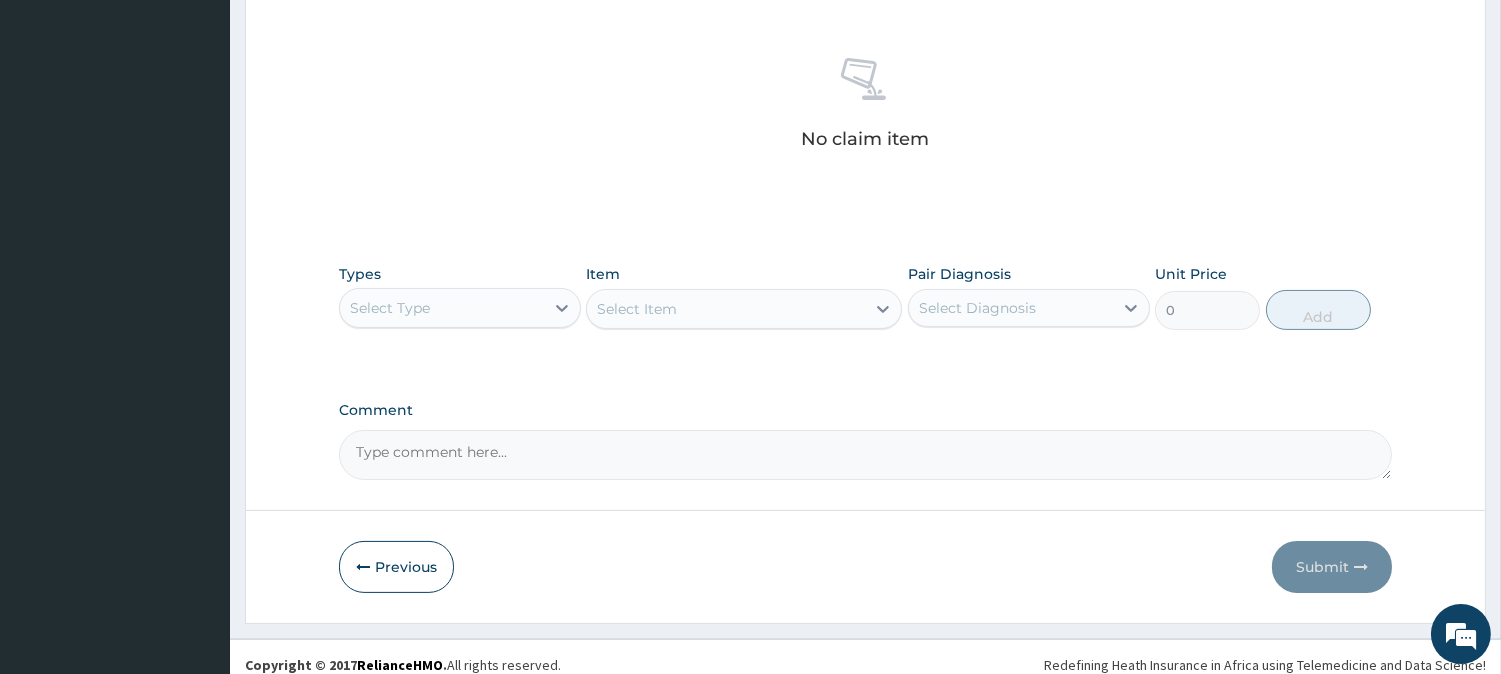 scroll, scrollTop: 767, scrollLeft: 0, axis: vertical 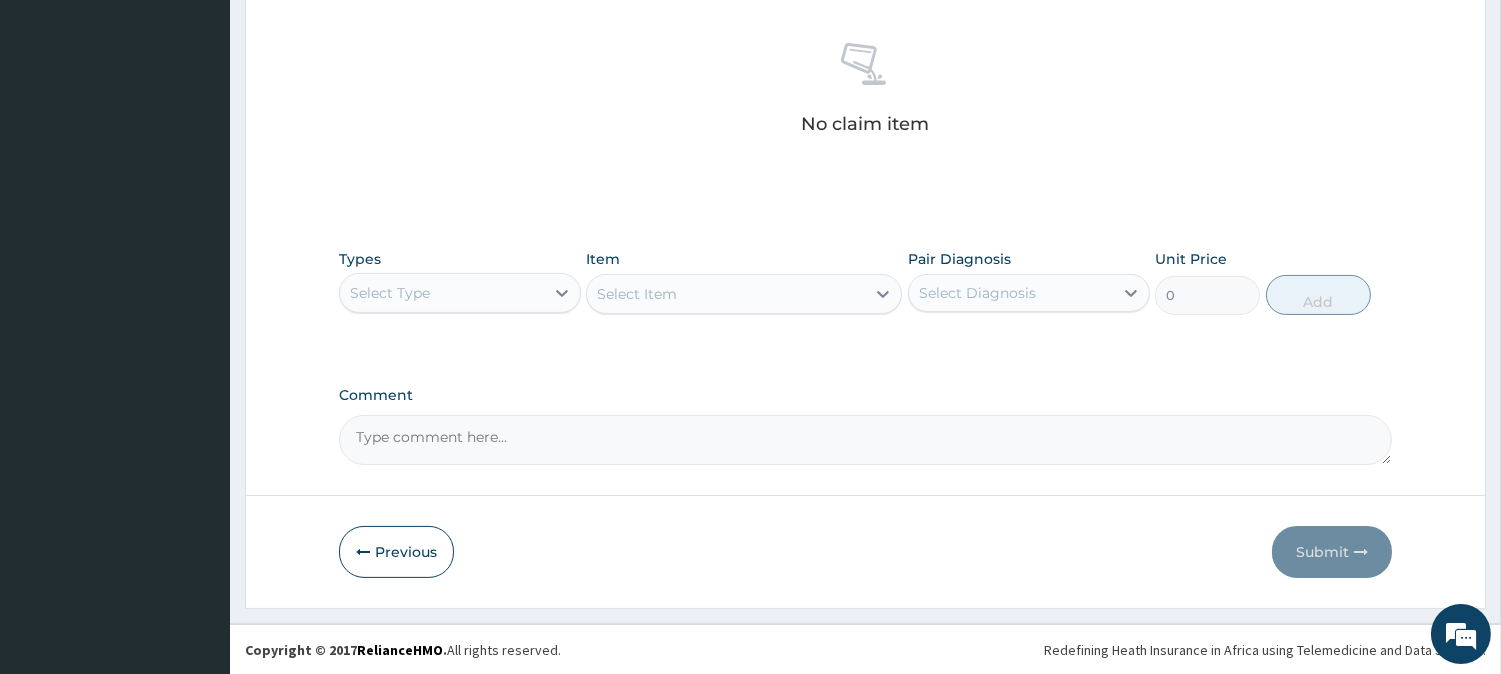 click on "Select Type" at bounding box center [442, 293] 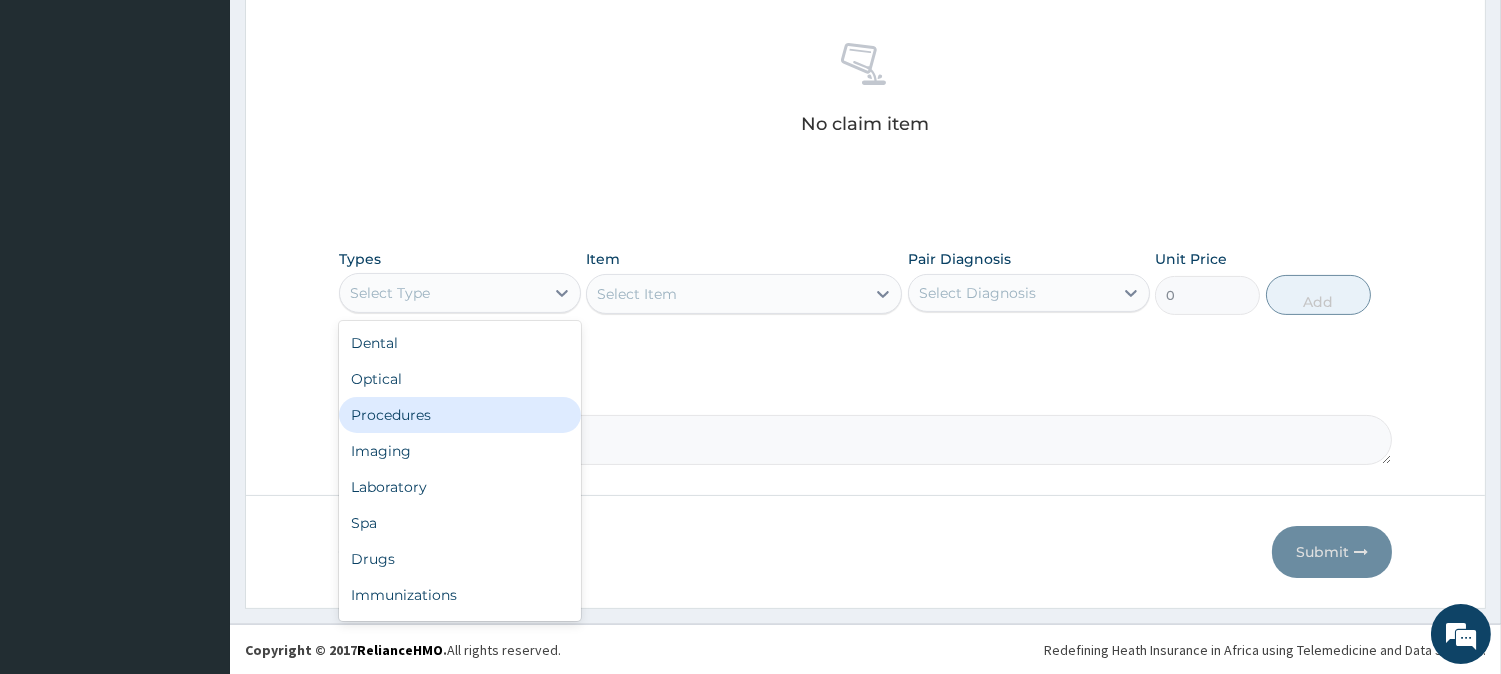 click on "Procedures" at bounding box center (460, 415) 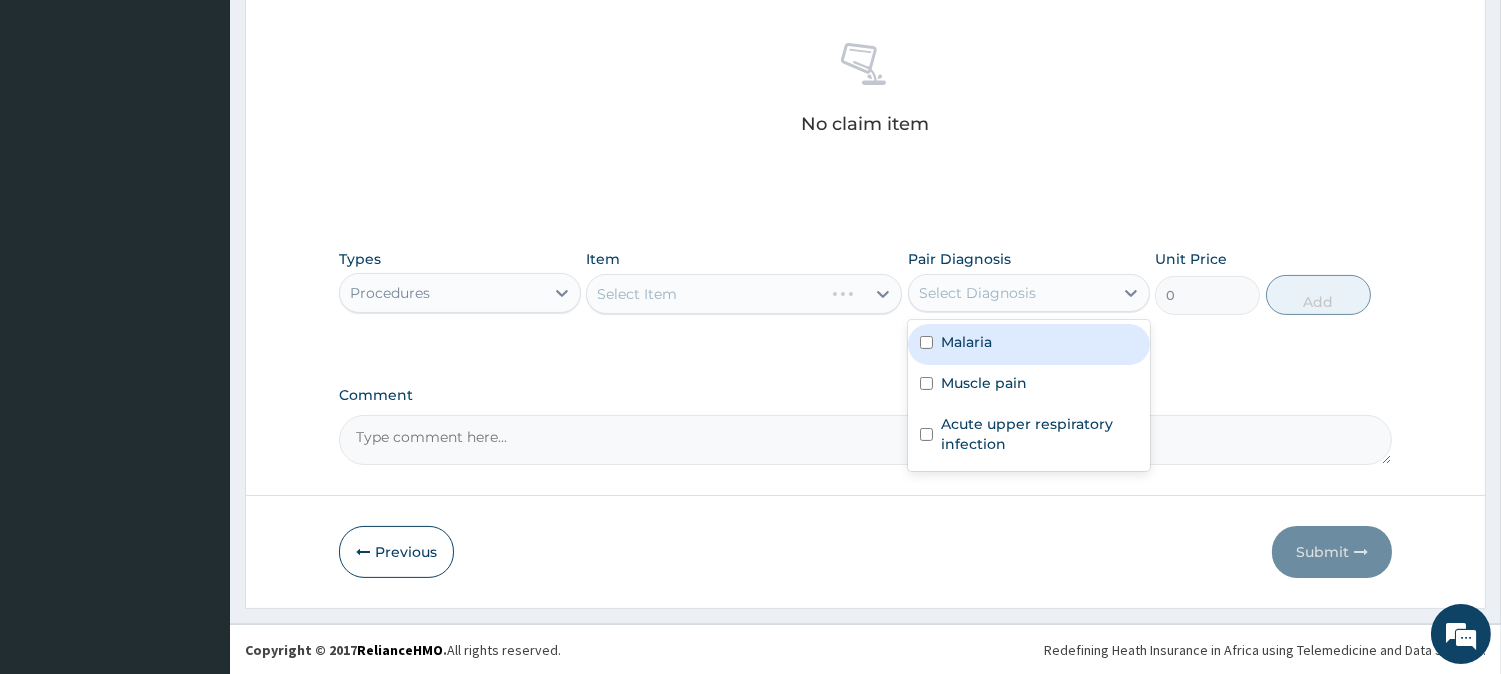 click on "Select Diagnosis" at bounding box center [977, 293] 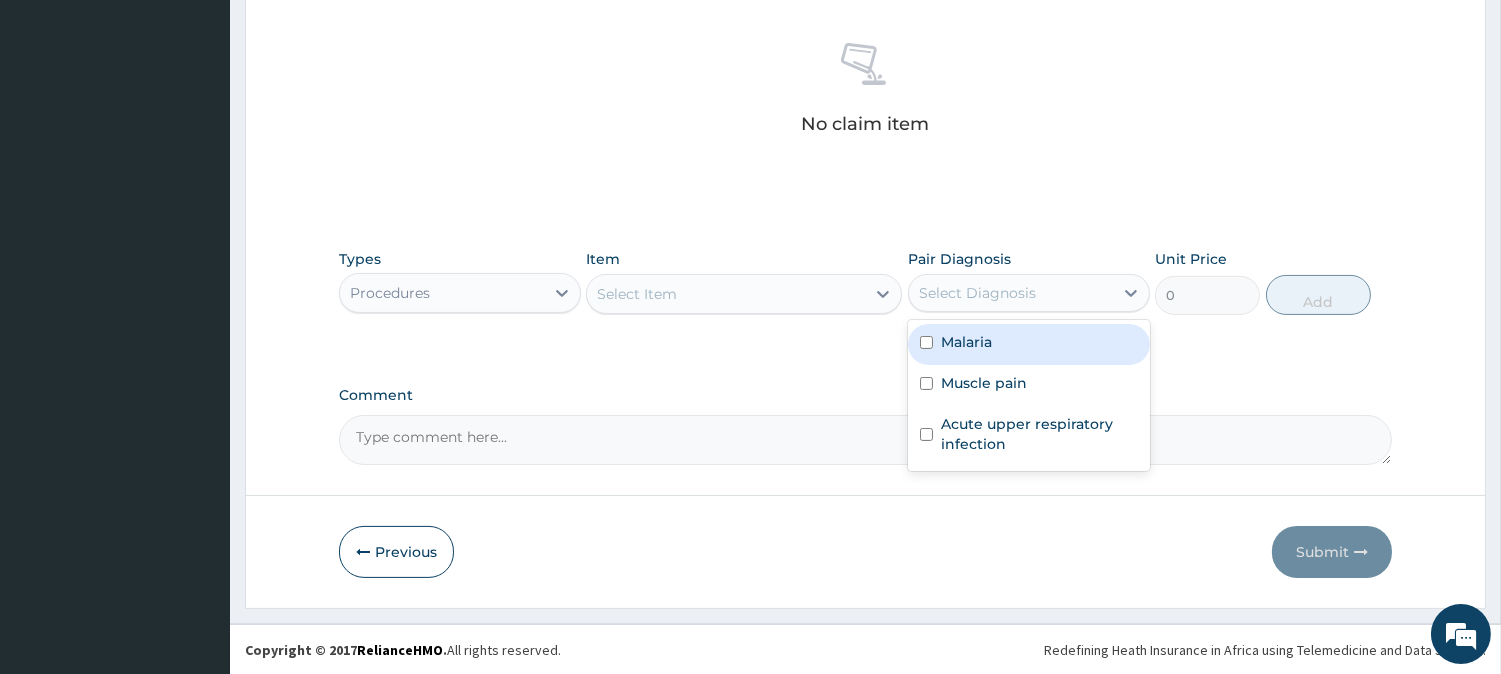 click on "Malaria" at bounding box center (1029, 344) 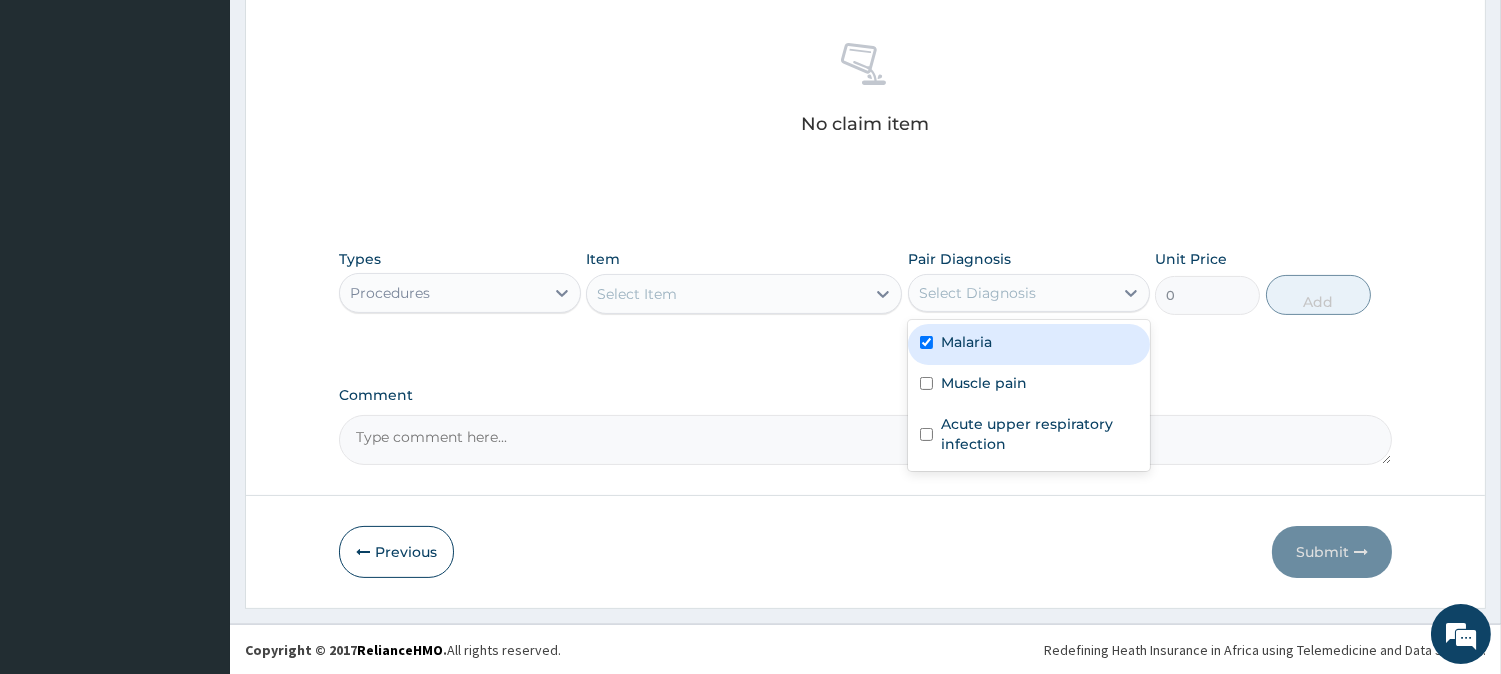 checkbox on "true" 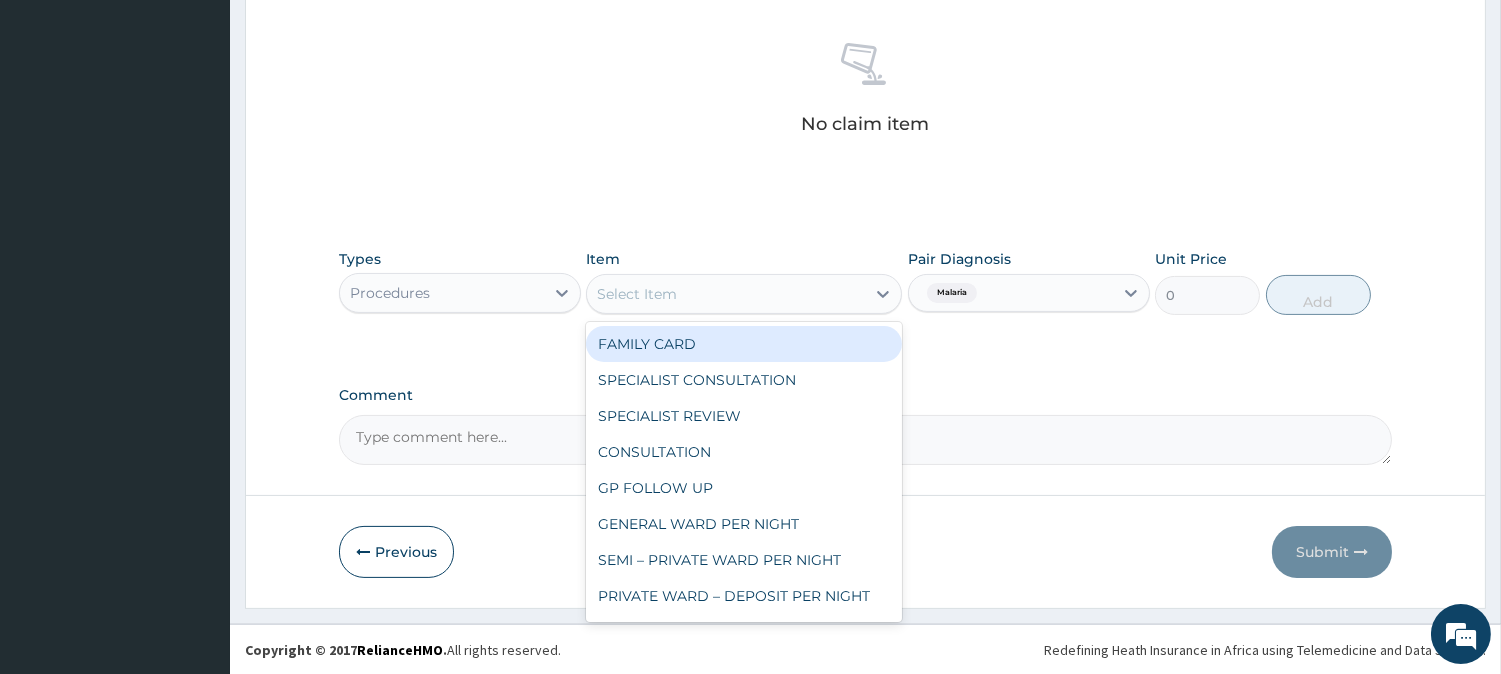 click on "Select Item" at bounding box center (726, 294) 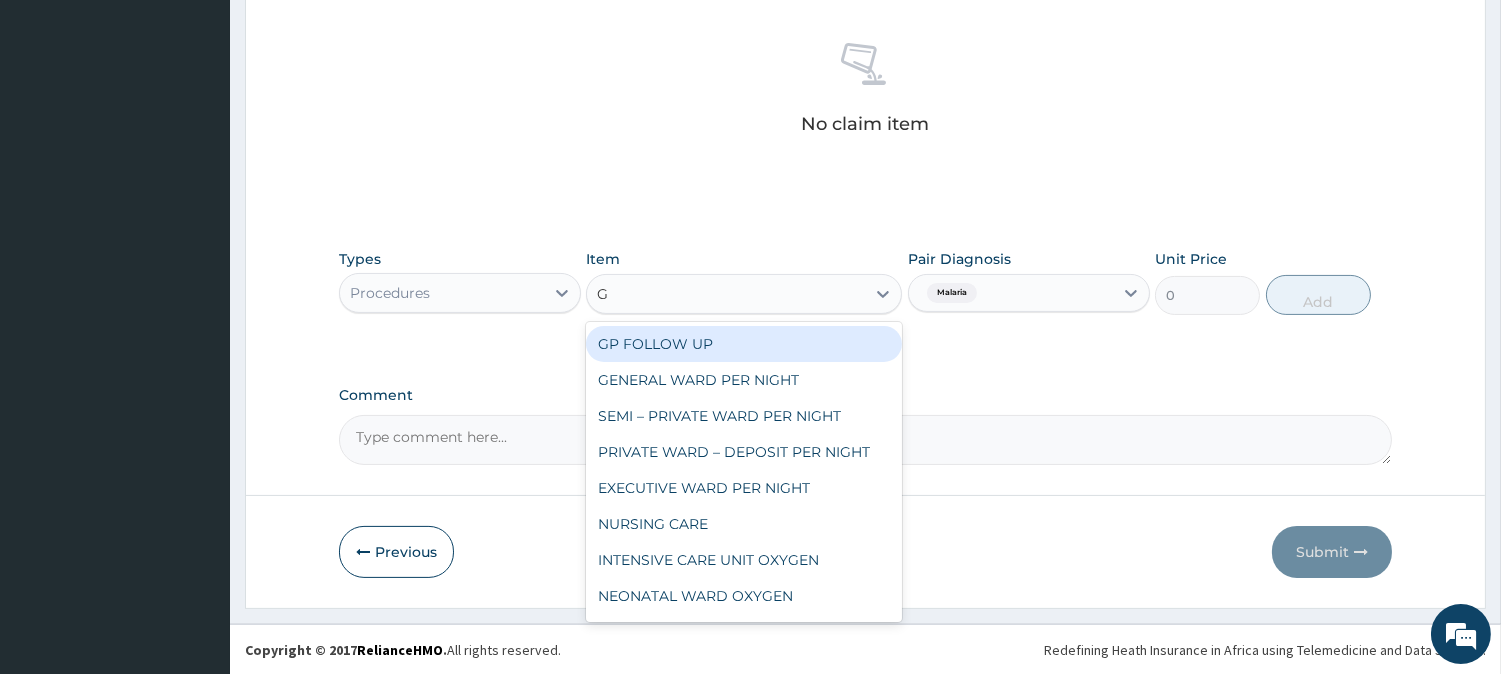 type on "GP" 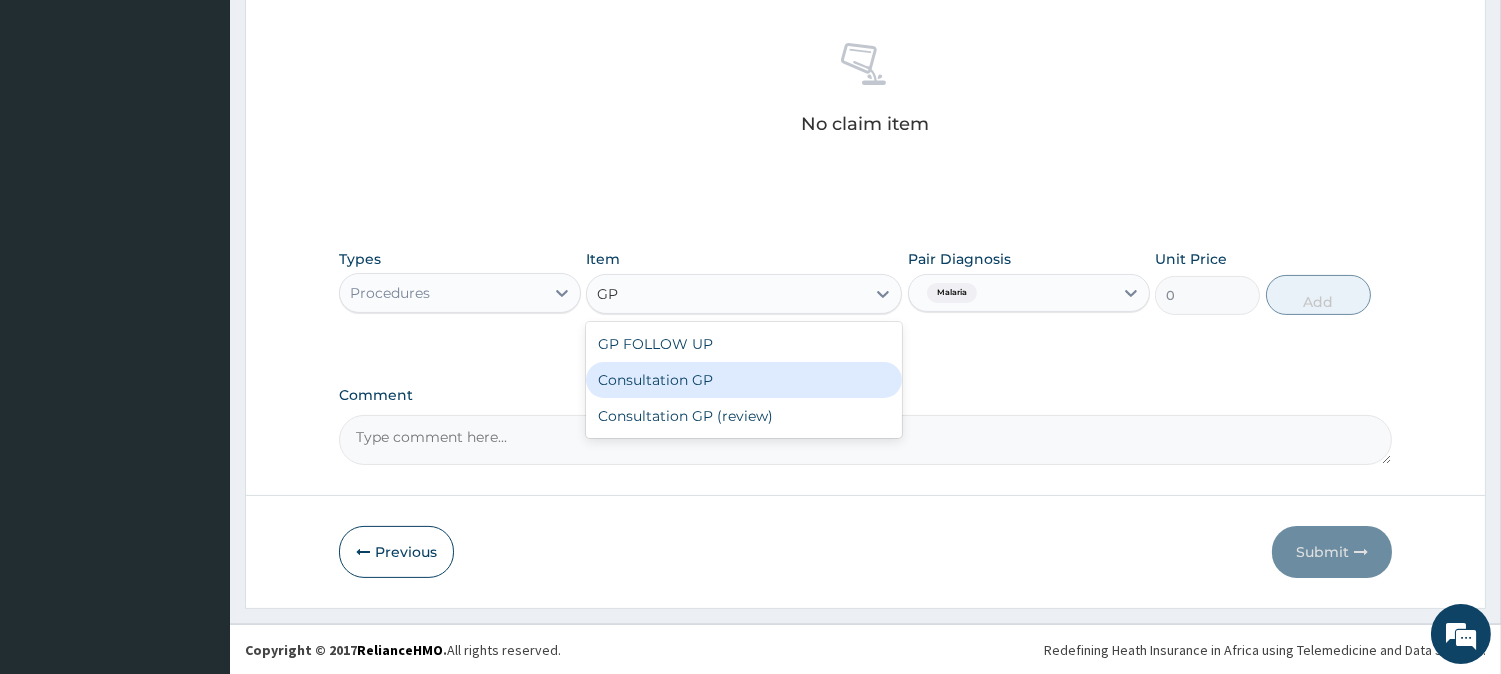 click on "Consultation GP" at bounding box center (744, 380) 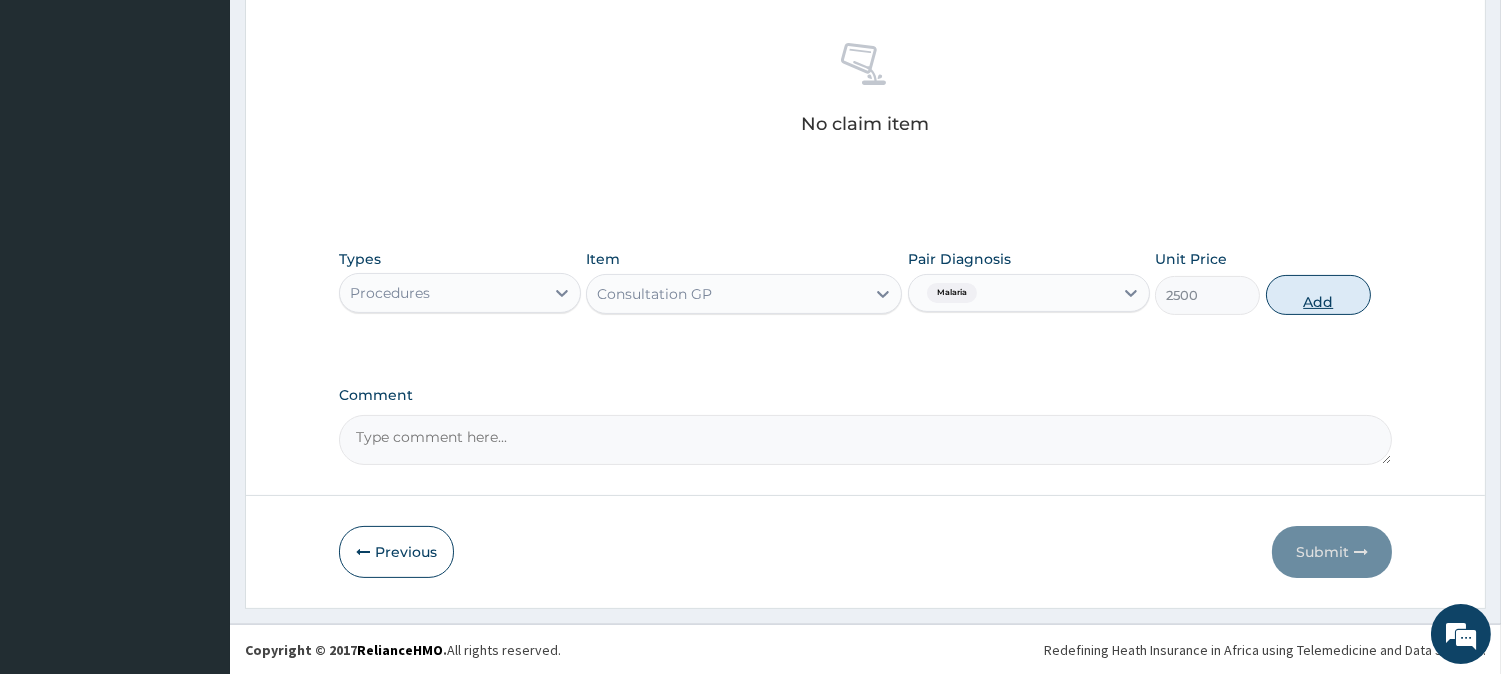 click on "Add" at bounding box center [1318, 295] 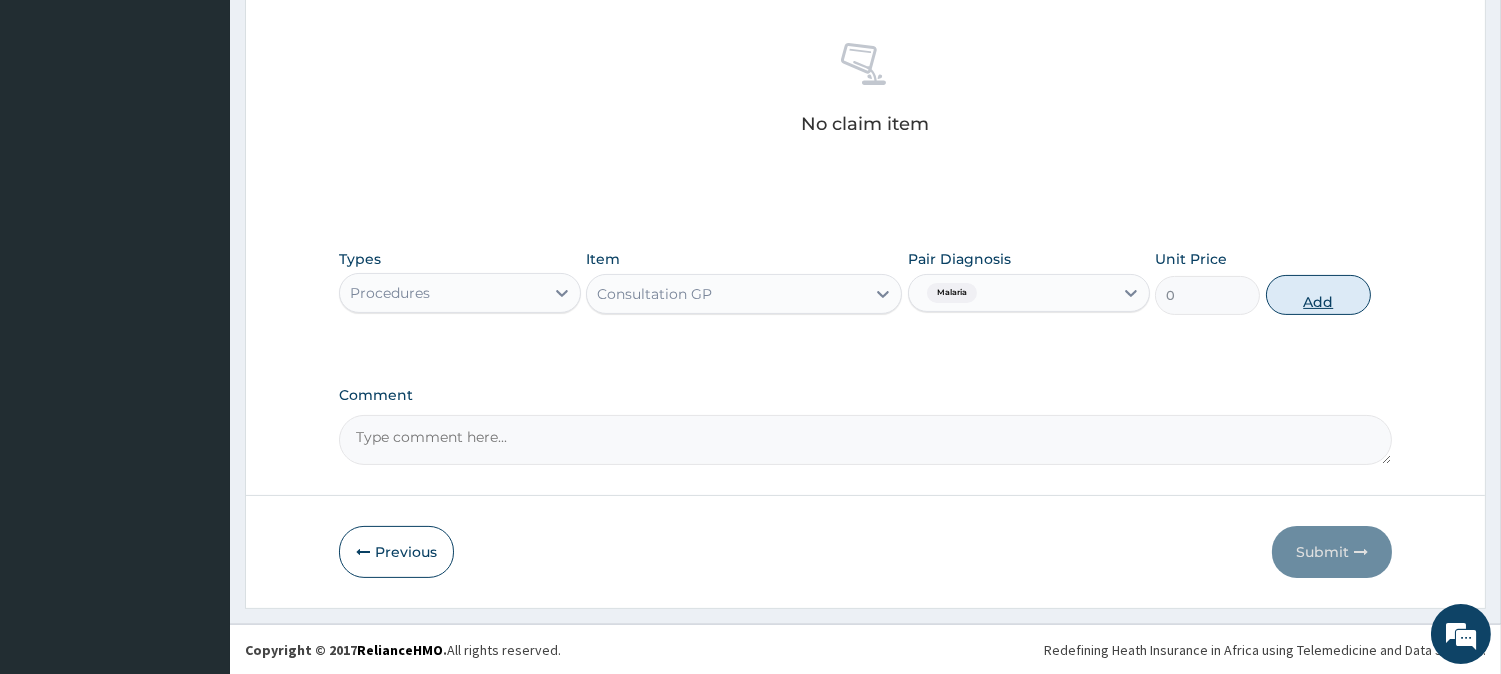 scroll, scrollTop: 671, scrollLeft: 0, axis: vertical 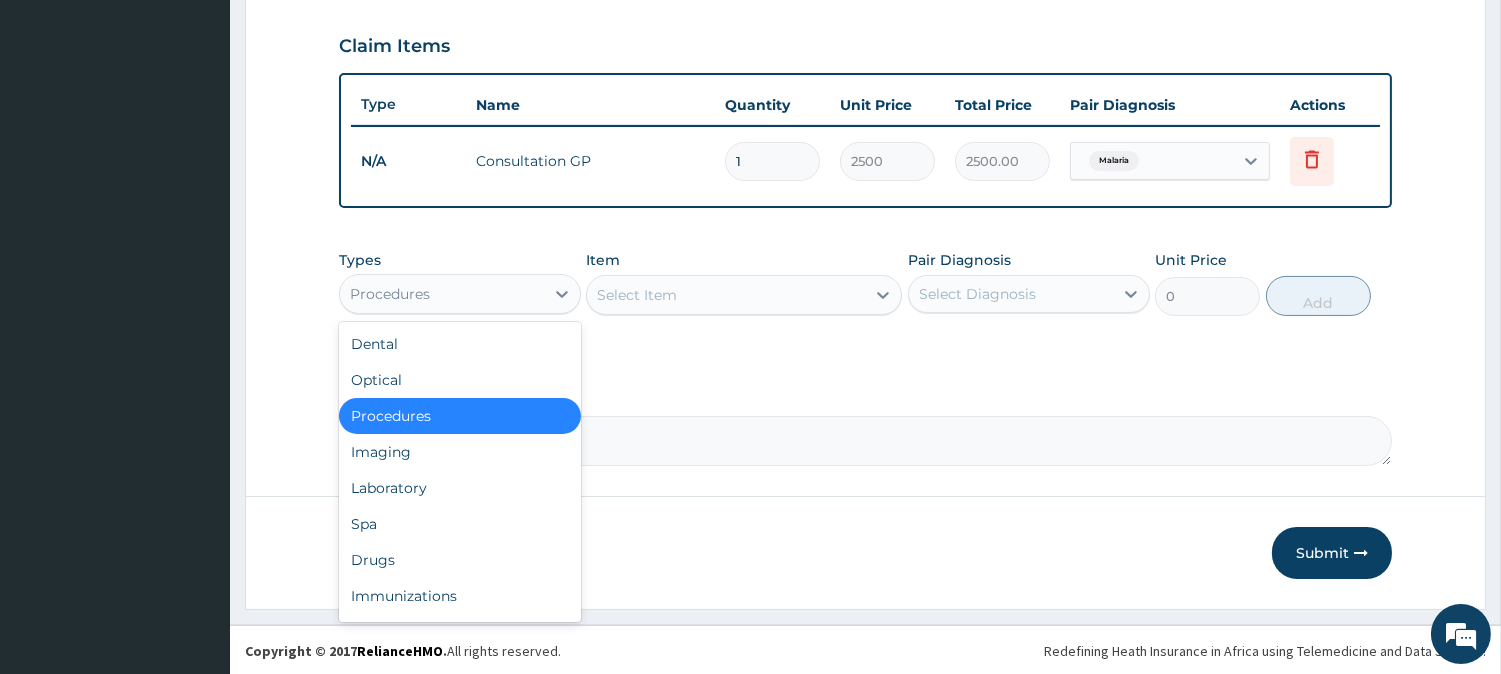 click on "Procedures" at bounding box center (442, 294) 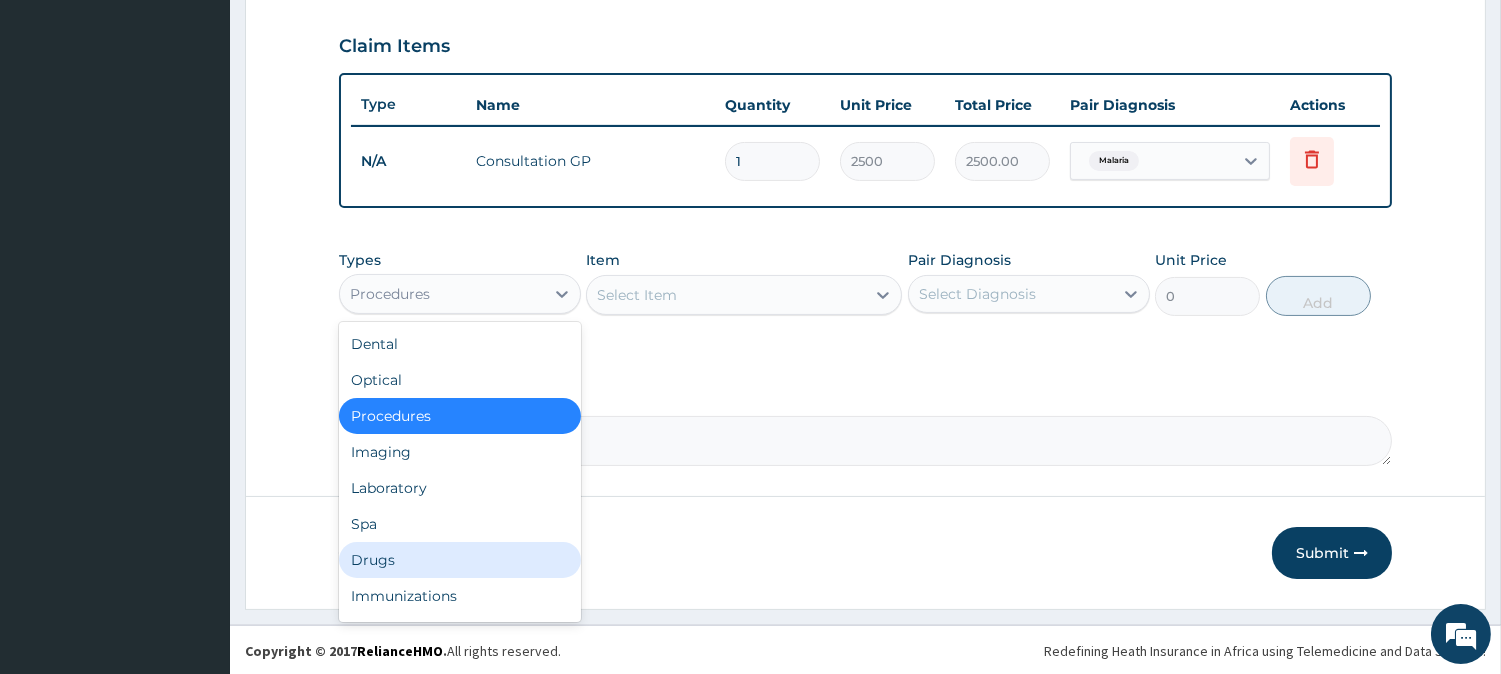 click on "Drugs" at bounding box center (460, 560) 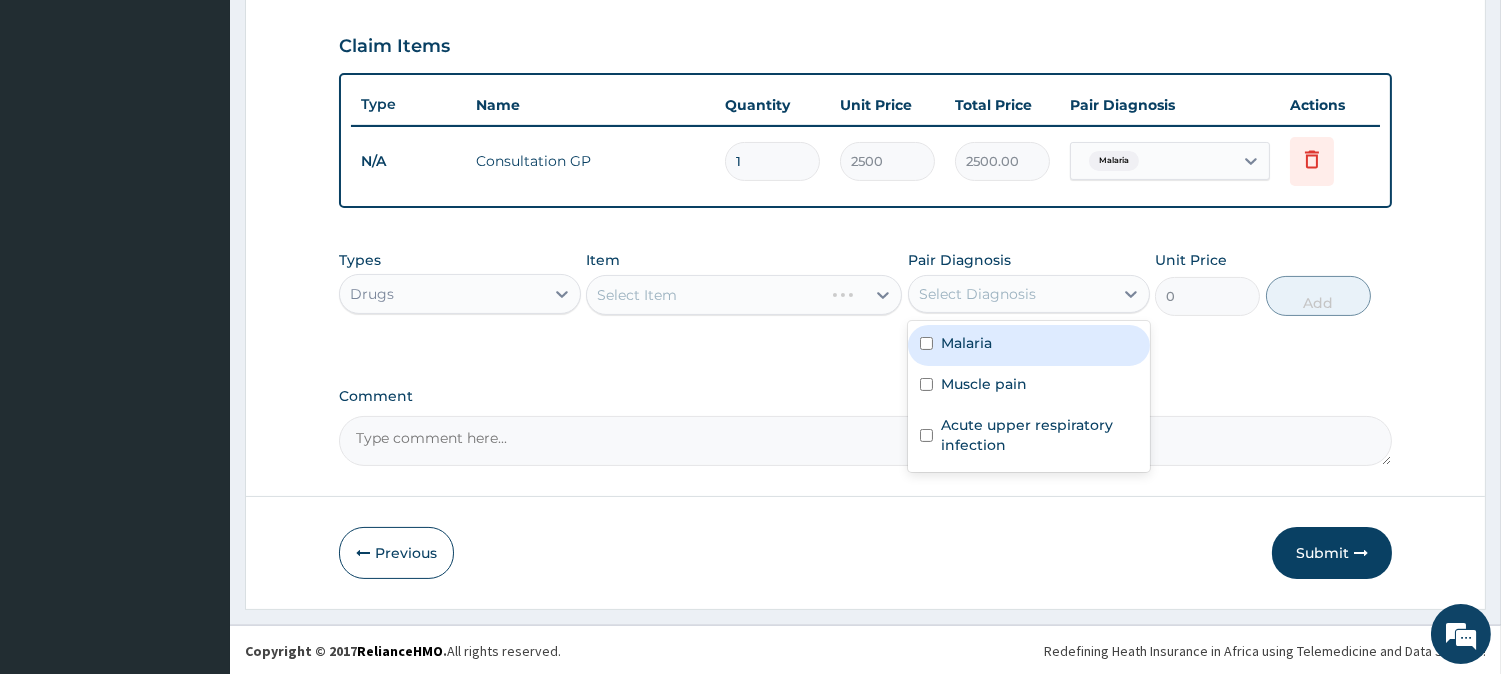 click on "Select Diagnosis" at bounding box center [977, 294] 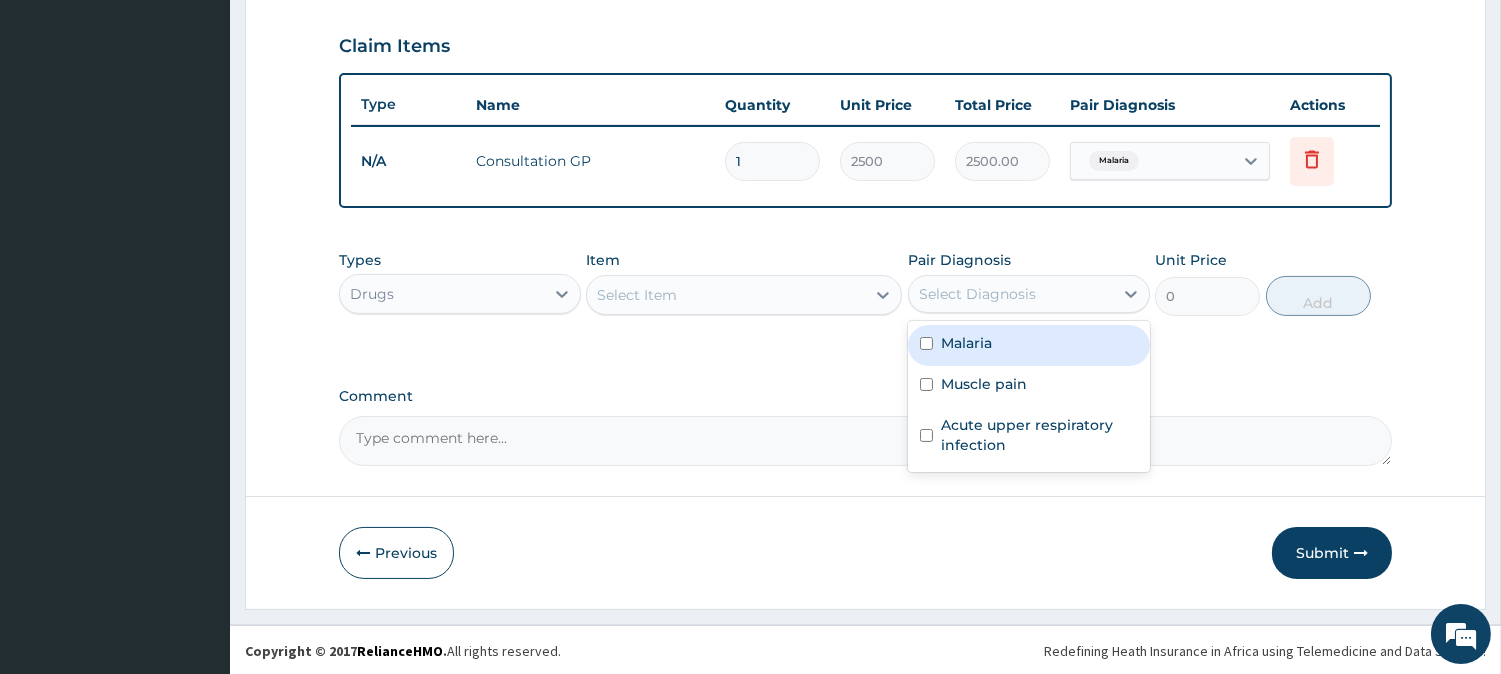 drag, startPoint x: 944, startPoint y: 337, endPoint x: 746, endPoint y: 274, distance: 207.78113 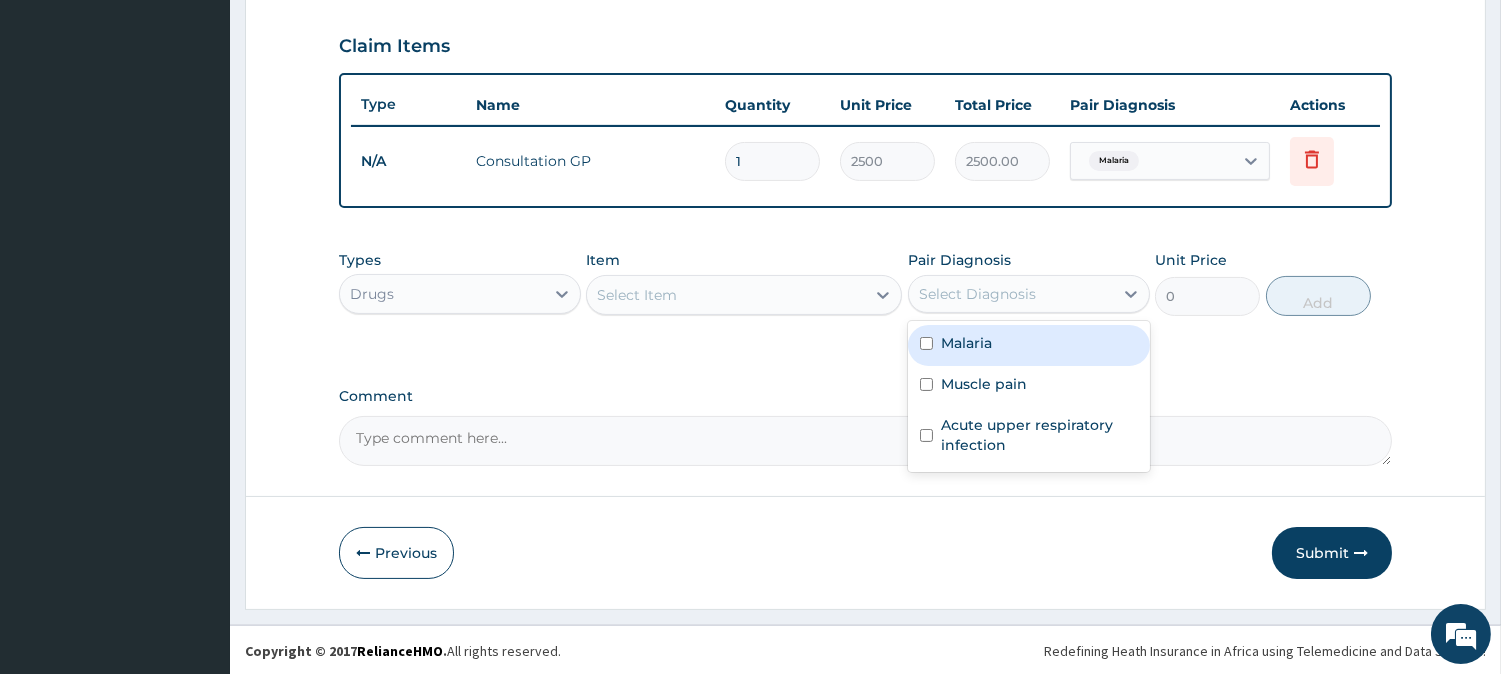 click on "Types Drugs Item Select Item Pair Diagnosis option Malaria, selected. option Malaria focused, 1 of 3. 3 results available. Use Up and Down to choose options, press Enter to select the currently focused option, press Escape to exit the menu, press Tab to select the option and exit the menu. Select Diagnosis Malaria Muscle pain Acute upper respiratory infection Unit Price 0 Add" at bounding box center (865, 283) 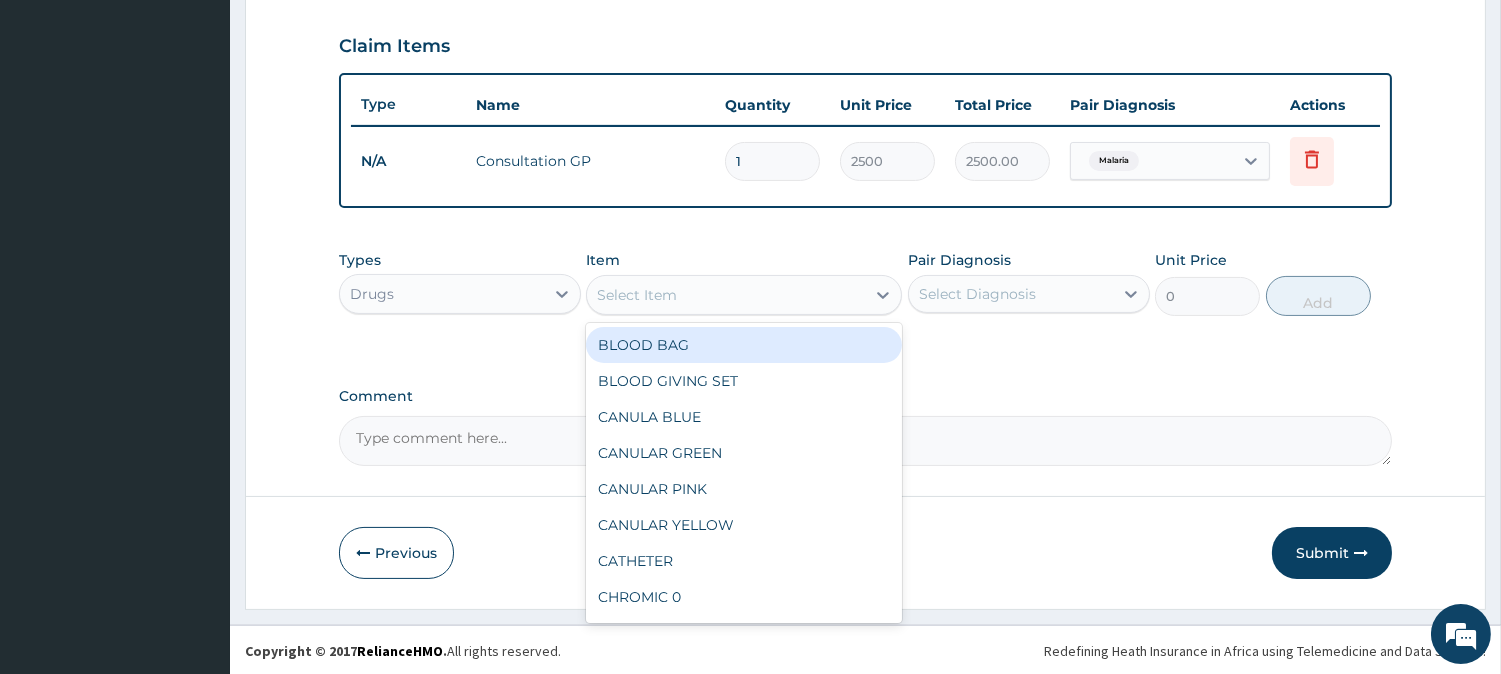 click on "Select Item" at bounding box center [744, 295] 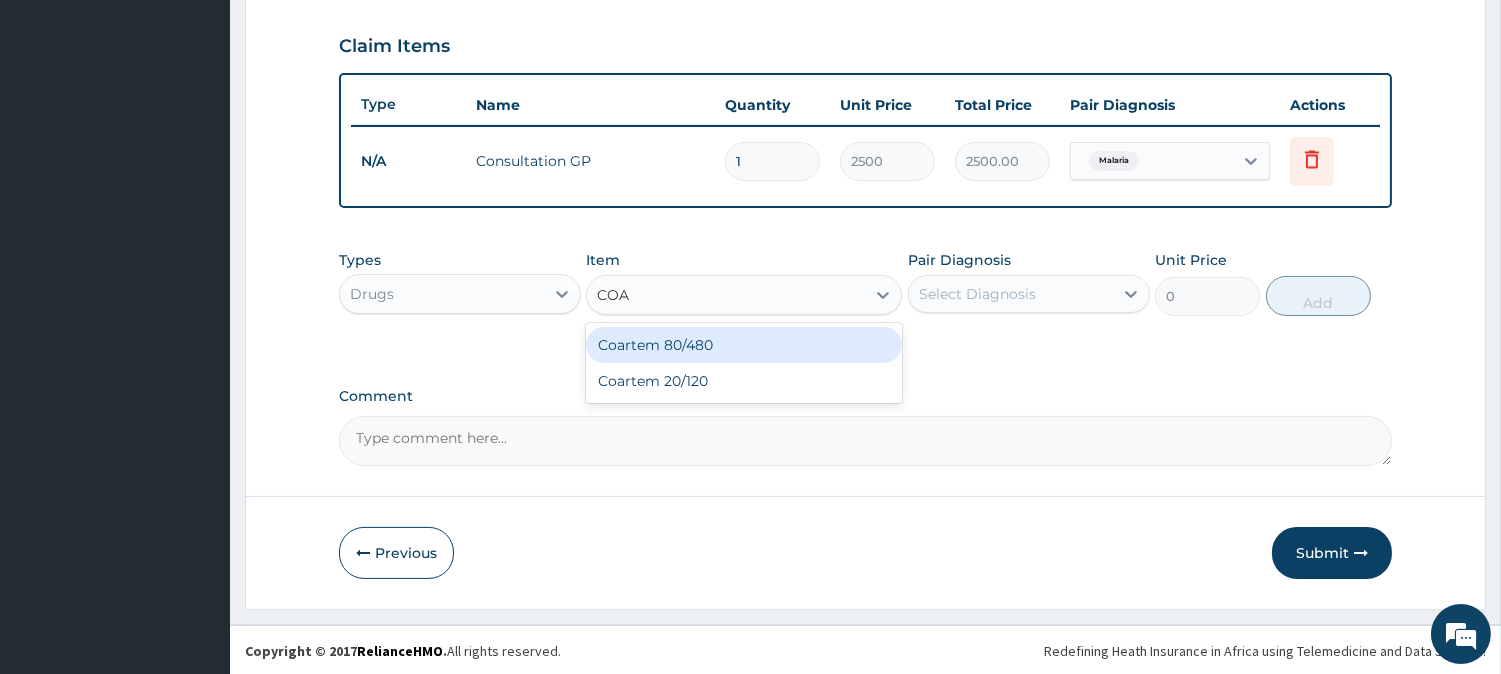type on "COAR" 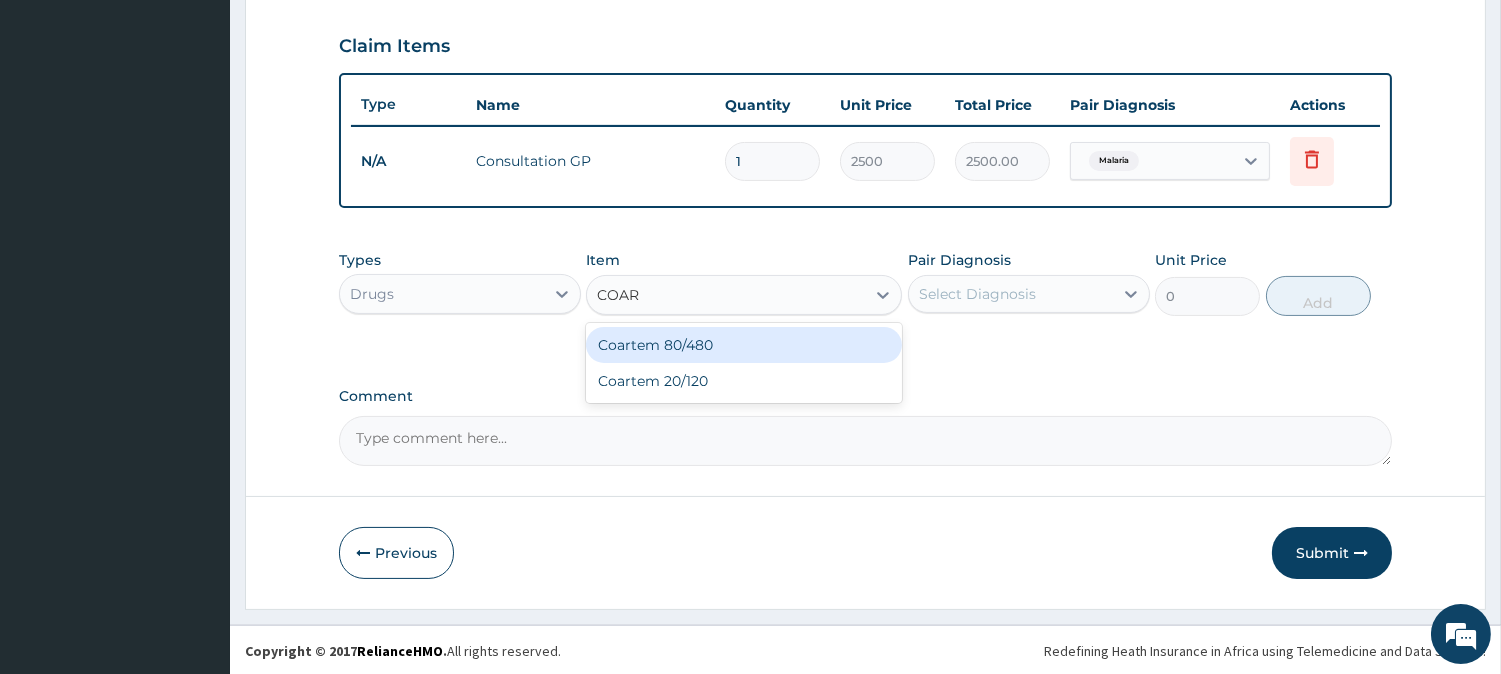 click on "Coartem 80/480" at bounding box center (744, 345) 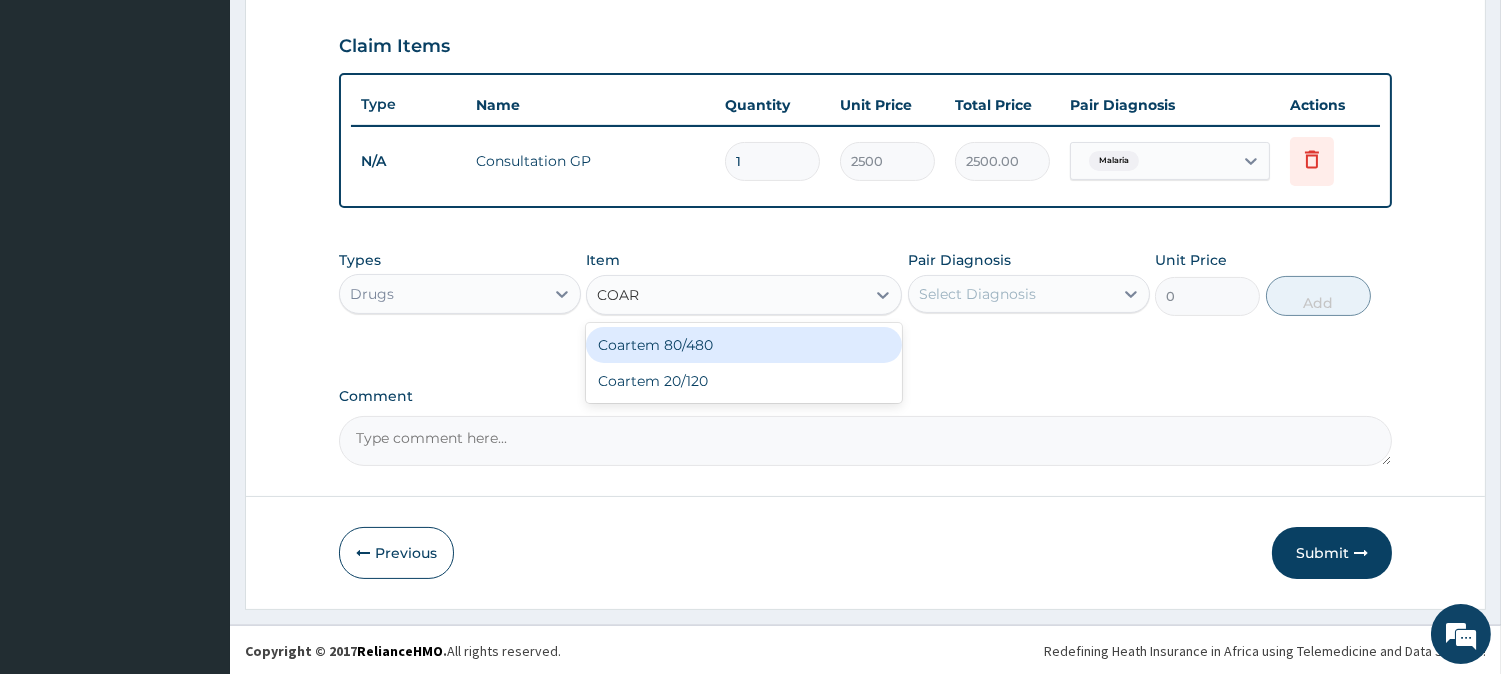 type 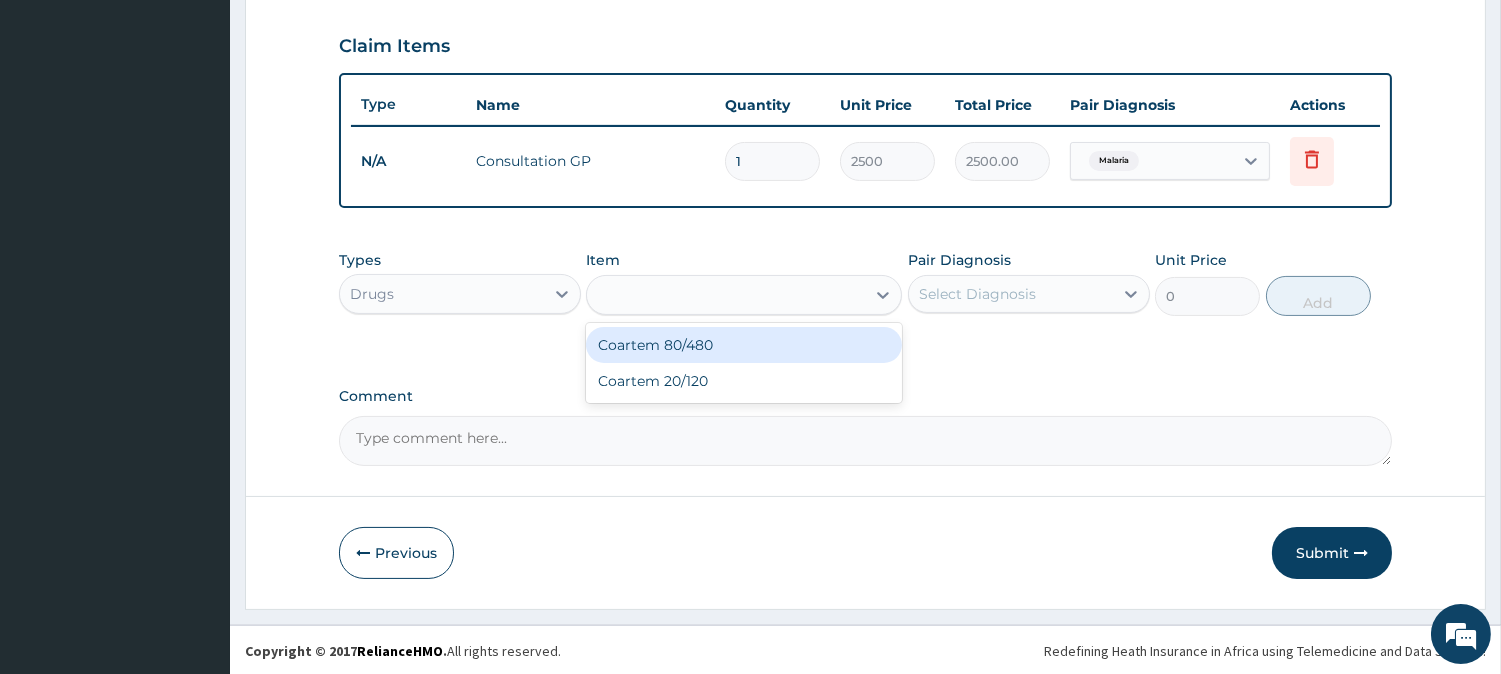 type on "250" 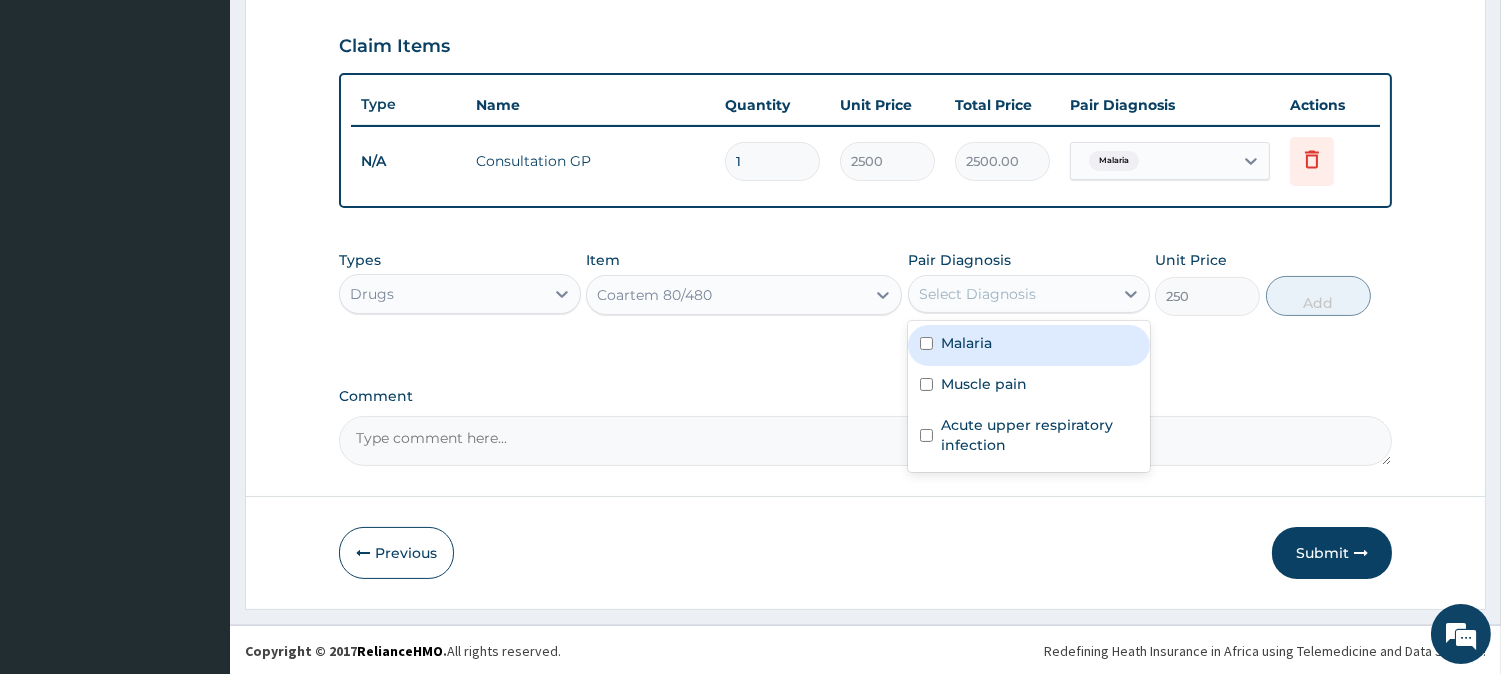 drag, startPoint x: 941, startPoint y: 306, endPoint x: 933, endPoint y: 334, distance: 29.12044 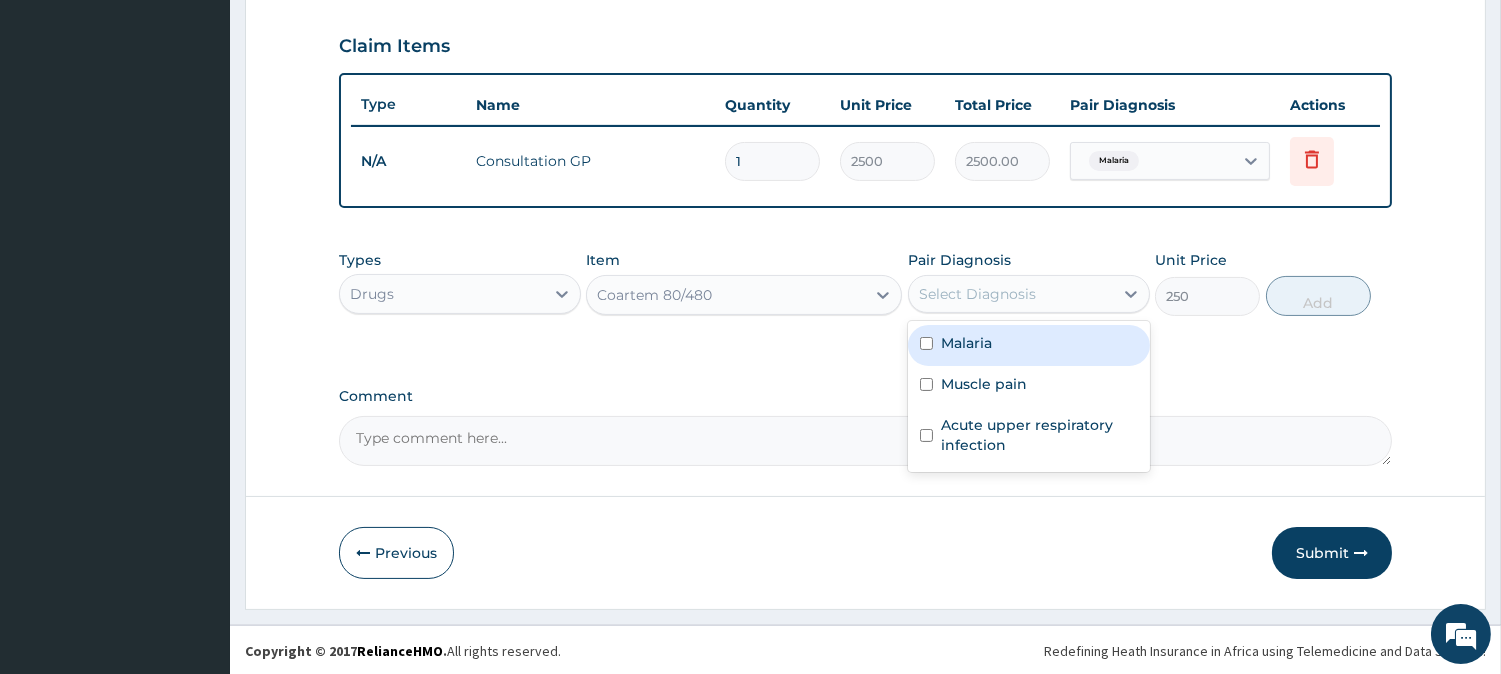 click on "option Malaria, selected. option Malaria focused, 1 of 3. 3 results available. Use Up and Down to choose options, press Enter to select the currently focused option, press Escape to exit the menu, press Tab to select the option and exit the menu. Select Diagnosis Malaria Muscle pain Acute upper respiratory infection" at bounding box center (1029, 294) 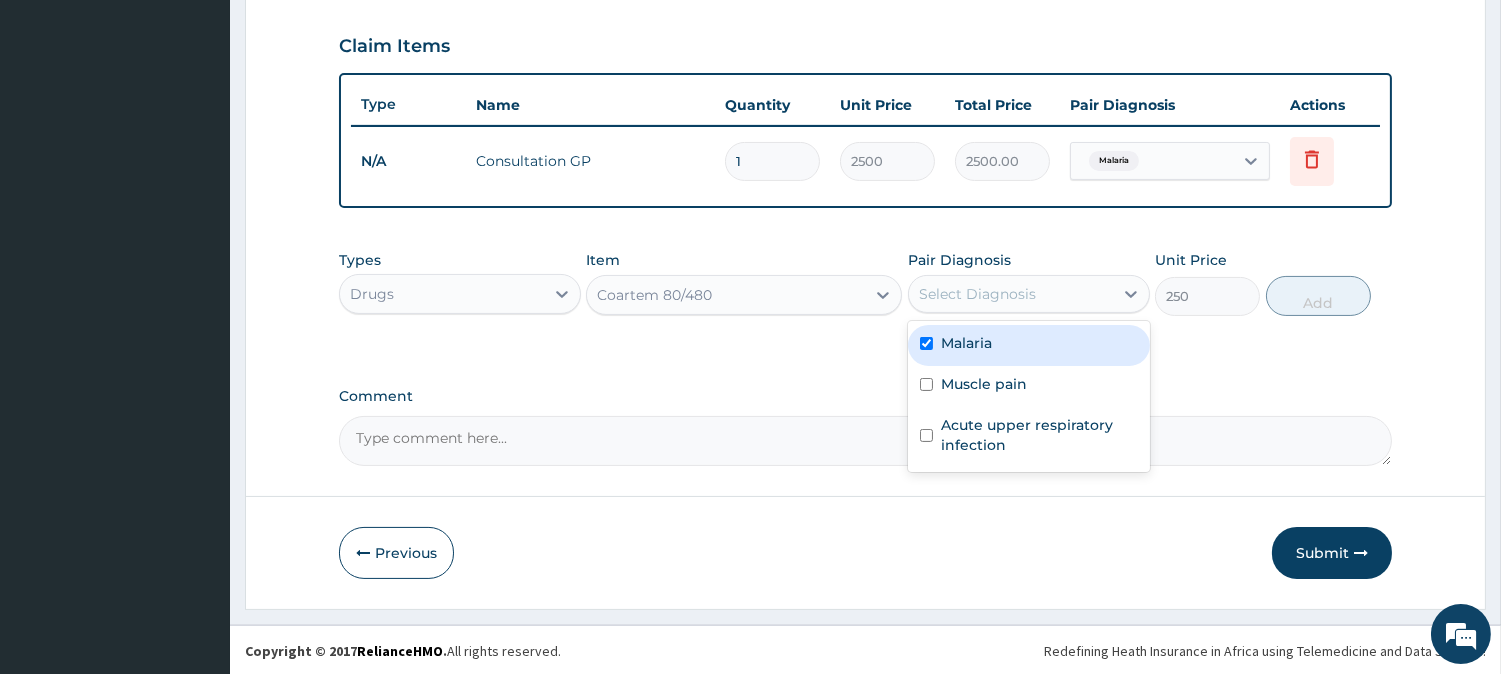 checkbox on "true" 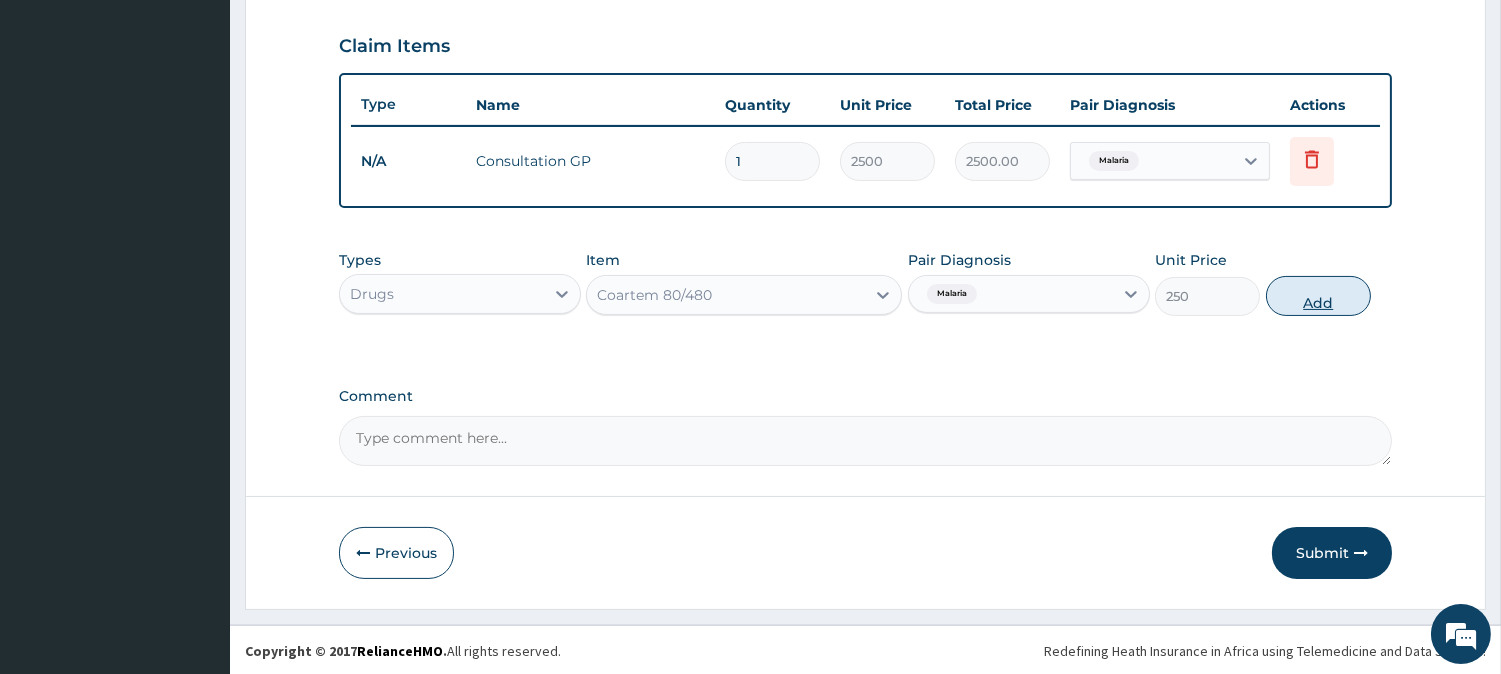 click on "Add" at bounding box center [1318, 296] 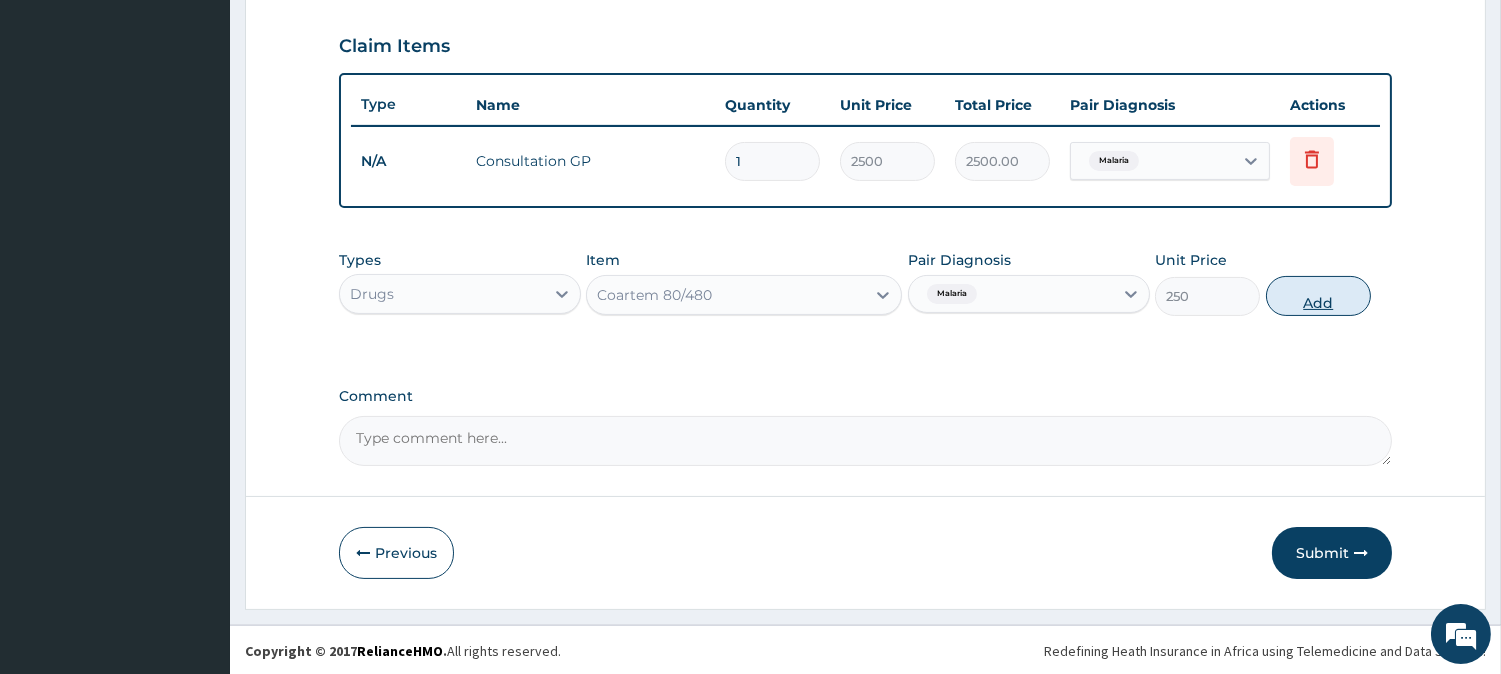type on "0" 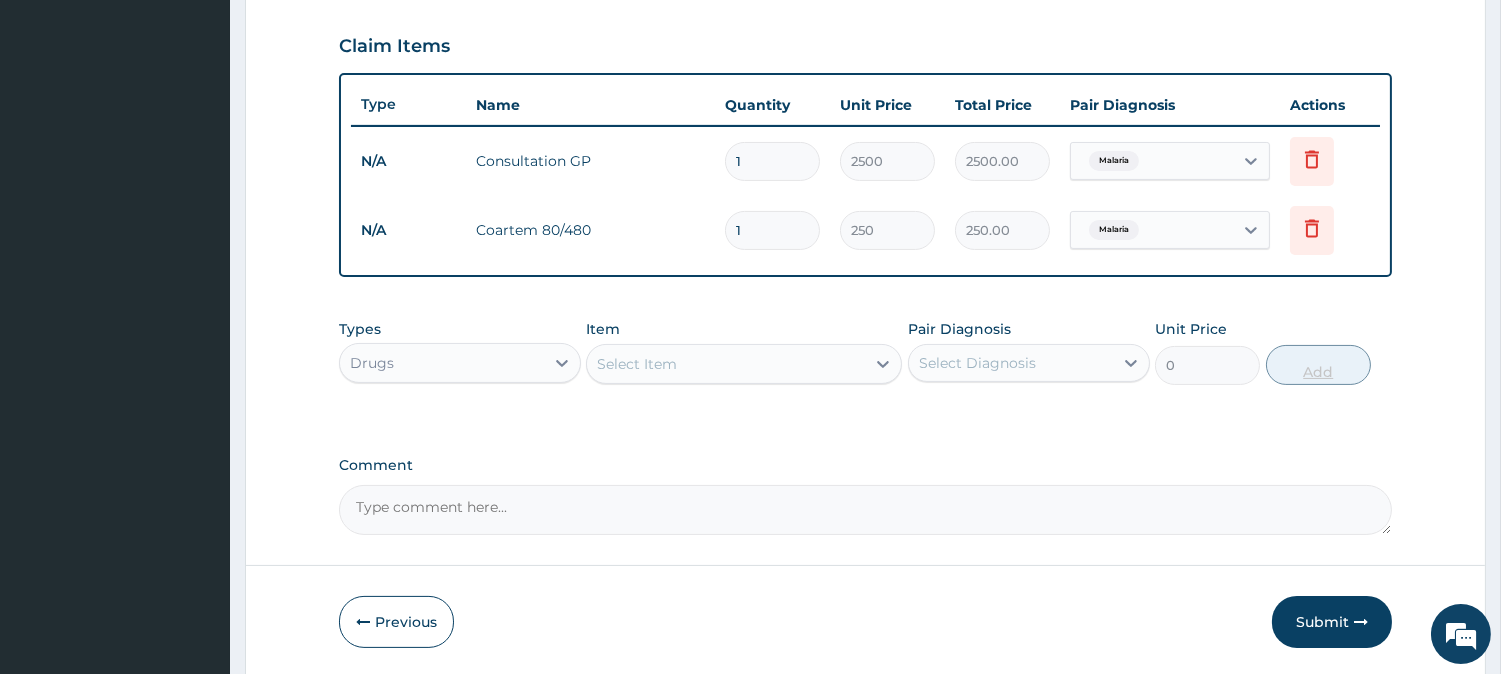 type 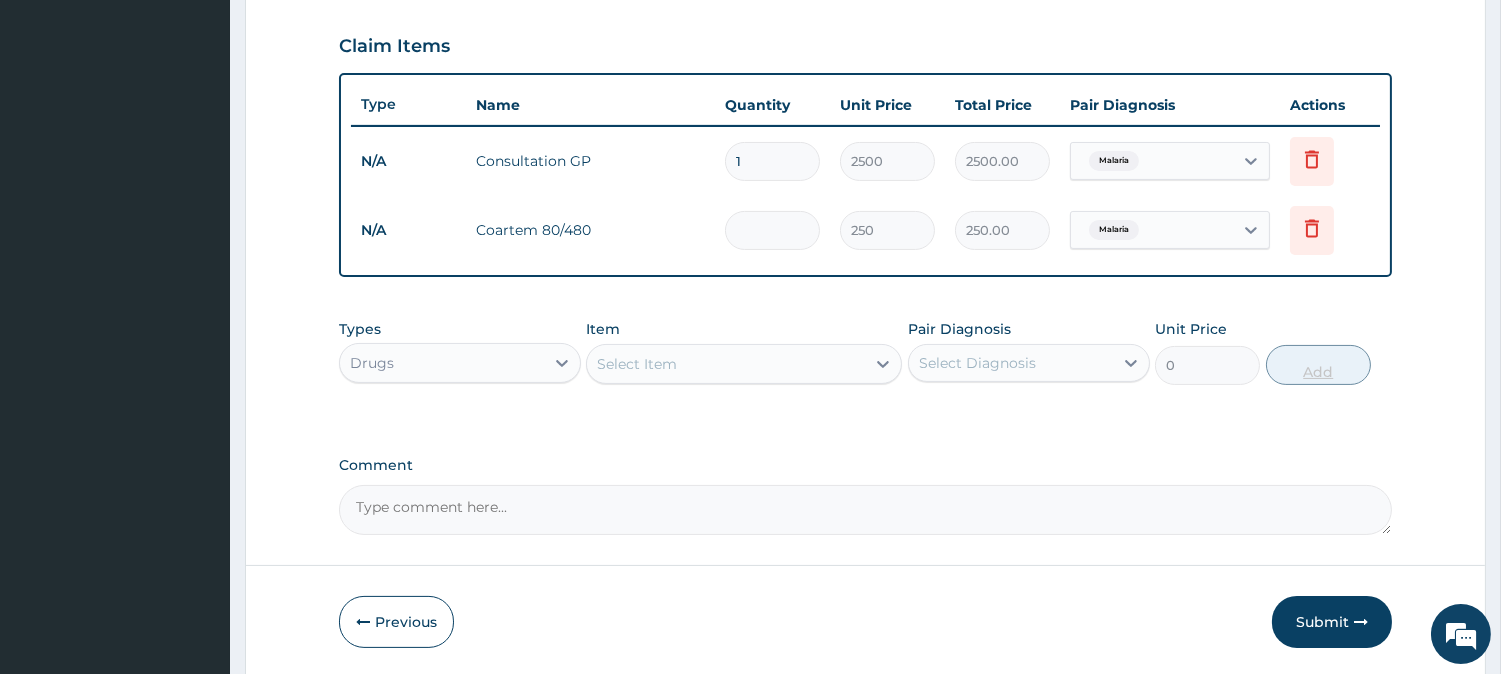 type on "0.00" 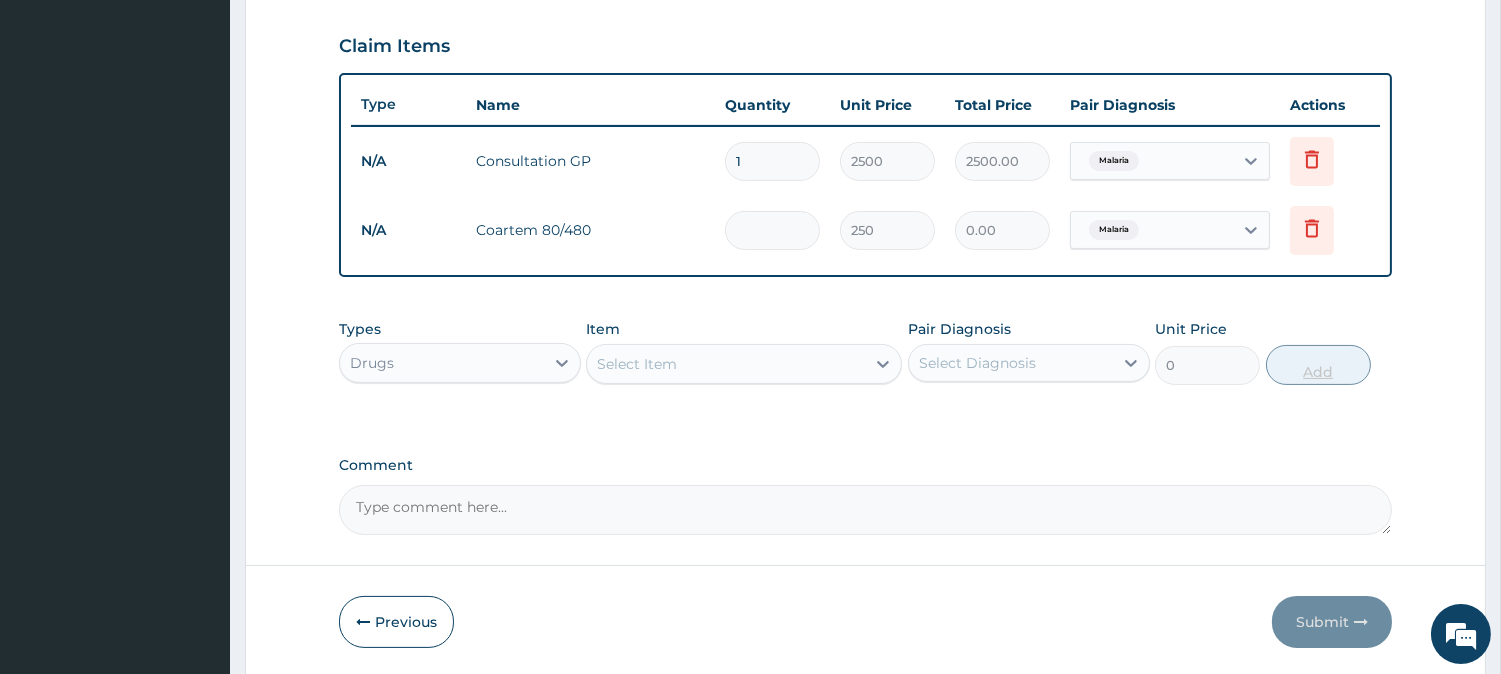 type on "3" 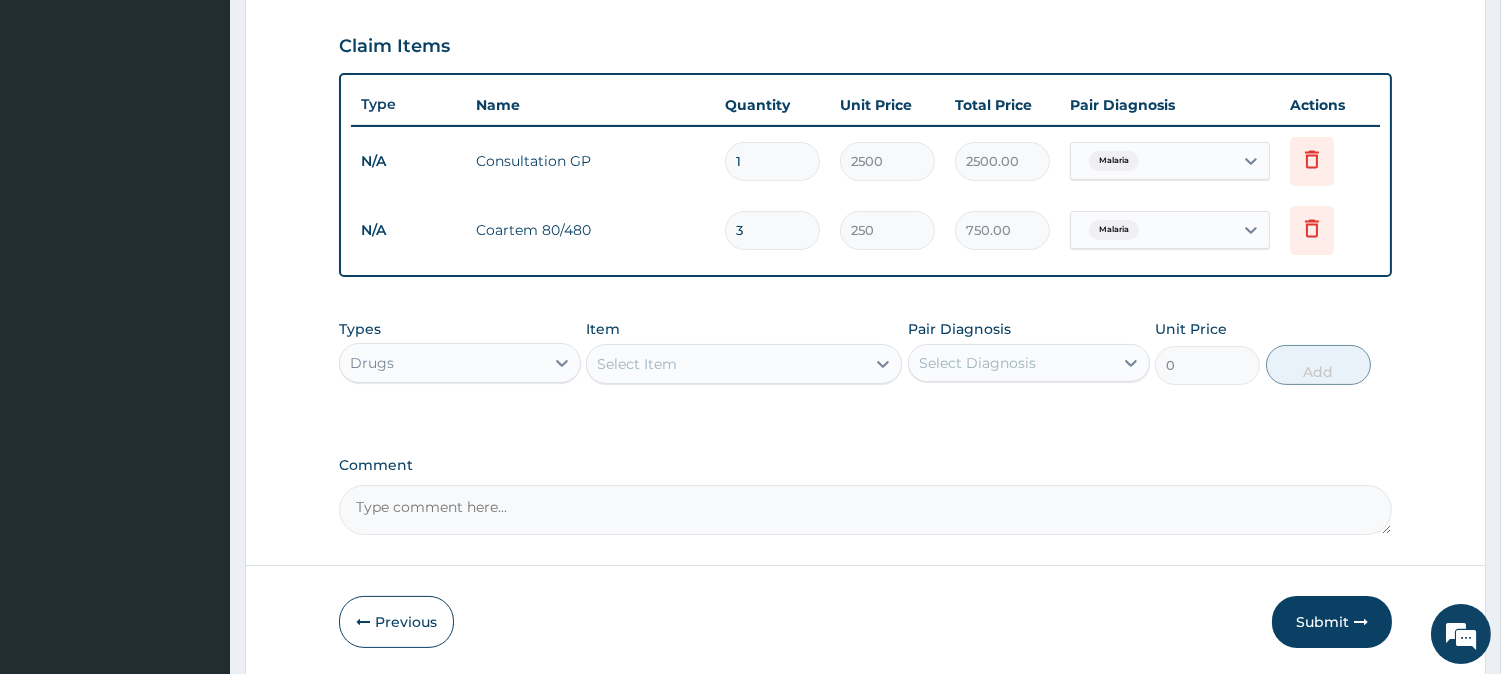 type on "3" 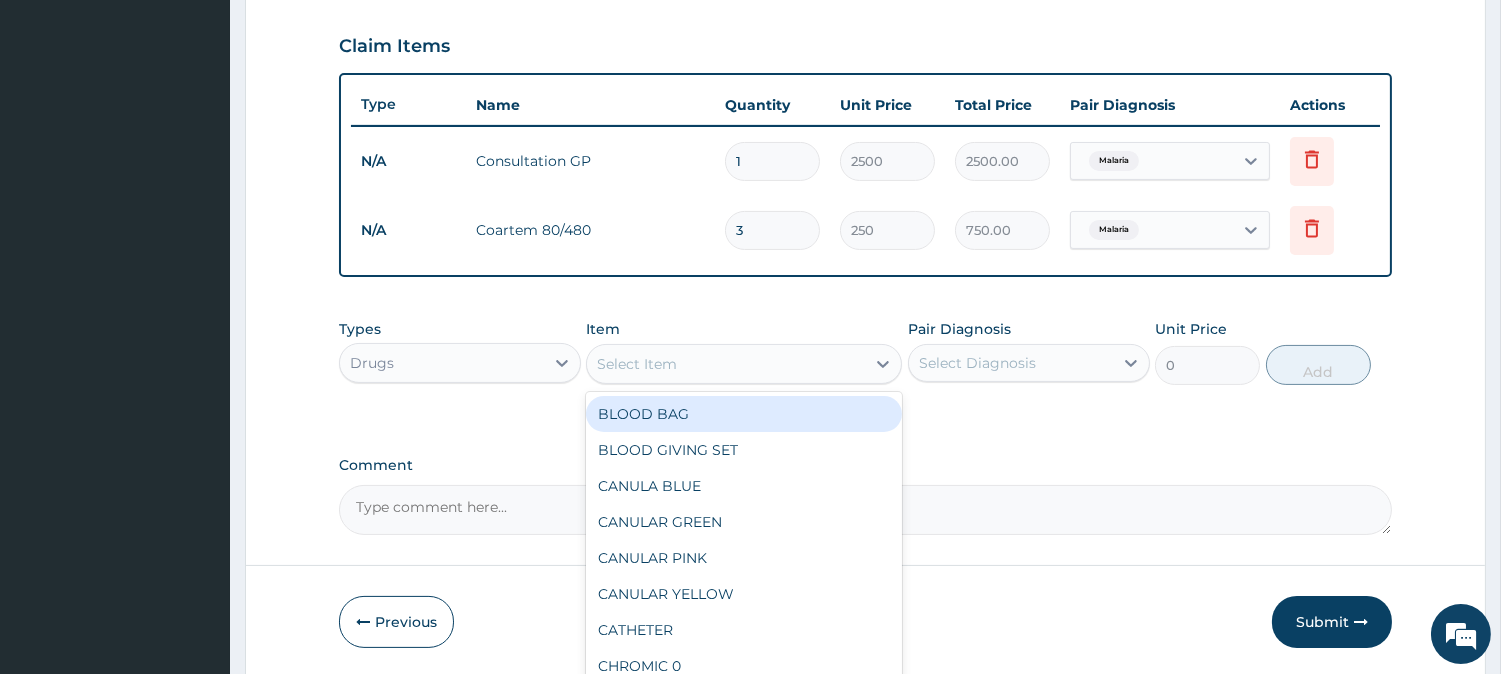 click on "Select Item" at bounding box center [726, 364] 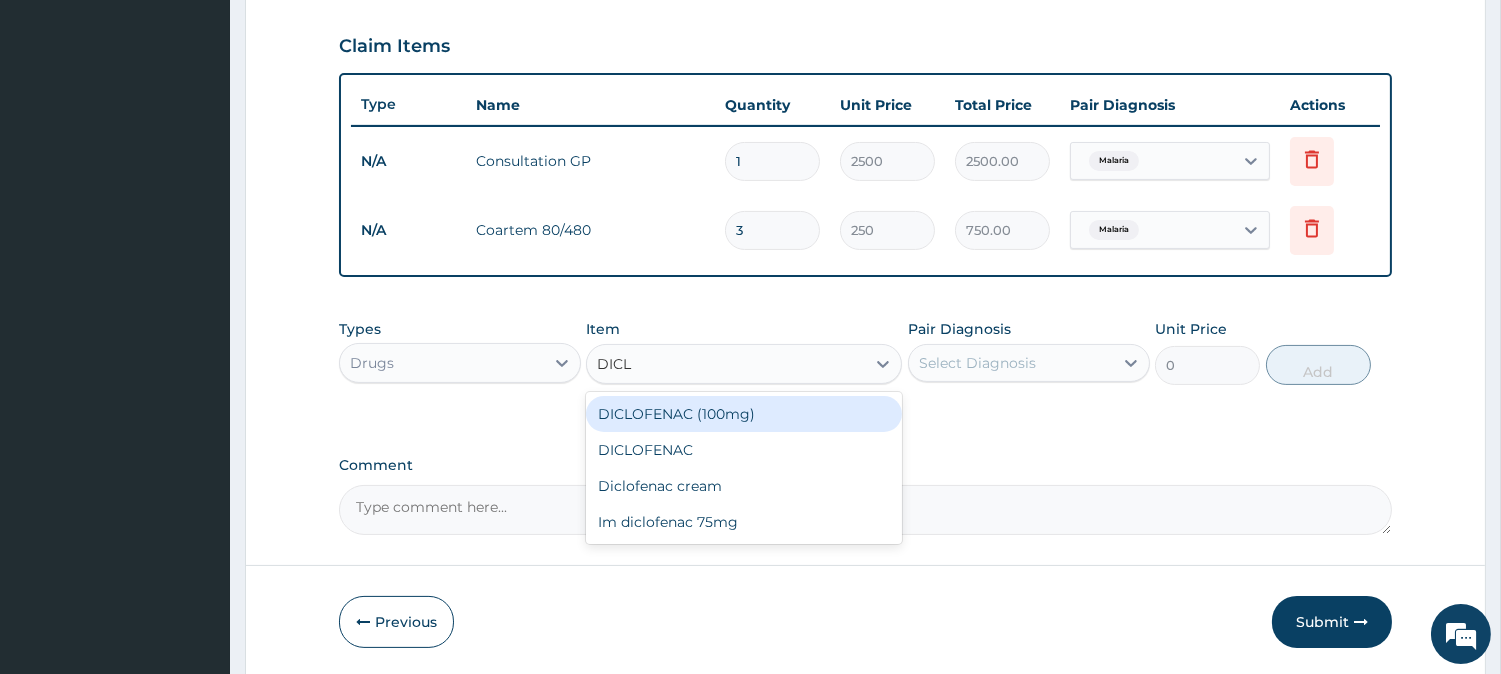 type on "DICLO" 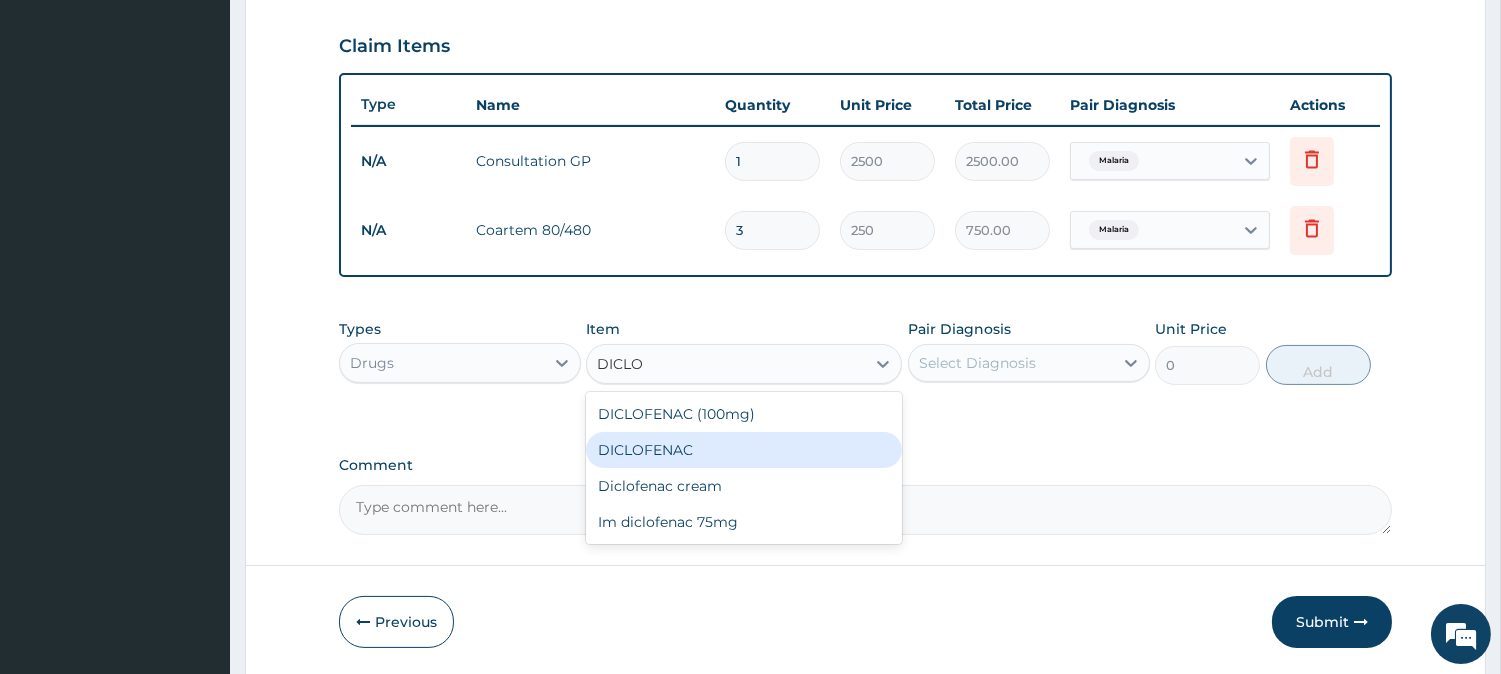 click on "DICLOFENAC" at bounding box center [744, 450] 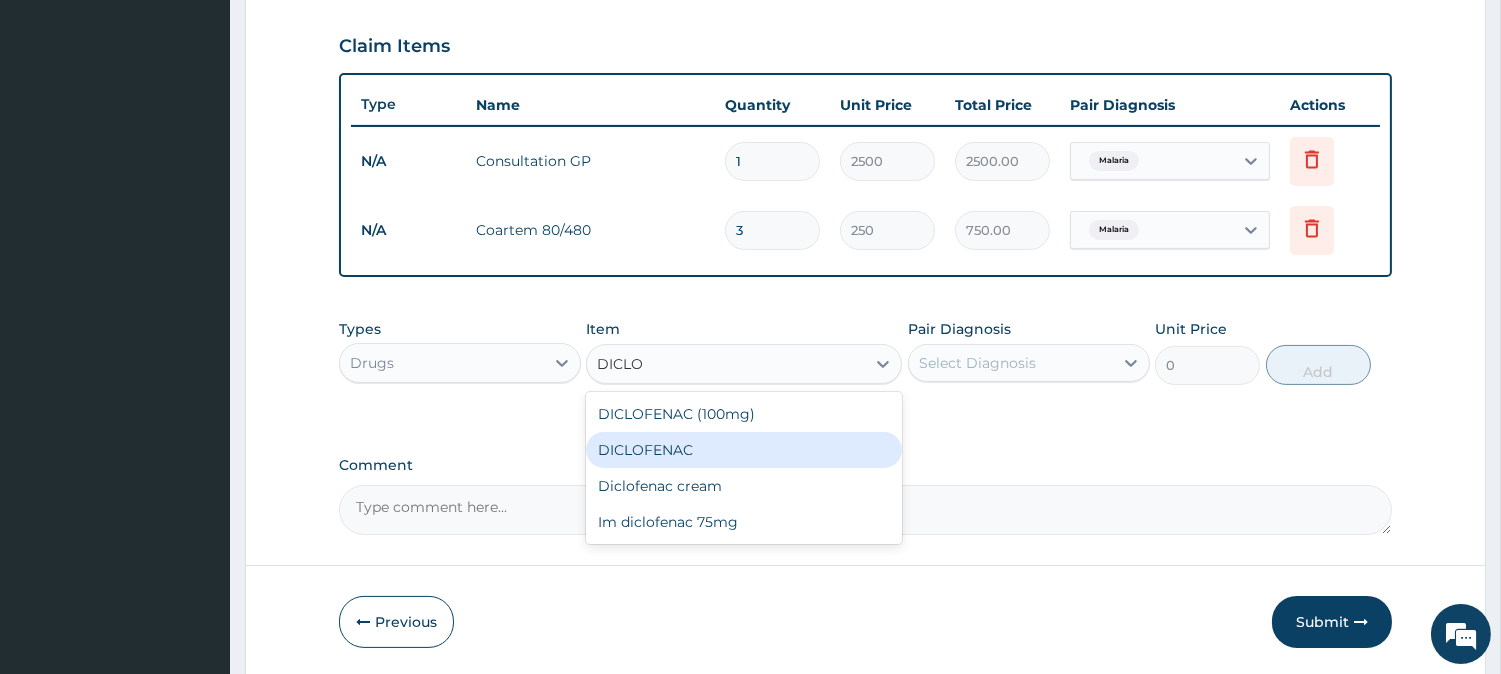 type 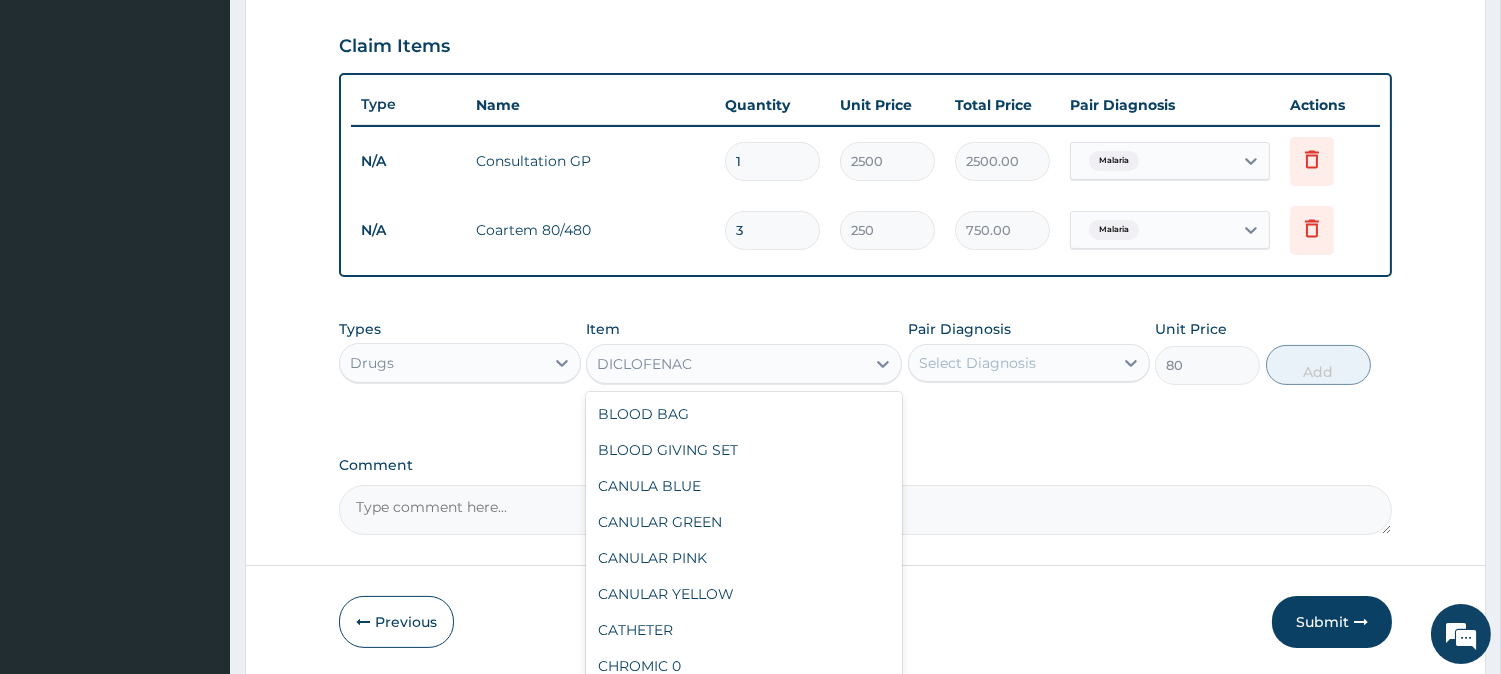 click on "DICLOFENAC" at bounding box center (726, 364) 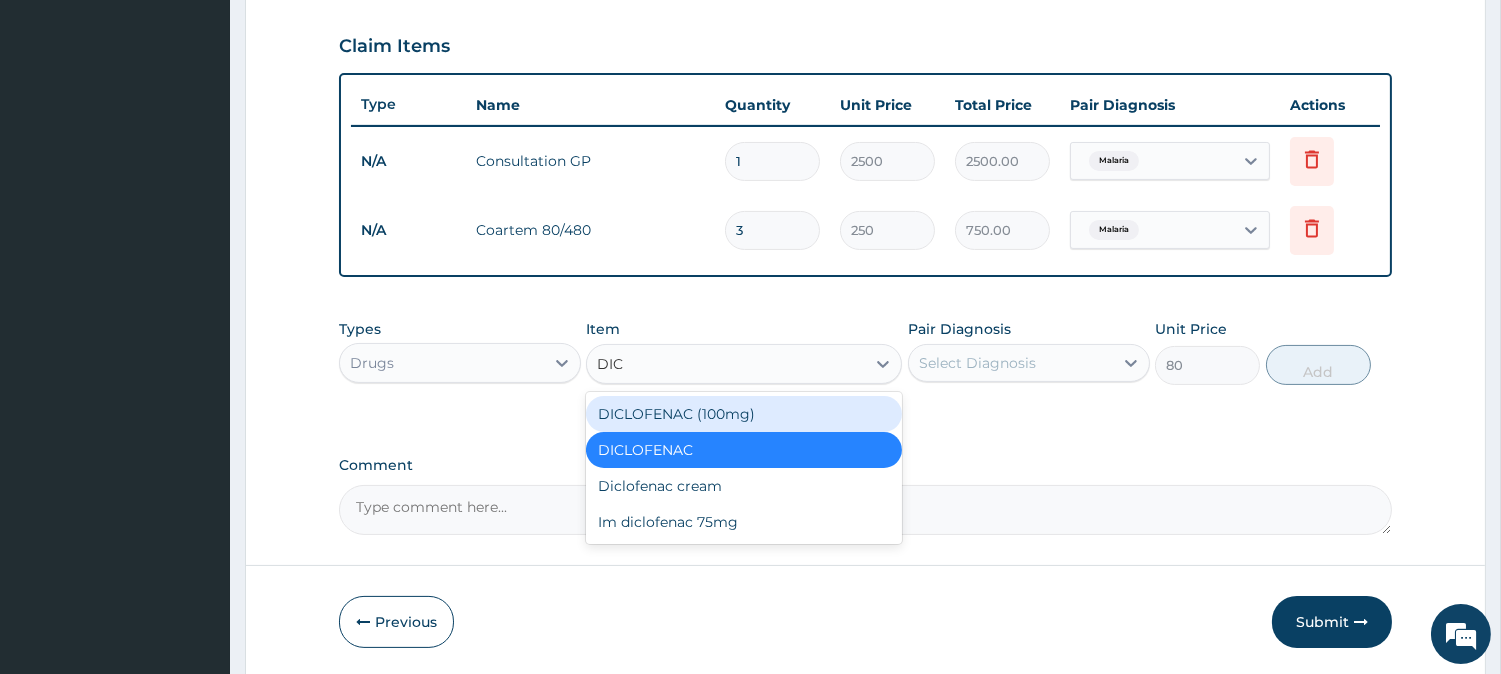 scroll, scrollTop: 0, scrollLeft: 0, axis: both 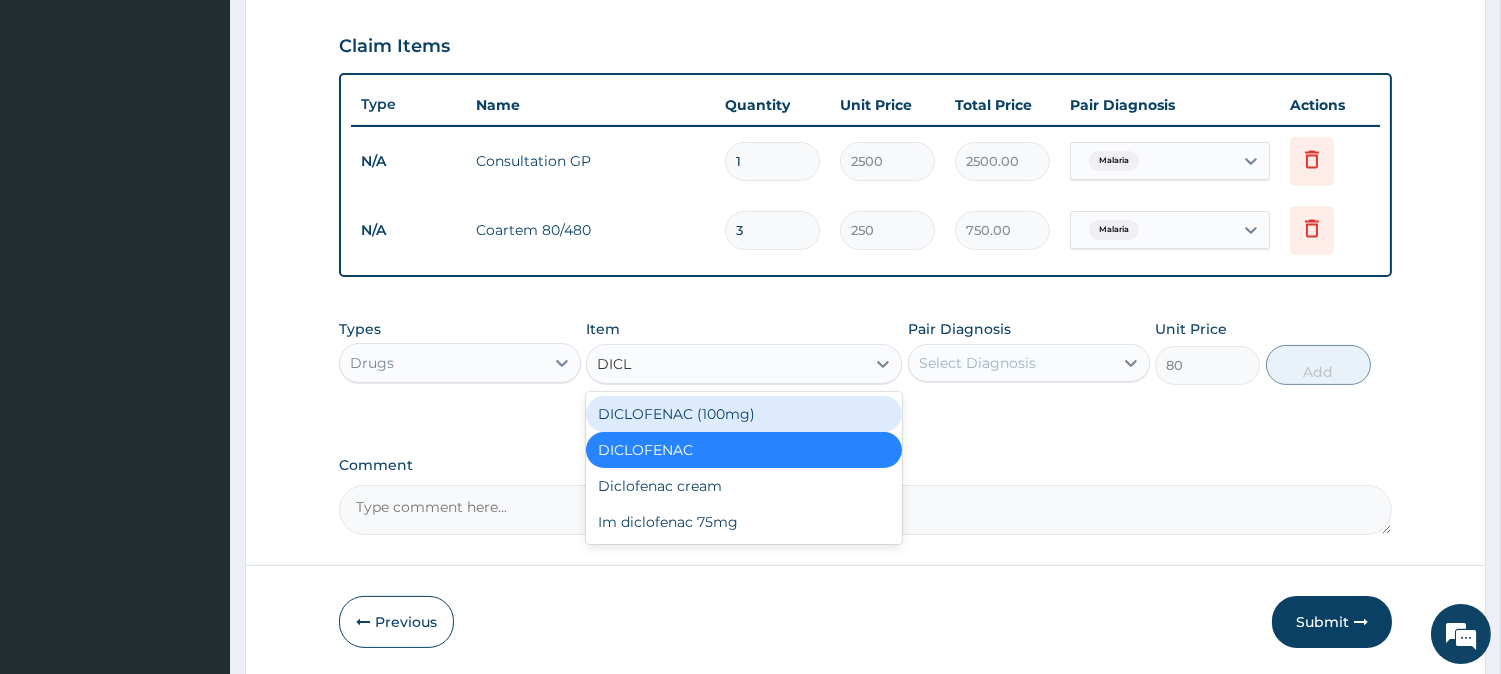 type on "DICLO" 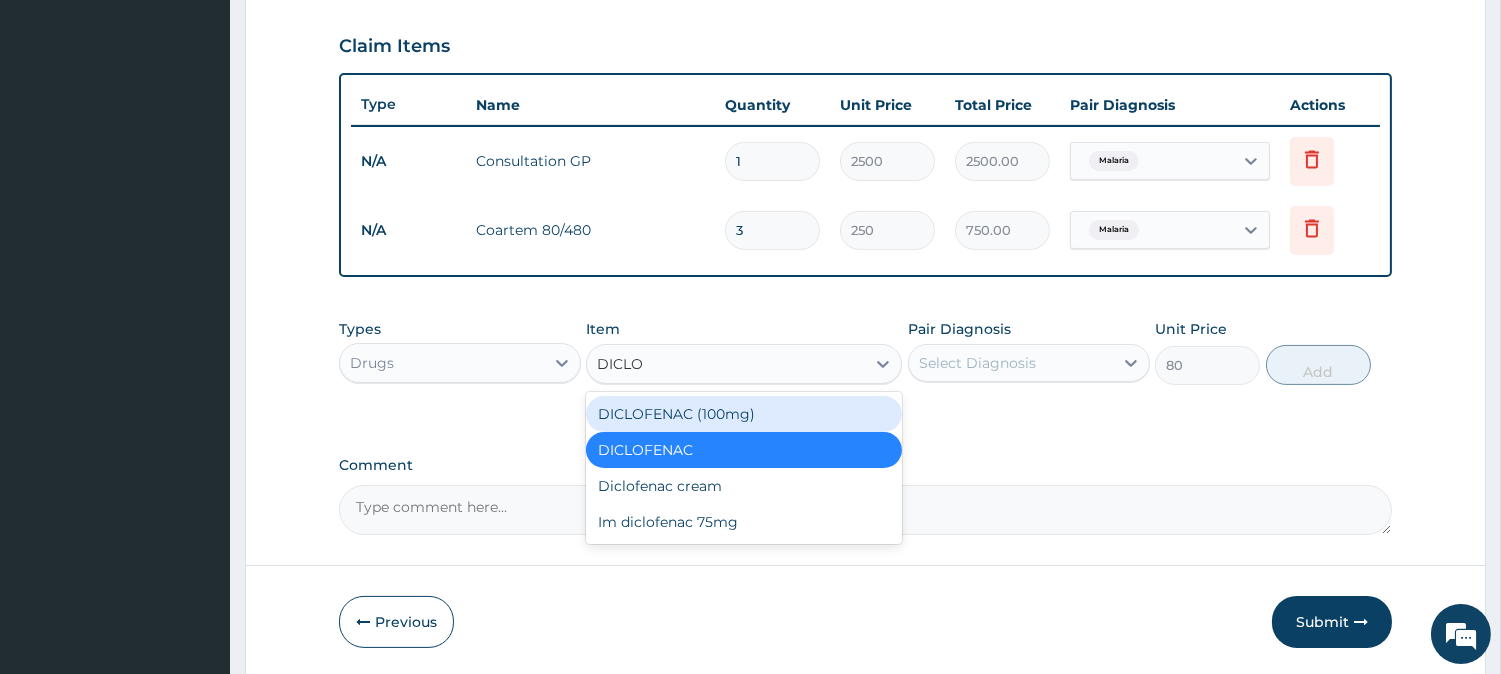 click on "DICLOFENAC (100mg)" at bounding box center (744, 414) 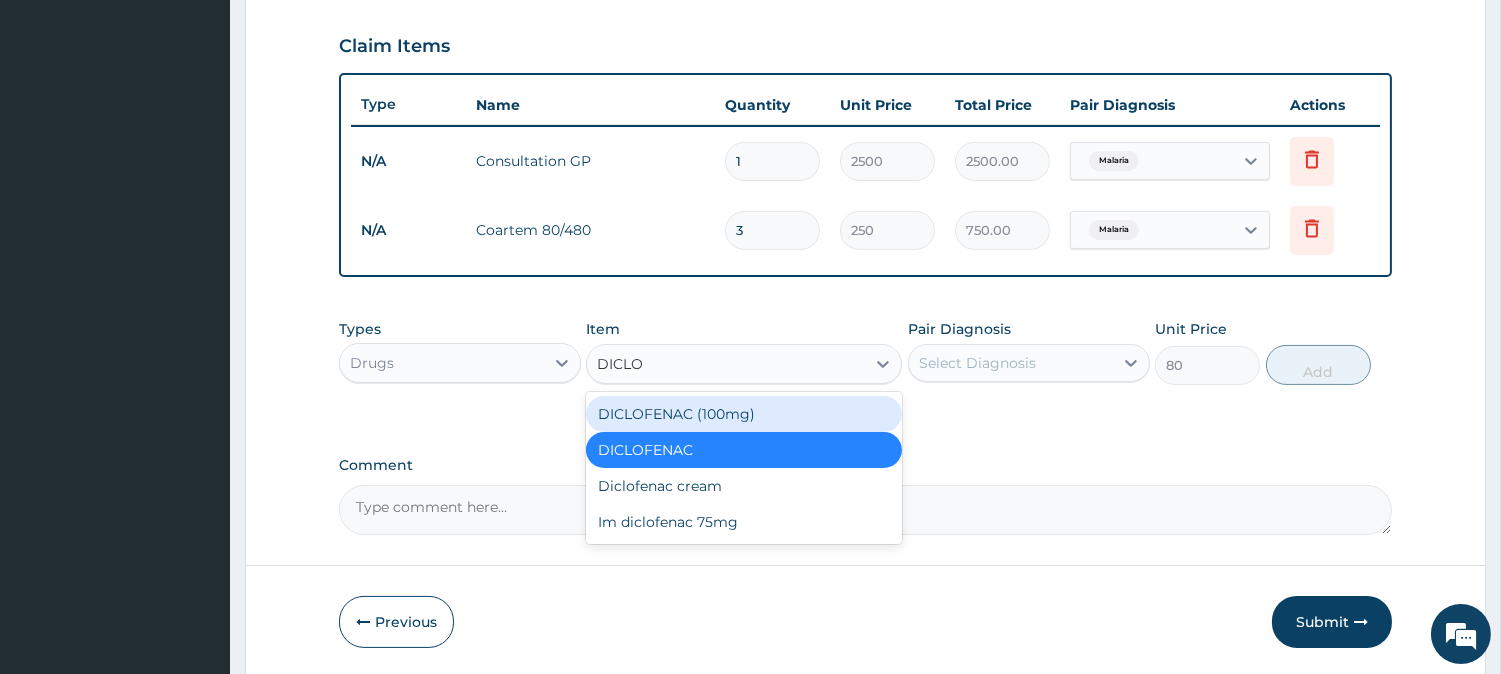 type 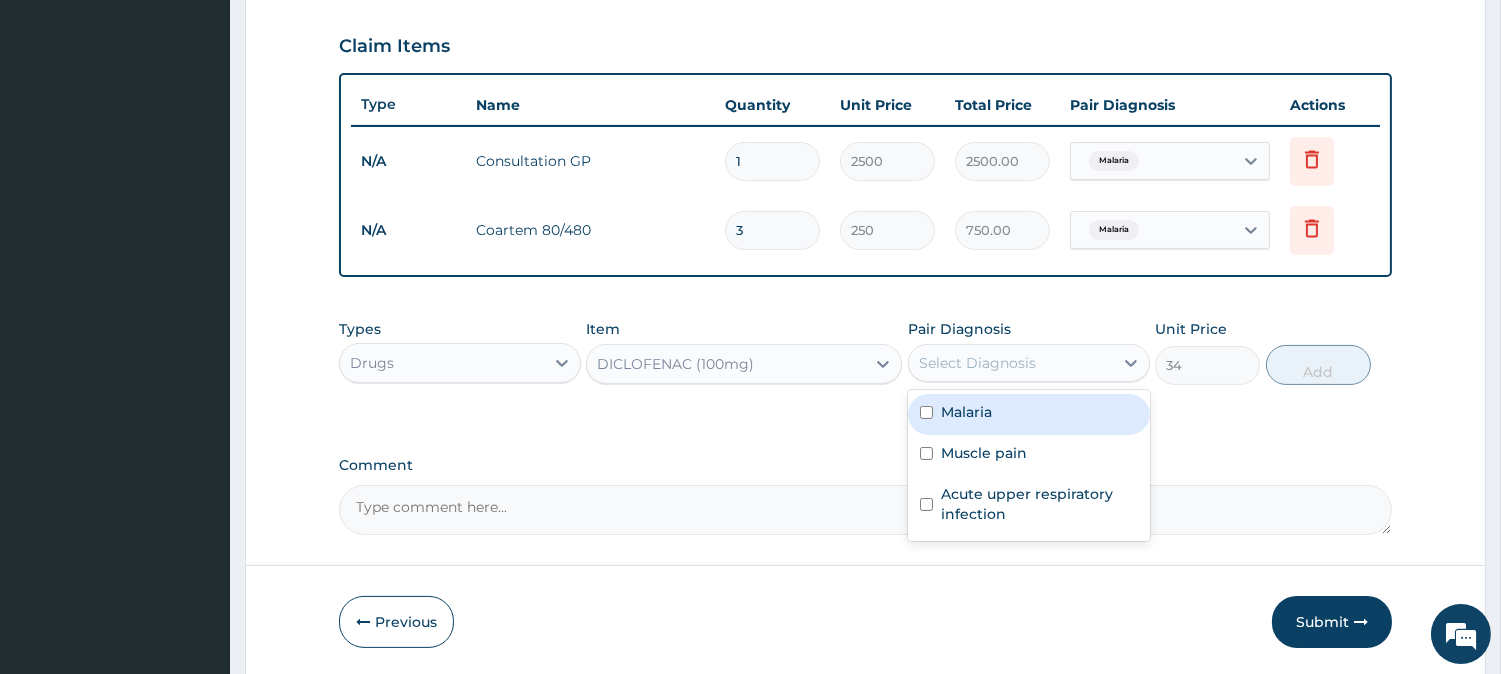 click on "Select Diagnosis" at bounding box center [977, 363] 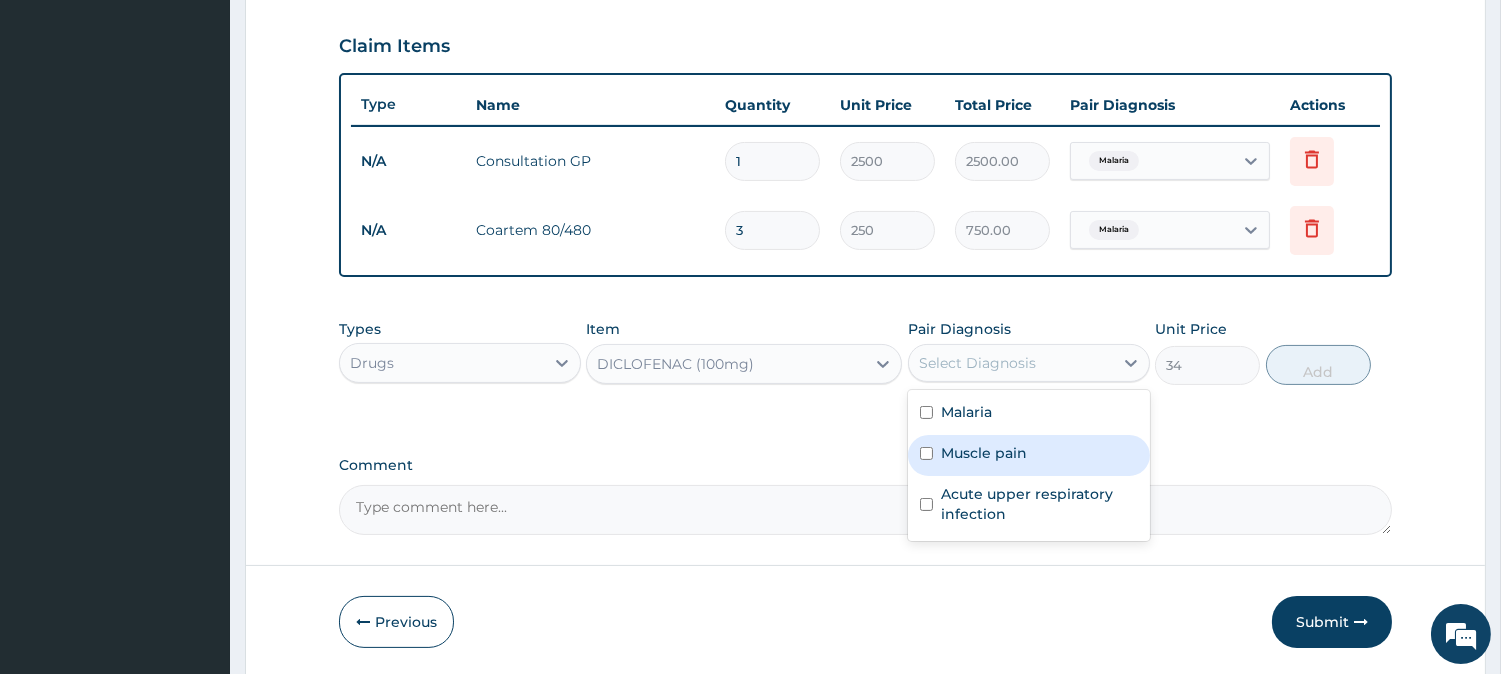 click on "Muscle pain" at bounding box center (984, 453) 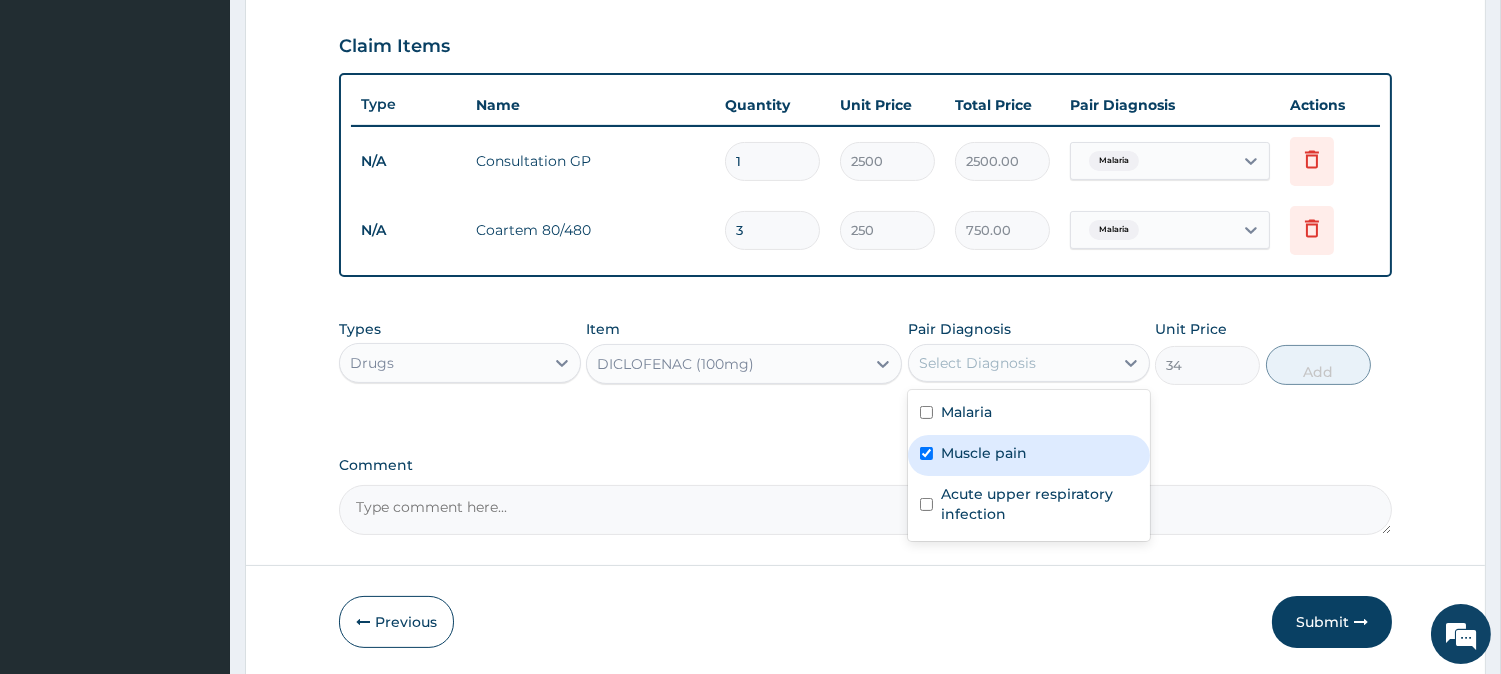 checkbox on "true" 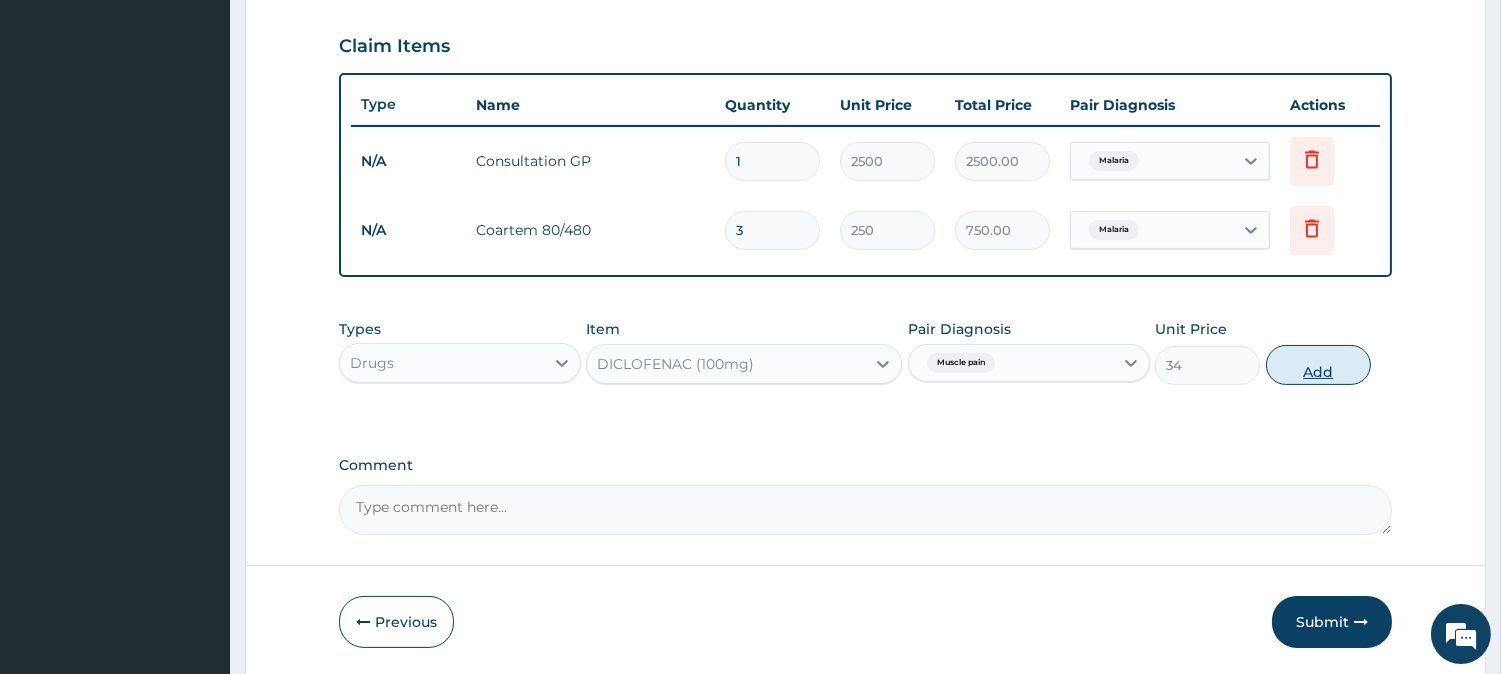 click on "Add" at bounding box center (1318, 365) 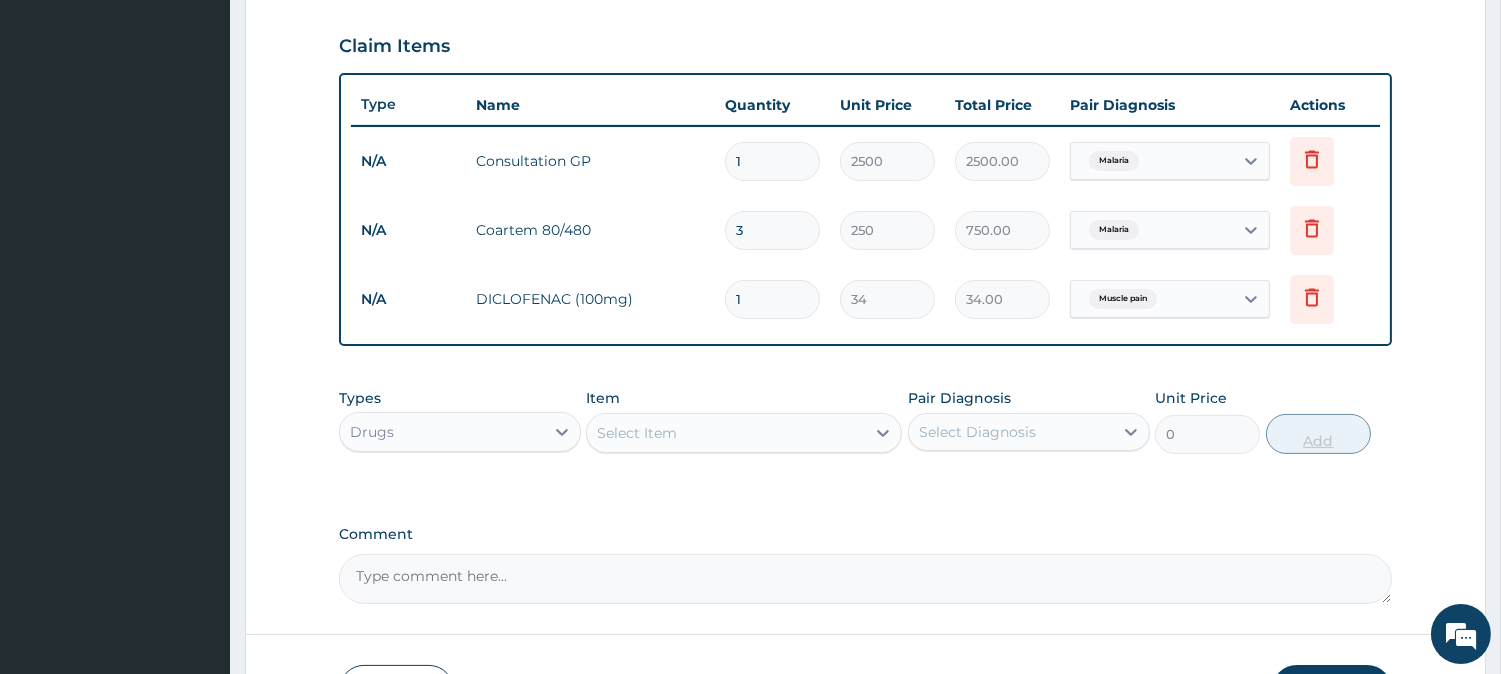 type 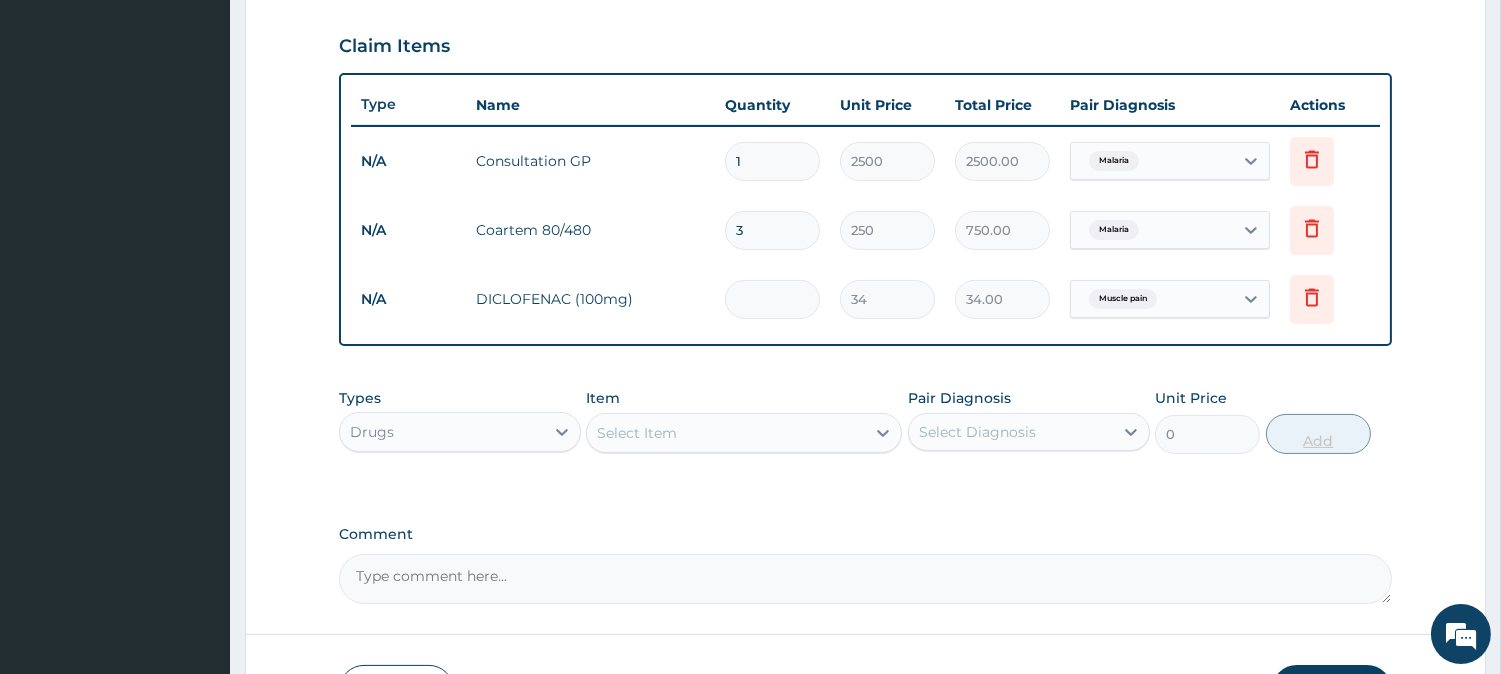 type on "0.00" 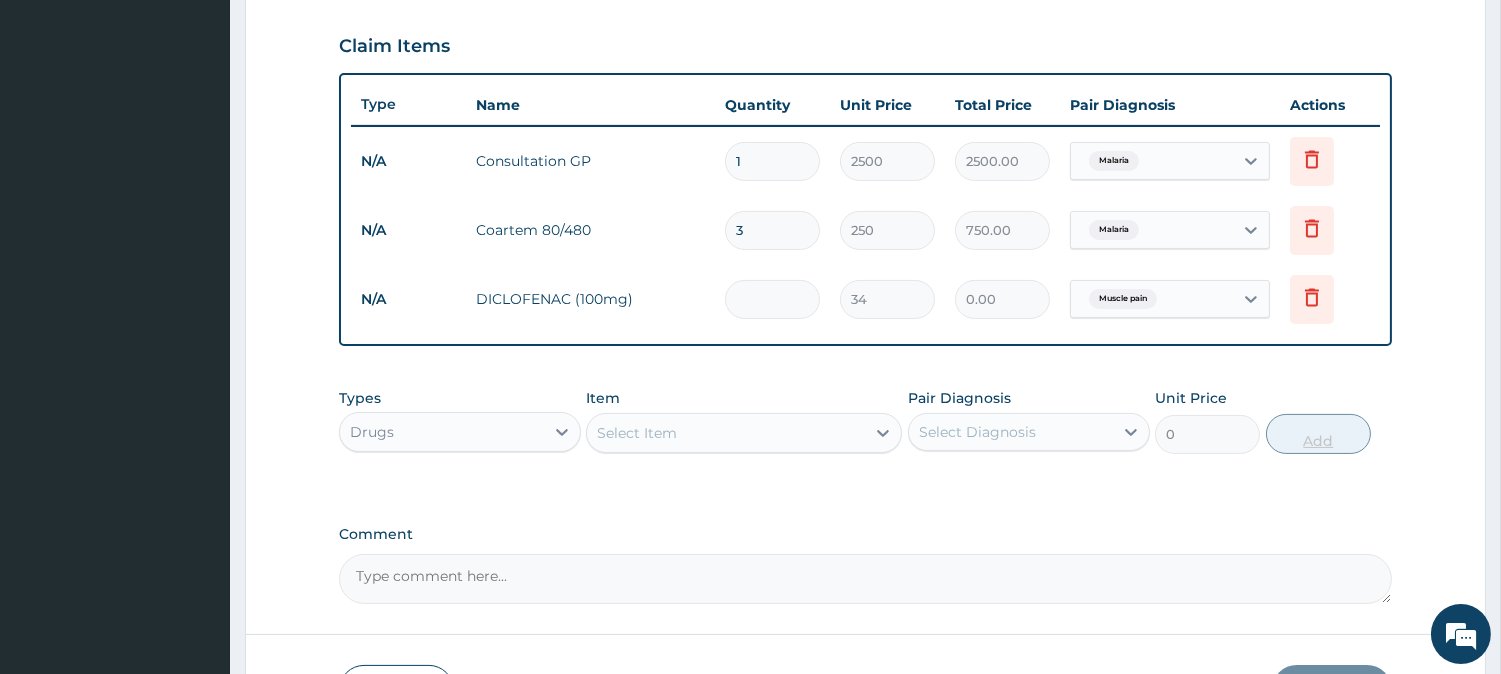 type on "5" 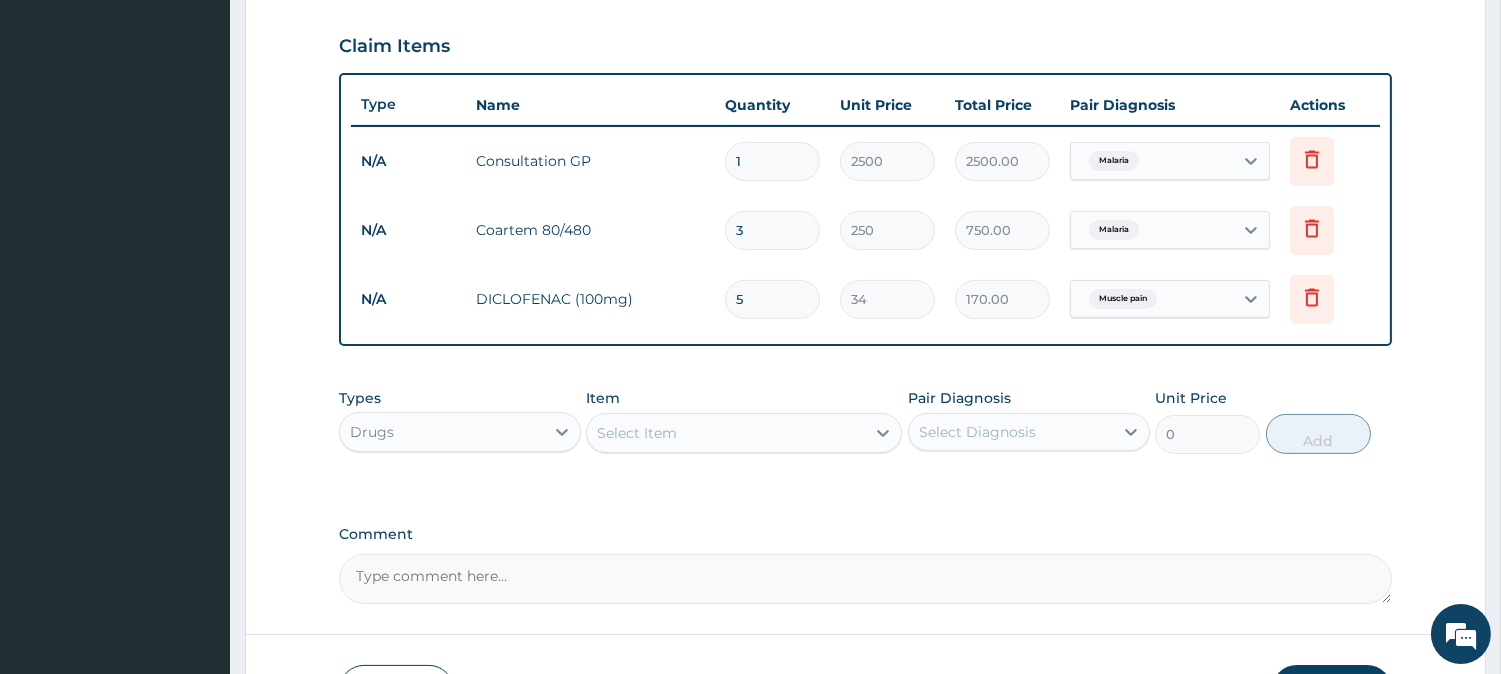 type on "5" 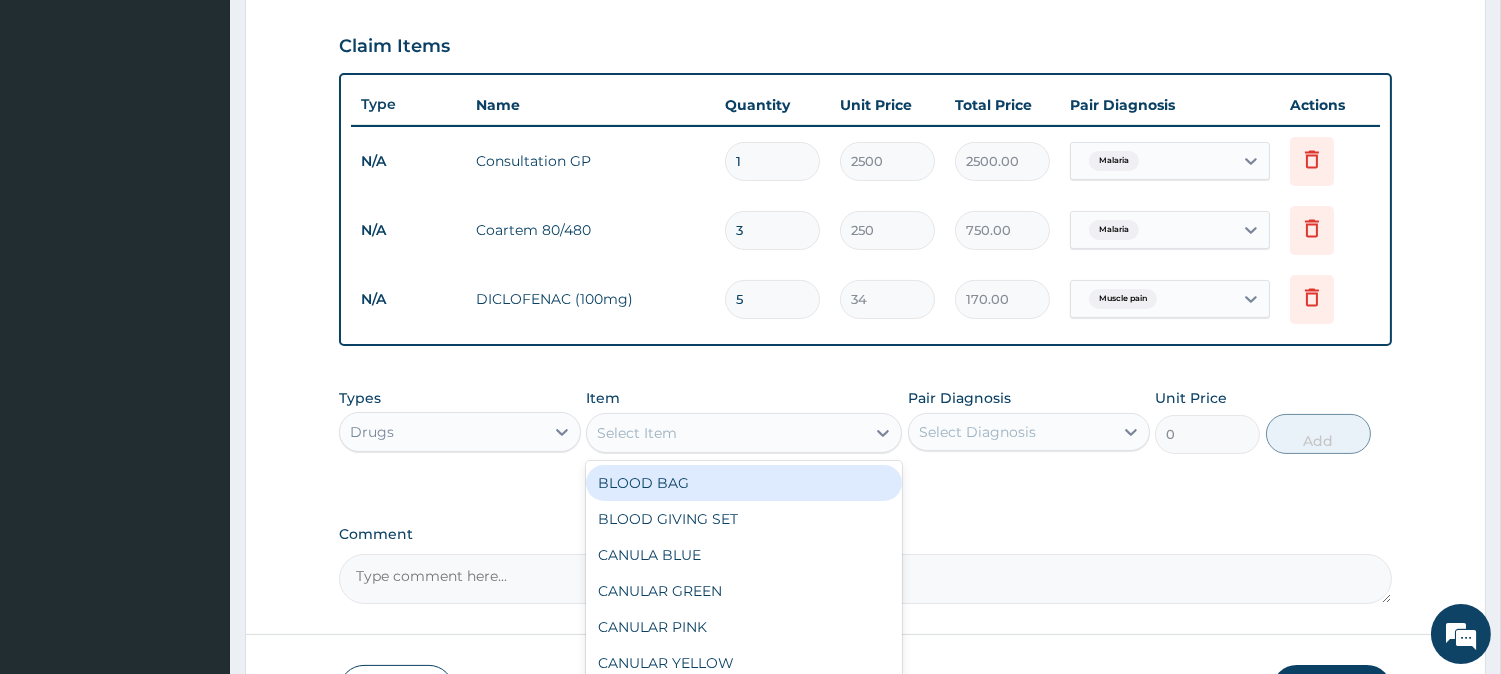 click on "Select Item" at bounding box center (637, 433) 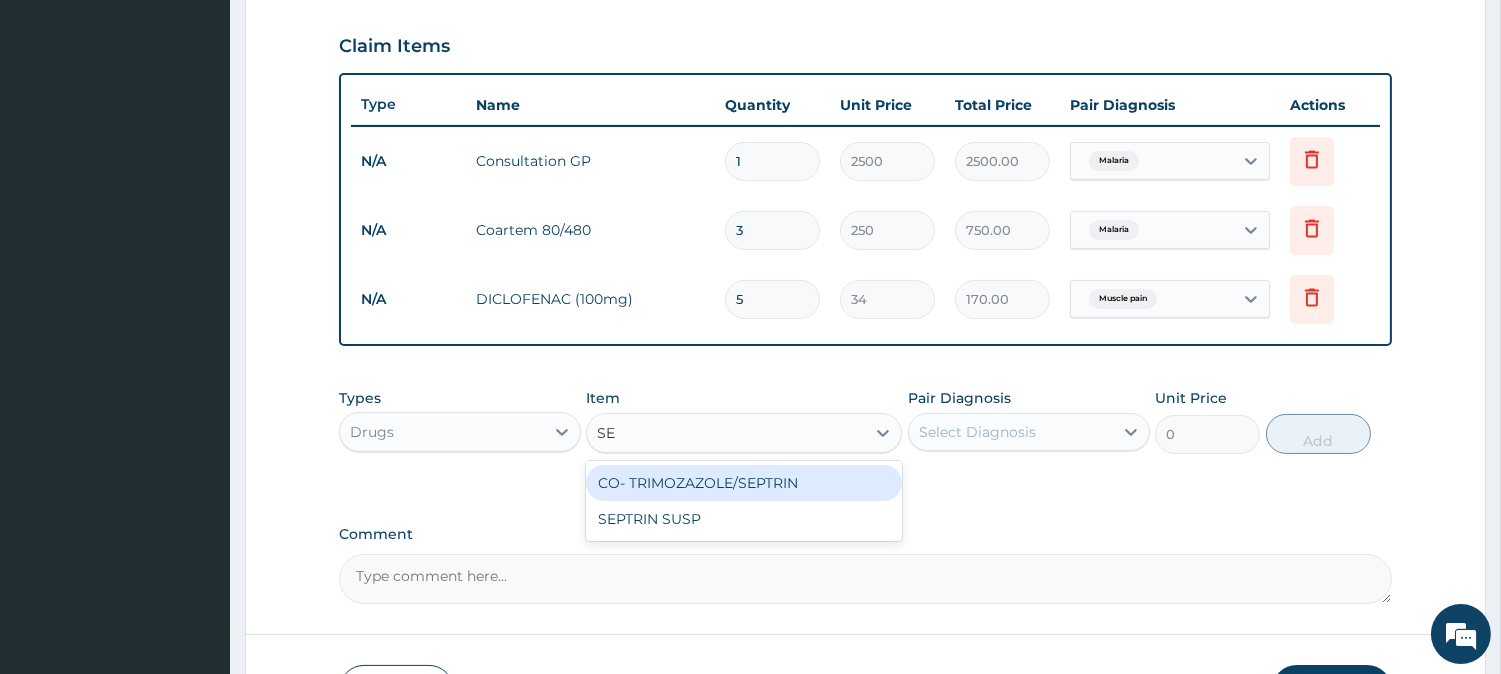 type on "SEP" 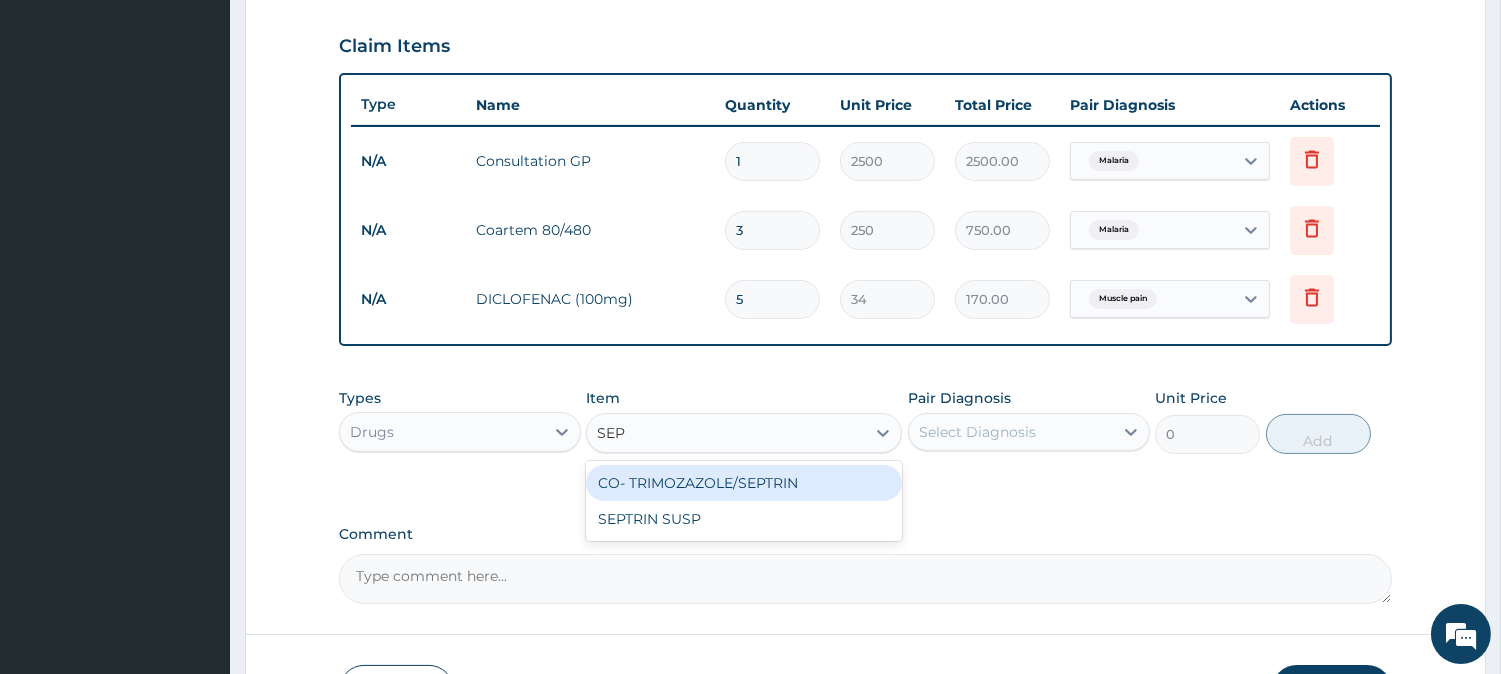 click on "CO- TRIMOZAZOLE/SEPTRIN" at bounding box center [744, 483] 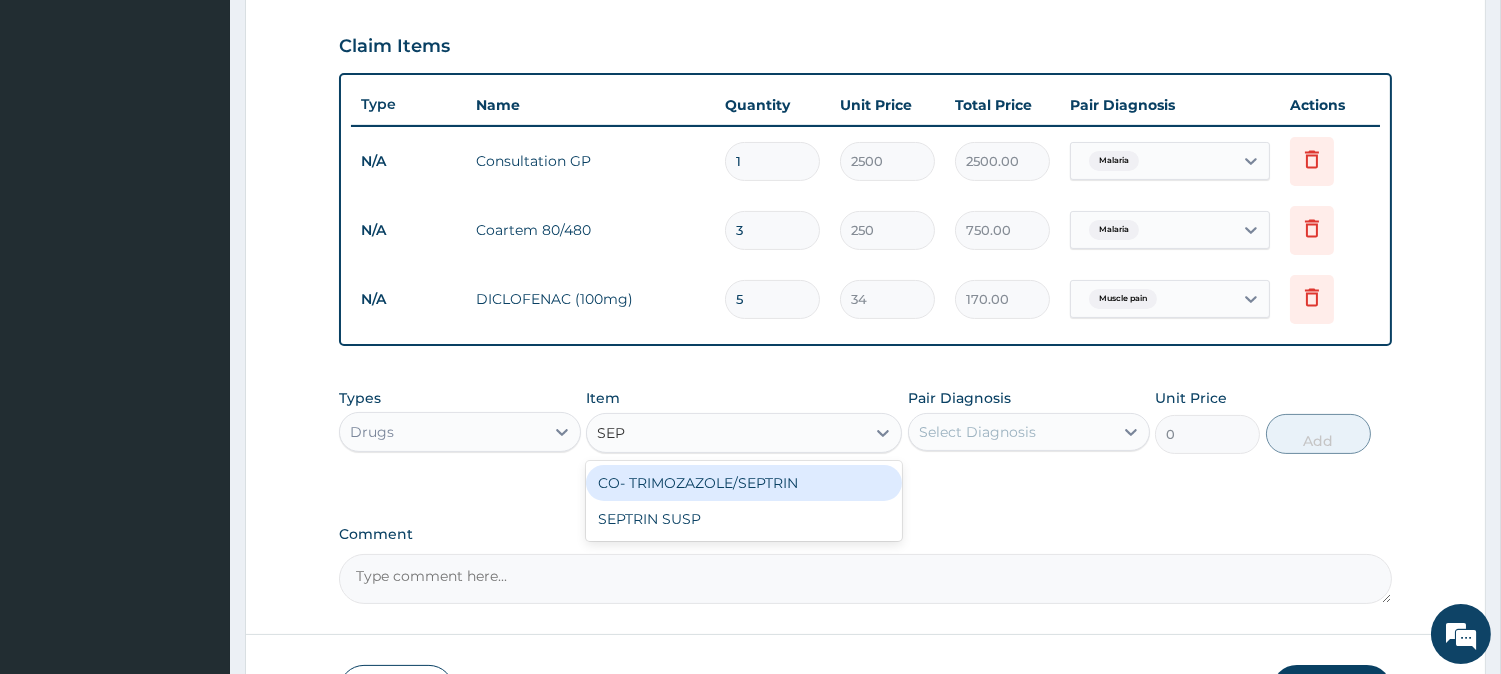 type 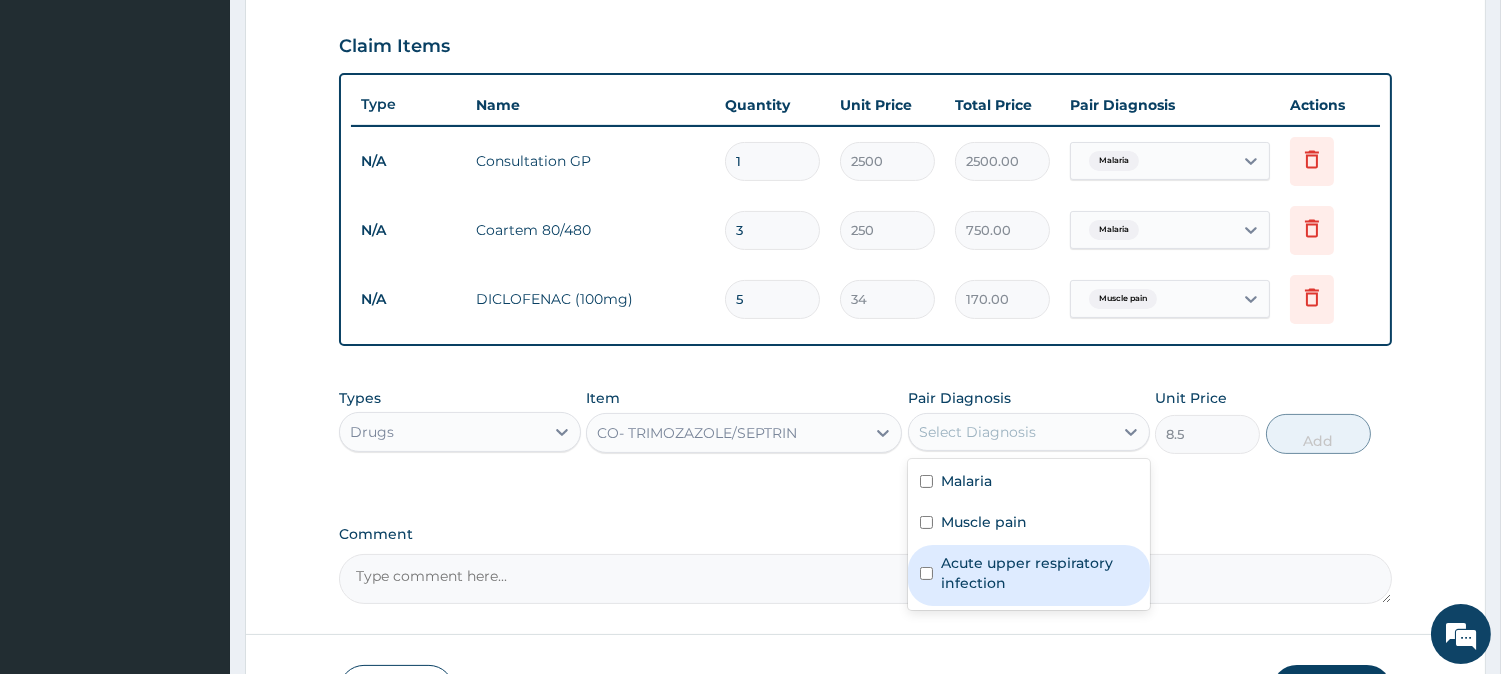 drag, startPoint x: 953, startPoint y: 441, endPoint x: 931, endPoint y: 571, distance: 131.8484 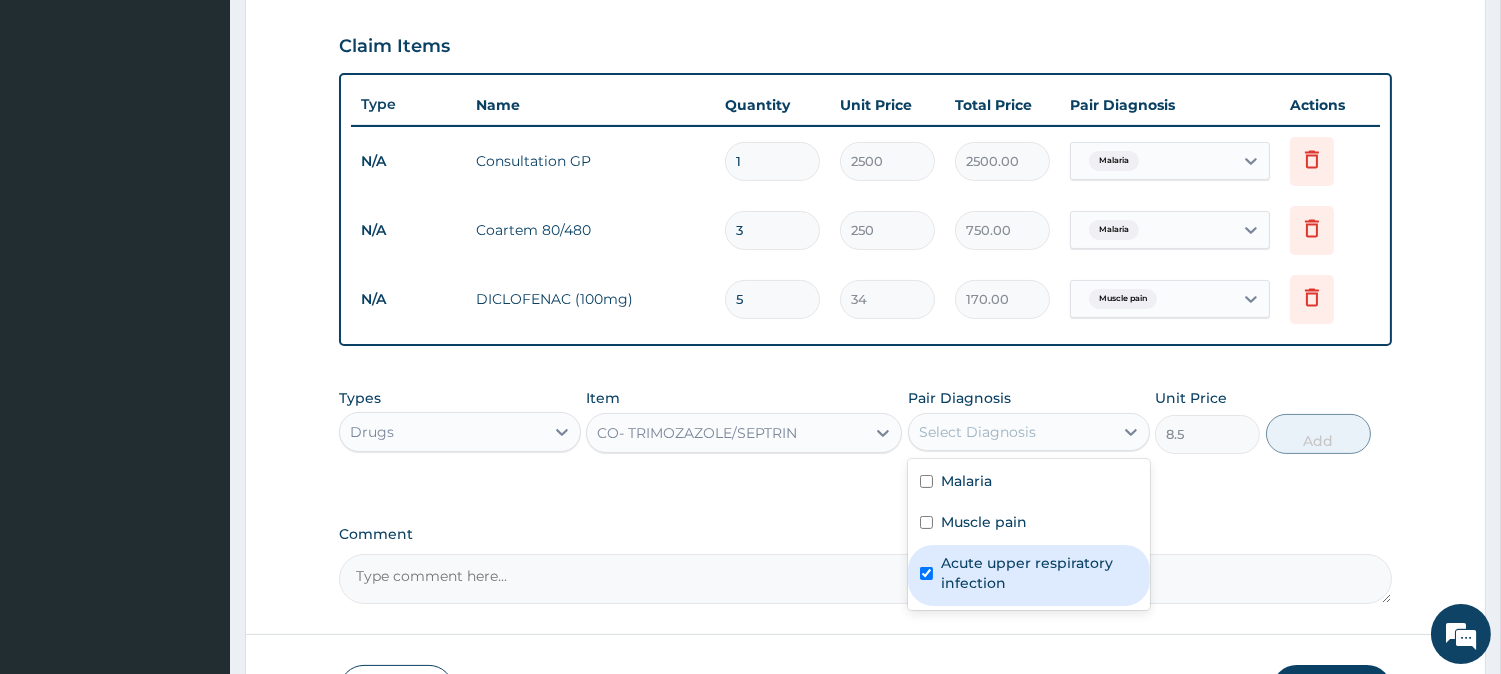 checkbox on "true" 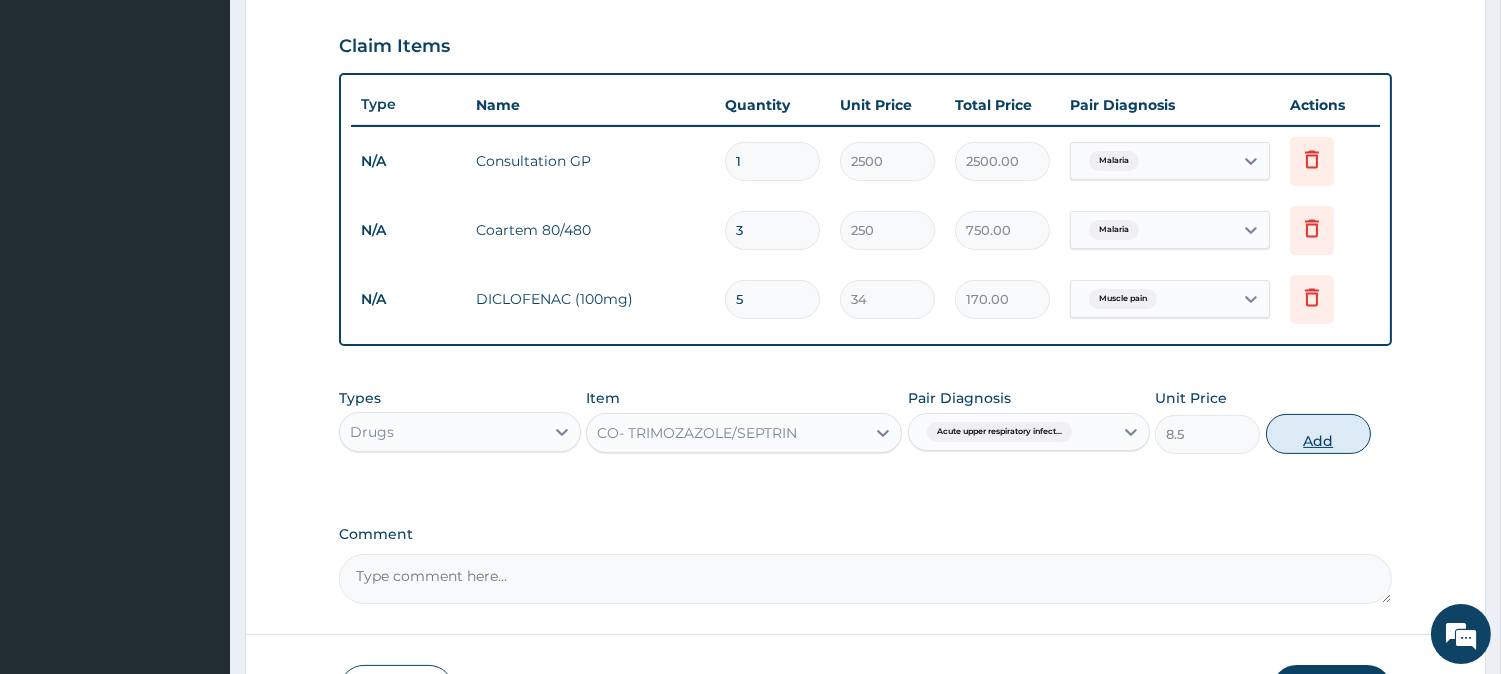 click on "Add" at bounding box center [1318, 434] 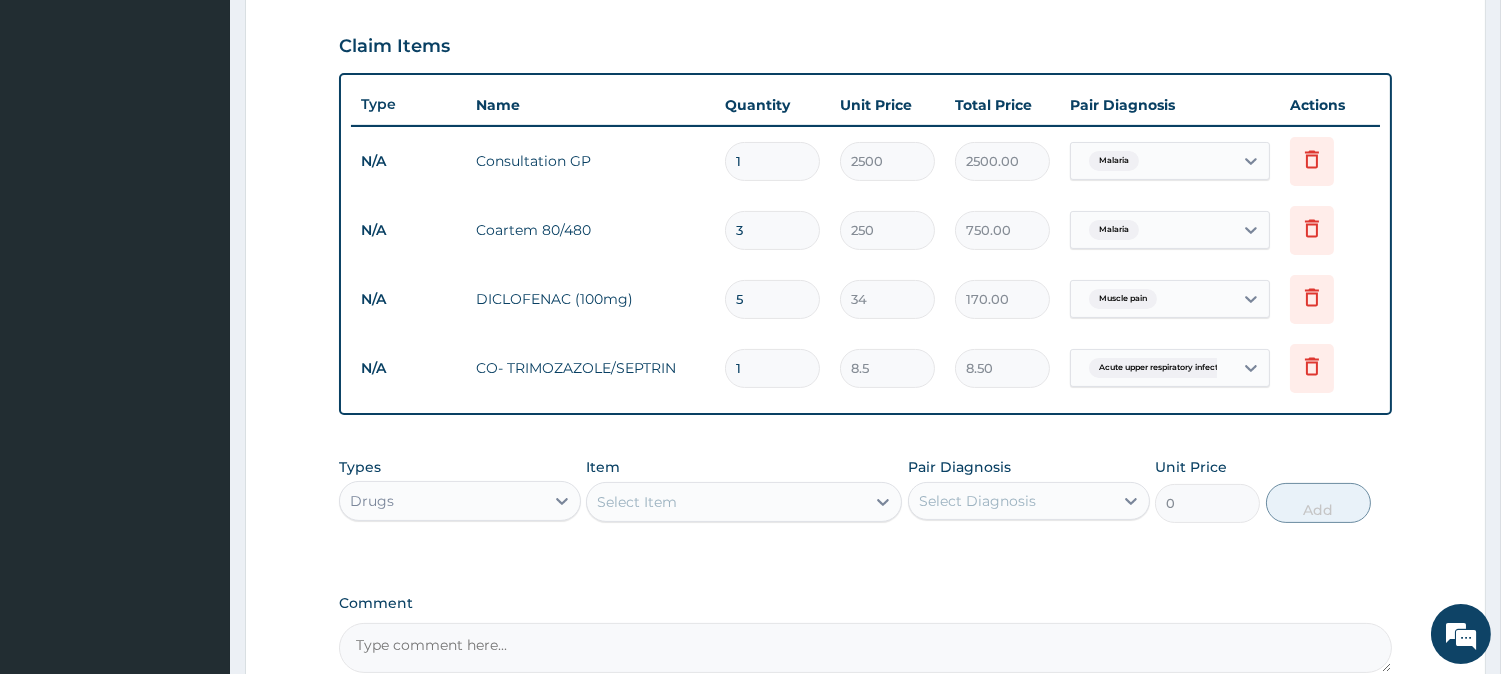type on "10" 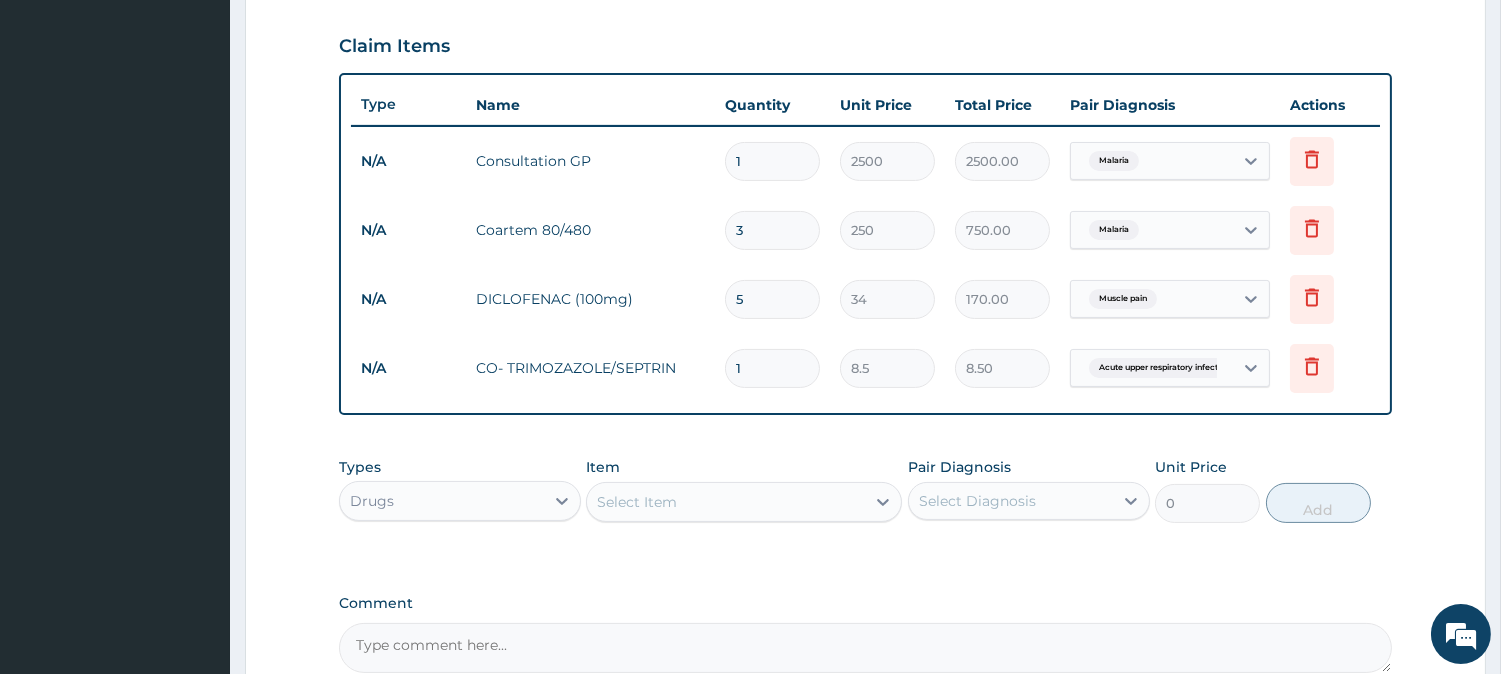 type on "85.00" 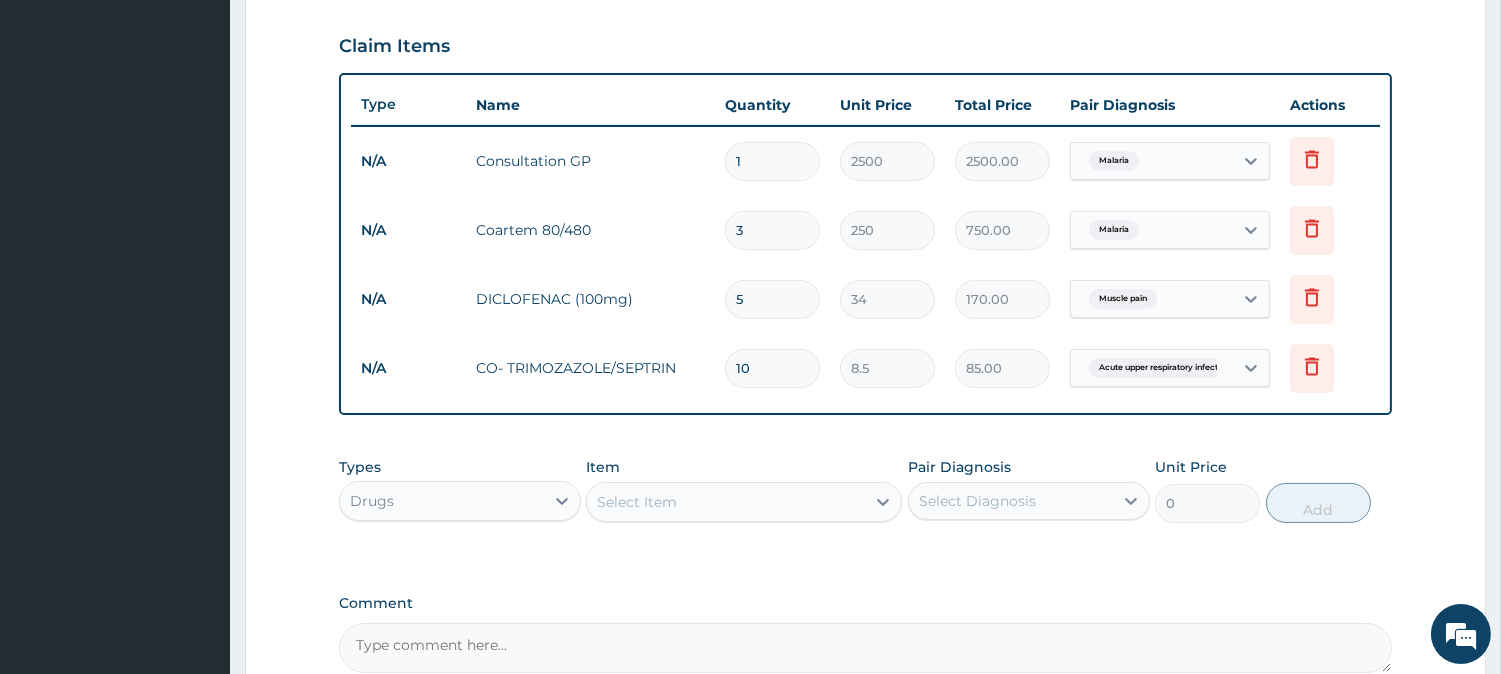 type on "10" 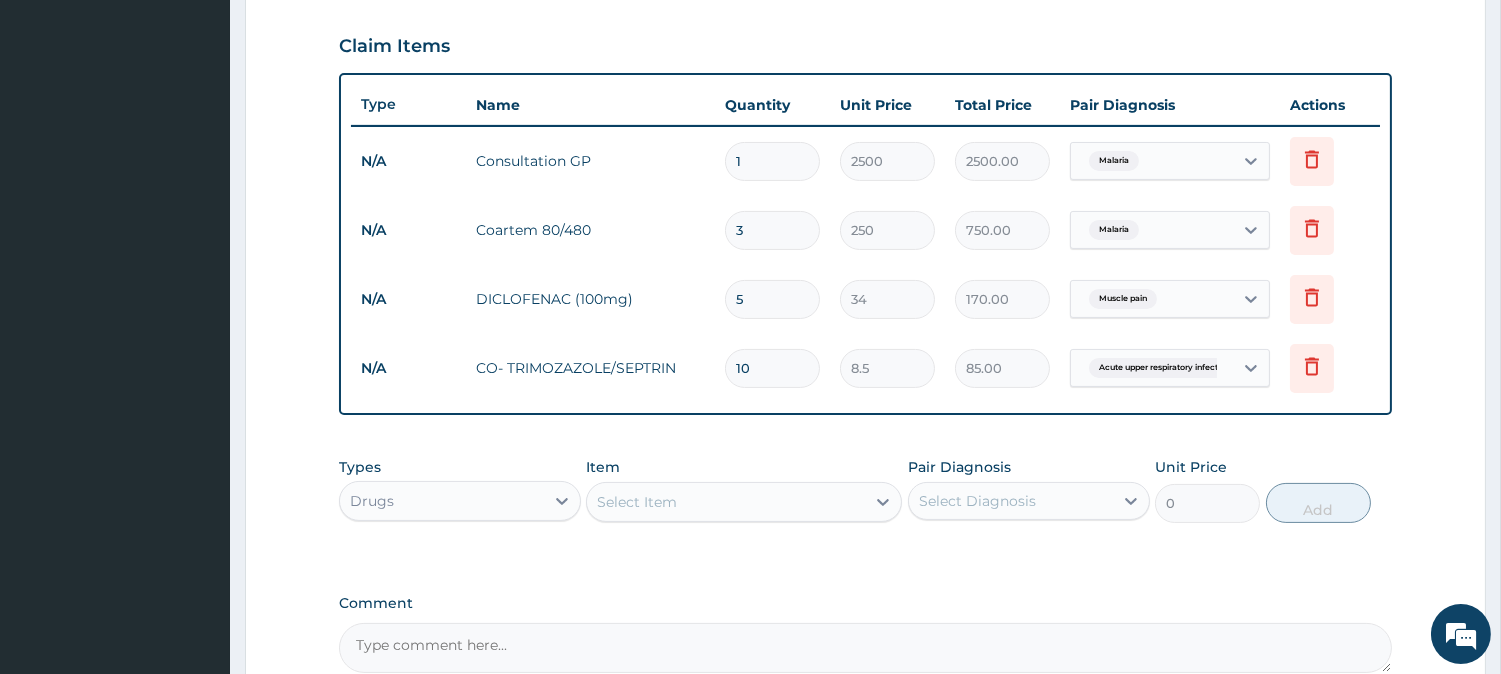 click on "PA Code / Prescription Code Enter Code(Secondary Care Only) Encounter Date 31-07-2025 Important Notice Please enter PA codes before entering items that are not attached to a PA code   All diagnoses entered must be linked to a claim item. Diagnosis & Claim Items that are visible but inactive cannot be edited because they were imported from an already approved PA code. Diagnosis Malaria Confirmed Muscle pain Confirmed Acute upper respiratory infection Confirmed NB: All diagnosis must be linked to a claim item Claim Items Type Name Quantity Unit Price Total Price Pair Diagnosis Actions N/A Consultation GP 1 2500 2500.00 Malaria Delete N/A Coartem 80/480 3 250 750.00 Malaria Delete N/A DICLOFENAC (100mg) 5 34 170.00 Muscle pain Delete N/A CO- TRIMOZAZOLE/SEPTRIN 10 8.5 85.00 Acute upper respiratory infect... Delete Types Drugs Item Select Item Pair Diagnosis Select Diagnosis Unit Price 0 Add Comment" at bounding box center (865, 96) 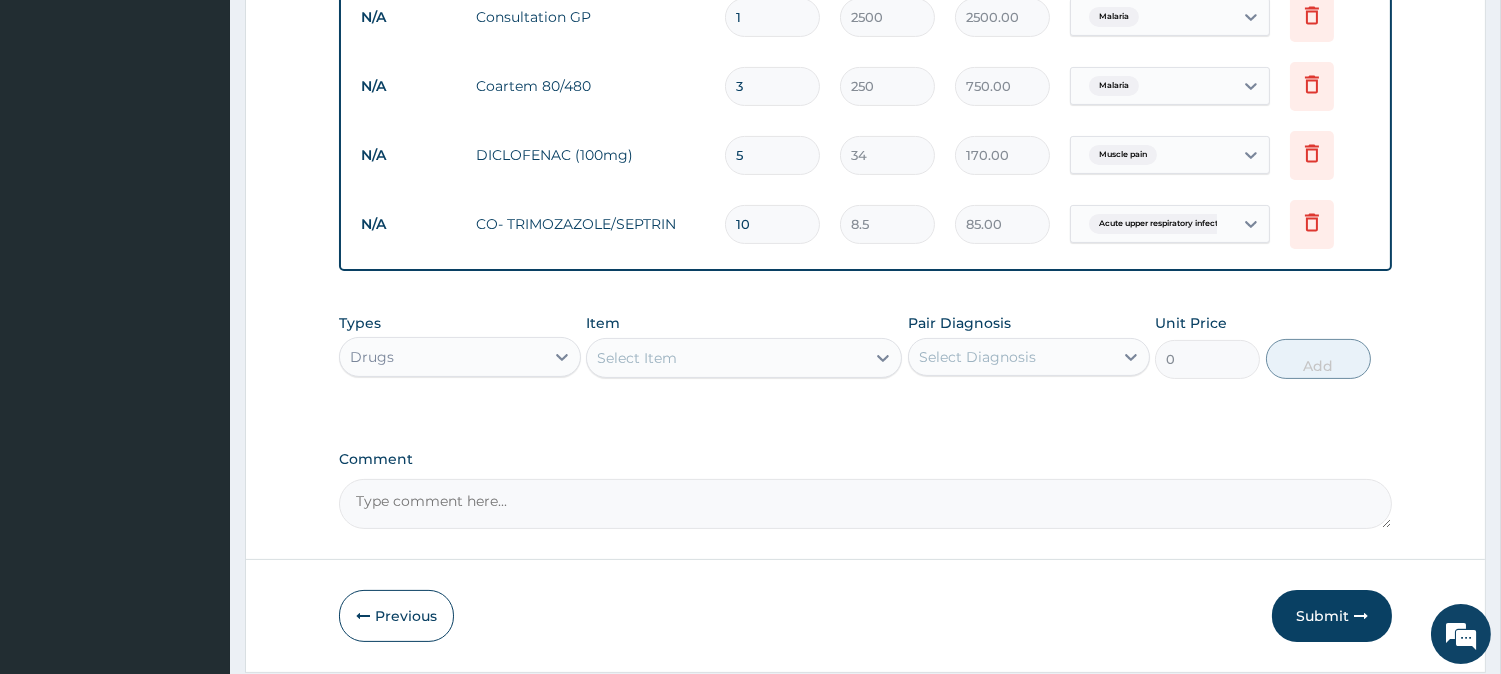 scroll, scrollTop: 880, scrollLeft: 0, axis: vertical 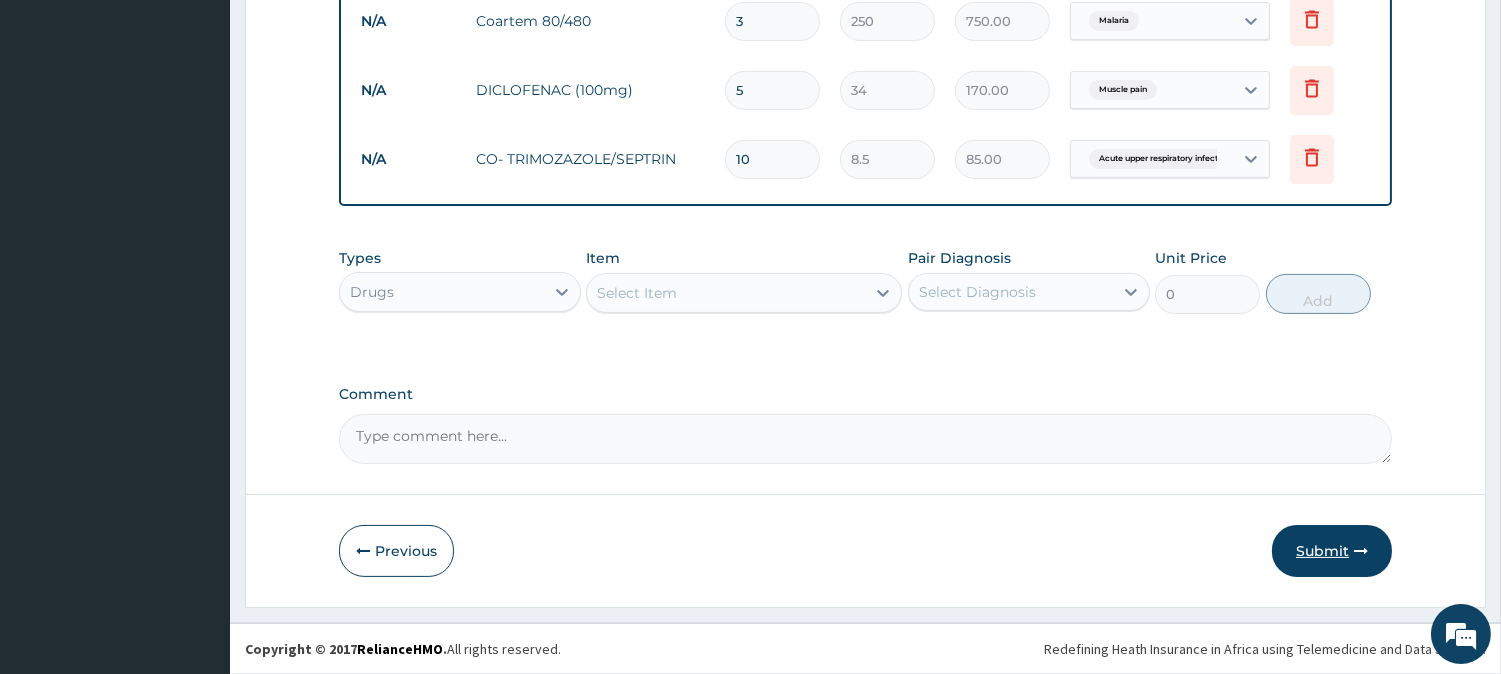 click on "Submit" at bounding box center [1332, 551] 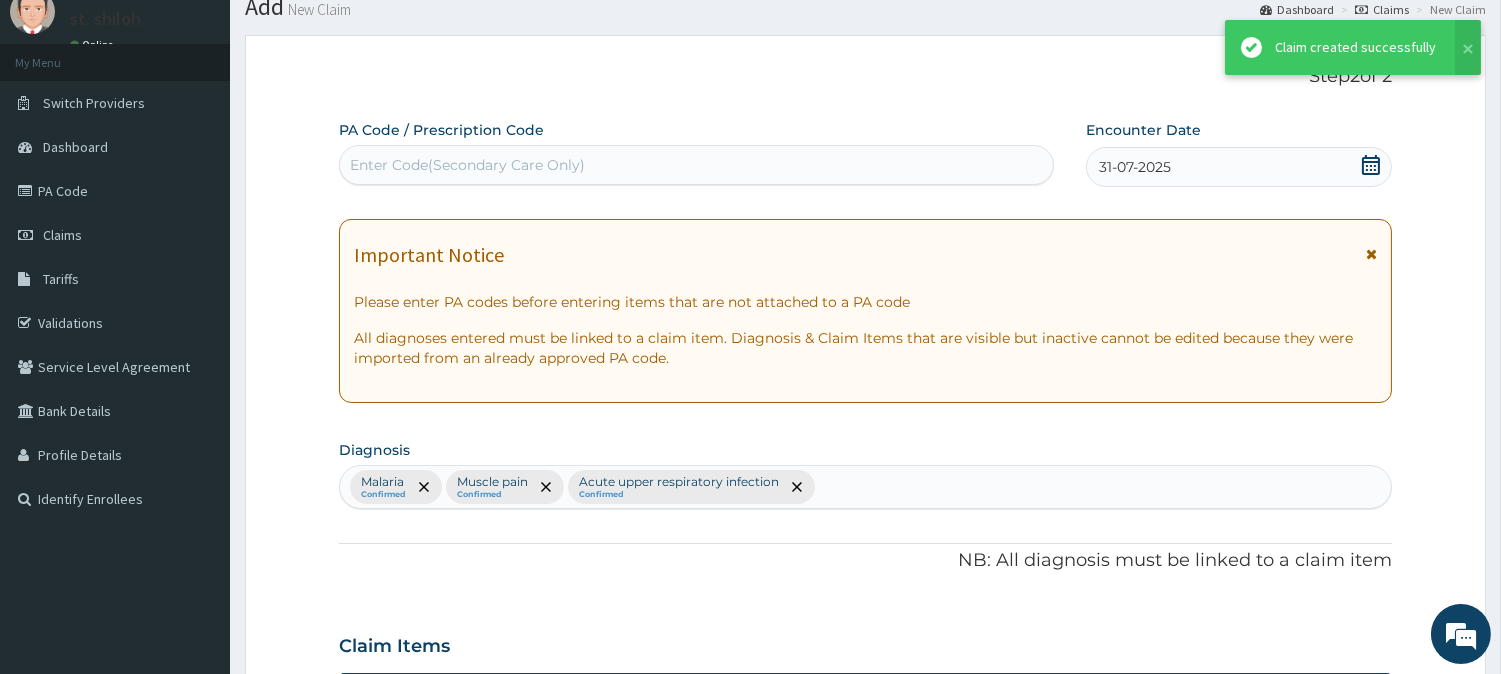 scroll, scrollTop: 880, scrollLeft: 0, axis: vertical 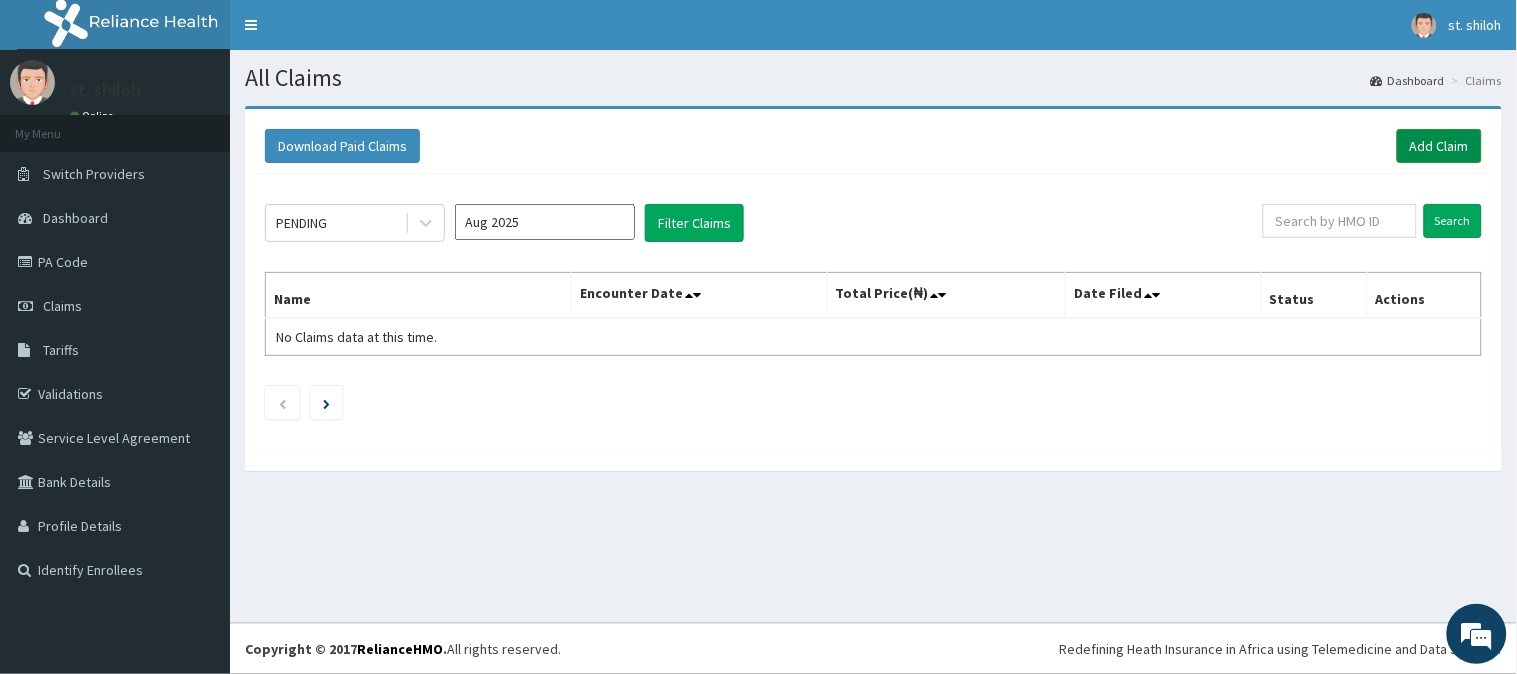click on "Add Claim" at bounding box center [1439, 146] 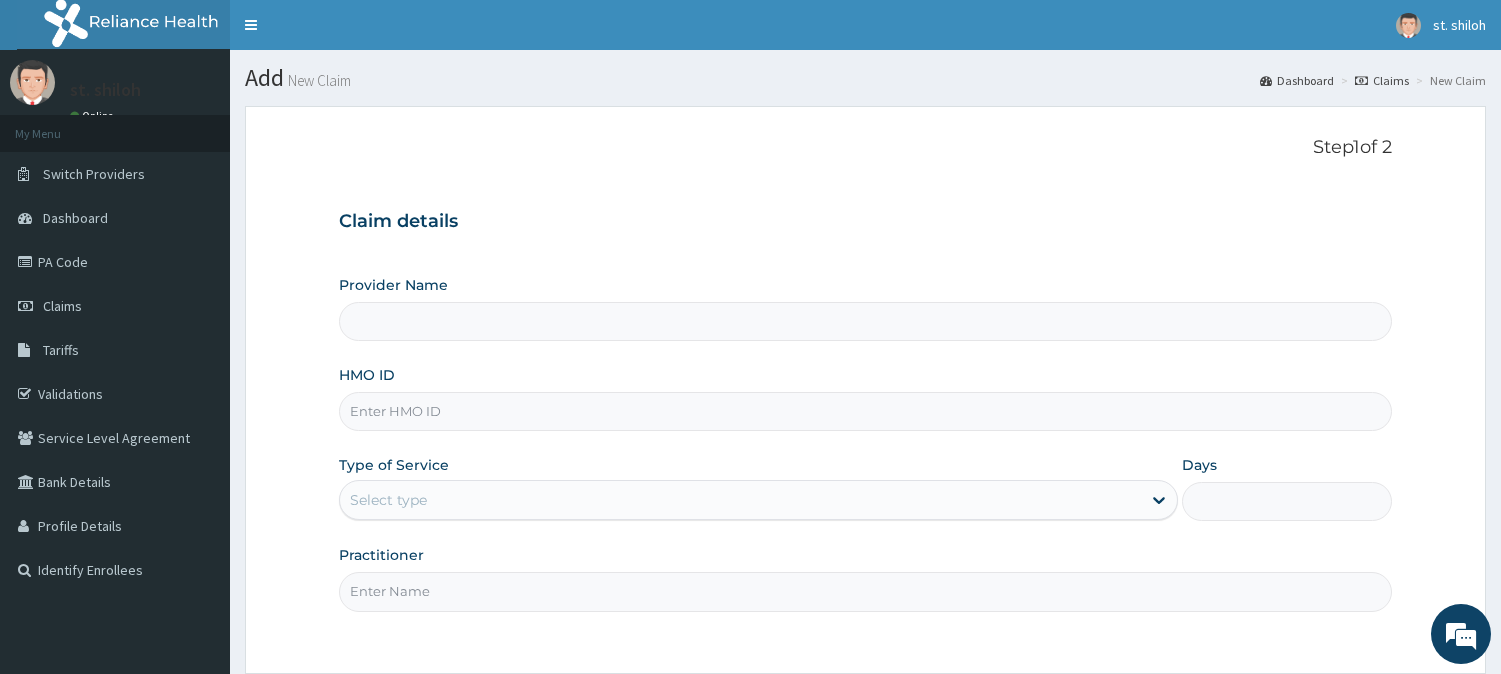 type on "St. Shiloh Medical Centre" 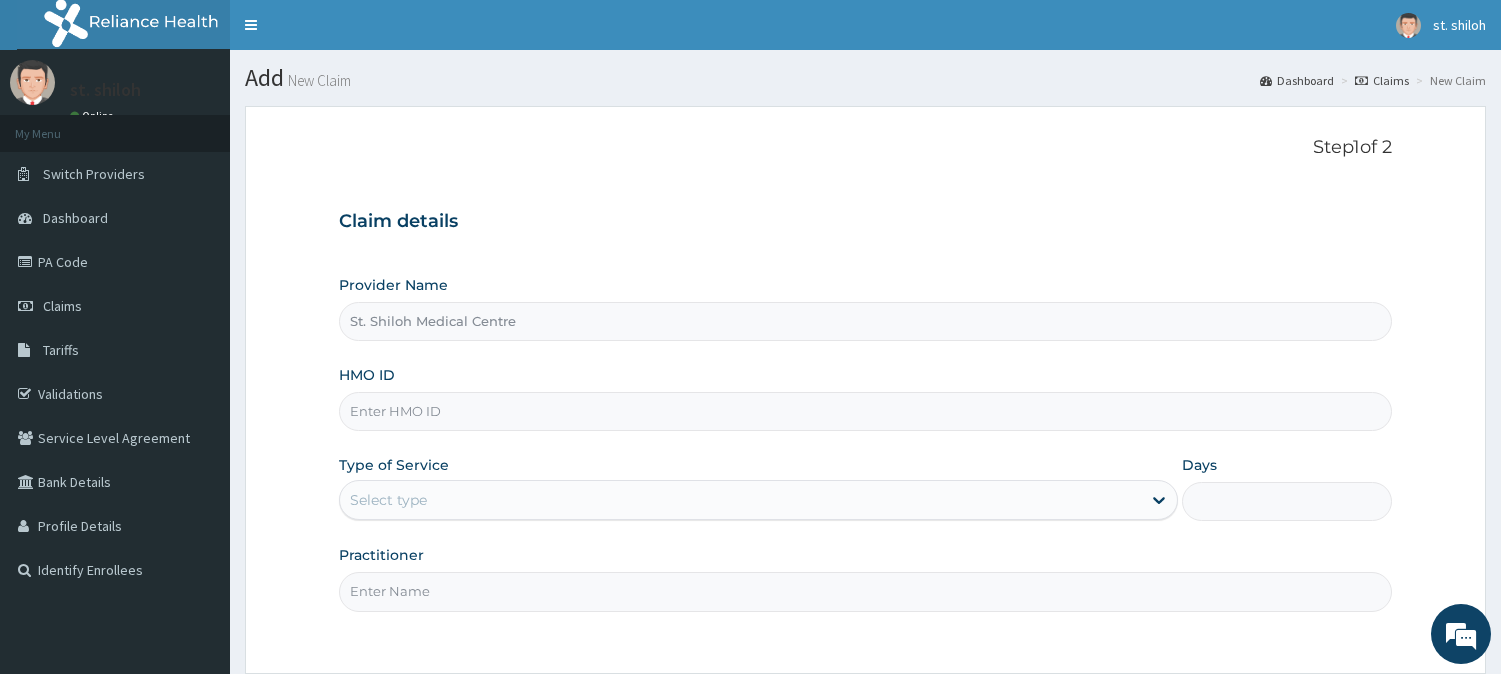 scroll, scrollTop: 0, scrollLeft: 0, axis: both 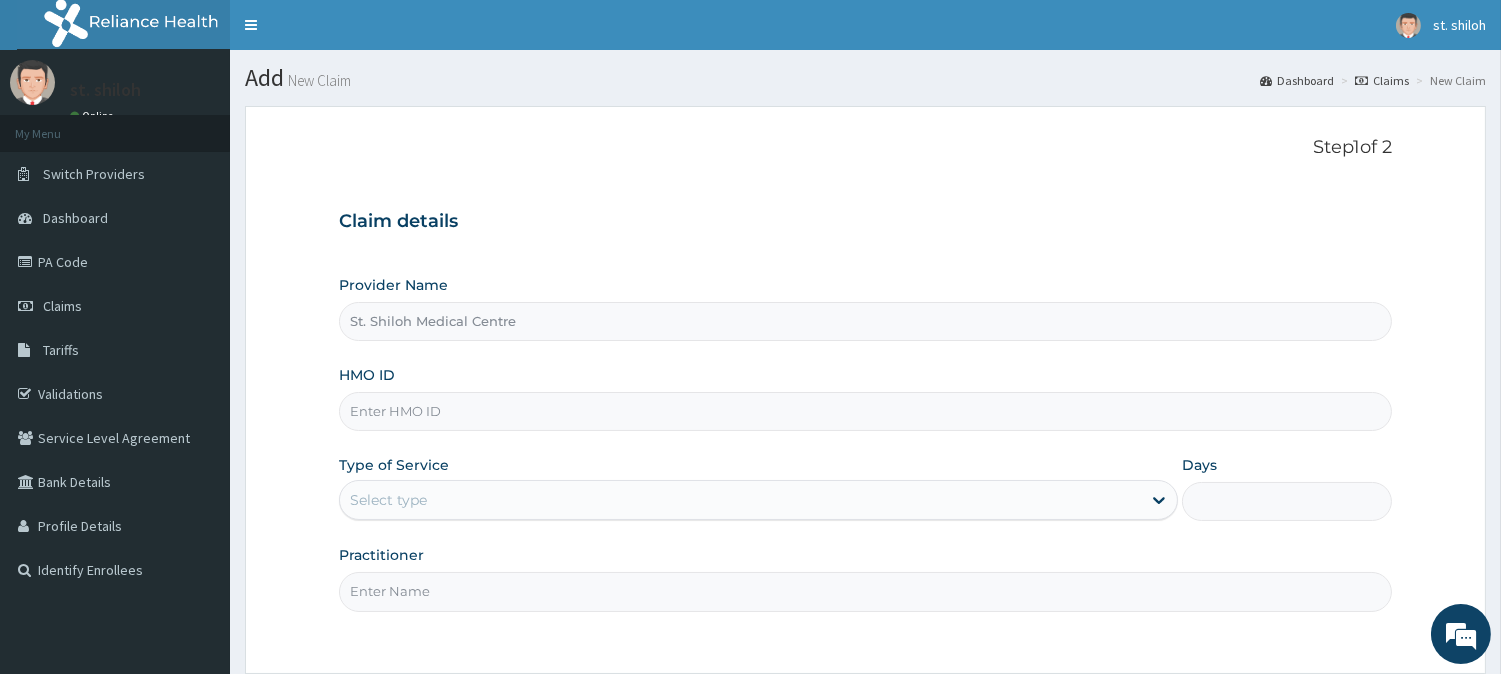 click on "HMO ID" at bounding box center [865, 411] 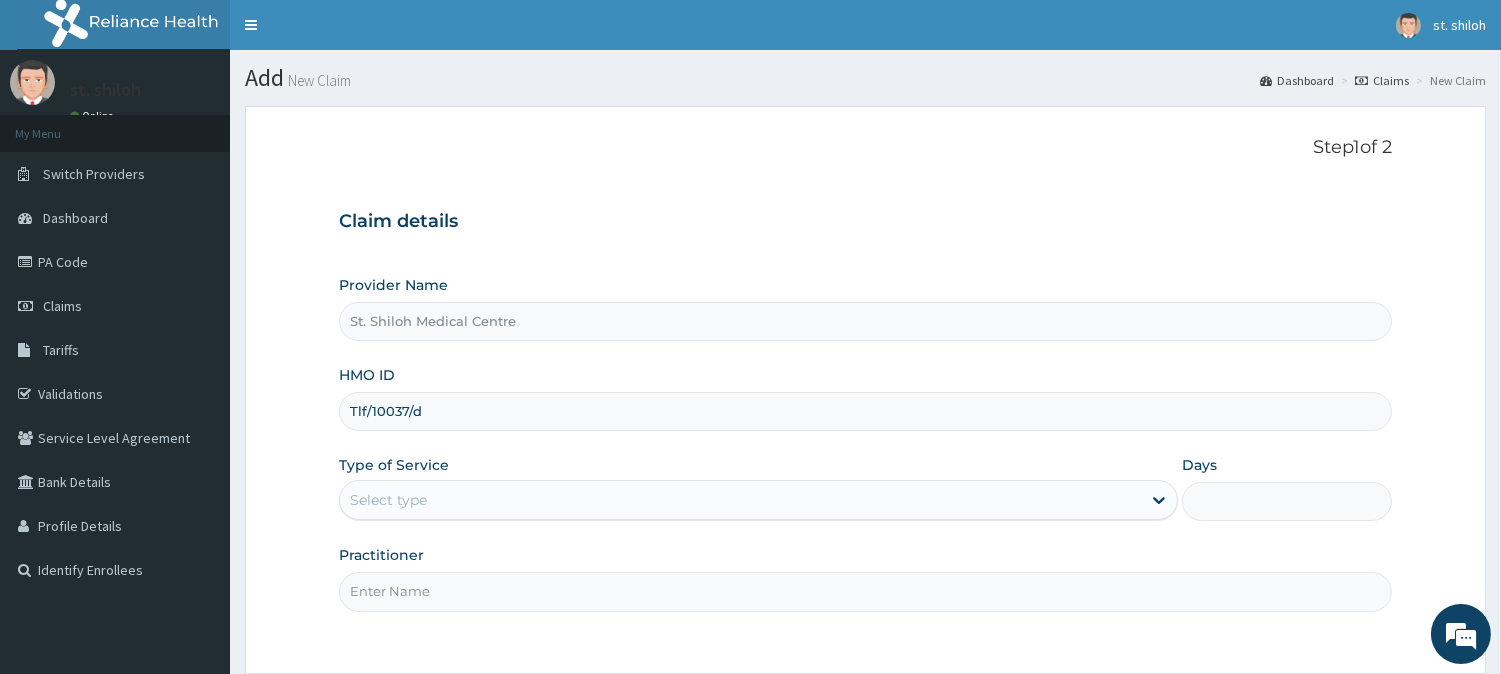 type on "Tlf/10037/d" 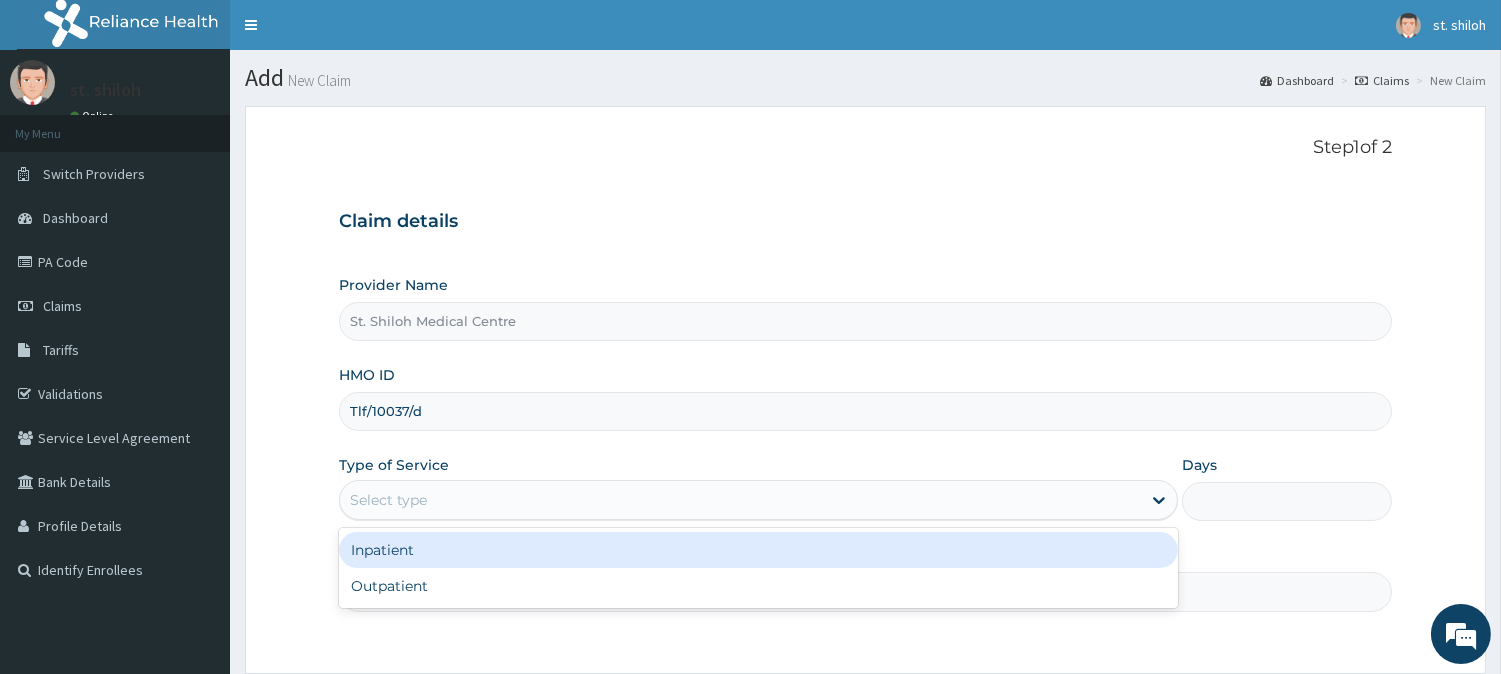 click on "Select type" at bounding box center [388, 500] 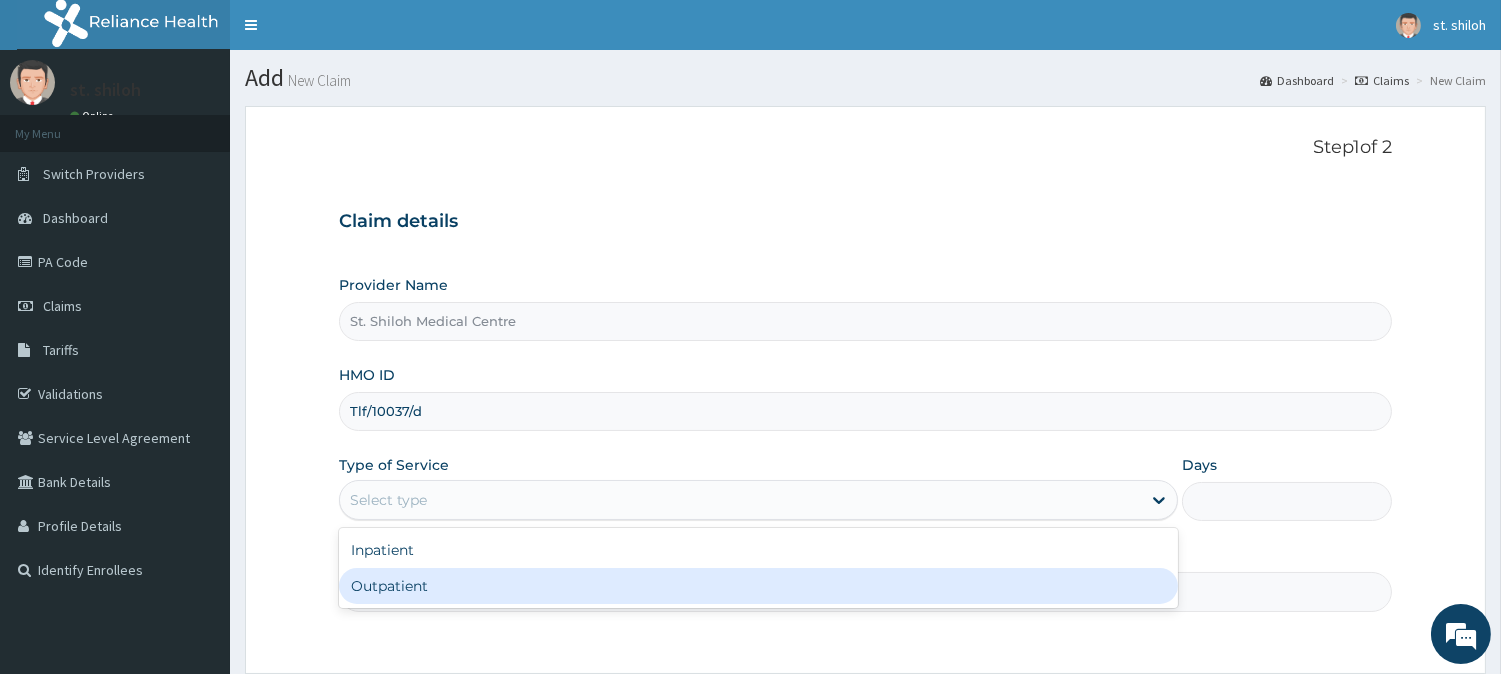 click on "Outpatient" at bounding box center (758, 586) 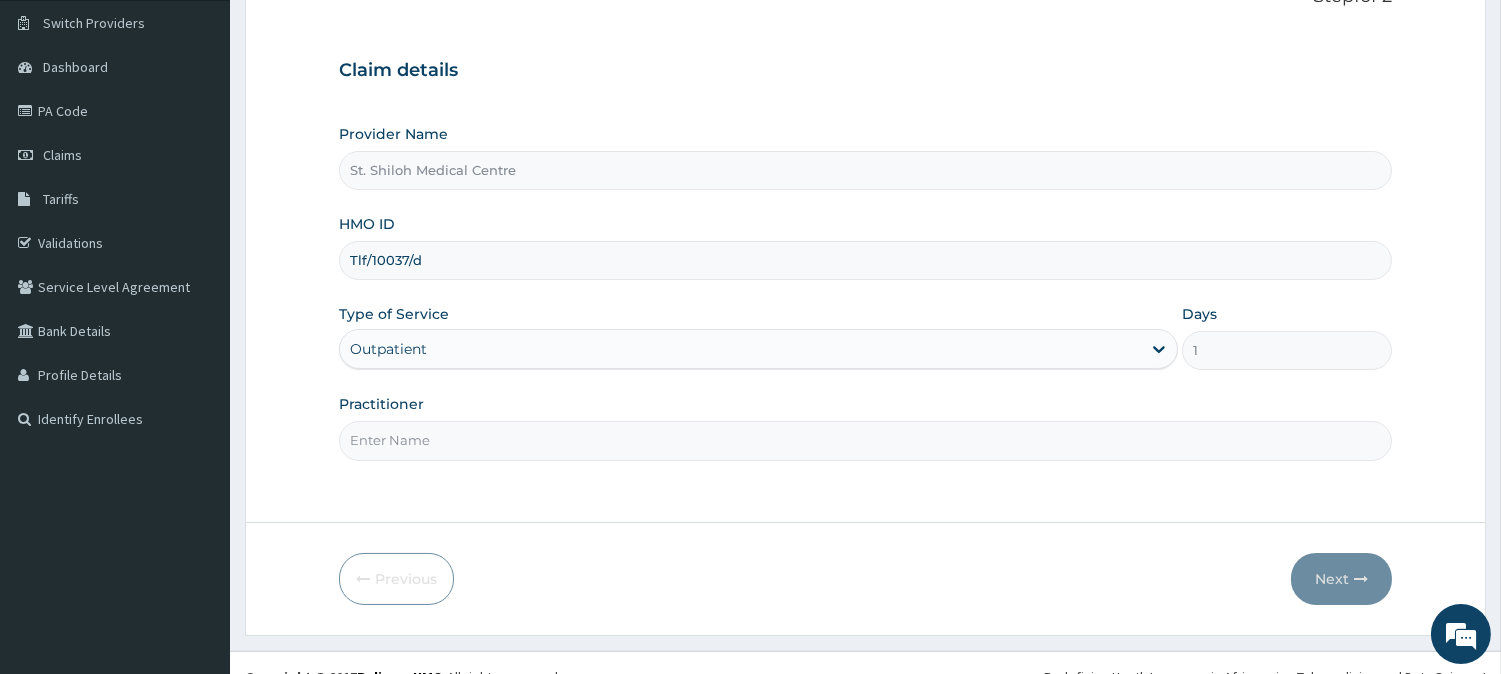 scroll, scrollTop: 178, scrollLeft: 0, axis: vertical 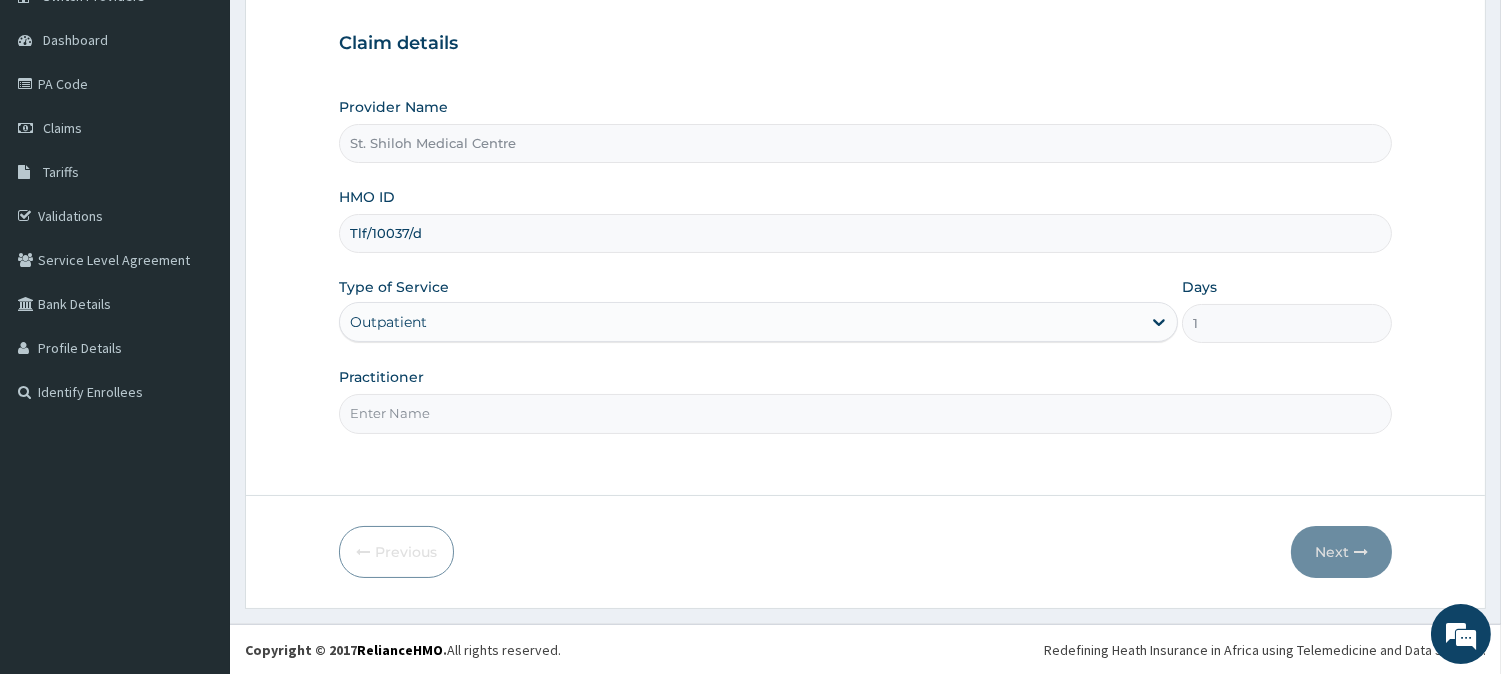 click on "Practitioner" at bounding box center (865, 413) 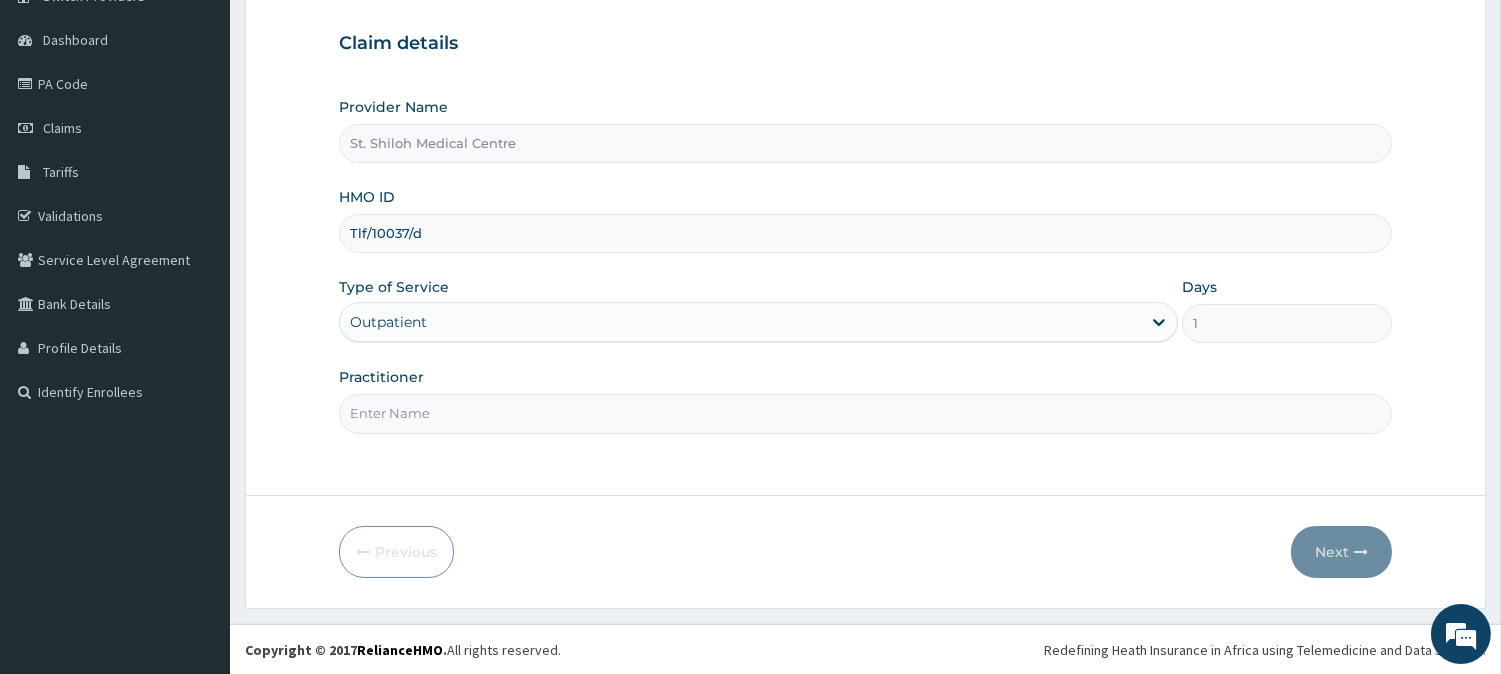 type on "DR [LAST]" 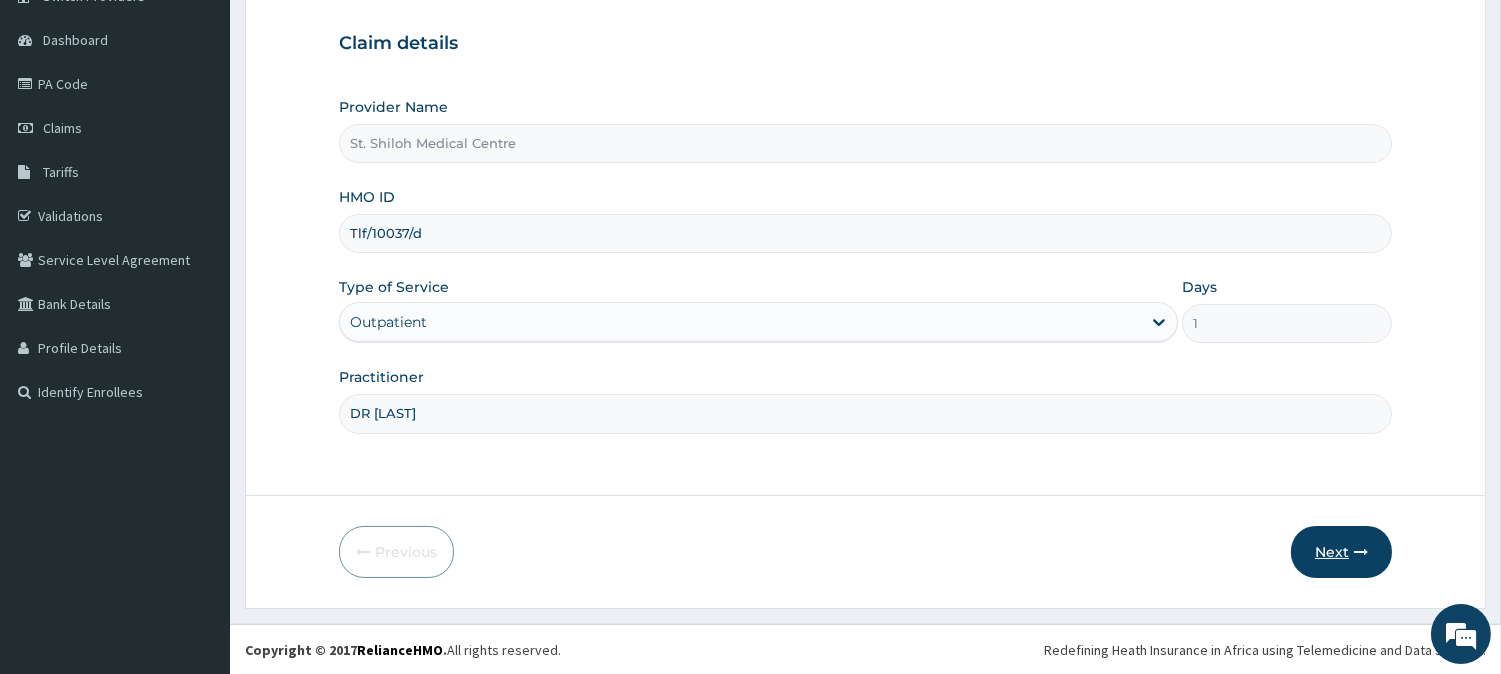 click on "Next" at bounding box center [1341, 552] 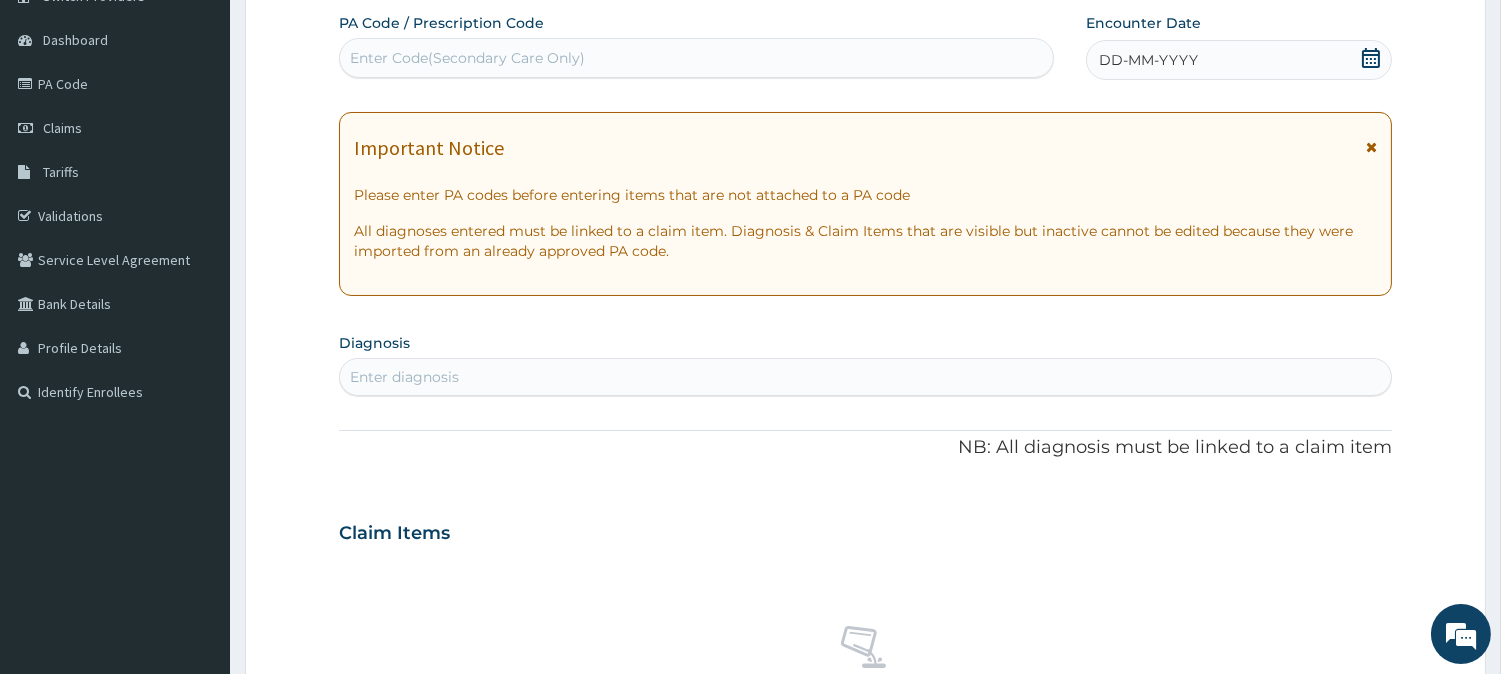 click at bounding box center [1371, 60] 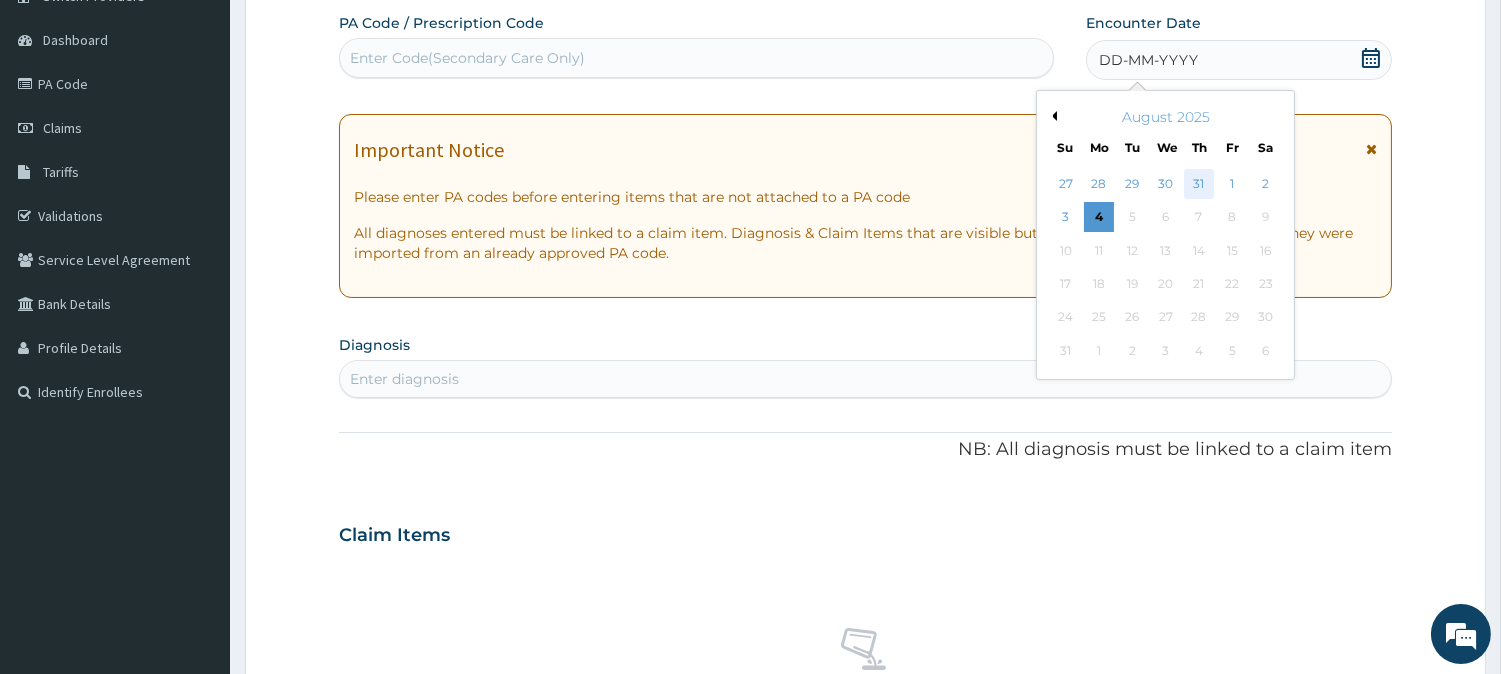 click on "31" at bounding box center (1199, 184) 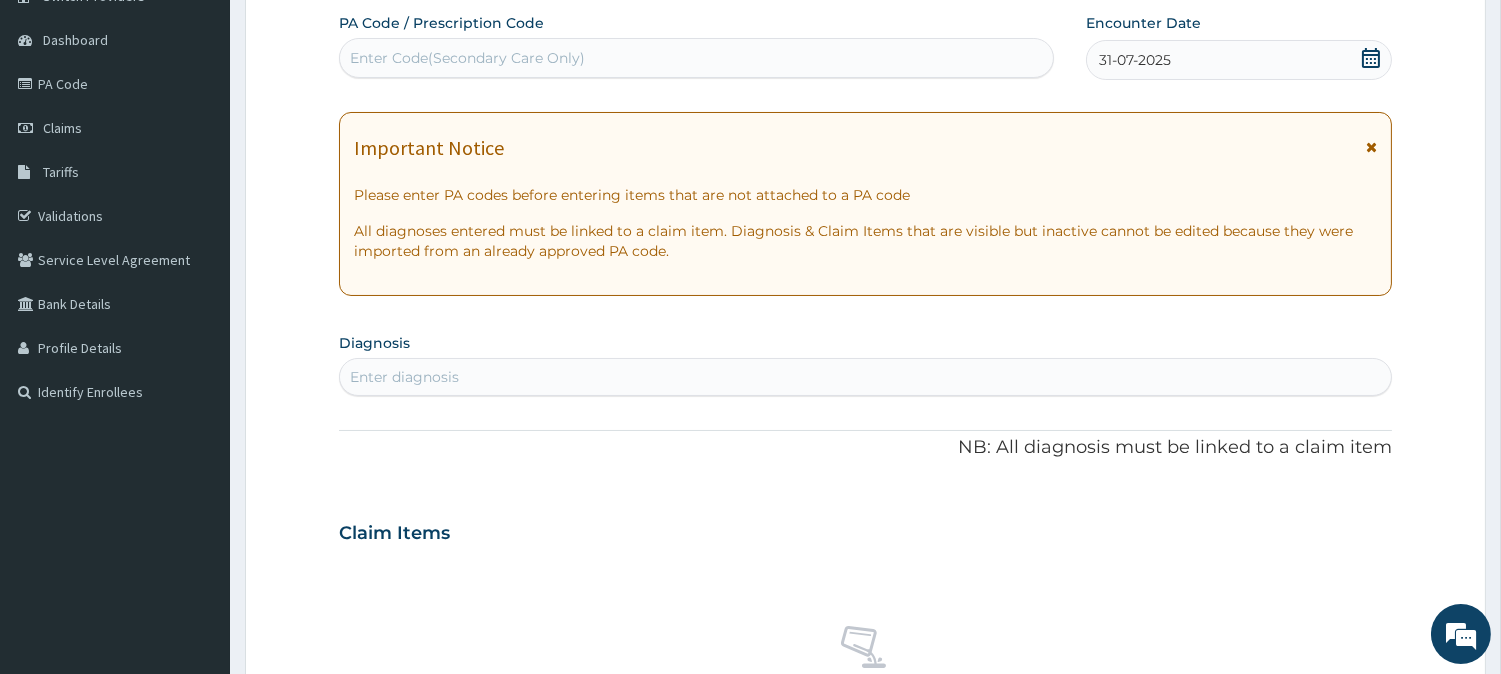 click on "Enter diagnosis" at bounding box center [865, 377] 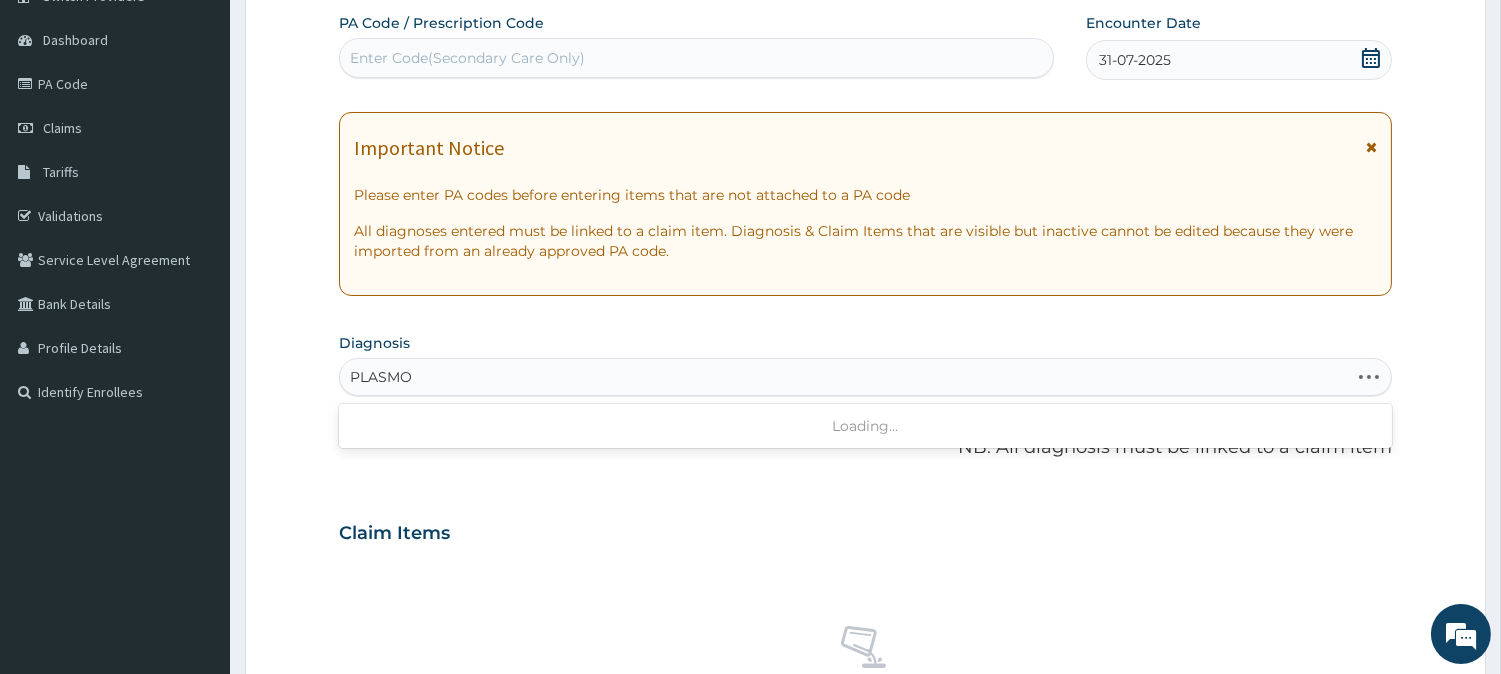 type on "PLASMOD" 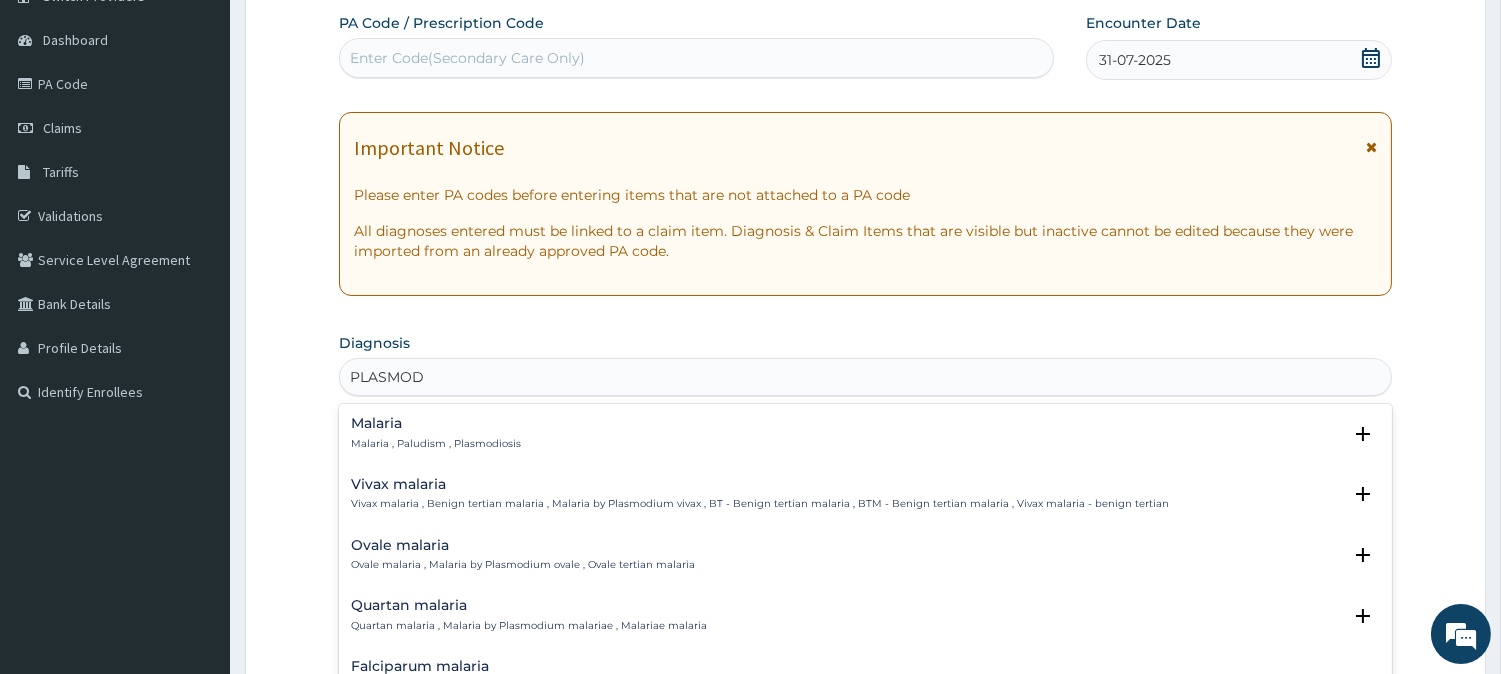 click on "Malaria , Paludism , Plasmodiosis" at bounding box center [436, 444] 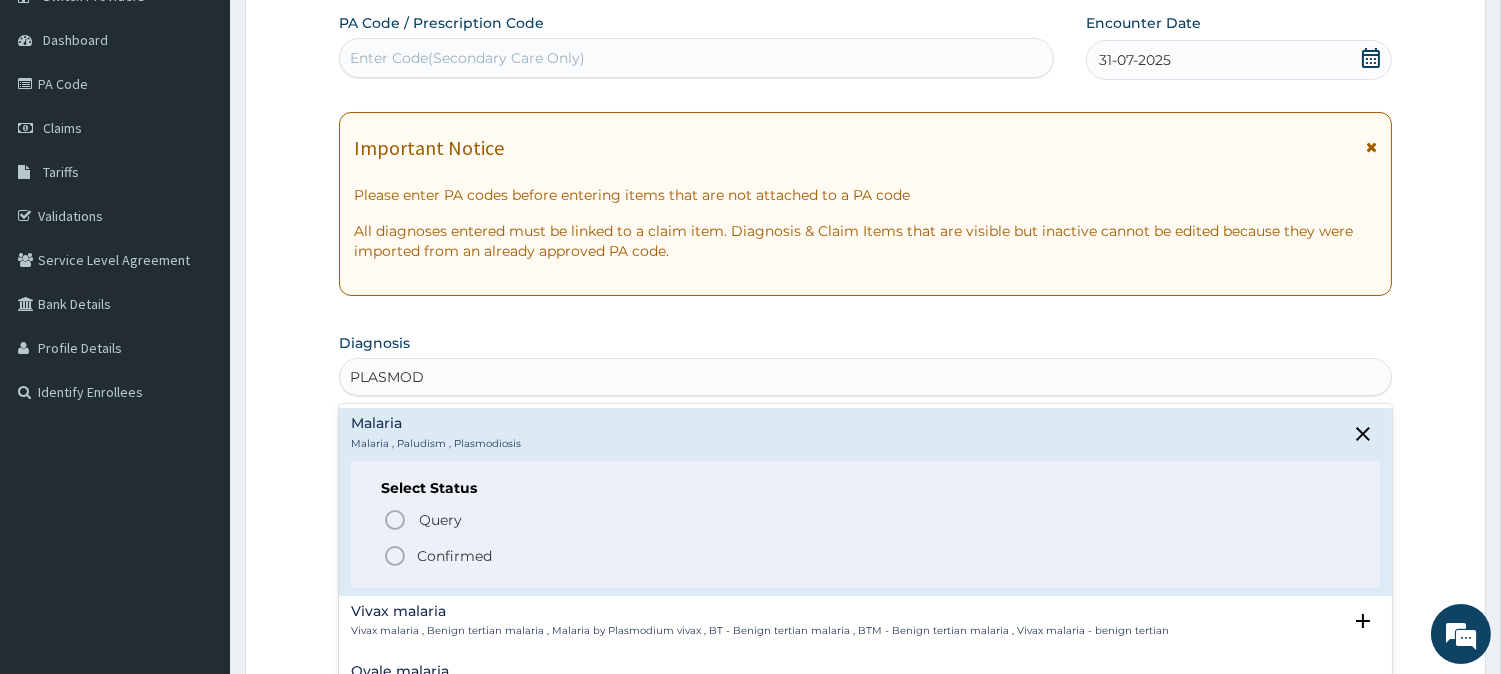 click 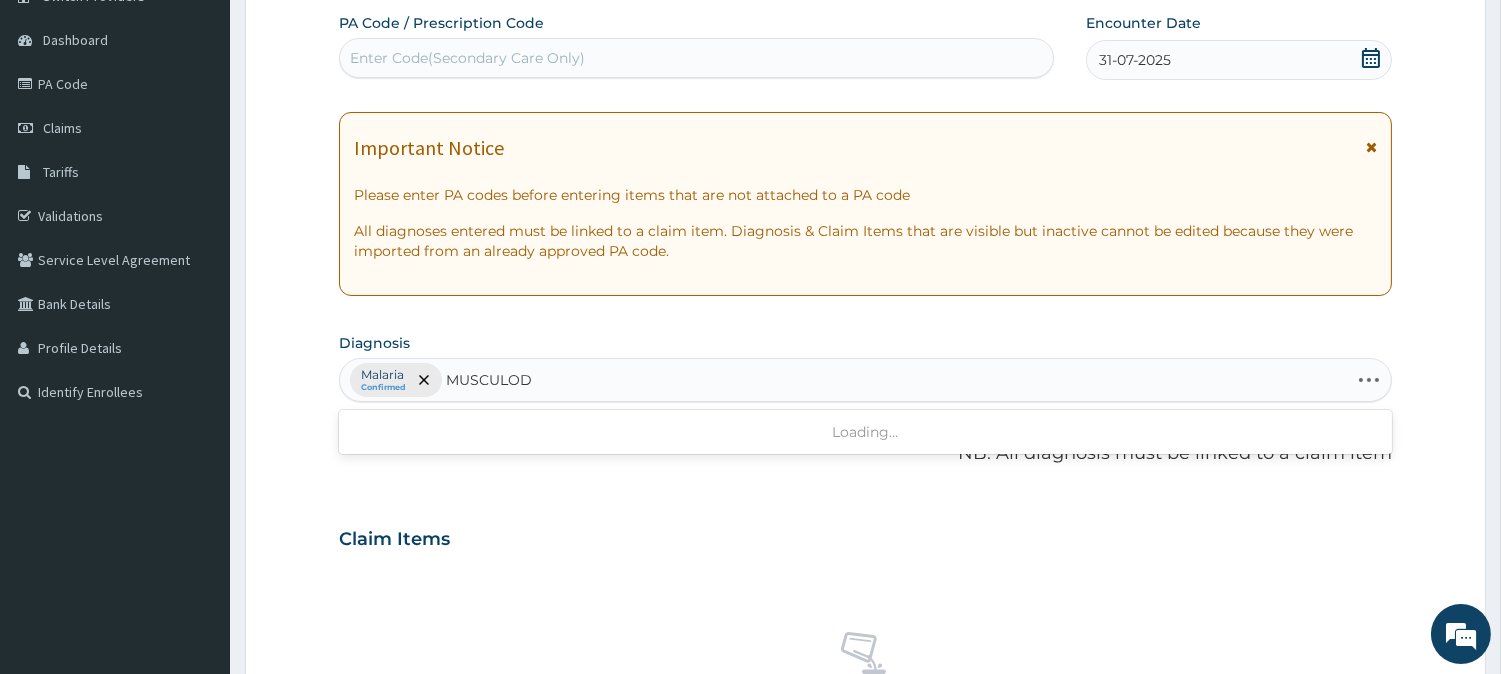 type on "MUSCULO" 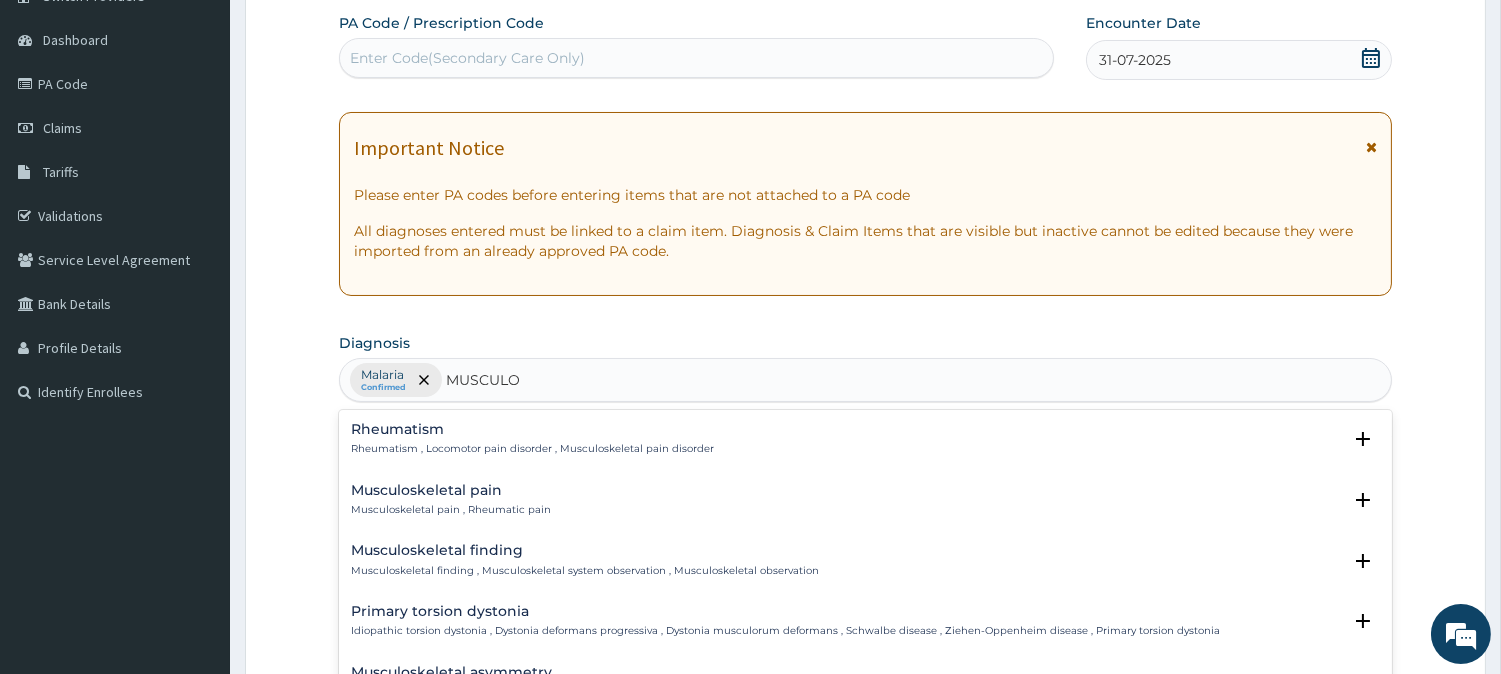 click on "Musculoskeletal pain" at bounding box center [451, 490] 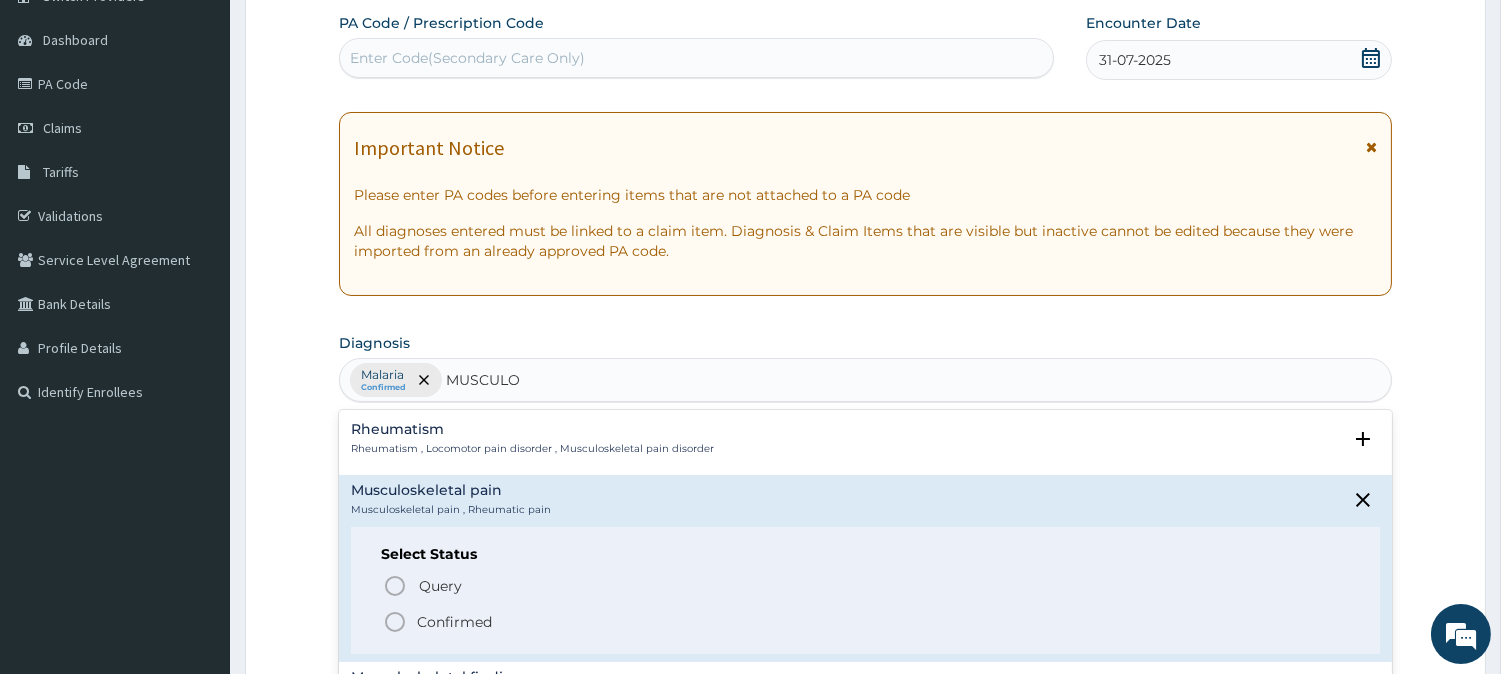 click 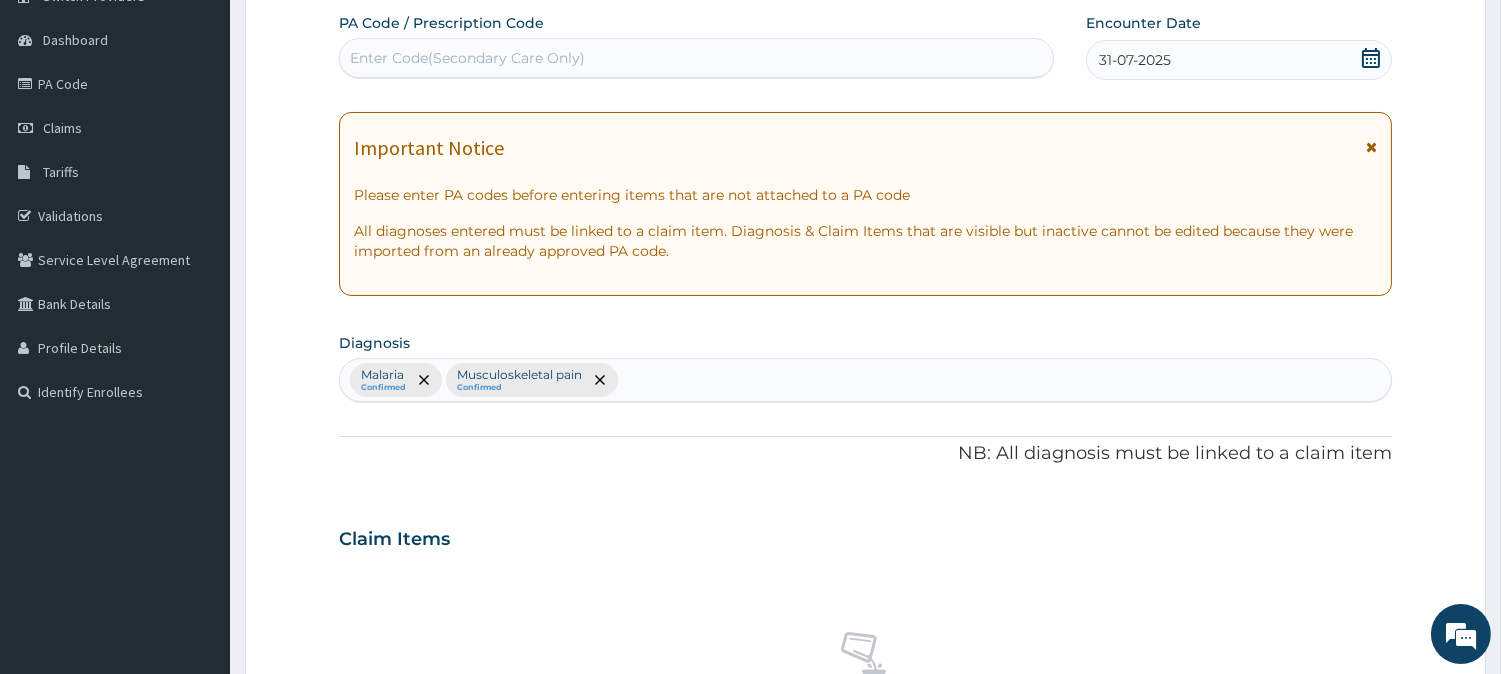 click on "Malaria Confirmed Musculoskeletal pain Confirmed" at bounding box center [865, 380] 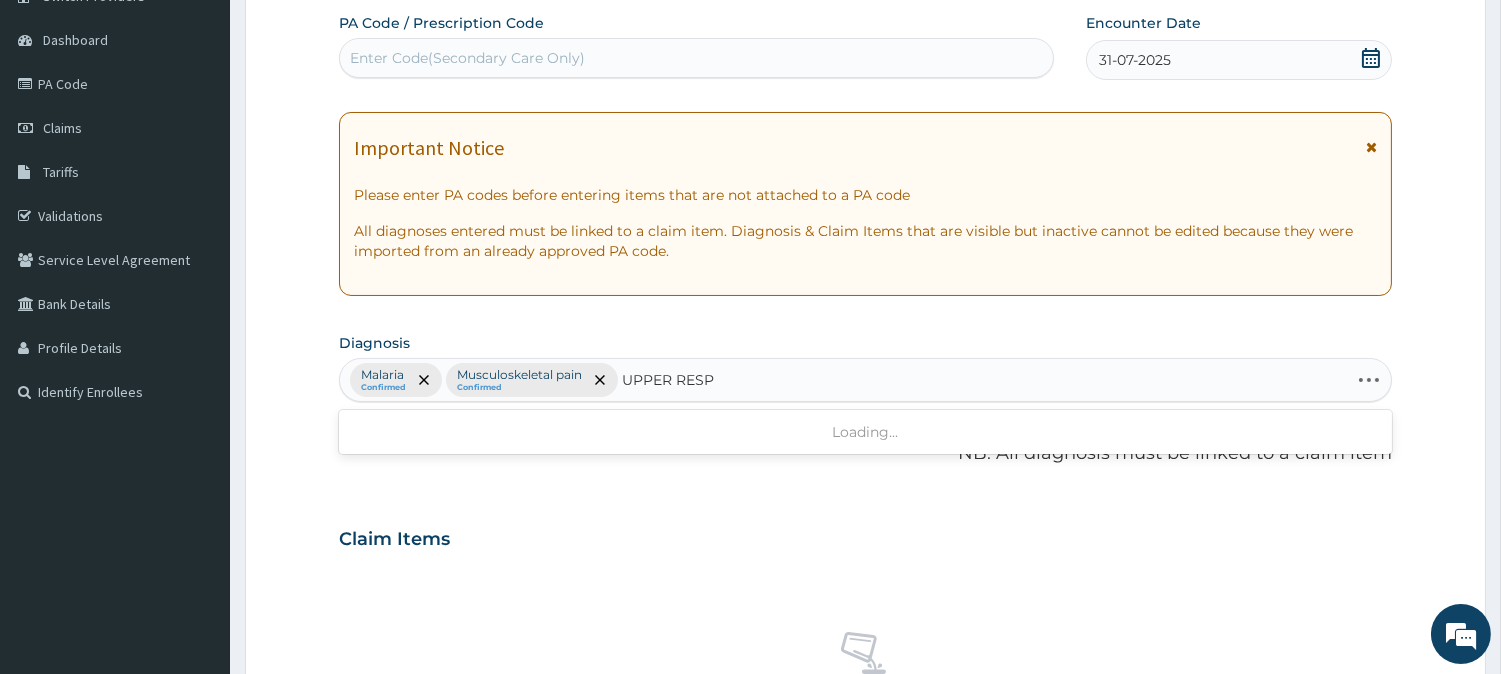 type on "UPPER RESPI" 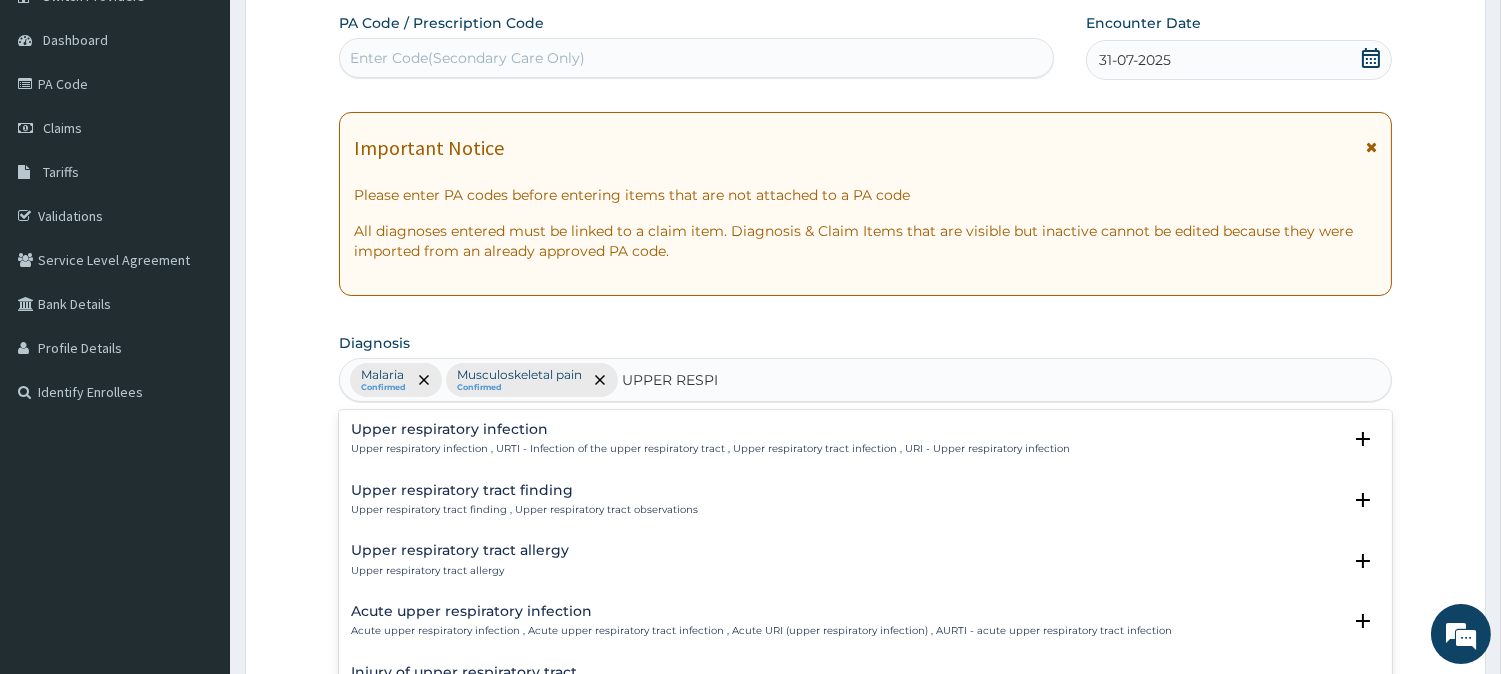 click on "Upper respiratory infection , URTI - Infection of the upper respiratory tract , Upper respiratory tract infection , URI - Upper respiratory infection" at bounding box center [710, 449] 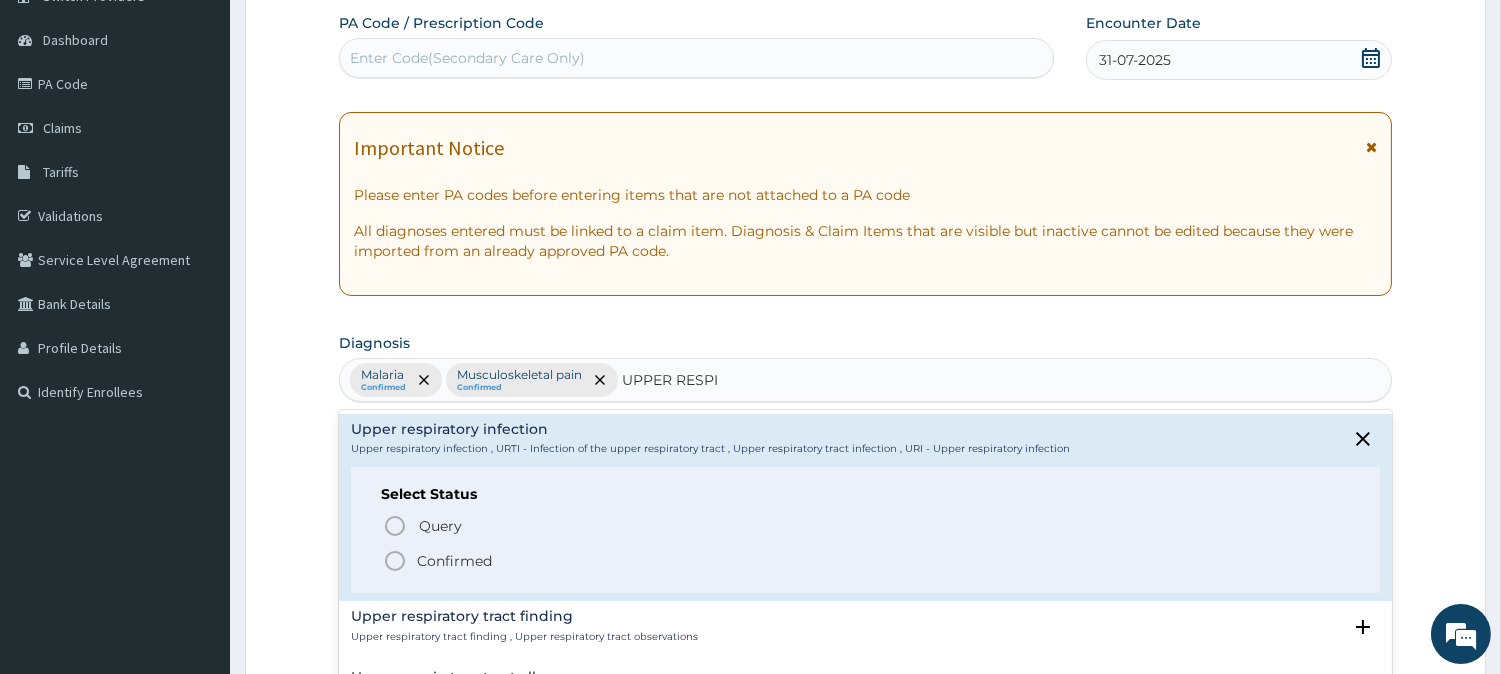 click 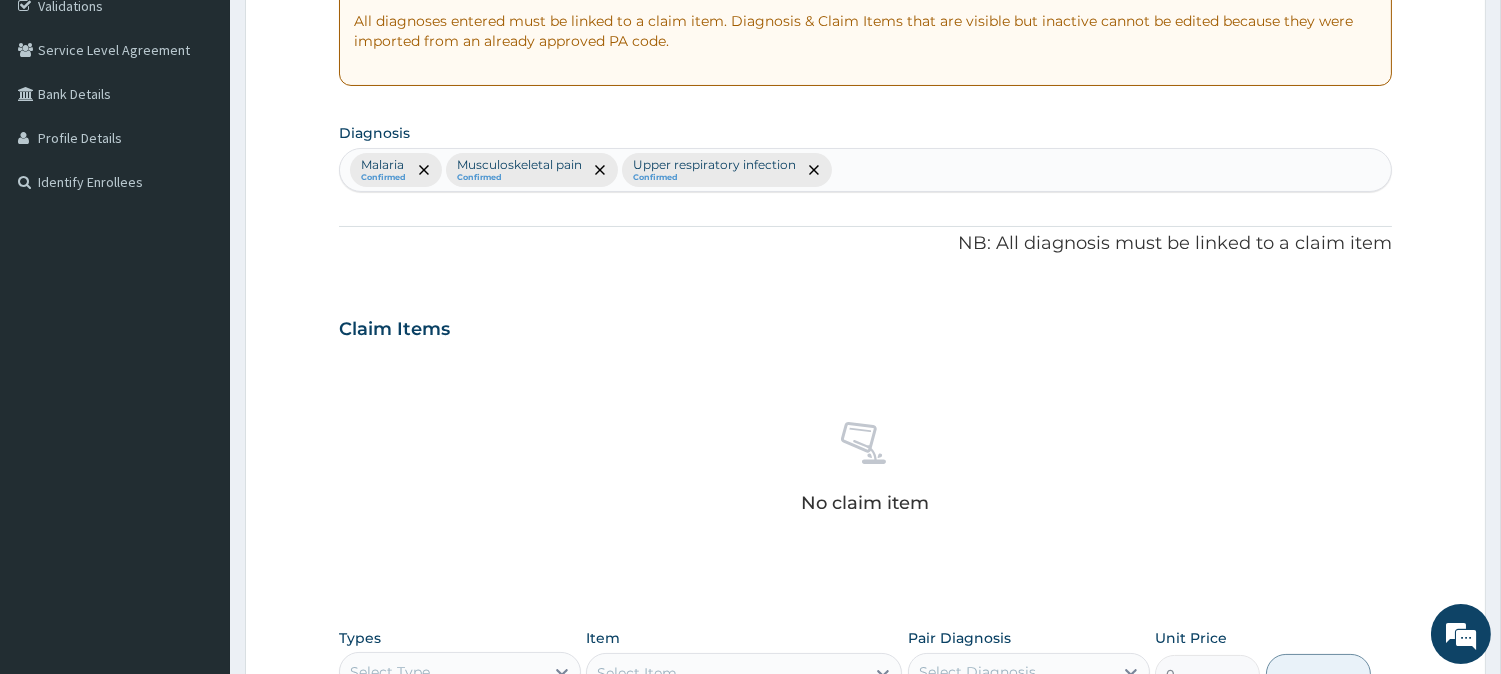 scroll, scrollTop: 403, scrollLeft: 0, axis: vertical 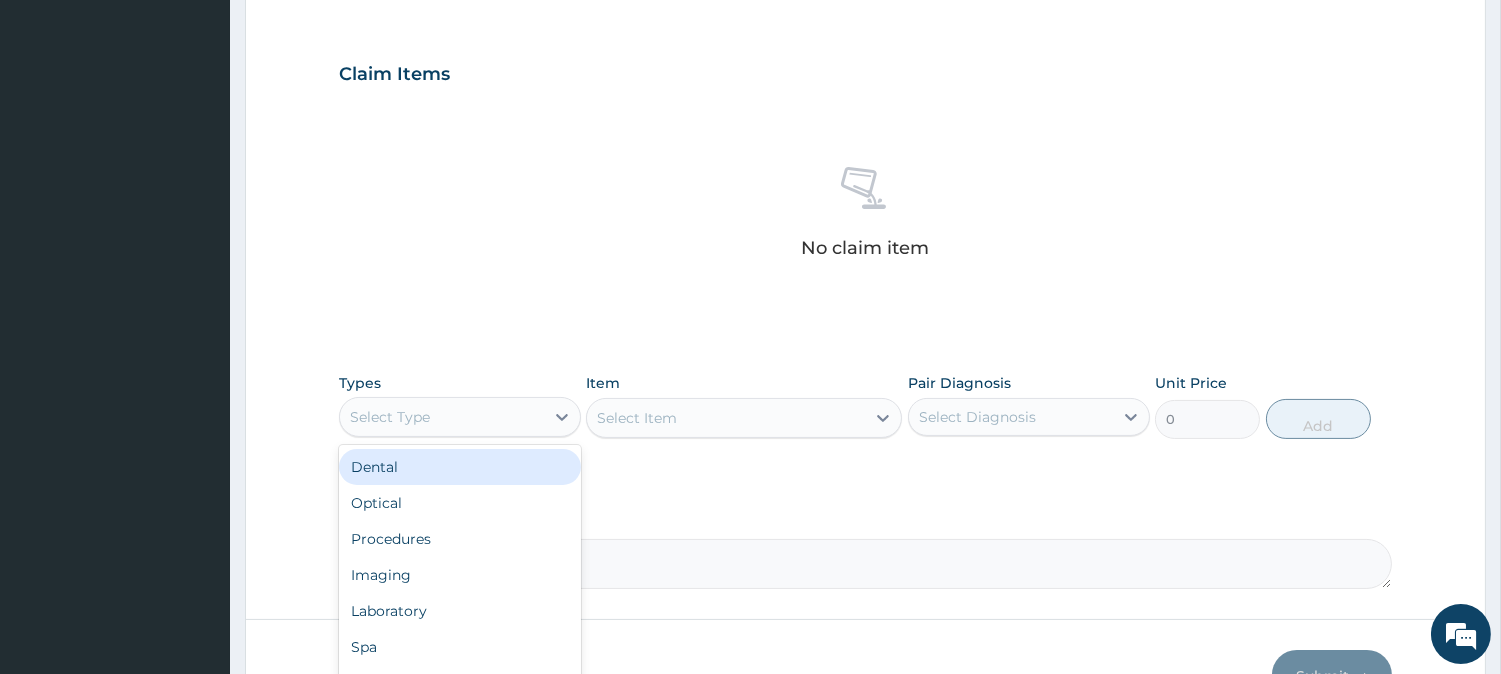 click on "Select Type" at bounding box center [460, 417] 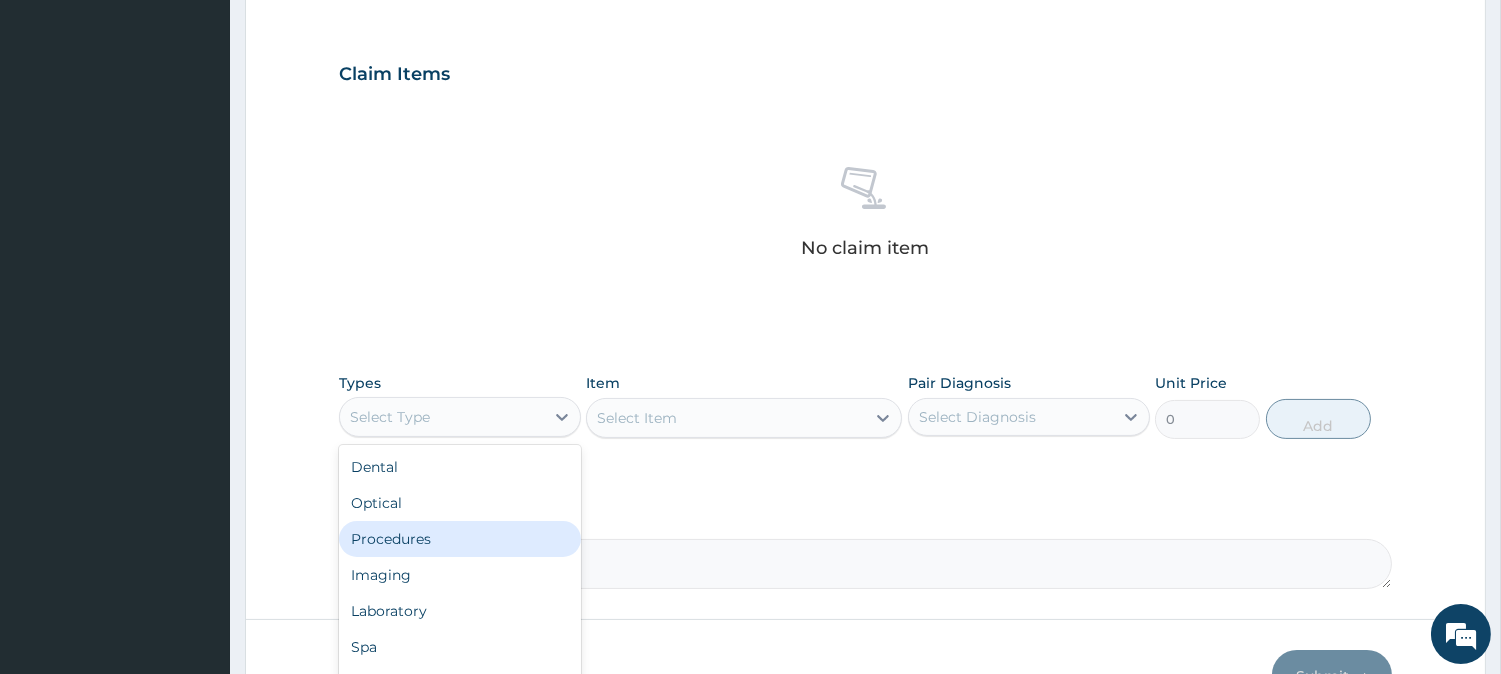 click on "Procedures" at bounding box center [460, 539] 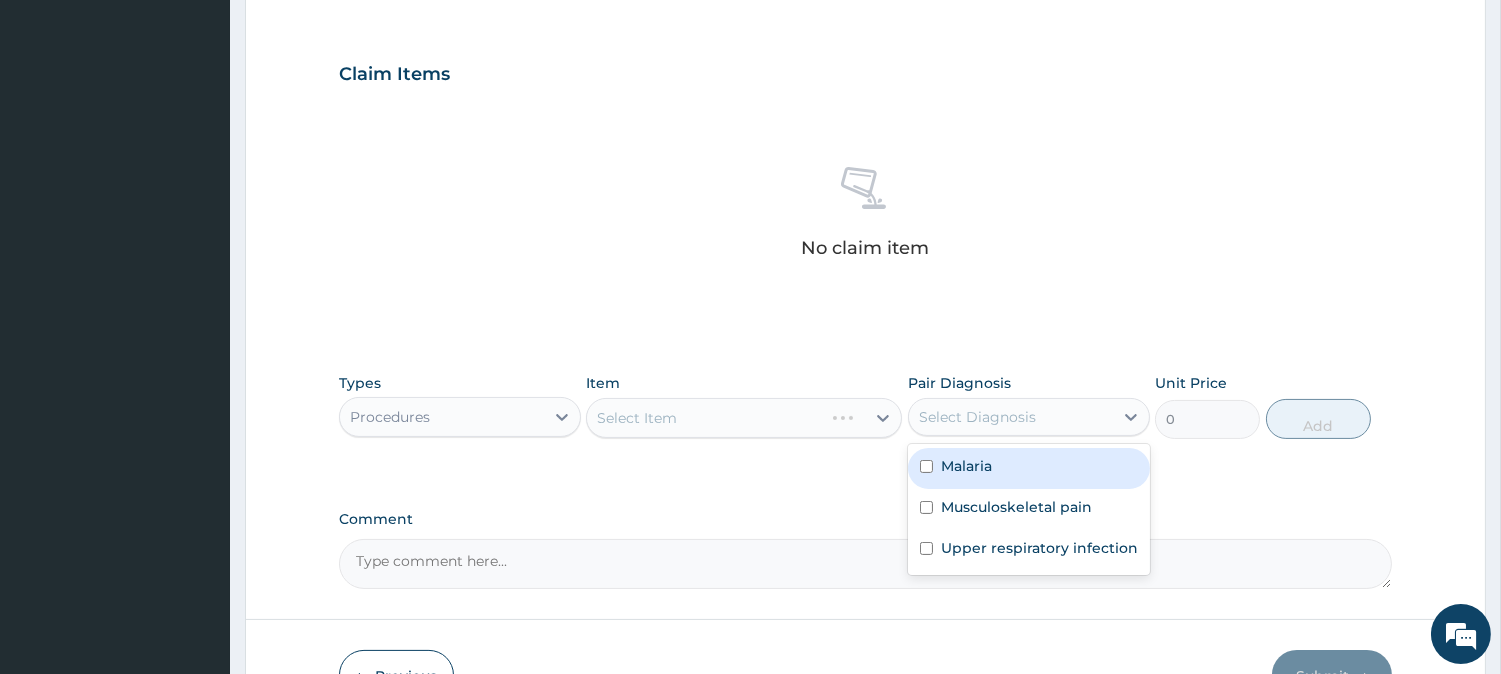 click on "Select Diagnosis" at bounding box center (1029, 417) 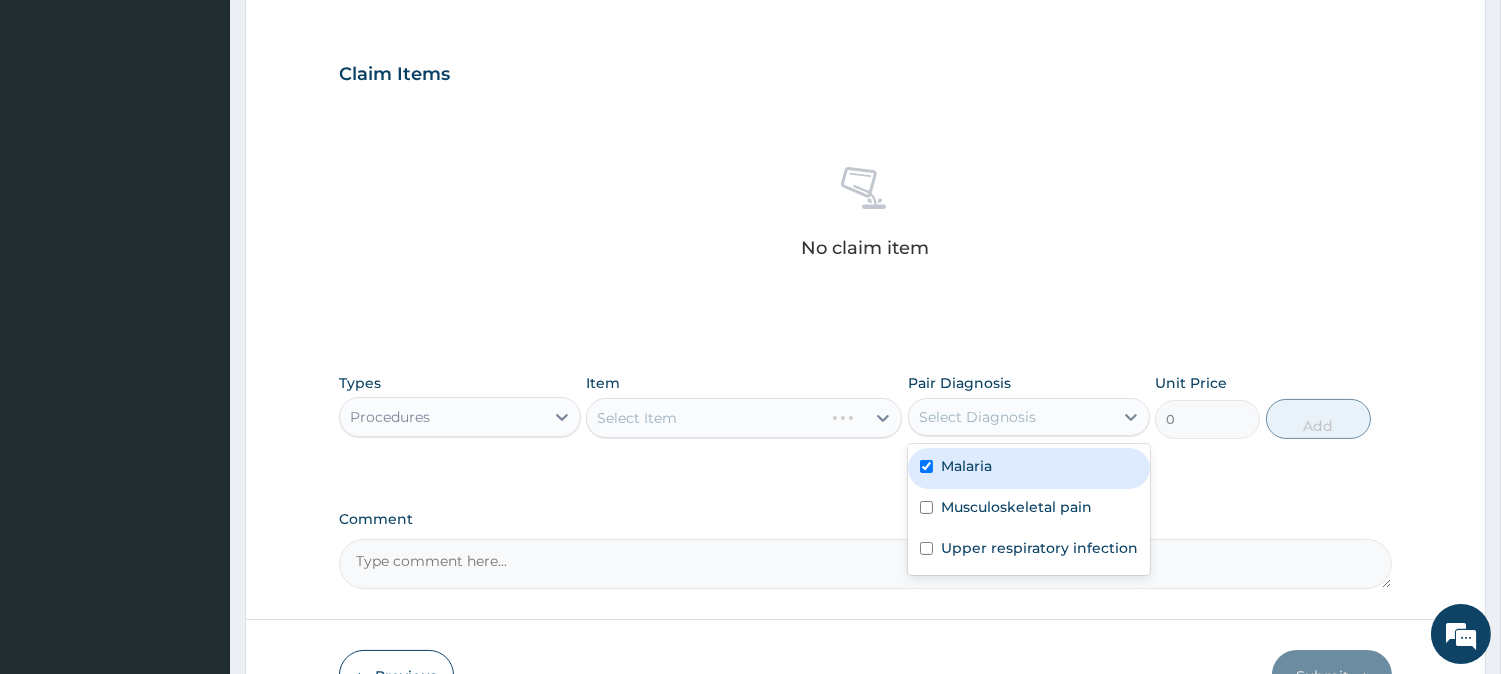 checkbox on "true" 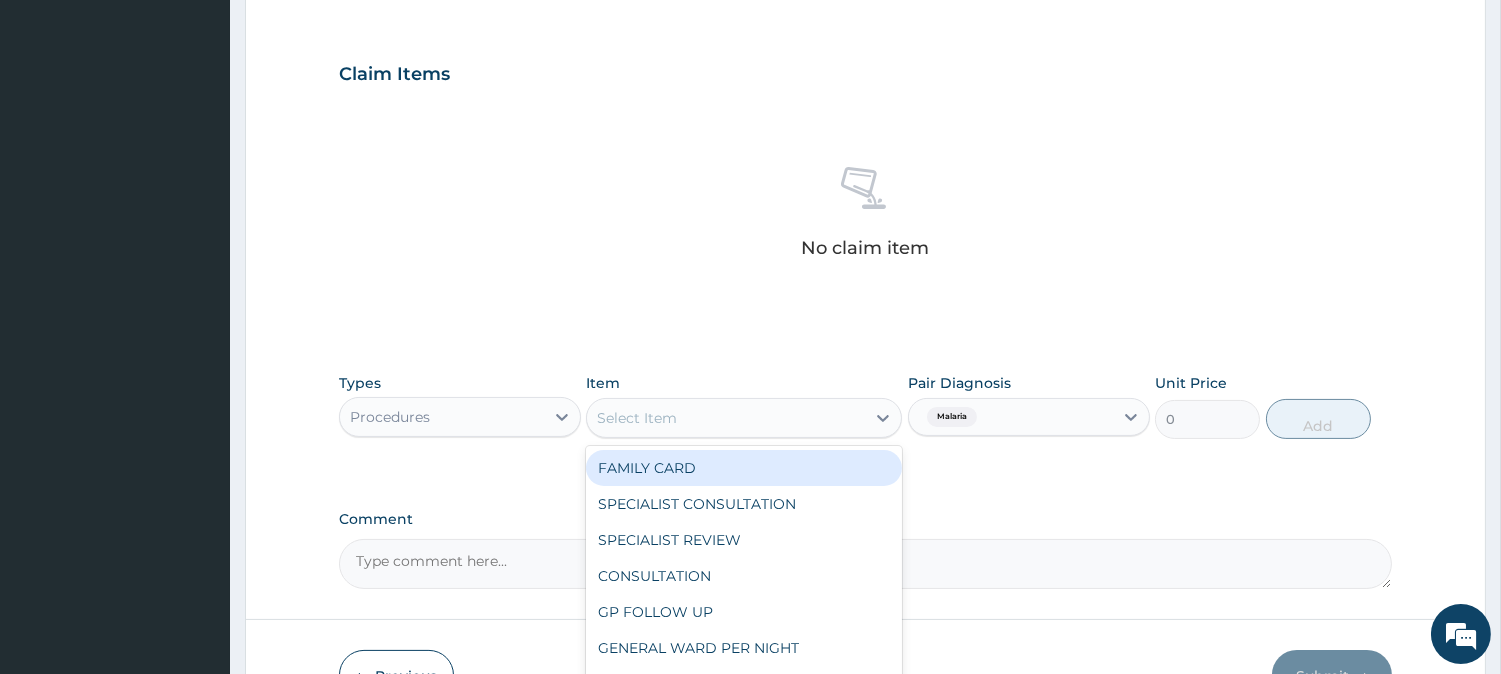 click on "Select Item" at bounding box center [726, 418] 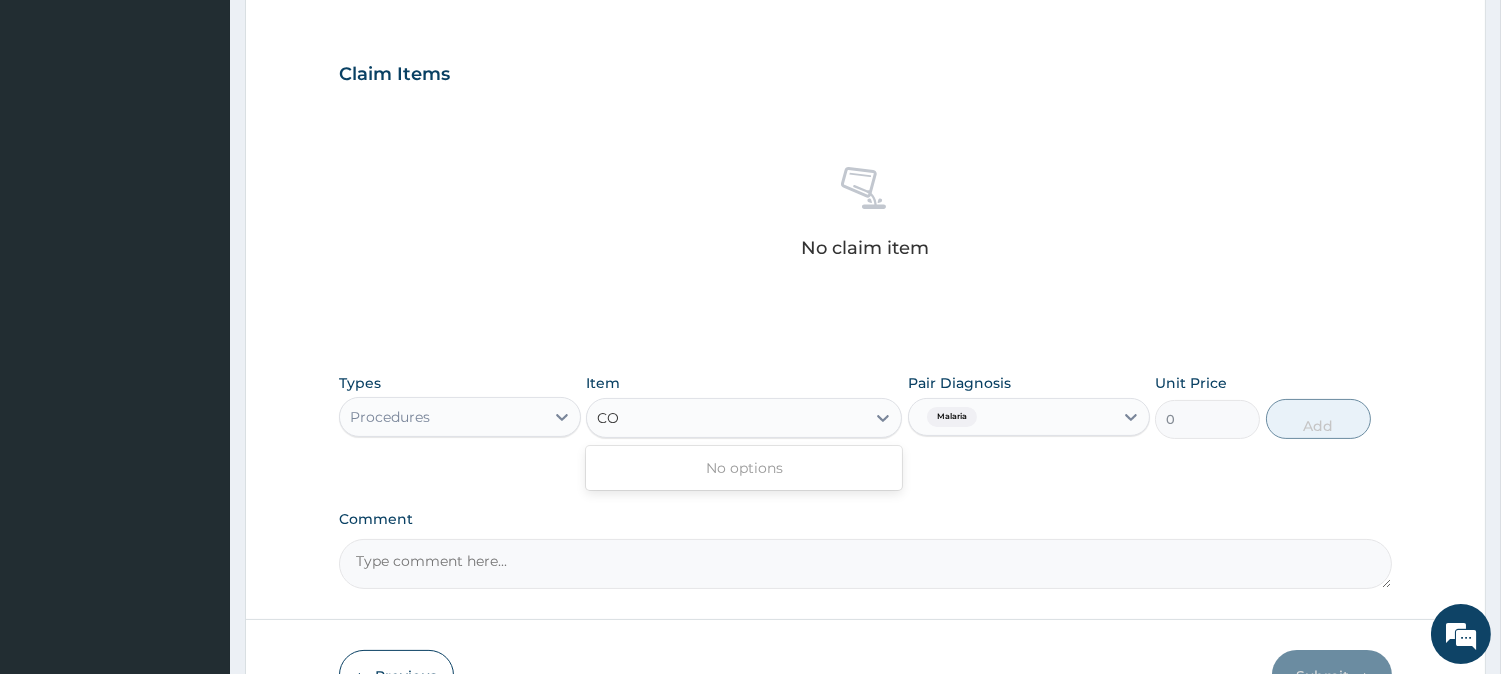 type on "C" 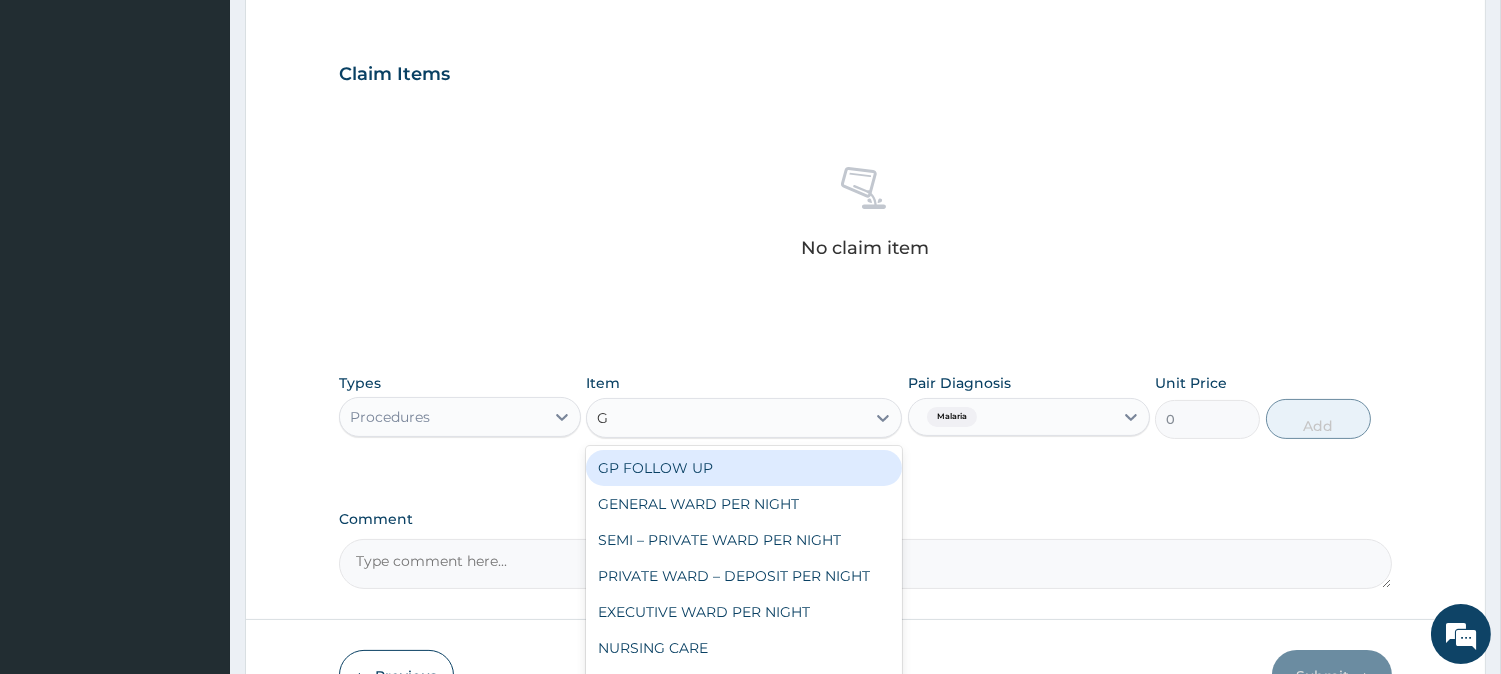 type on "GP" 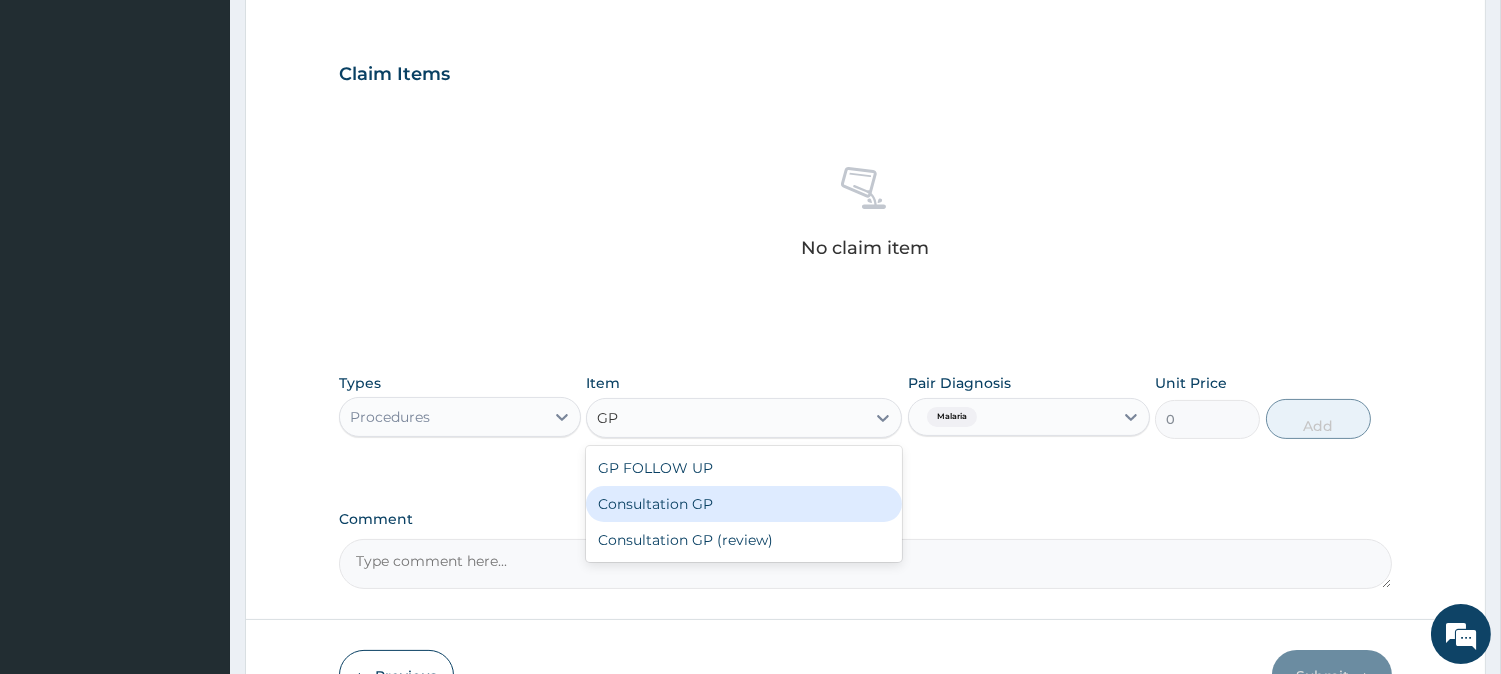 click on "Consultation GP" at bounding box center (744, 504) 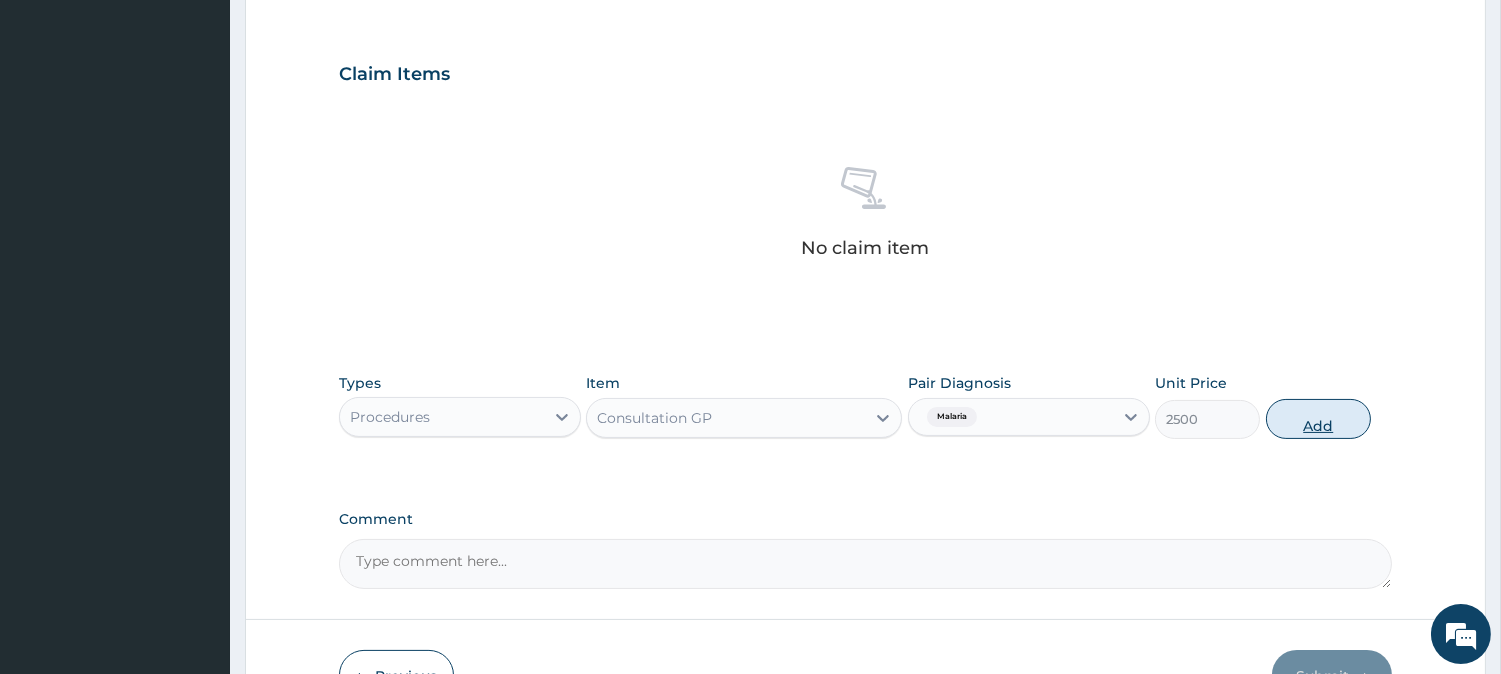 click on "Add" at bounding box center (1318, 419) 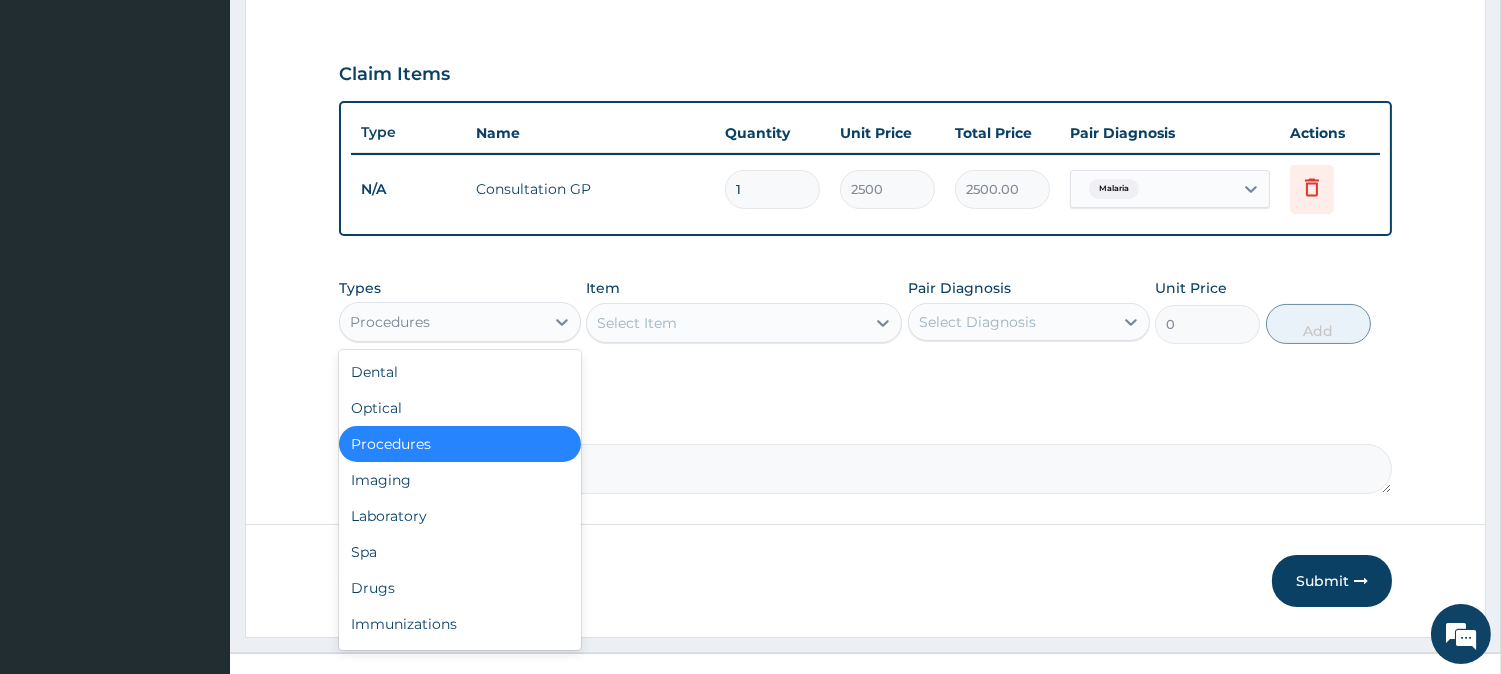 click on "Procedures" at bounding box center (442, 322) 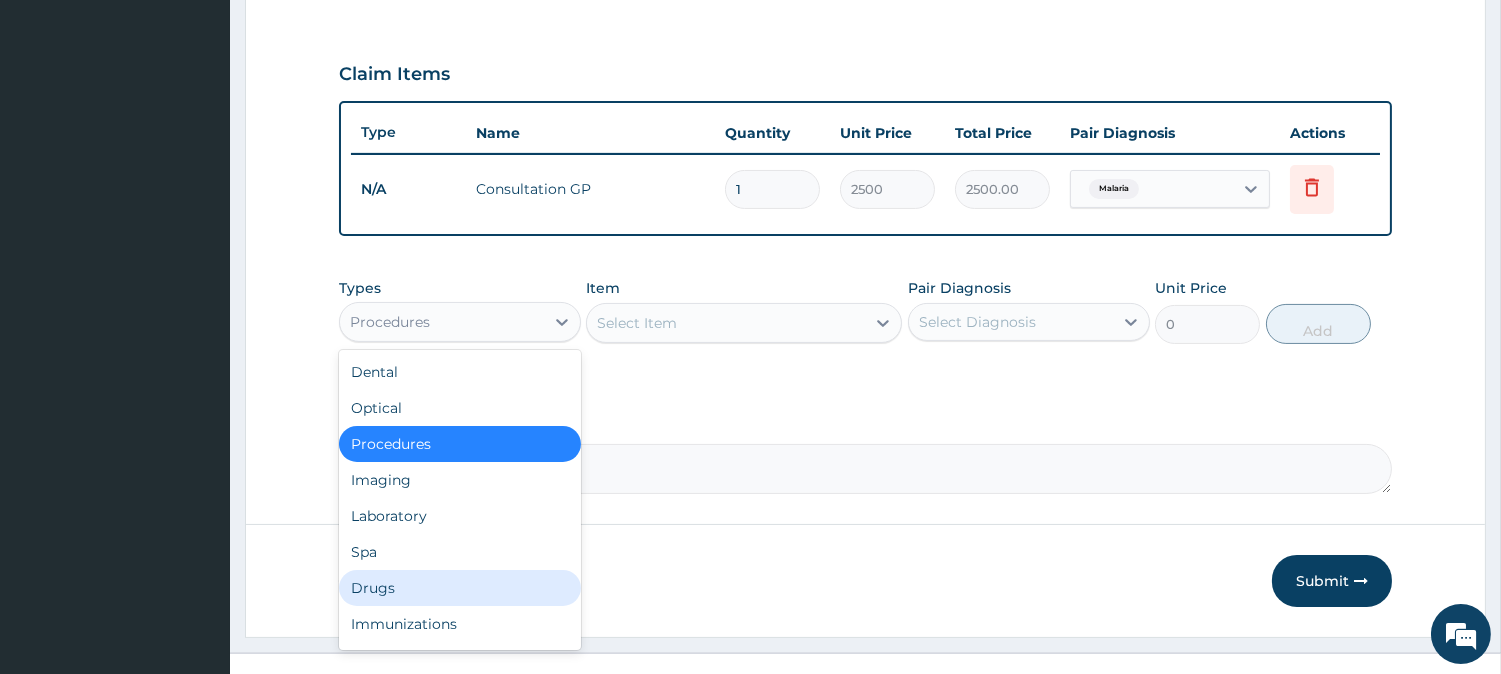 click on "Drugs" at bounding box center [460, 588] 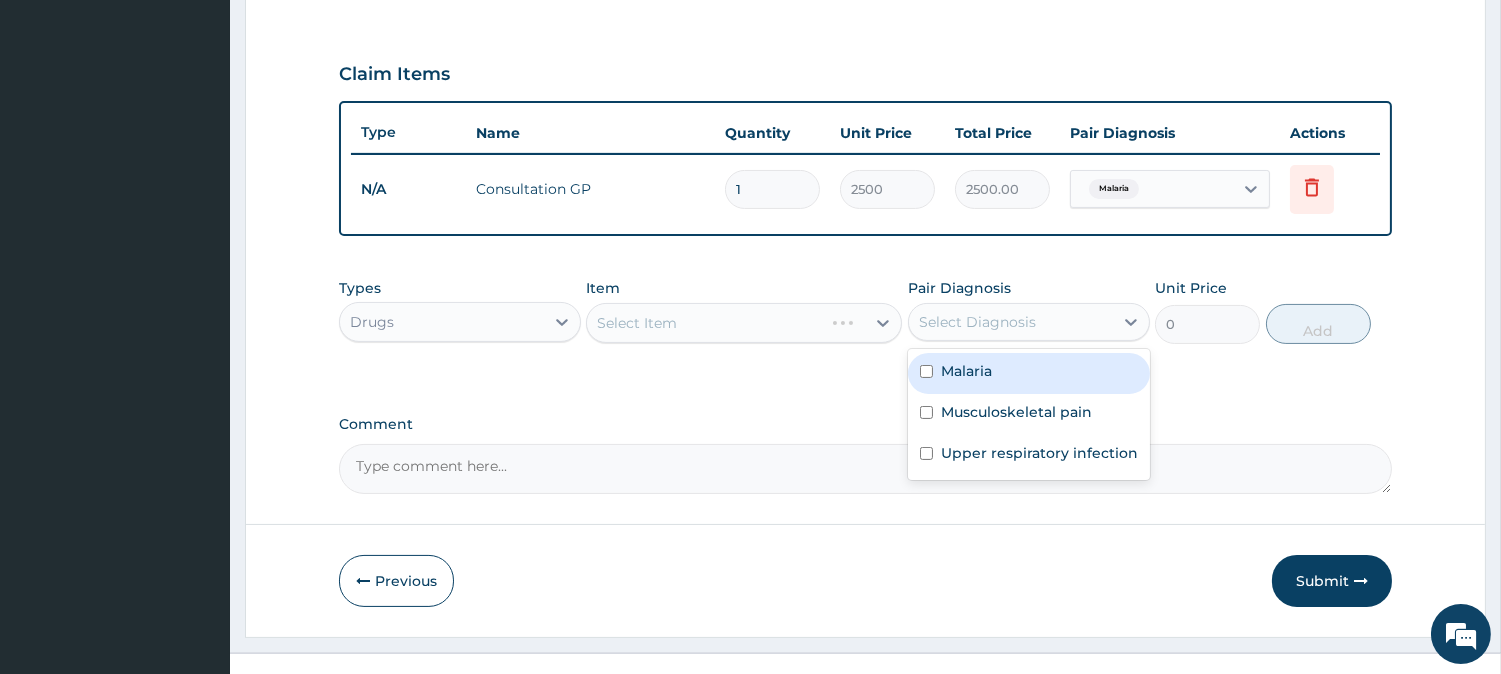 click on "Select Diagnosis" at bounding box center [977, 322] 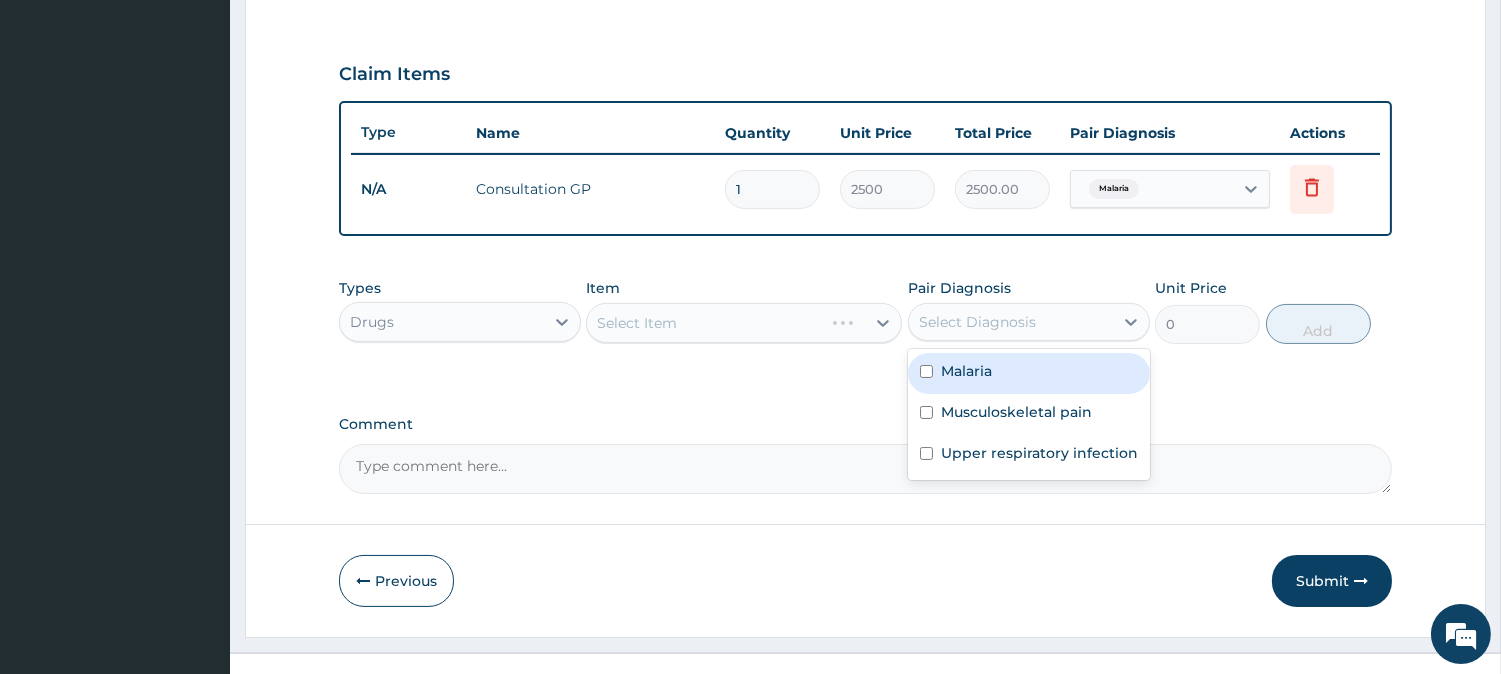 click at bounding box center (926, 371) 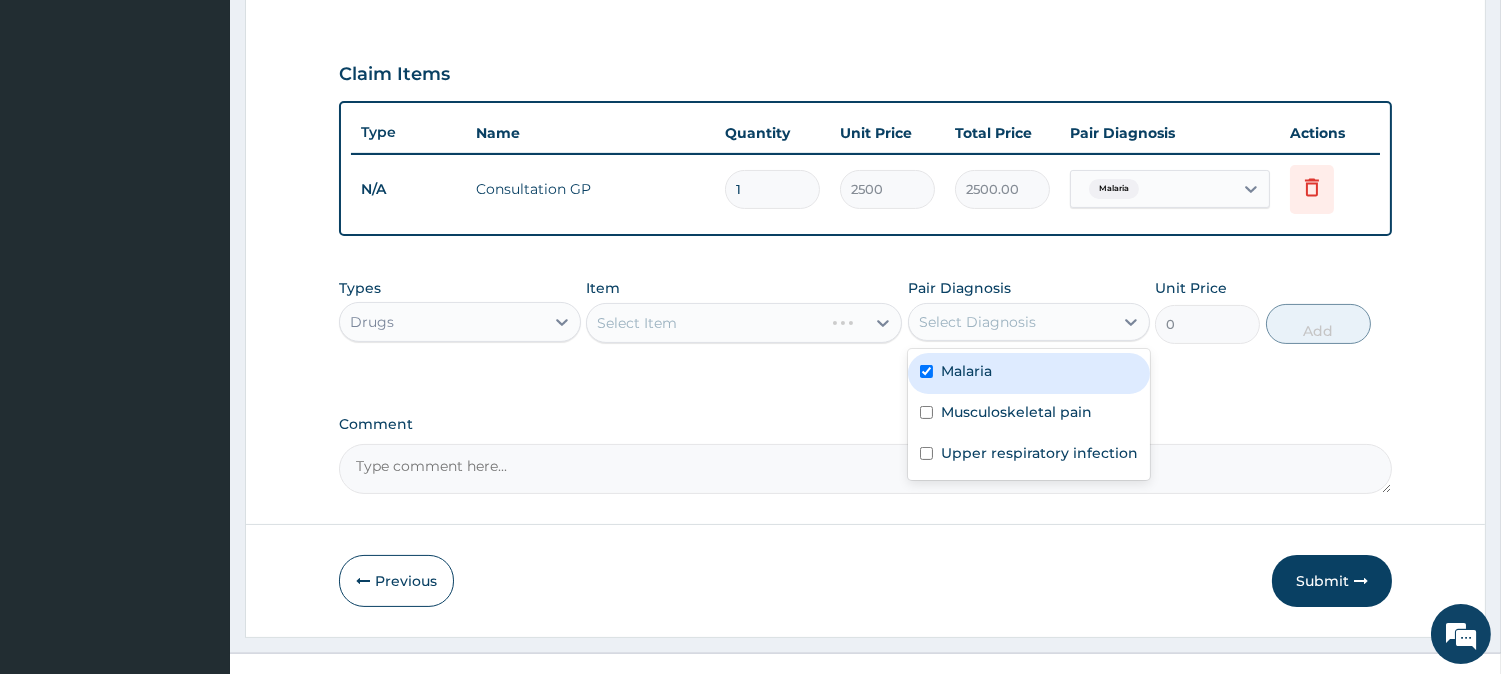 checkbox on "true" 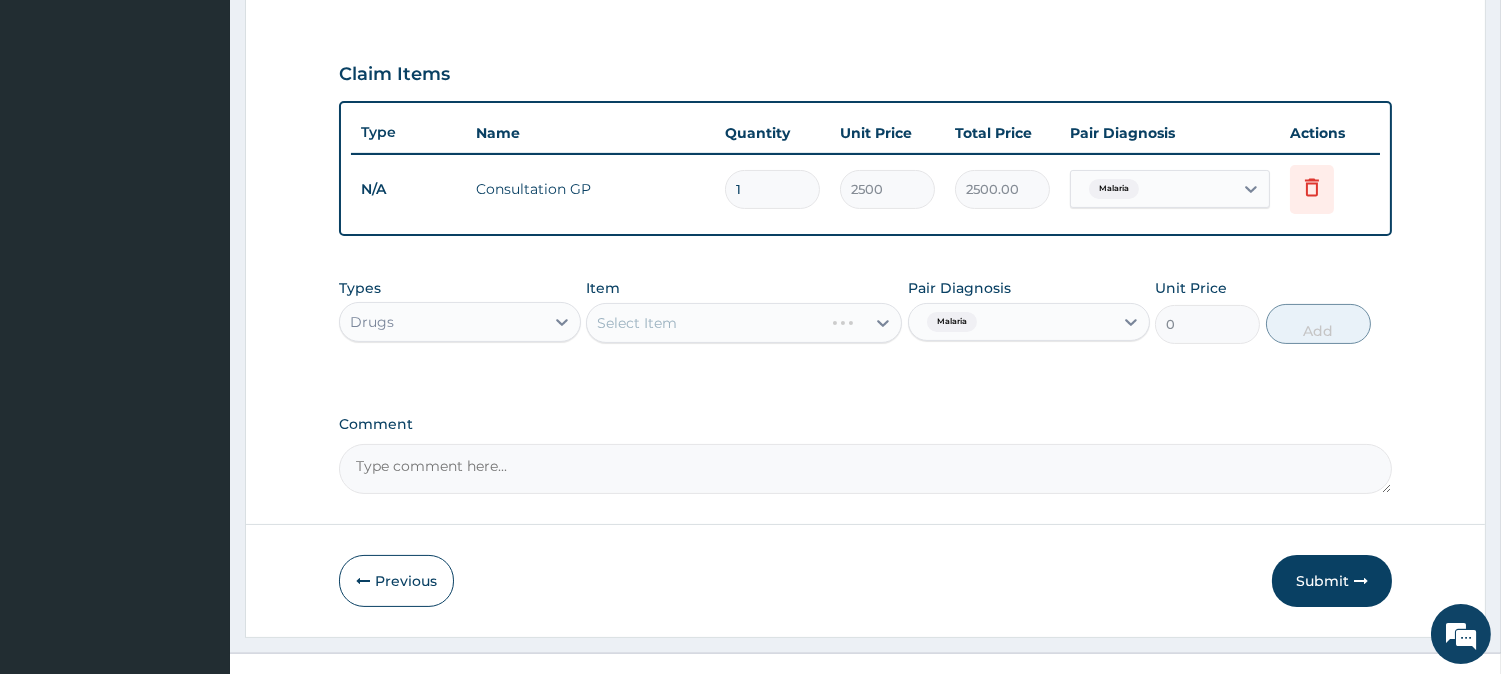 click on "Select Item" at bounding box center (744, 323) 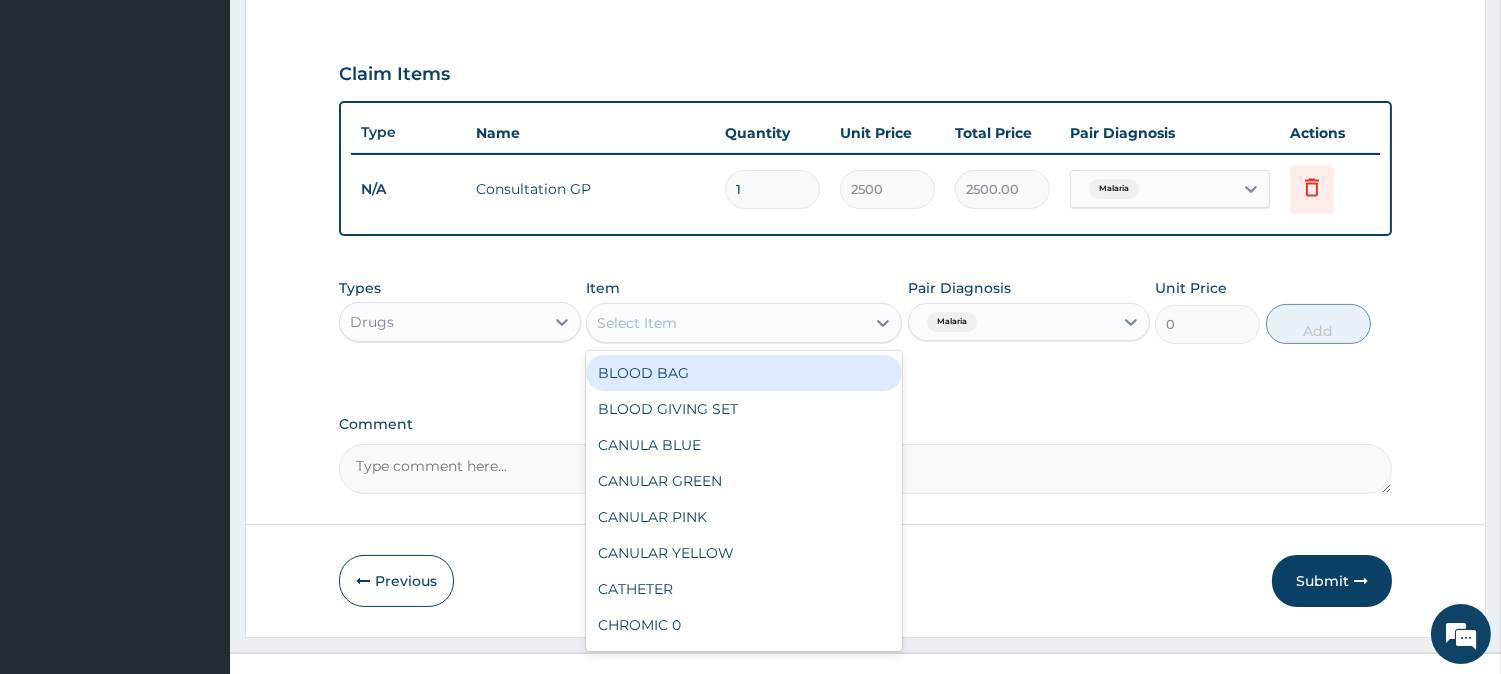 click on "Select Item" at bounding box center (726, 323) 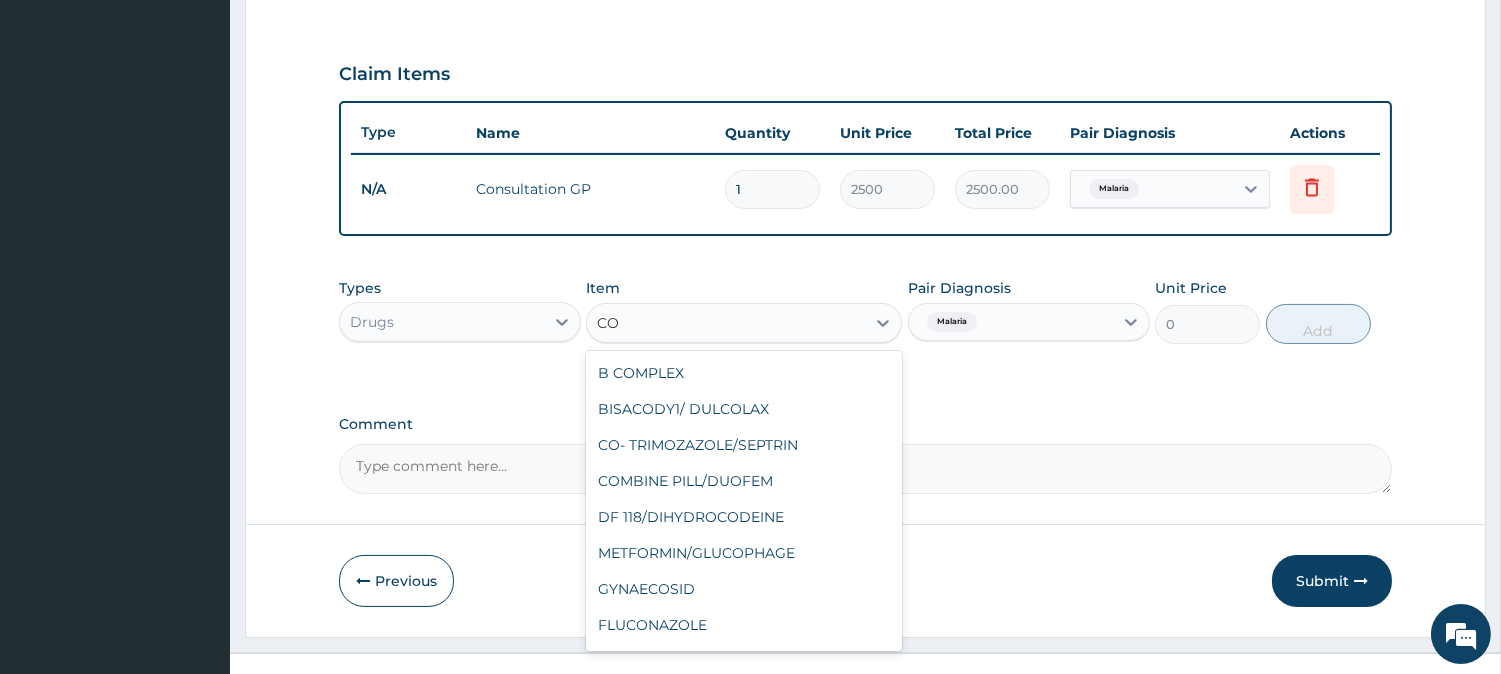type on "C" 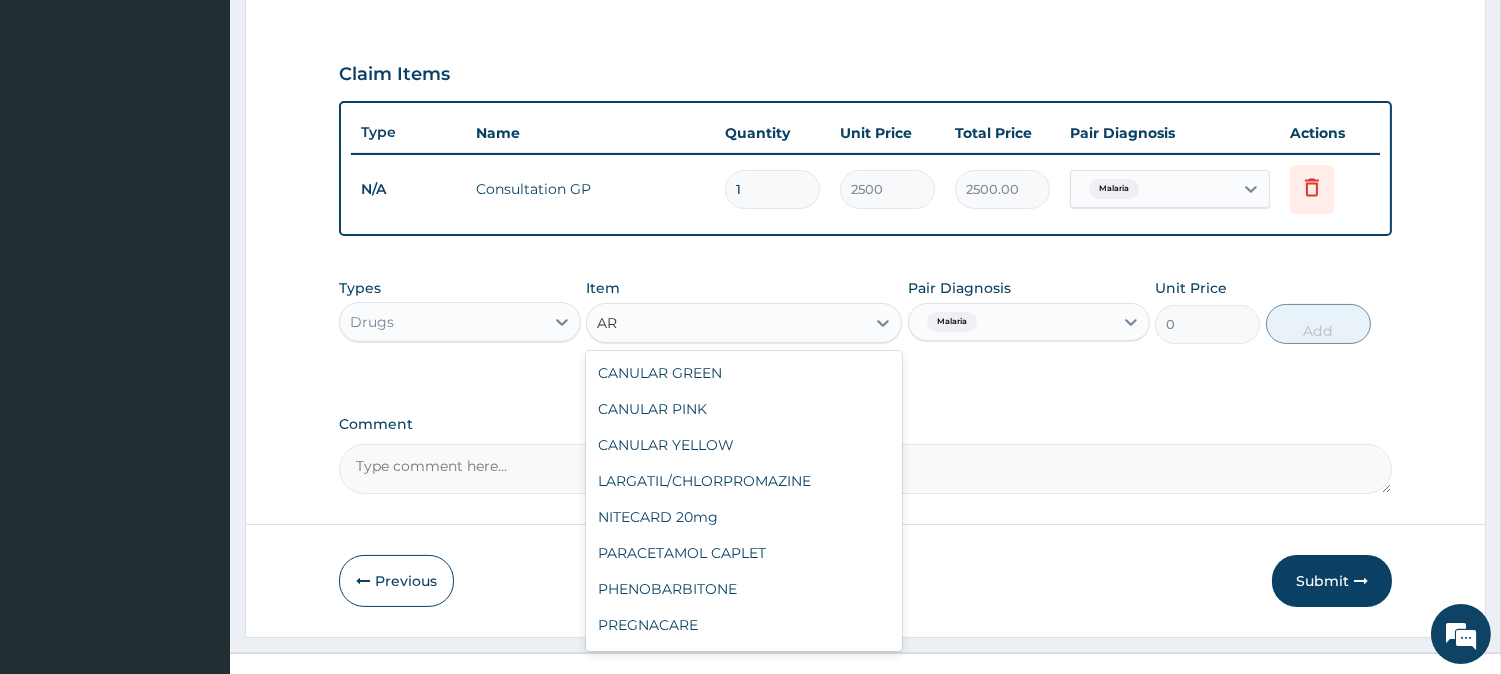 type on "ART" 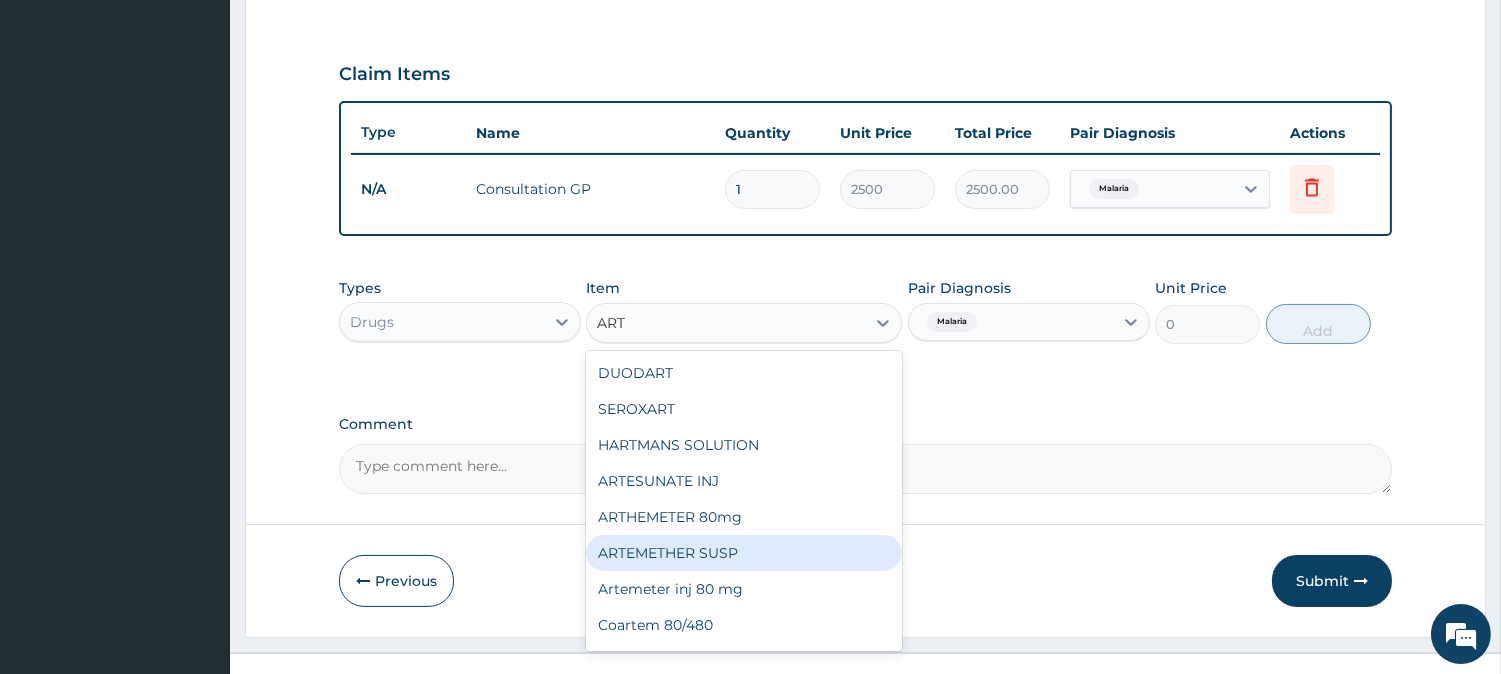 click on "ARTEMETHER SUSP" at bounding box center [744, 553] 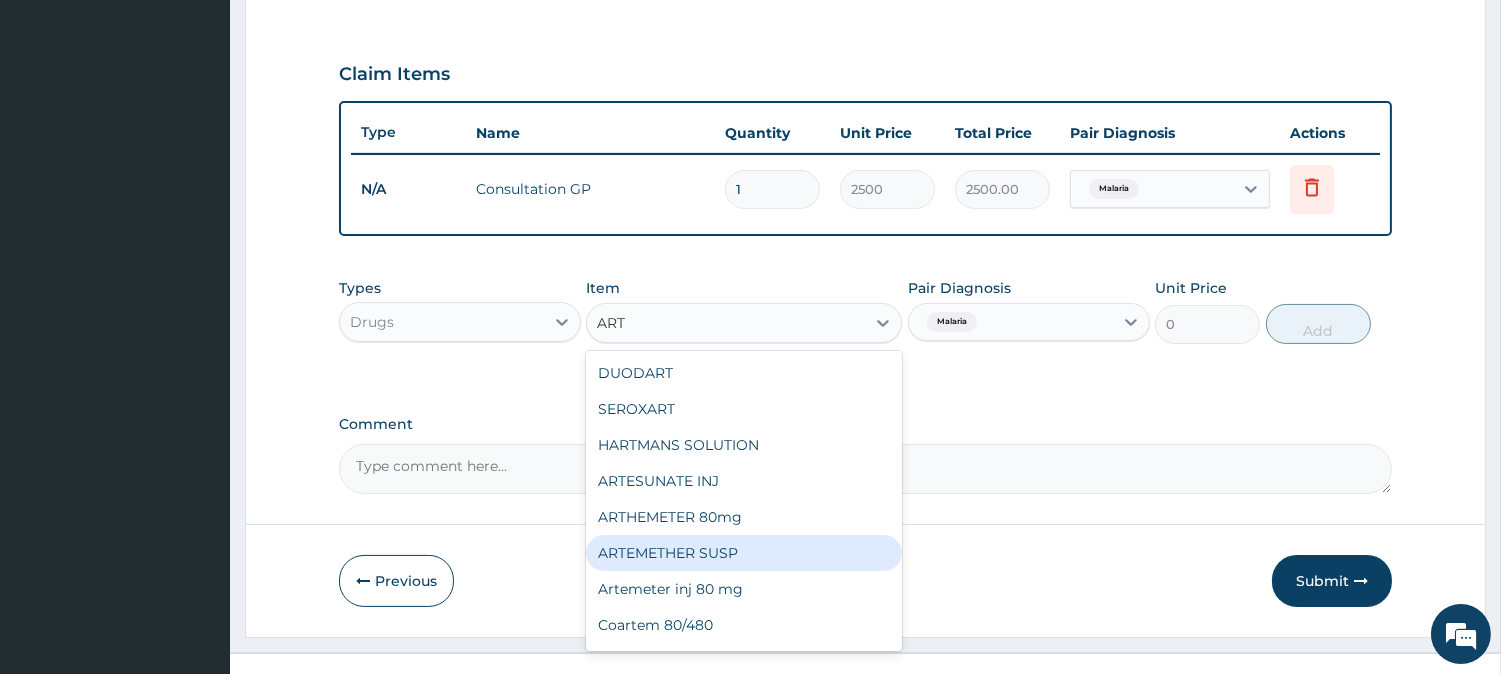 type 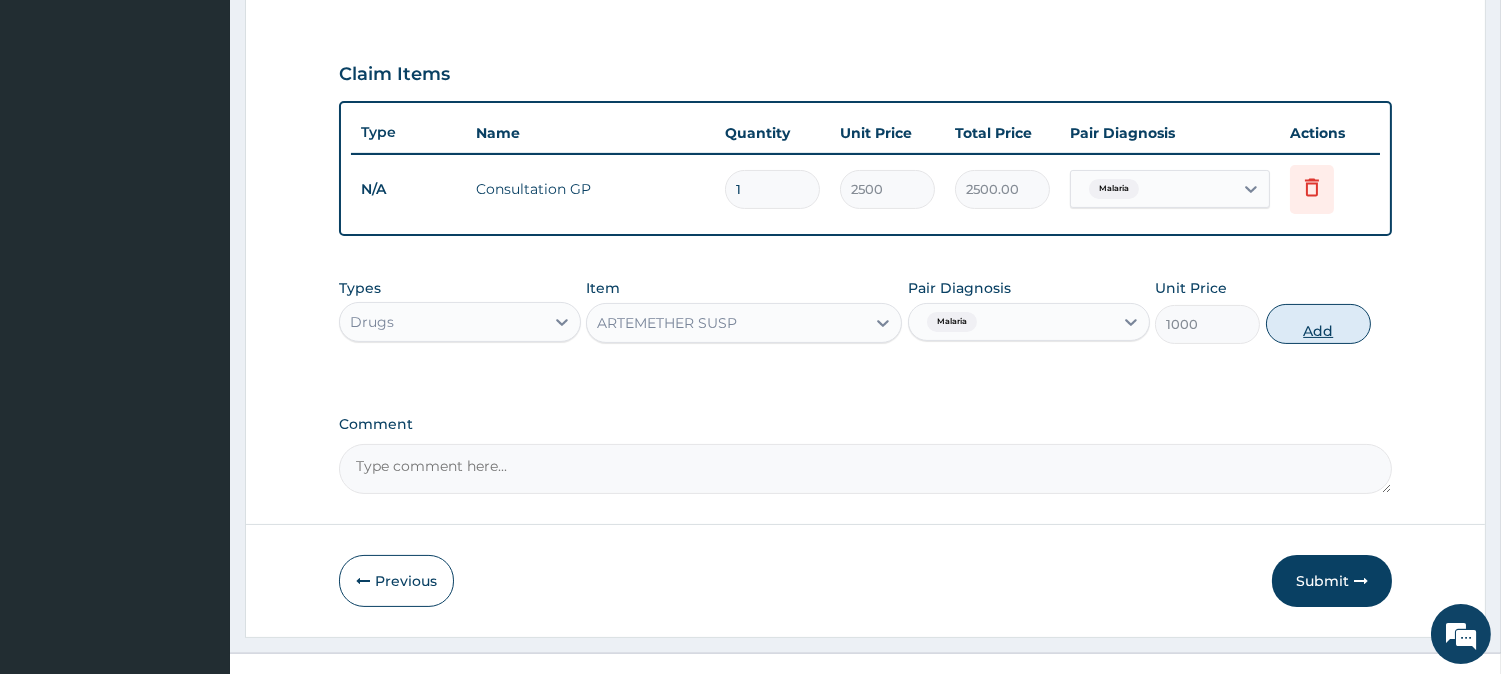 click on "Add" at bounding box center [1318, 324] 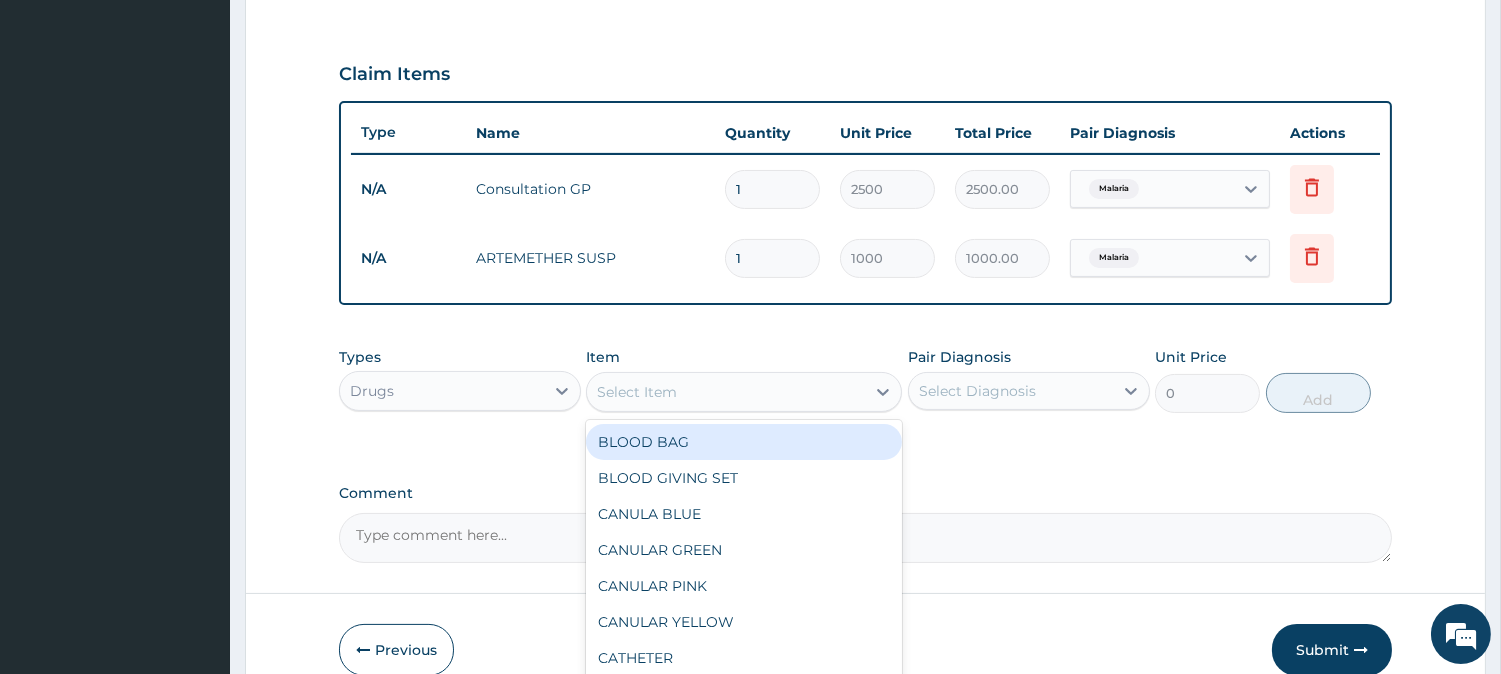 click on "Select Item" at bounding box center [726, 392] 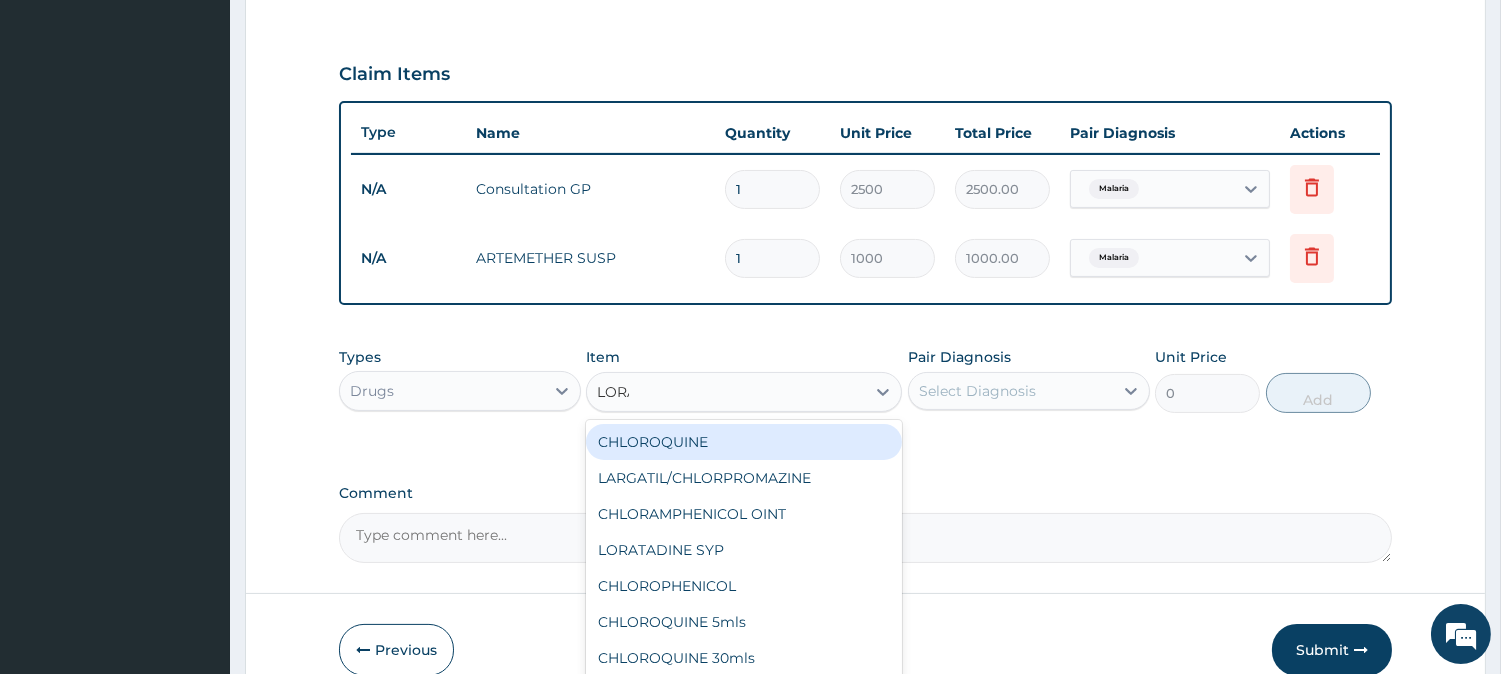 type on "LORAT" 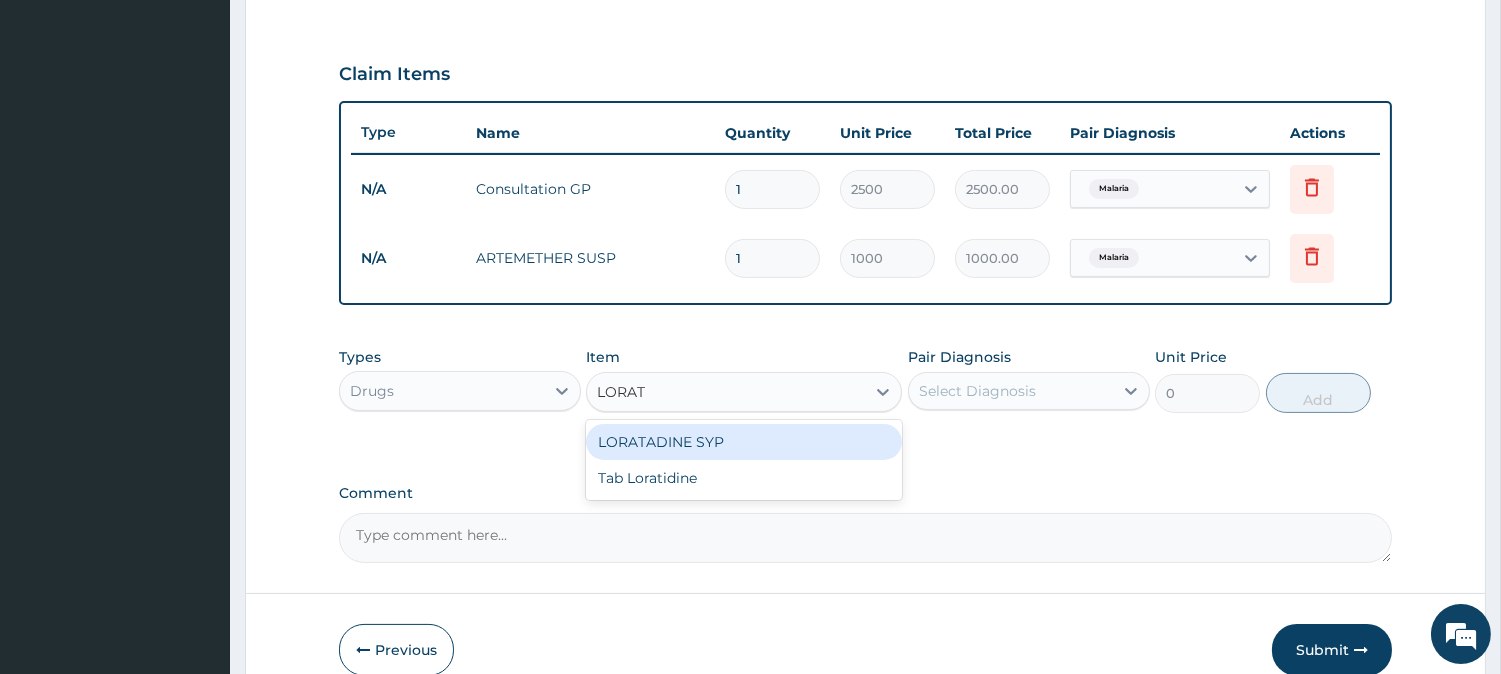 click on "LORATADINE SYP" at bounding box center [744, 442] 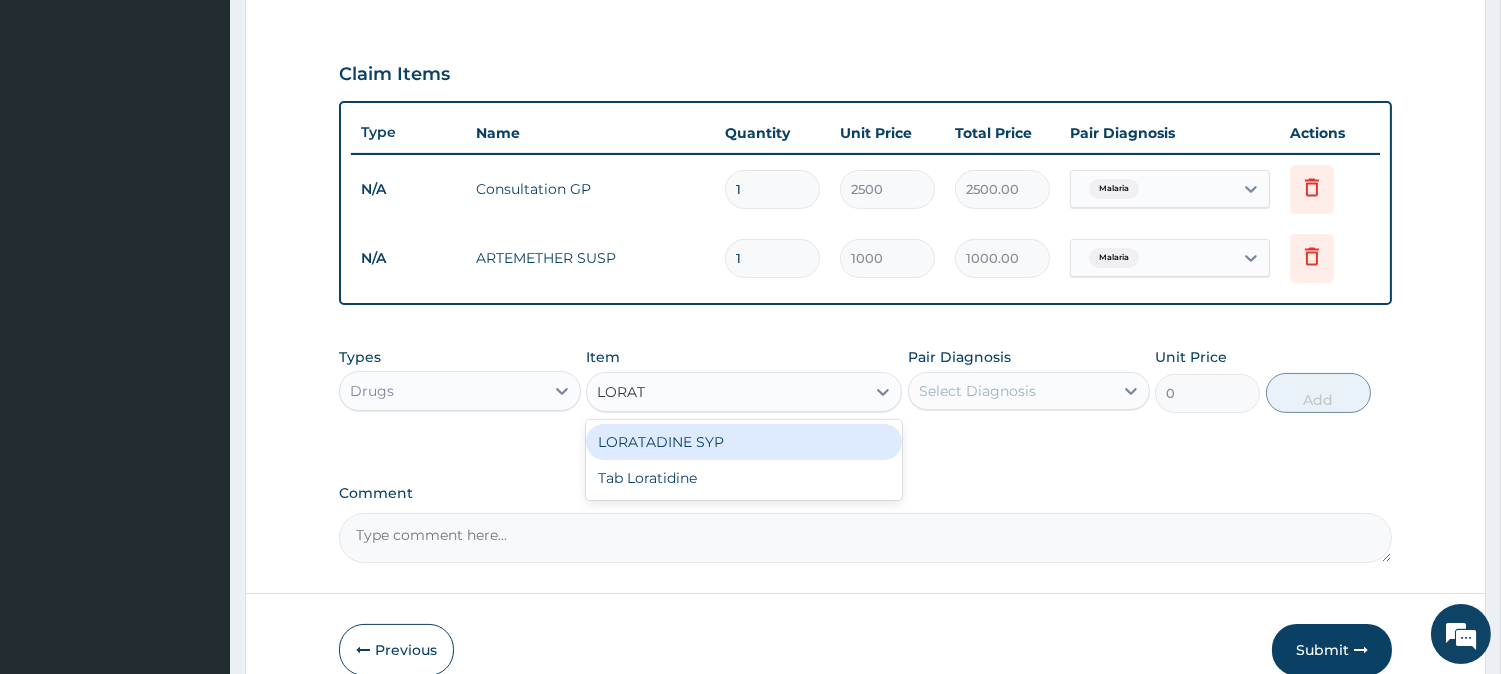 type 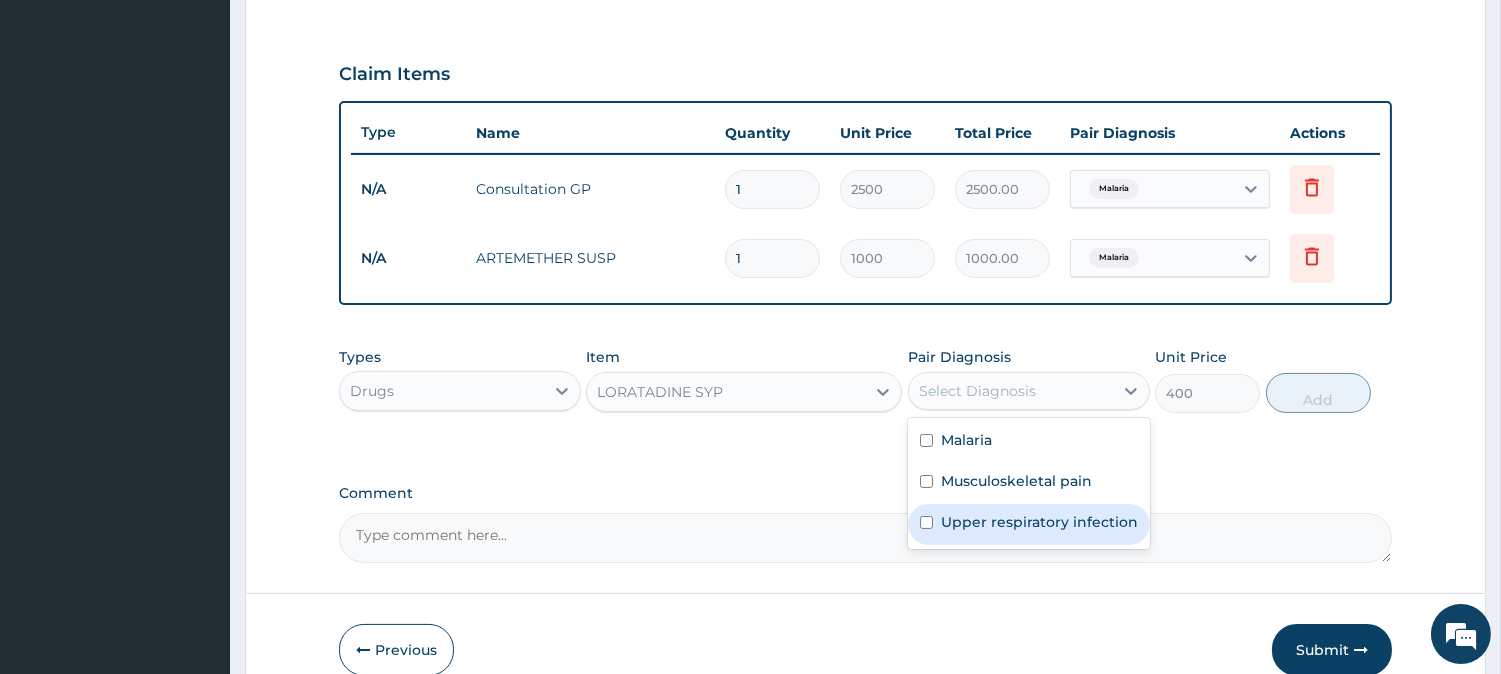 drag, startPoint x: 952, startPoint y: 392, endPoint x: 933, endPoint y: 520, distance: 129.40247 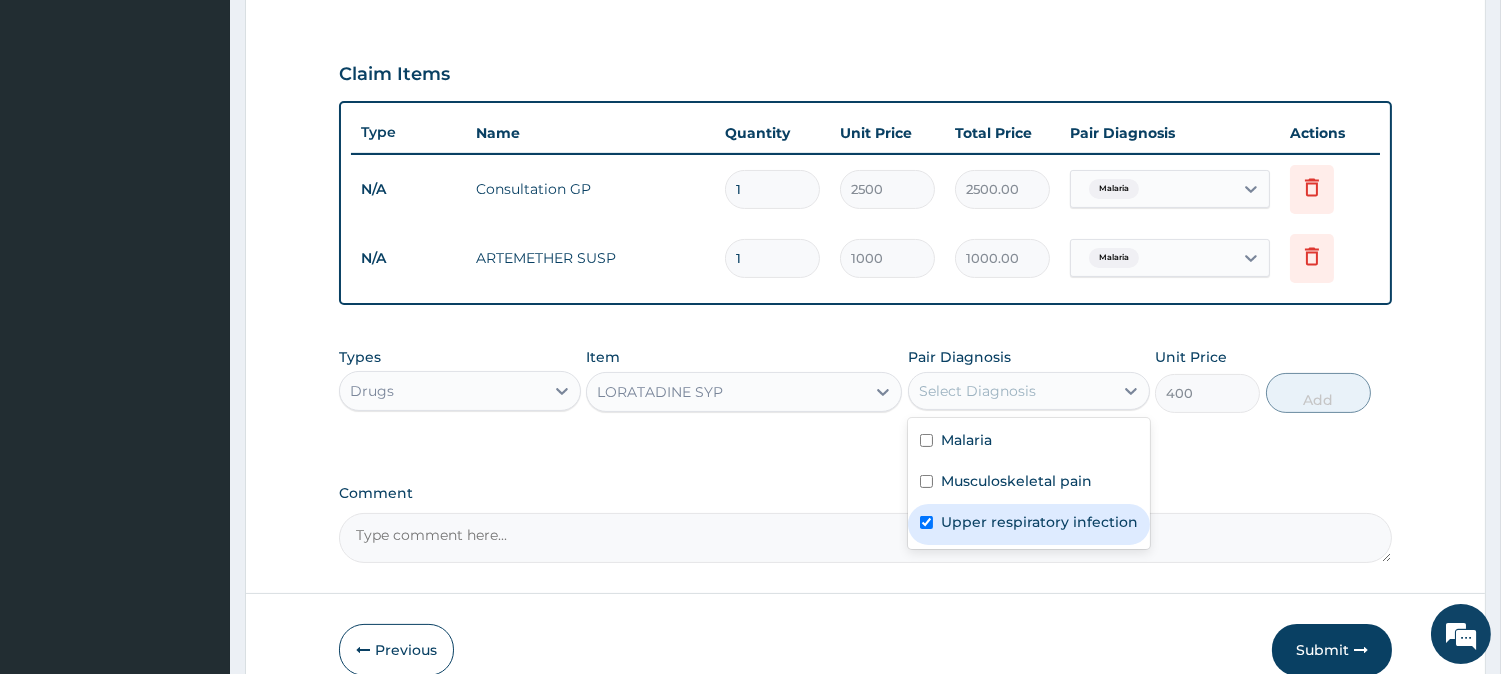 checkbox on "true" 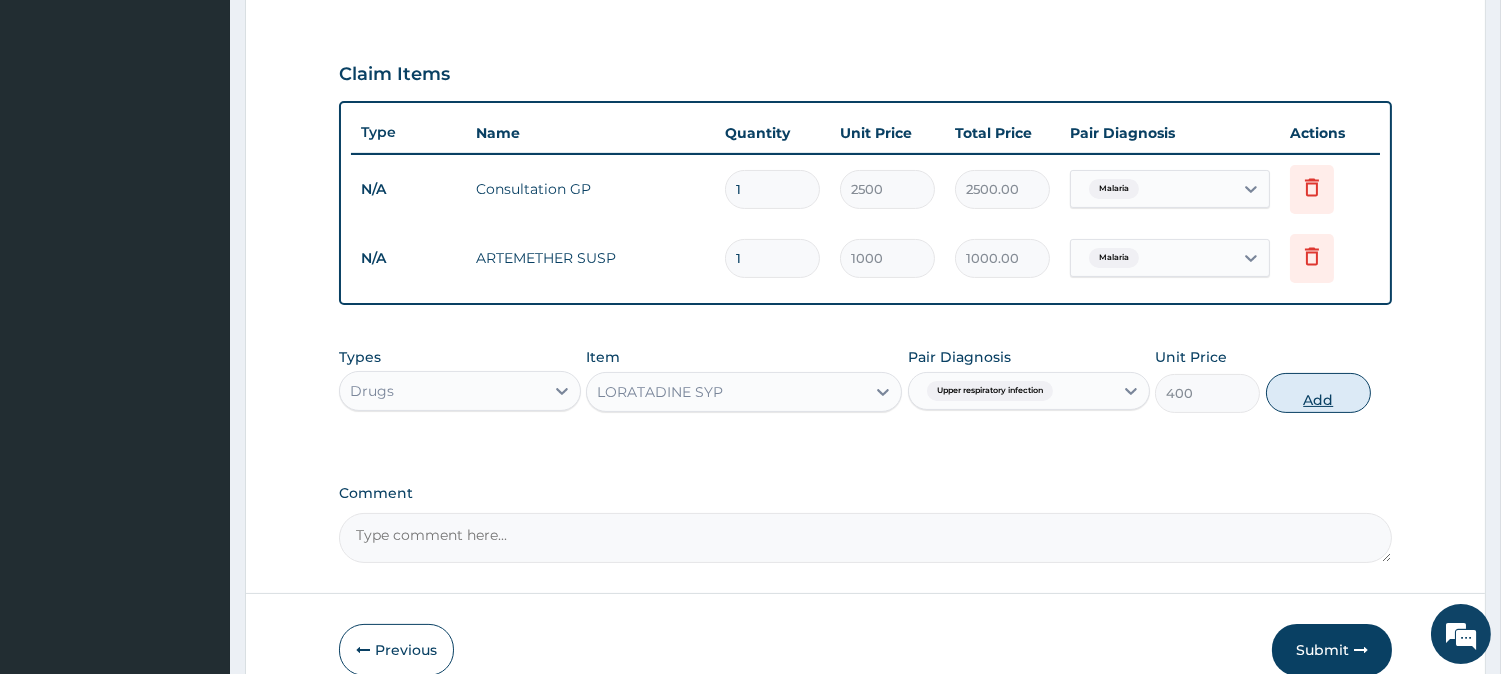 click on "Add" at bounding box center (1318, 393) 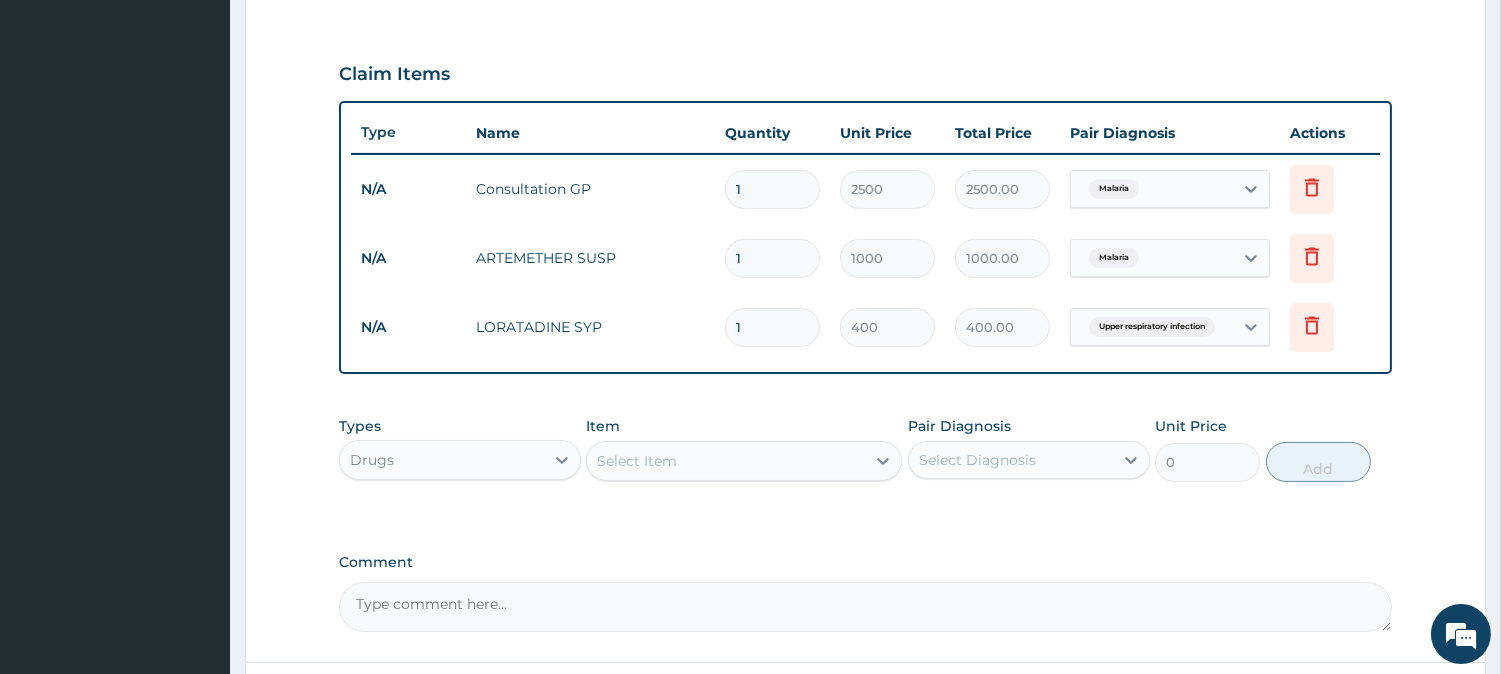click on "Select Item" at bounding box center [744, 461] 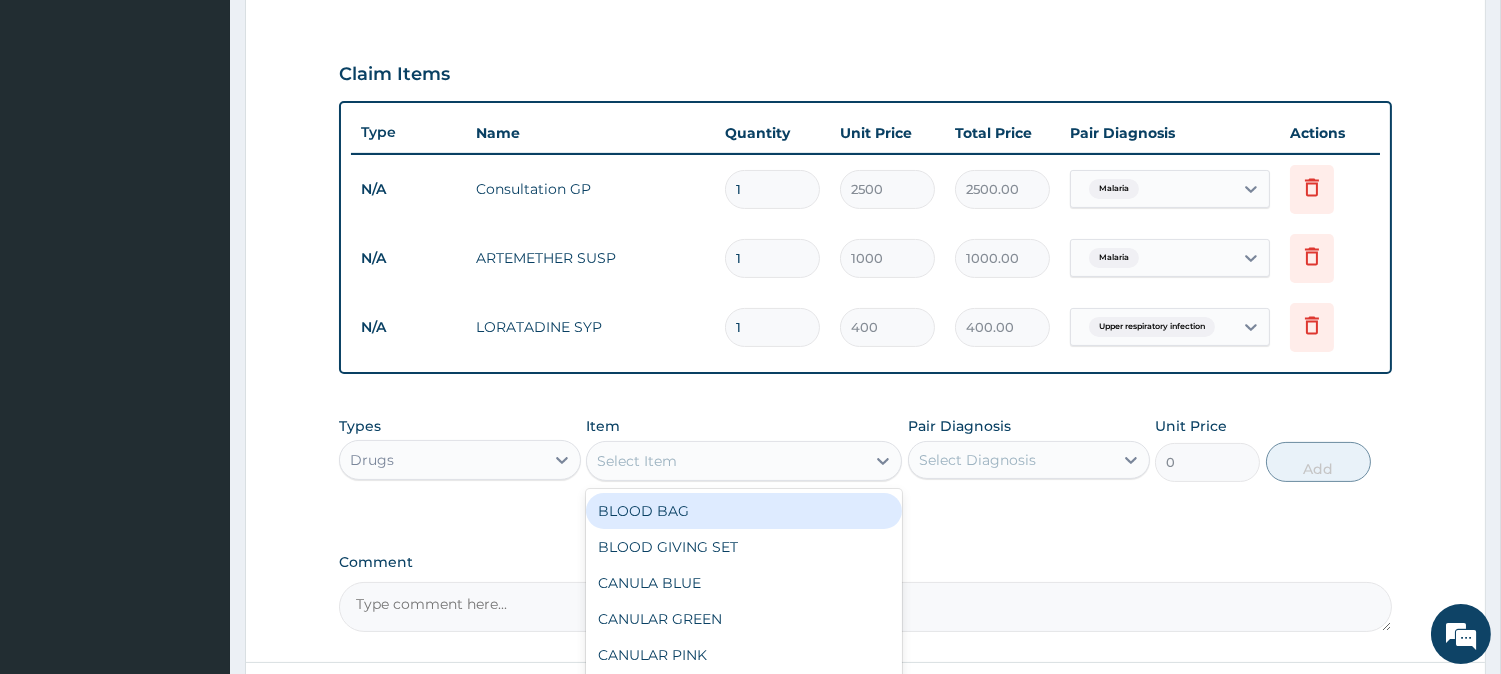 scroll, scrollTop: 810, scrollLeft: 0, axis: vertical 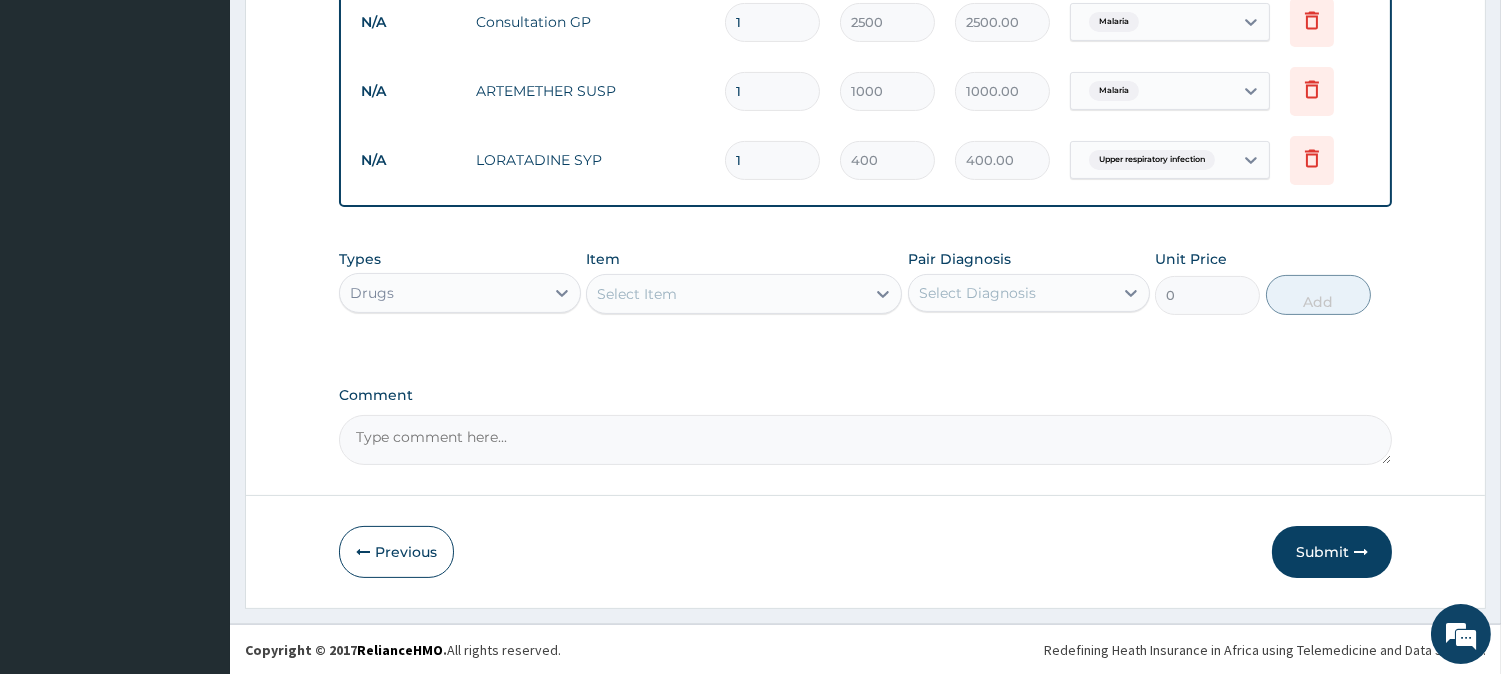 click on "Select Item" at bounding box center [637, 294] 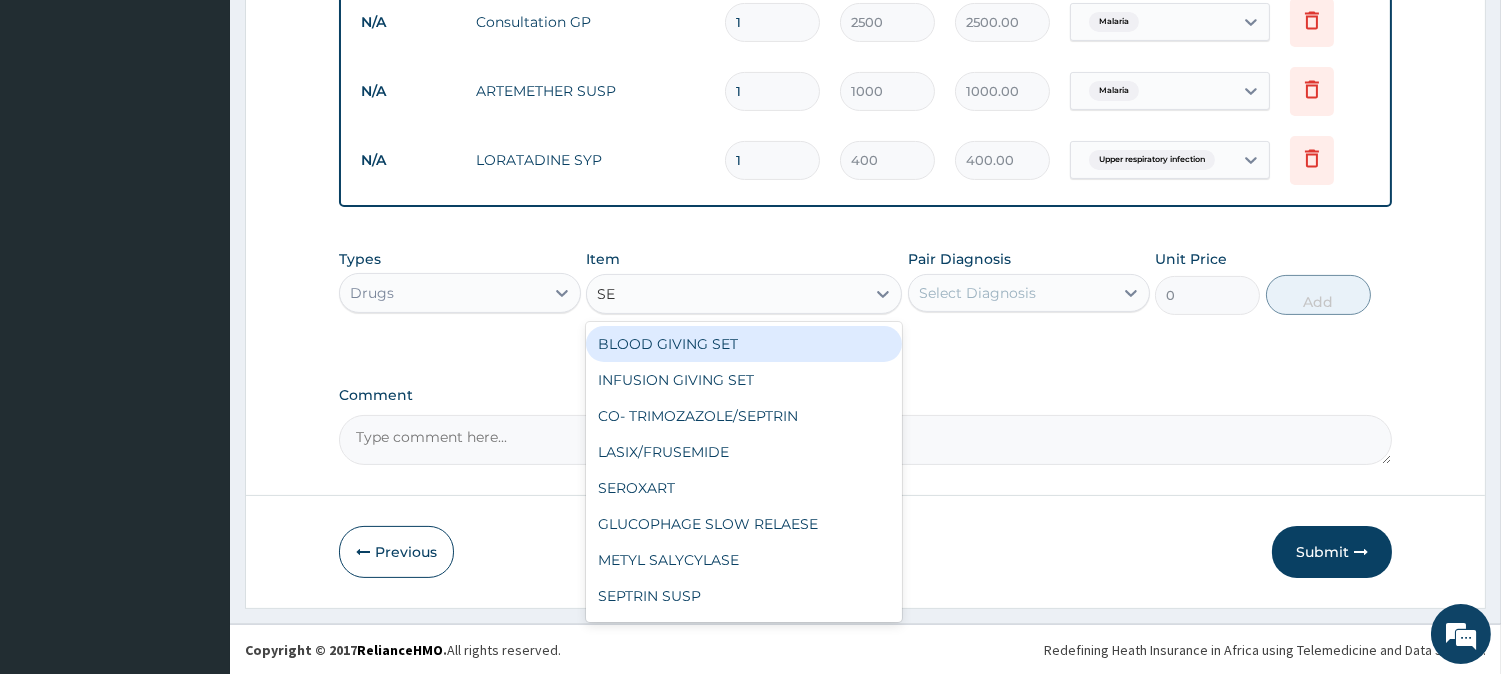 type on "SEP" 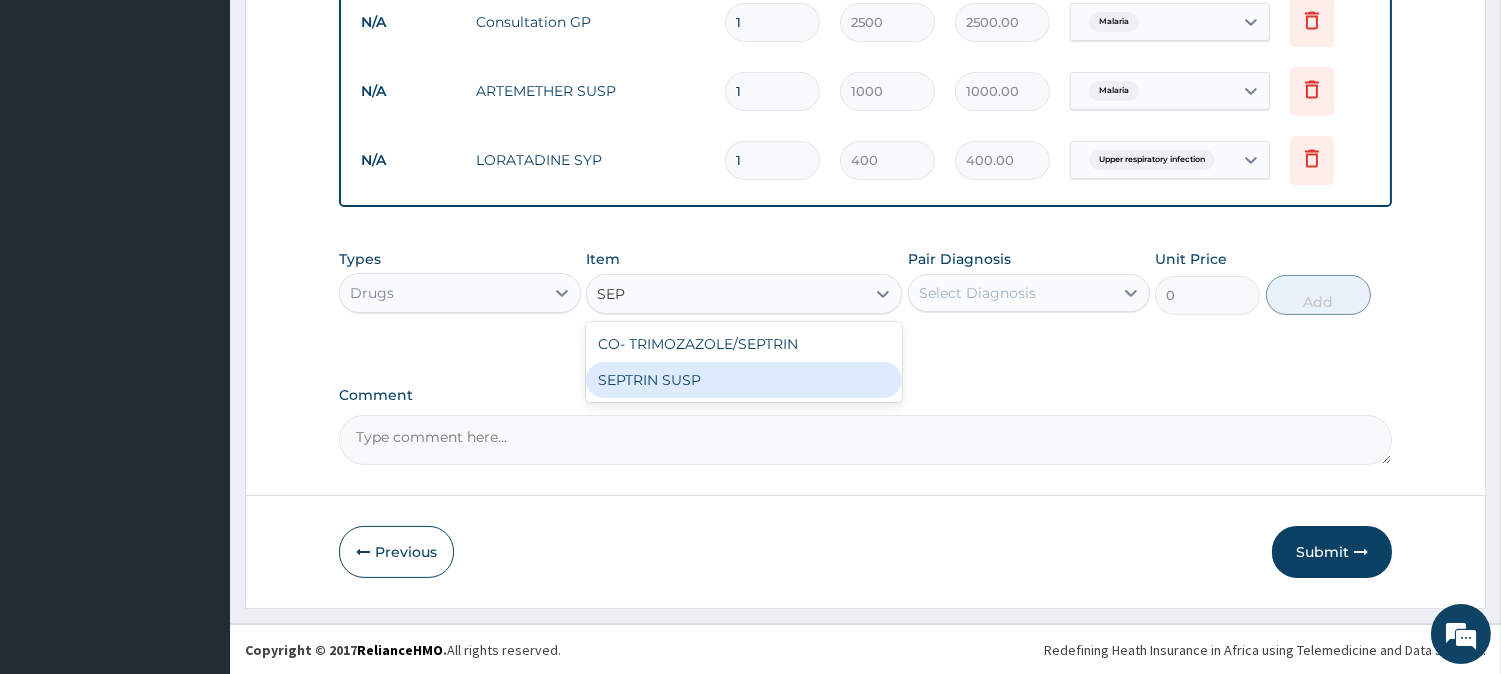 click on "SEPTRIN SUSP" at bounding box center (744, 380) 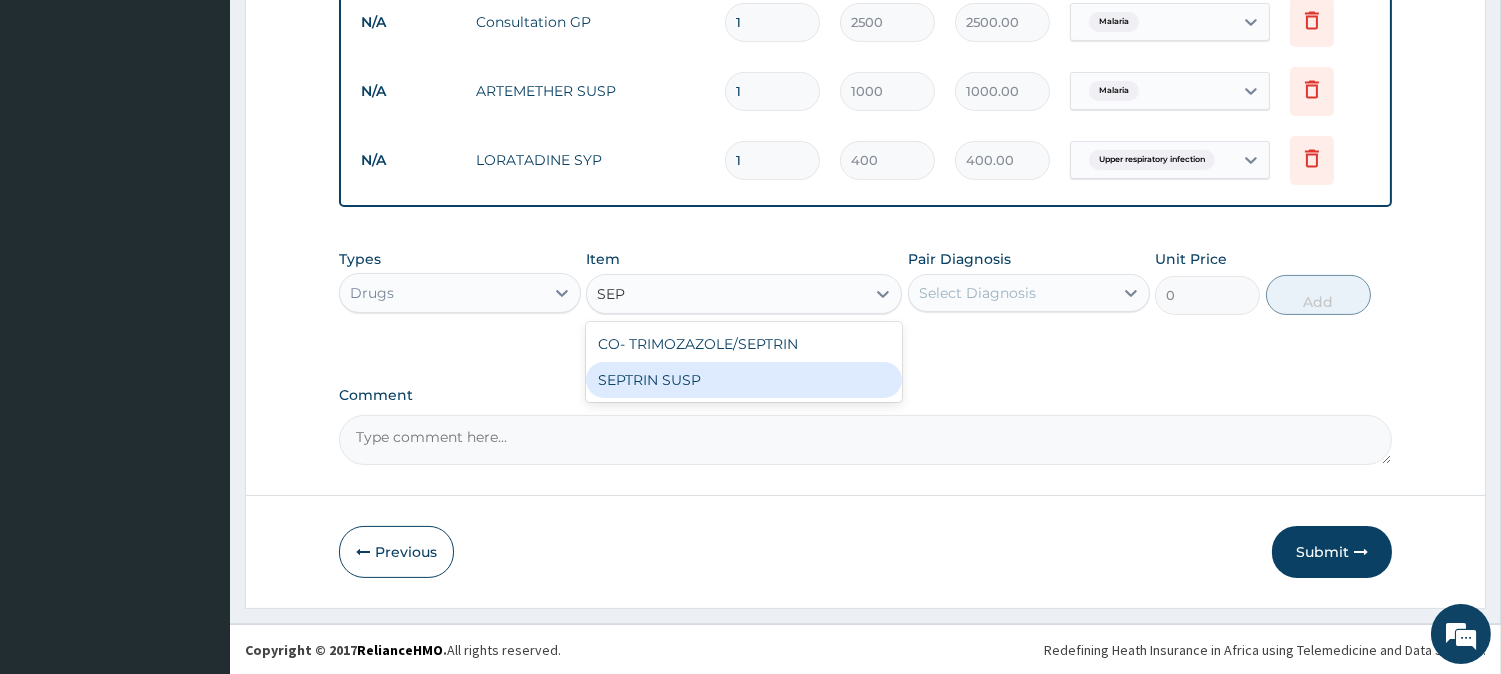 type 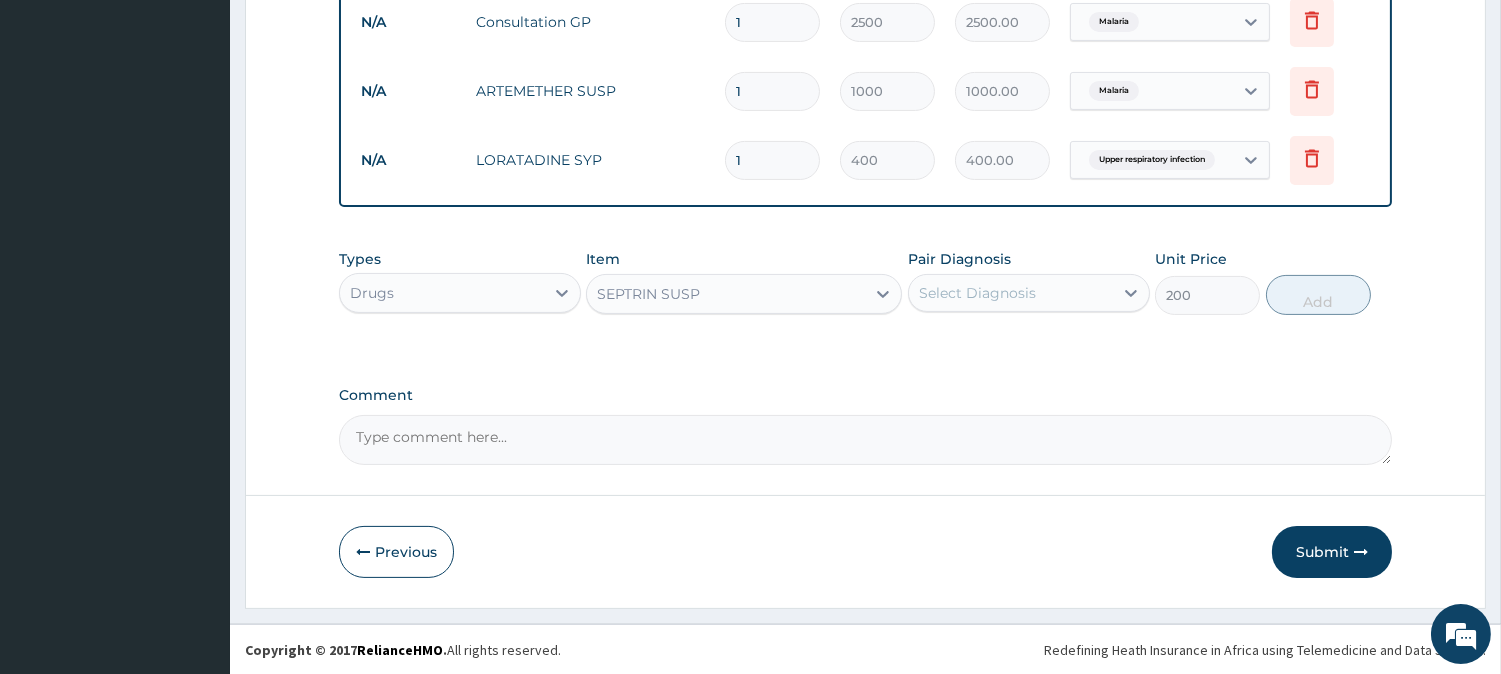 click on "Select Diagnosis" at bounding box center [977, 293] 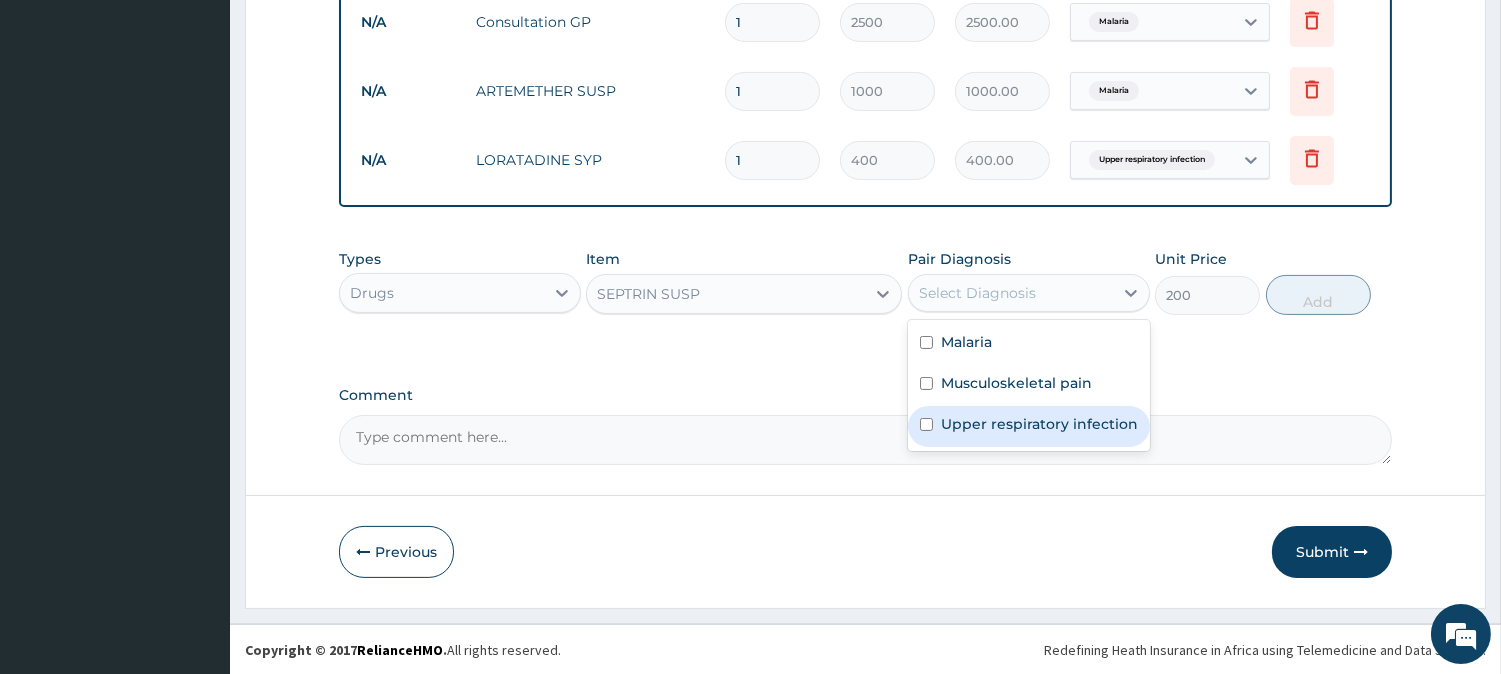 click at bounding box center [926, 424] 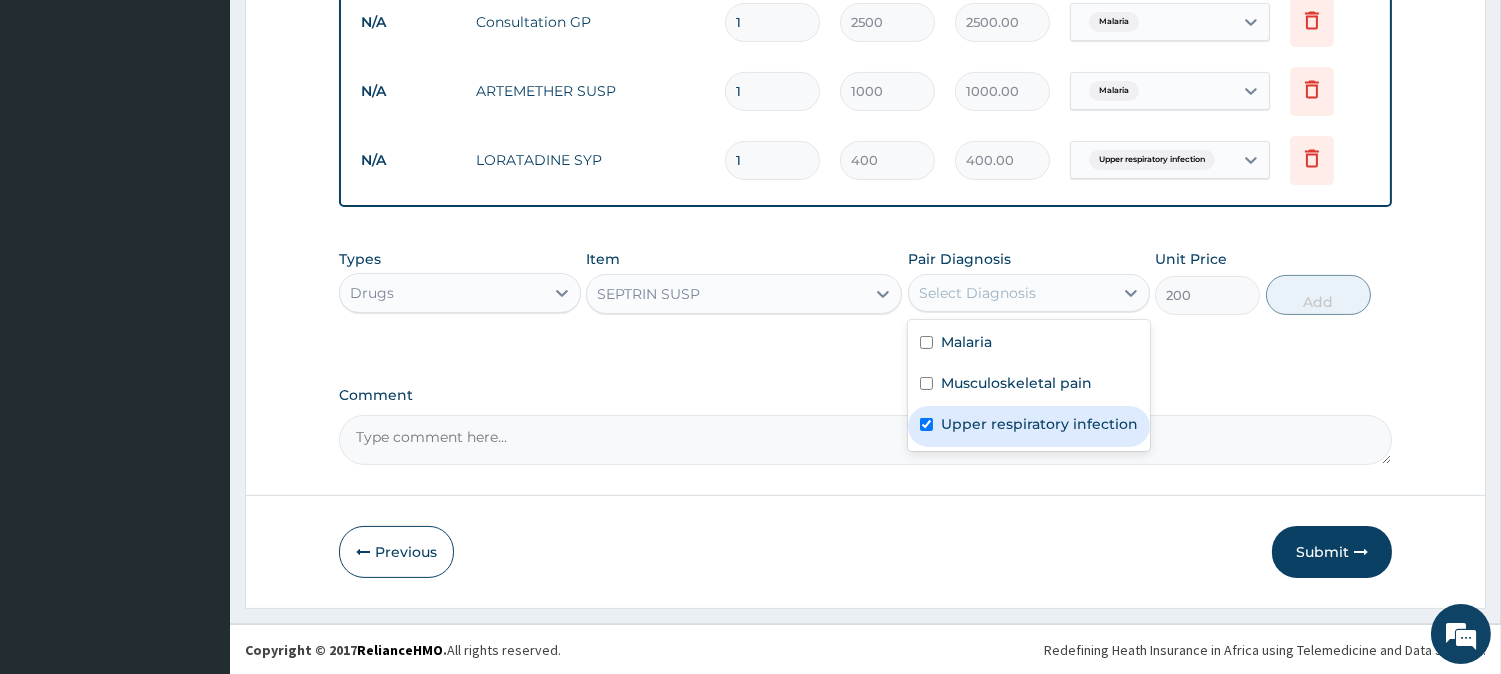 checkbox on "true" 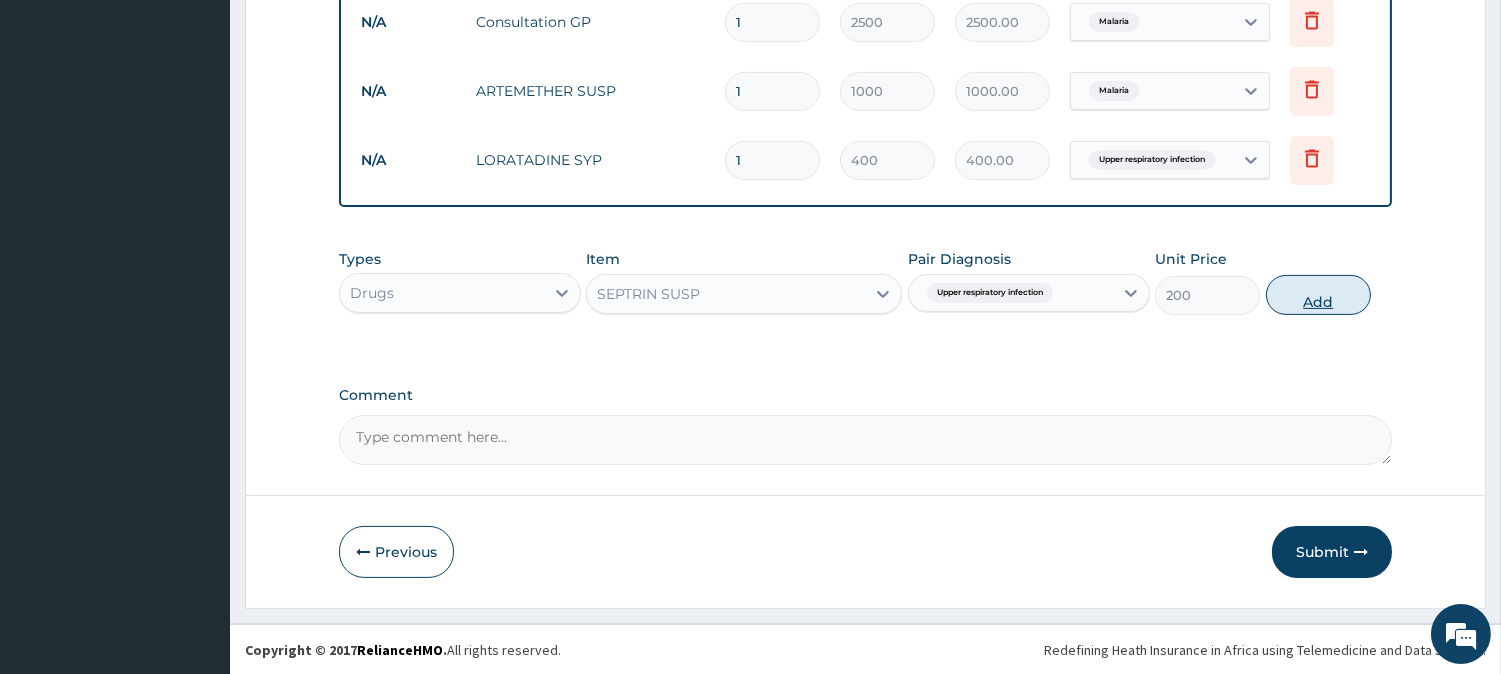 click on "Add" at bounding box center (1318, 295) 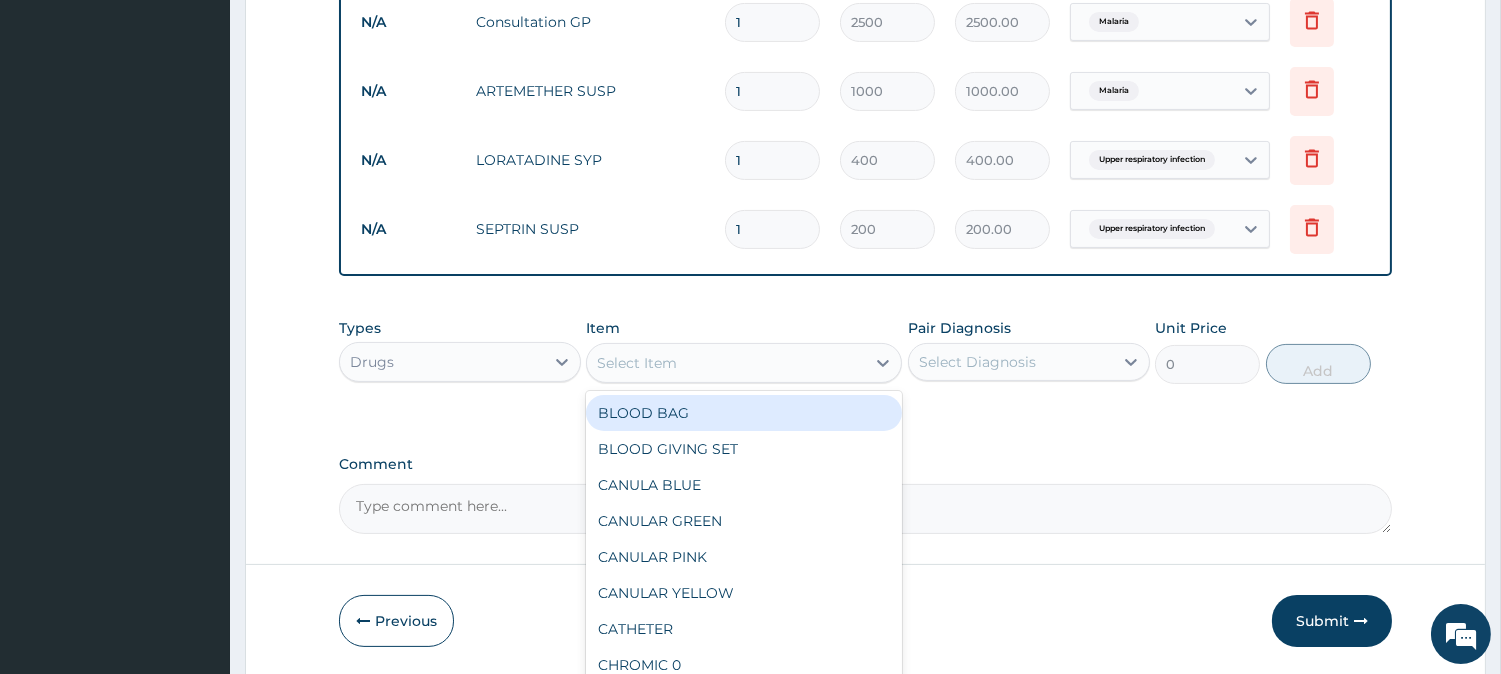click on "Select Item" at bounding box center [726, 363] 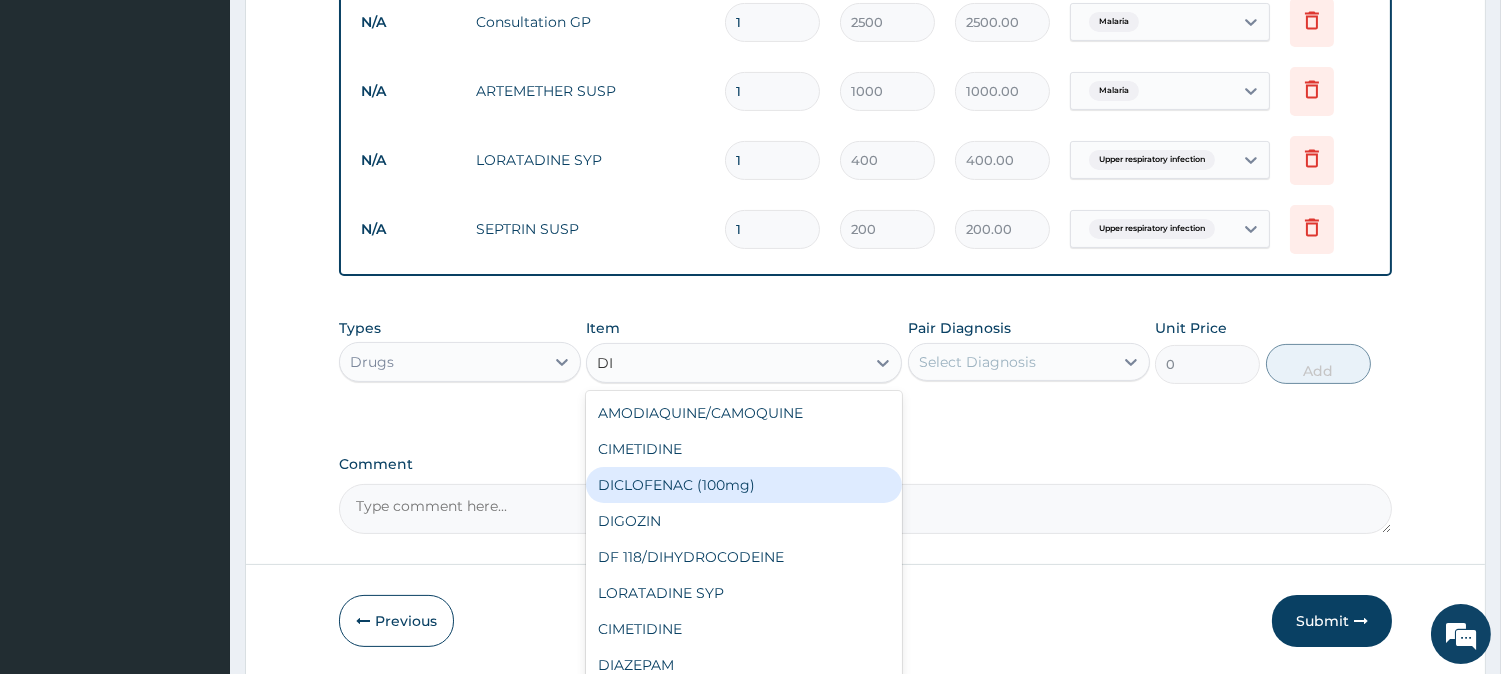 type on "D" 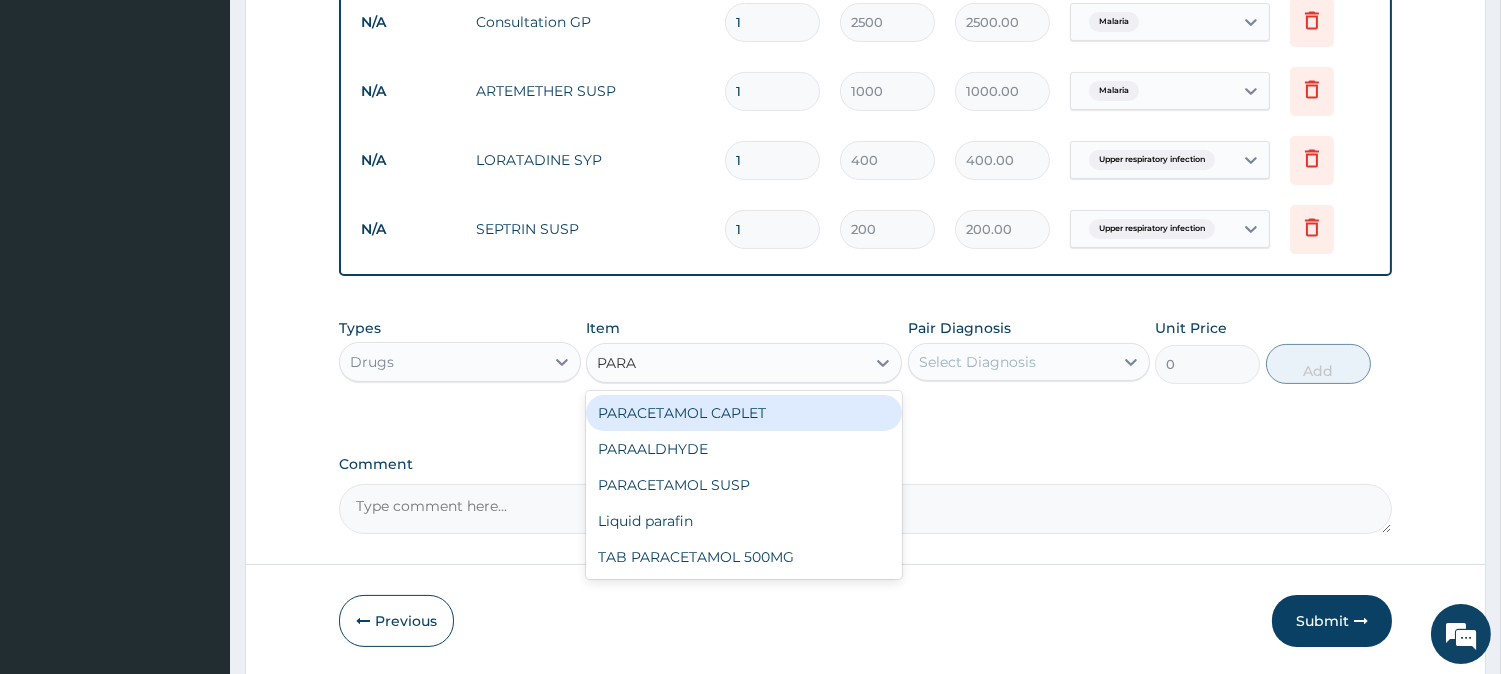 type on "PARAC" 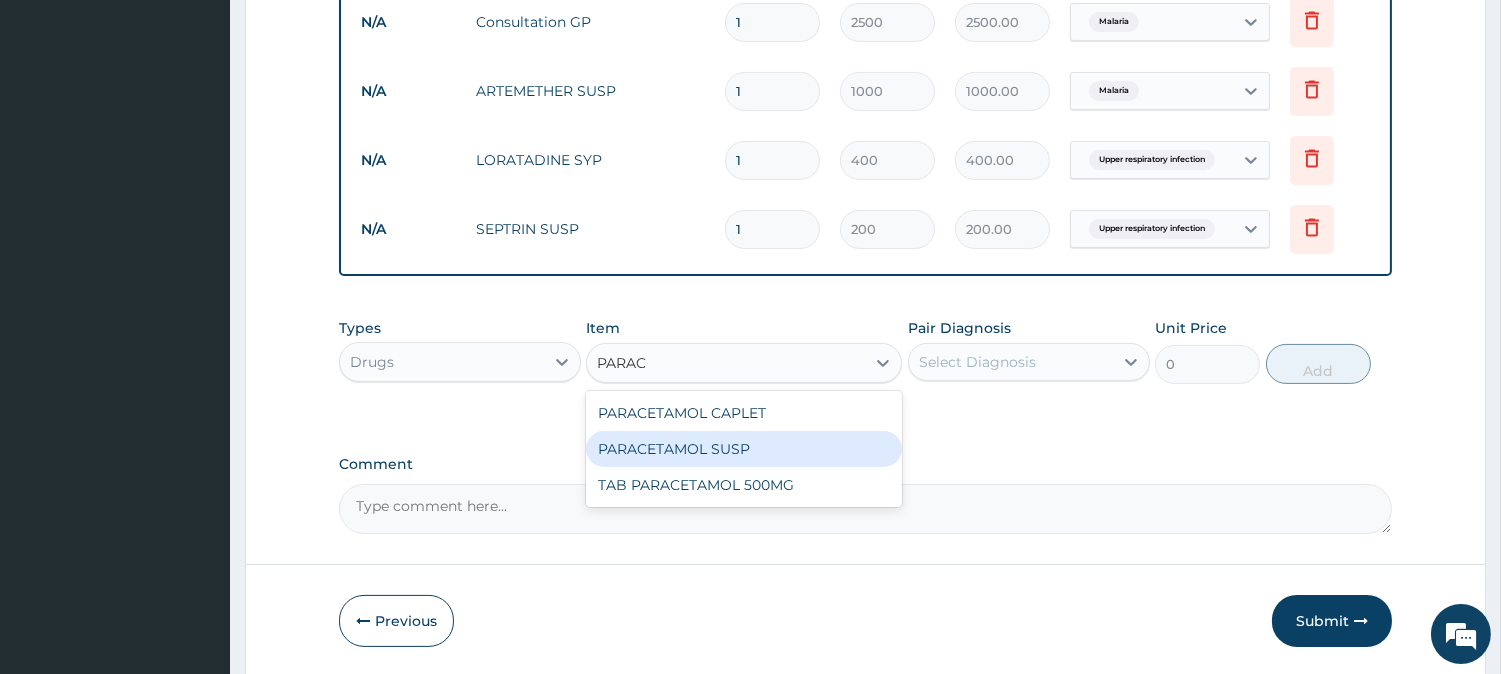 click on "PARACETAMOL SUSP" at bounding box center (744, 449) 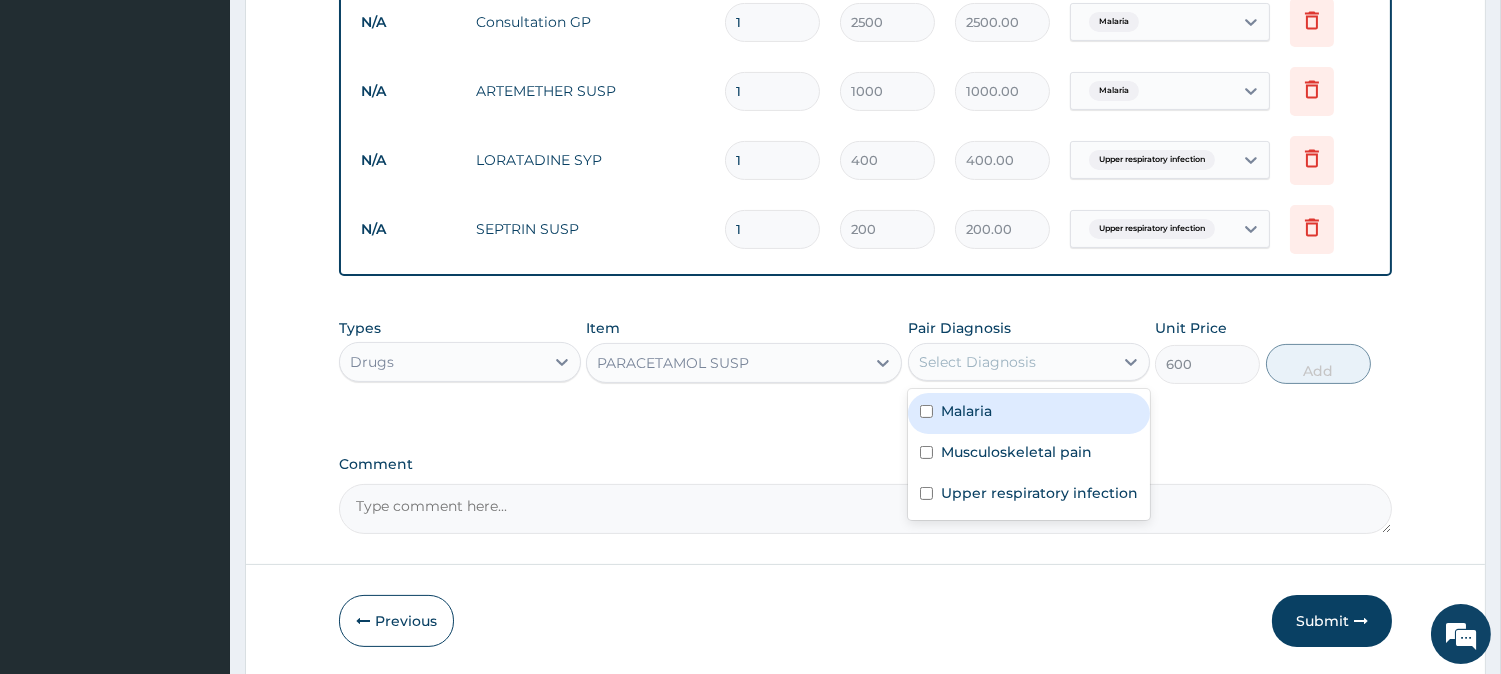 click on "Select Diagnosis" at bounding box center (977, 362) 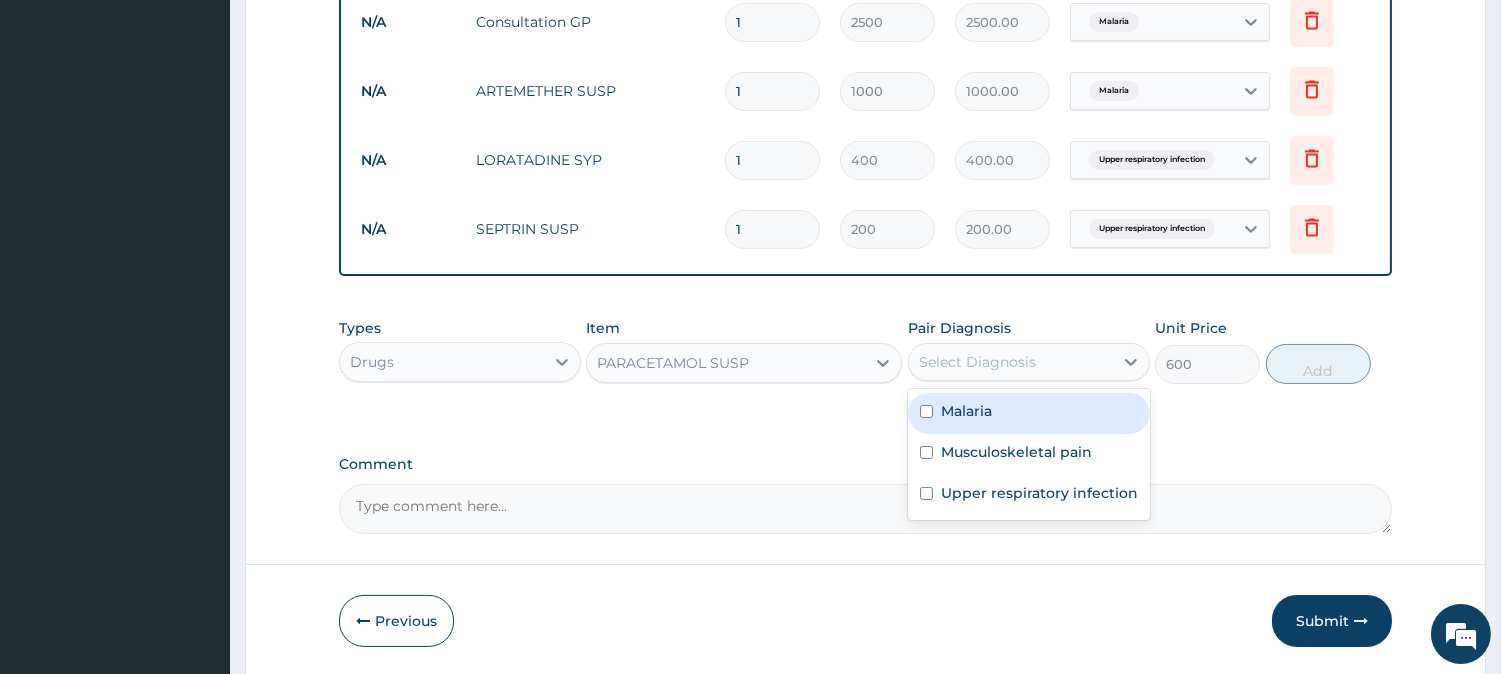 click on "Malaria" at bounding box center (1029, 413) 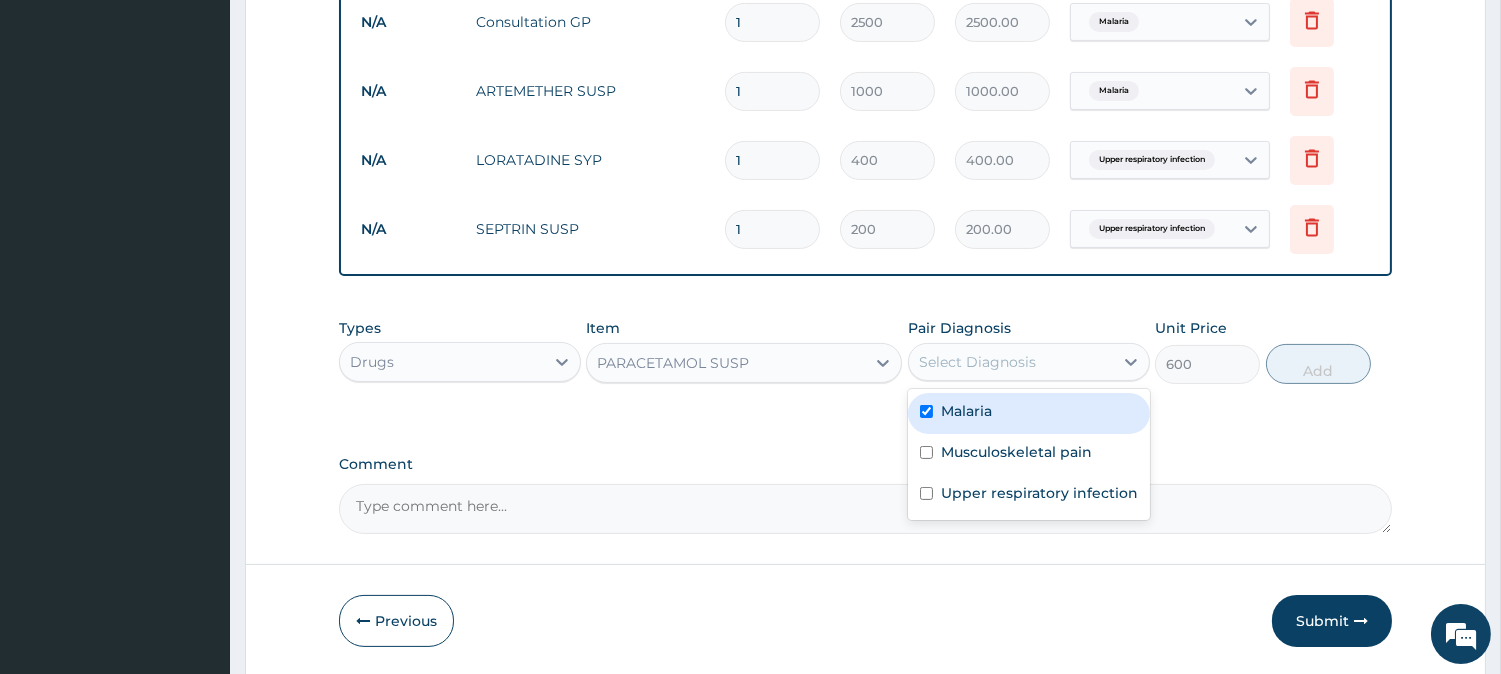 checkbox on "true" 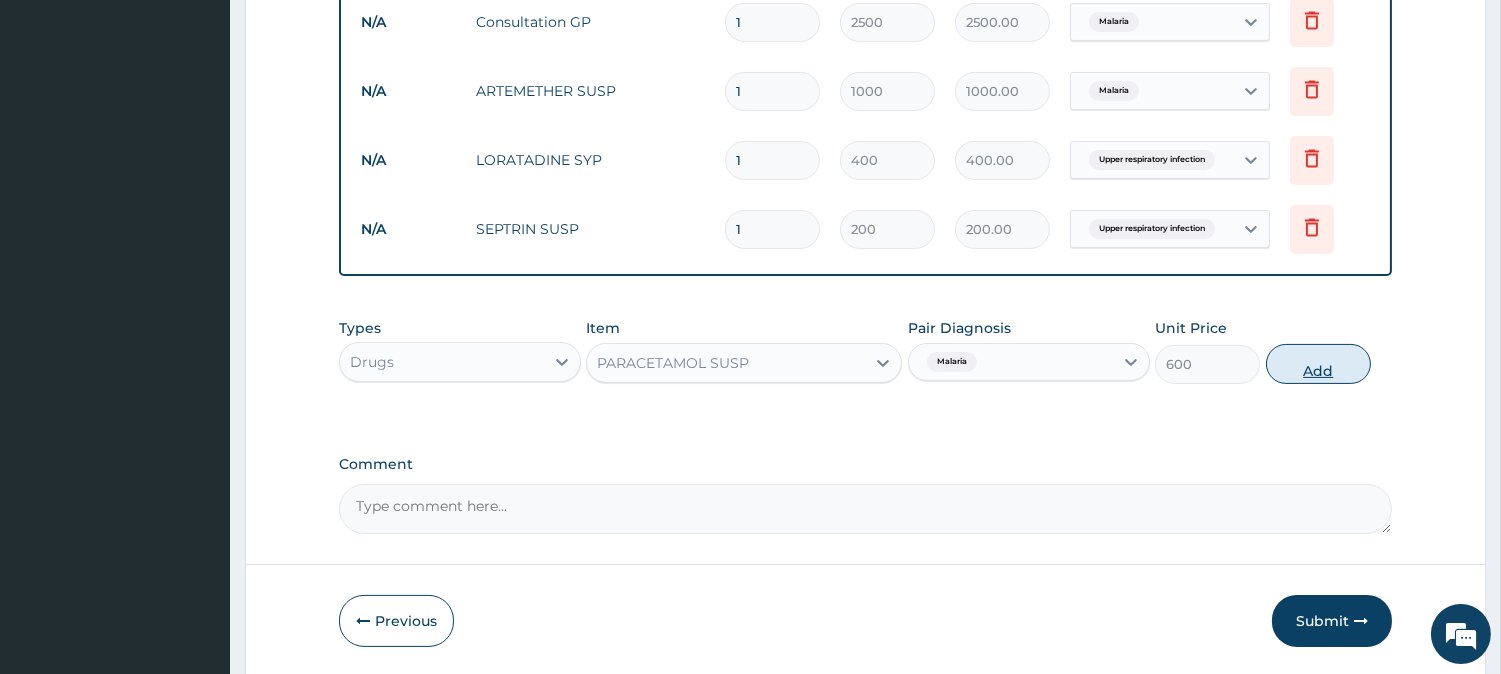 click on "Add" at bounding box center (1318, 364) 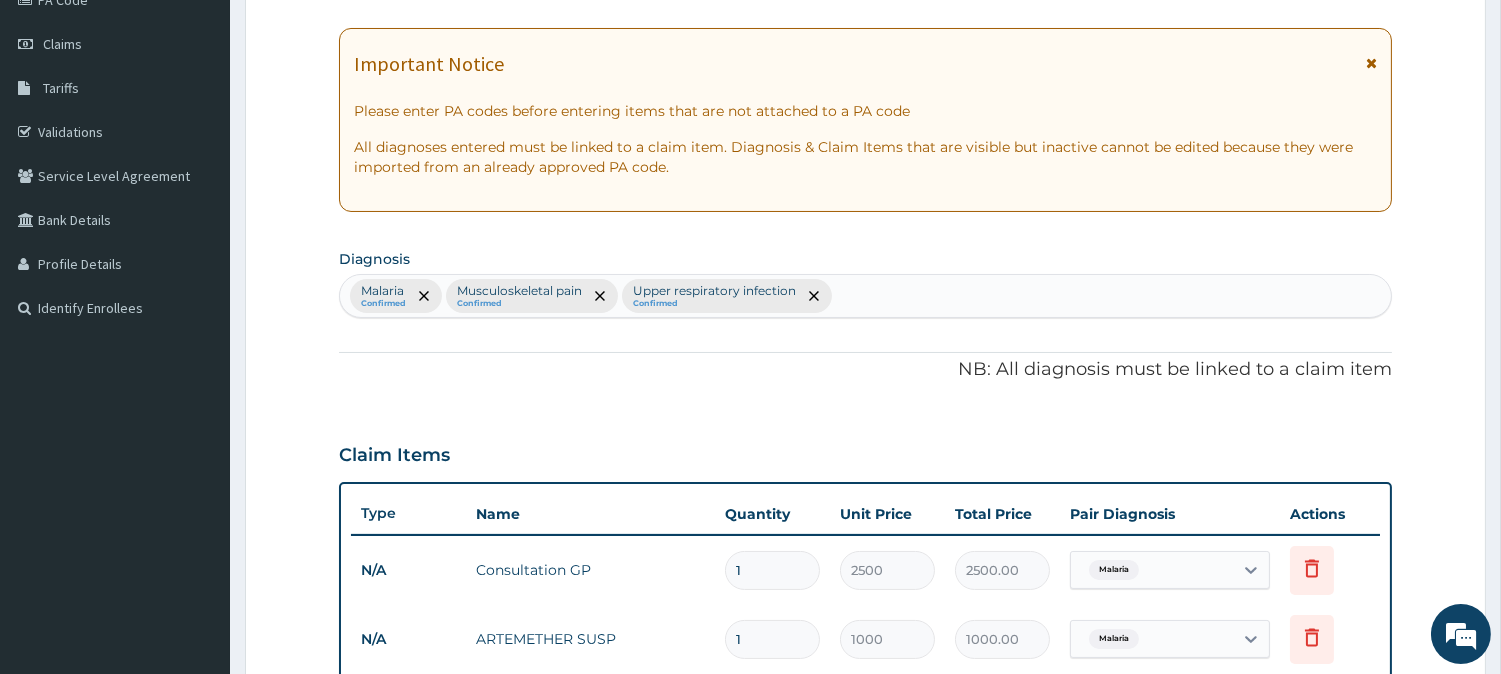 scroll, scrollTop: 202, scrollLeft: 0, axis: vertical 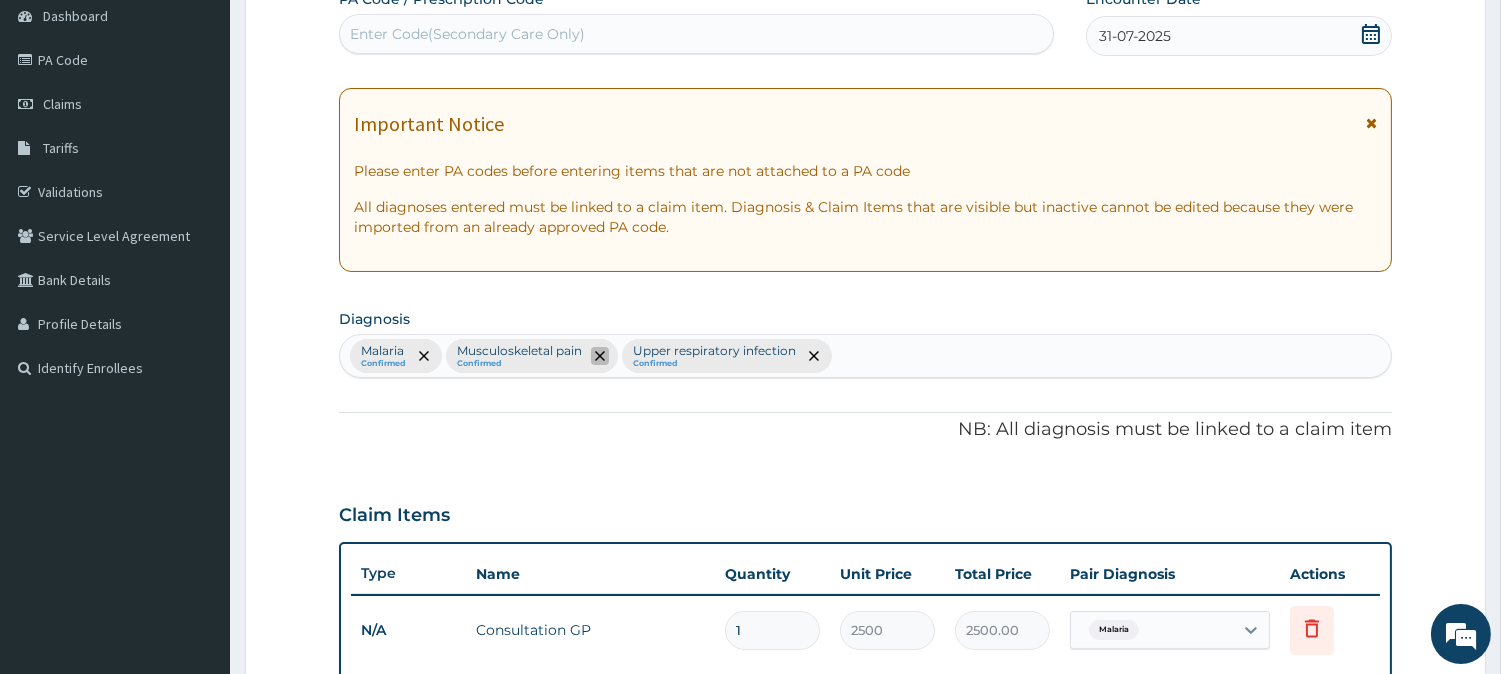 click 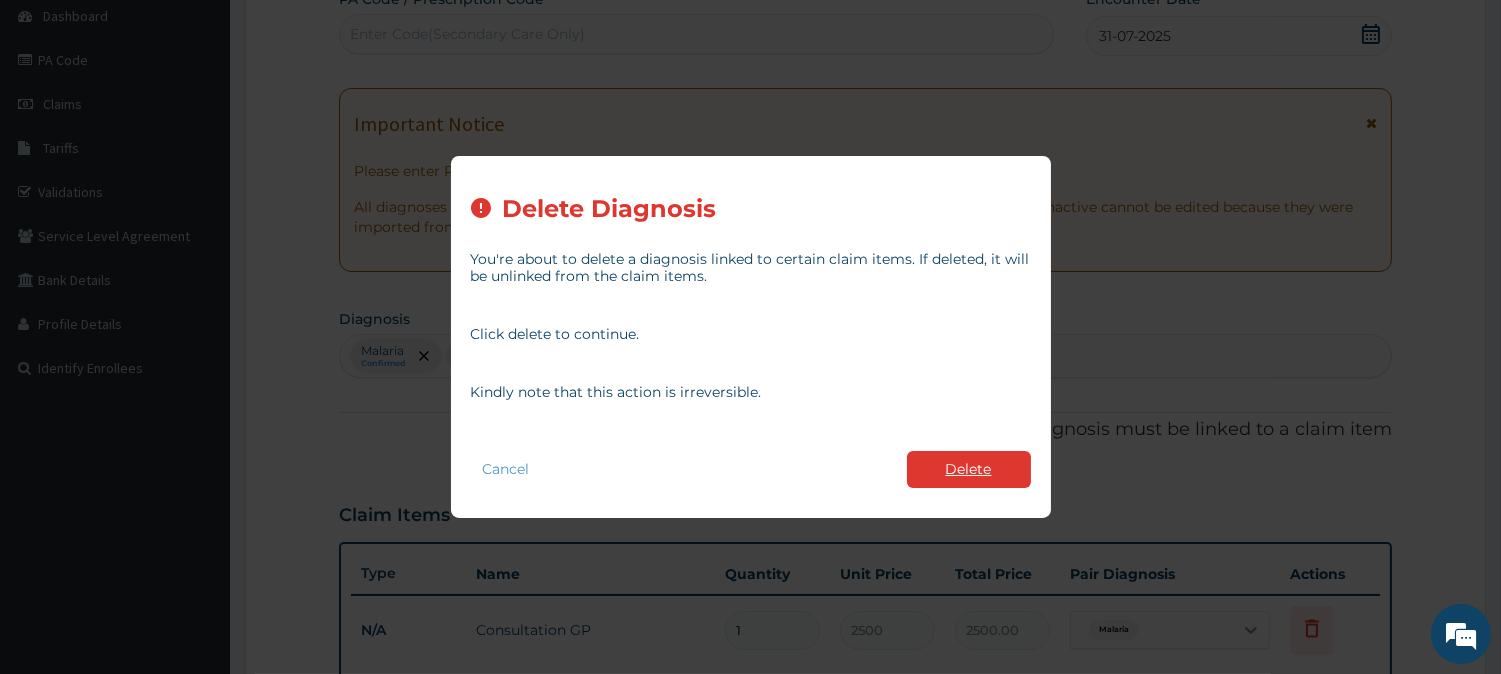 click on "Delete" at bounding box center (969, 469) 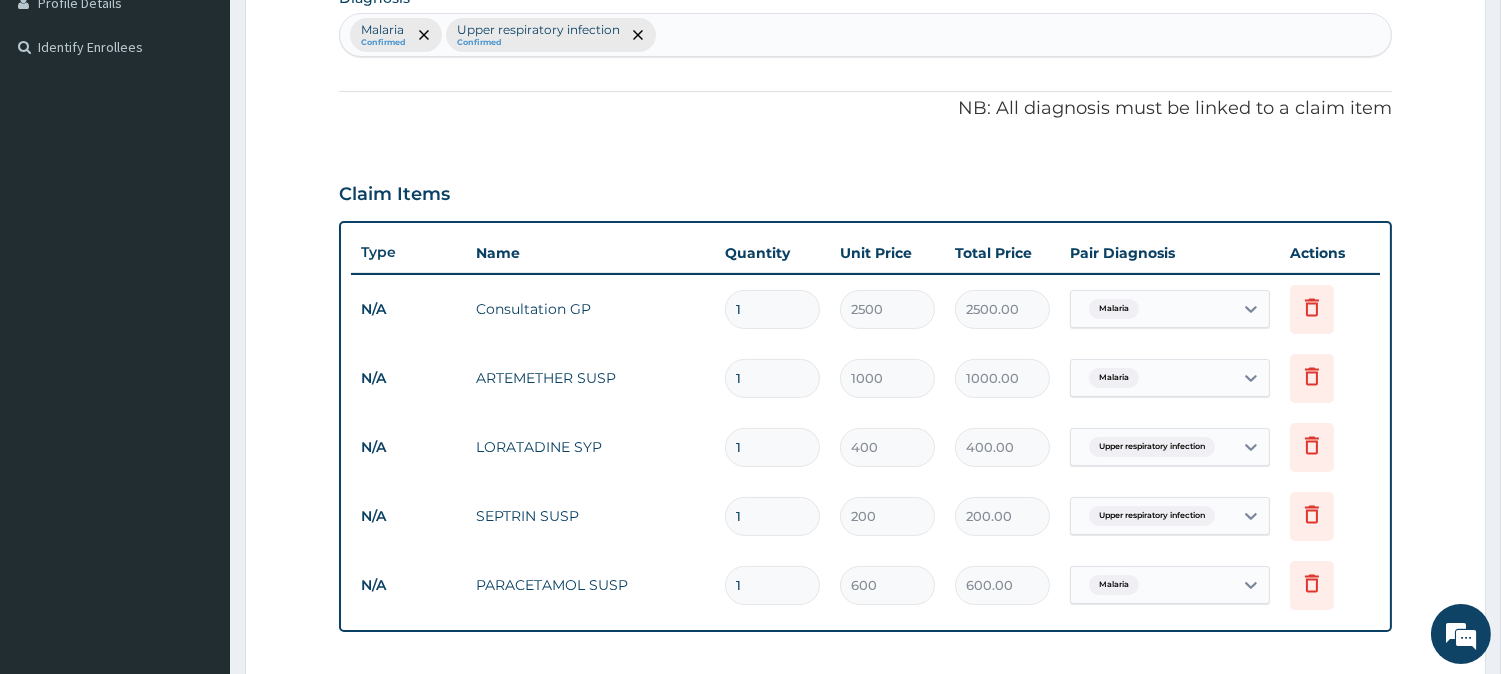 scroll, scrollTop: 525, scrollLeft: 0, axis: vertical 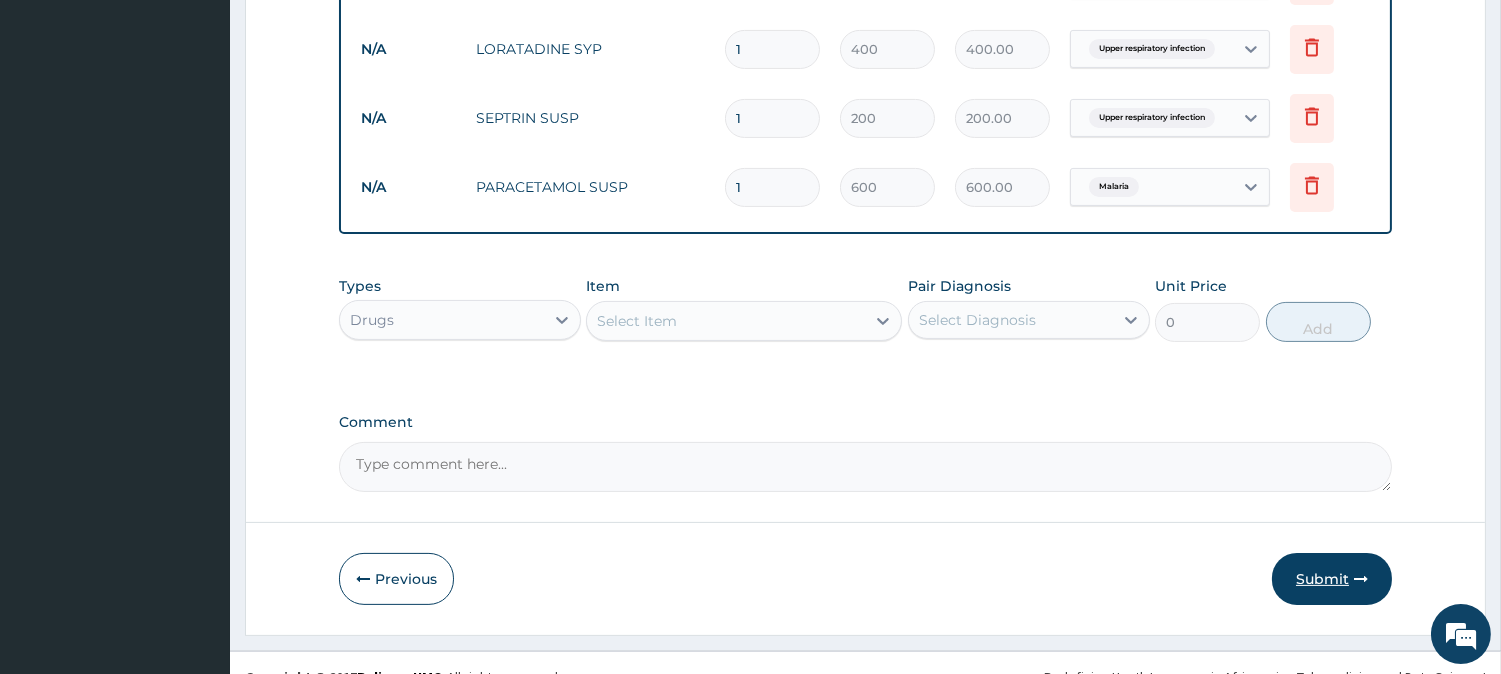 click on "Submit" at bounding box center (1332, 579) 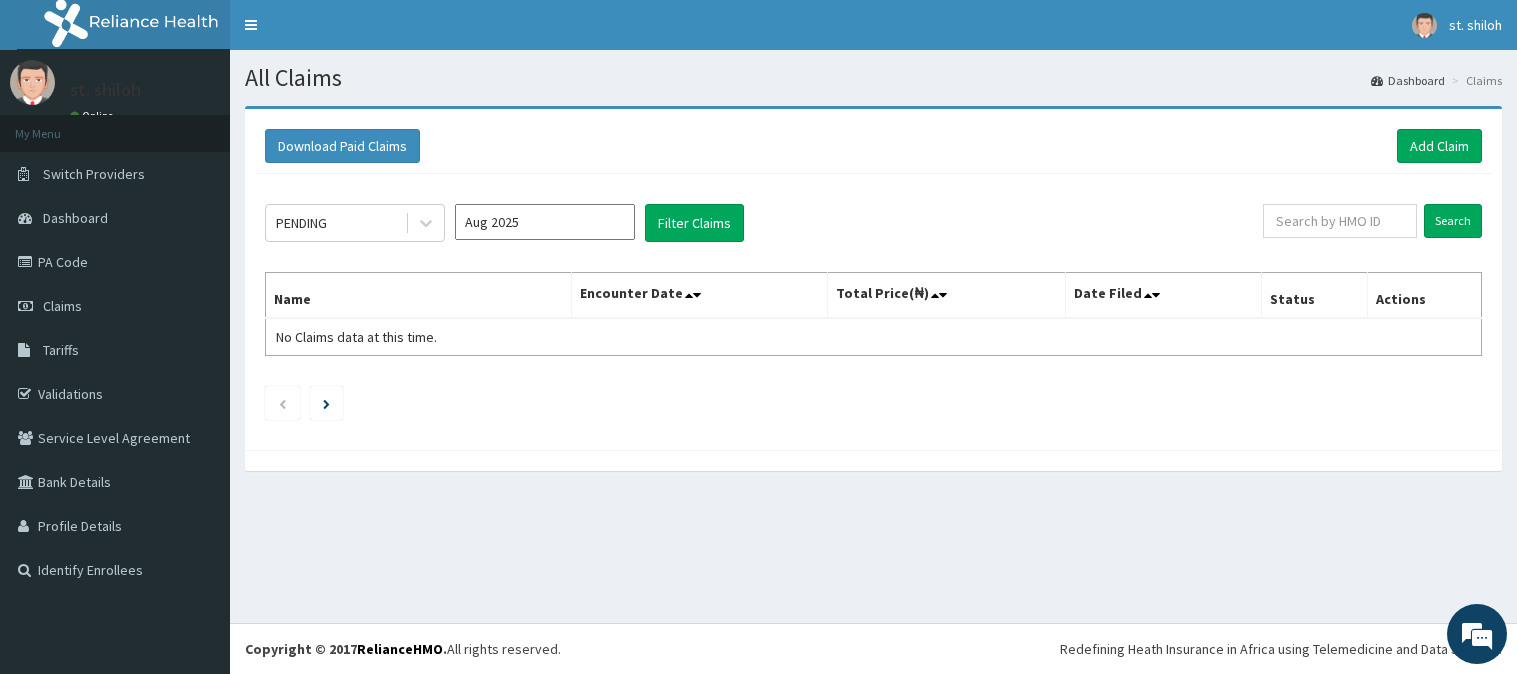 scroll, scrollTop: 0, scrollLeft: 0, axis: both 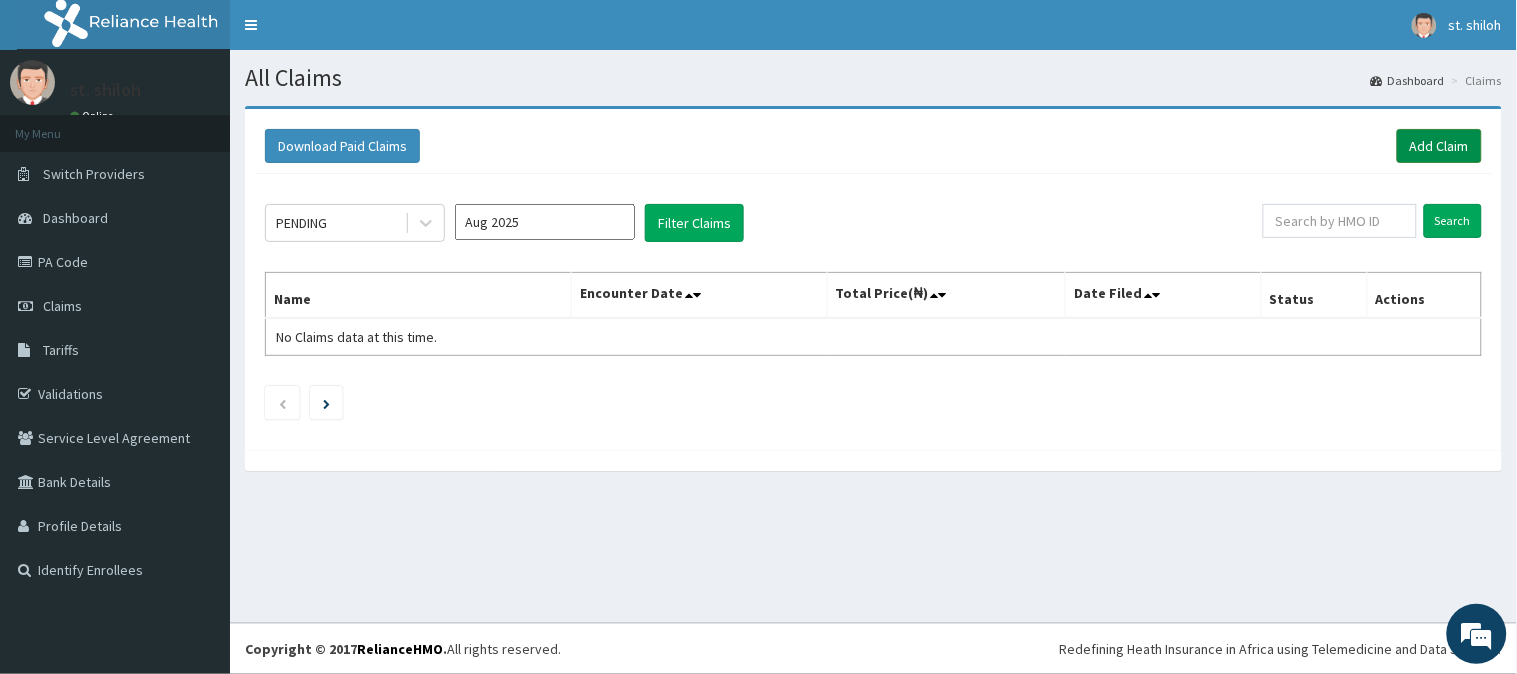 click on "Add Claim" at bounding box center [1439, 146] 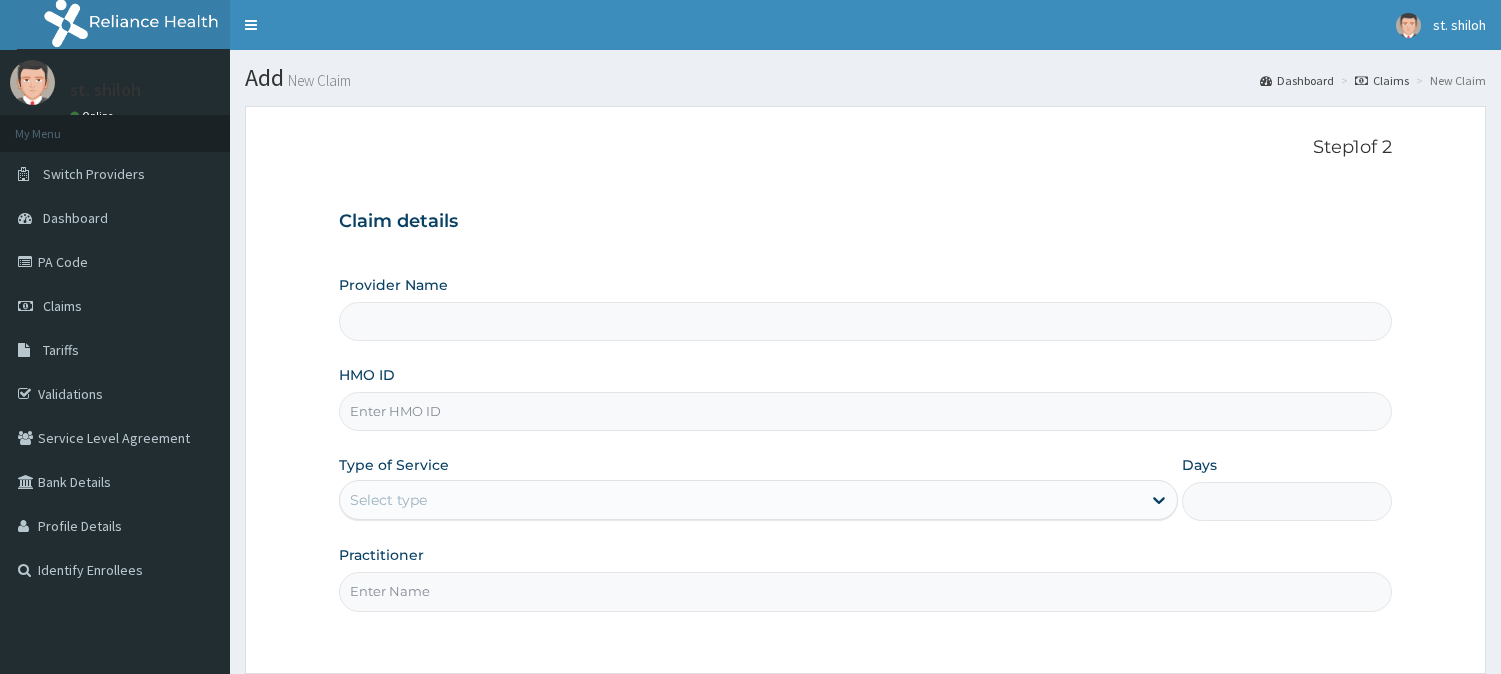 click on "HMO ID" at bounding box center [865, 411] 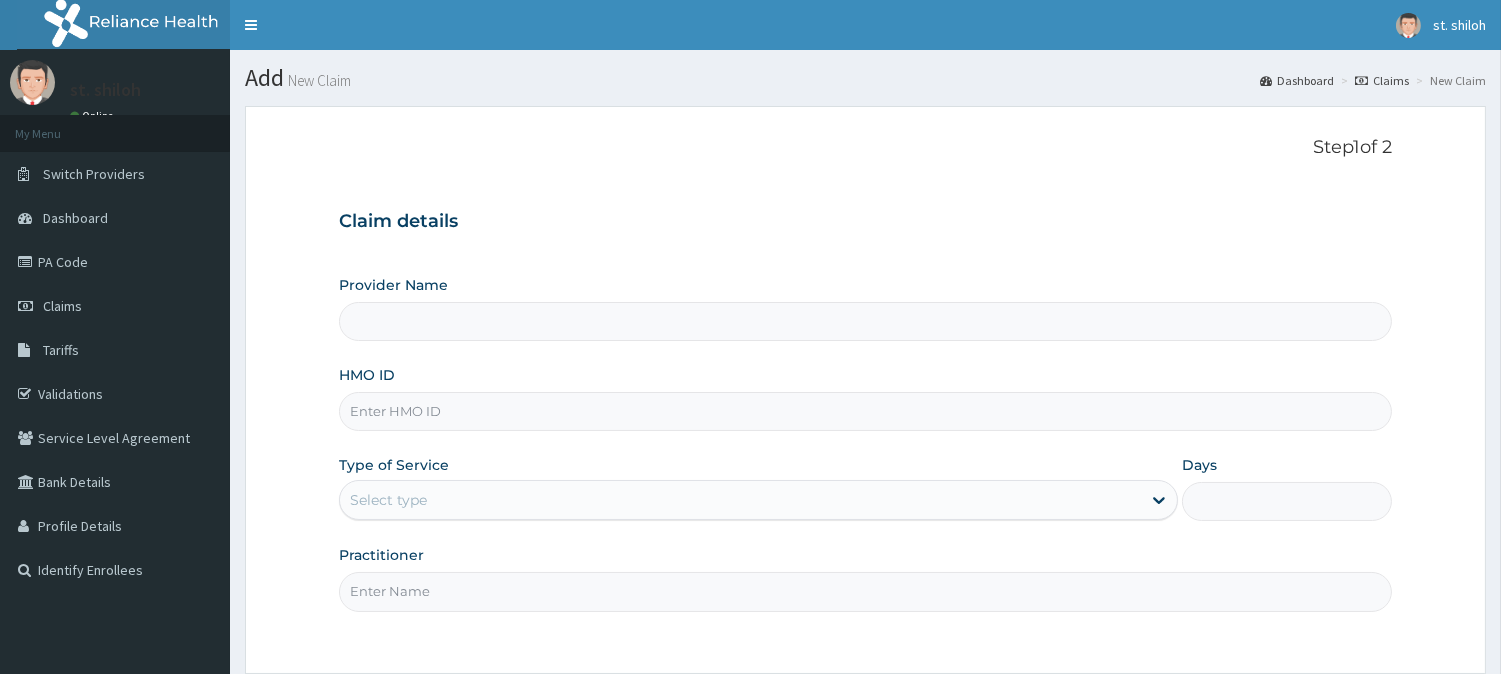 scroll, scrollTop: 0, scrollLeft: 0, axis: both 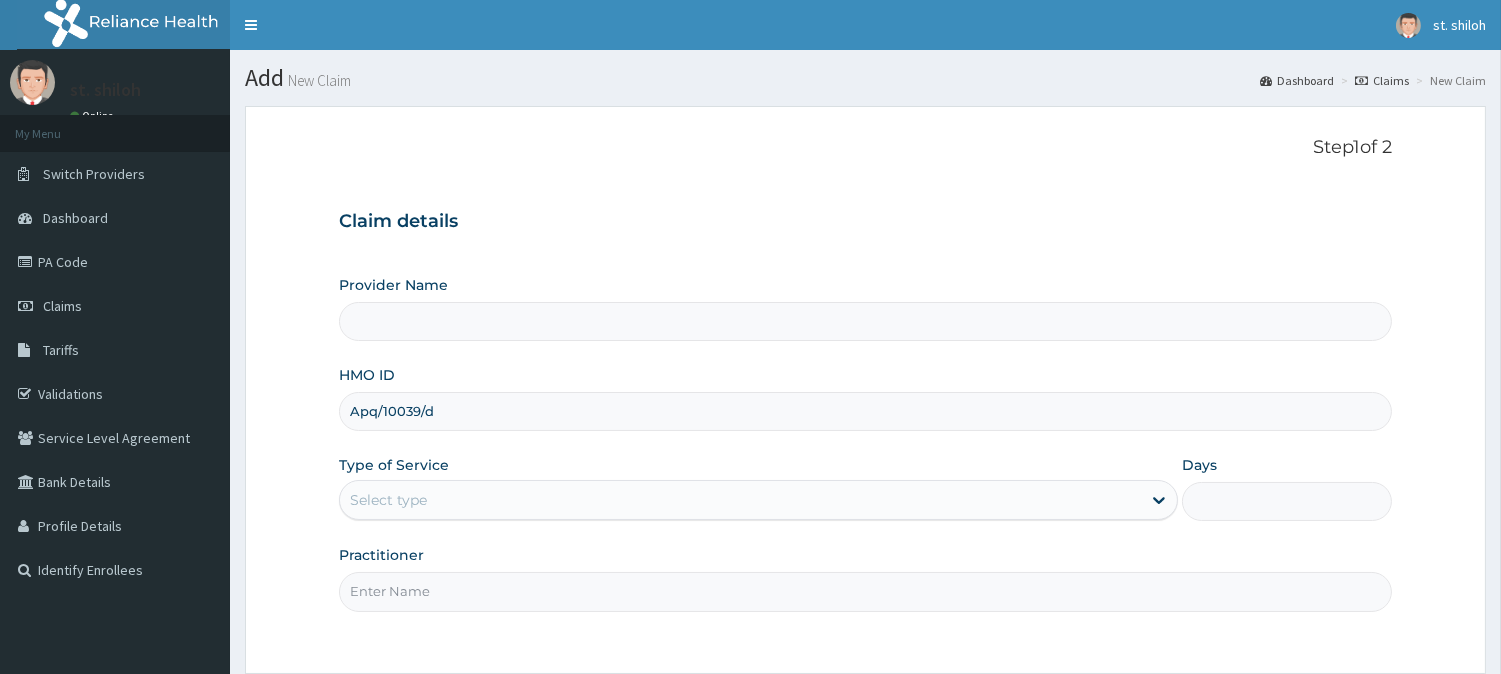 type on "St. Shiloh Medical Centre" 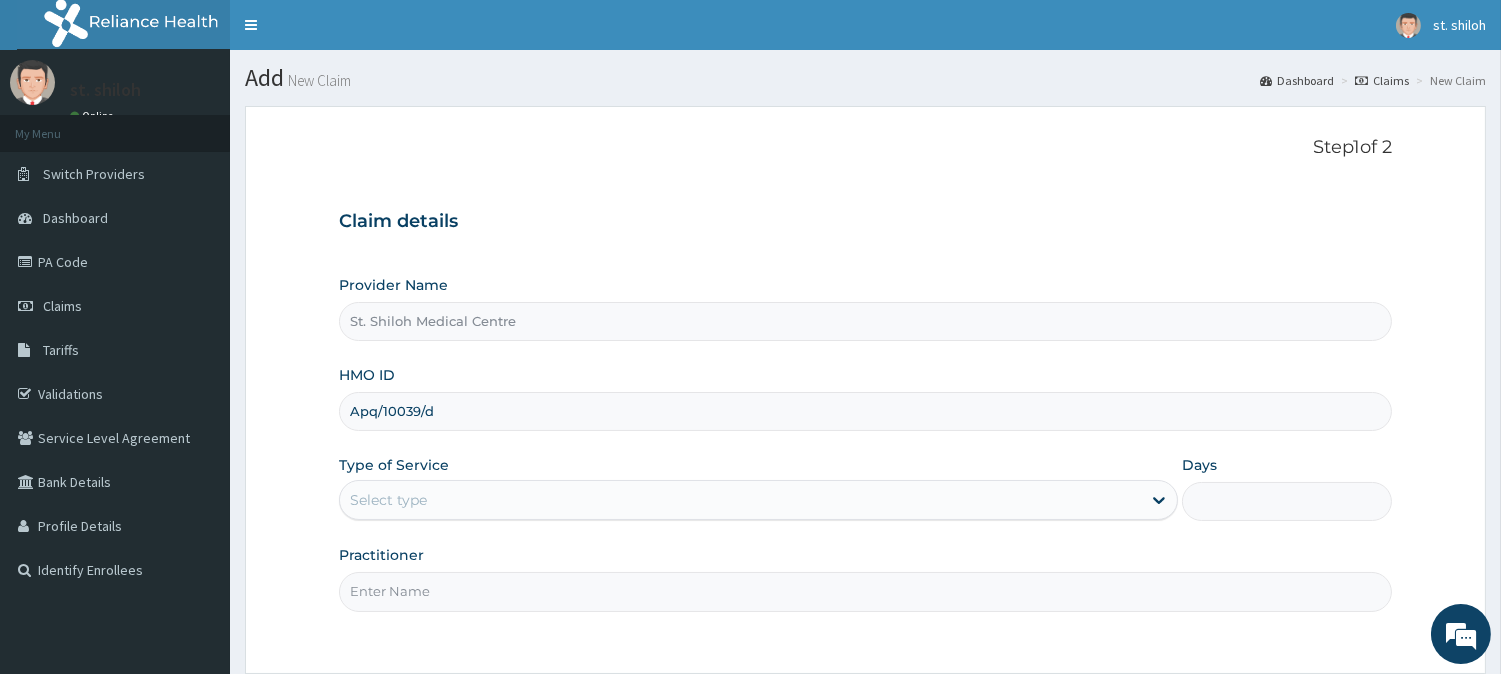 type on "Apq/10039/d" 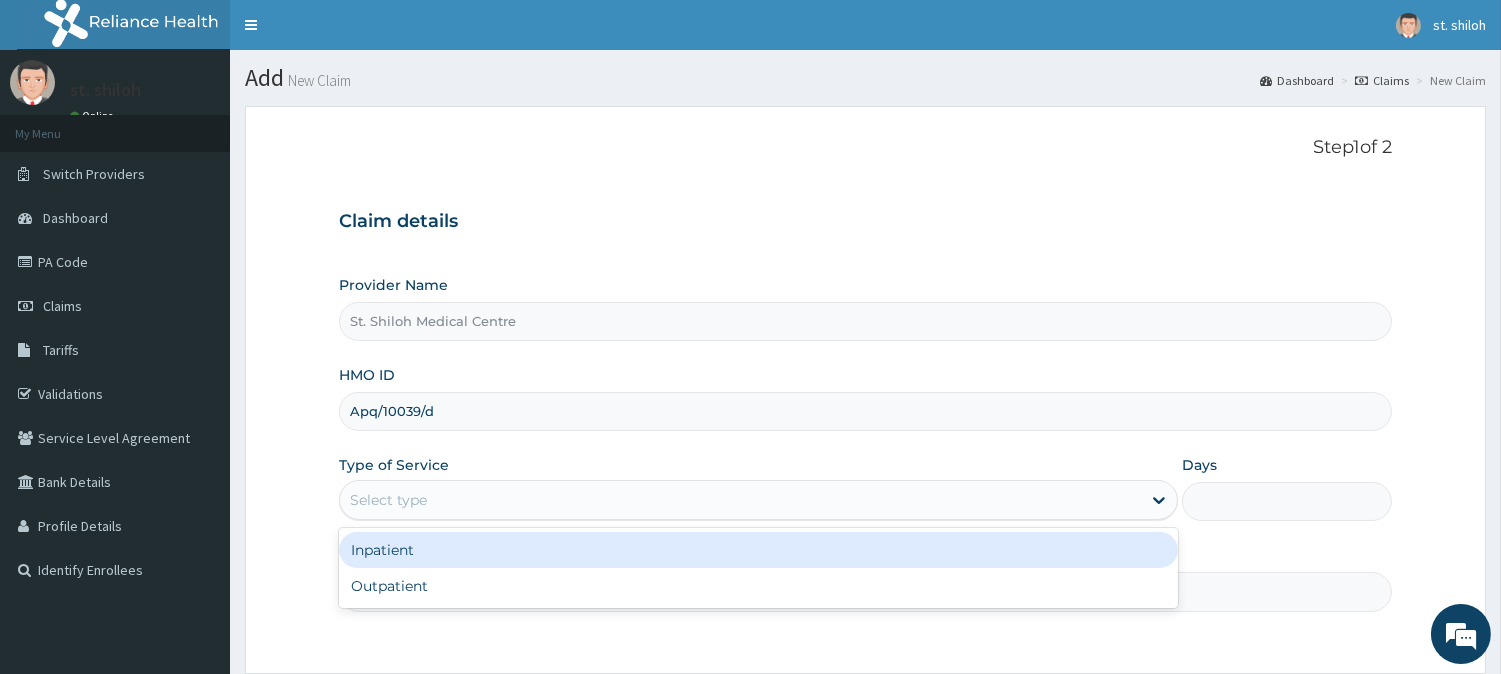 click on "Select type" at bounding box center [740, 500] 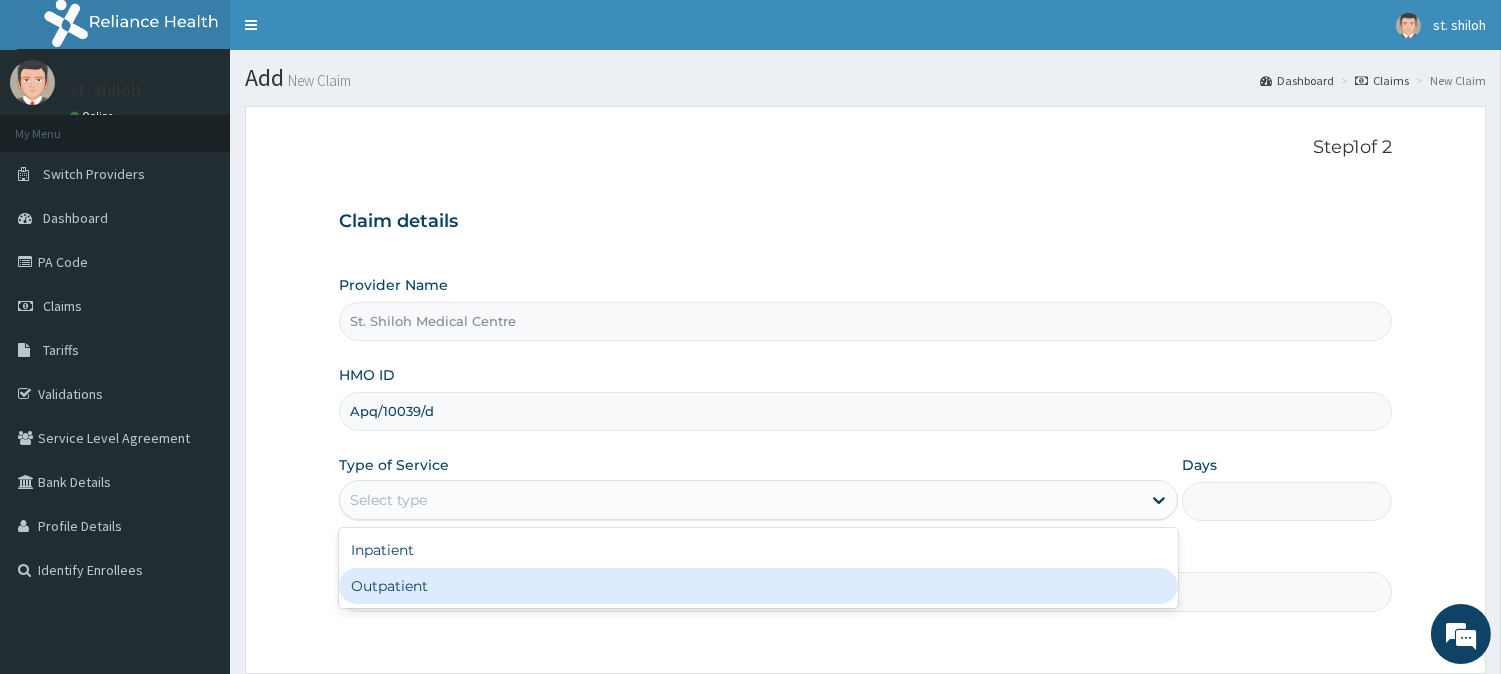 click on "Outpatient" at bounding box center [758, 586] 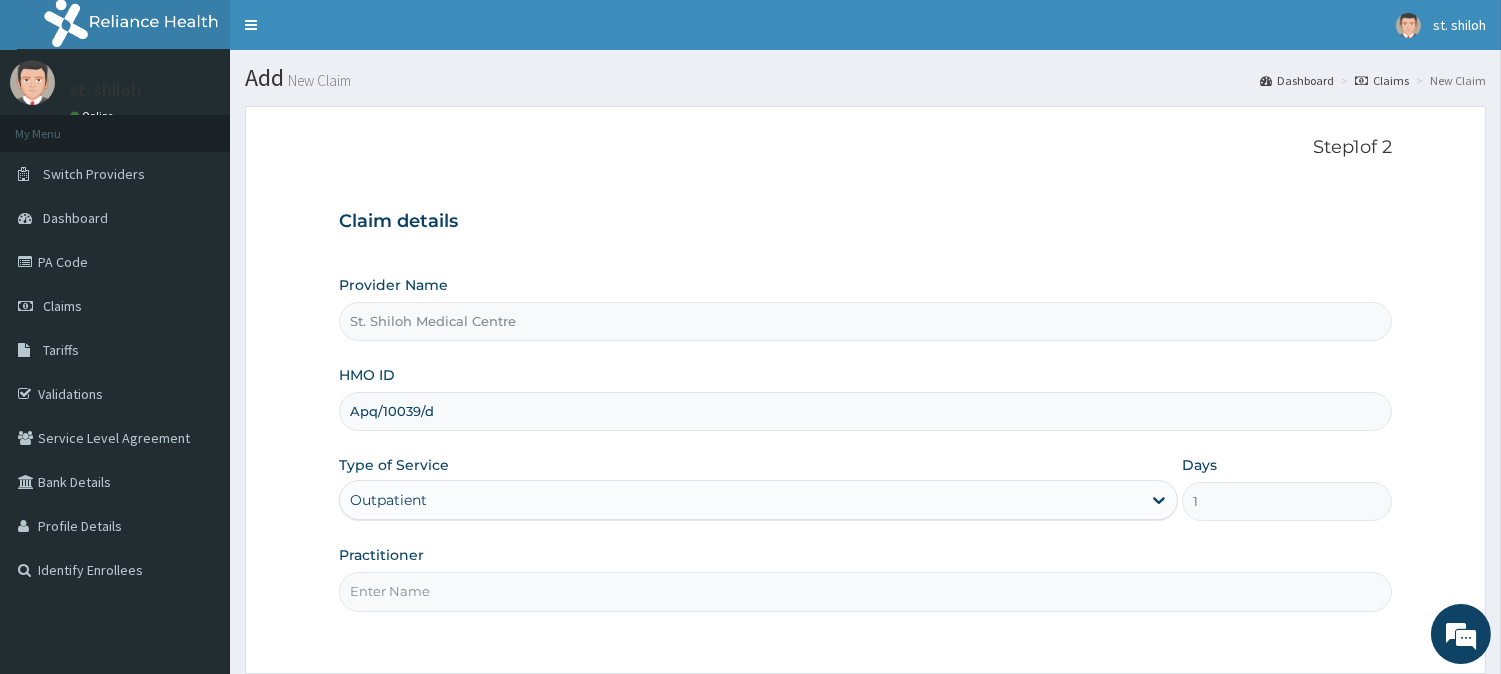 click on "Practitioner" at bounding box center [865, 591] 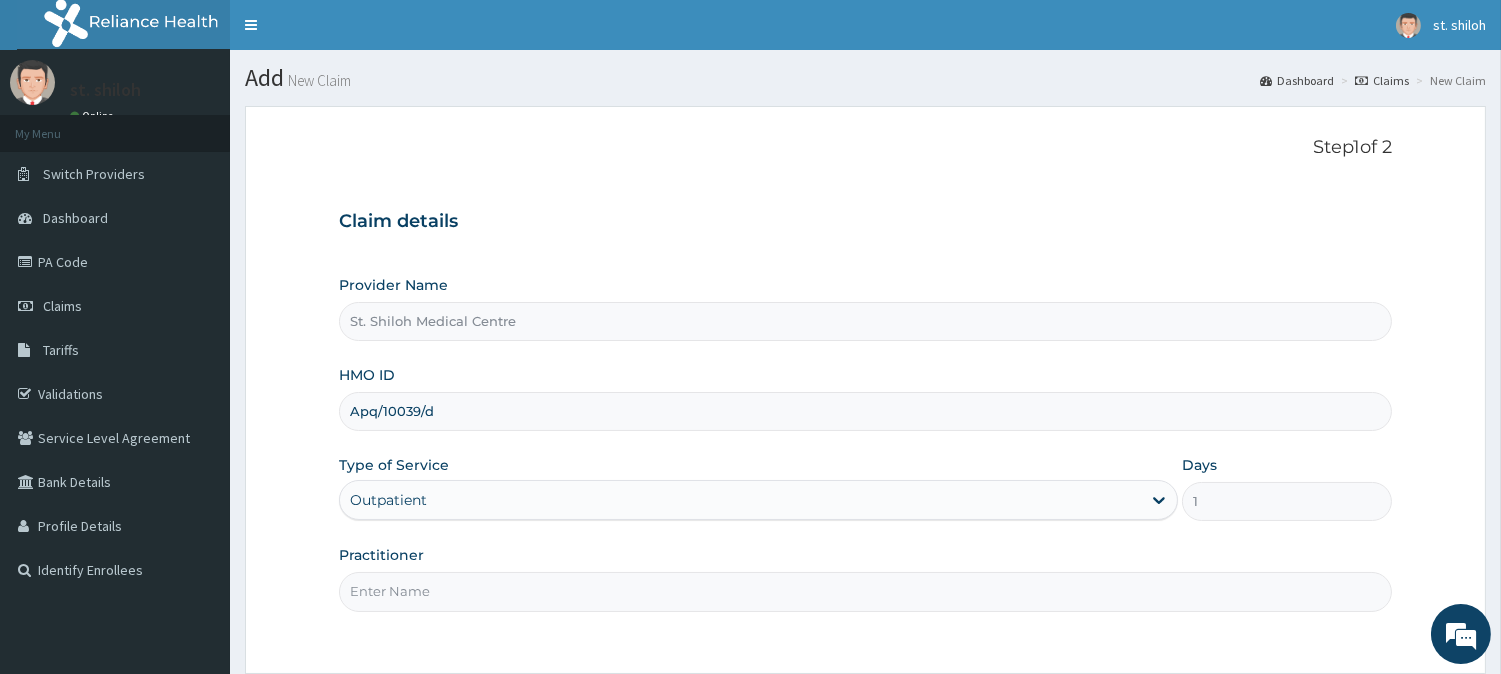 type on "DR [LAST]" 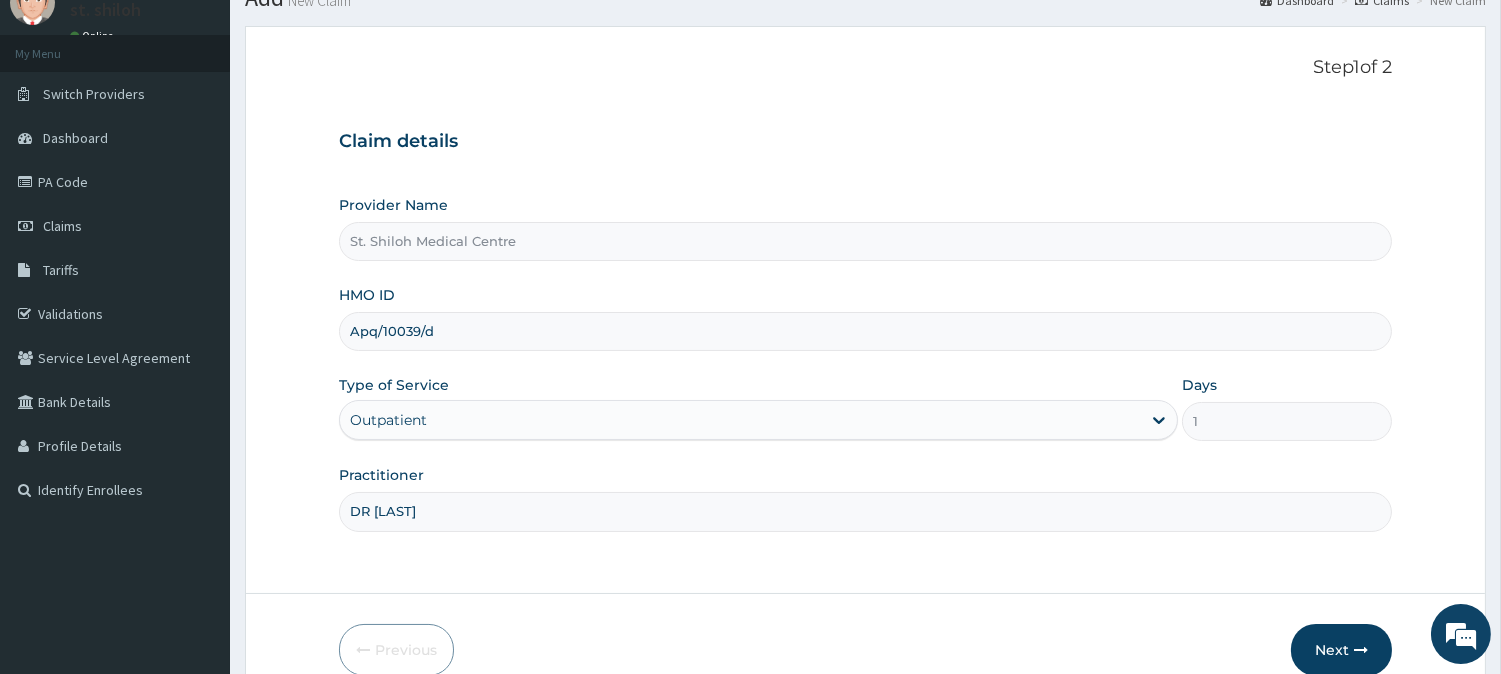 scroll, scrollTop: 107, scrollLeft: 0, axis: vertical 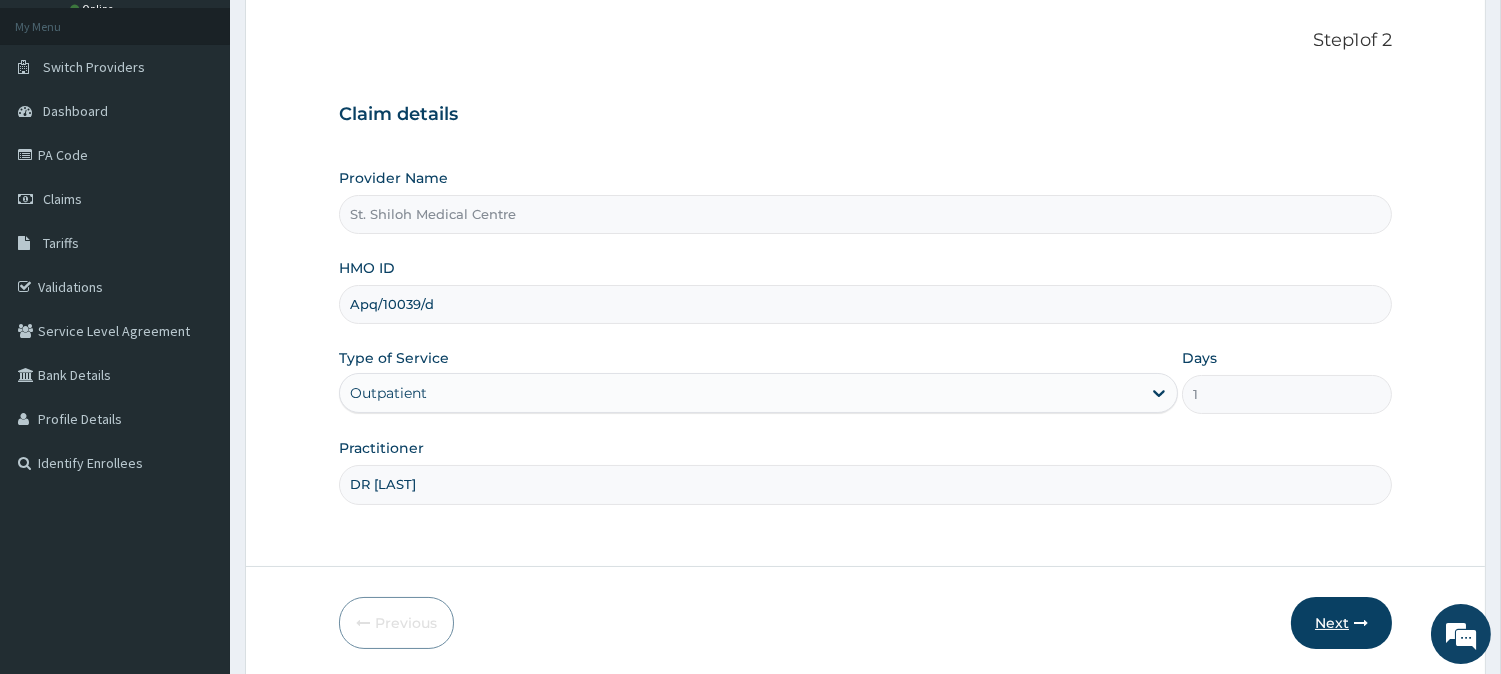click on "Next" at bounding box center [1341, 623] 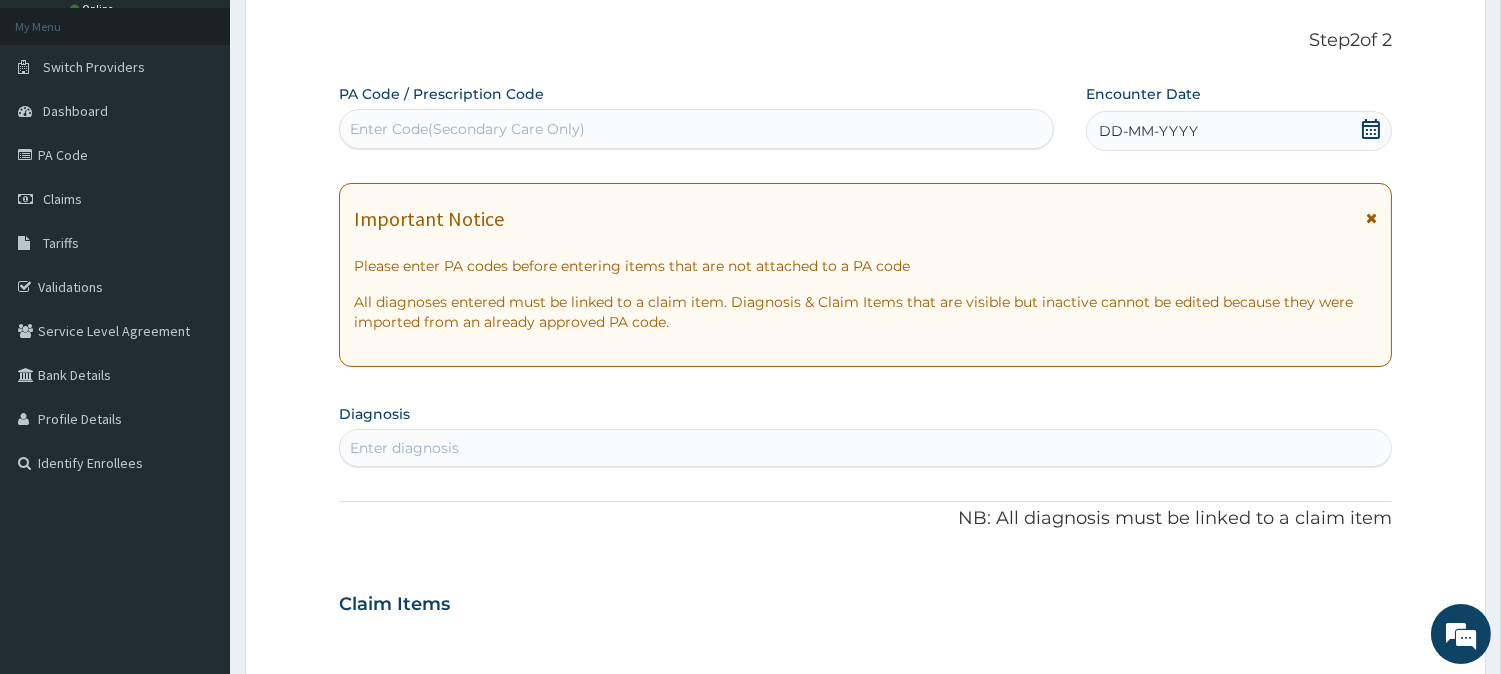 scroll, scrollTop: 0, scrollLeft: 0, axis: both 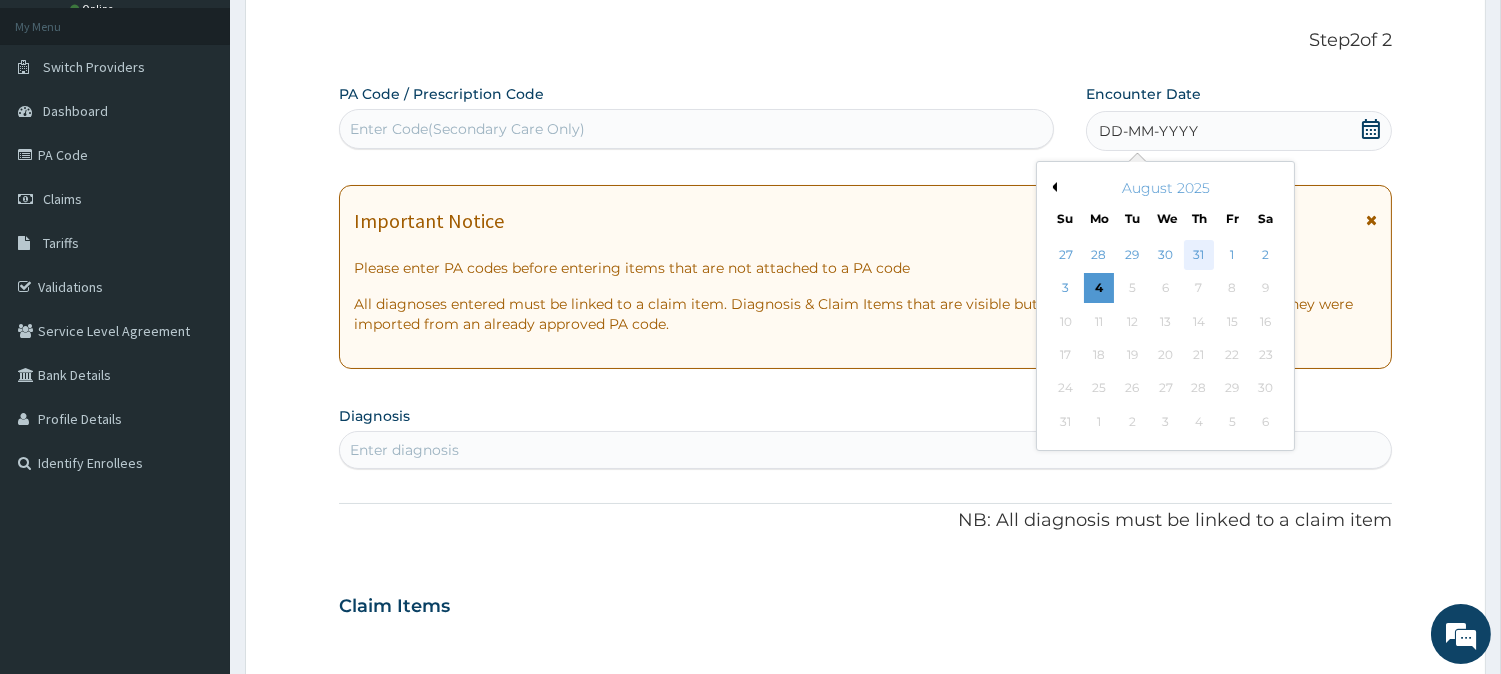 click on "31" at bounding box center (1199, 255) 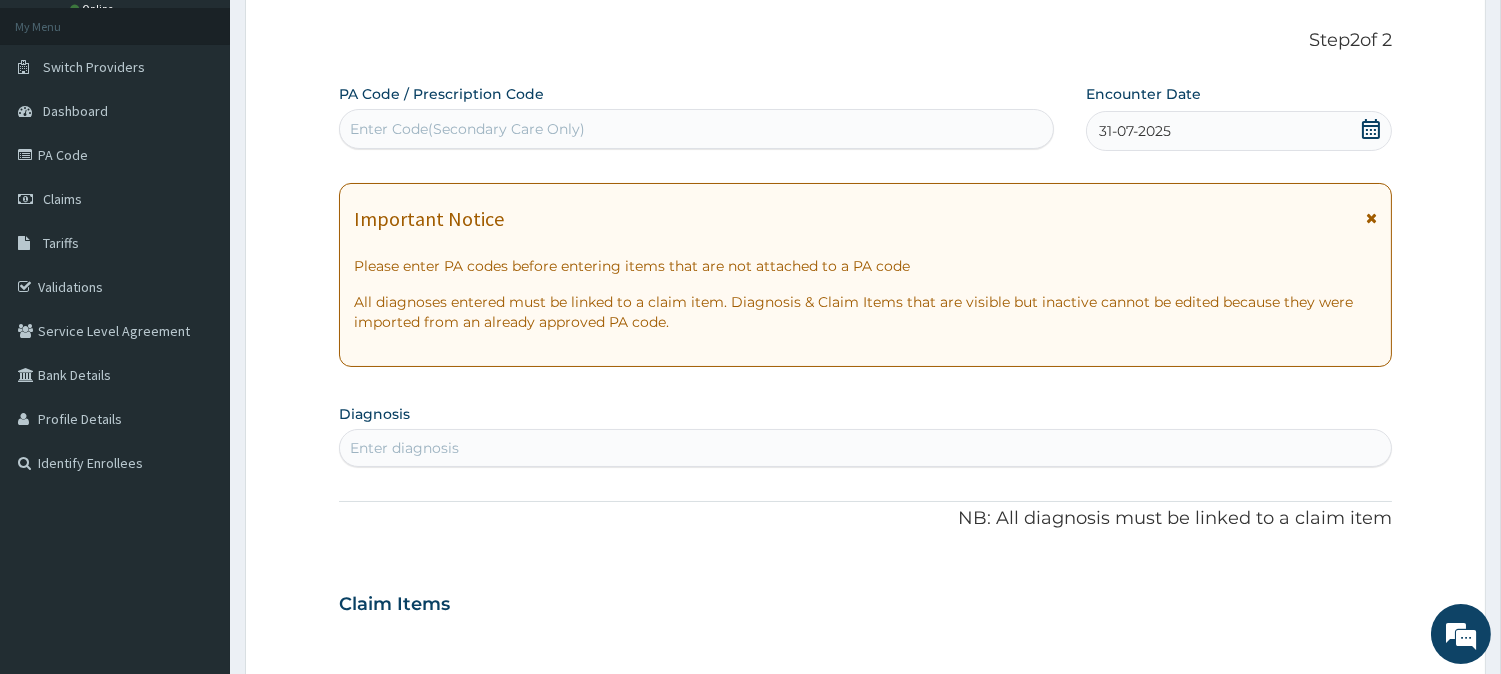 drag, startPoint x: 1498, startPoint y: 236, endPoint x: 1516, endPoint y: 234, distance: 18.110771 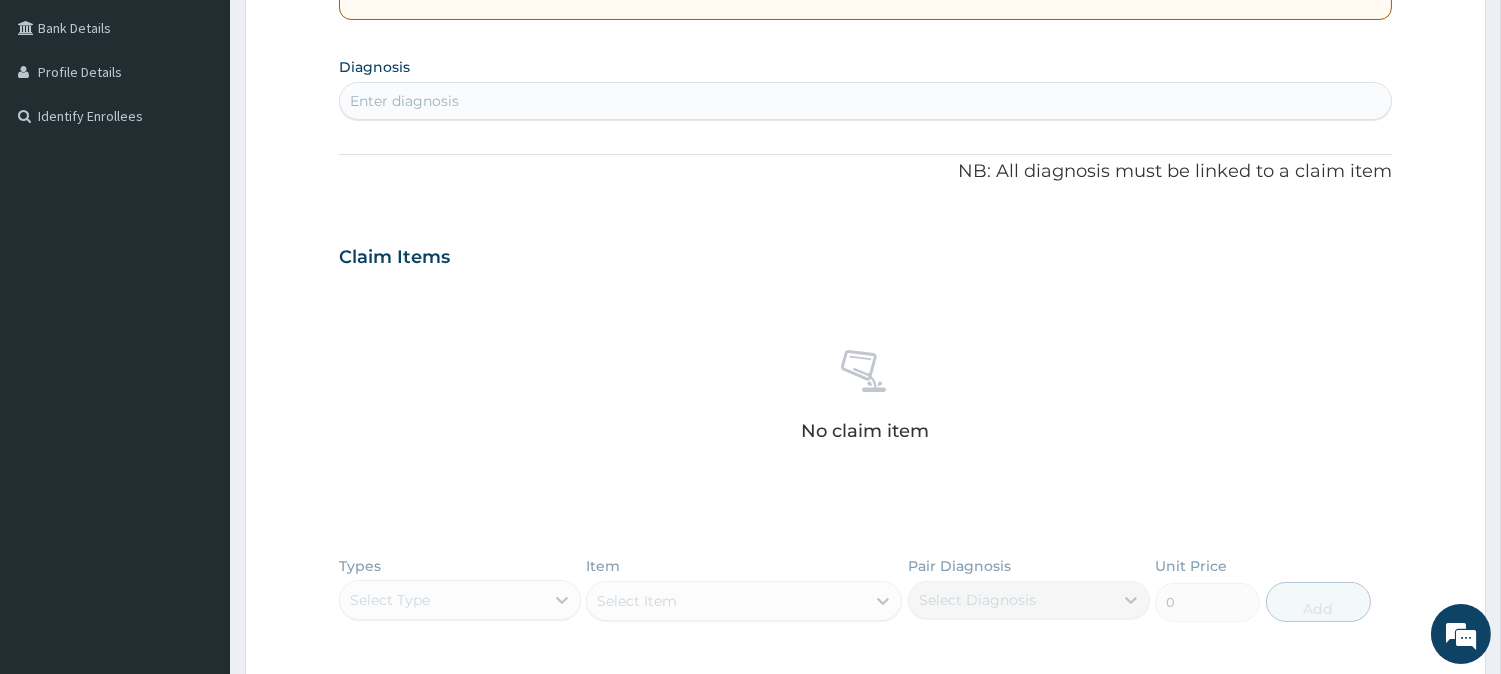 scroll, scrollTop: 464, scrollLeft: 0, axis: vertical 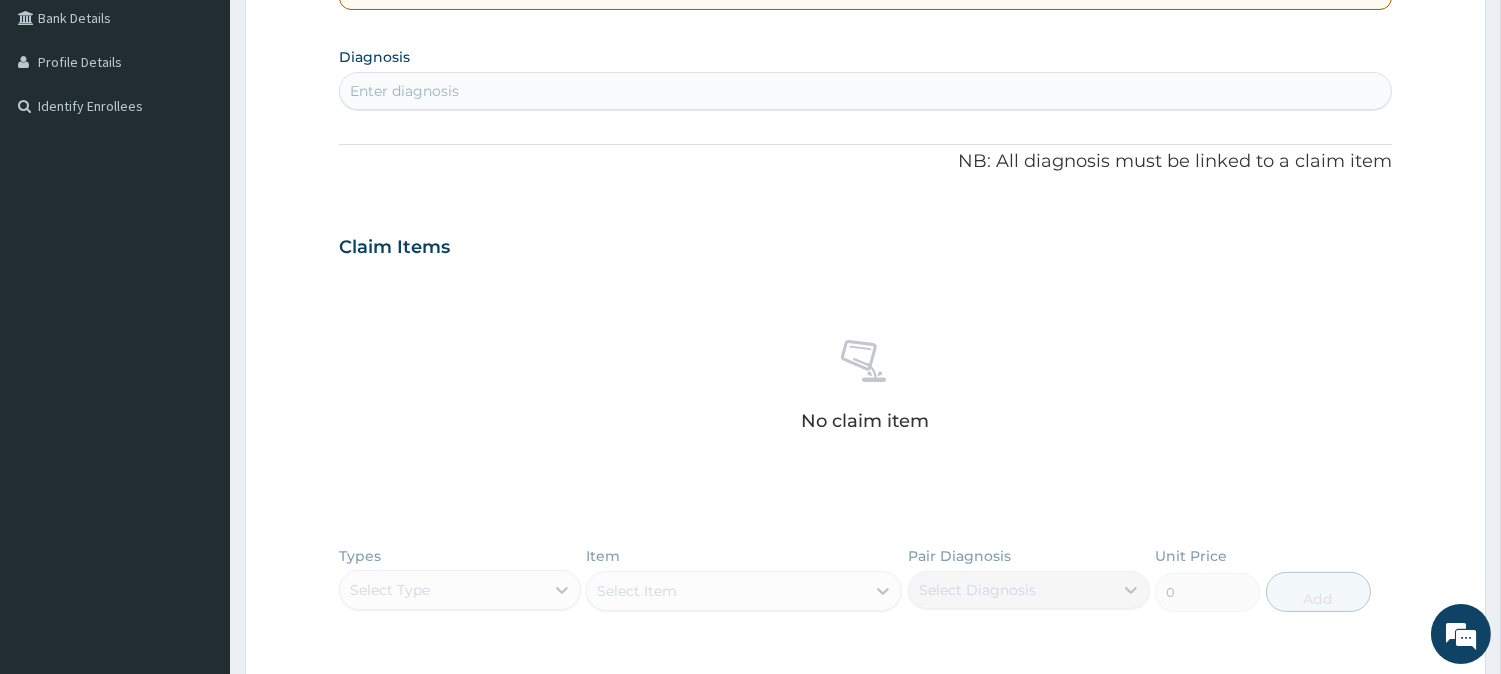 click on "Enter diagnosis" at bounding box center (404, 91) 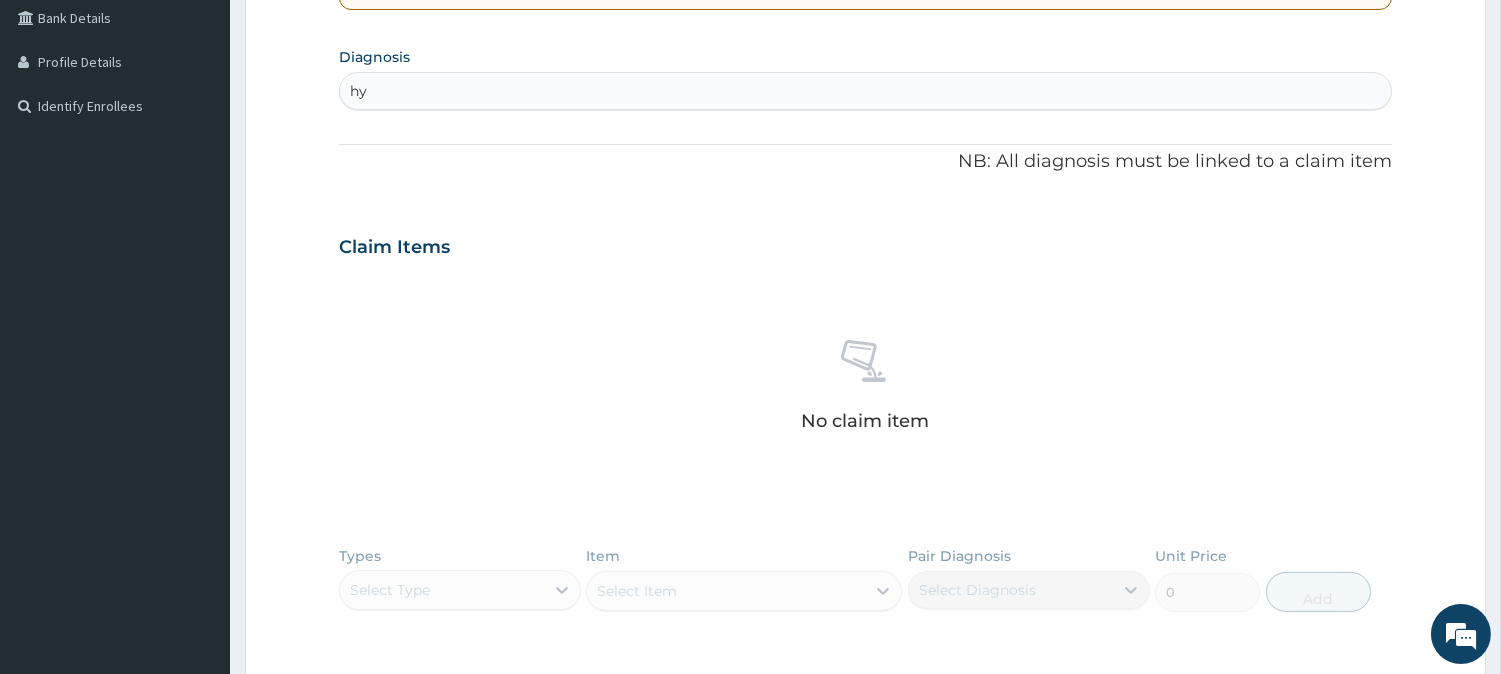 type on "h" 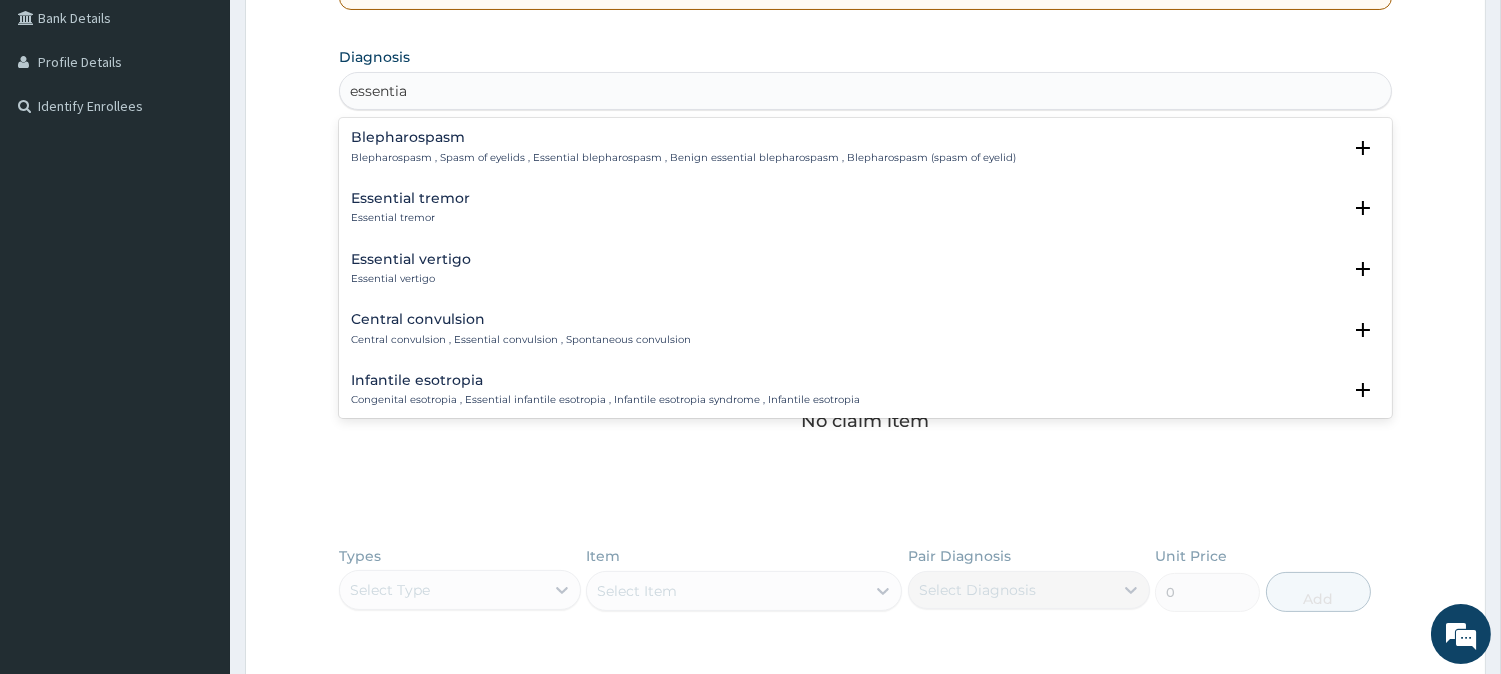 click on "essentia" at bounding box center [380, 91] 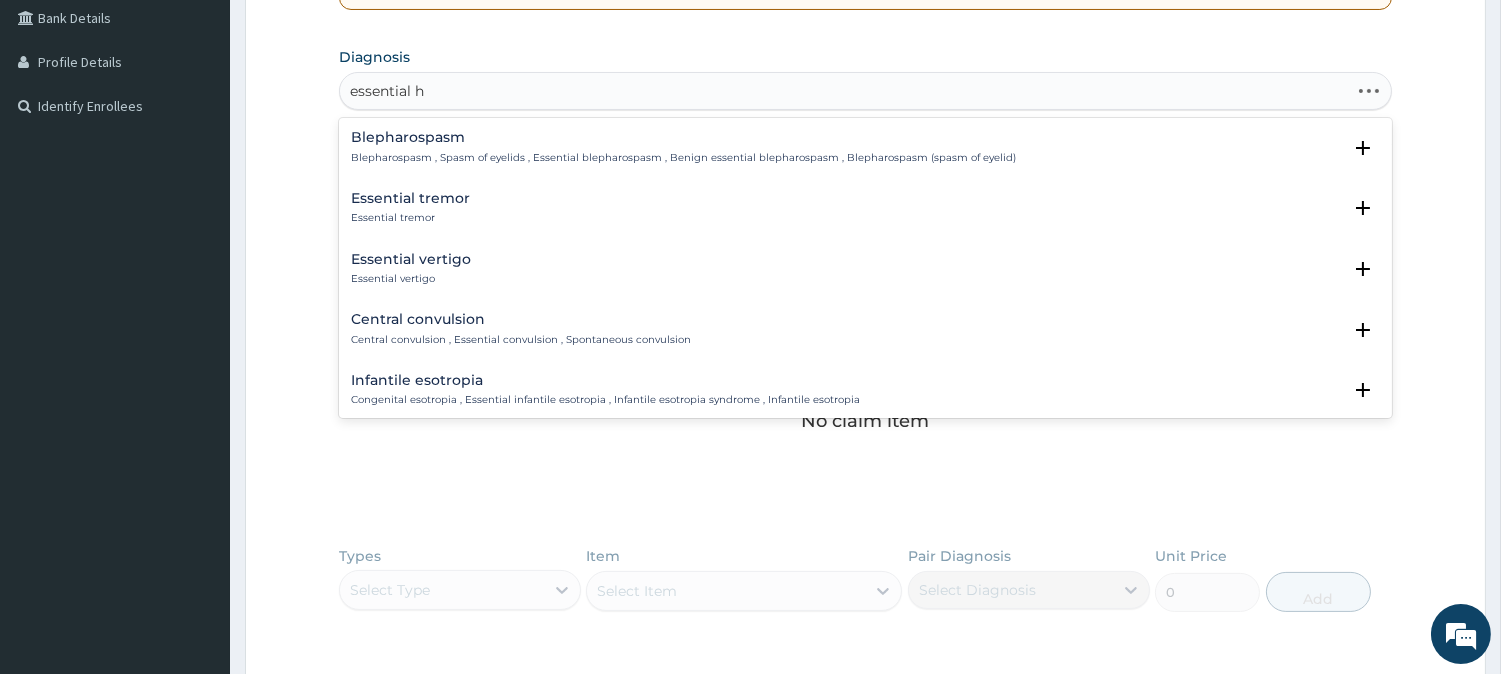 type on "essential hy" 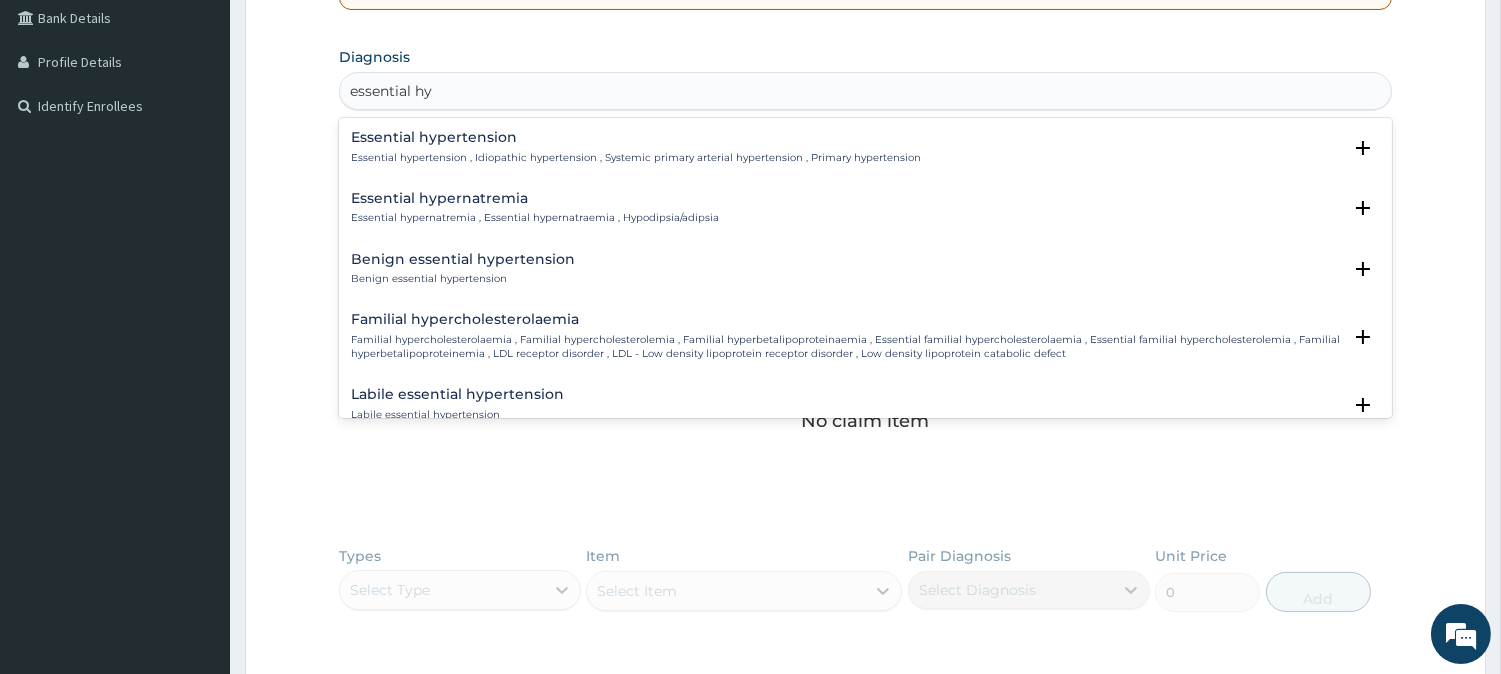 click on "Essential hypertension" at bounding box center (636, 137) 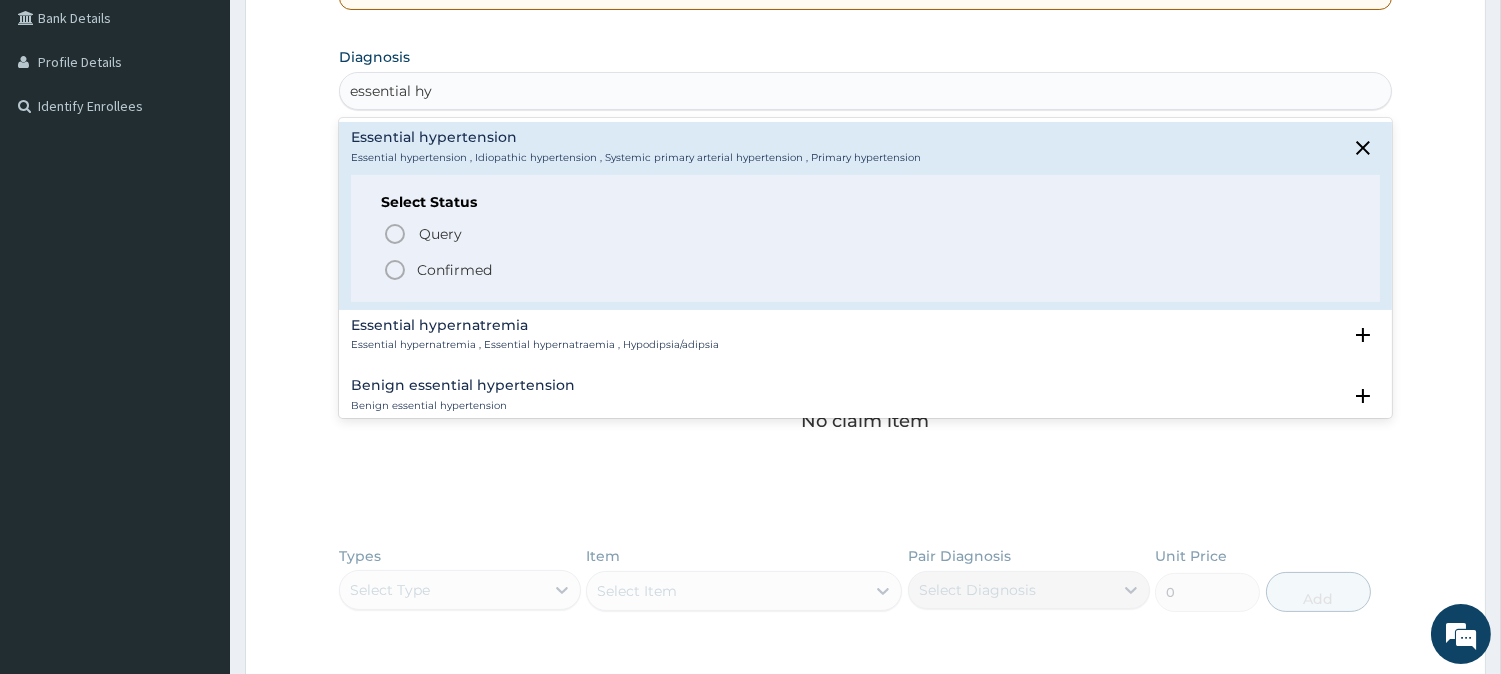click 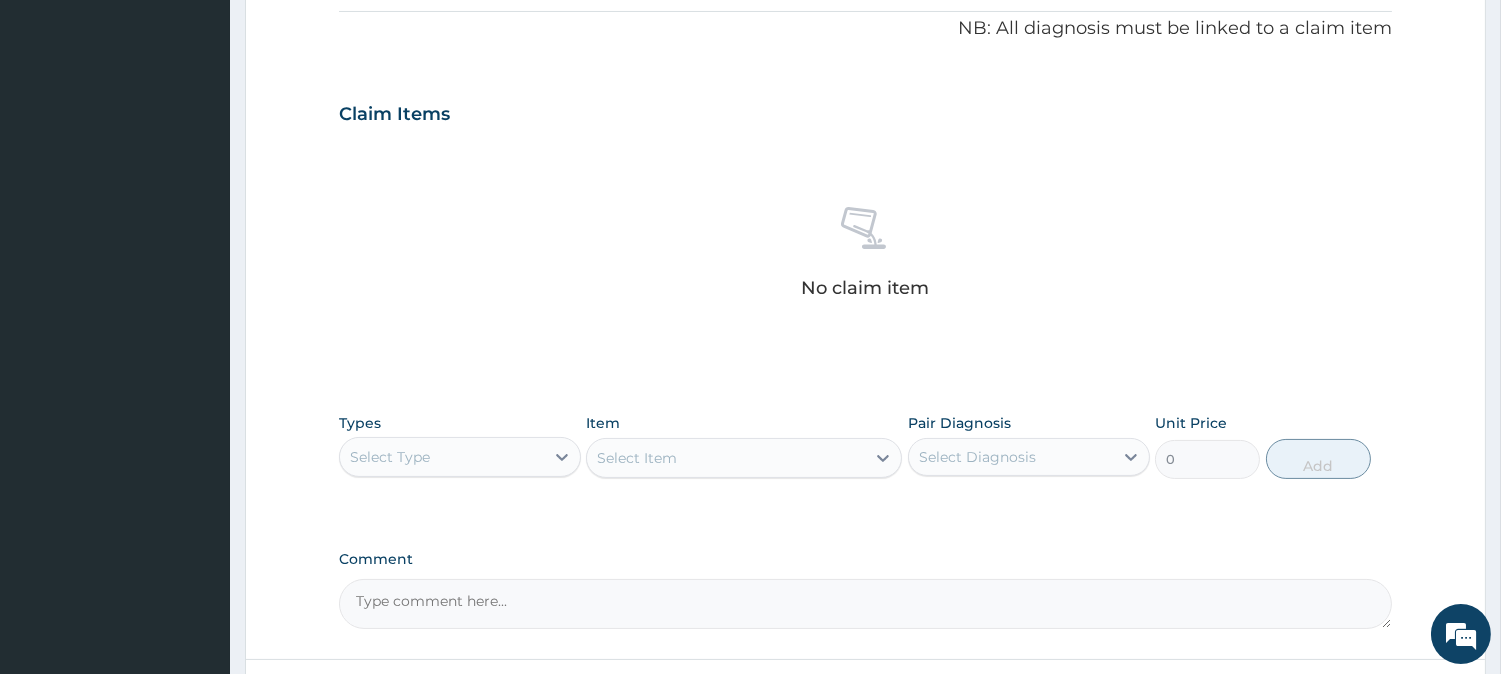 scroll, scrollTop: 767, scrollLeft: 0, axis: vertical 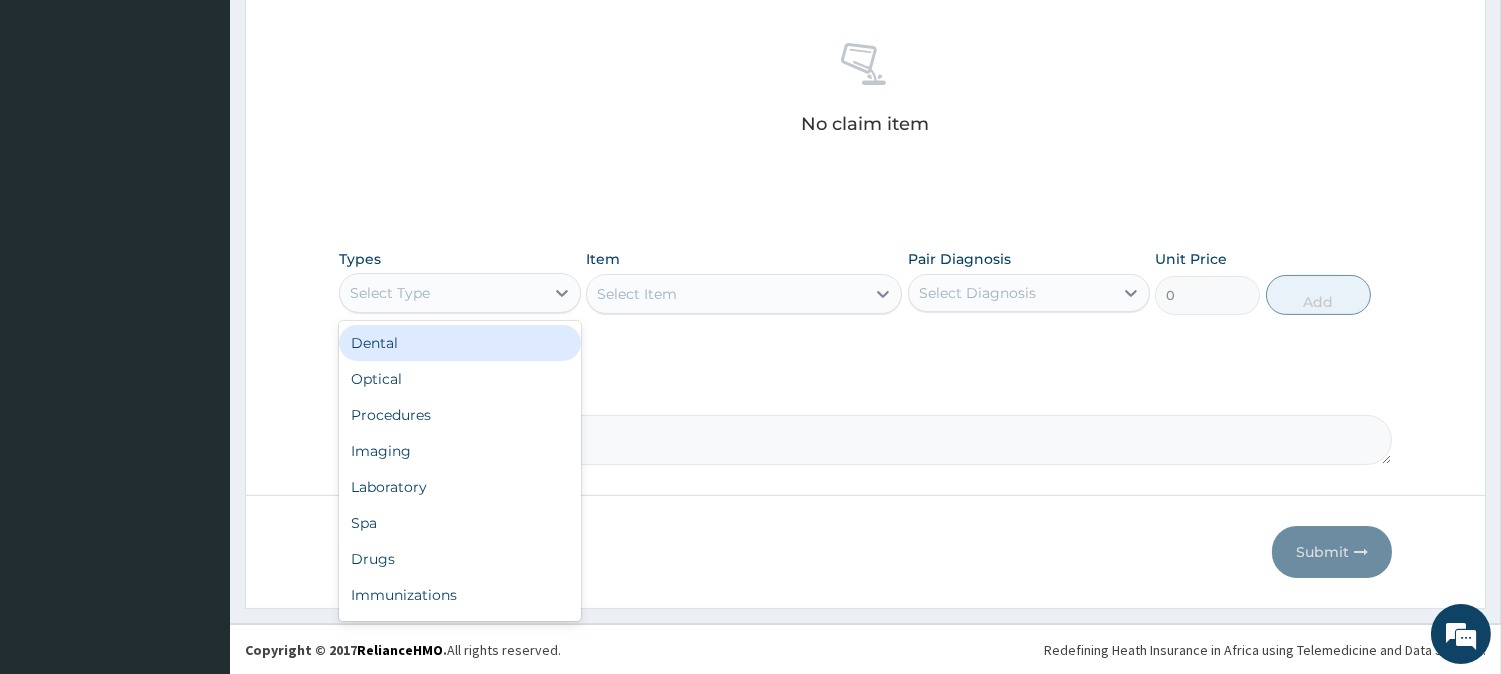click on "Select Type" at bounding box center [442, 293] 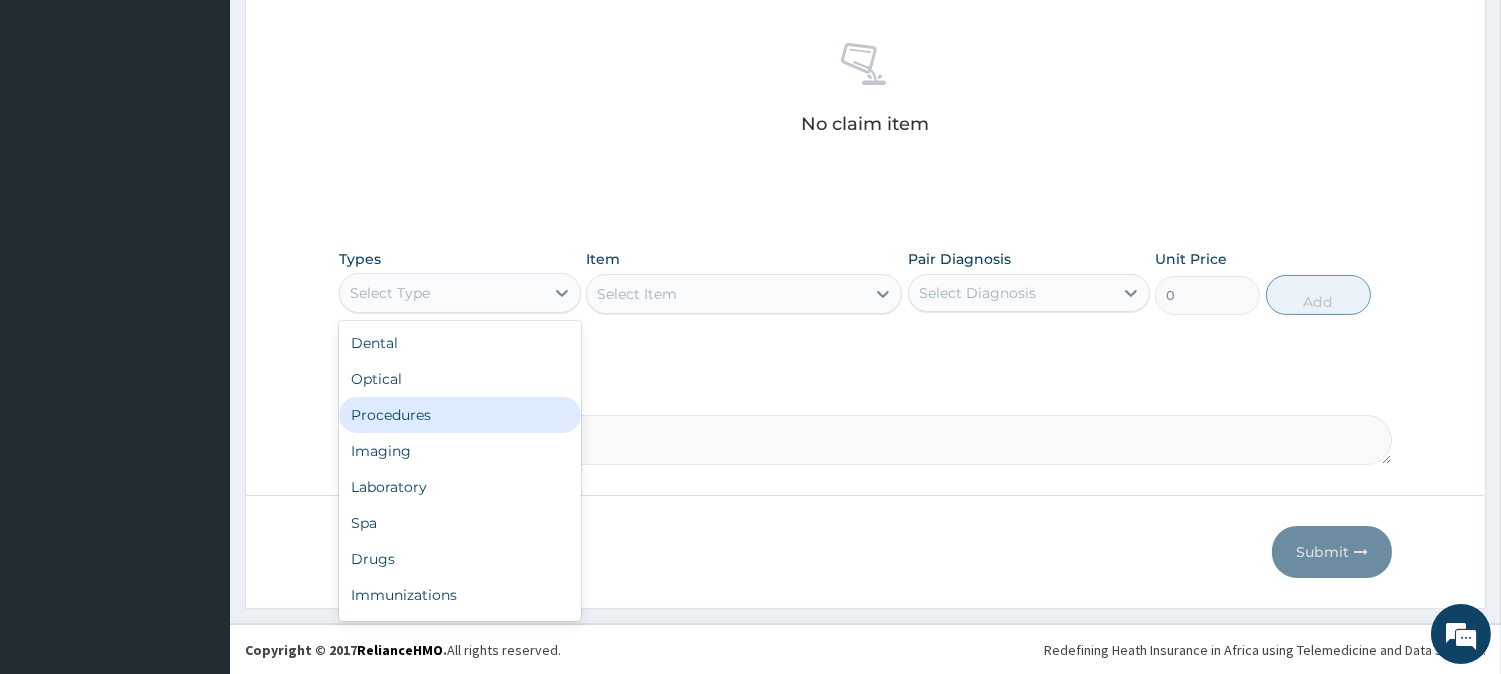 click on "Procedures" at bounding box center [460, 415] 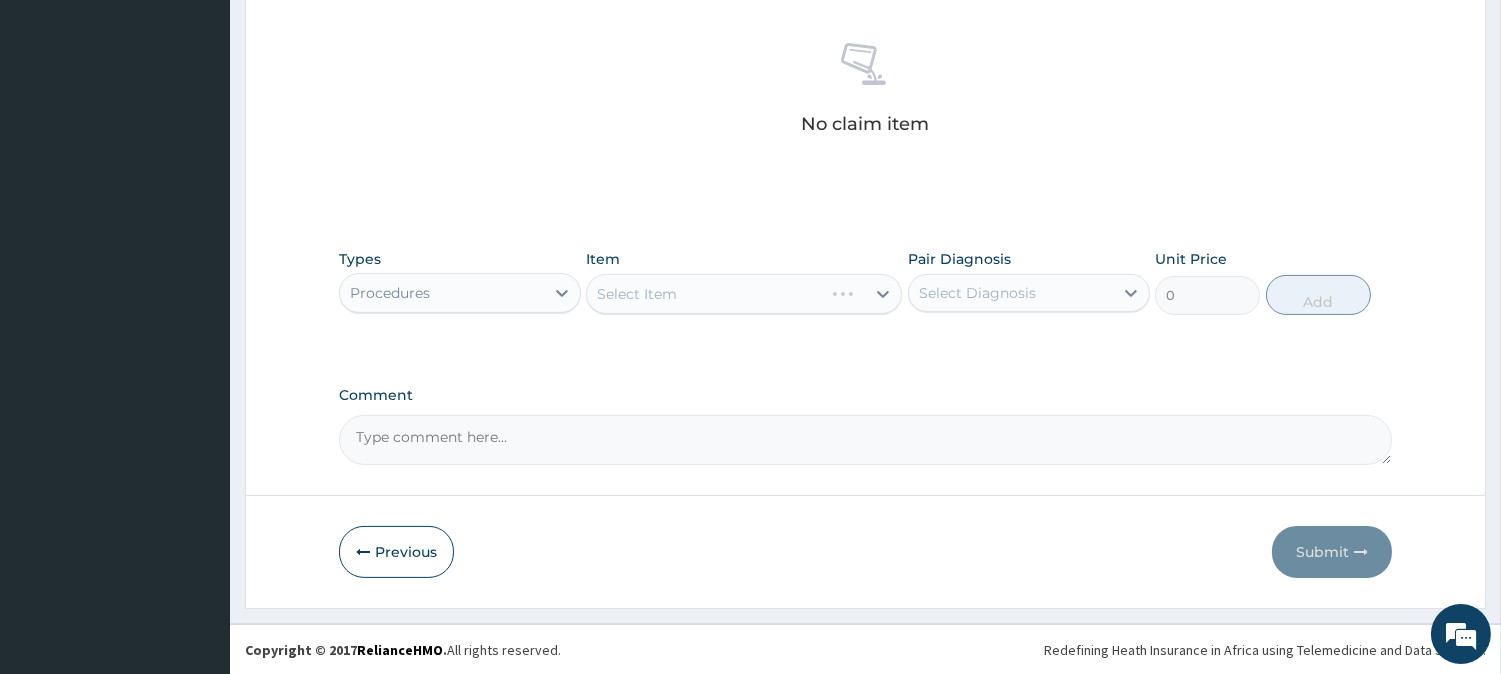 click on "Select Item" at bounding box center [744, 294] 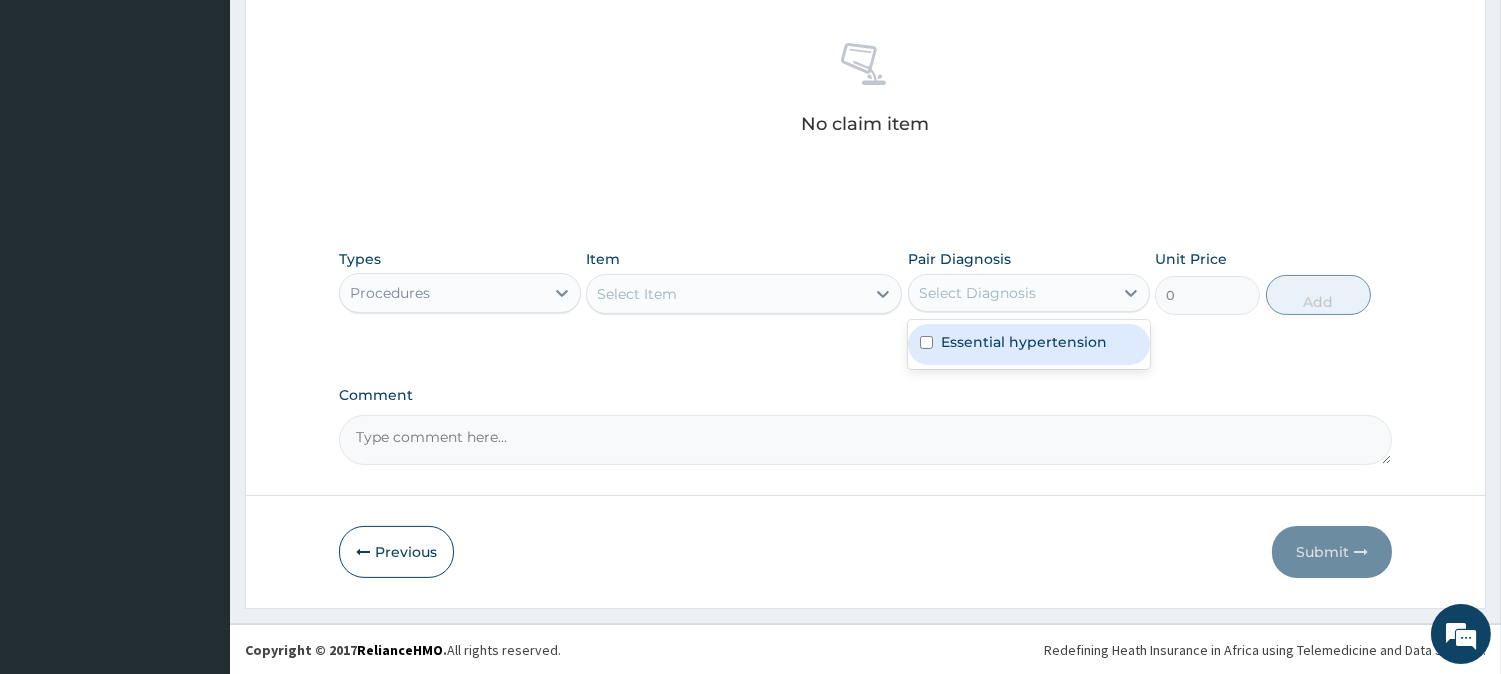 drag, startPoint x: 977, startPoint y: 294, endPoint x: 970, endPoint y: 333, distance: 39.623226 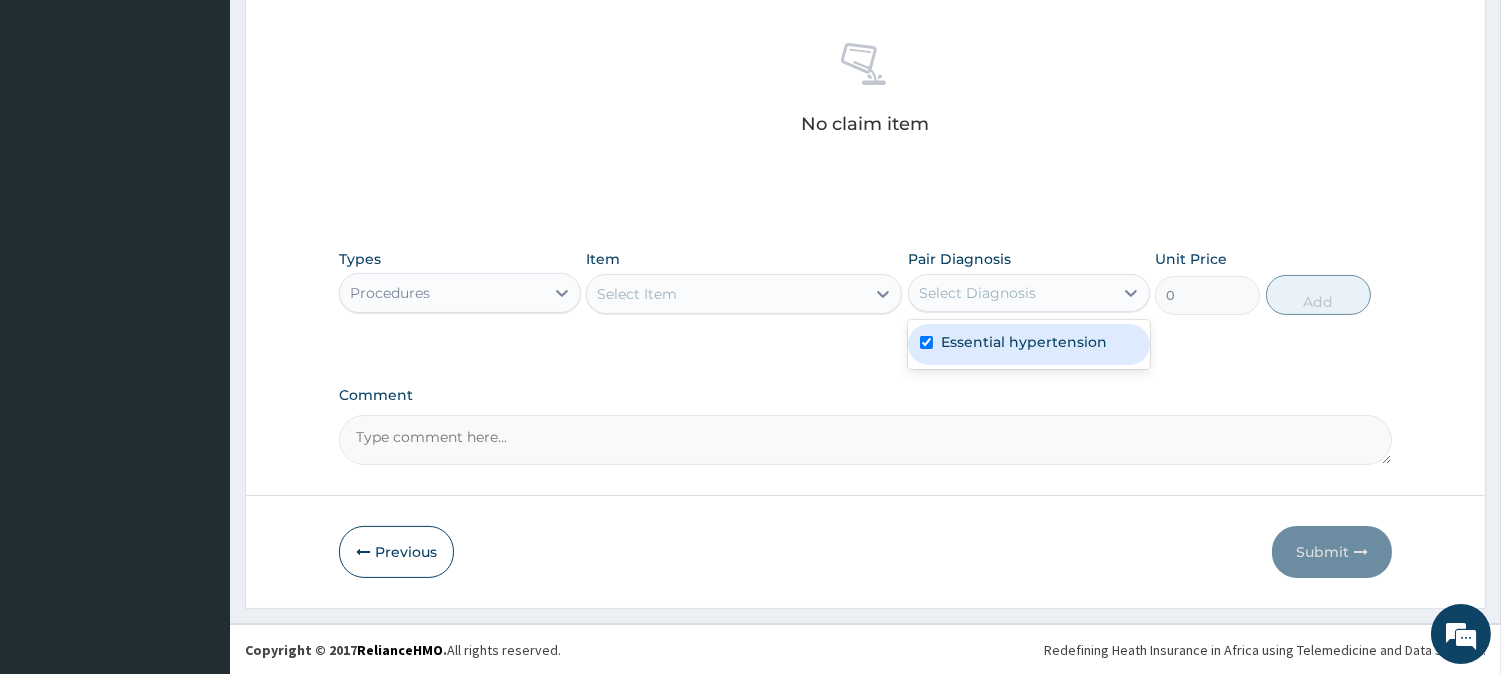 checkbox on "true" 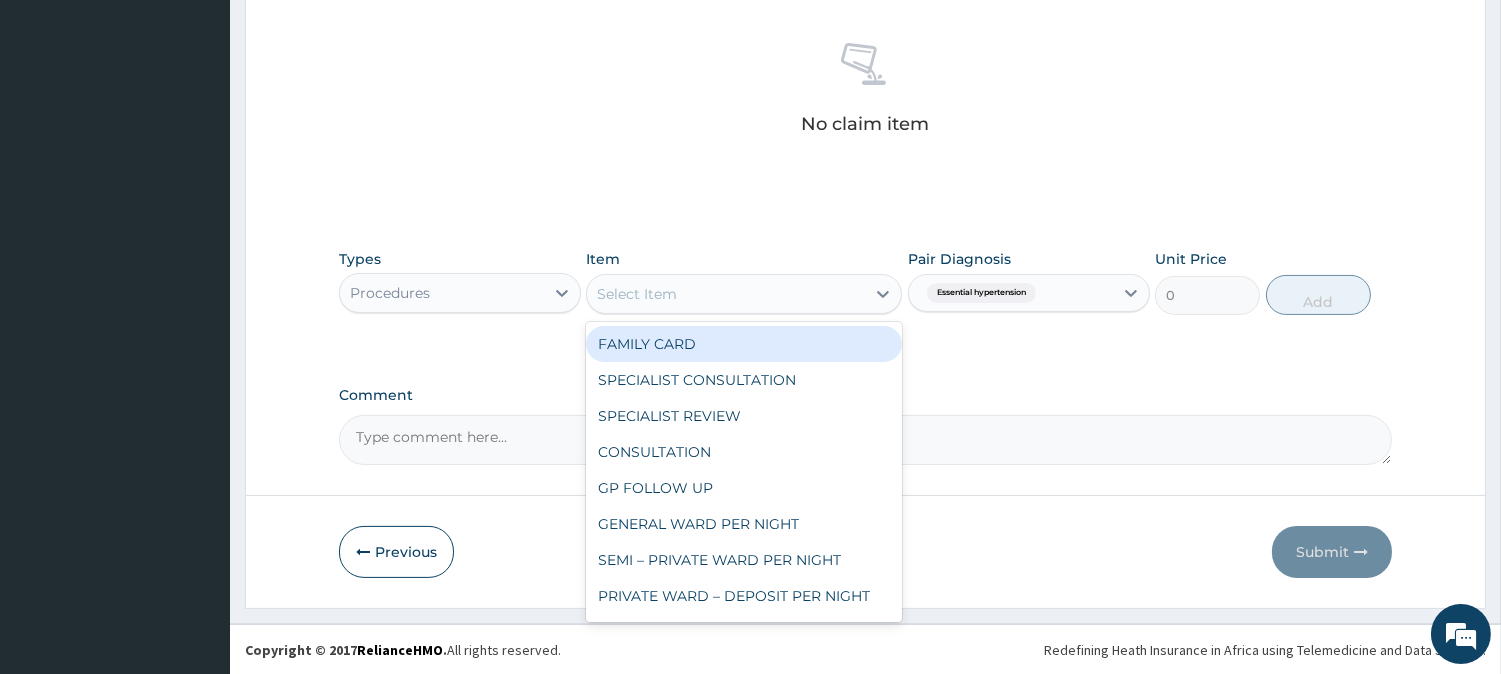 click on "Select Item" at bounding box center [726, 294] 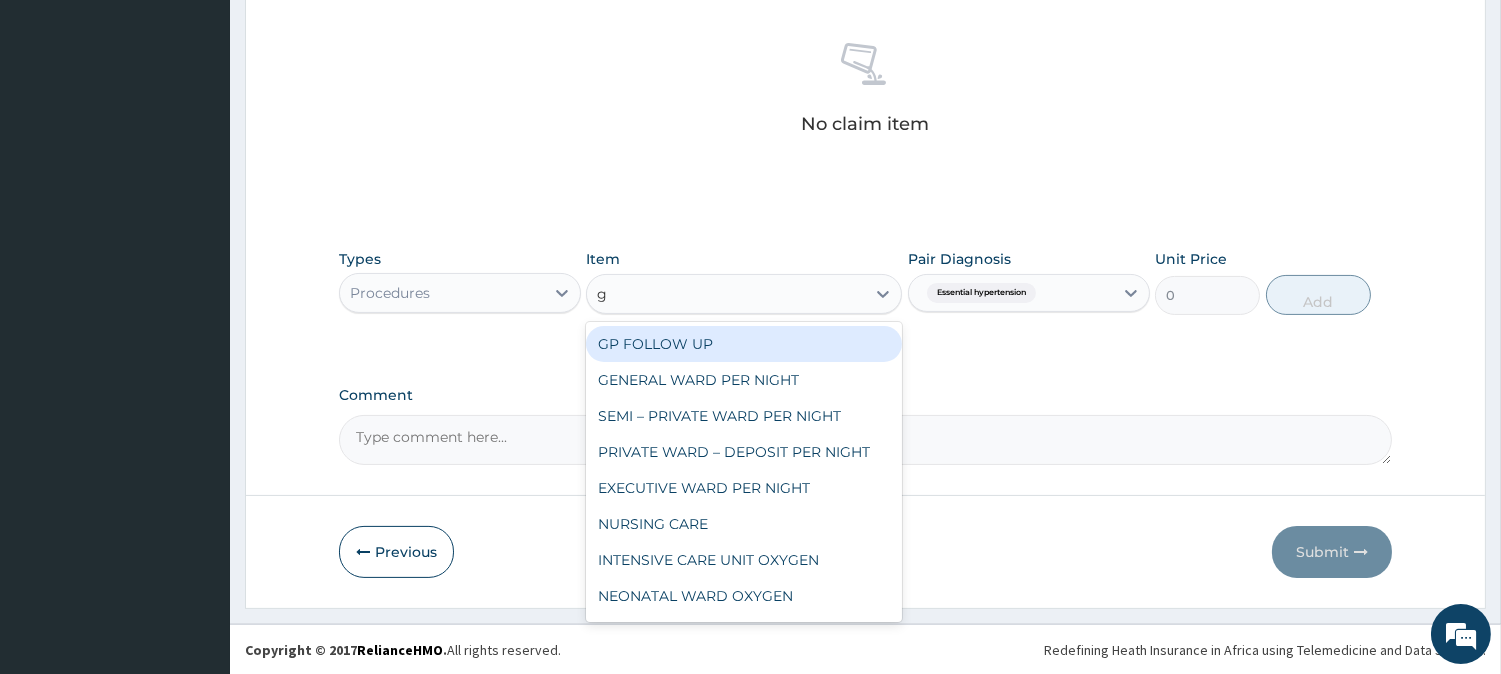 type on "gp" 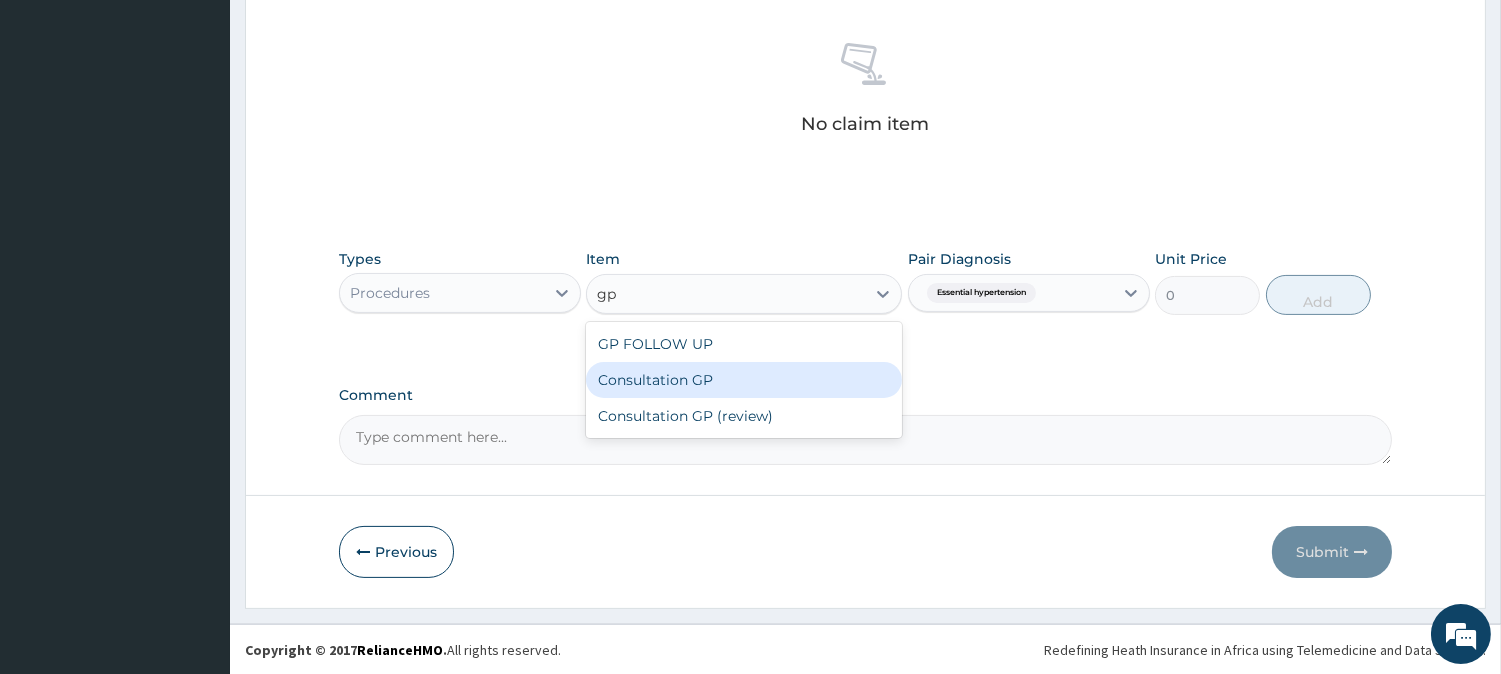 click on "Consultation GP" at bounding box center [744, 380] 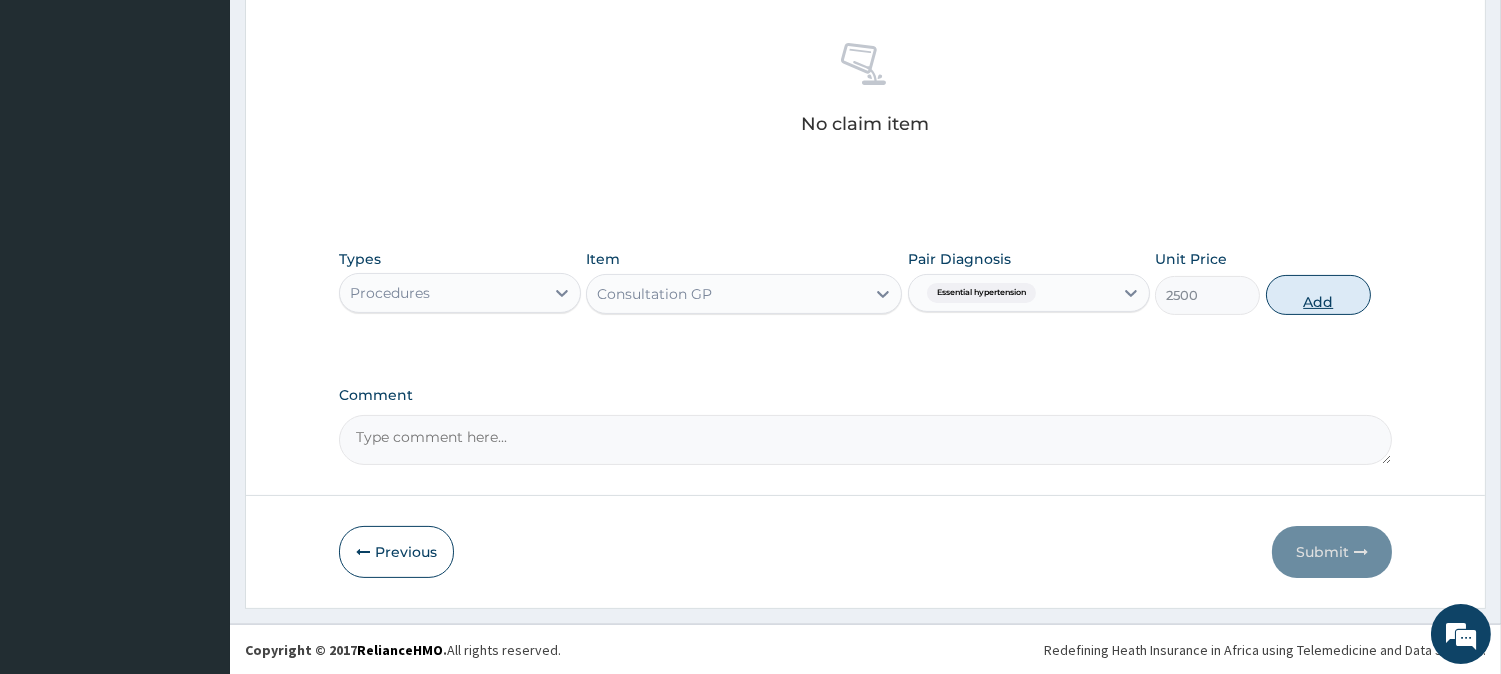 click on "Add" at bounding box center [1318, 295] 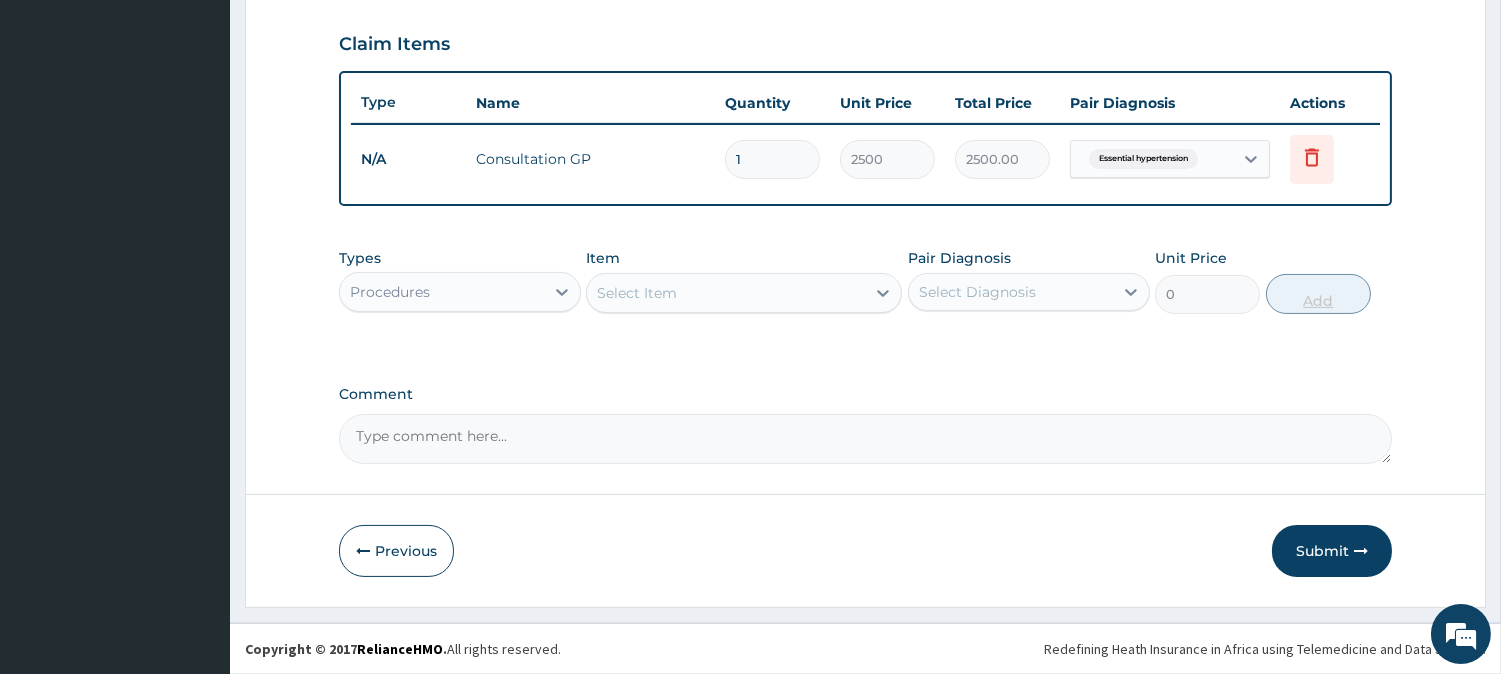 scroll, scrollTop: 671, scrollLeft: 0, axis: vertical 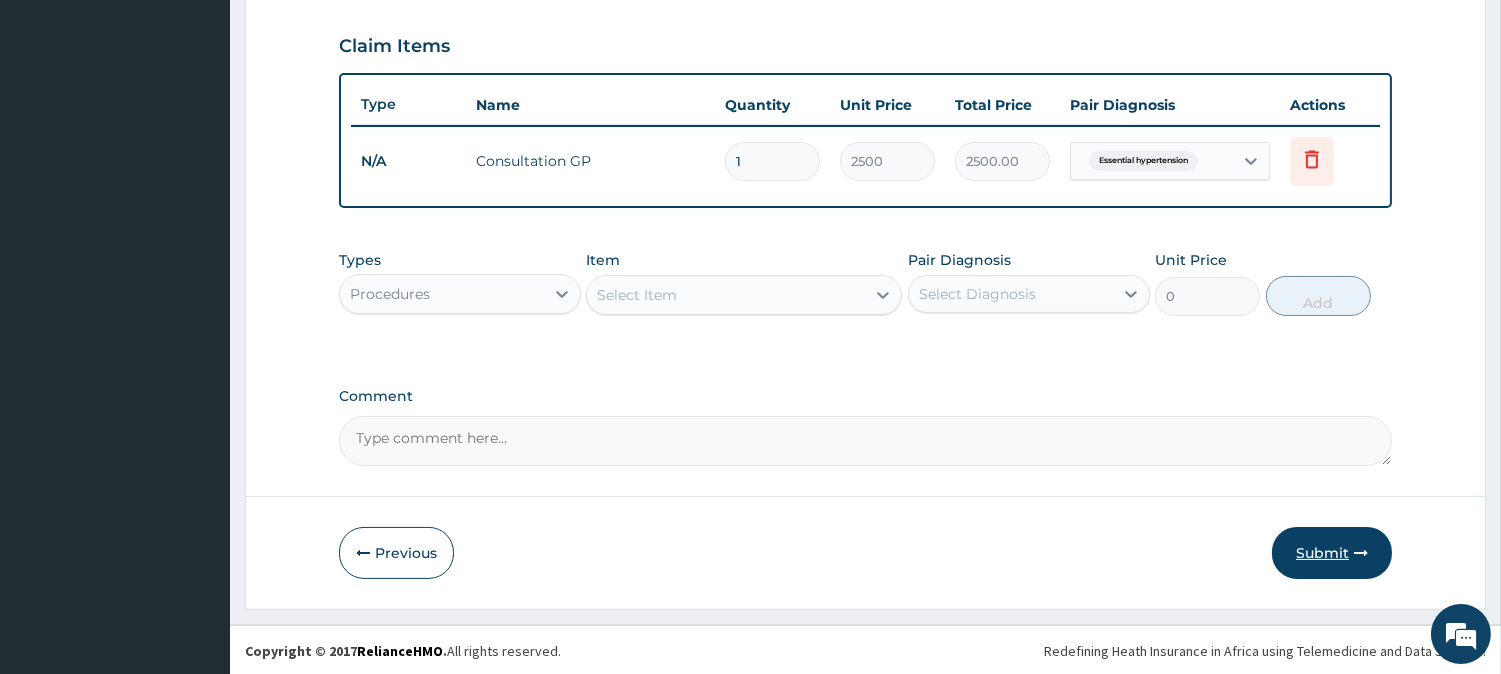 click on "Submit" at bounding box center [1332, 553] 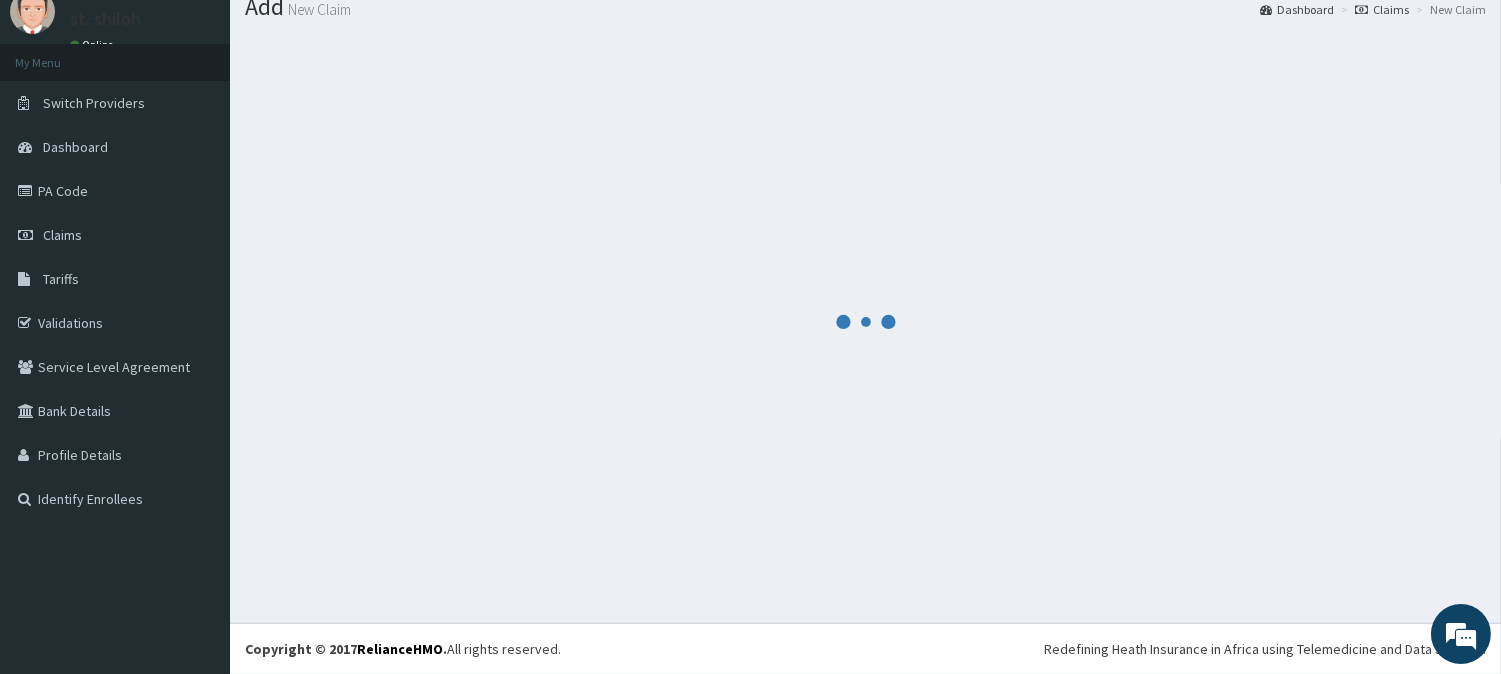 scroll, scrollTop: 671, scrollLeft: 0, axis: vertical 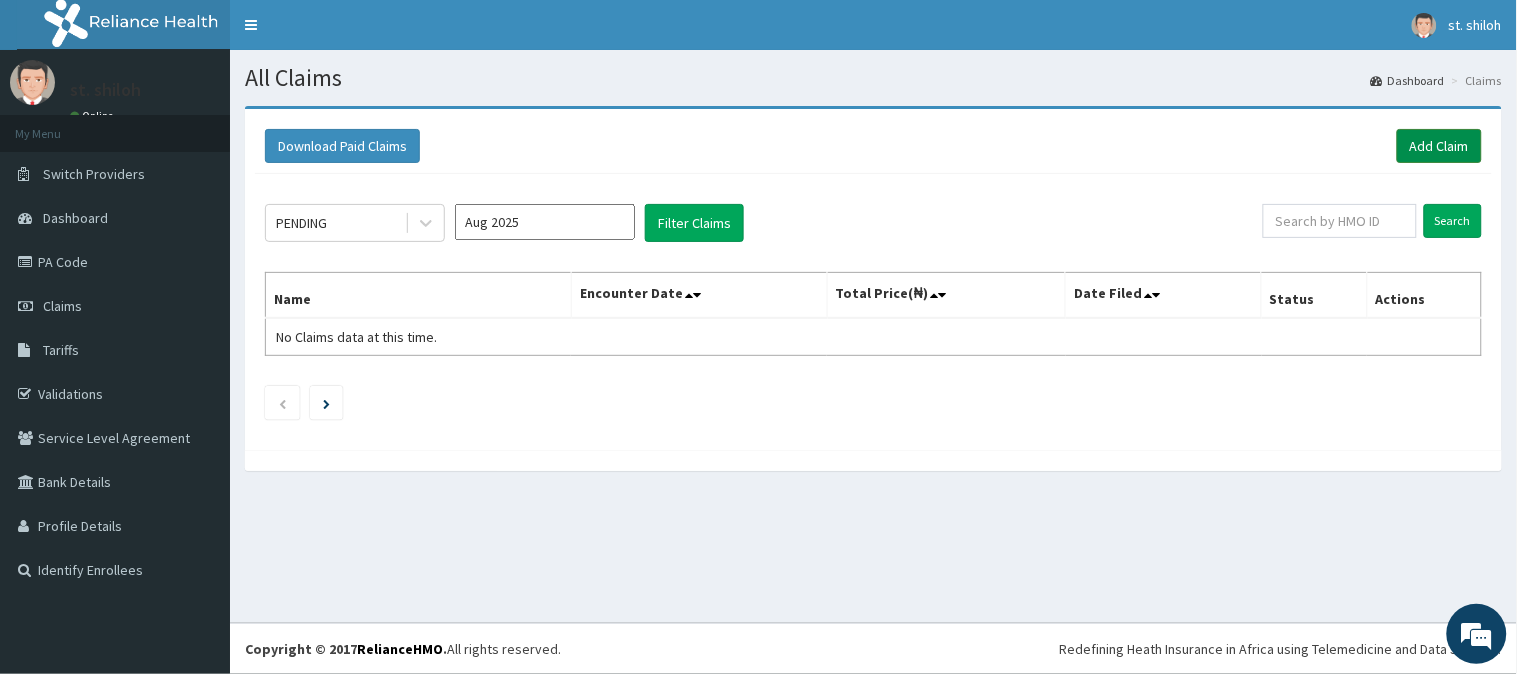 click on "Add Claim" at bounding box center (1439, 146) 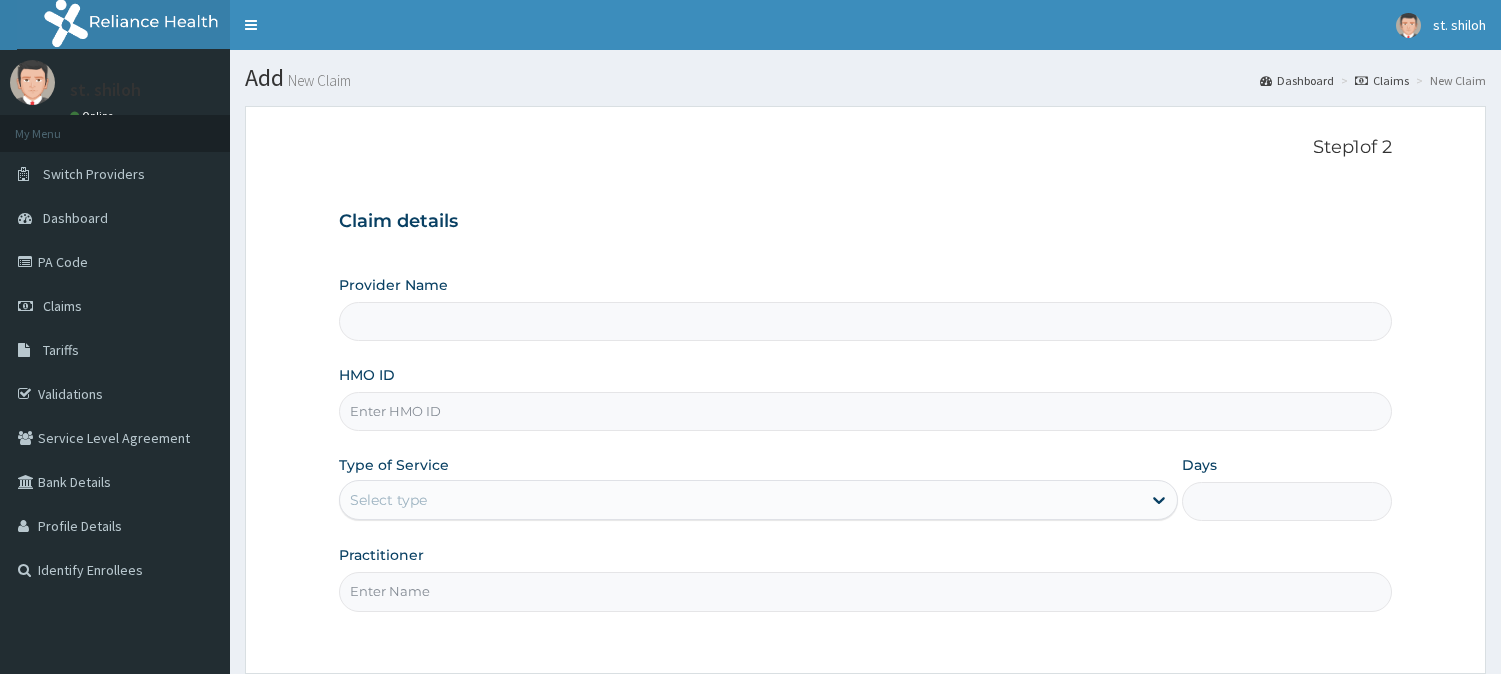 scroll, scrollTop: 0, scrollLeft: 0, axis: both 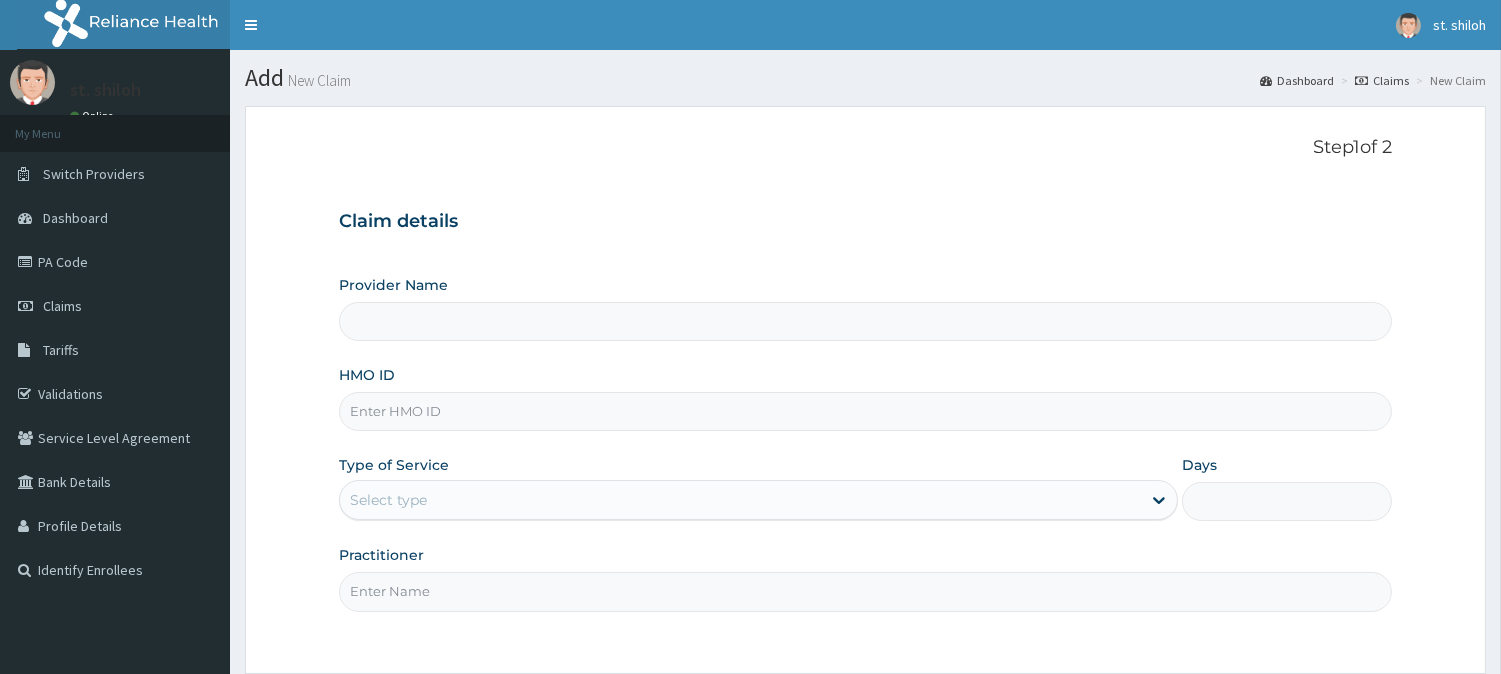 drag, startPoint x: 0, startPoint y: 0, endPoint x: 413, endPoint y: 412, distance: 583.3635 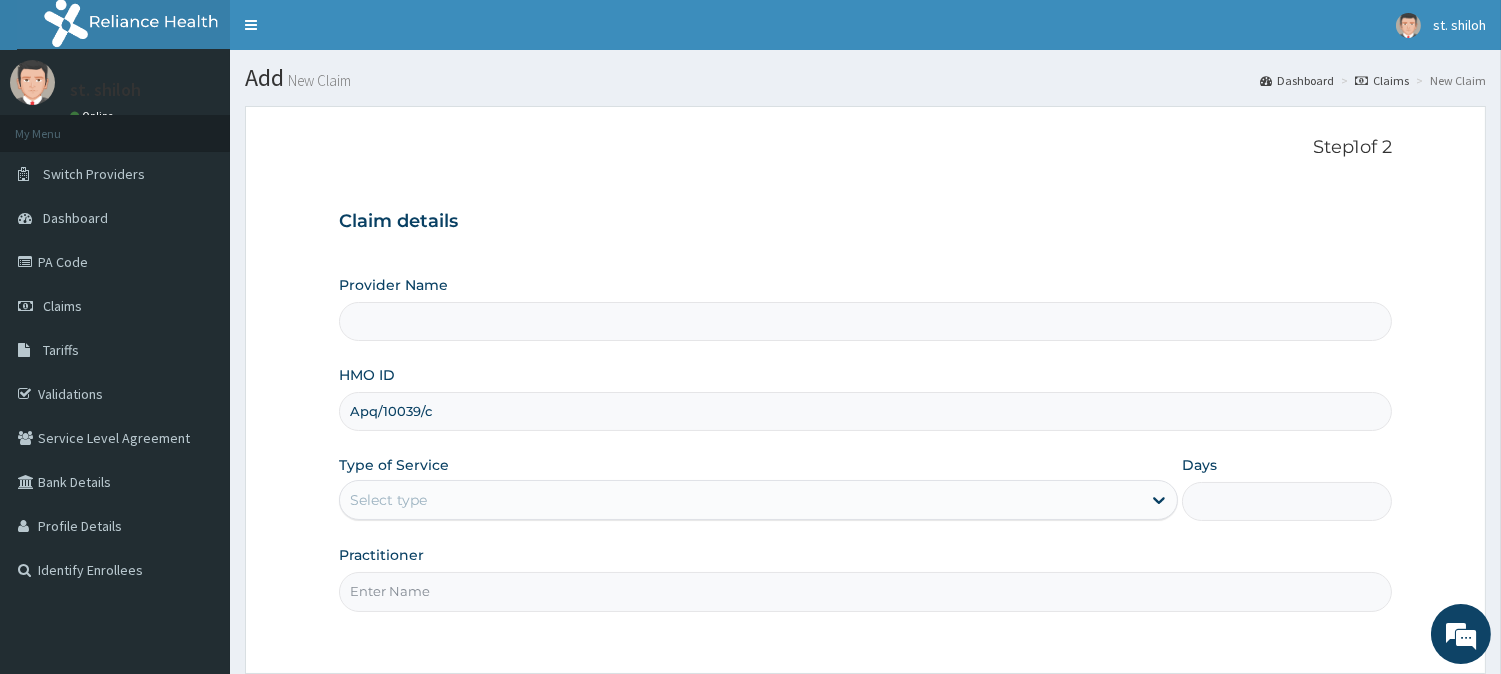 type on "St. Shiloh Medical Centre" 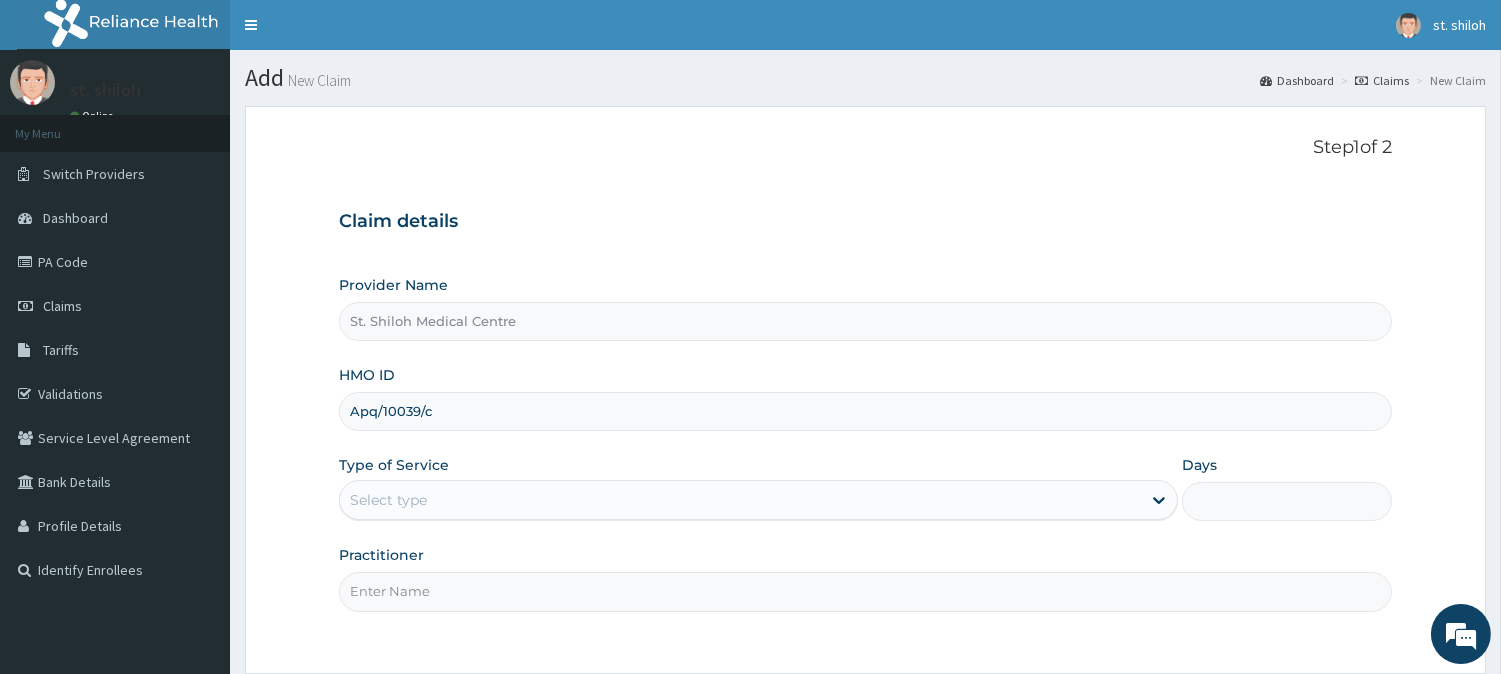 type on "Apq/10039/c" 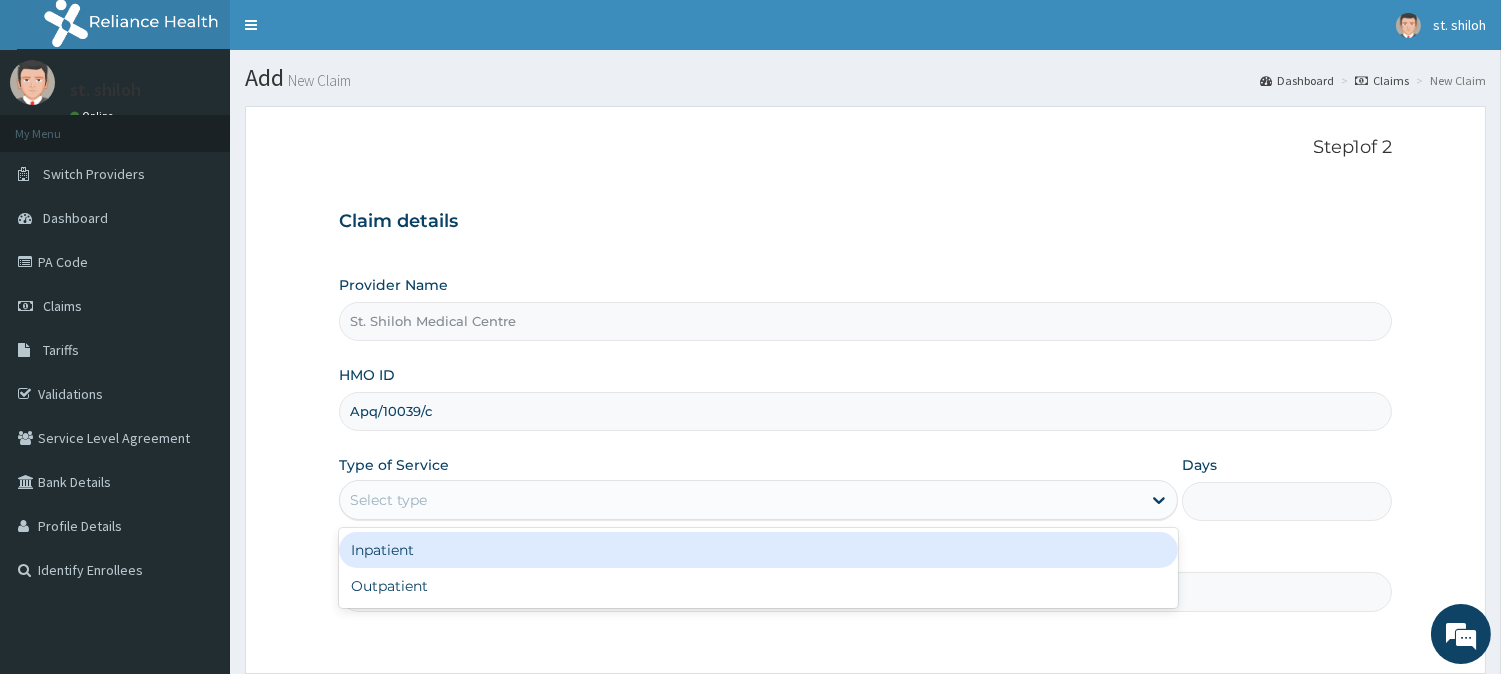 click on "Select type" at bounding box center (388, 500) 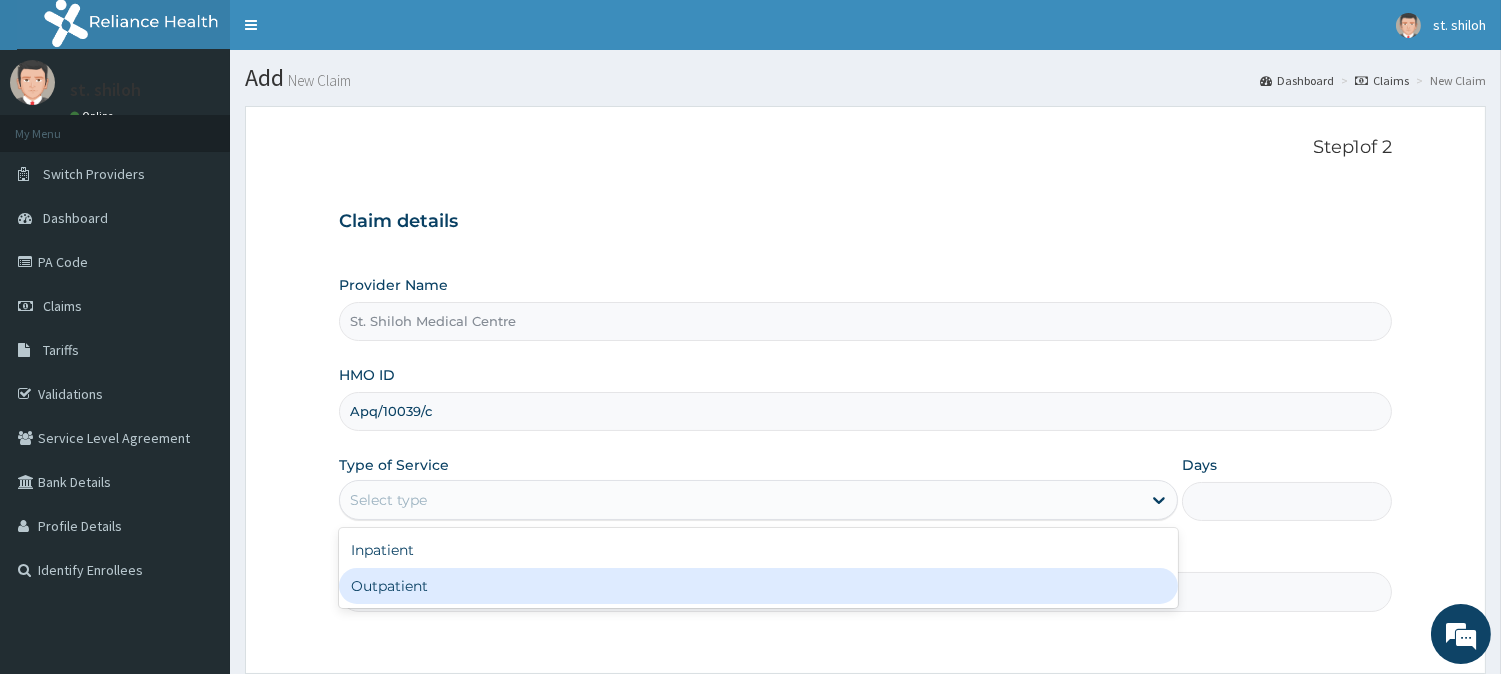 click on "Outpatient" at bounding box center (758, 586) 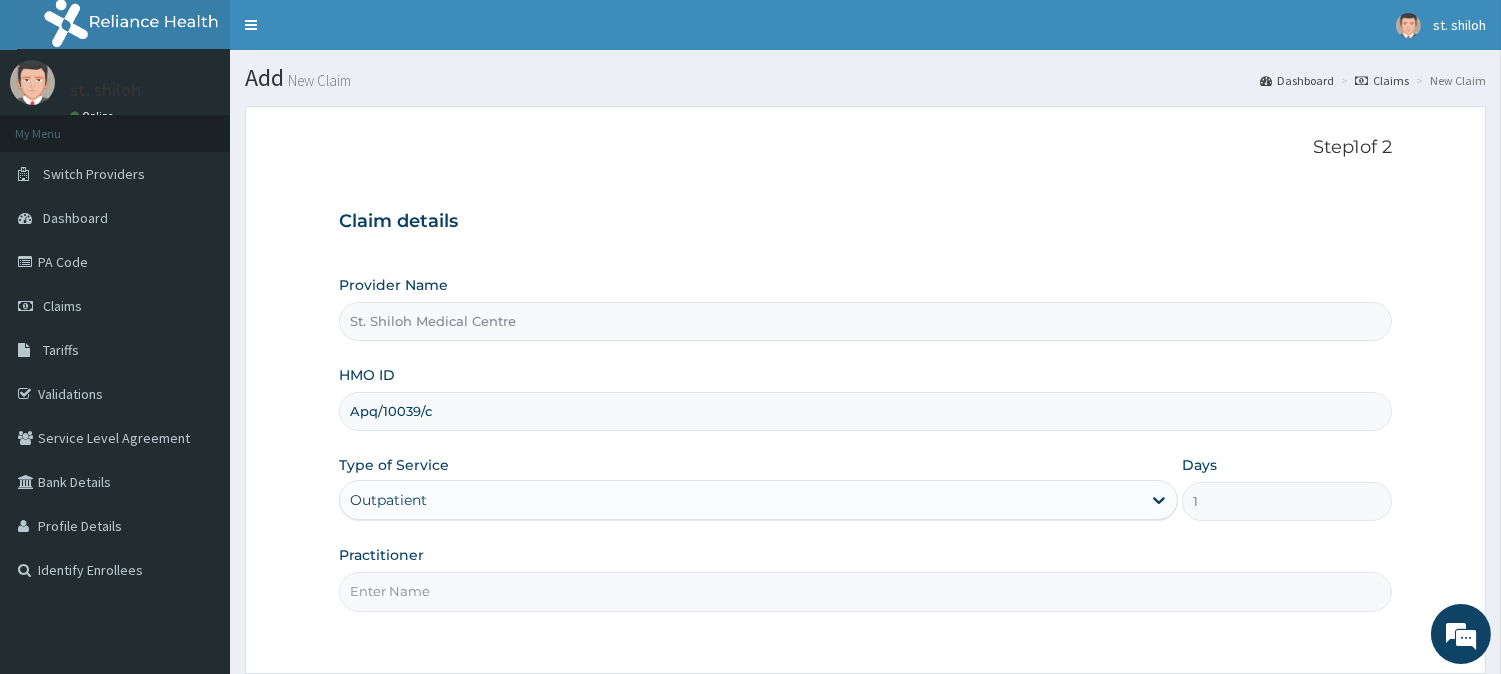 click on "Practitioner" at bounding box center [865, 591] 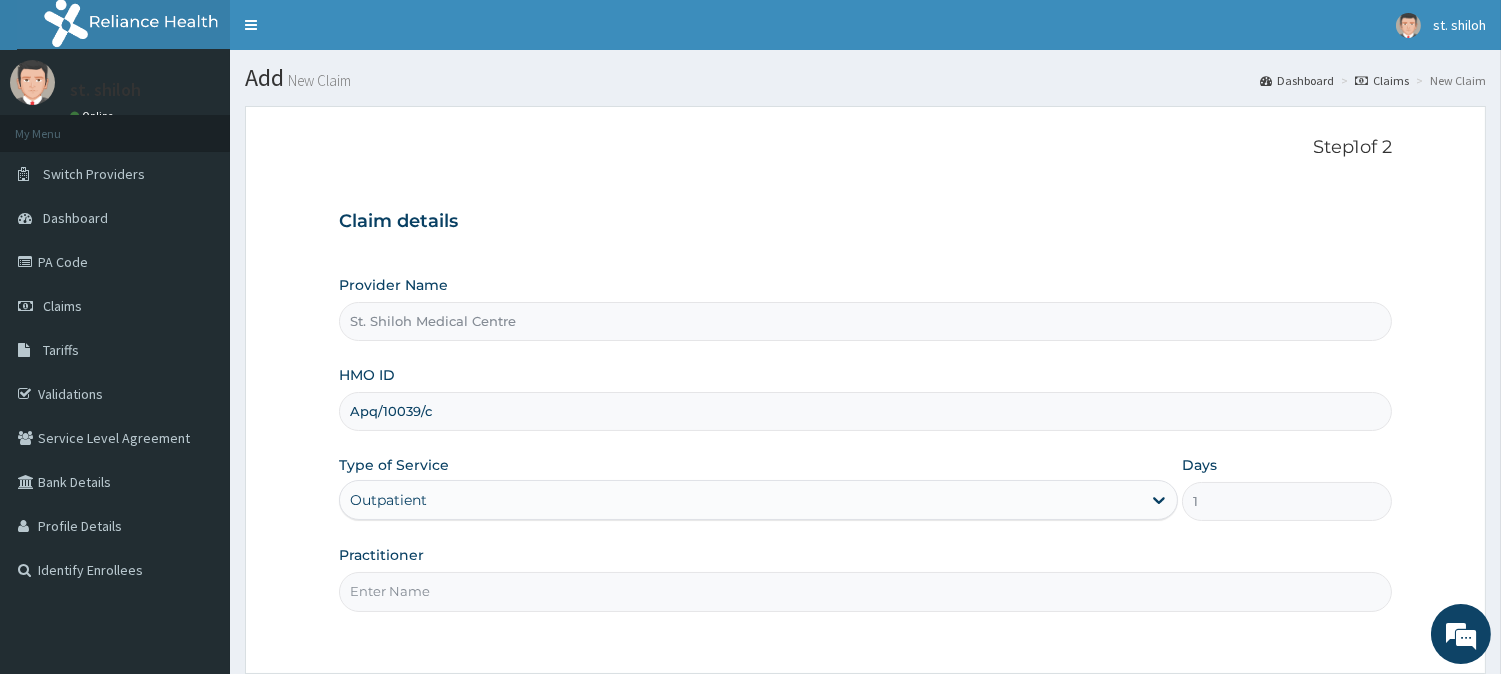 type on "DR OLUFUNSO" 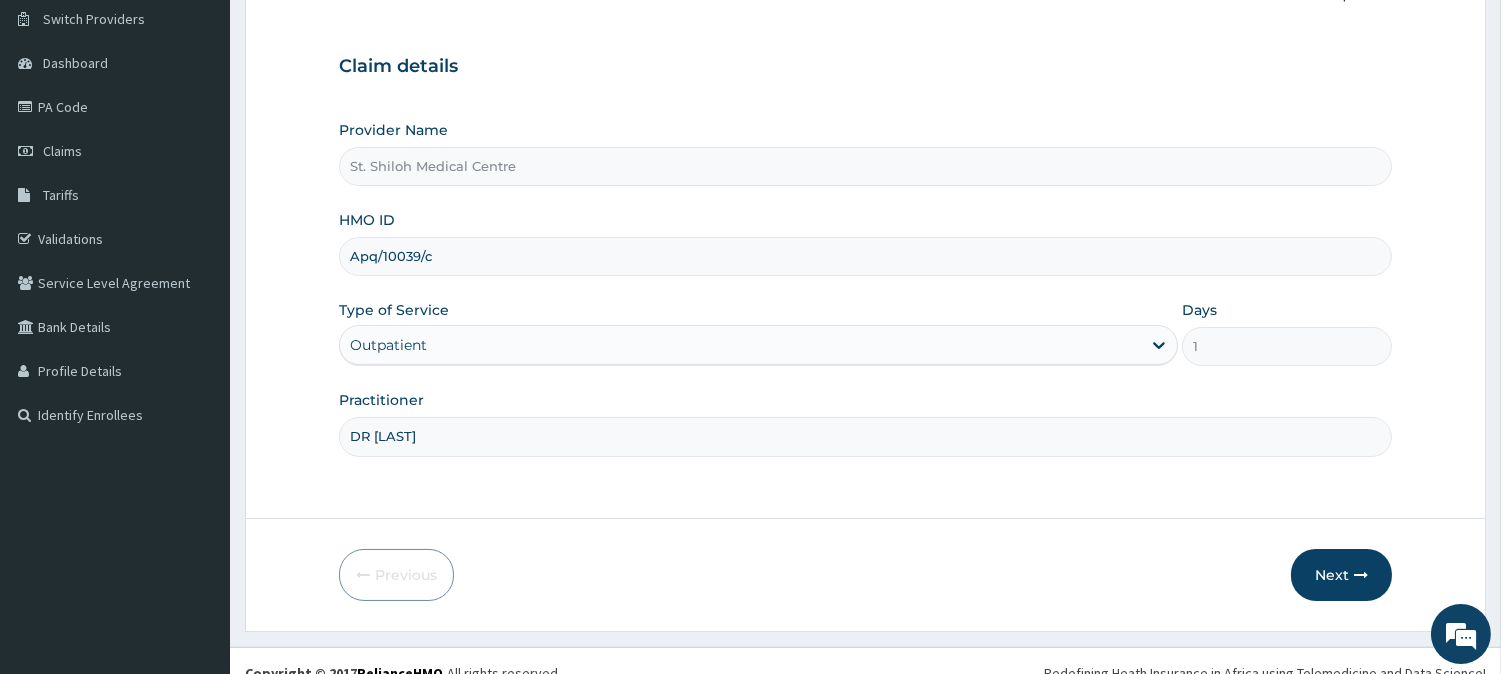 scroll, scrollTop: 157, scrollLeft: 0, axis: vertical 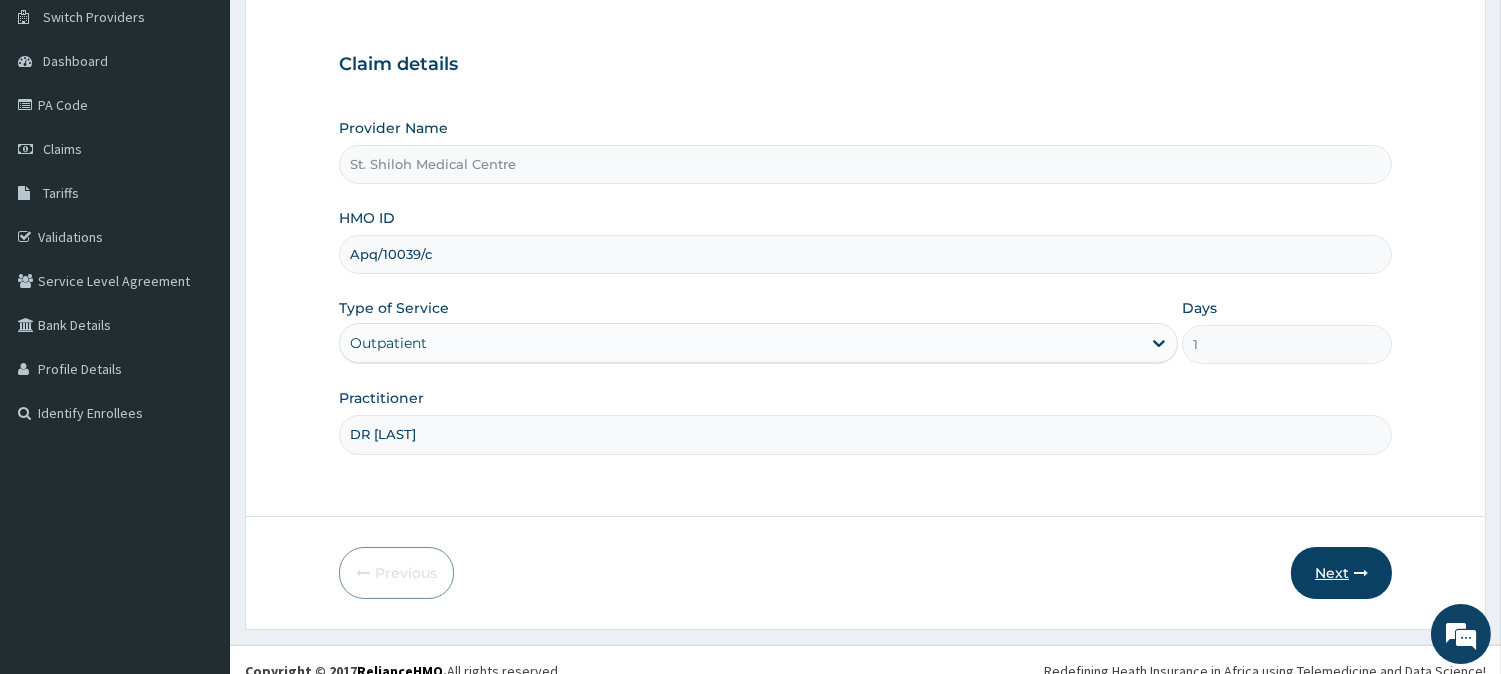 click on "Next" at bounding box center (1341, 573) 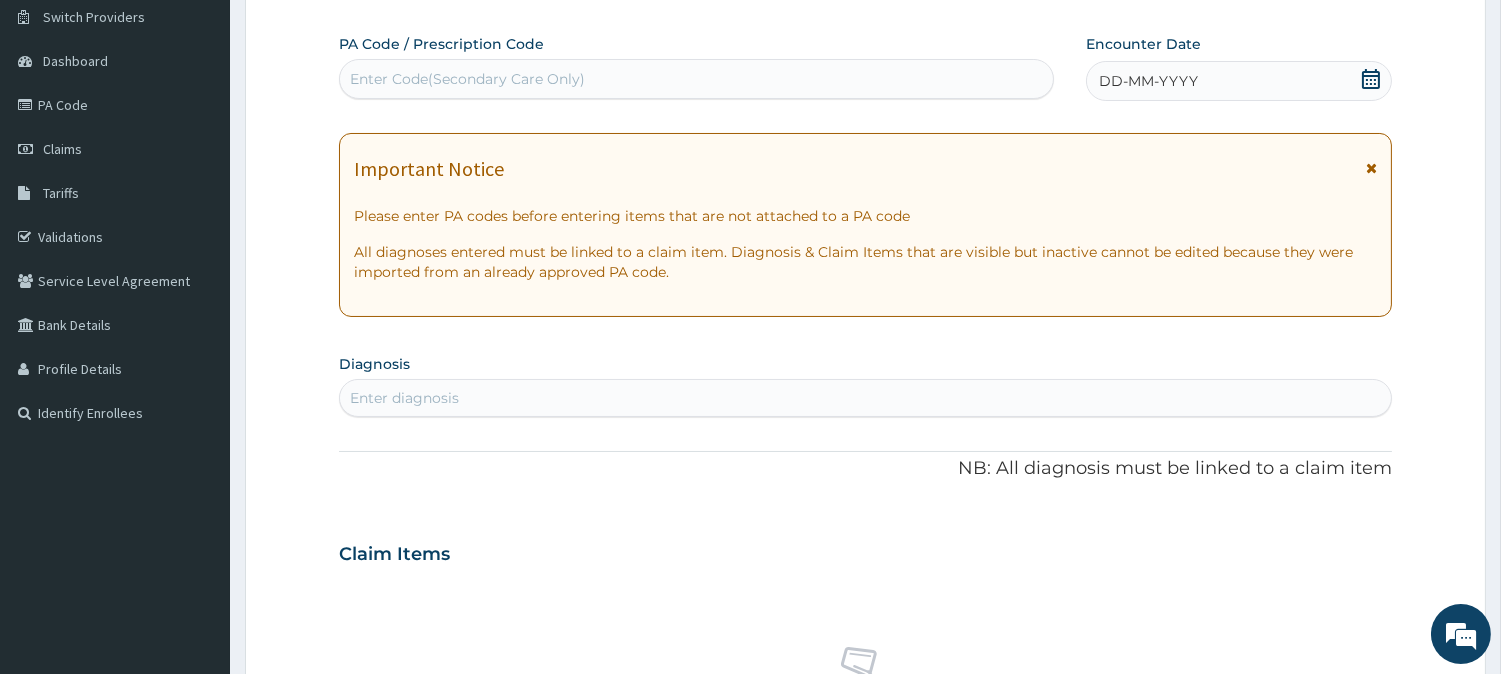 scroll, scrollTop: 0, scrollLeft: 0, axis: both 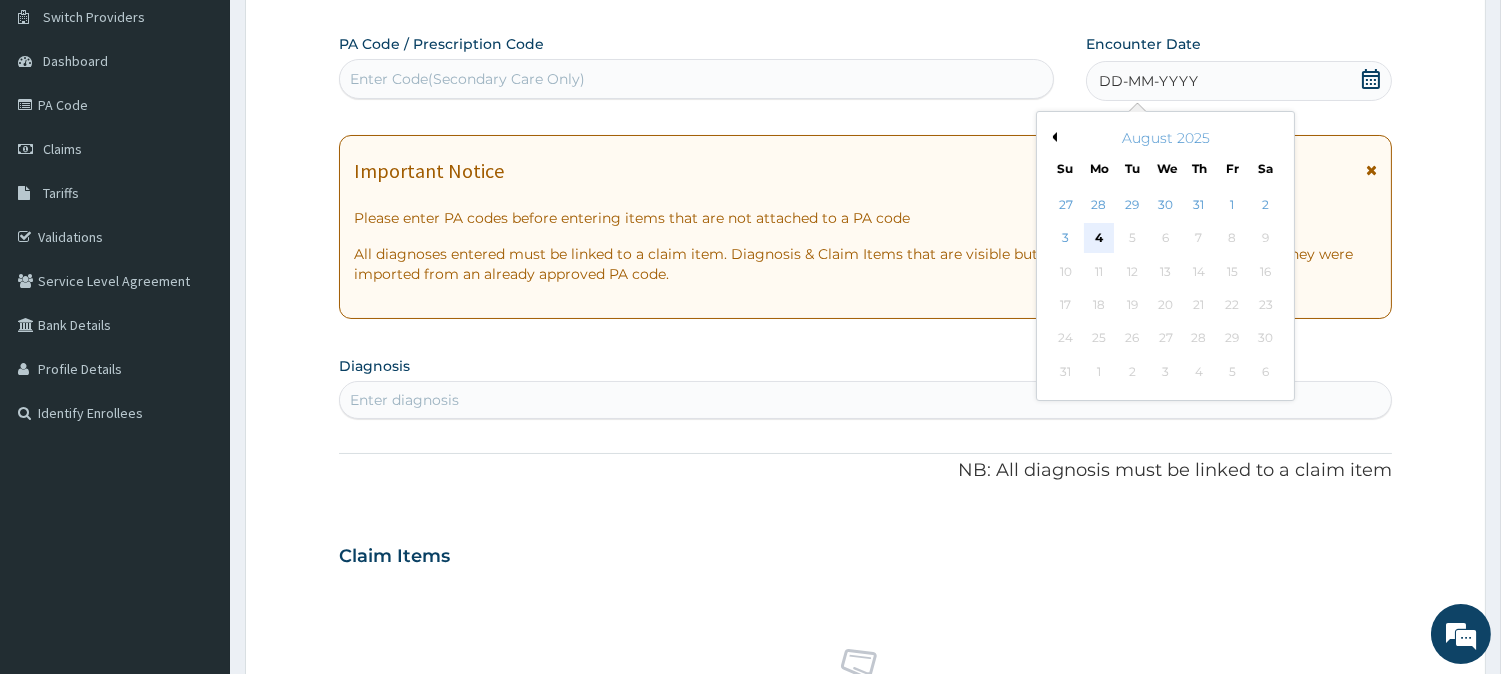 click on "4" at bounding box center [1099, 239] 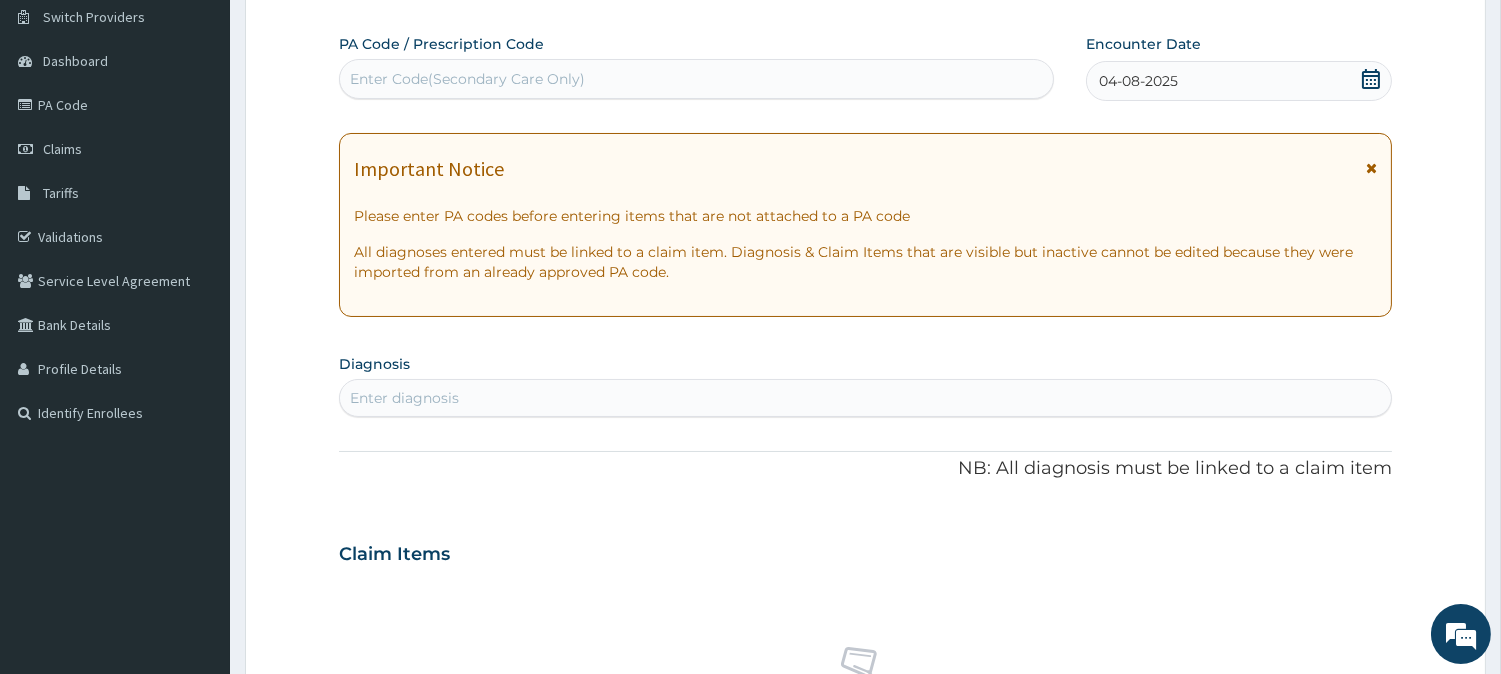 click on "Enter diagnosis" at bounding box center [404, 398] 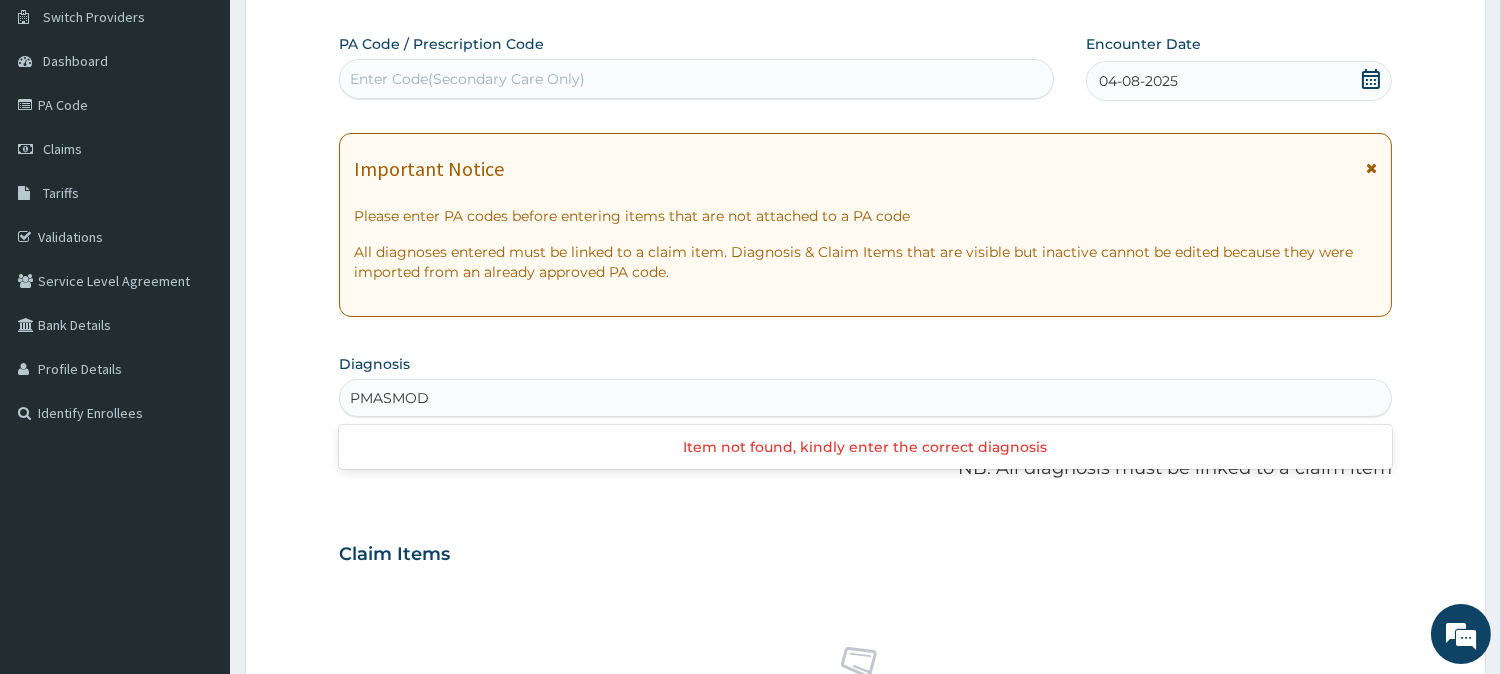 click on "PMASMOD" at bounding box center (390, 398) 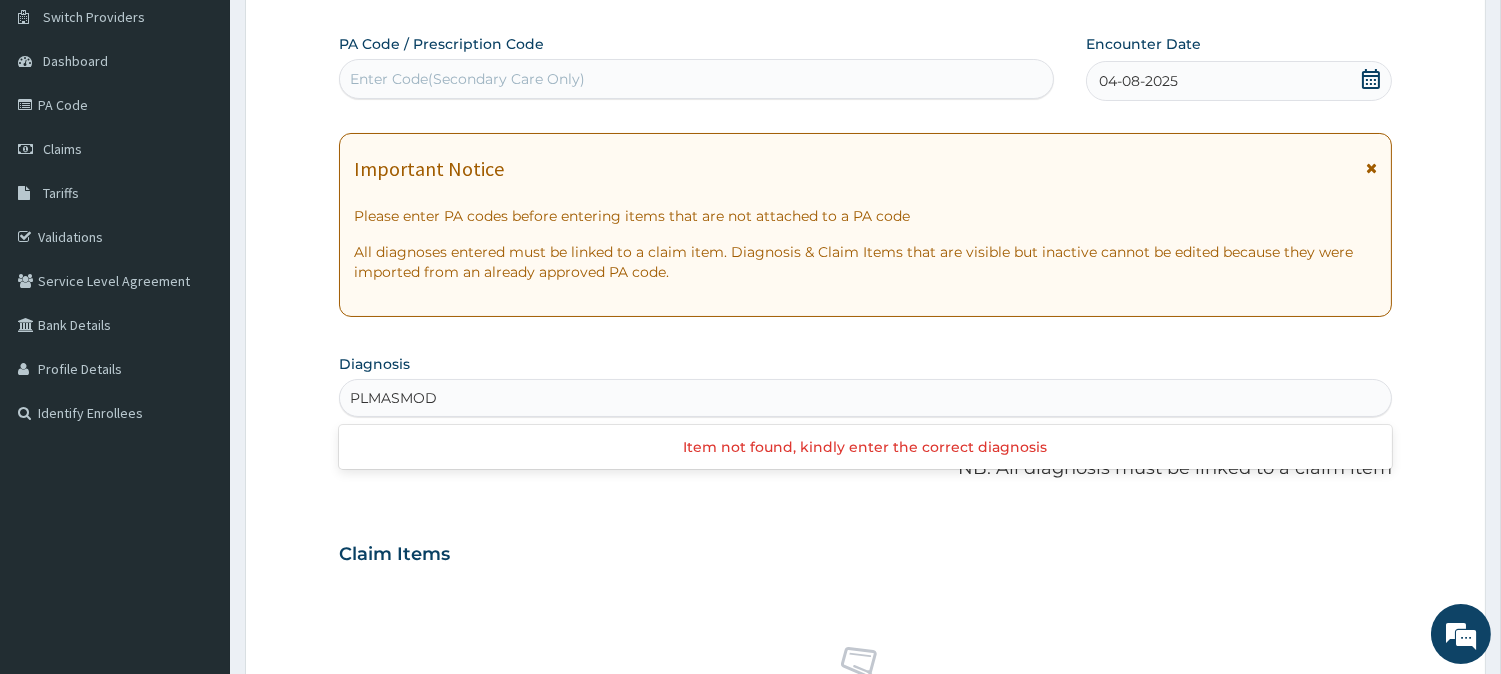 click on "PLMASMOD" at bounding box center (394, 398) 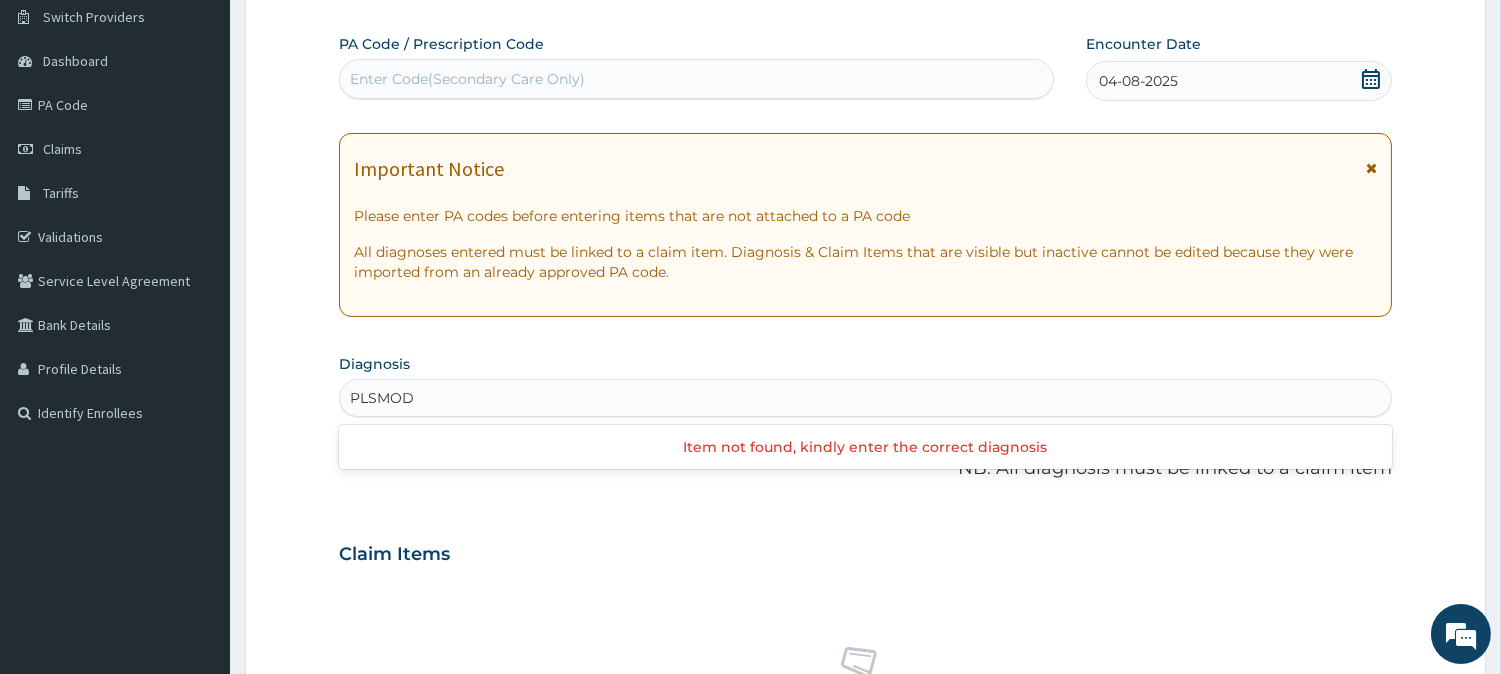 type on "PLASMOD" 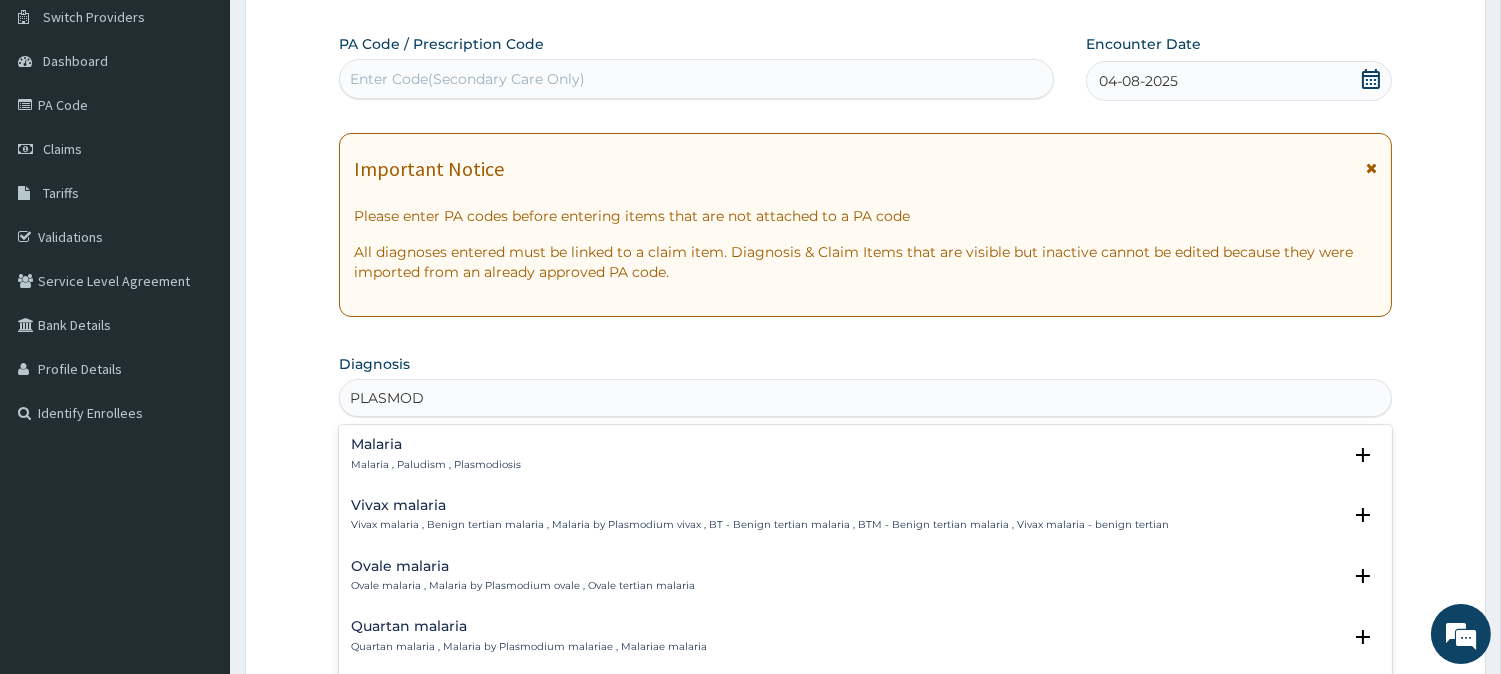 click on "Malaria" at bounding box center (436, 444) 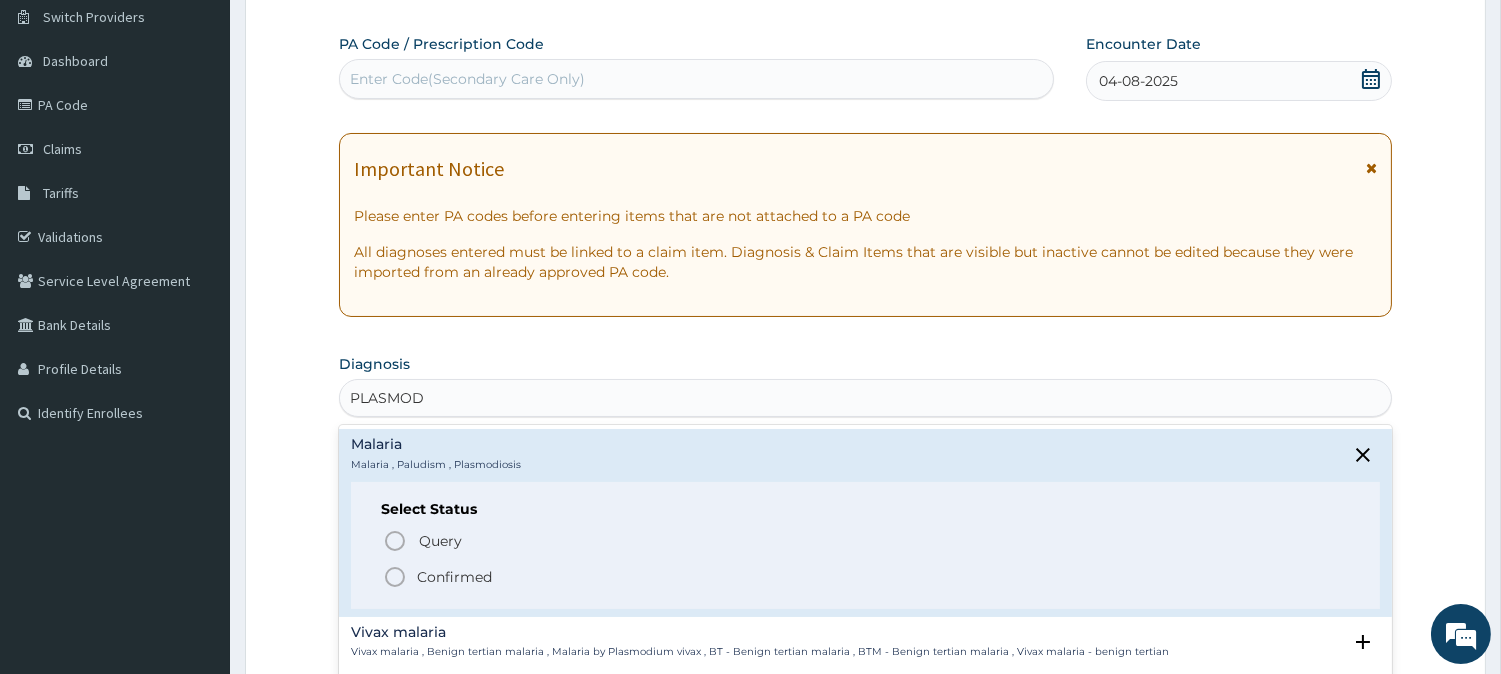 click 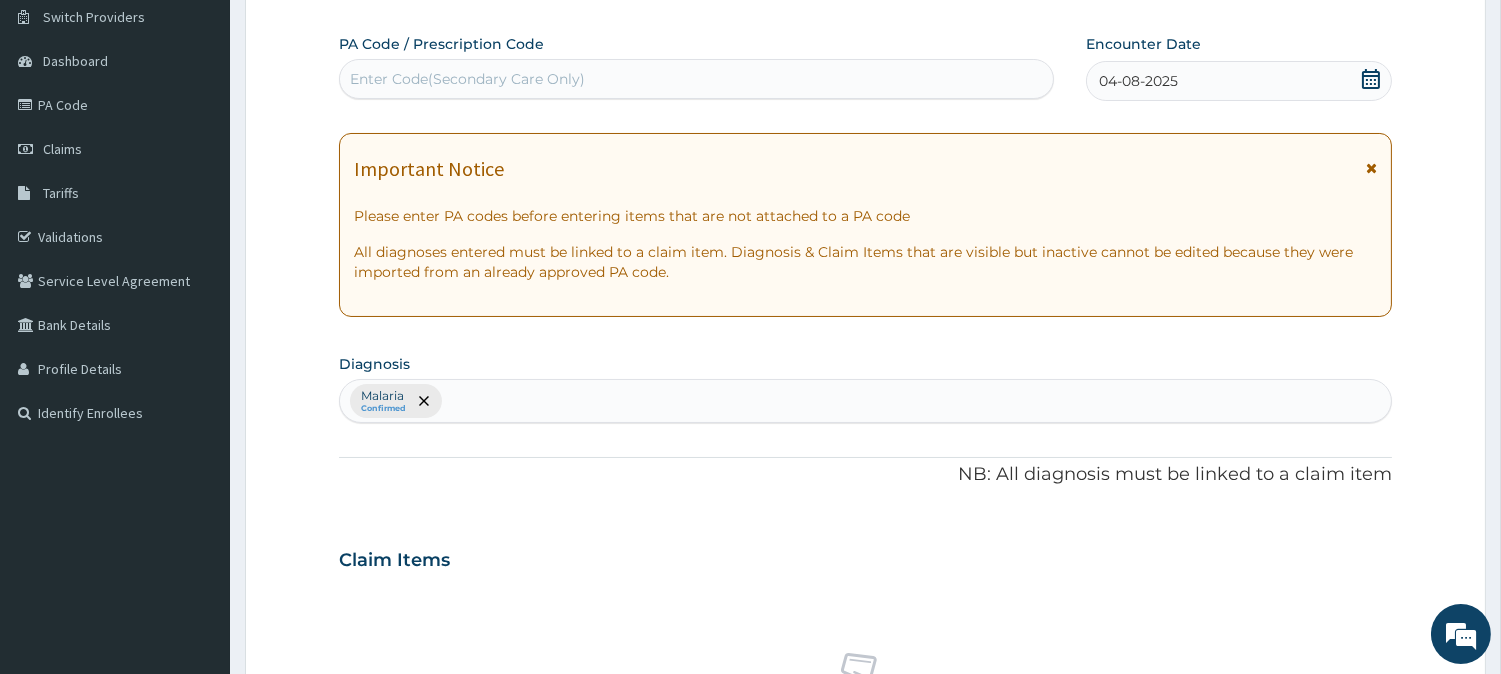 click on "Malaria Confirmed" at bounding box center [865, 401] 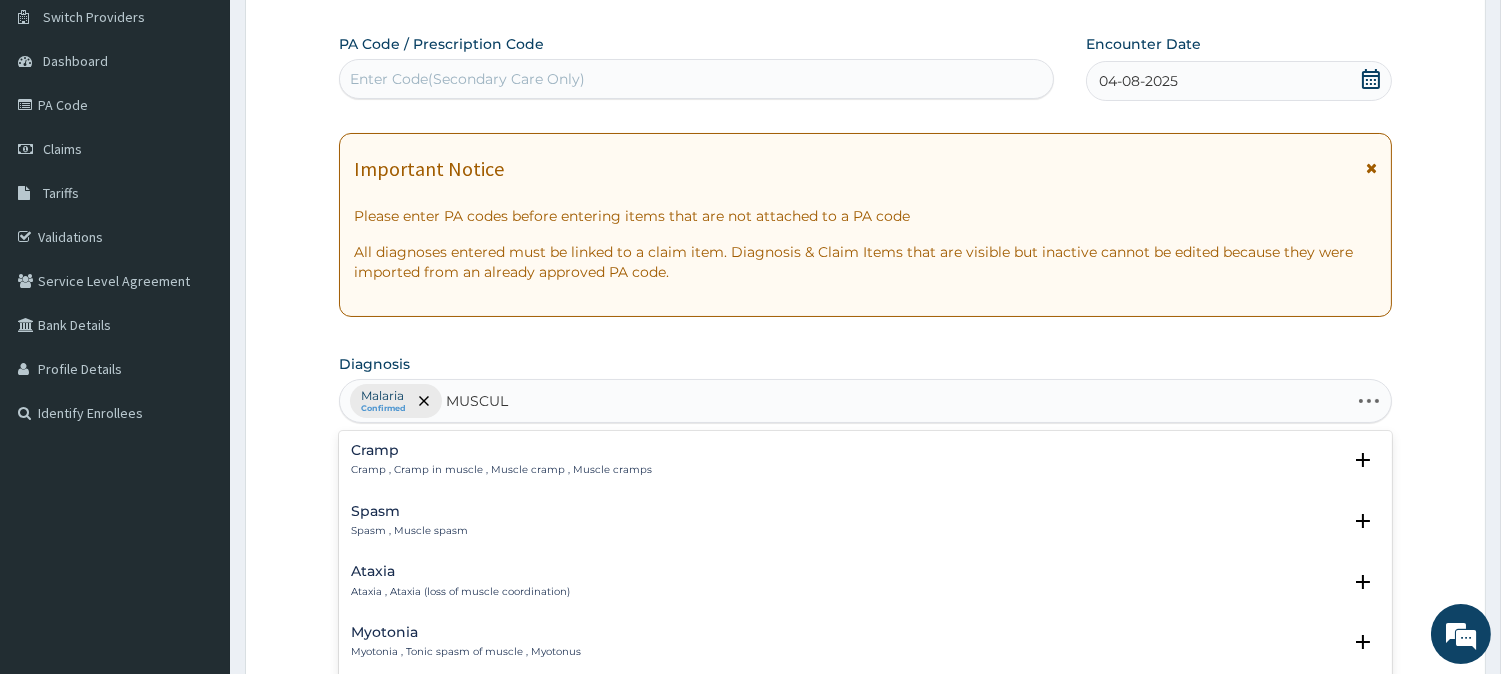 type on "MUSCULO" 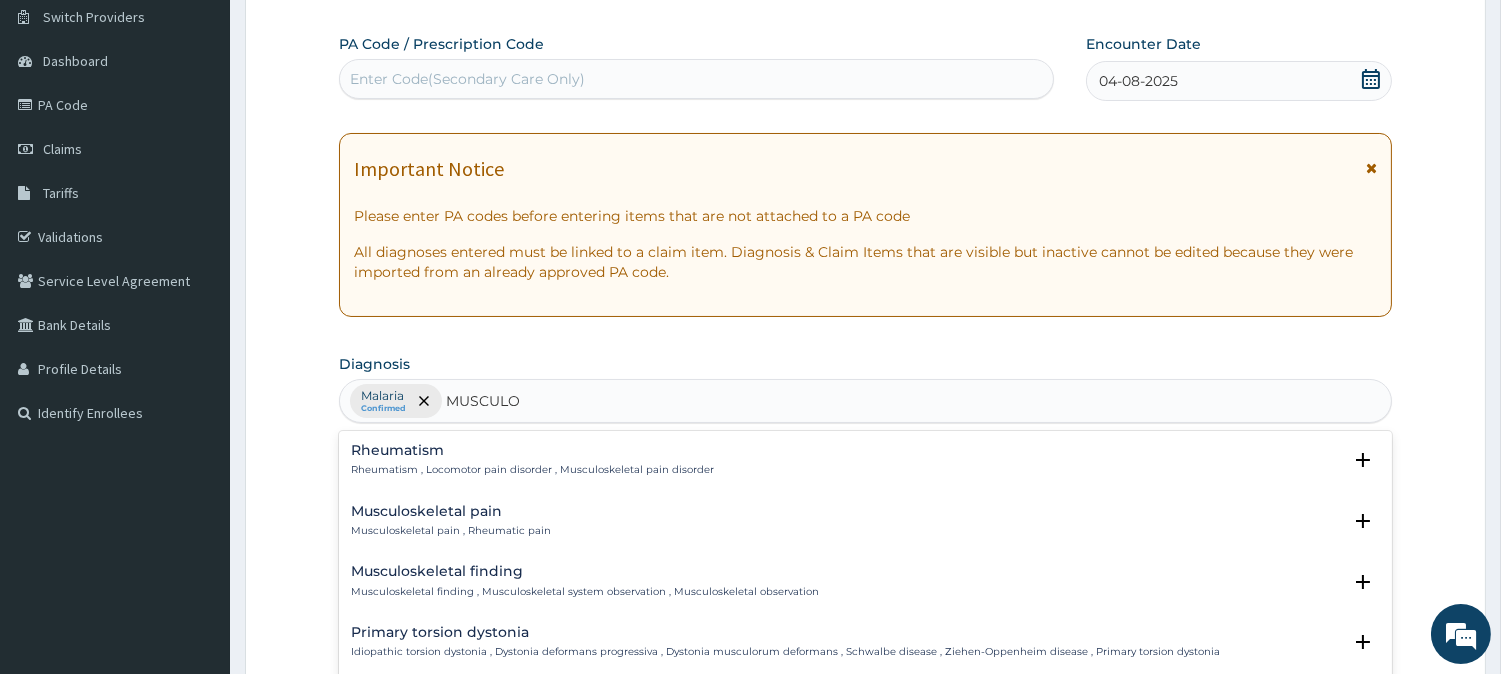 click on "Musculoskeletal pain Musculoskeletal pain , Rheumatic pain" at bounding box center [451, 521] 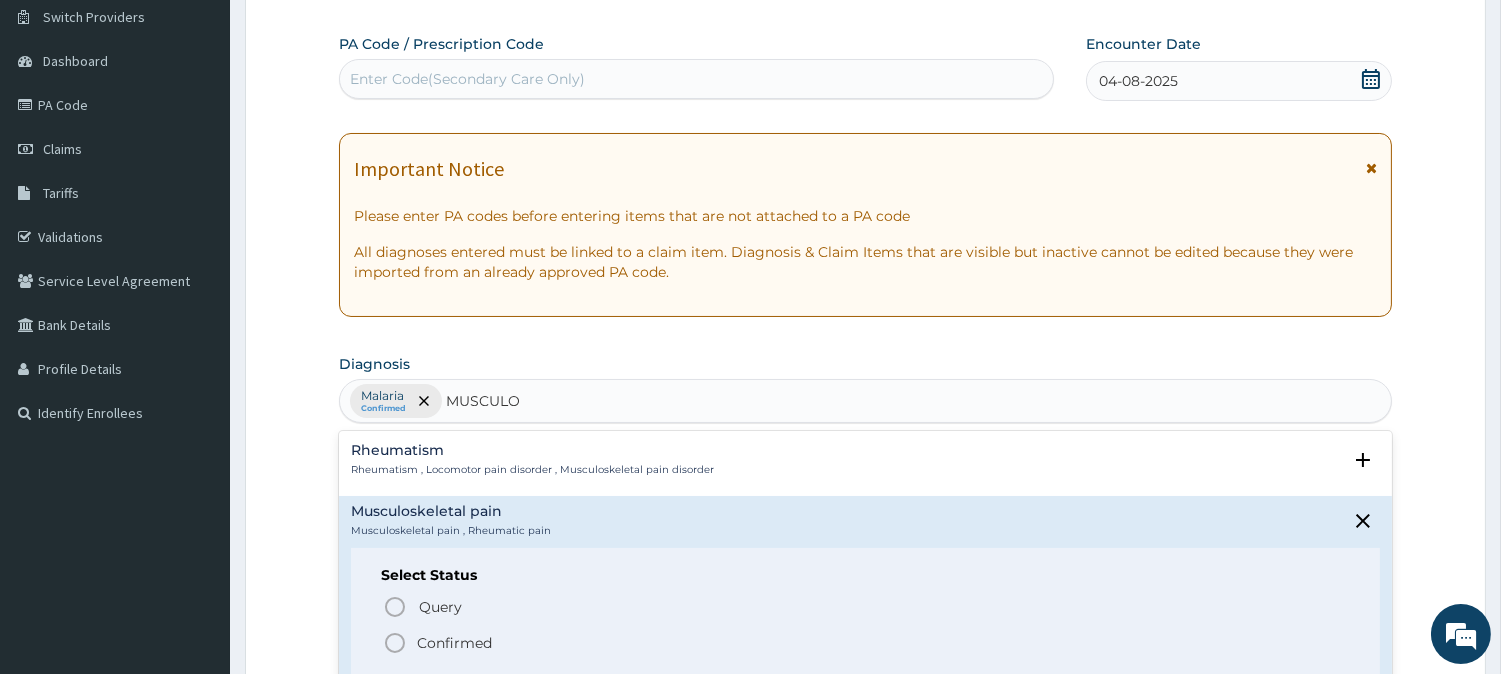 click 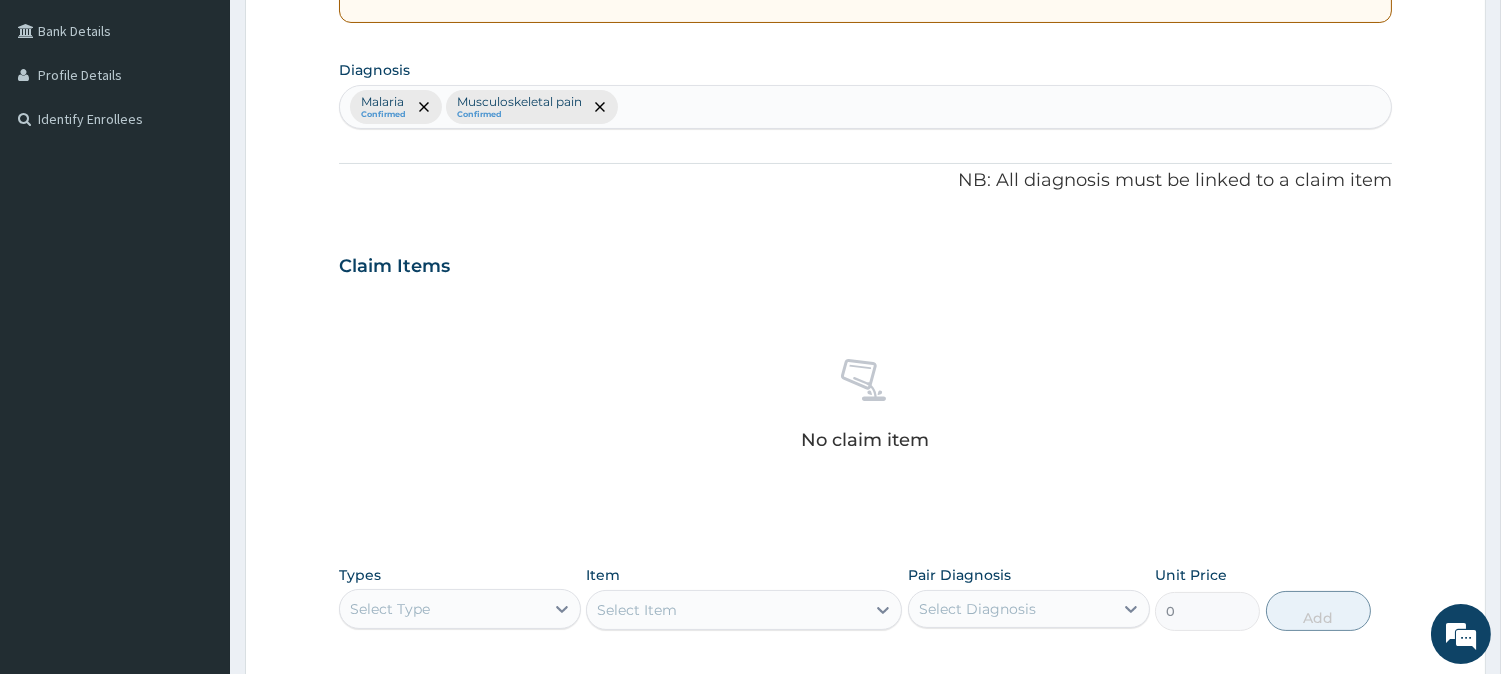 scroll, scrollTop: 453, scrollLeft: 0, axis: vertical 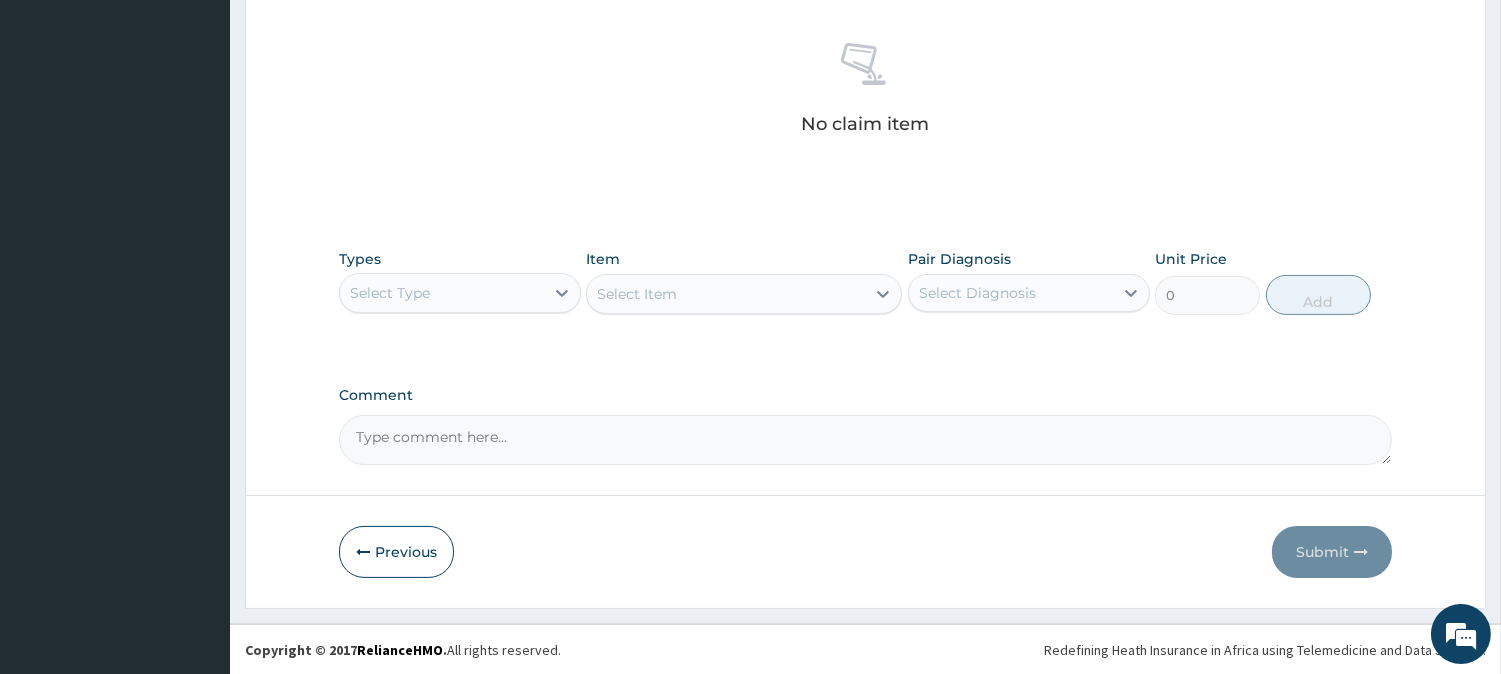 click on "Select Item" at bounding box center (744, 294) 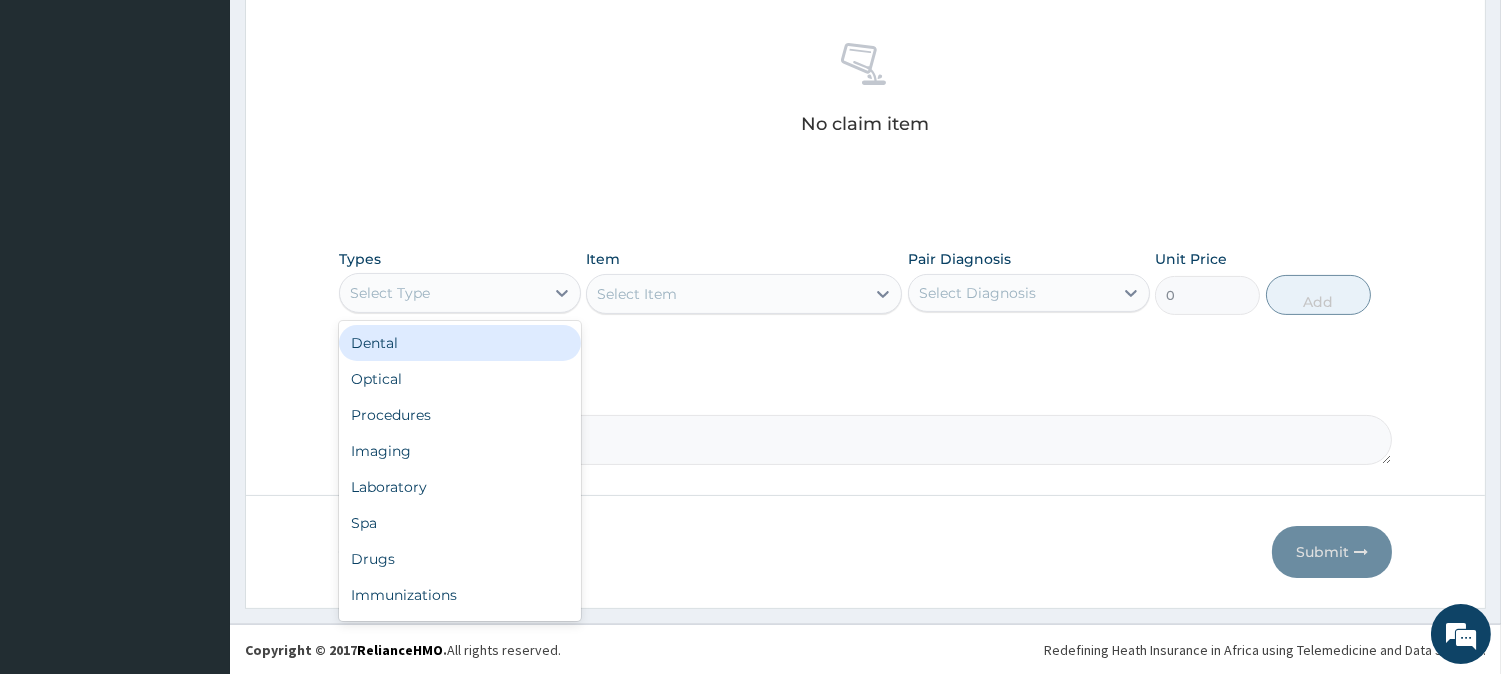 click on "Select Type" at bounding box center (442, 293) 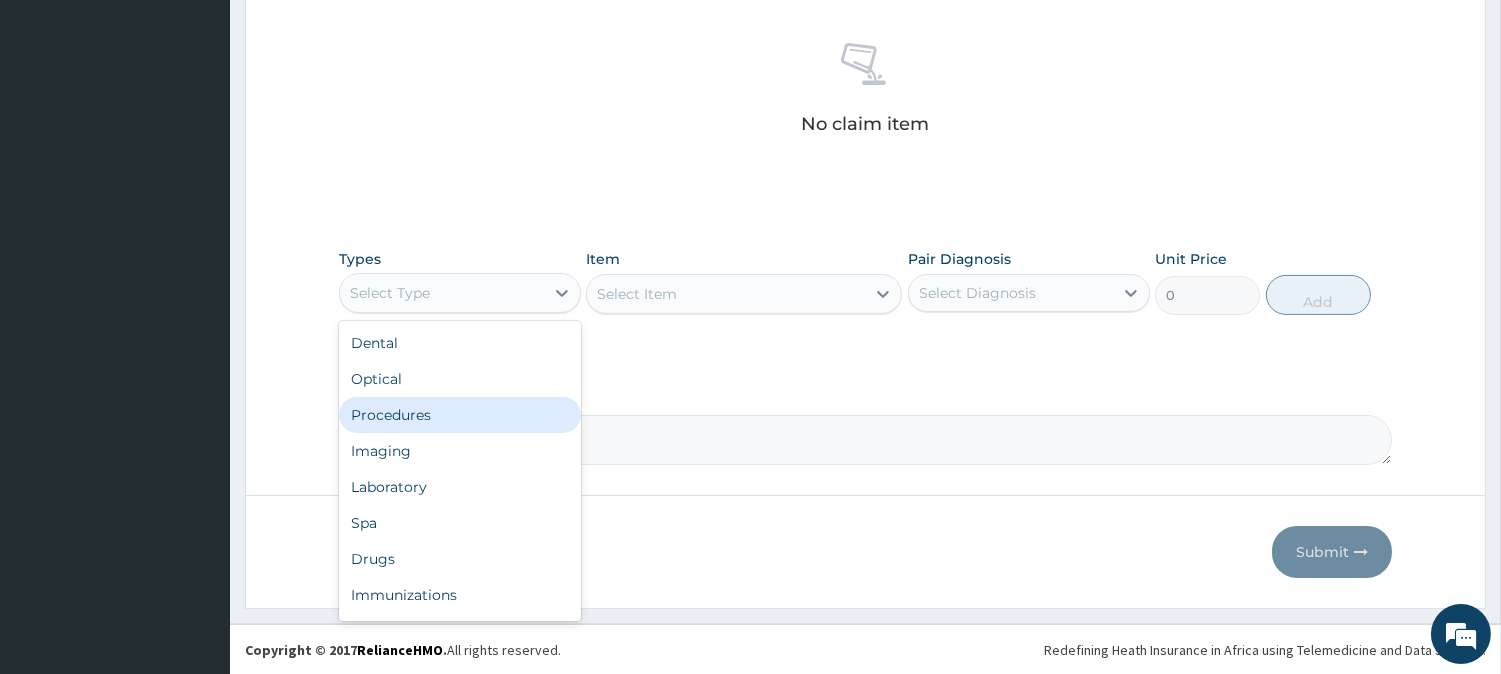 click on "Procedures" at bounding box center [460, 415] 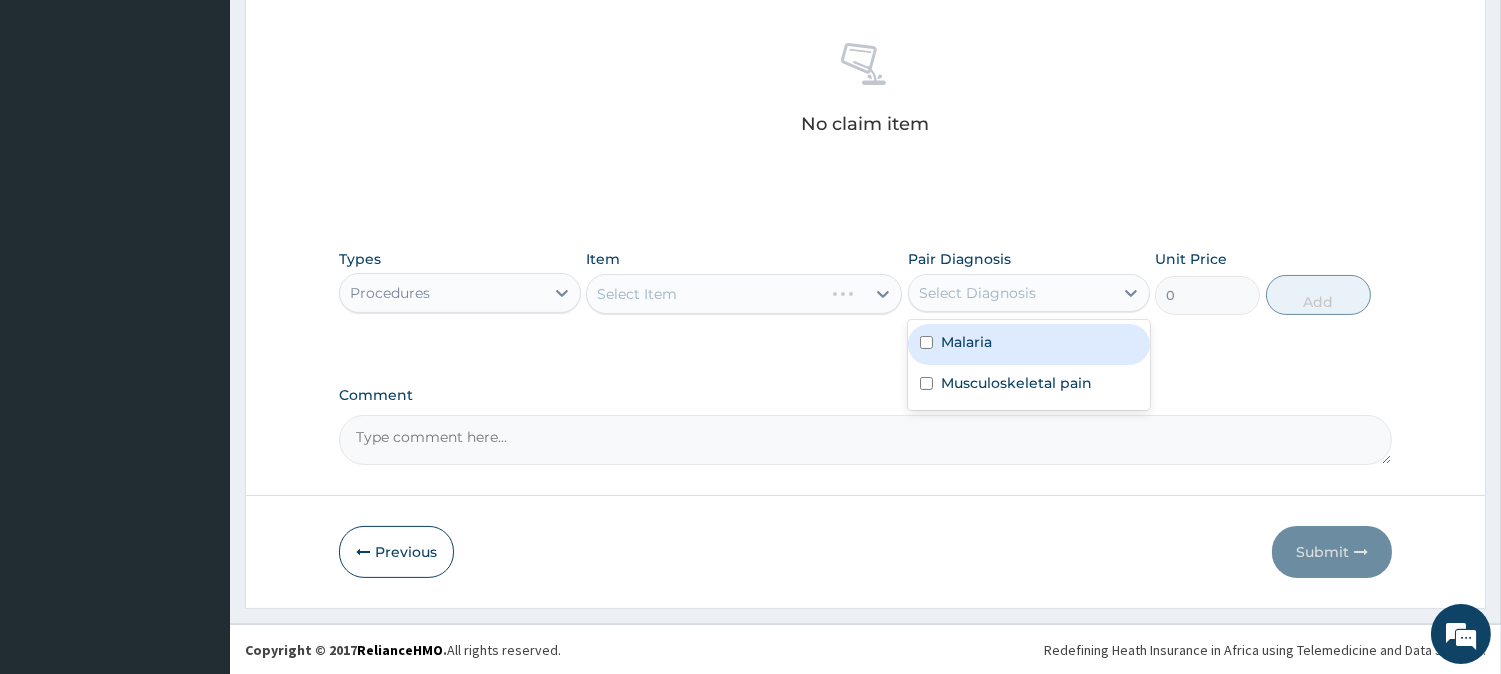 click on "Select Diagnosis" at bounding box center (977, 293) 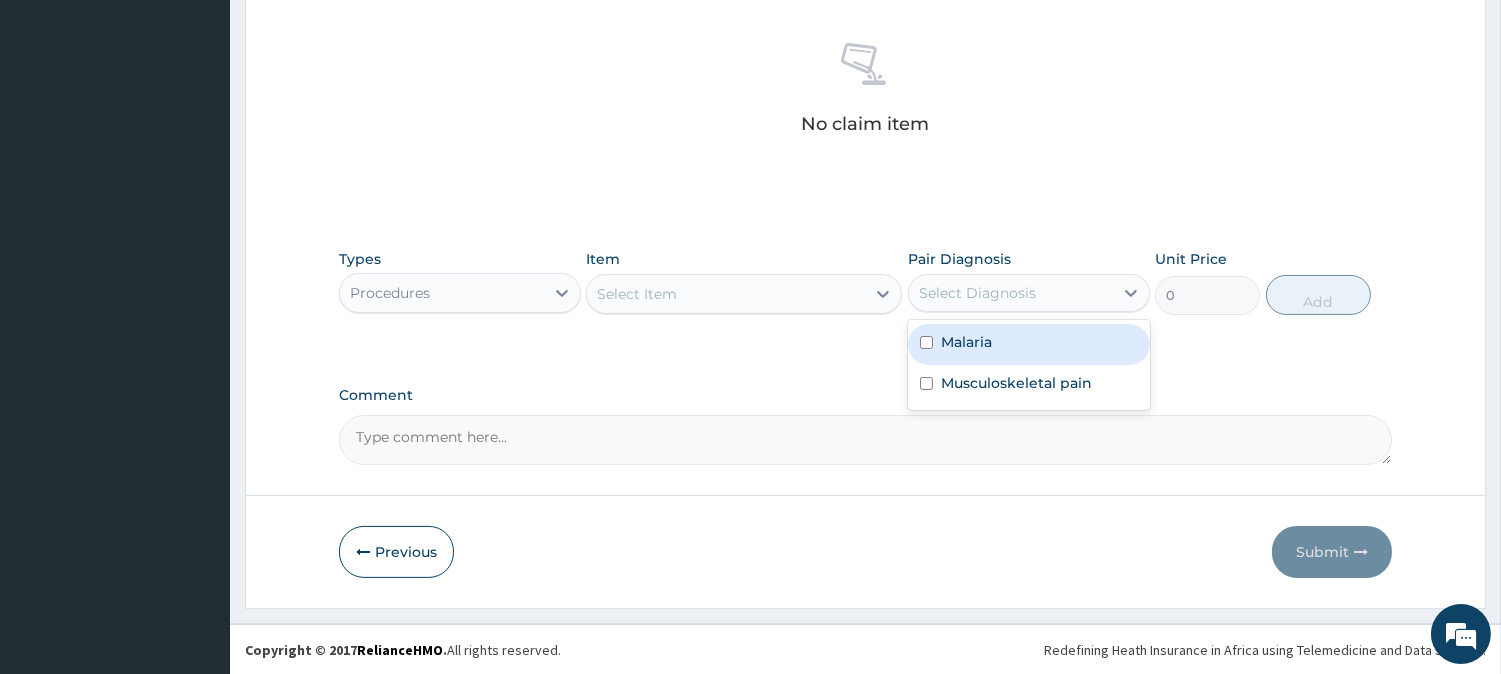 click at bounding box center [926, 342] 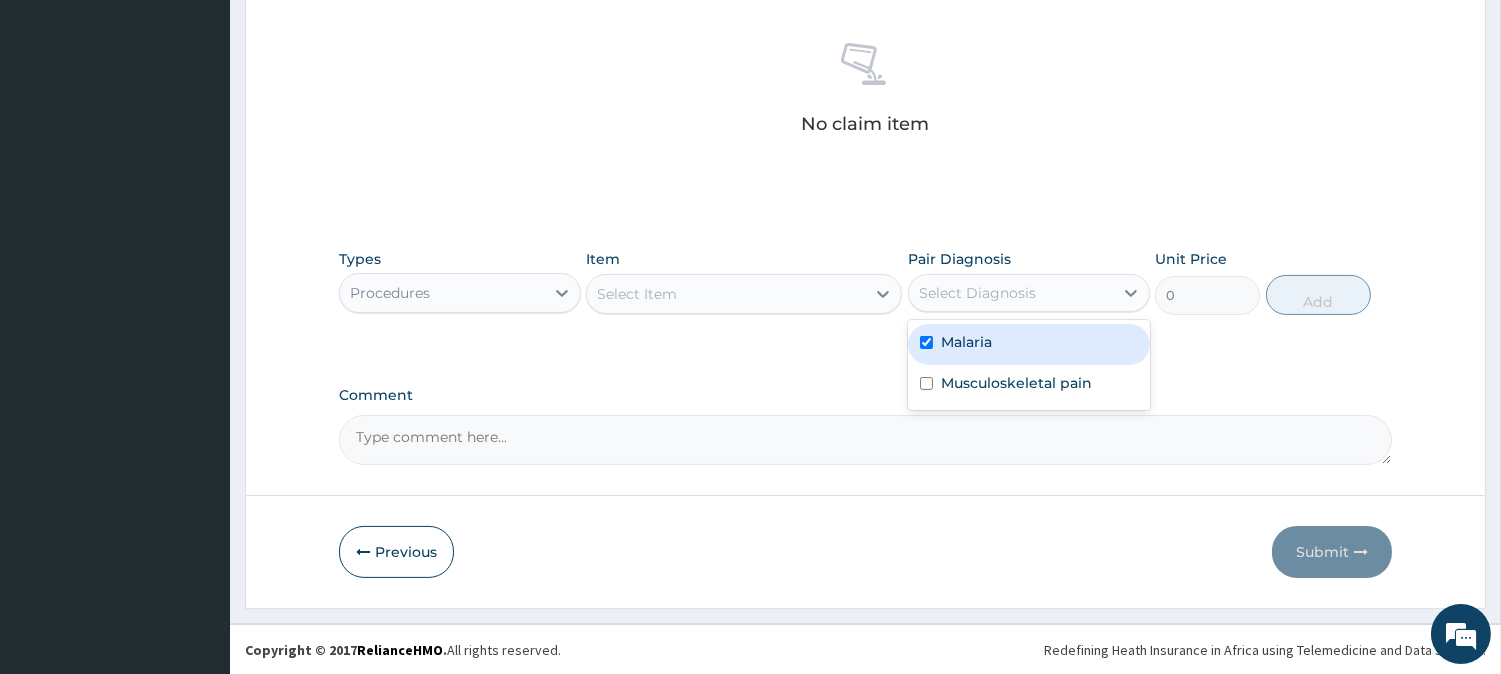 checkbox on "true" 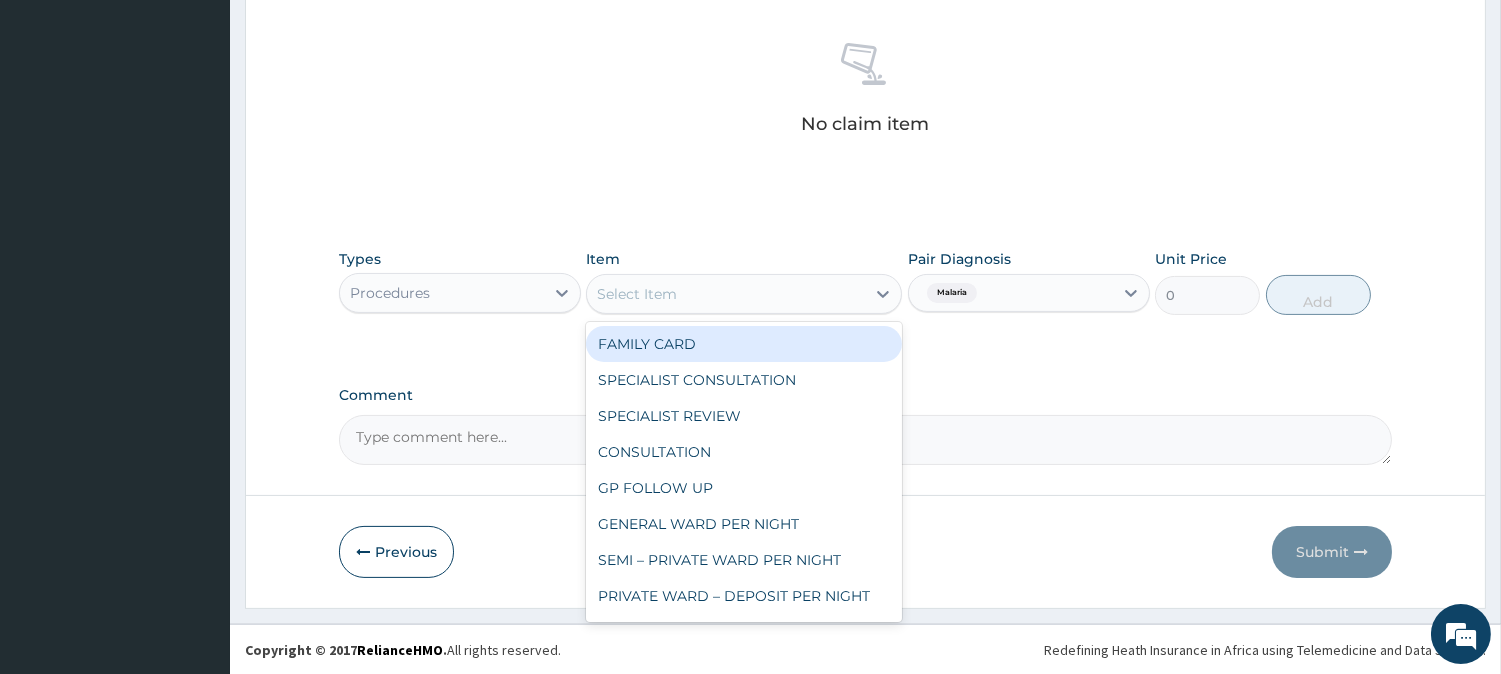 click on "Select Item" at bounding box center (637, 294) 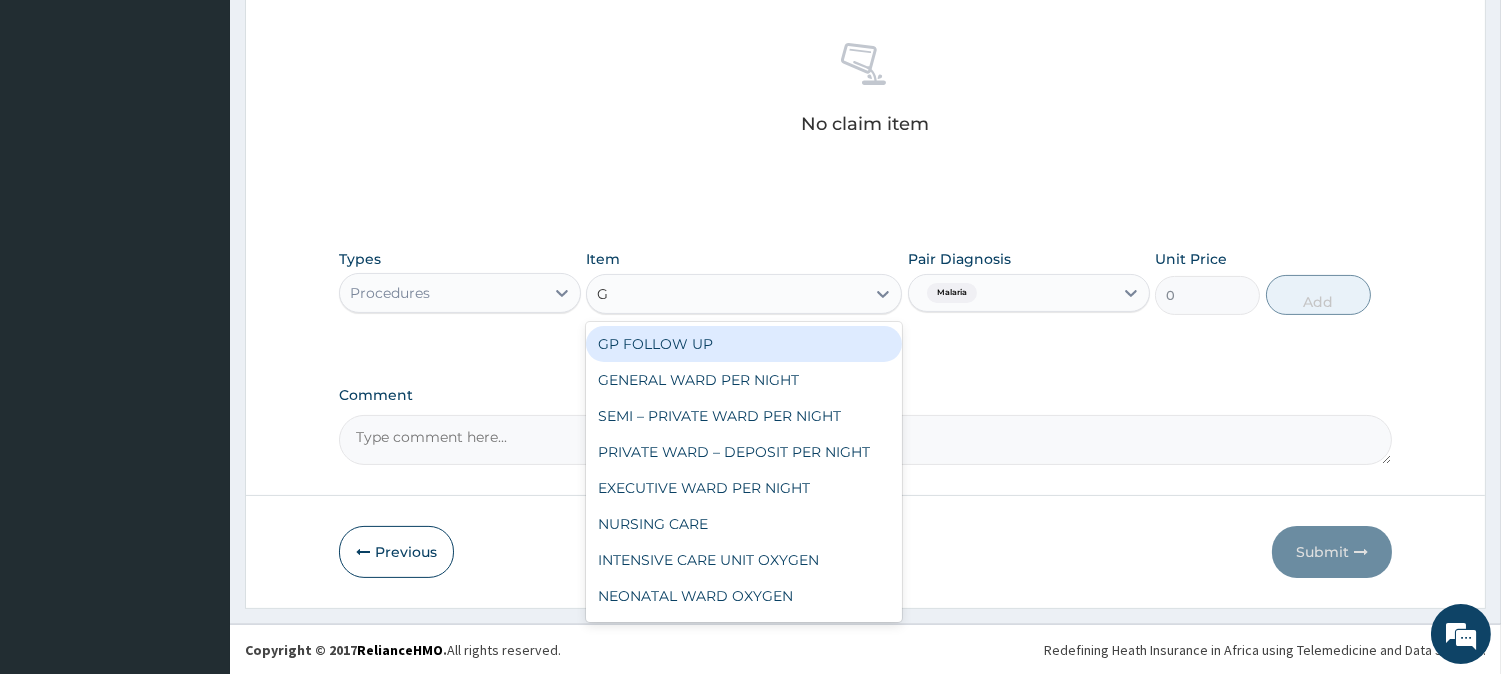 type on "GP" 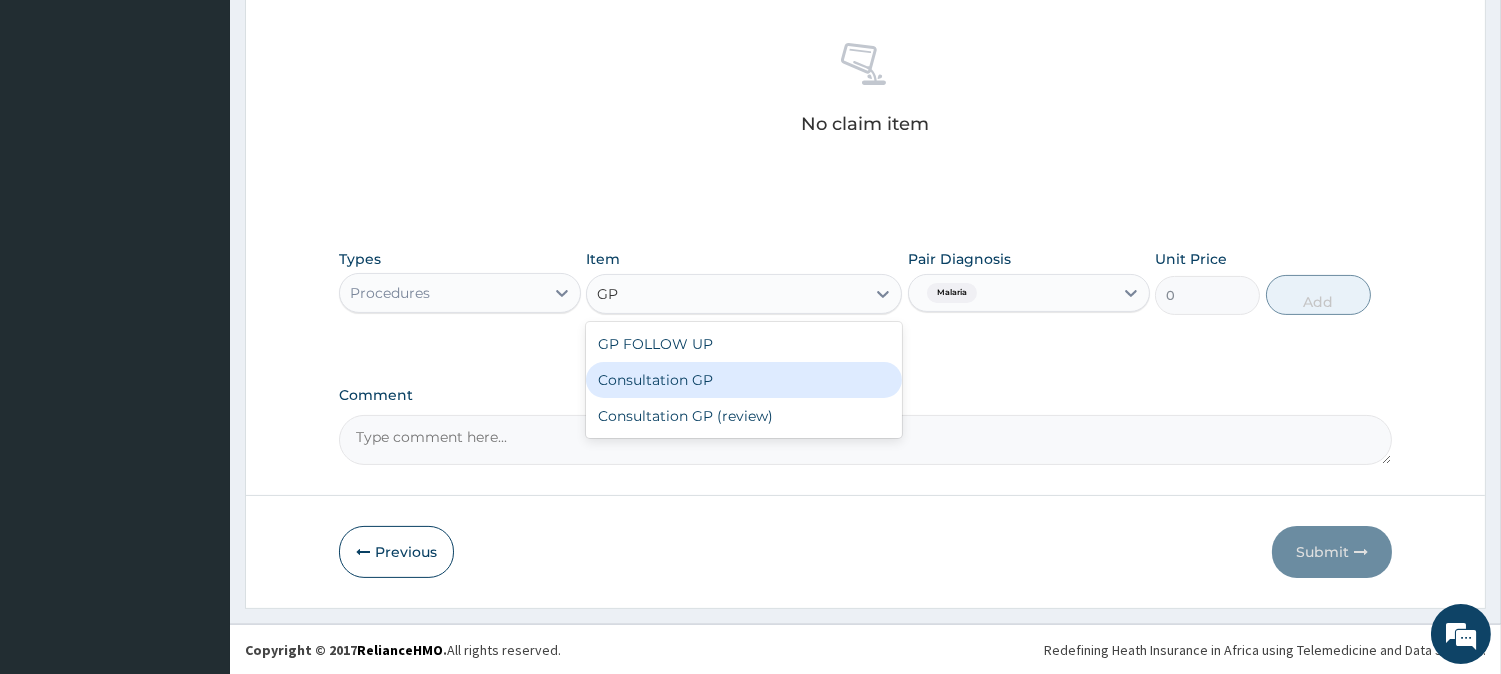 click on "Consultation GP" at bounding box center (744, 380) 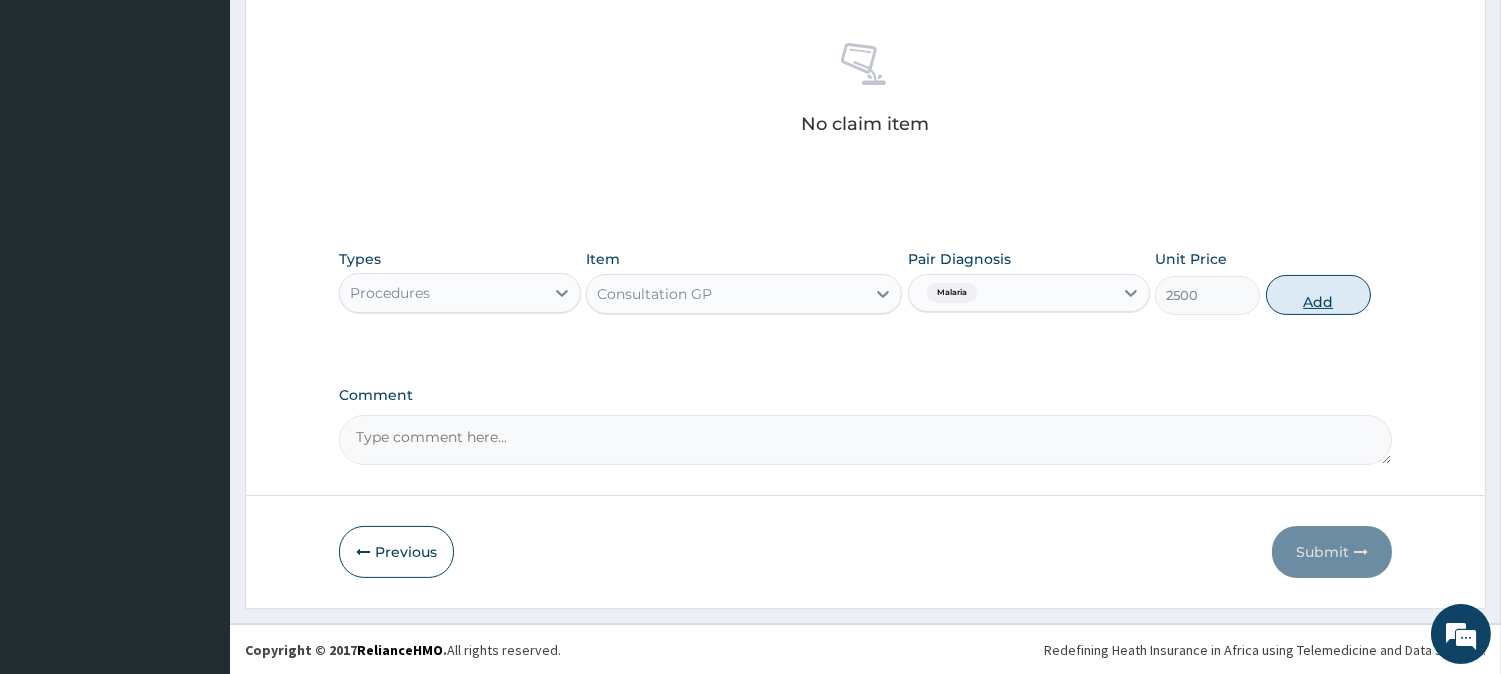 click on "Add" at bounding box center (1318, 295) 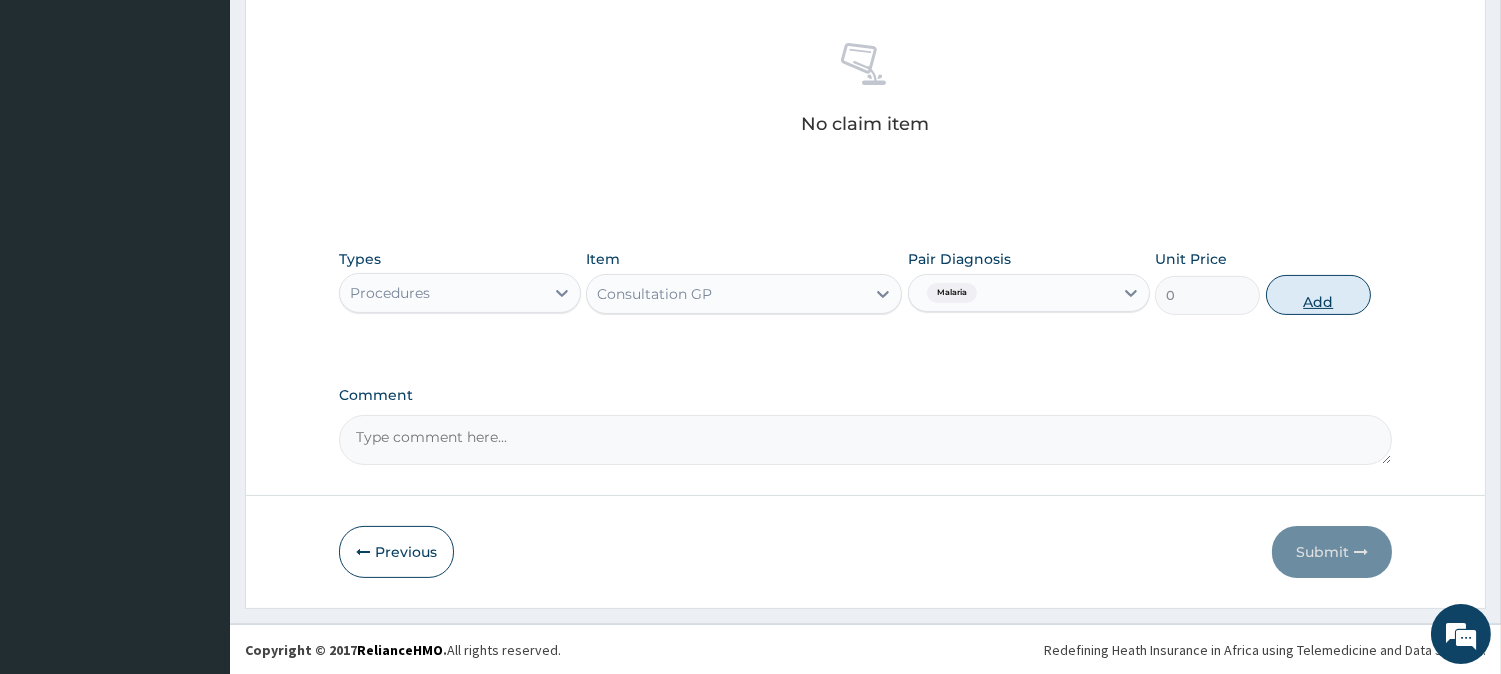 scroll, scrollTop: 671, scrollLeft: 0, axis: vertical 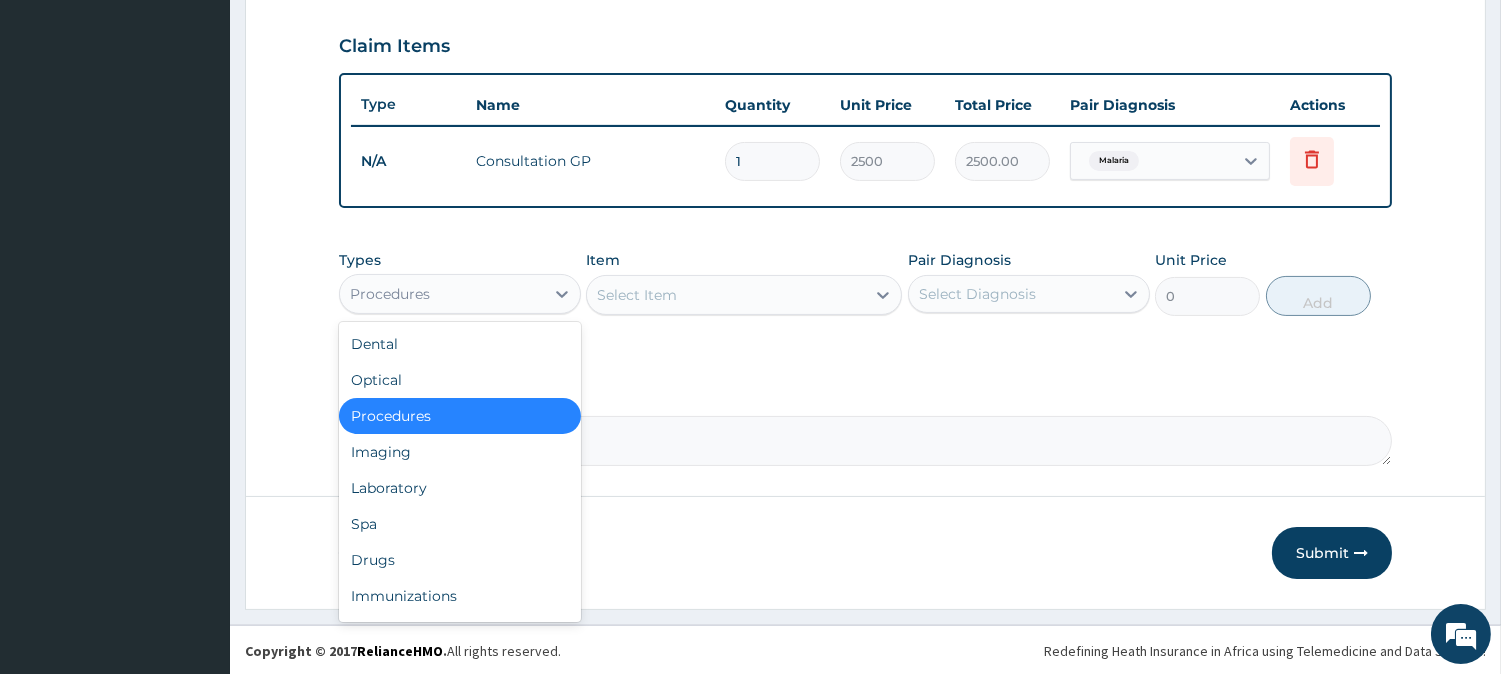 click on "Procedures" at bounding box center (442, 294) 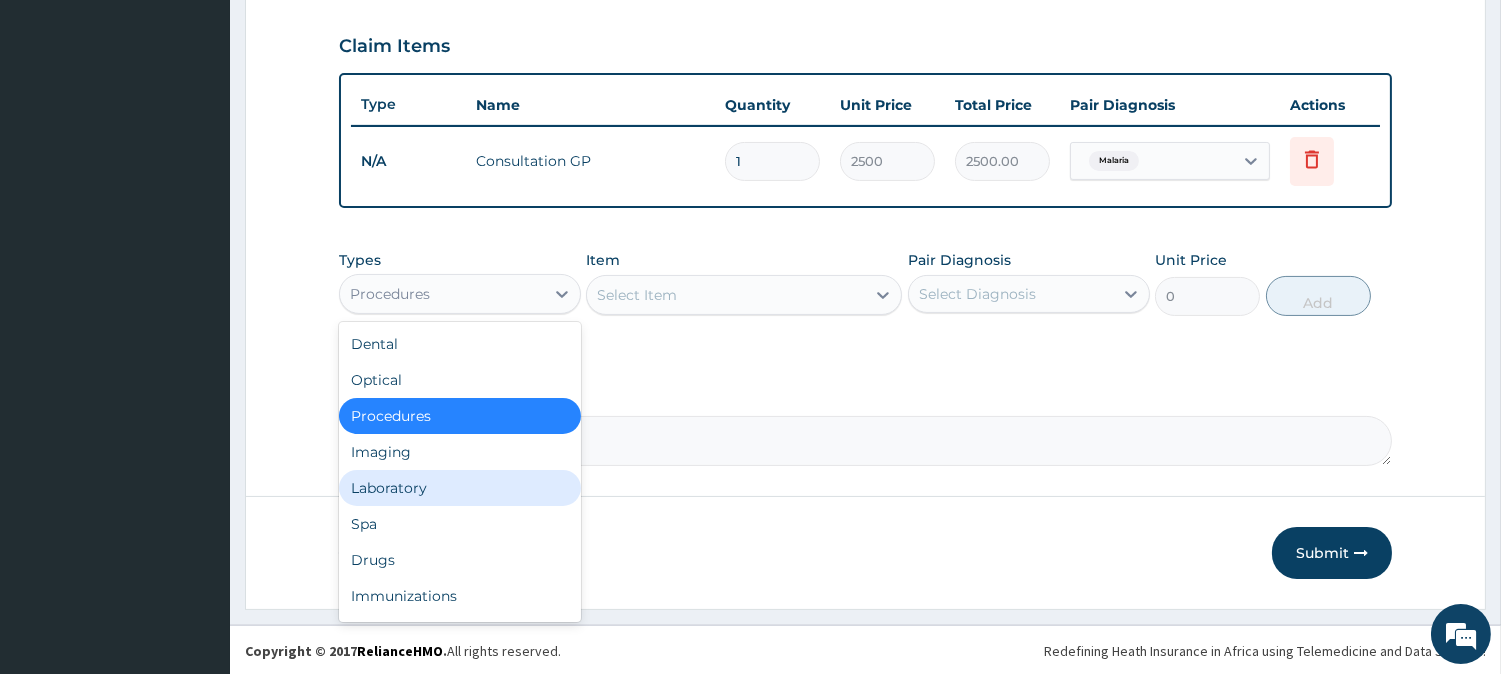 click on "Laboratory" at bounding box center (460, 488) 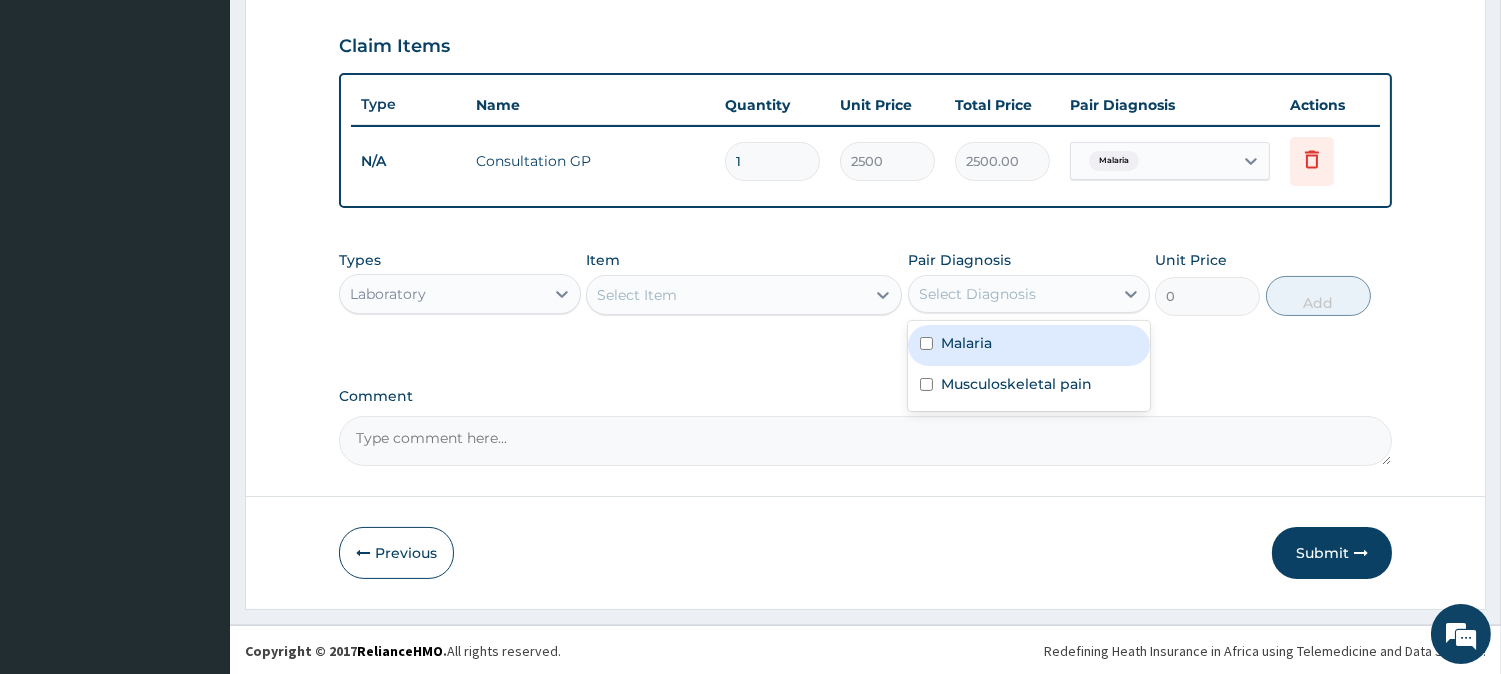 click on "Select Diagnosis" at bounding box center [977, 294] 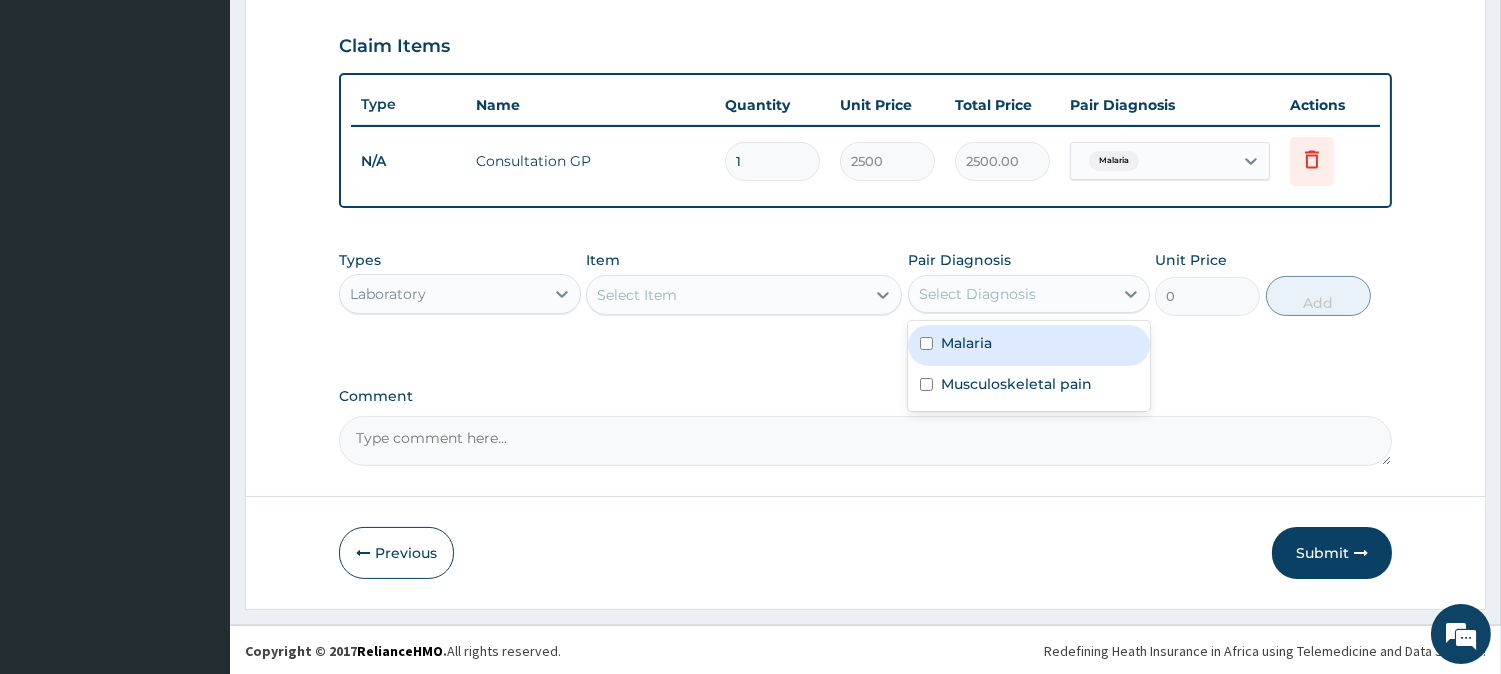click on "Malaria" at bounding box center (966, 343) 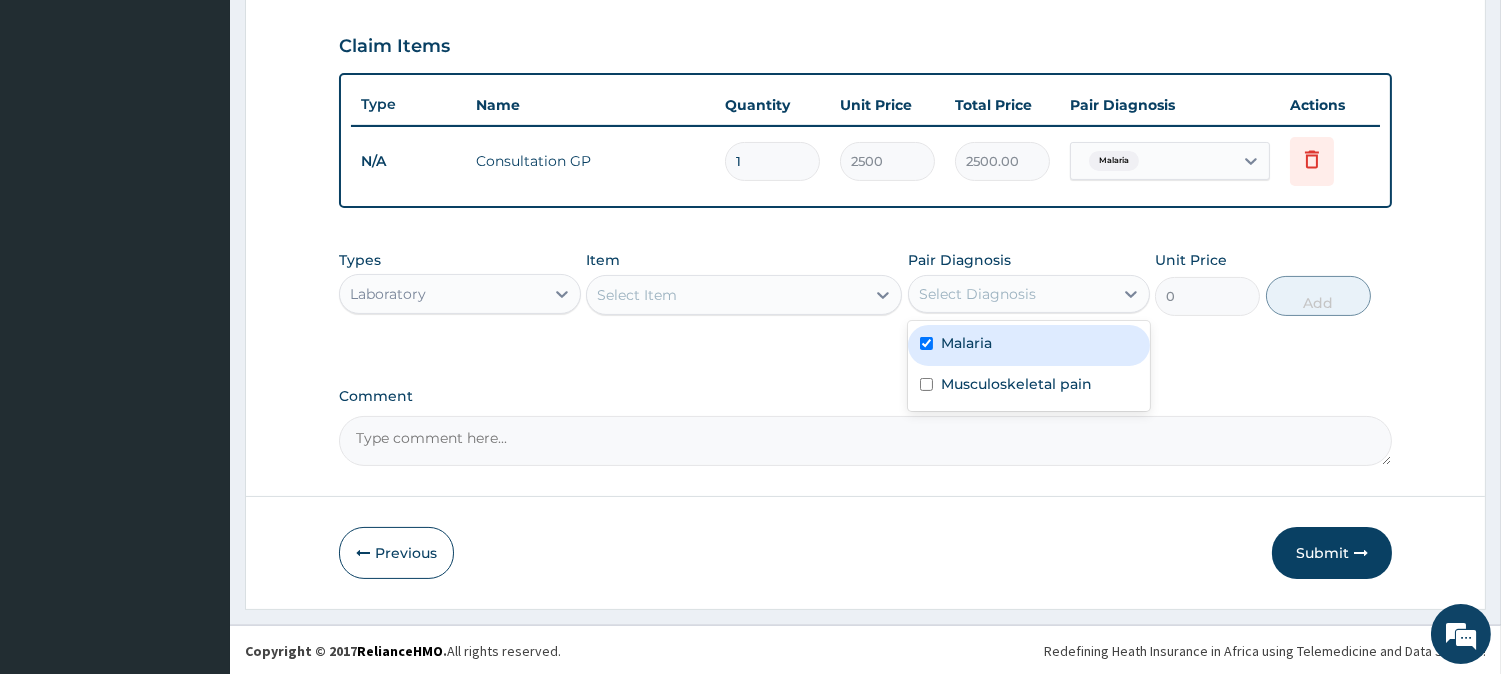 checkbox on "true" 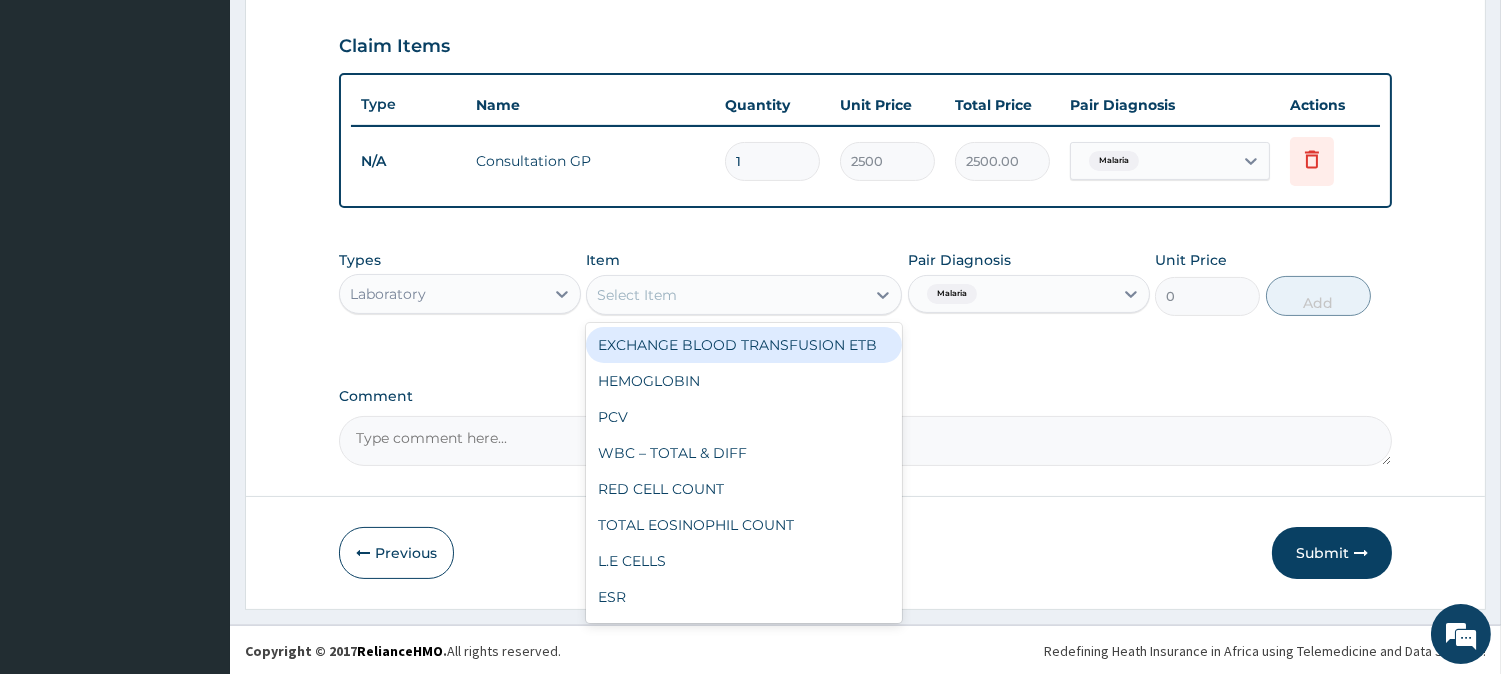 click on "Select Item" at bounding box center (726, 295) 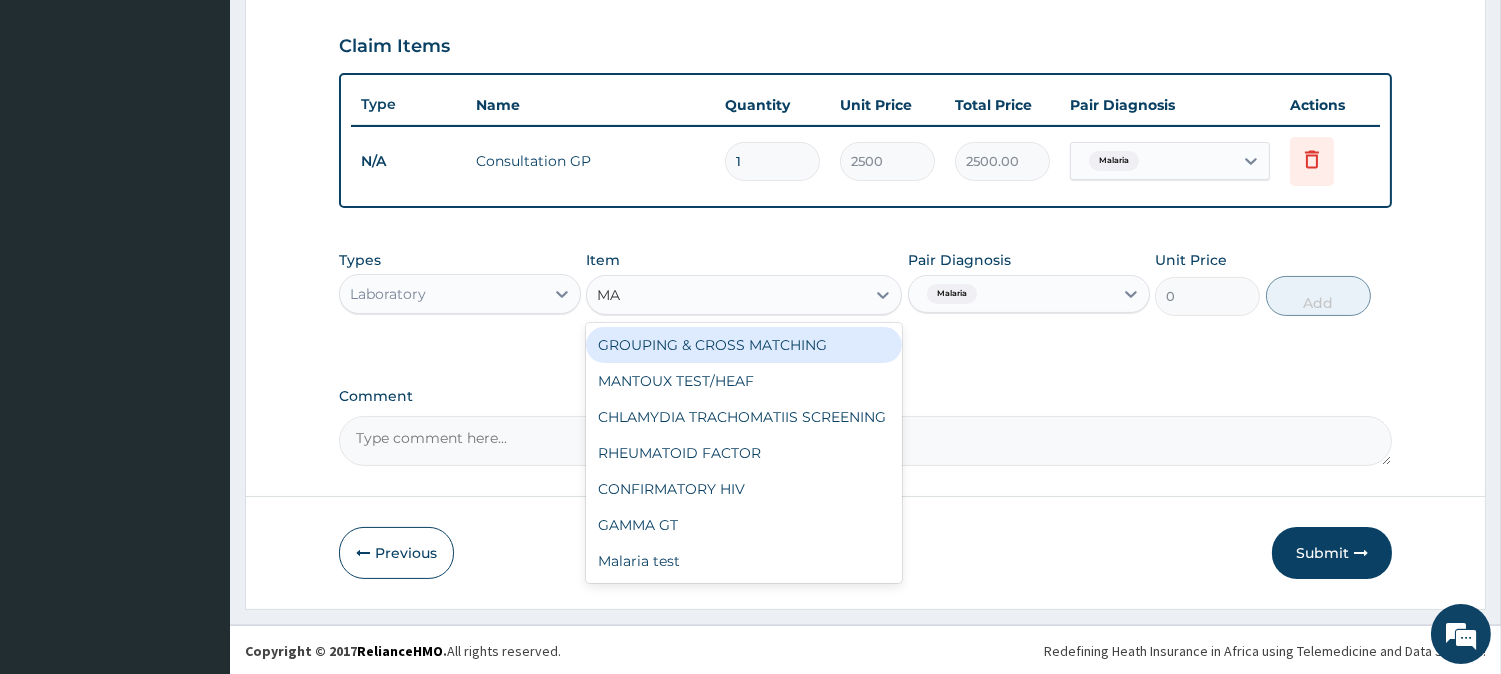 type on "MAL" 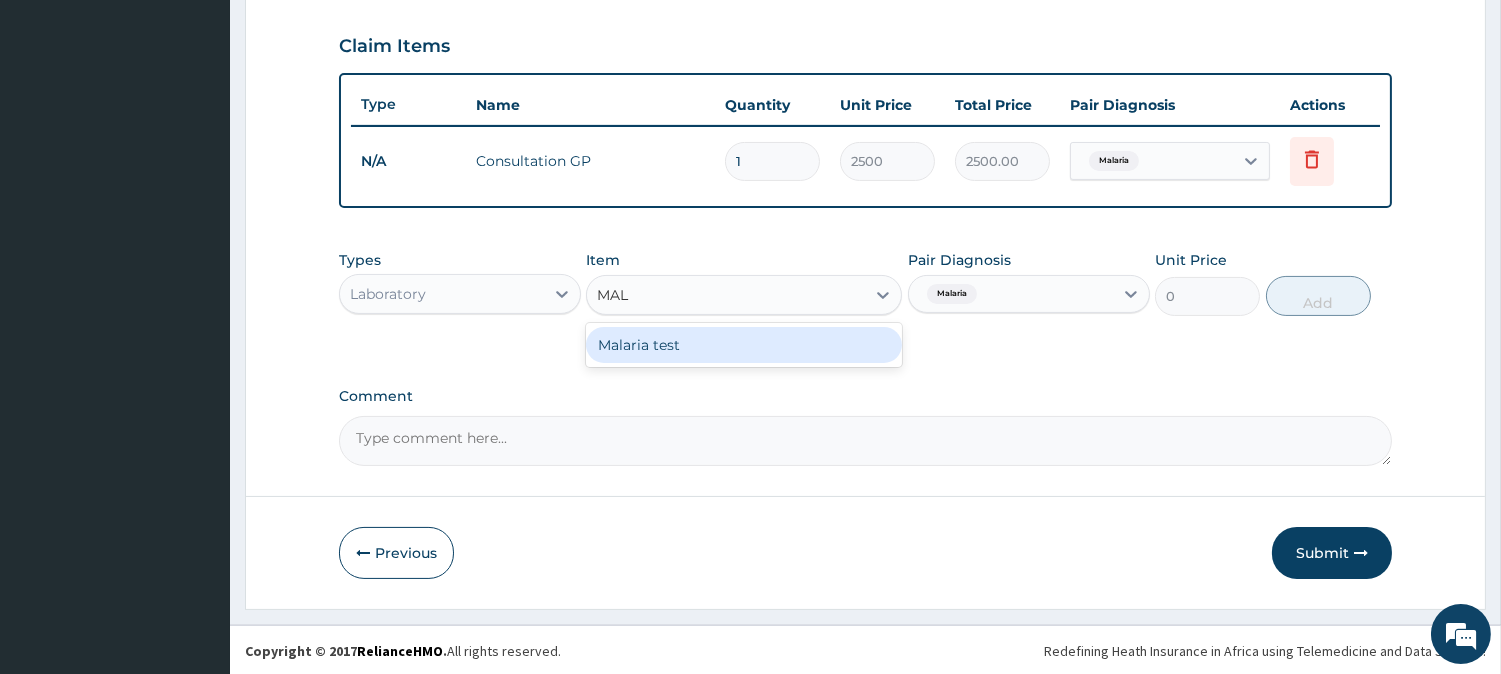 click on "Malaria test" at bounding box center [744, 345] 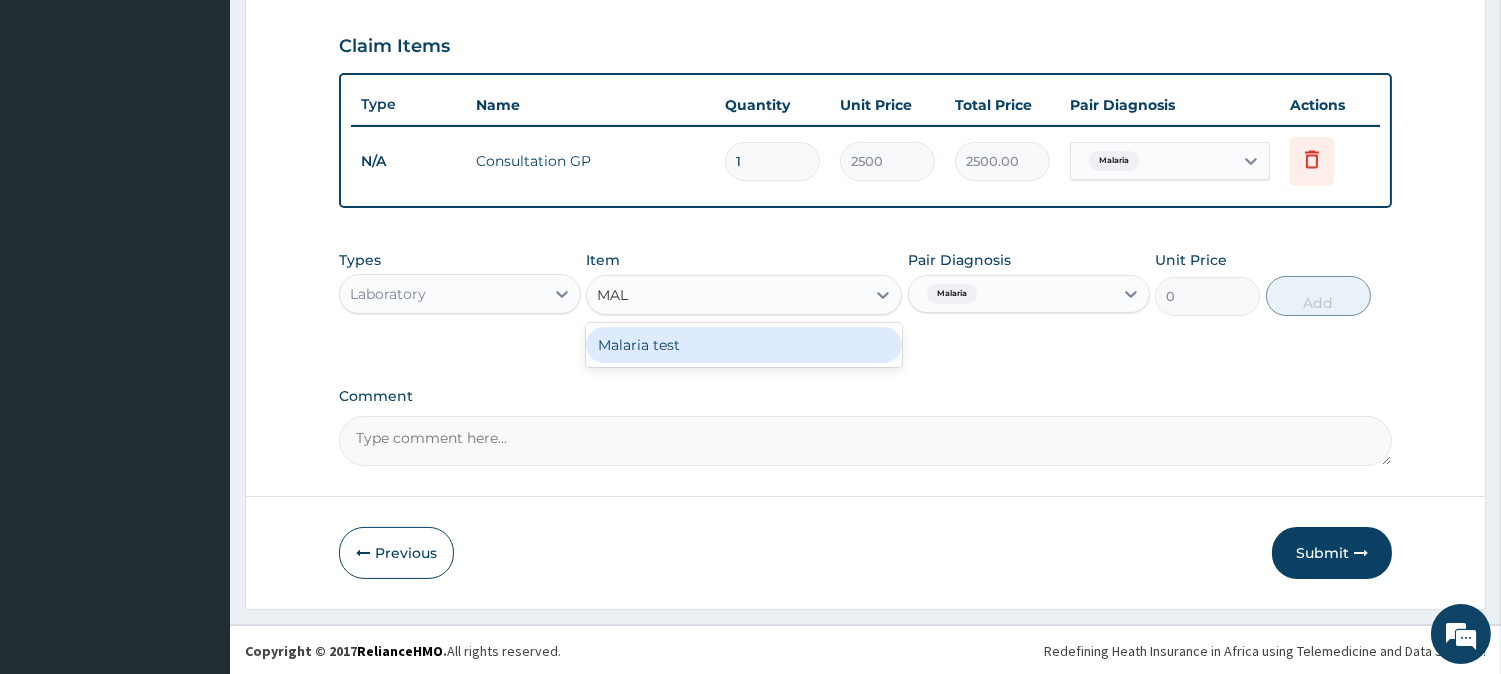 type 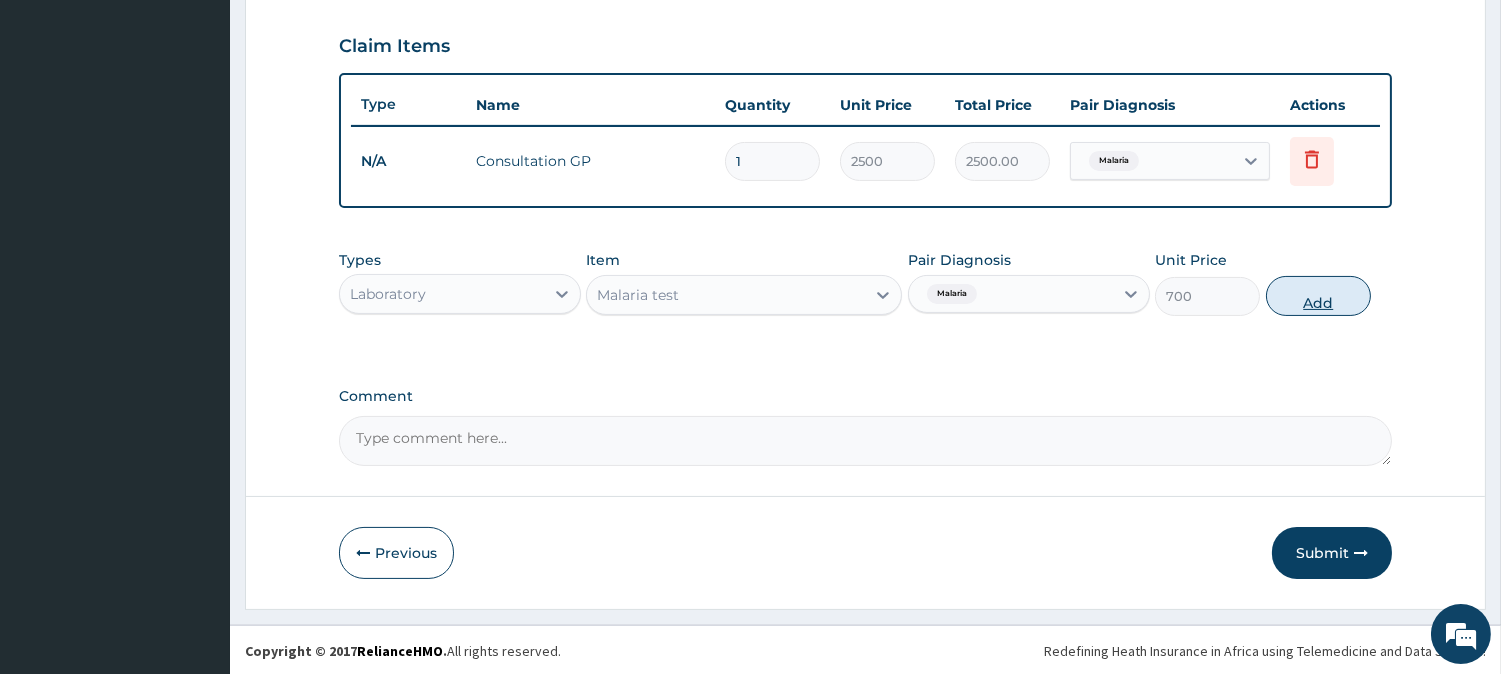 click on "Add" at bounding box center (1318, 296) 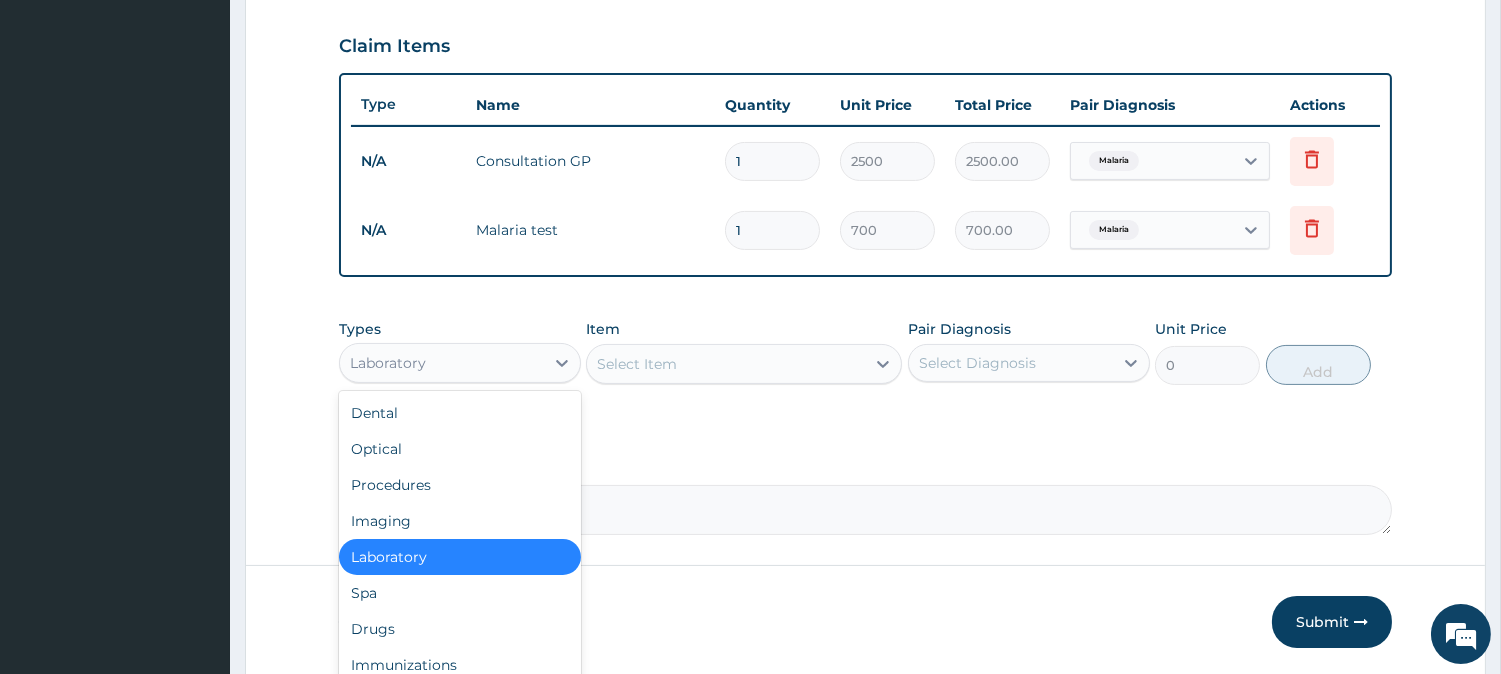 click on "Laboratory" at bounding box center (442, 363) 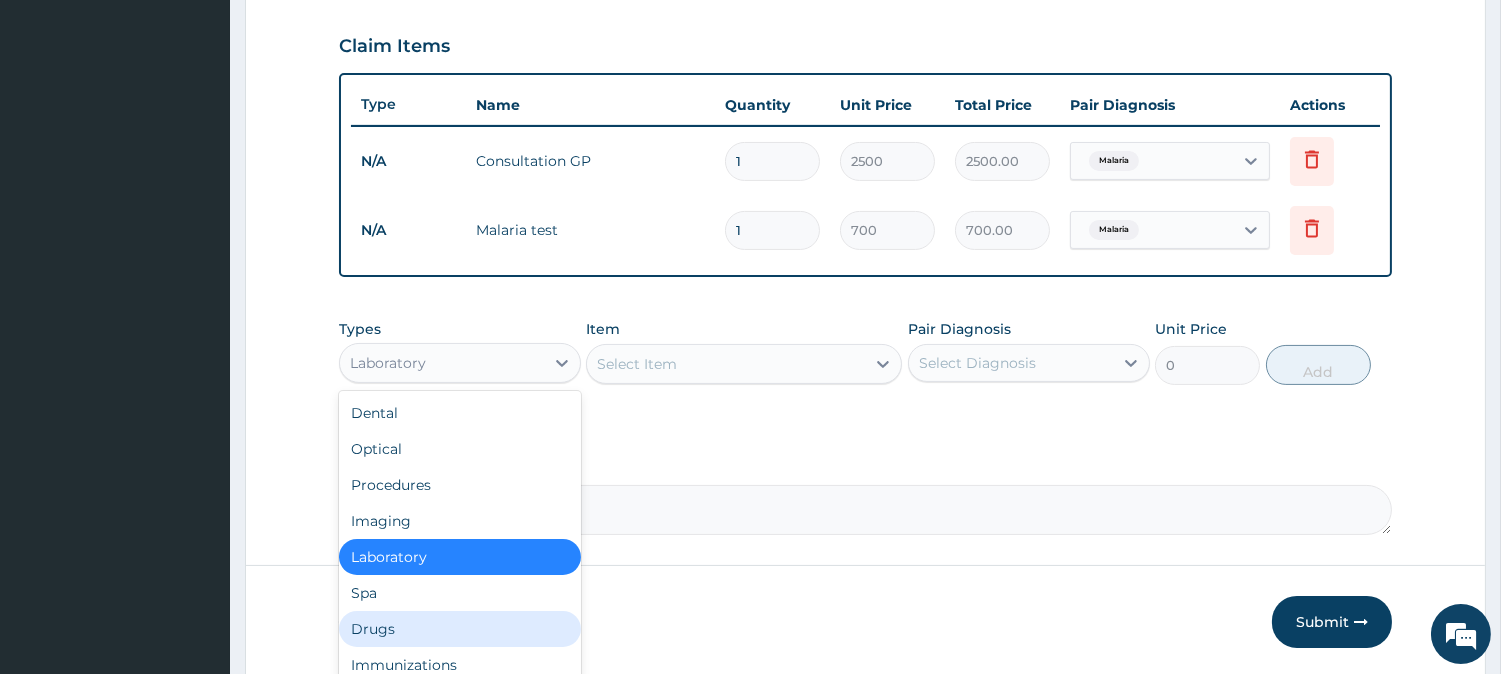 click on "Drugs" at bounding box center [460, 629] 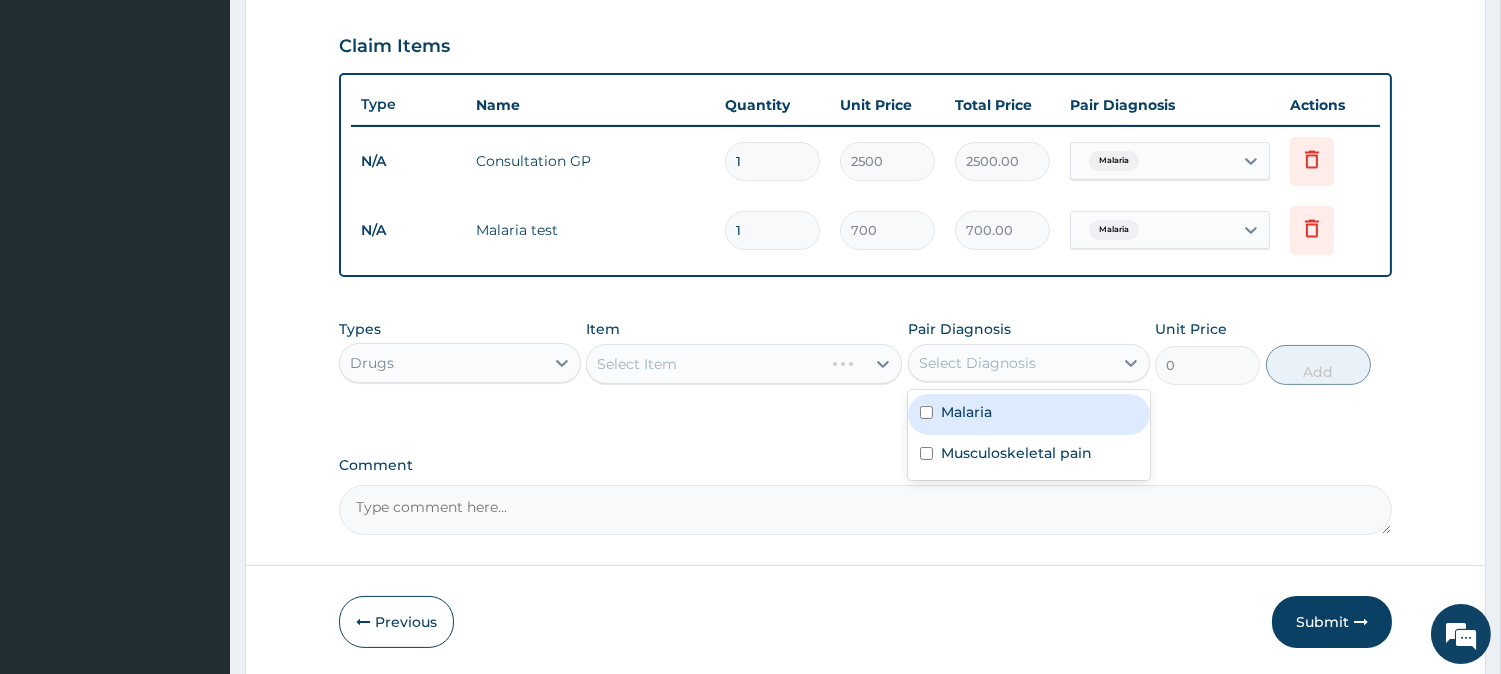 click on "Select Diagnosis" at bounding box center (1011, 363) 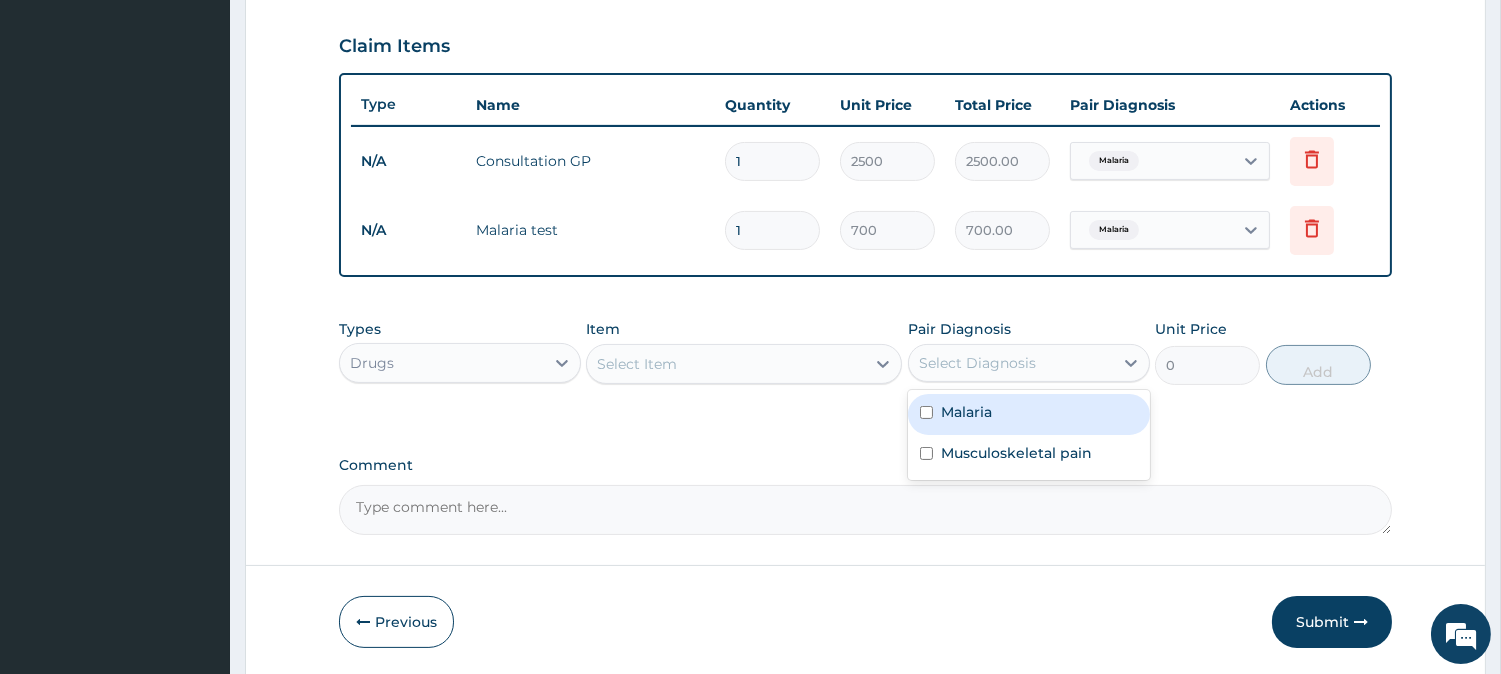 click on "Malaria" at bounding box center (966, 412) 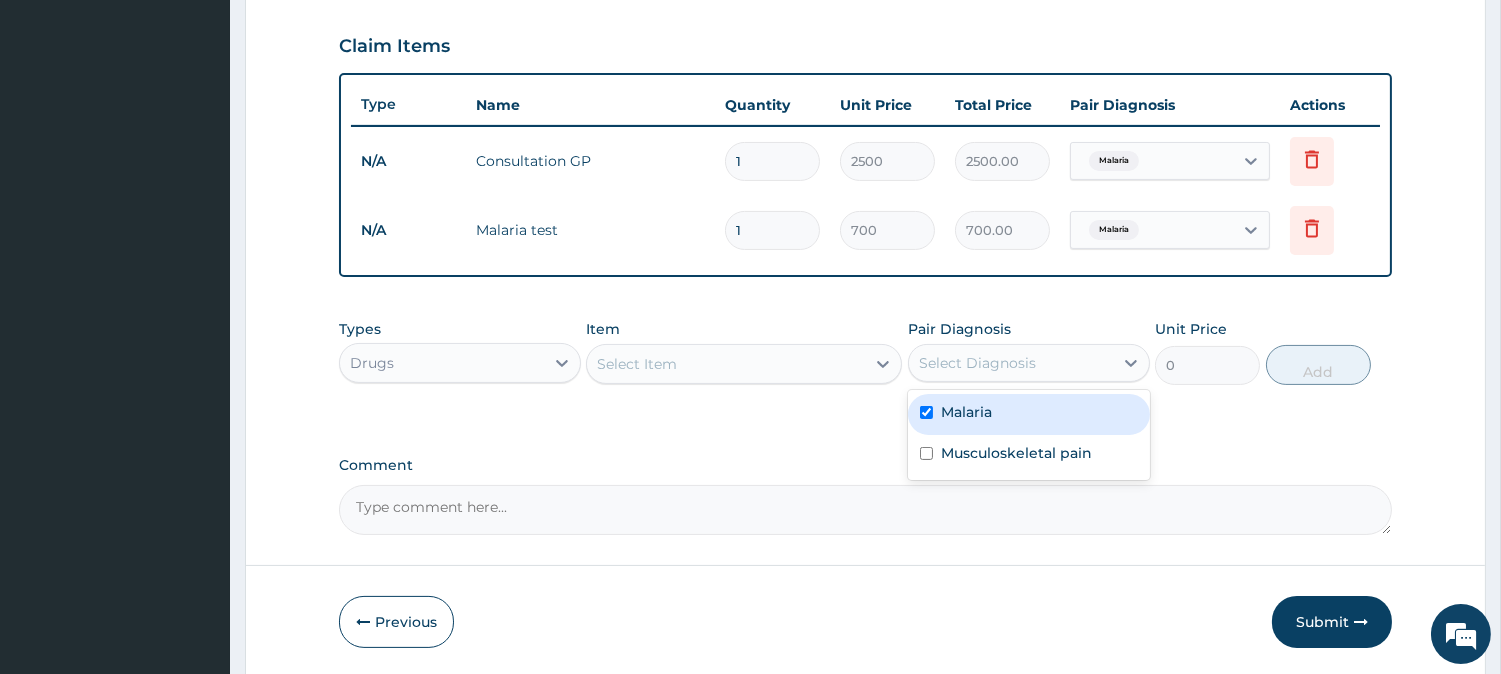checkbox on "true" 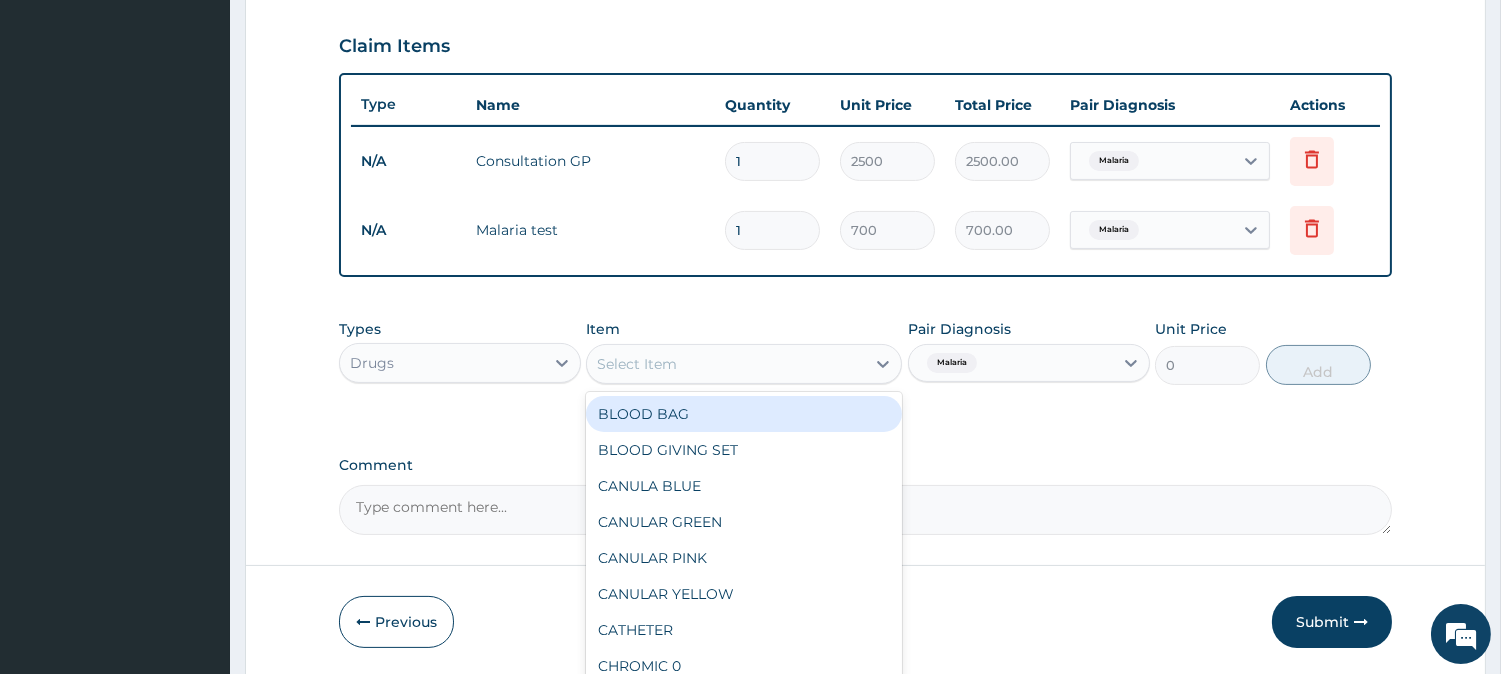 click on "Select Item" at bounding box center (726, 364) 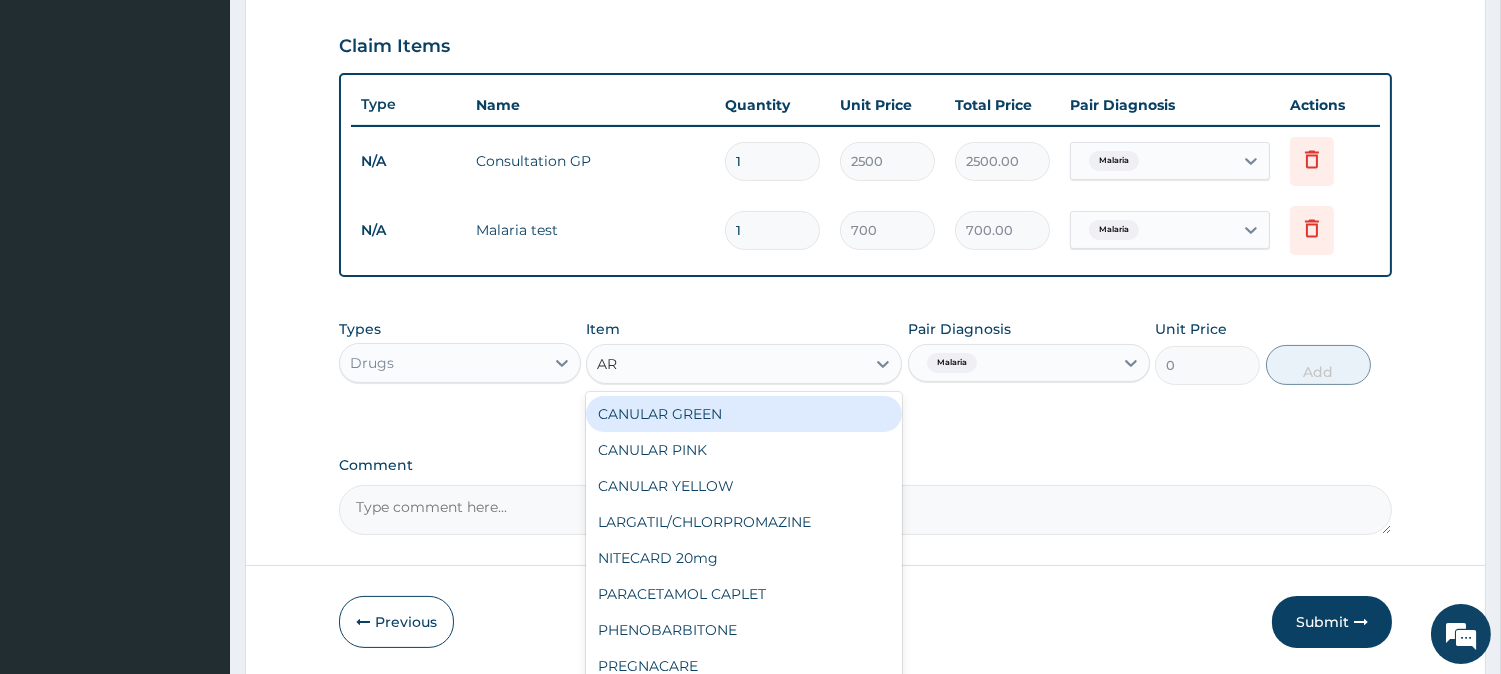 type on "ART" 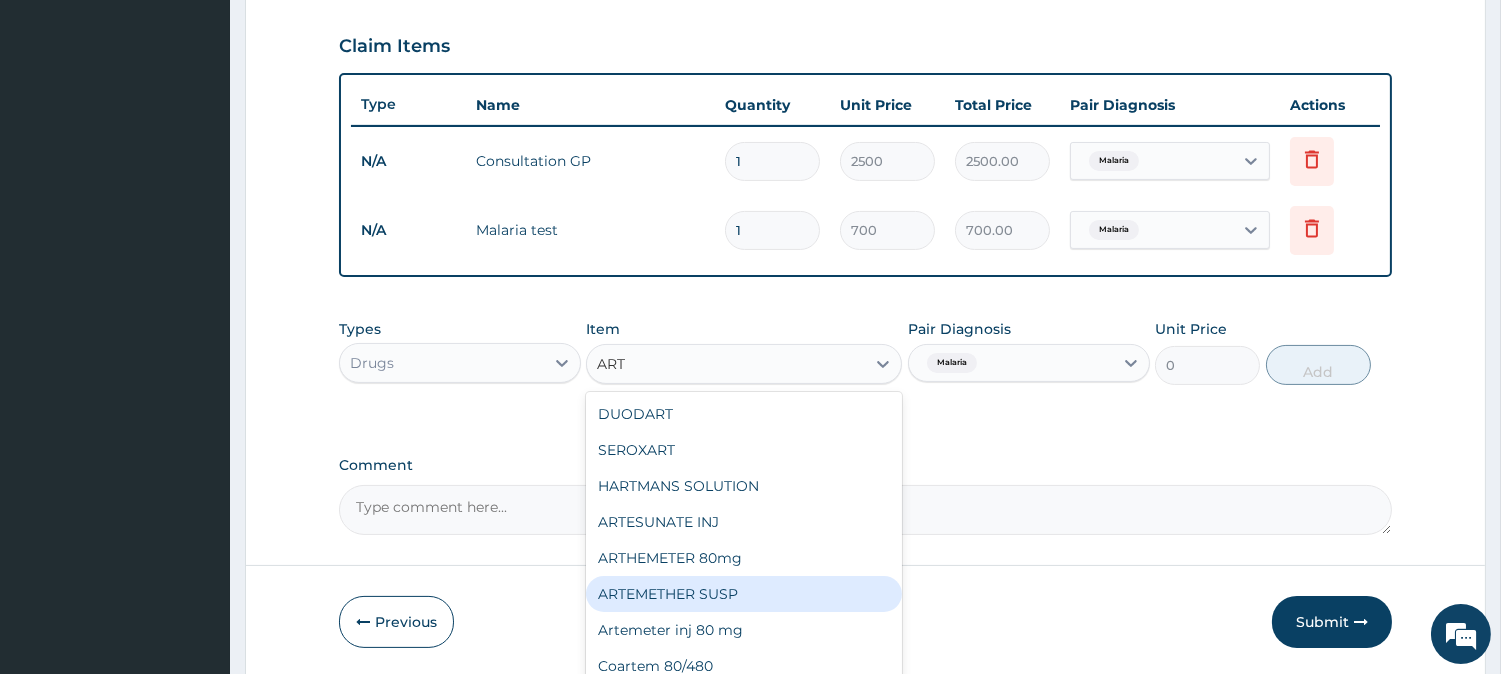 click on "ARTEMETHER SUSP" at bounding box center [744, 594] 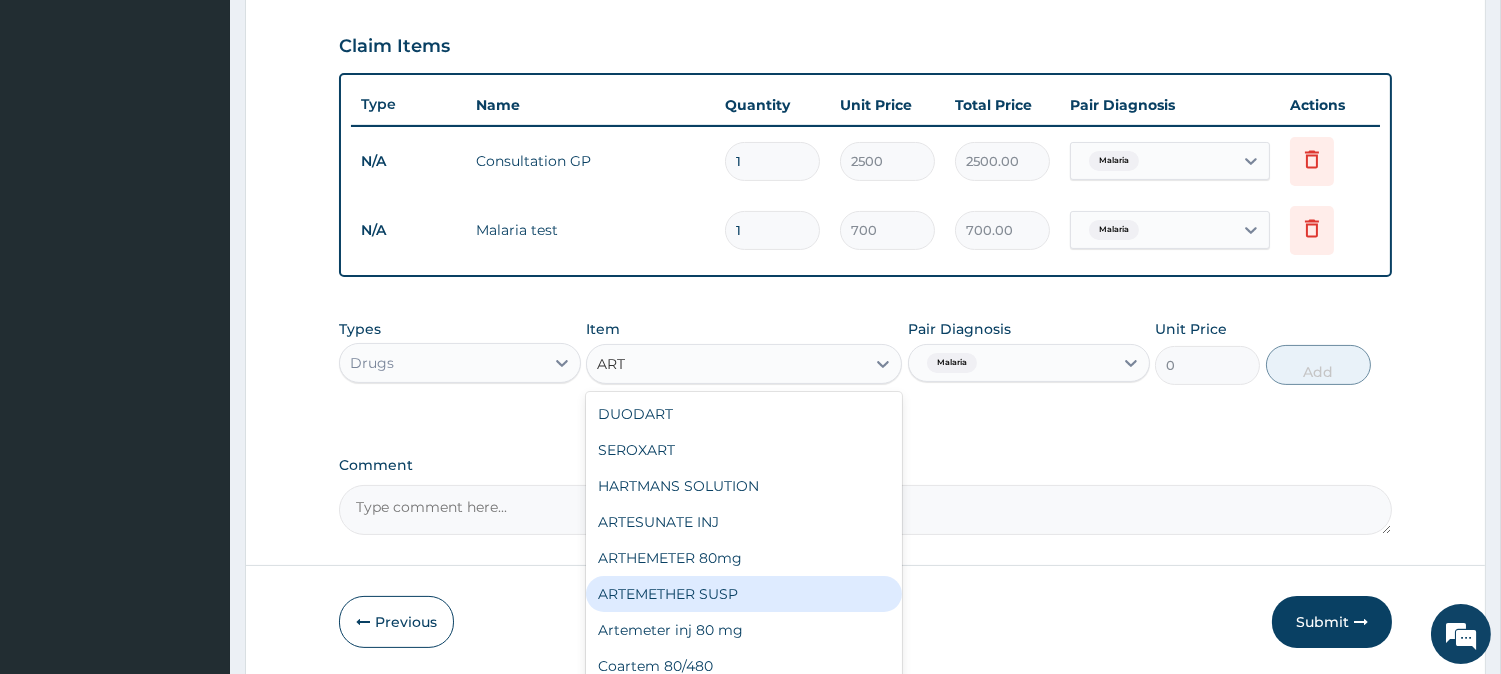 type 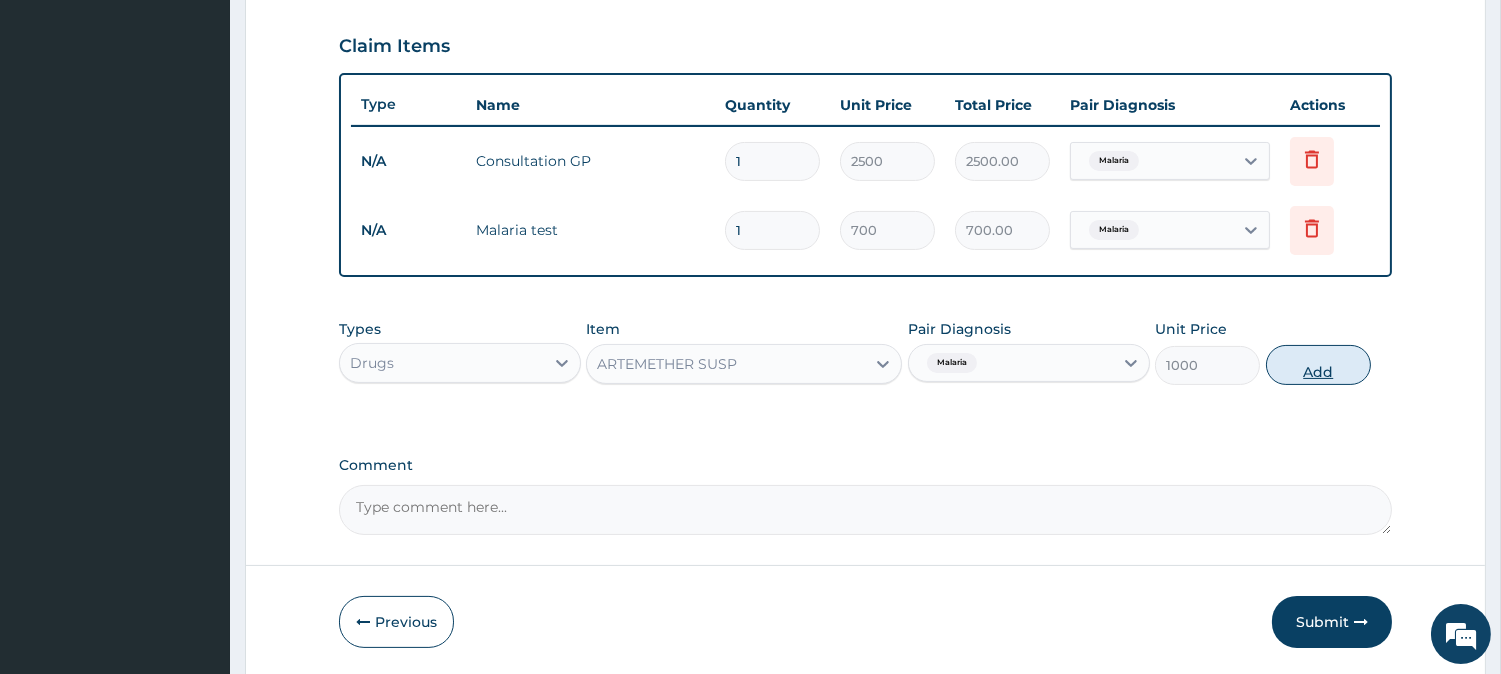 click on "Add" at bounding box center (1318, 365) 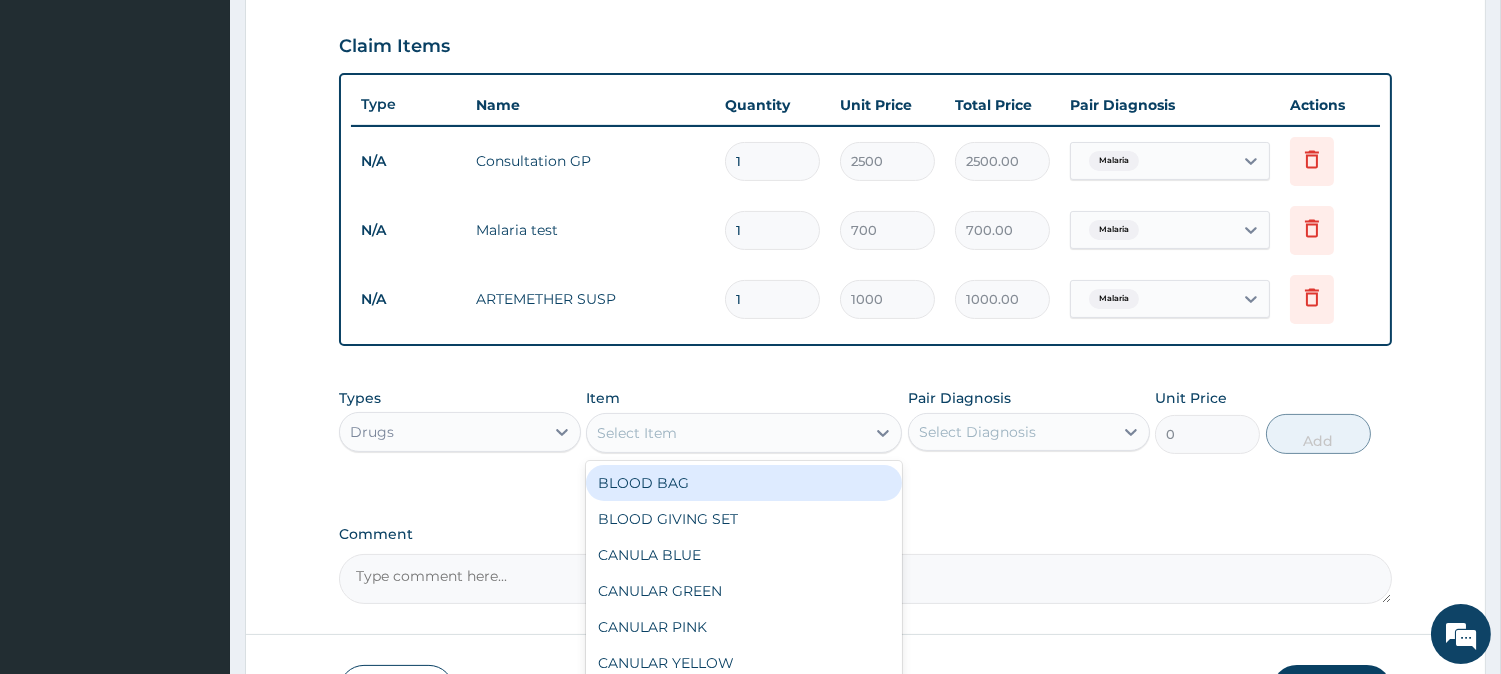 click on "Select Item" at bounding box center [637, 433] 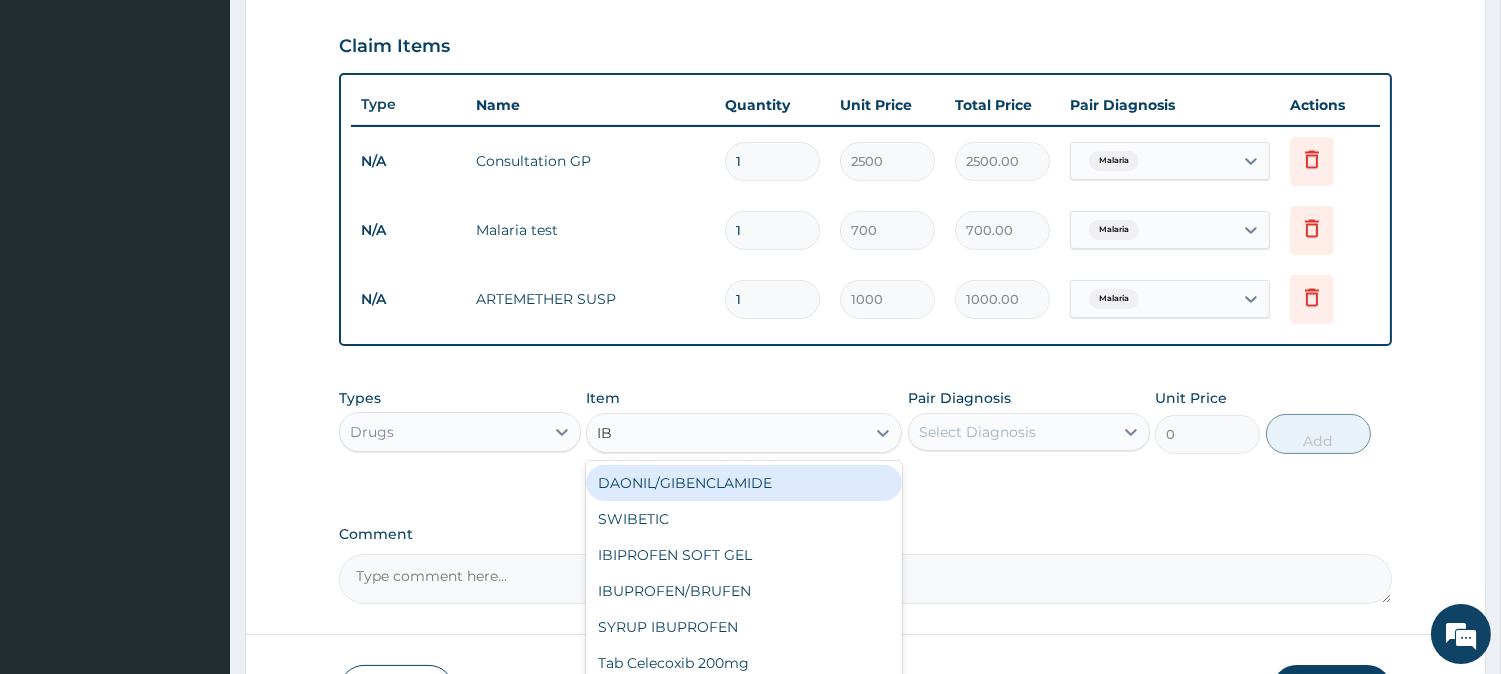 type on "IBU" 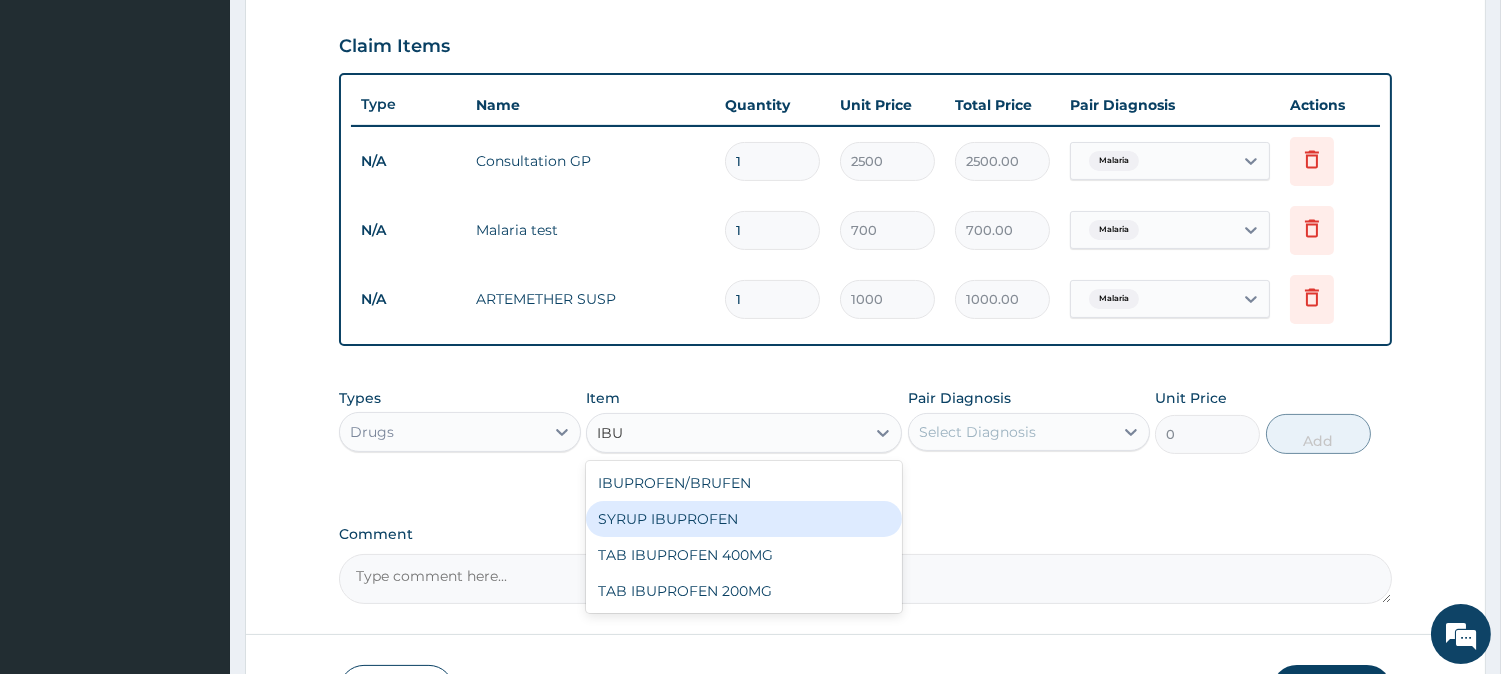 click on "SYRUP IBUPROFEN" at bounding box center [744, 519] 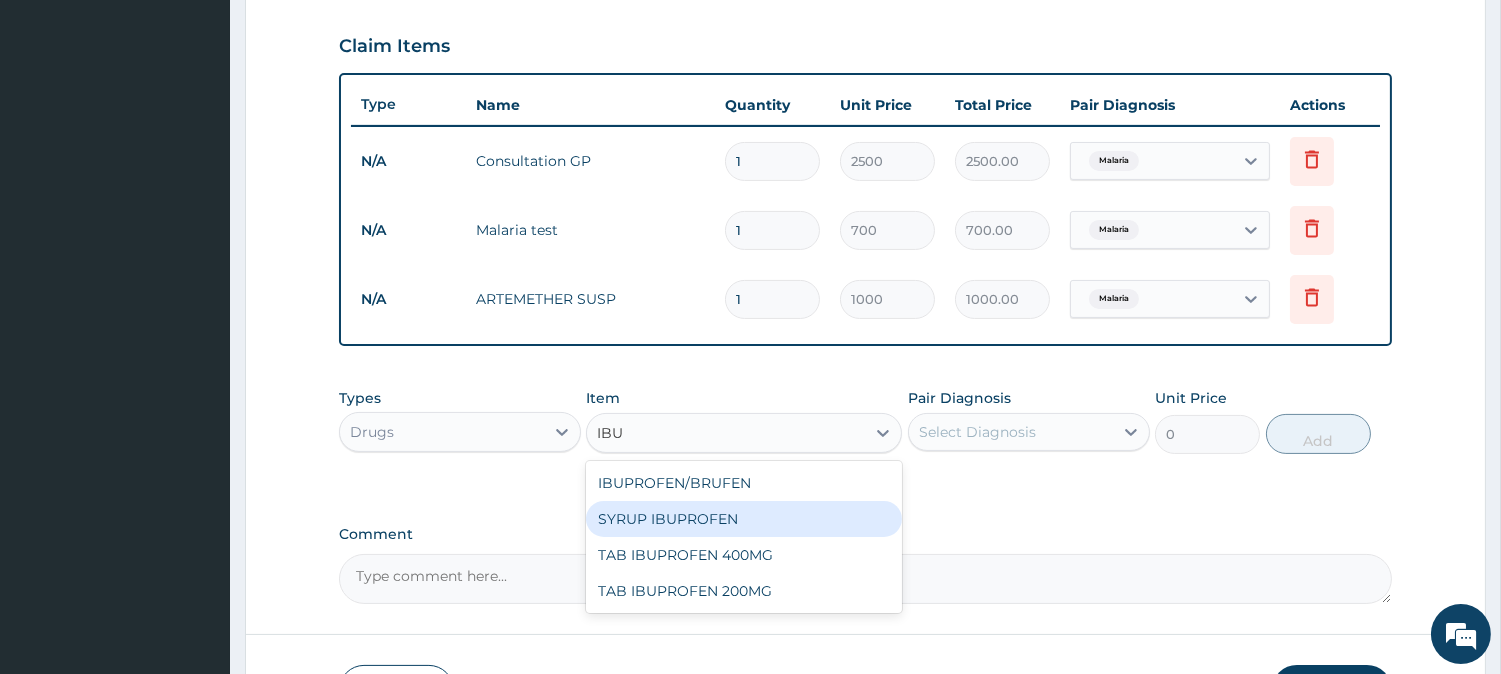type 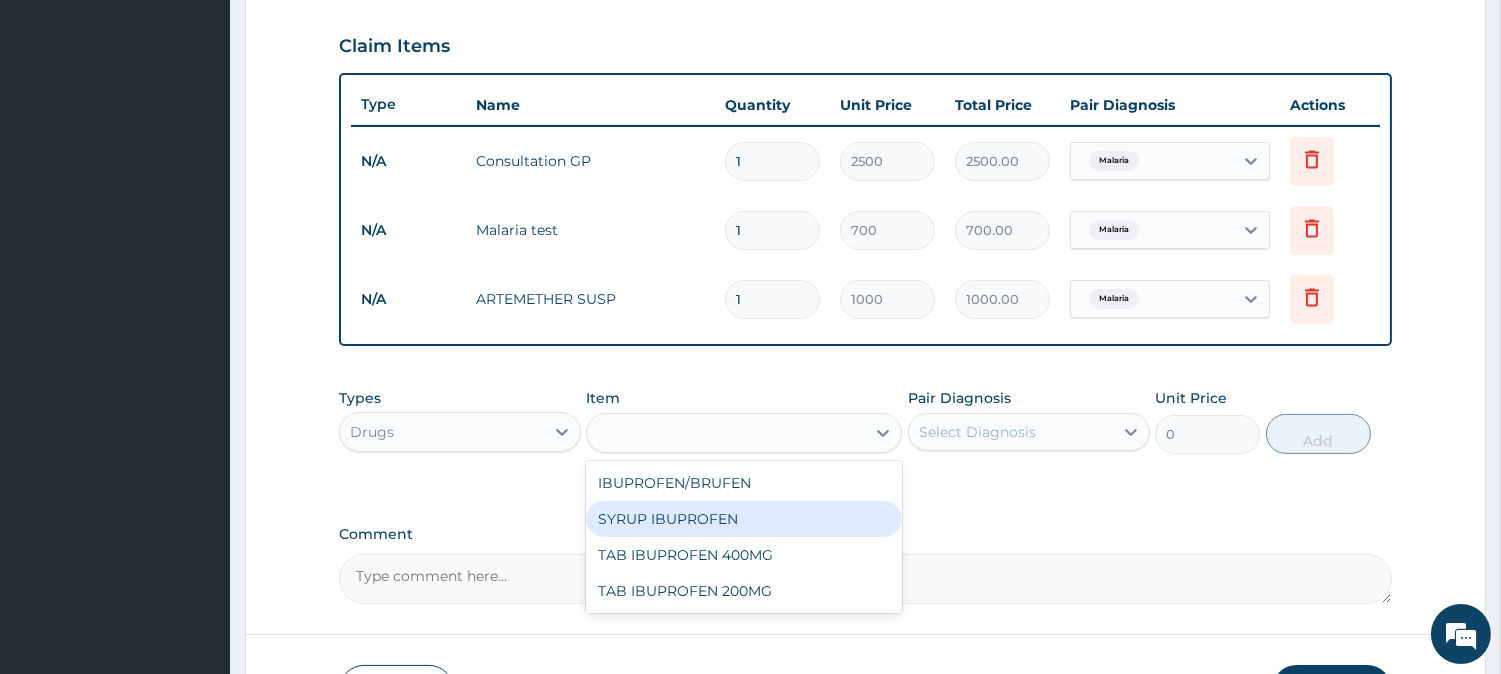 type on "400" 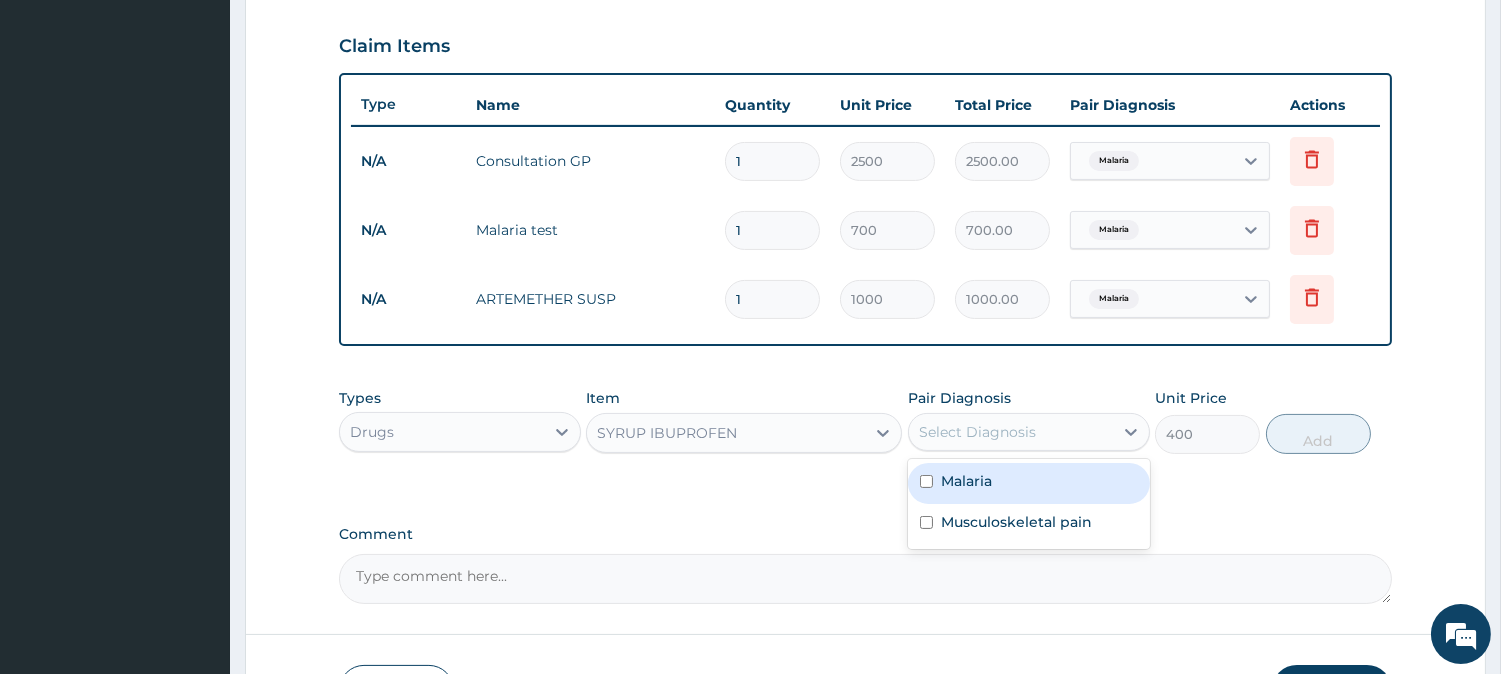 click on "Select Diagnosis" at bounding box center [977, 432] 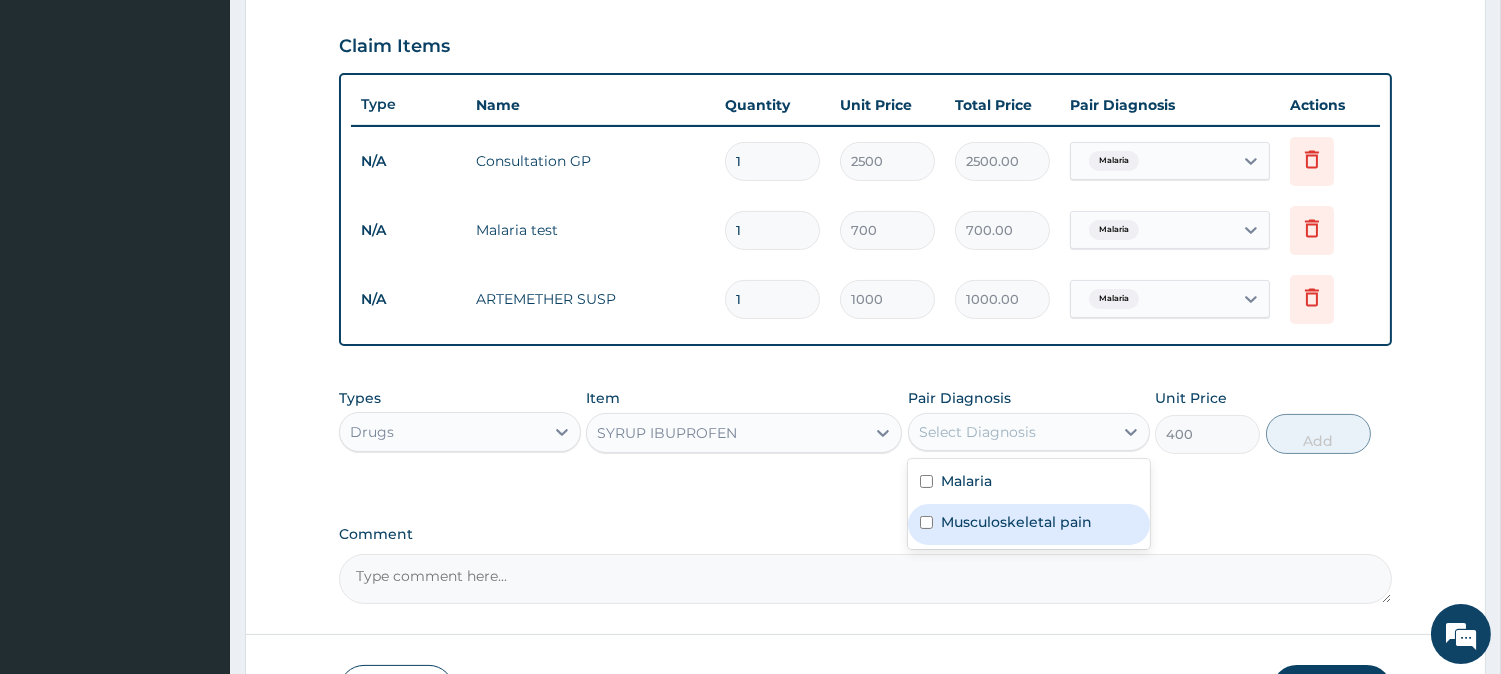click on "Musculoskeletal pain" at bounding box center [1016, 522] 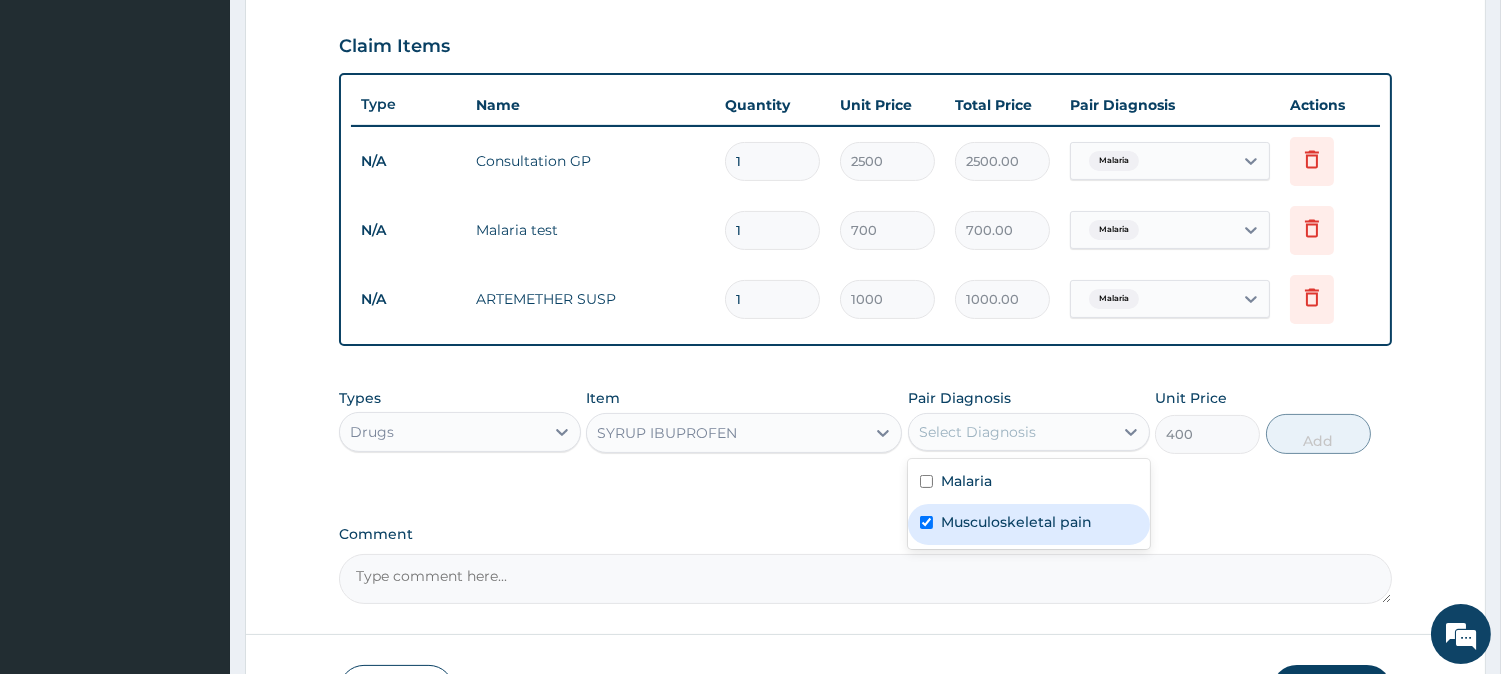 checkbox on "true" 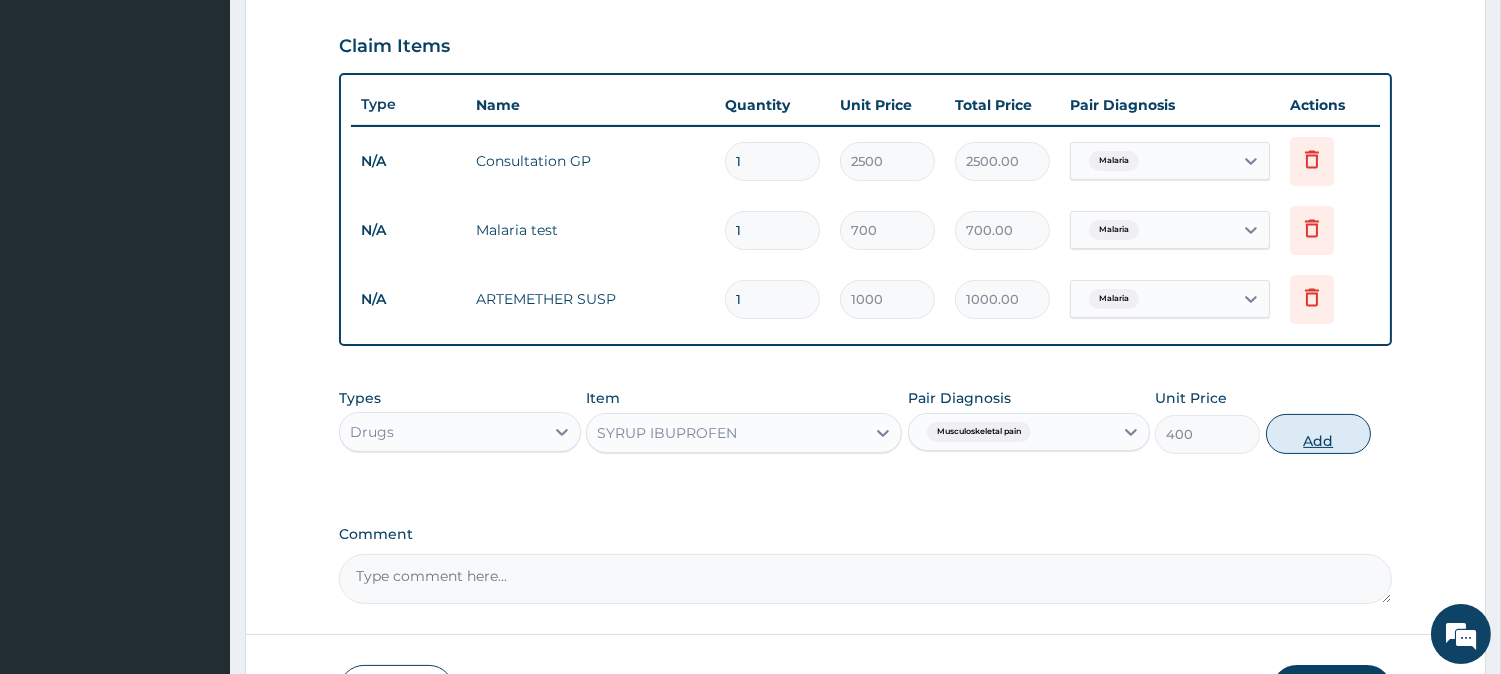 click on "Add" at bounding box center (1318, 434) 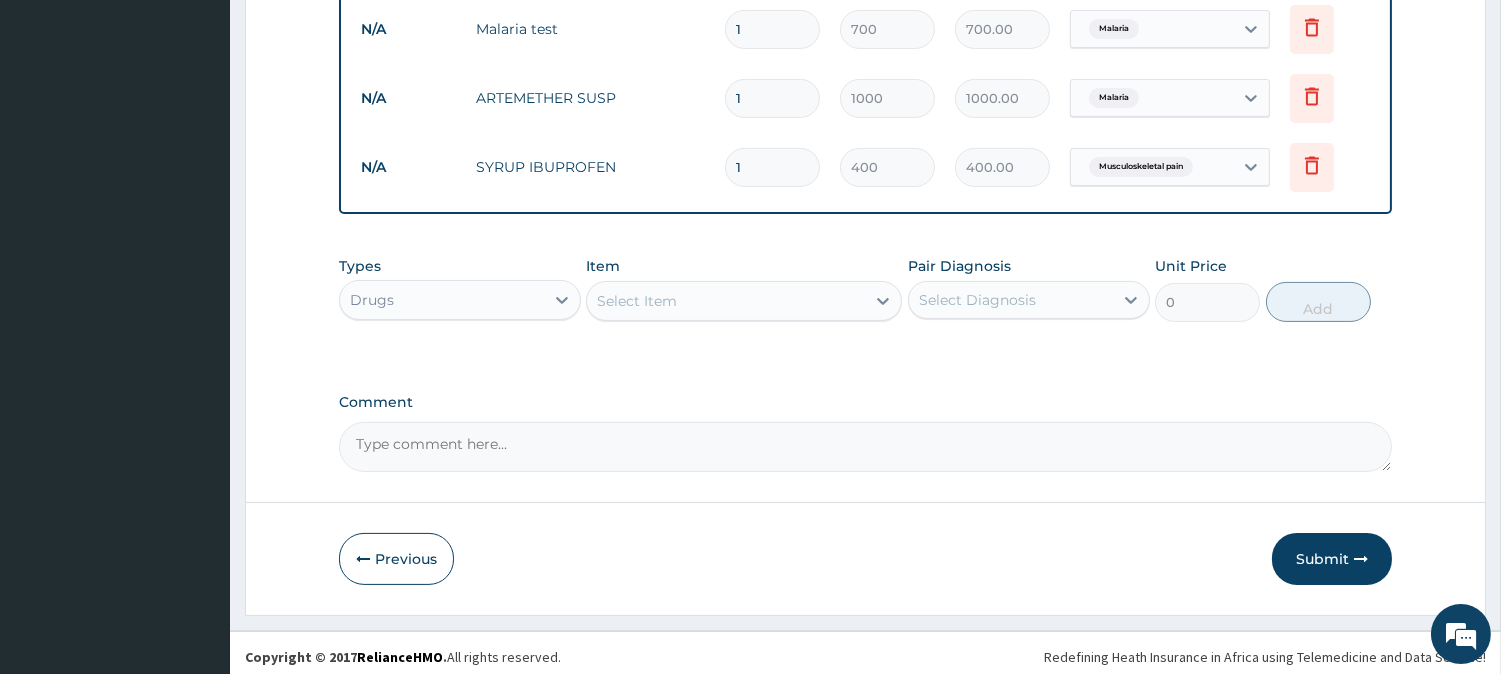 scroll, scrollTop: 880, scrollLeft: 0, axis: vertical 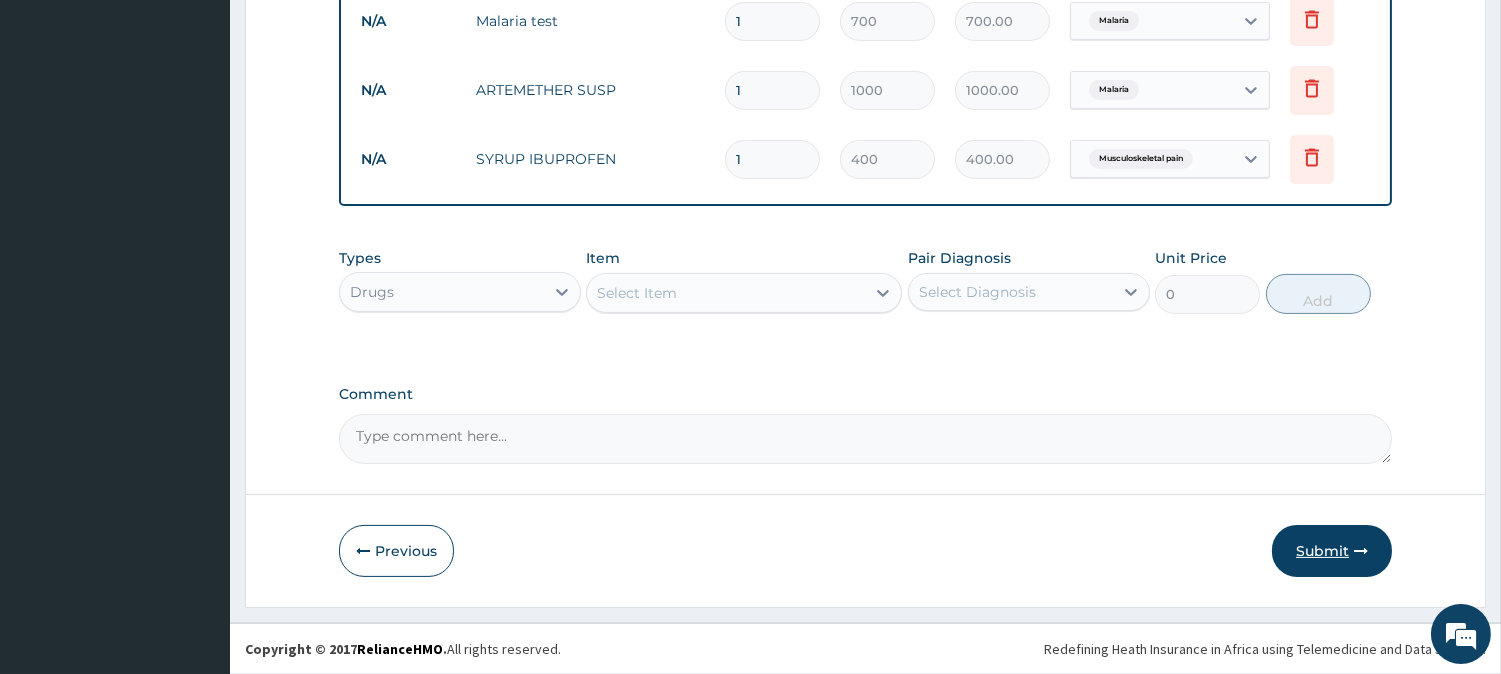 click on "Submit" at bounding box center [1332, 551] 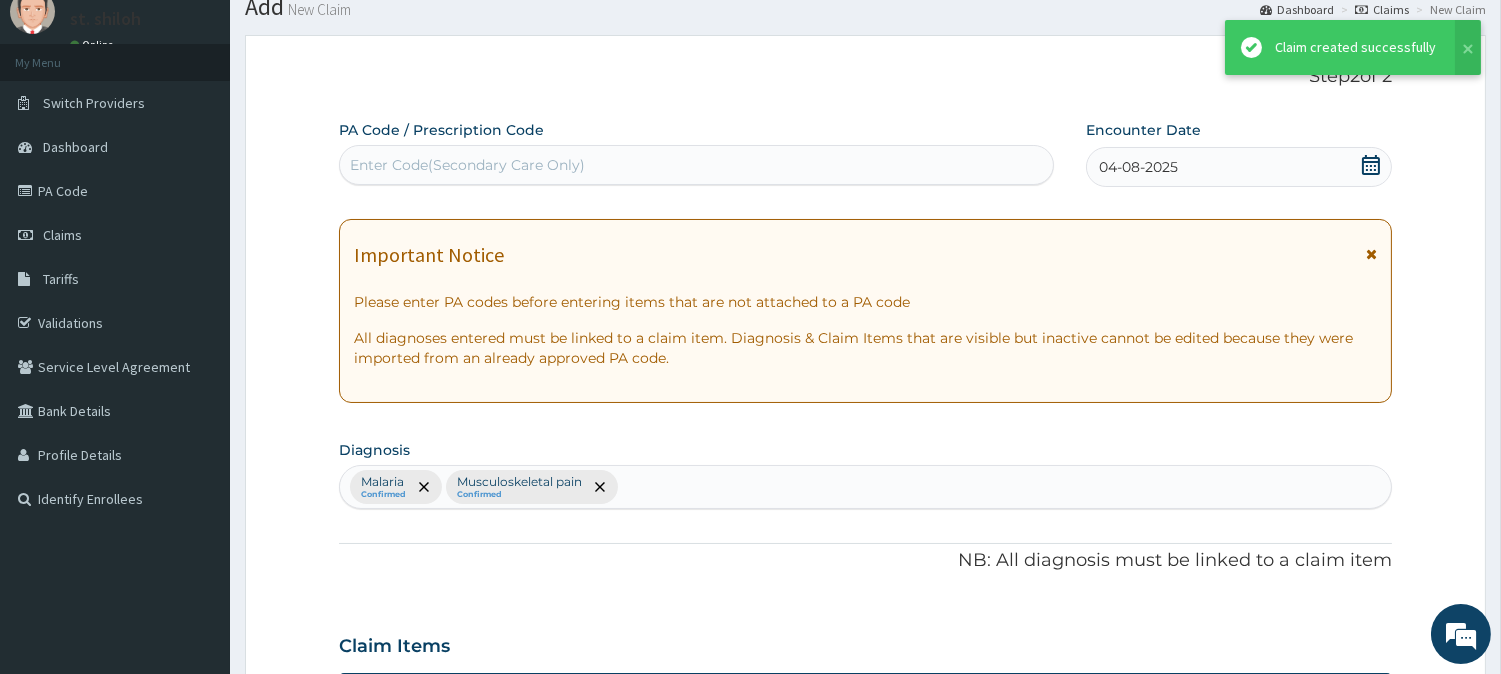 scroll, scrollTop: 880, scrollLeft: 0, axis: vertical 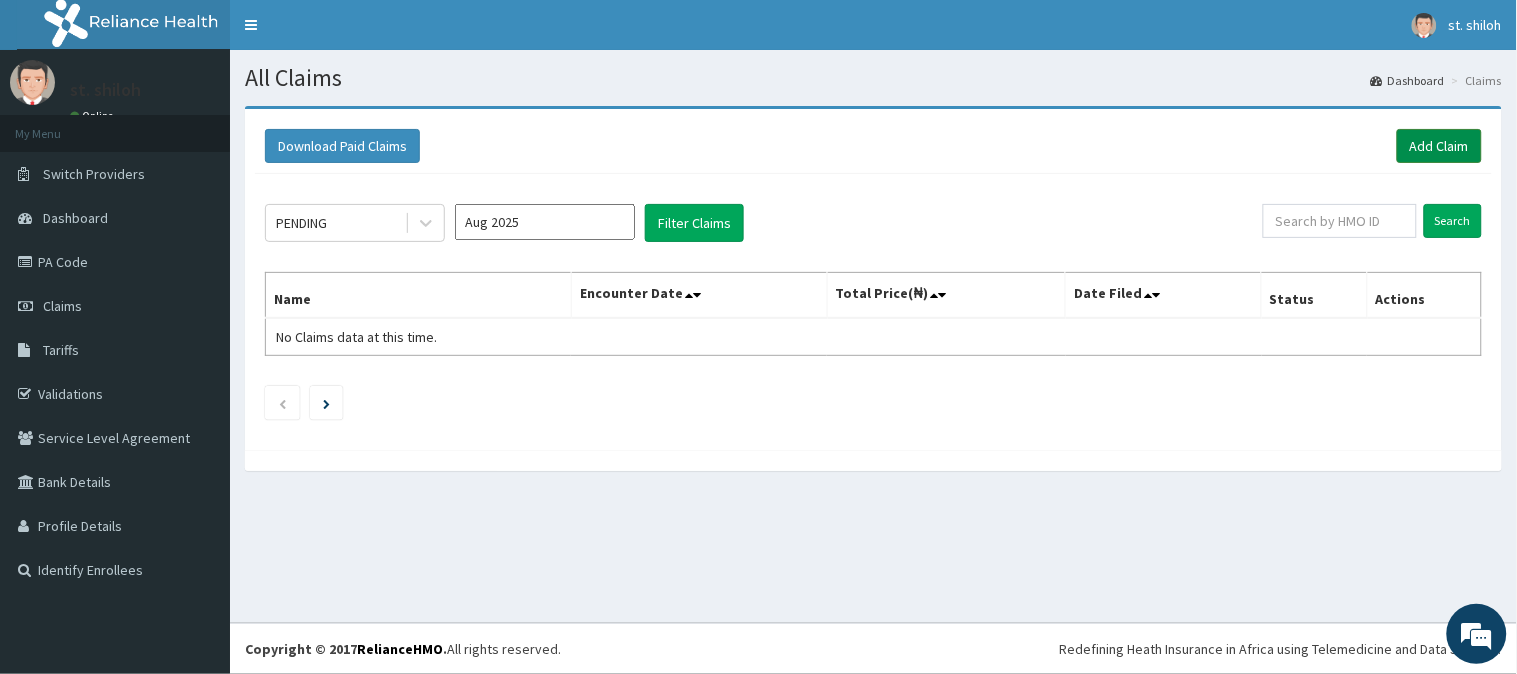 click on "Add Claim" at bounding box center [1439, 146] 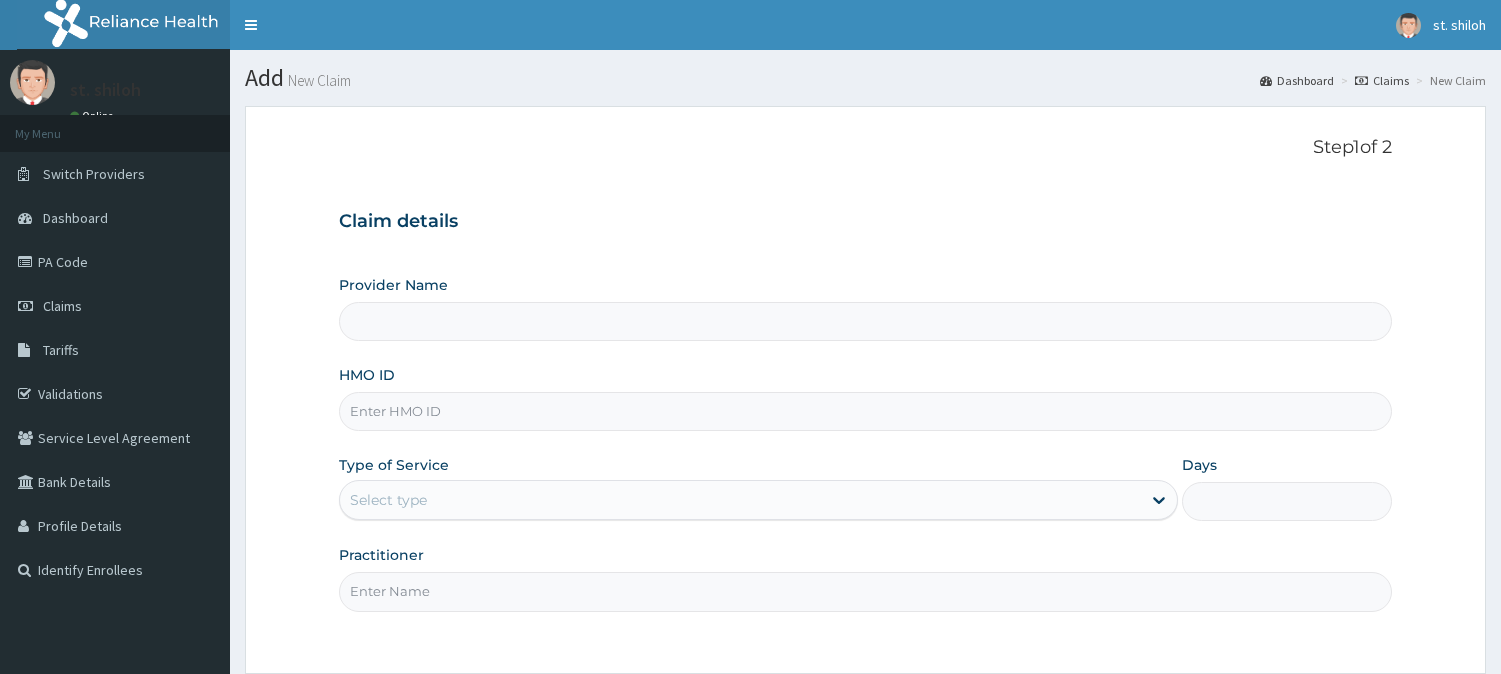 scroll, scrollTop: 0, scrollLeft: 0, axis: both 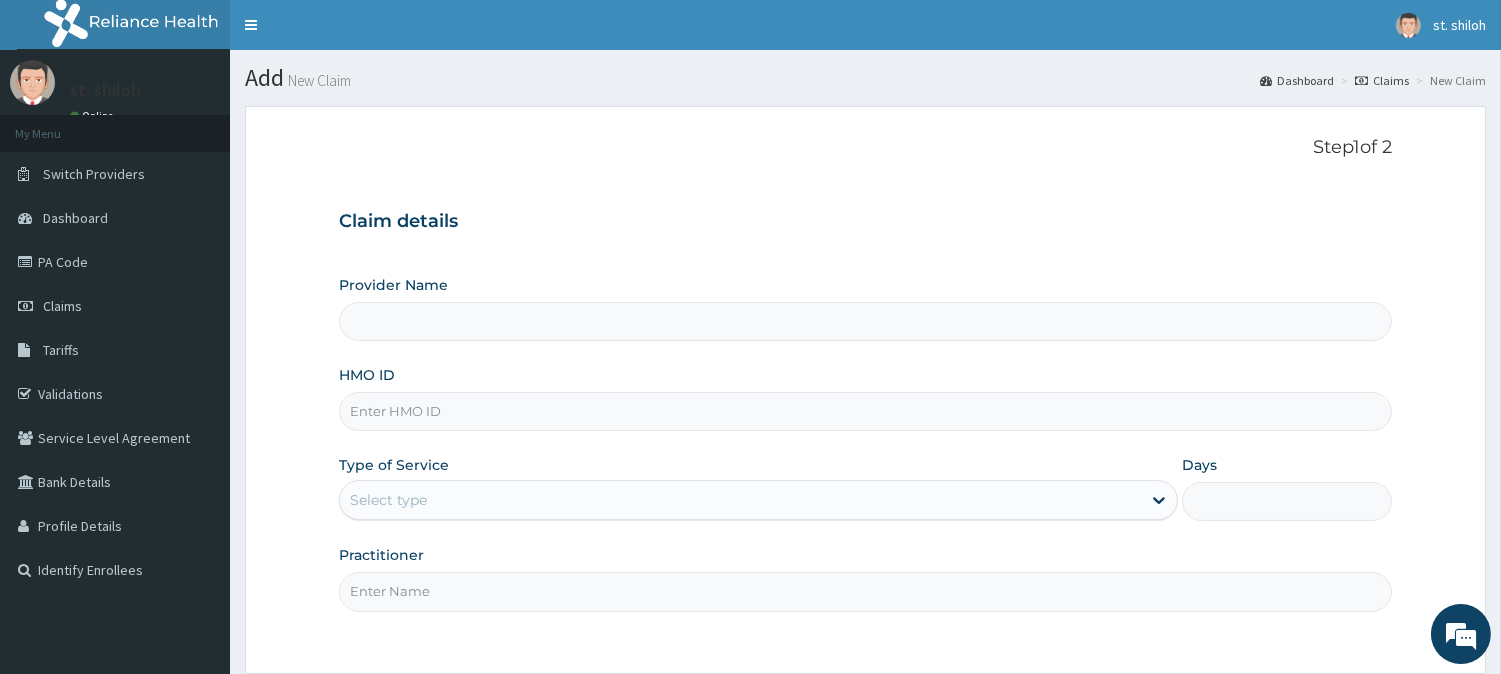 type on "St. Shiloh Medical Centre" 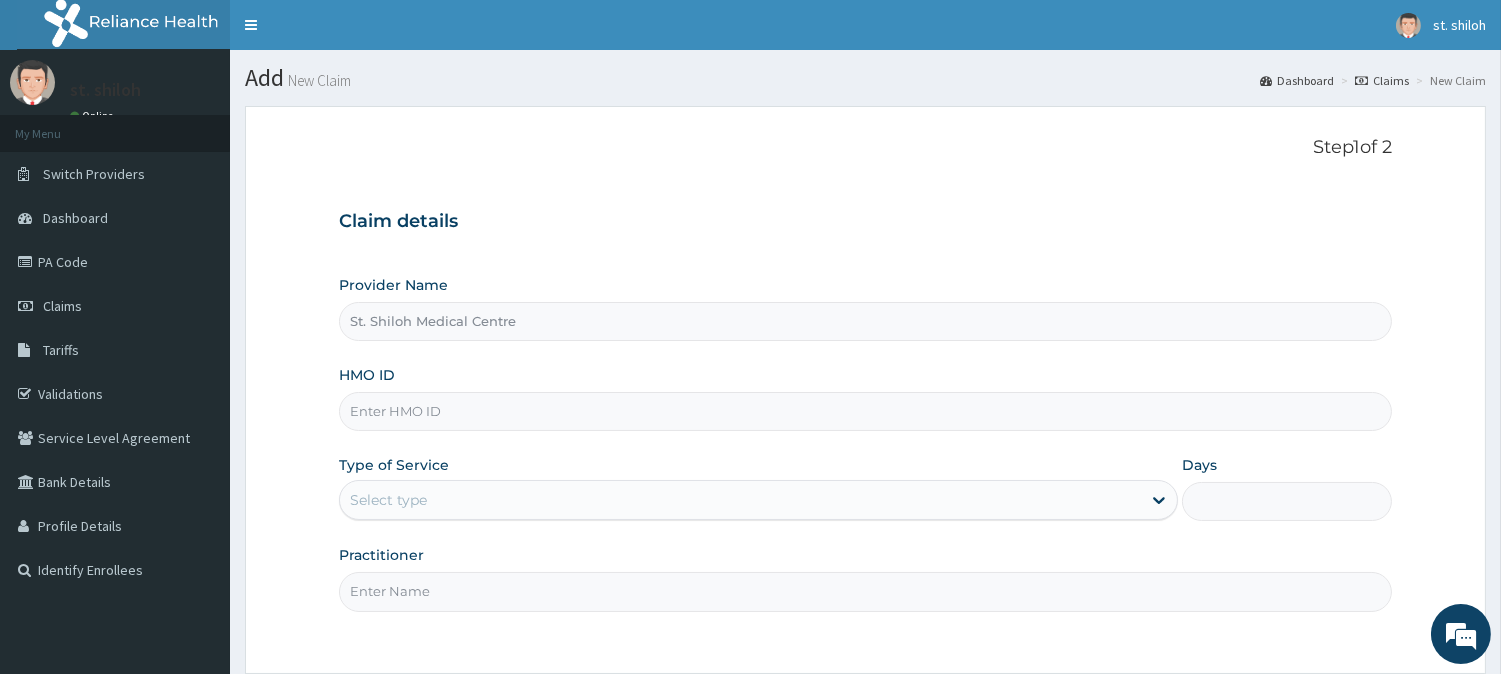 scroll, scrollTop: 0, scrollLeft: 0, axis: both 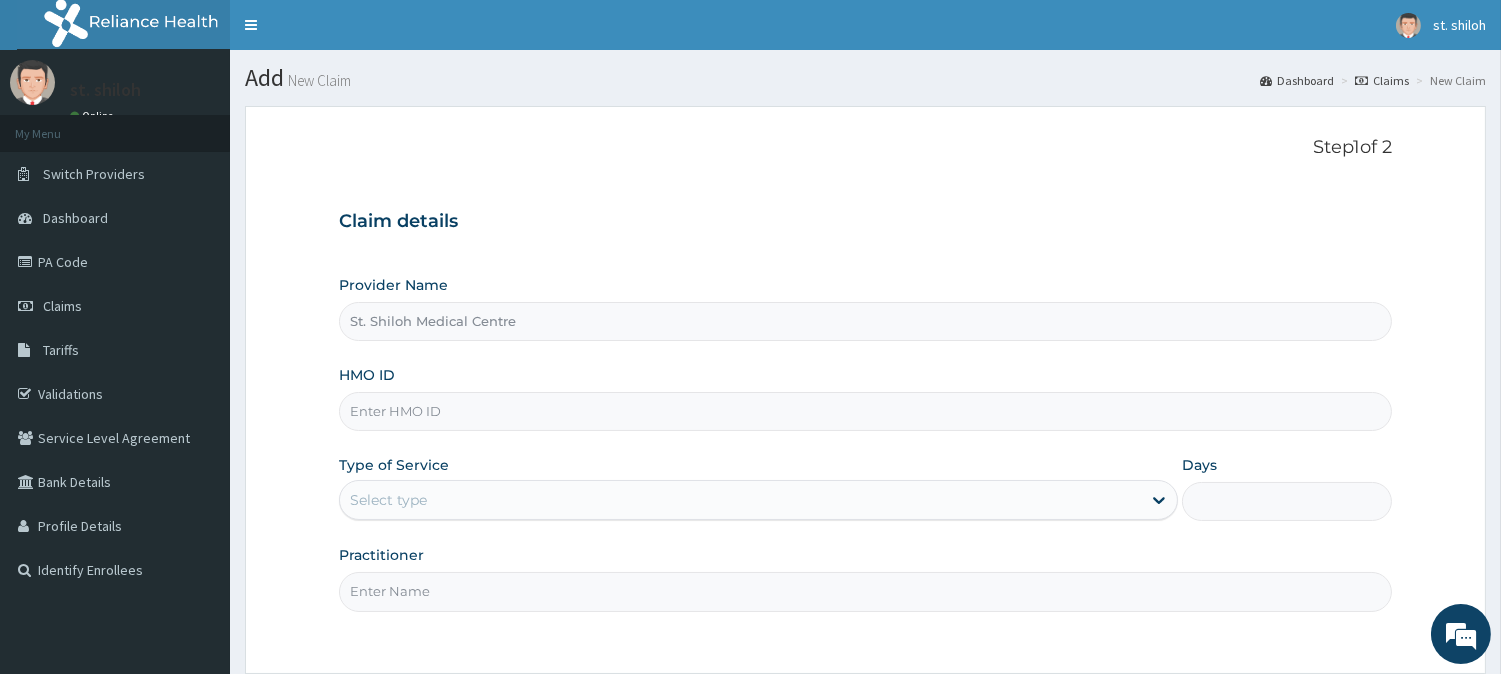 click on "HMO ID" at bounding box center [865, 411] 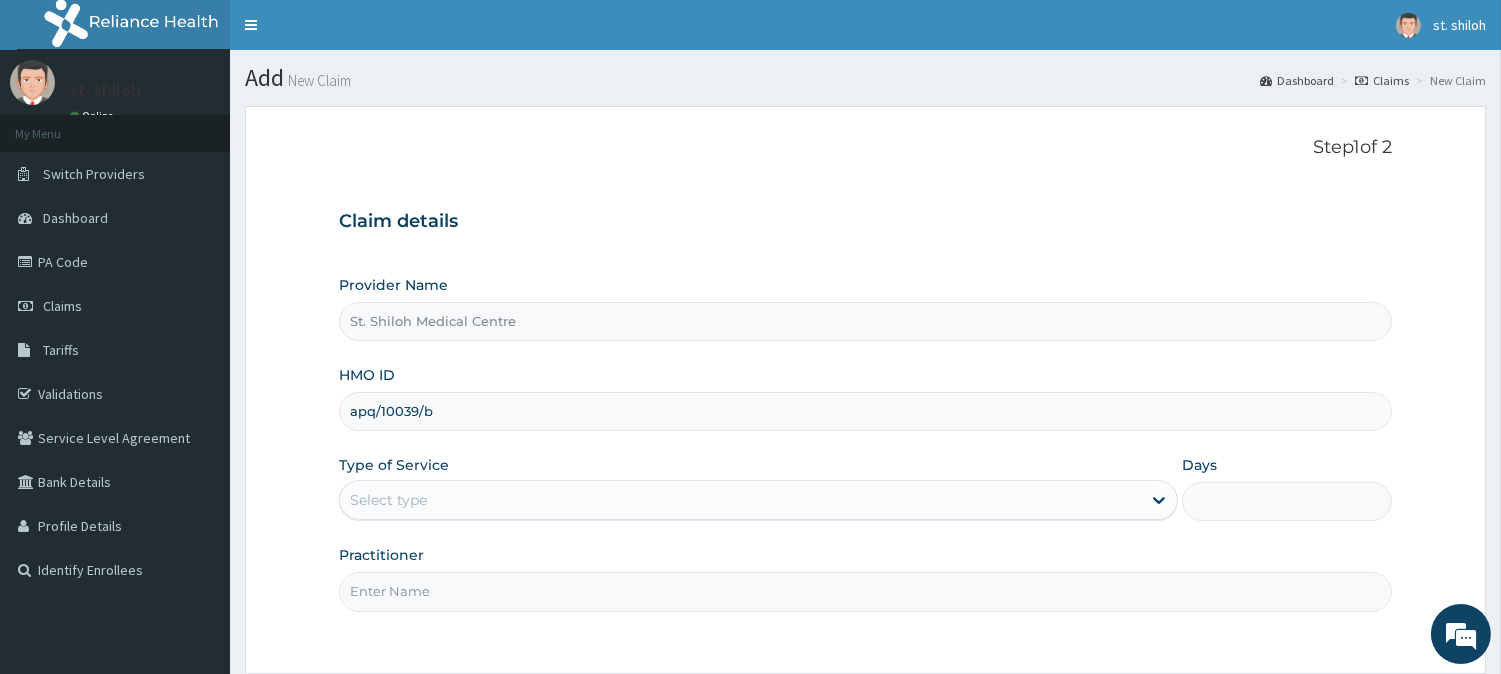 type on "apq/10039/b" 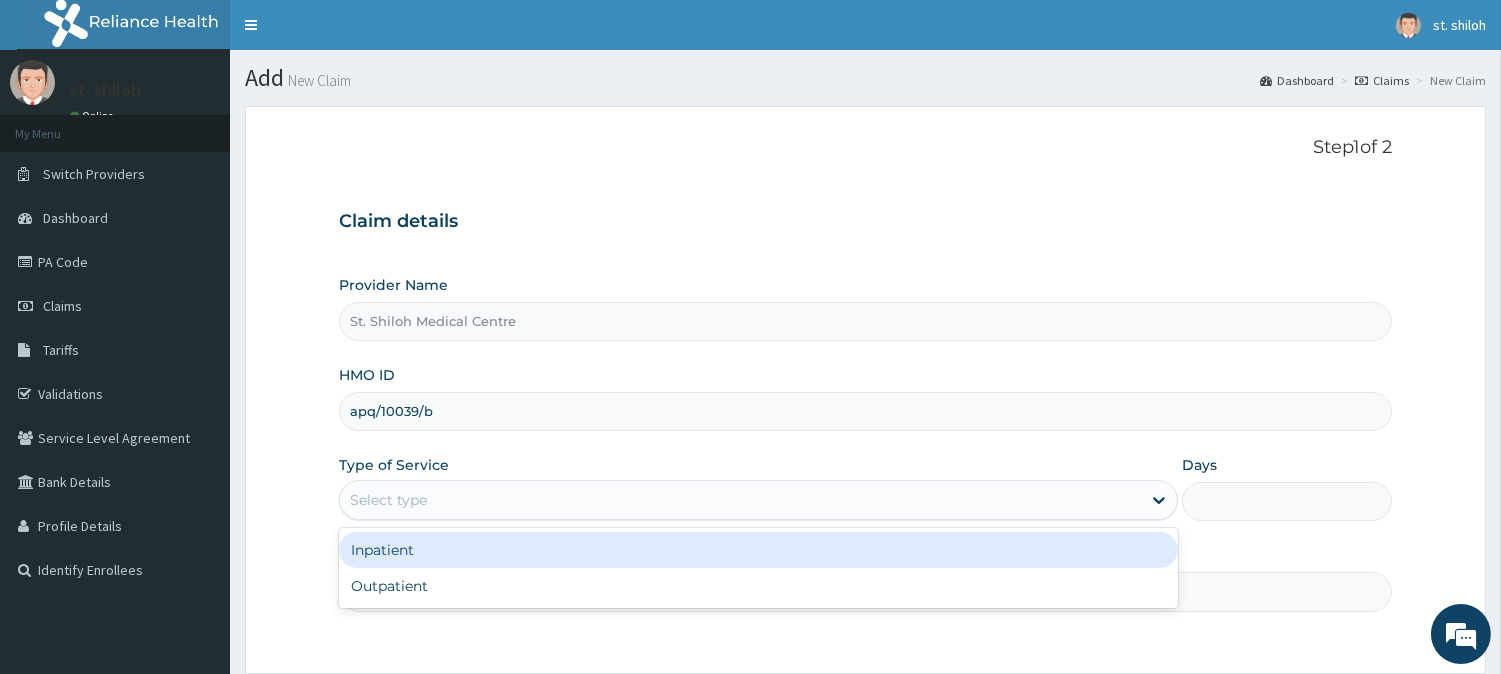 click on "Select type" at bounding box center [388, 500] 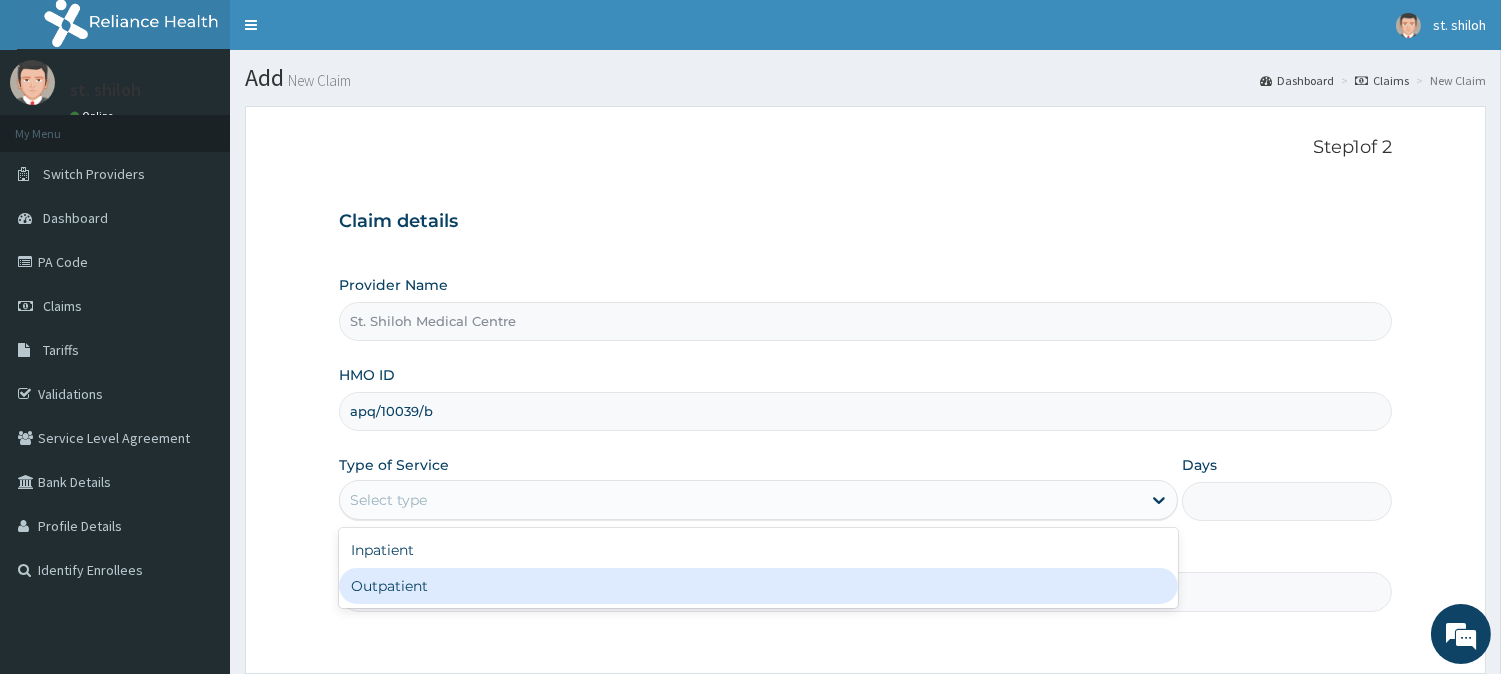 click on "Outpatient" at bounding box center [758, 586] 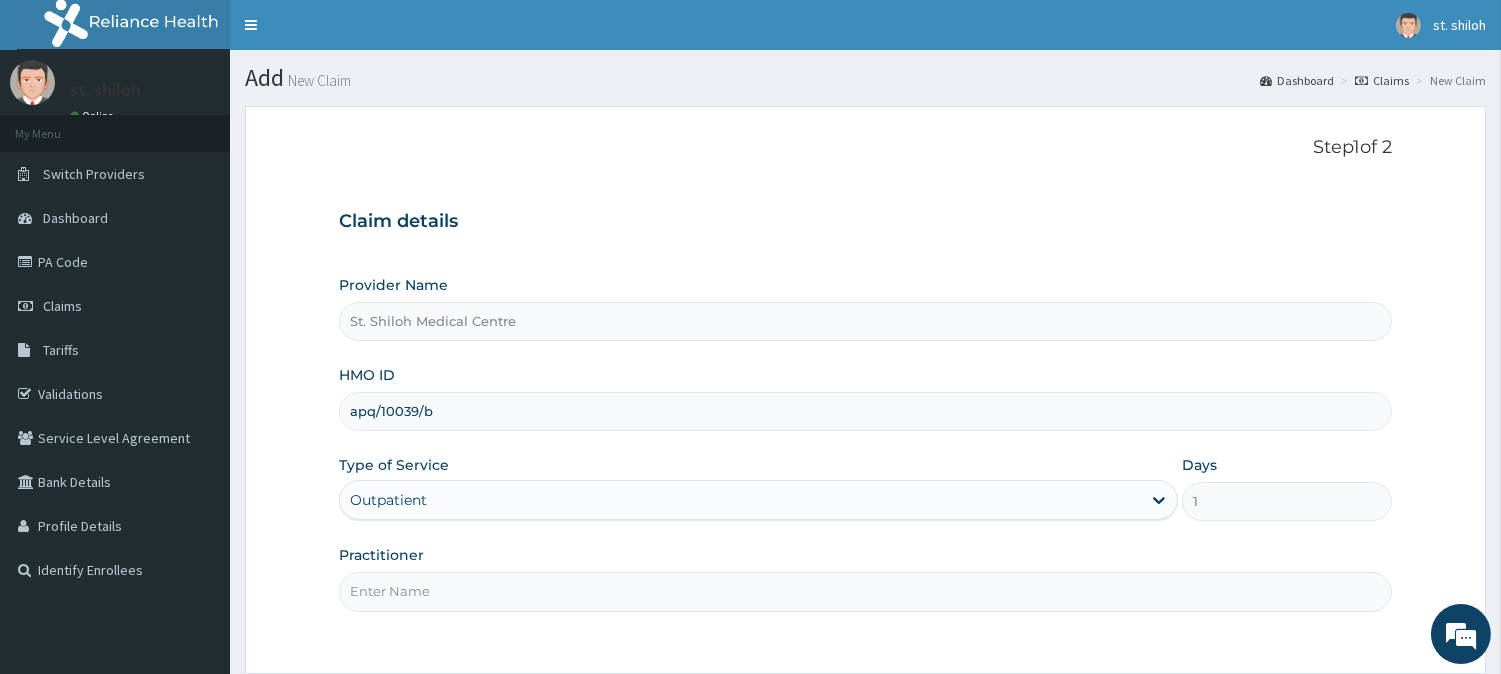 click on "Practitioner" at bounding box center [865, 591] 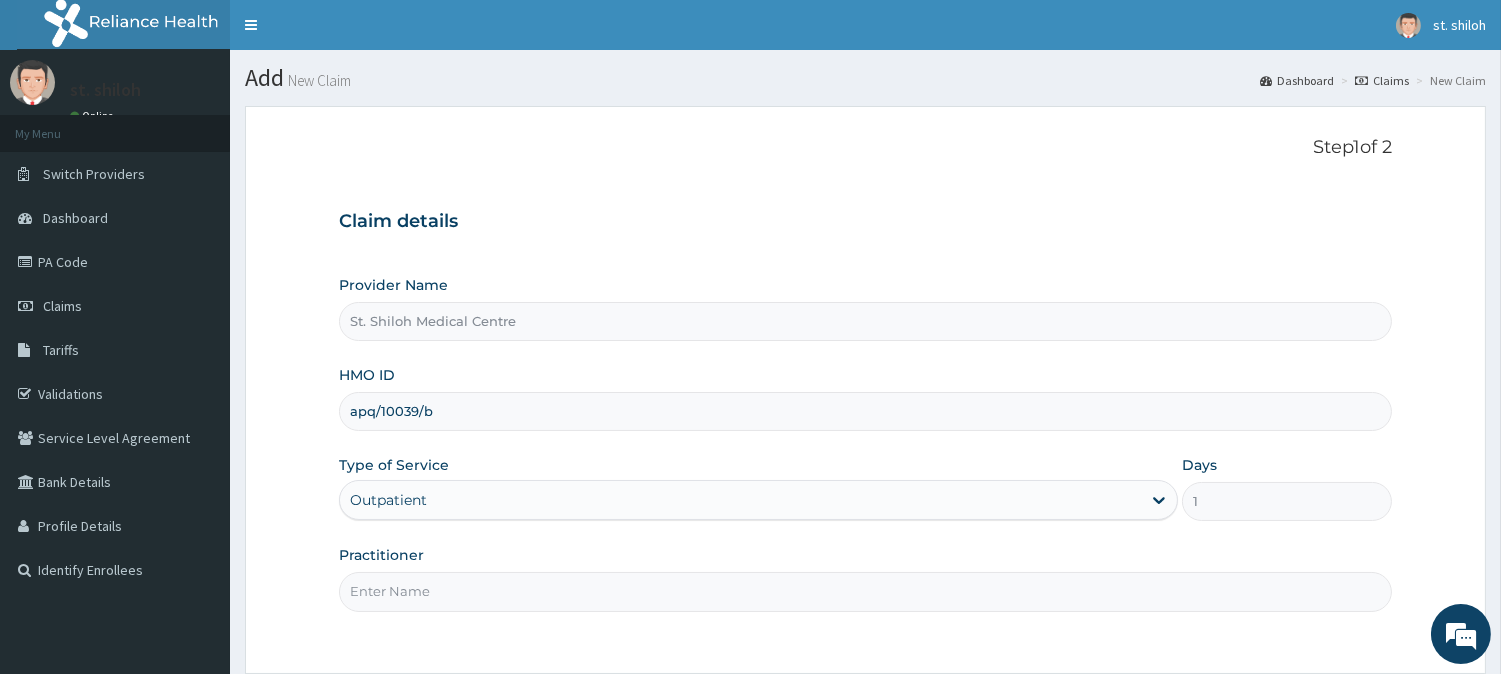 type on "DR [LAST]" 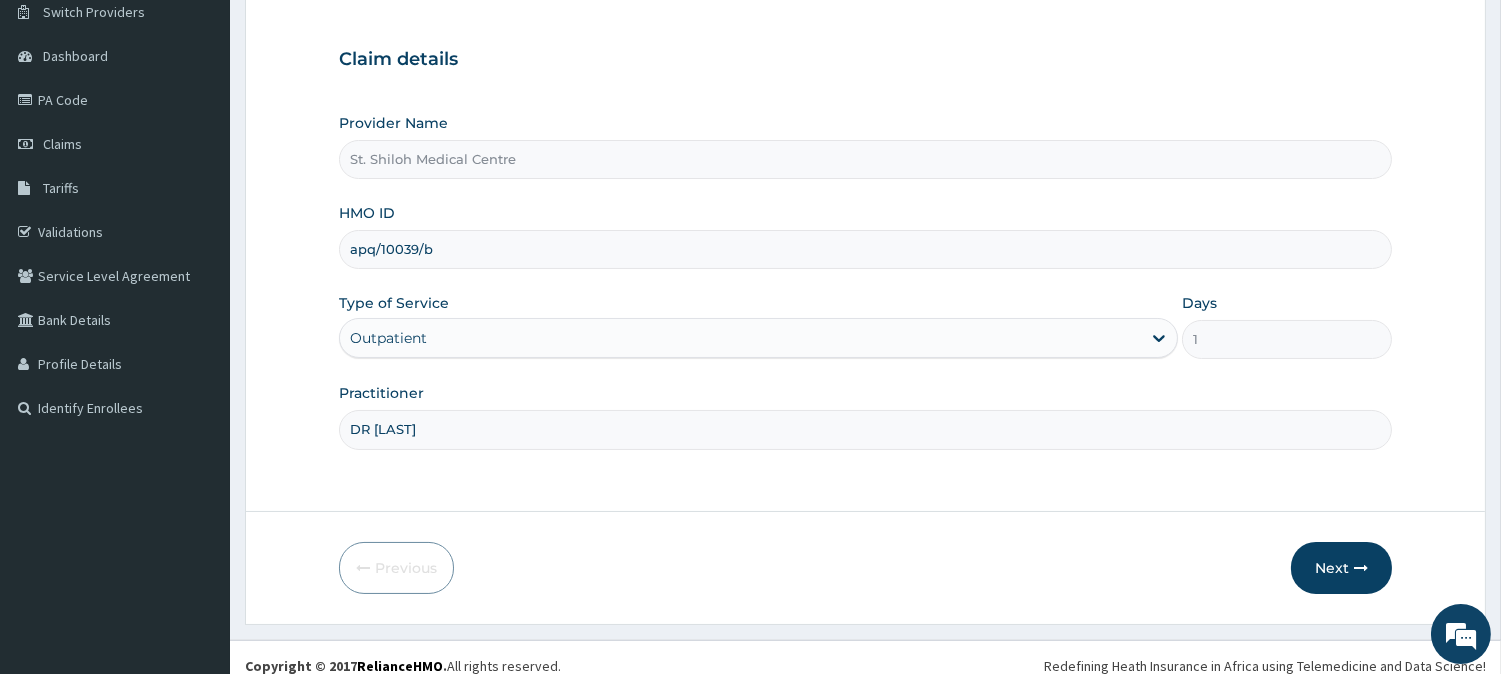 scroll, scrollTop: 178, scrollLeft: 0, axis: vertical 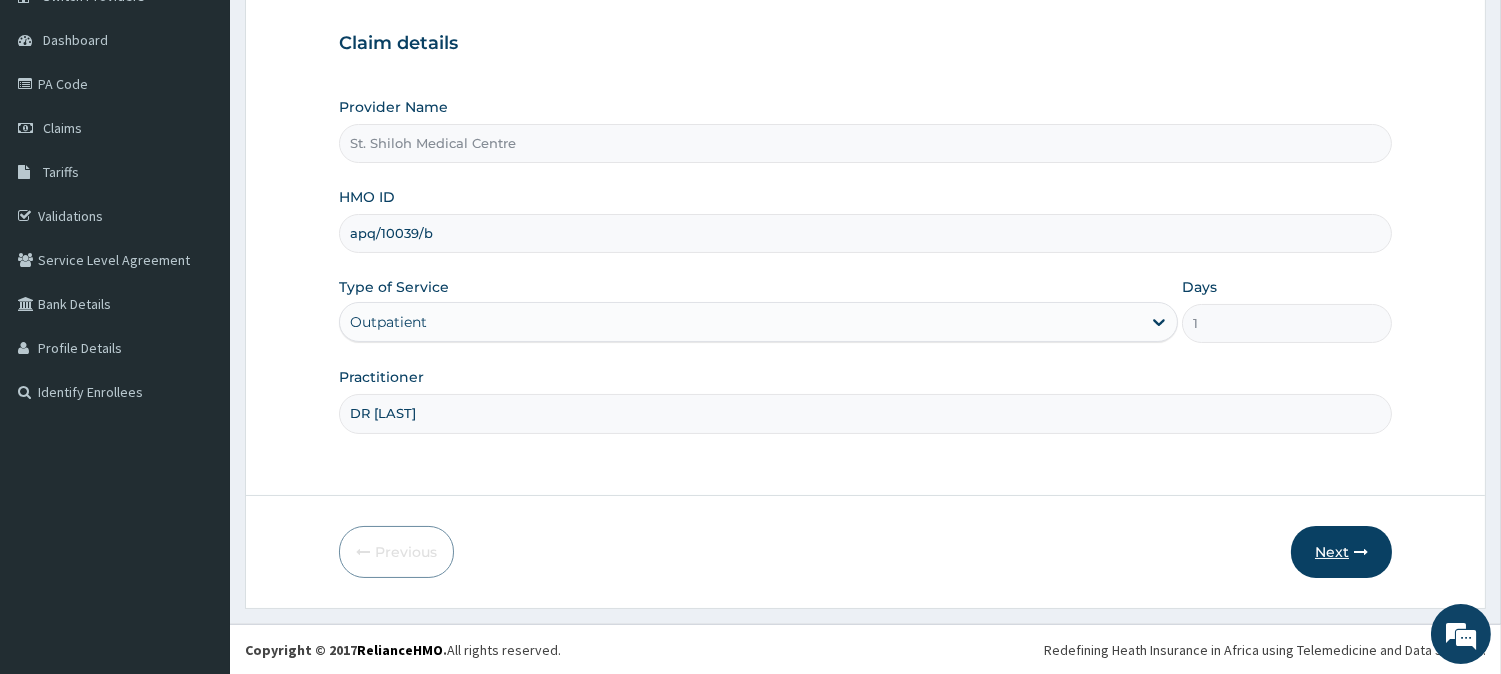 click on "Next" at bounding box center (1341, 552) 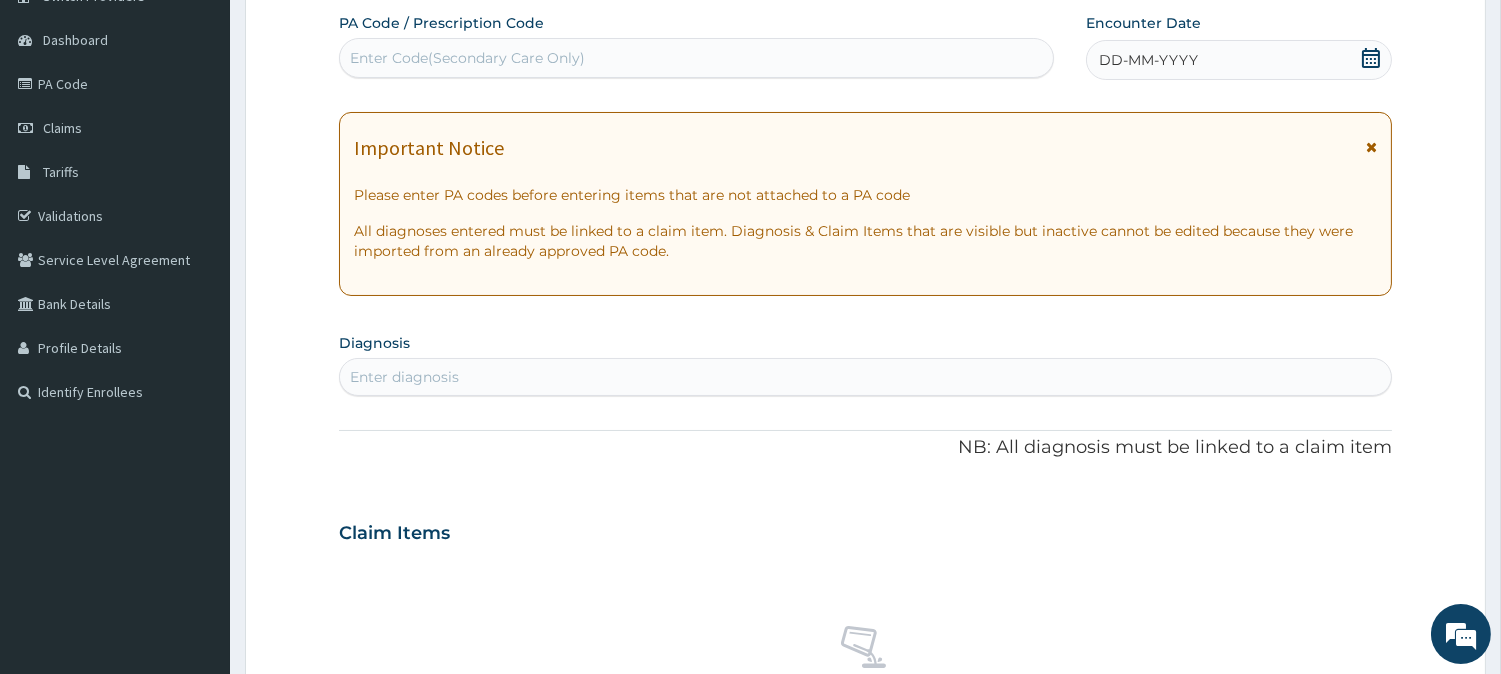 click 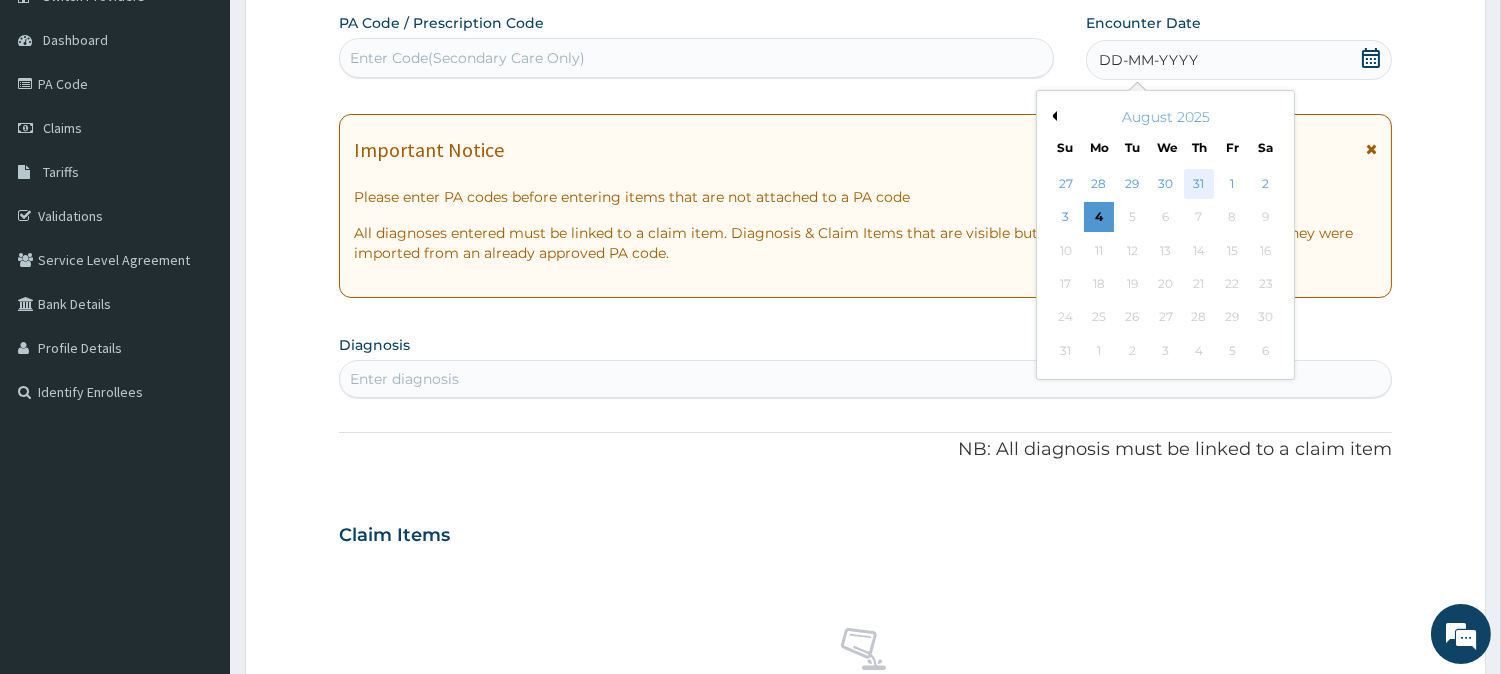 click on "31" at bounding box center (1199, 184) 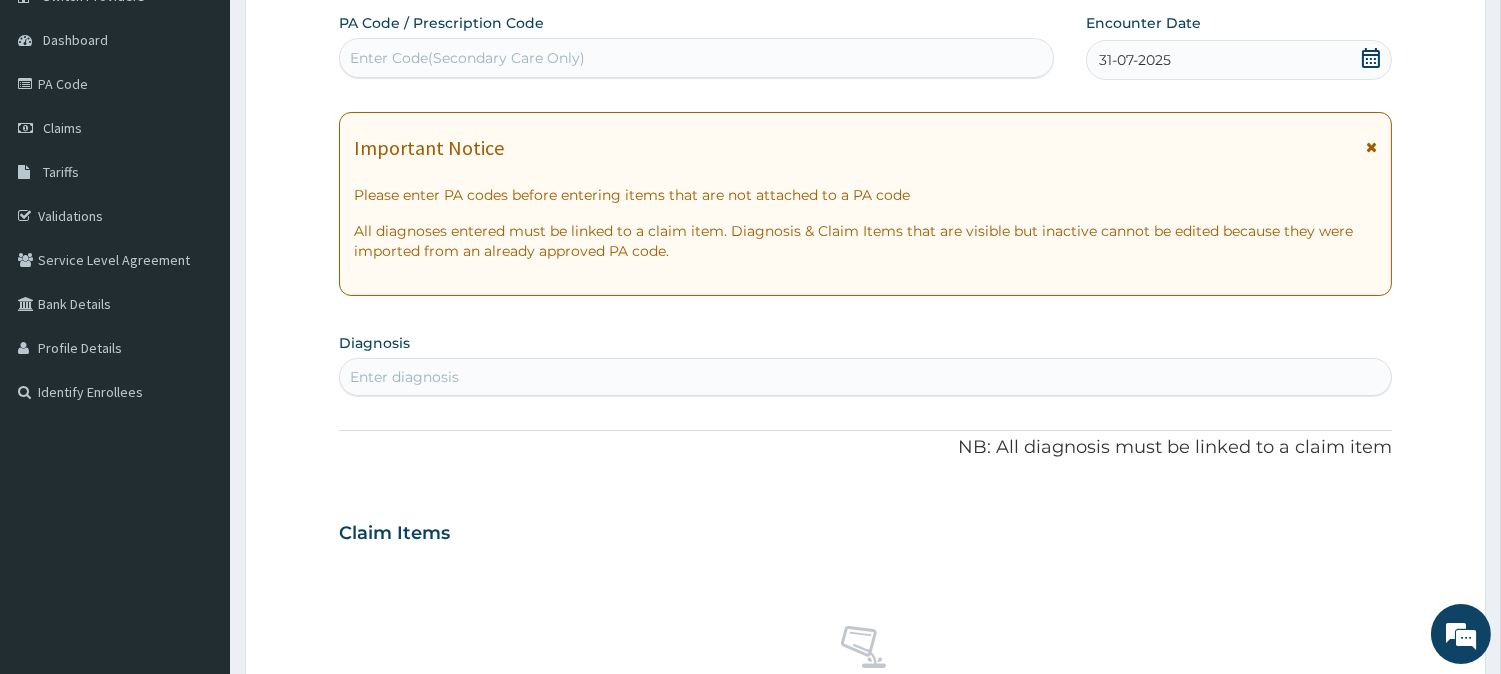 click on "Enter diagnosis" at bounding box center (404, 377) 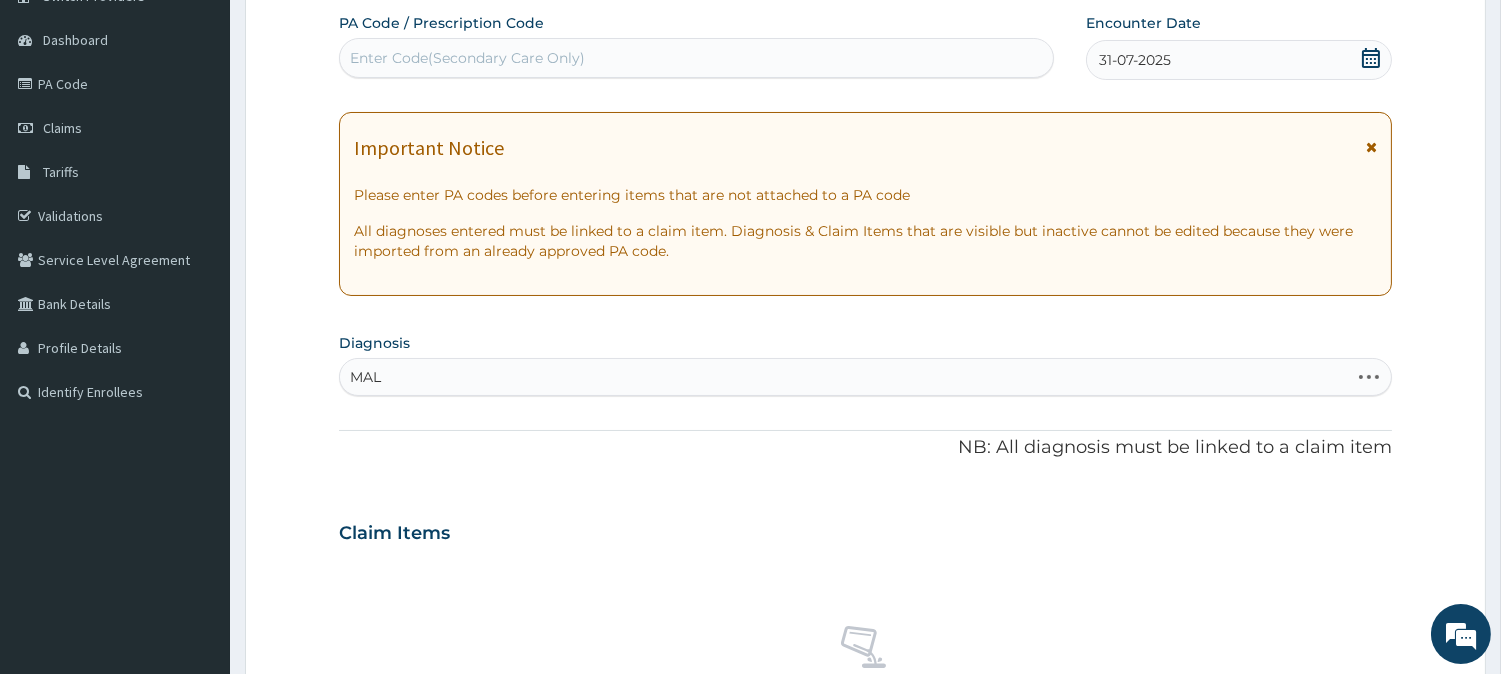 type on "MALA" 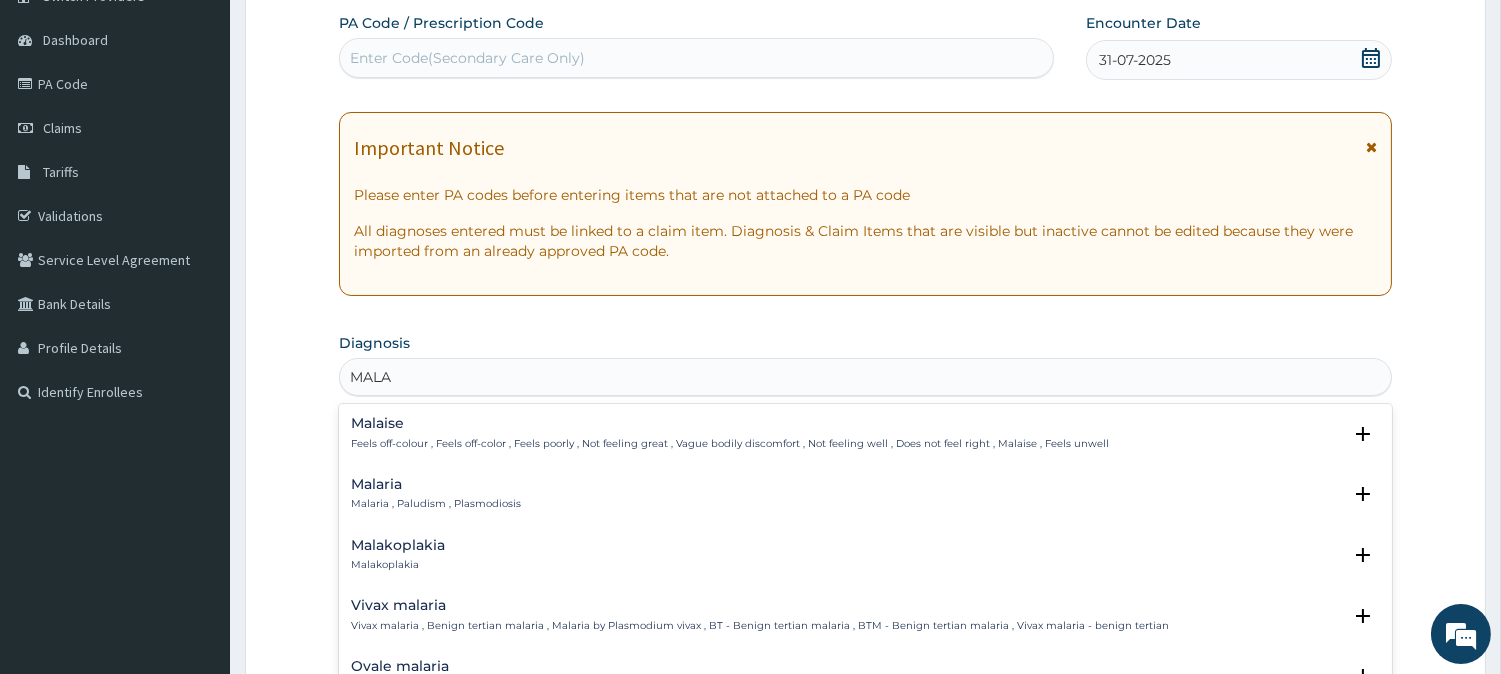 click on "Feels off-colour , Feels off-color , Feels poorly , Not feeling great , Vague bodily discomfort , Not feeling well , Does not feel right , Malaise , Feels unwell" at bounding box center [730, 444] 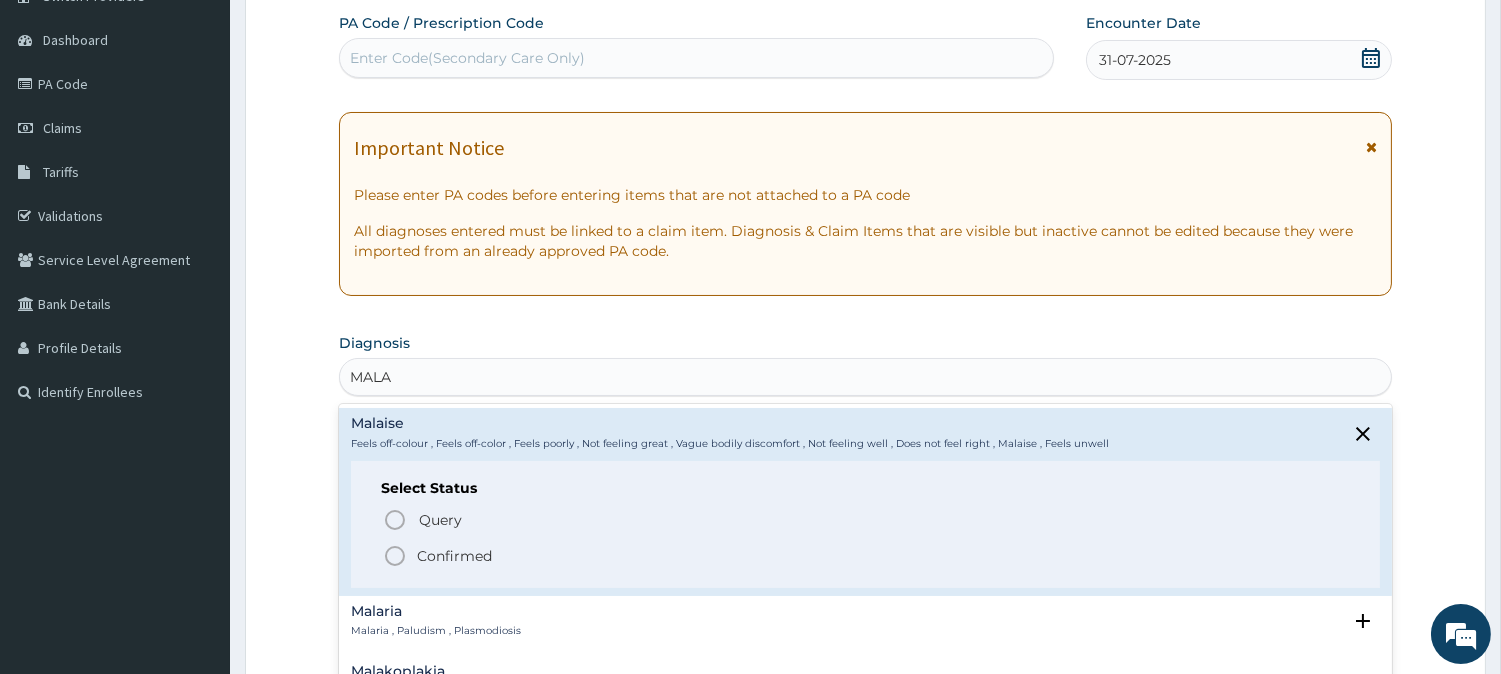 click on "Malaria" at bounding box center (436, 611) 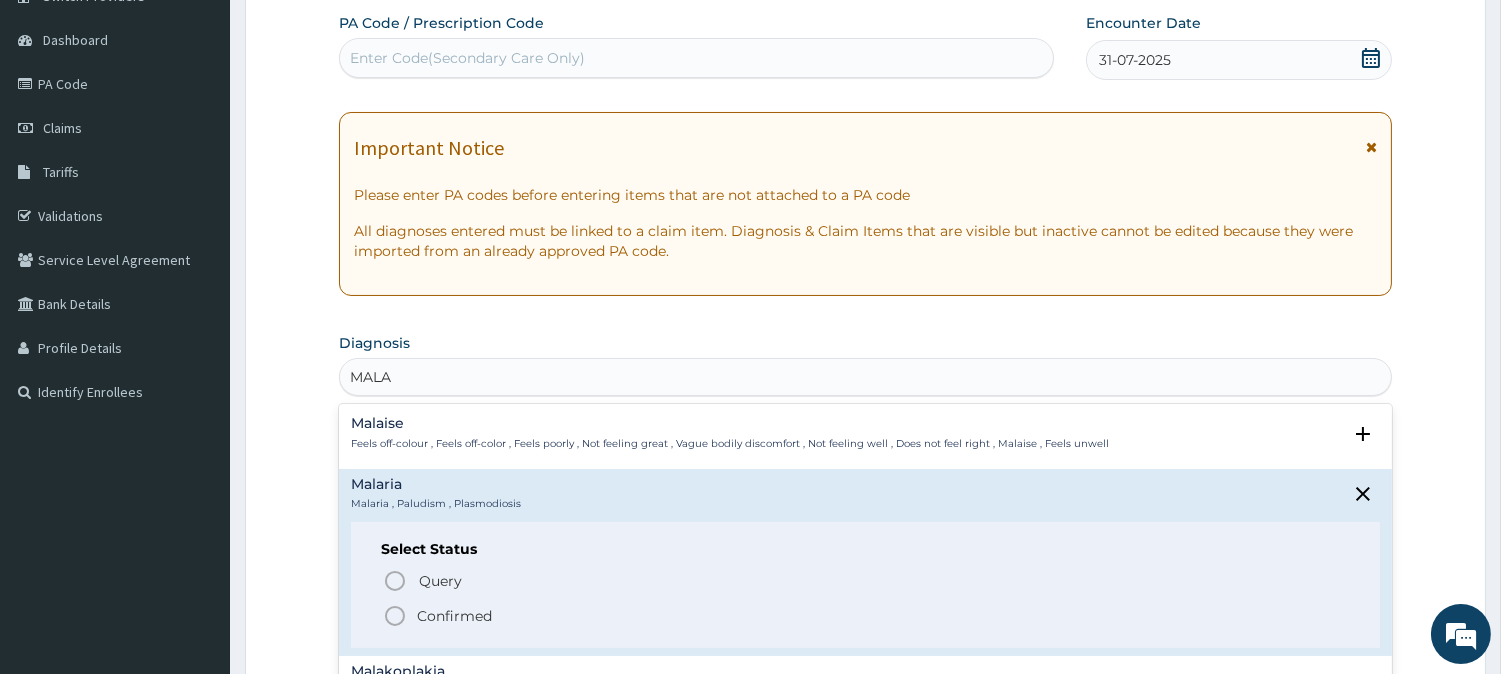 click 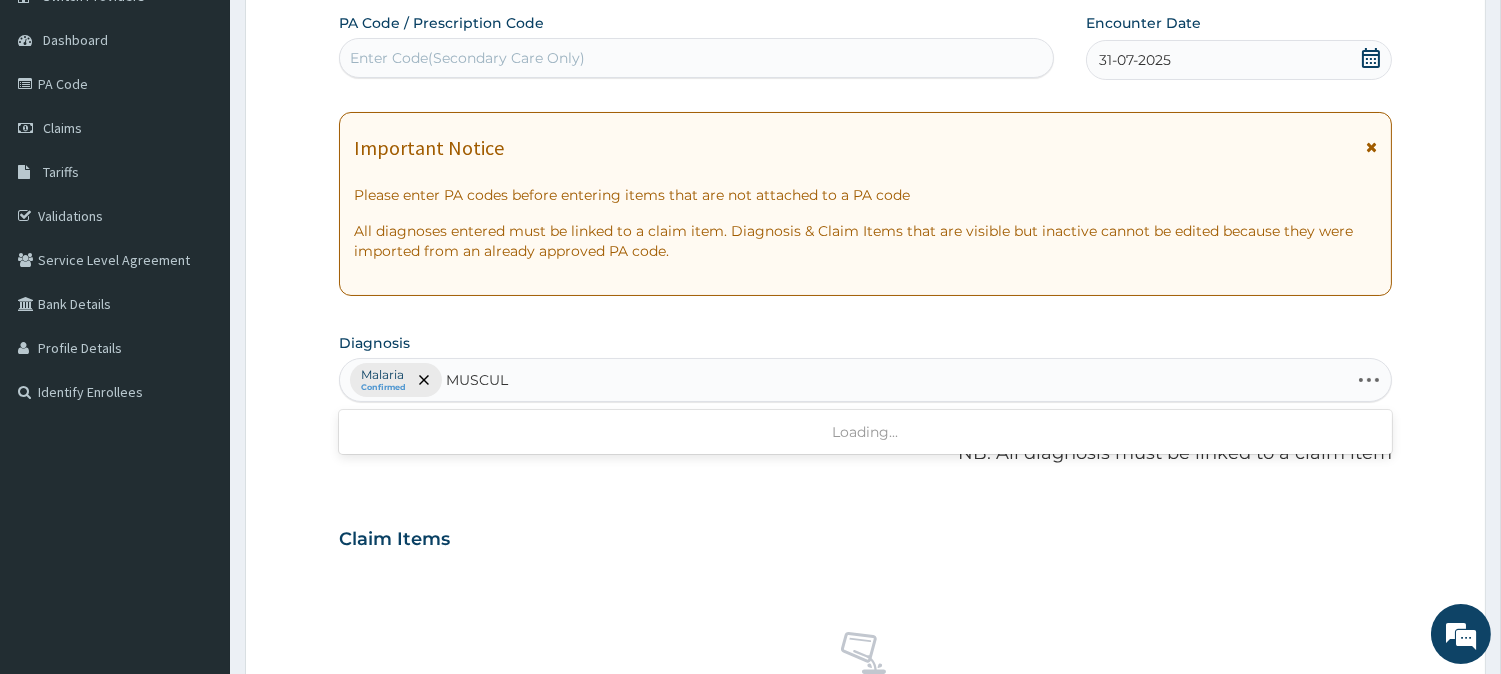 type on "MUSCULO" 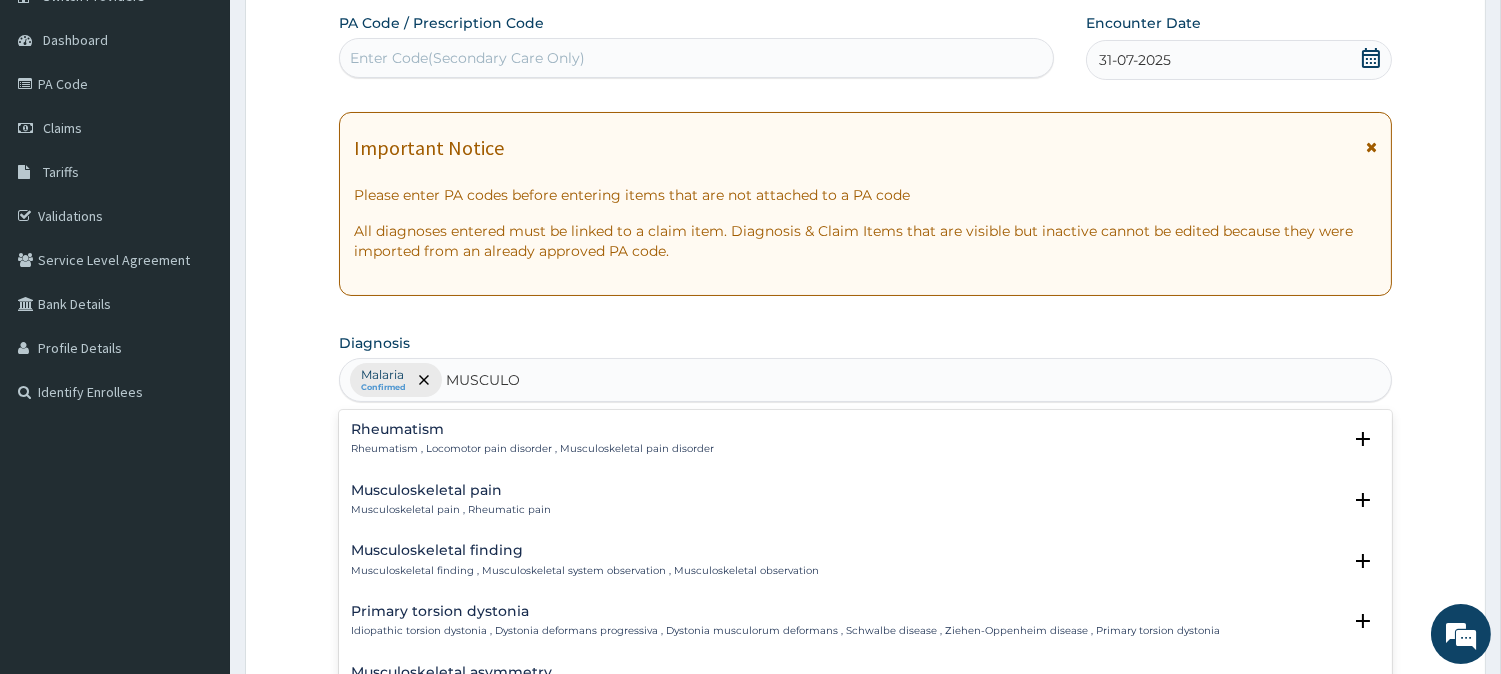 click on "Musculoskeletal pain" at bounding box center (451, 490) 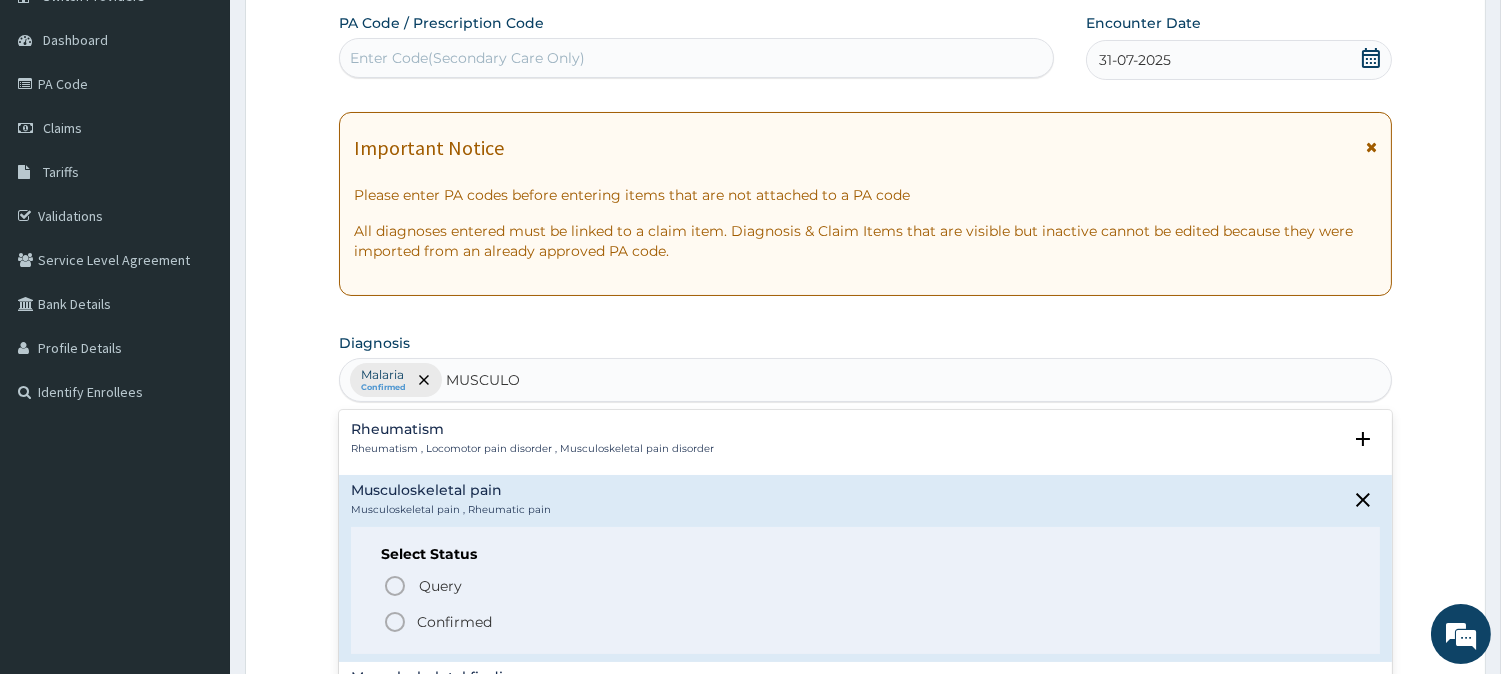 click 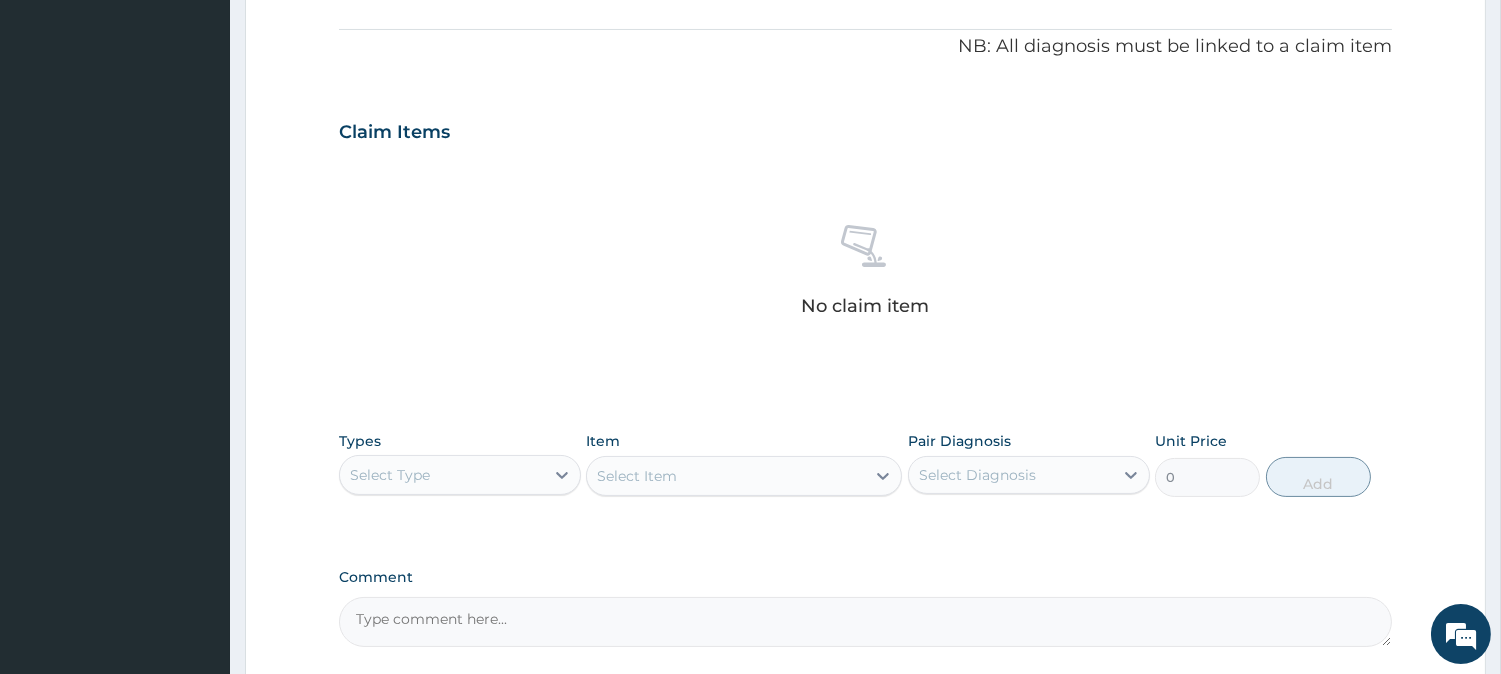 scroll, scrollTop: 601, scrollLeft: 0, axis: vertical 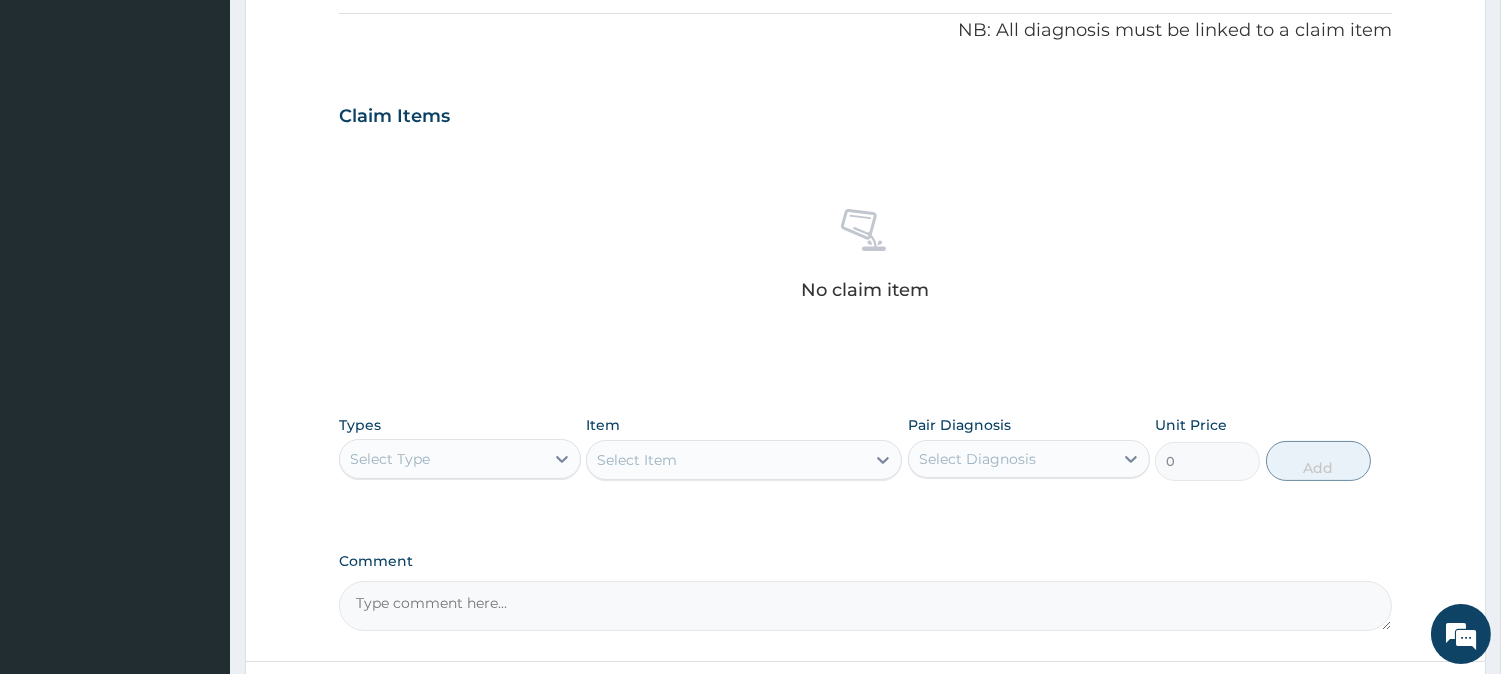 click on "Select Type" at bounding box center (442, 459) 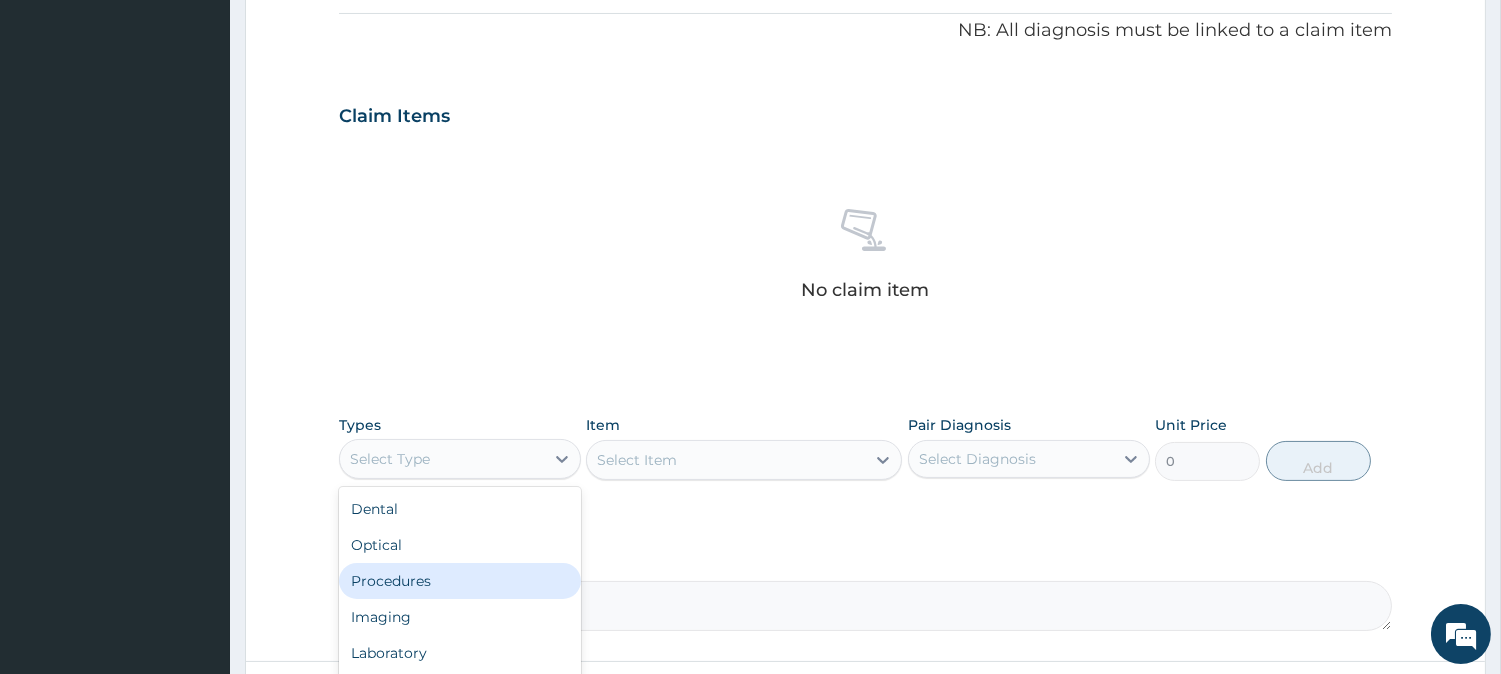 click on "Procedures" at bounding box center (460, 581) 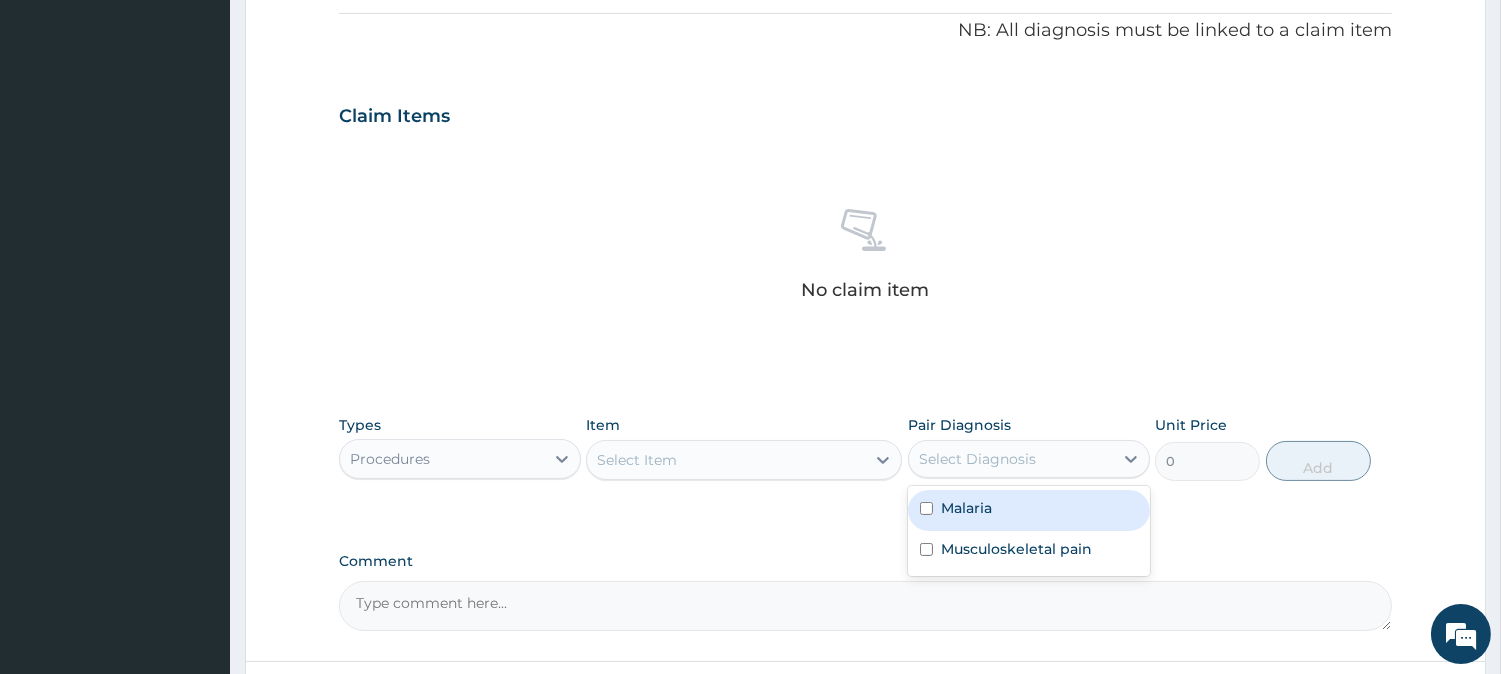 click on "Select Diagnosis" at bounding box center [977, 459] 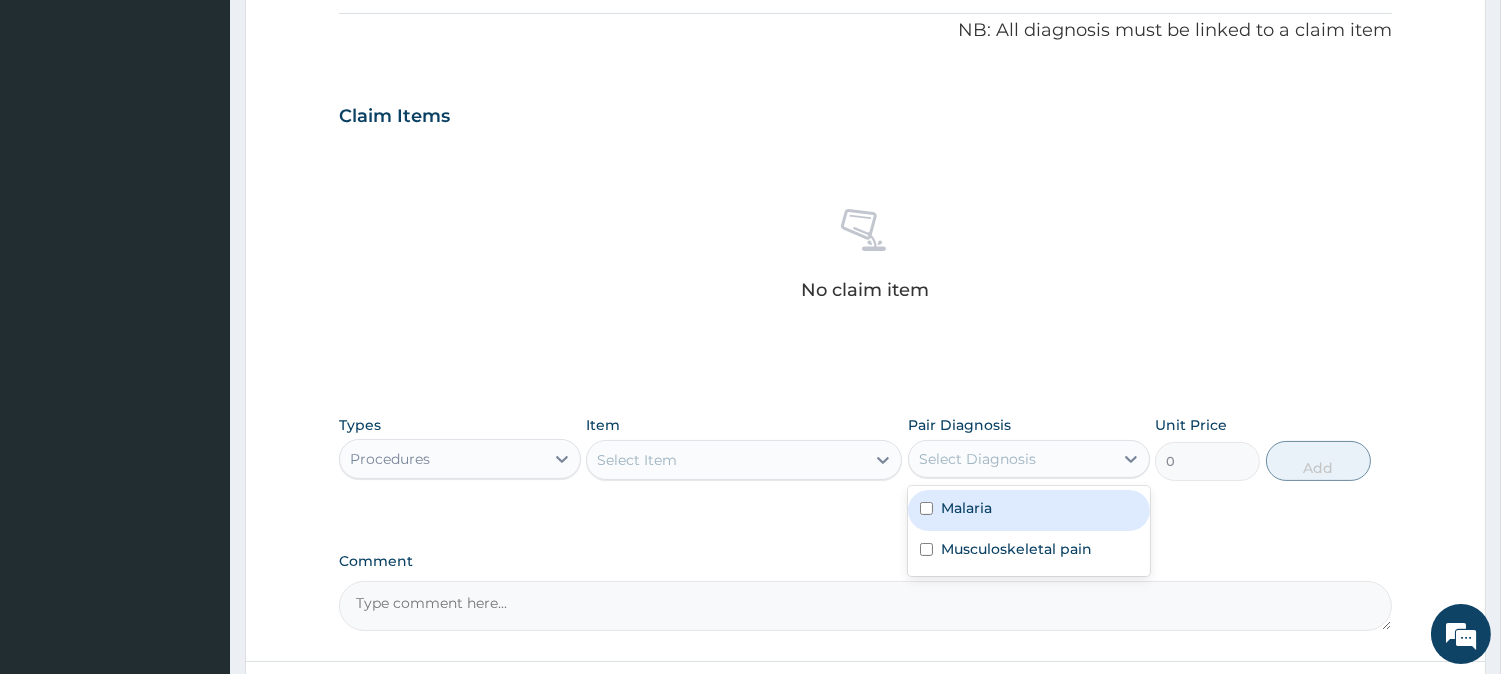 click on "Malaria" at bounding box center [966, 508] 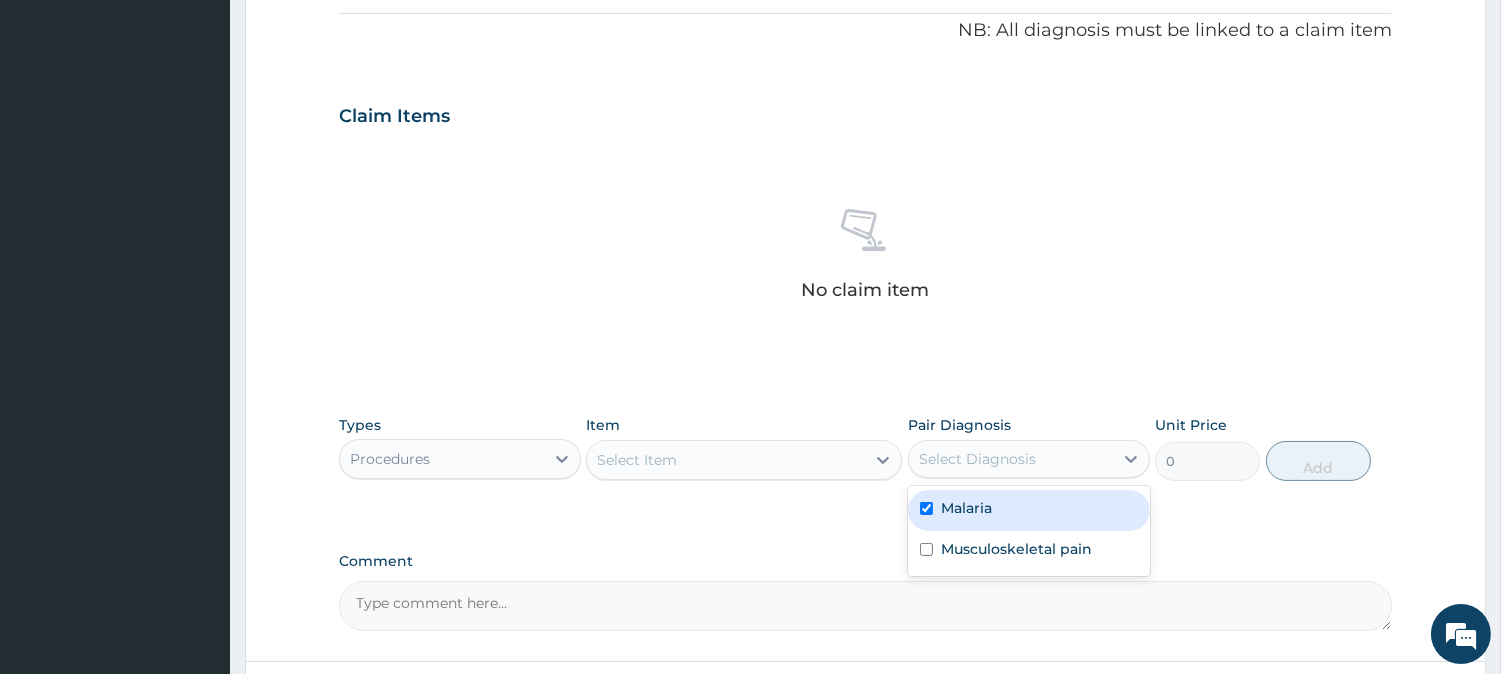 checkbox on "true" 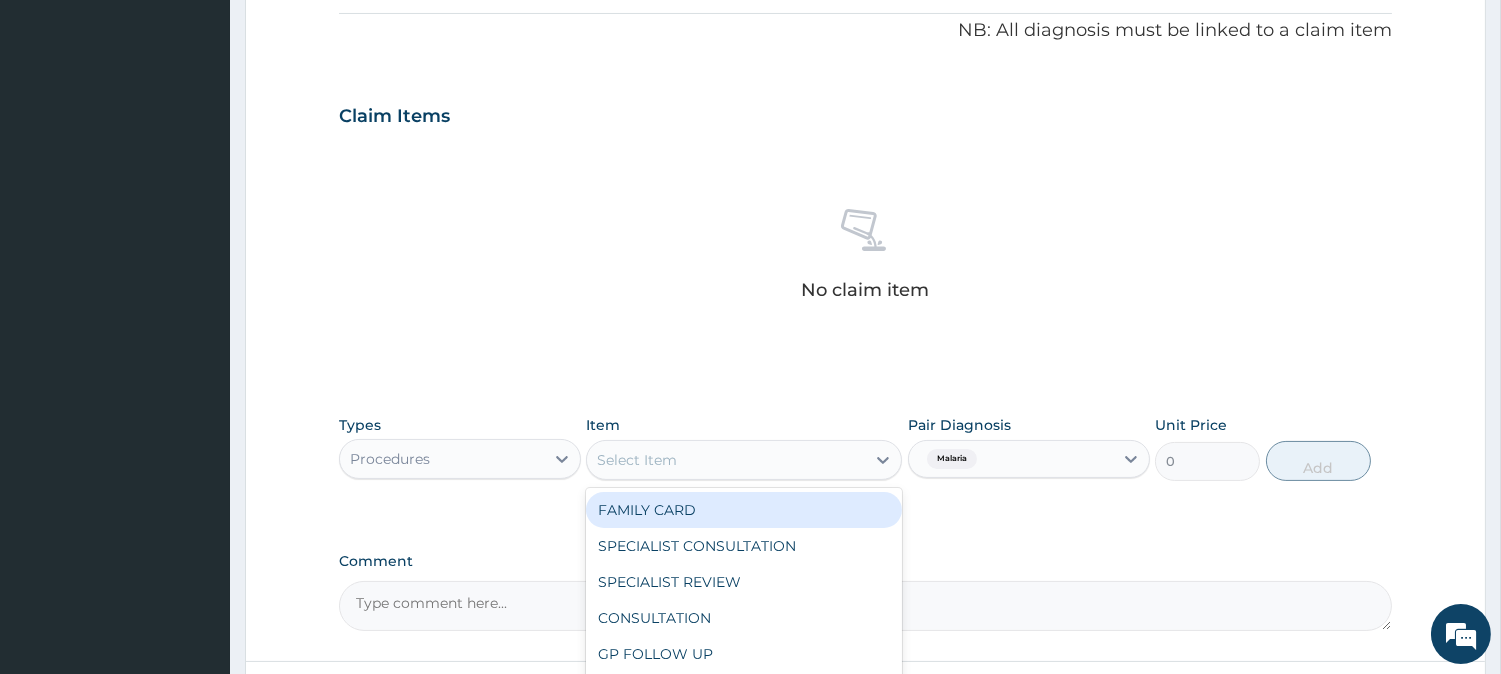 click on "Select Item" at bounding box center [637, 460] 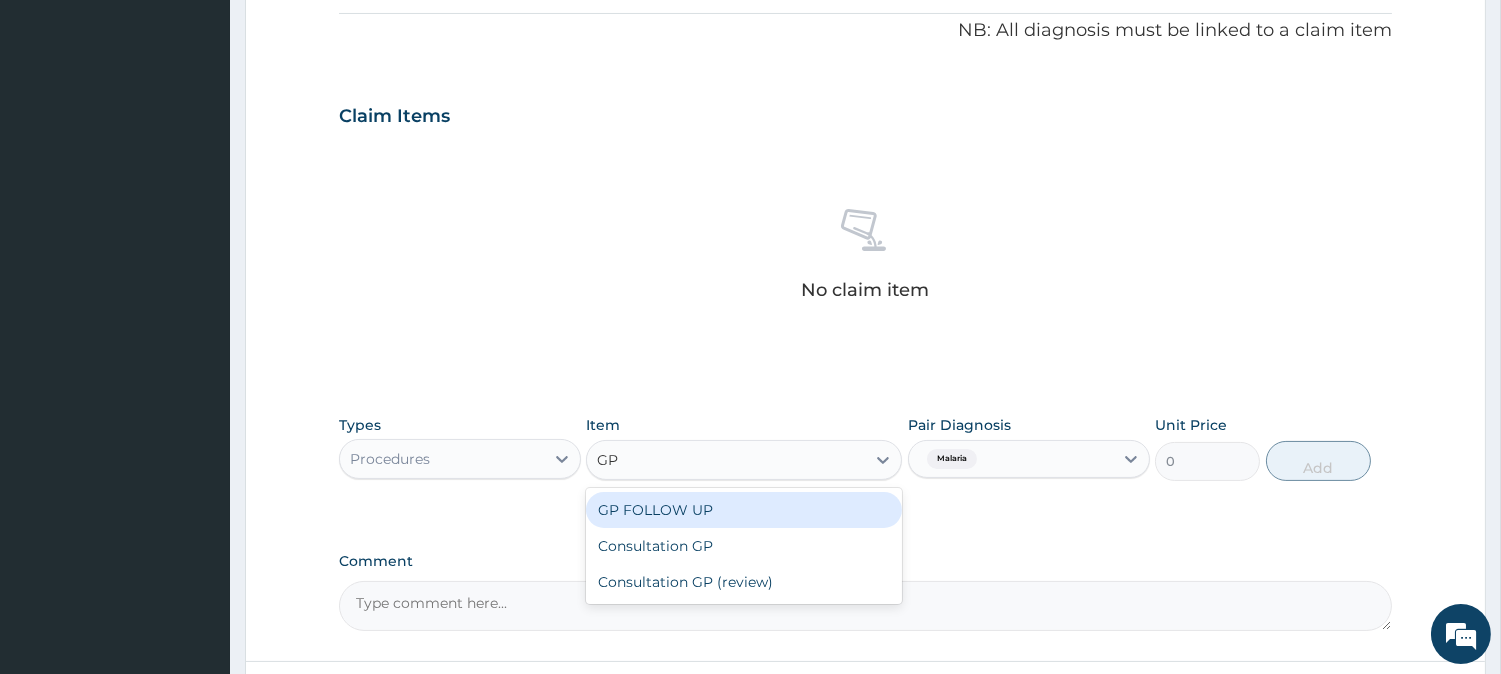 type on "GP" 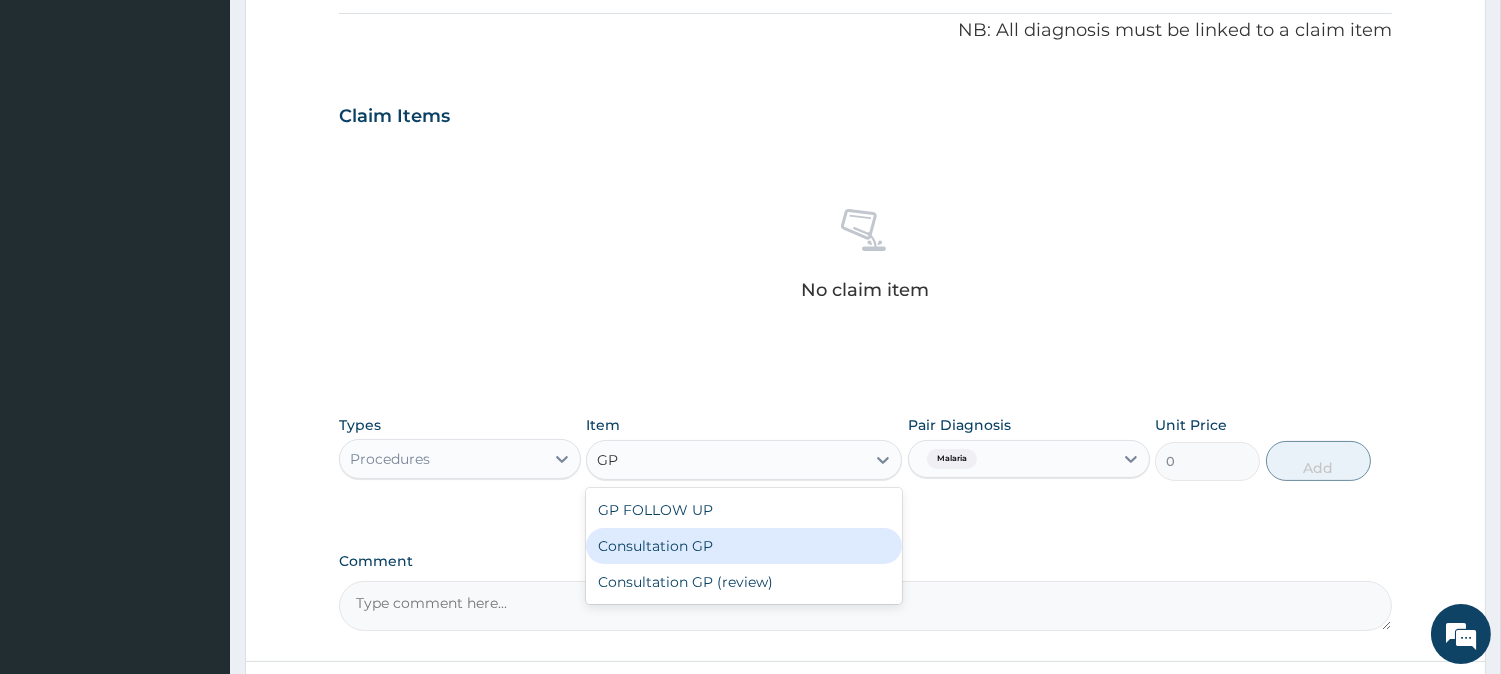 click on "Consultation GP" at bounding box center (744, 546) 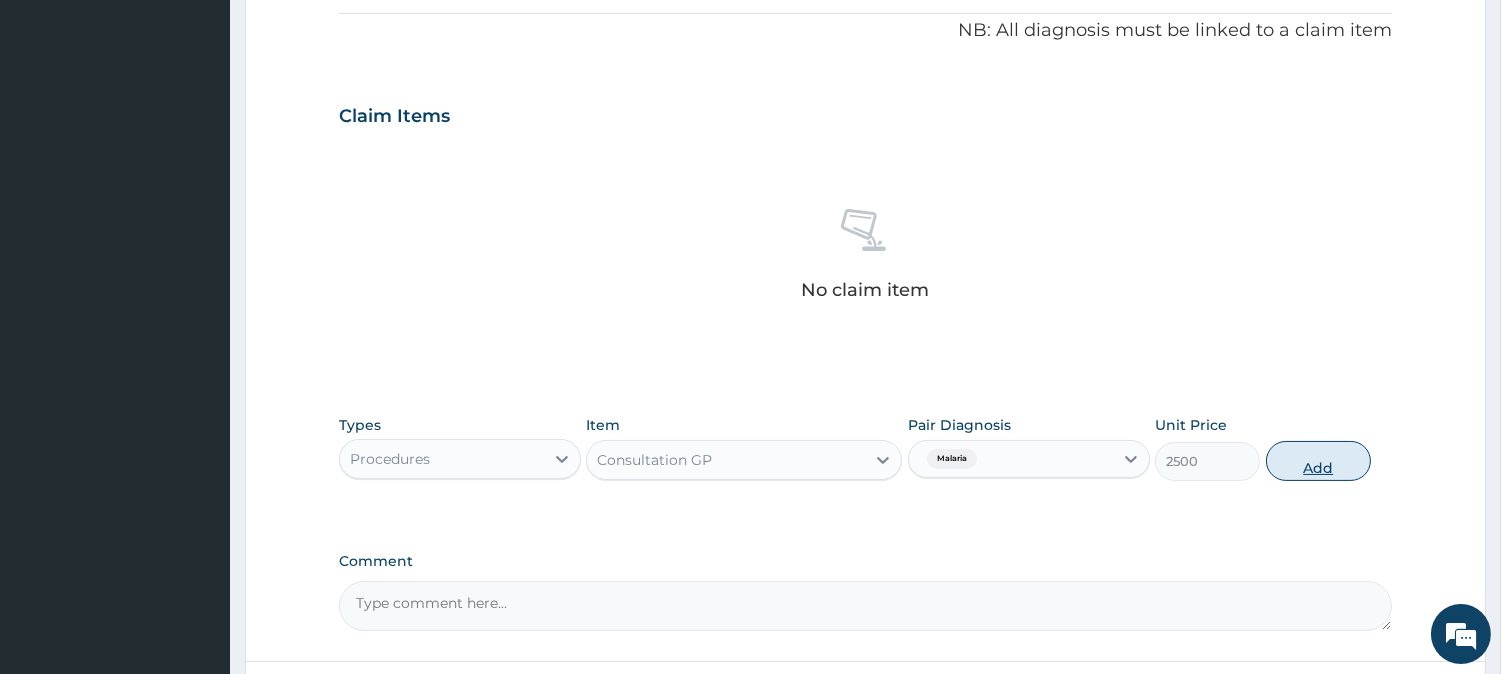 click on "Add" at bounding box center [1318, 461] 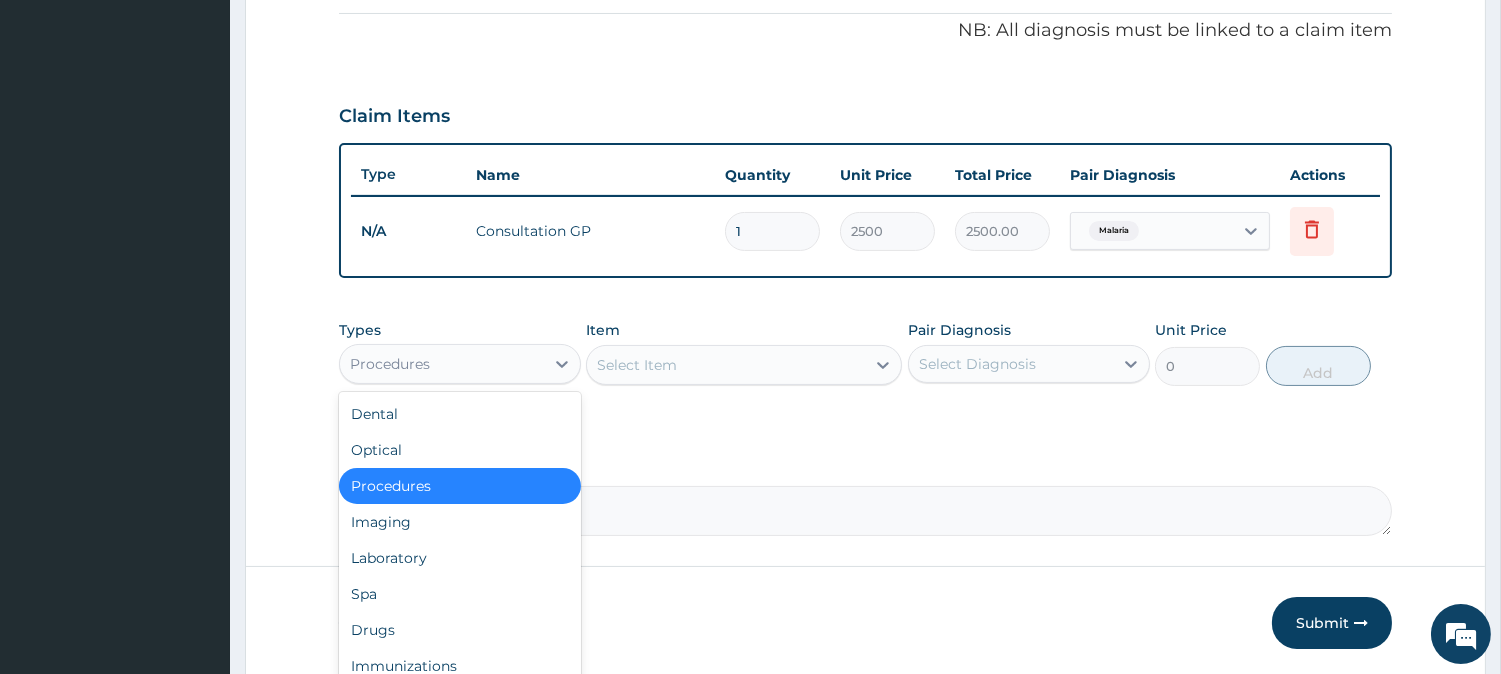 click on "Procedures" at bounding box center [442, 364] 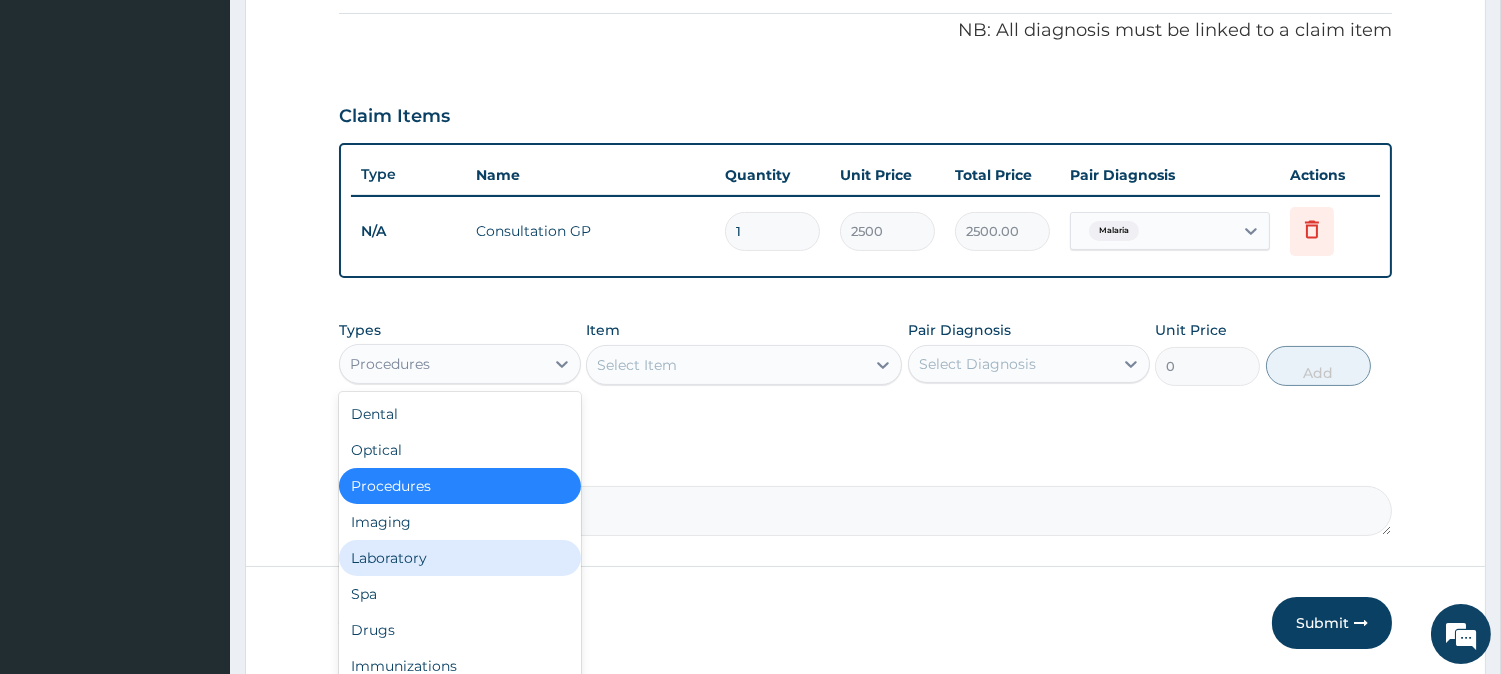 click on "Laboratory" at bounding box center [460, 558] 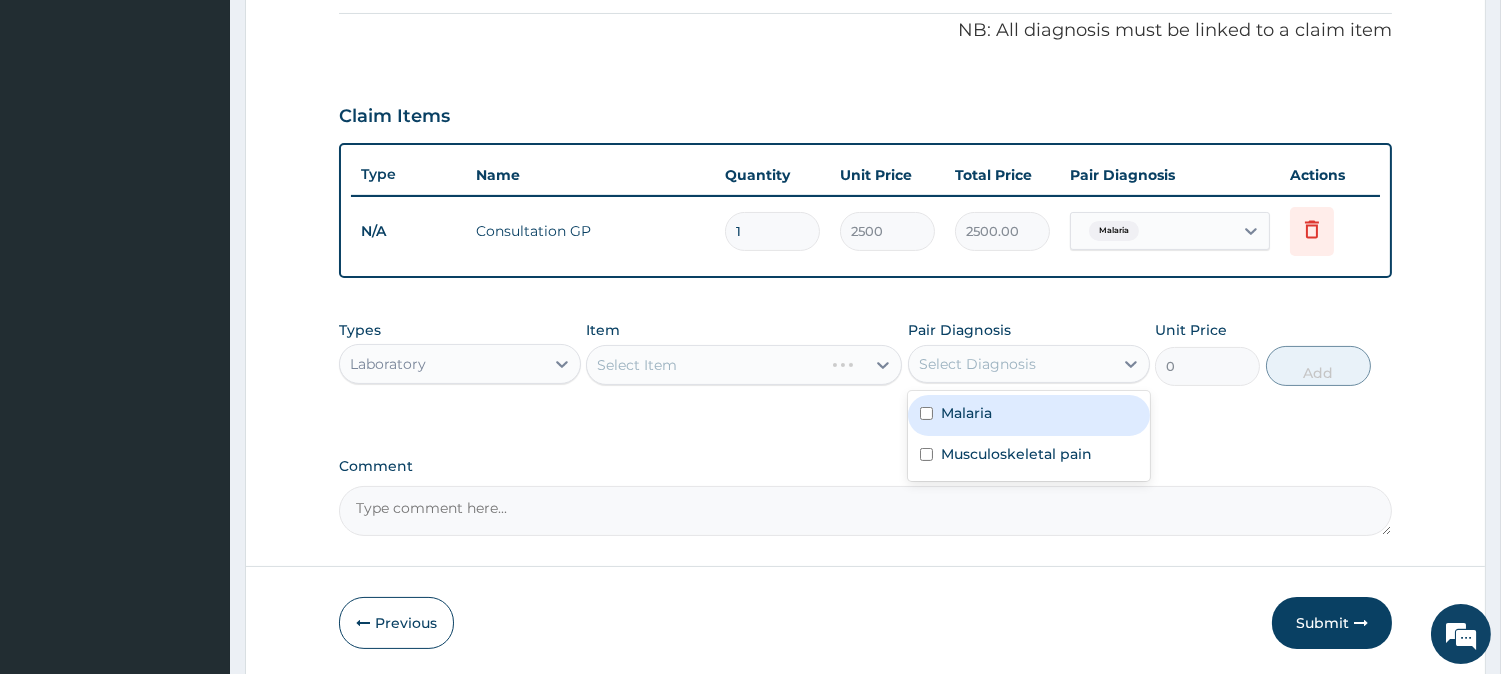 click on "Select Diagnosis" at bounding box center [977, 364] 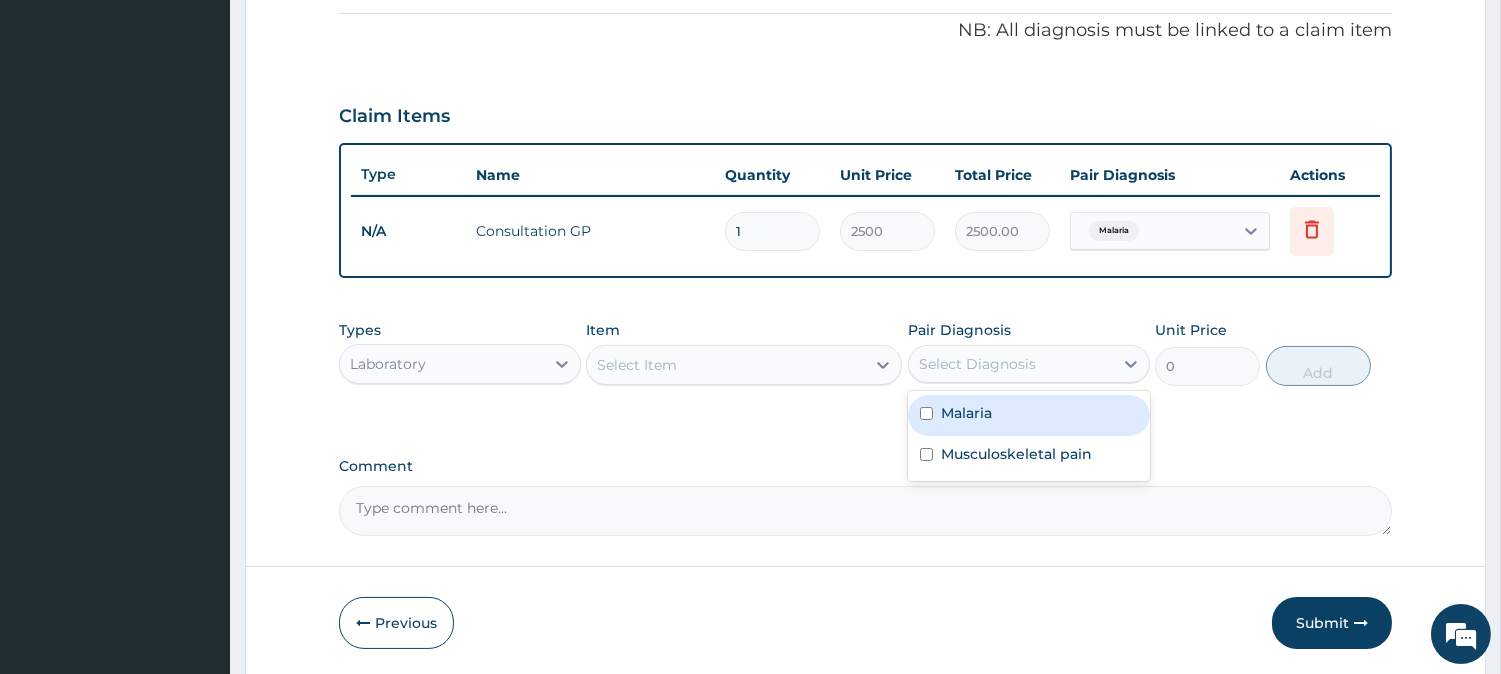 click at bounding box center (926, 413) 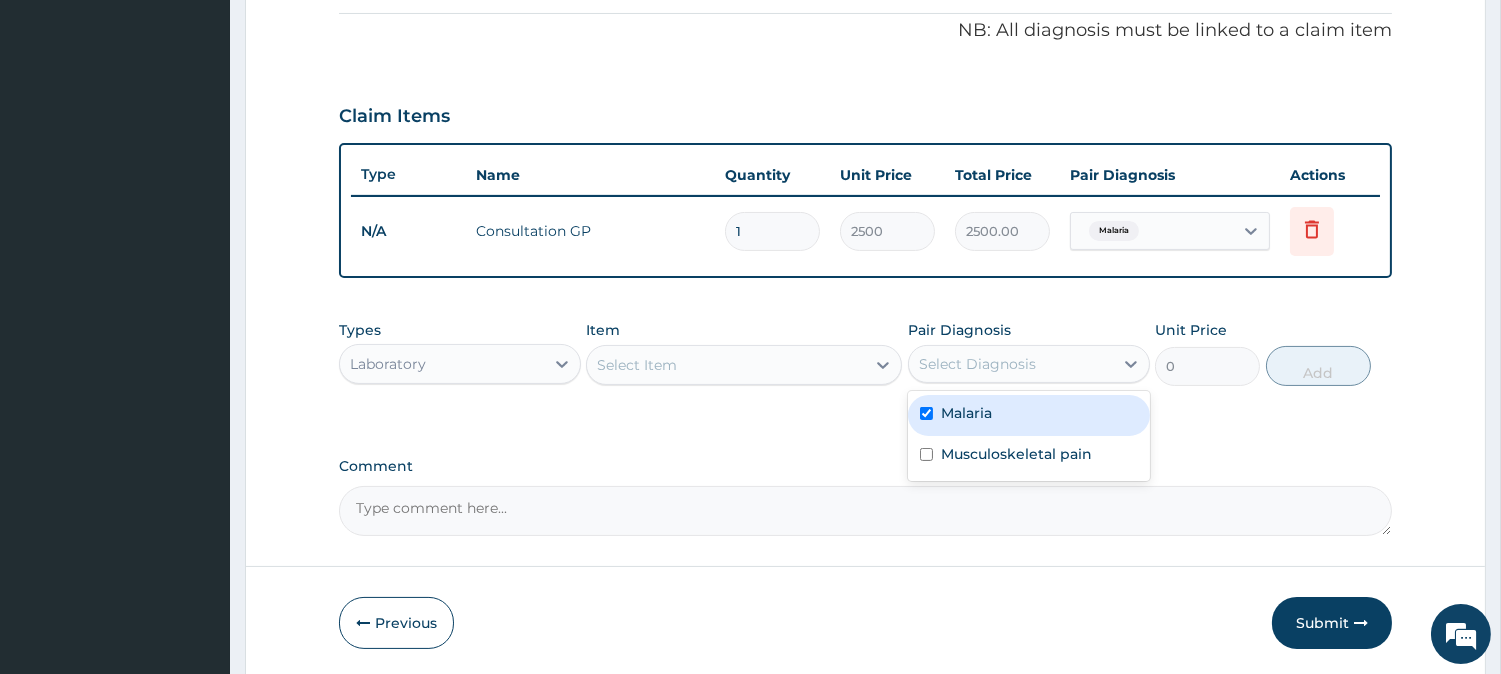 checkbox on "true" 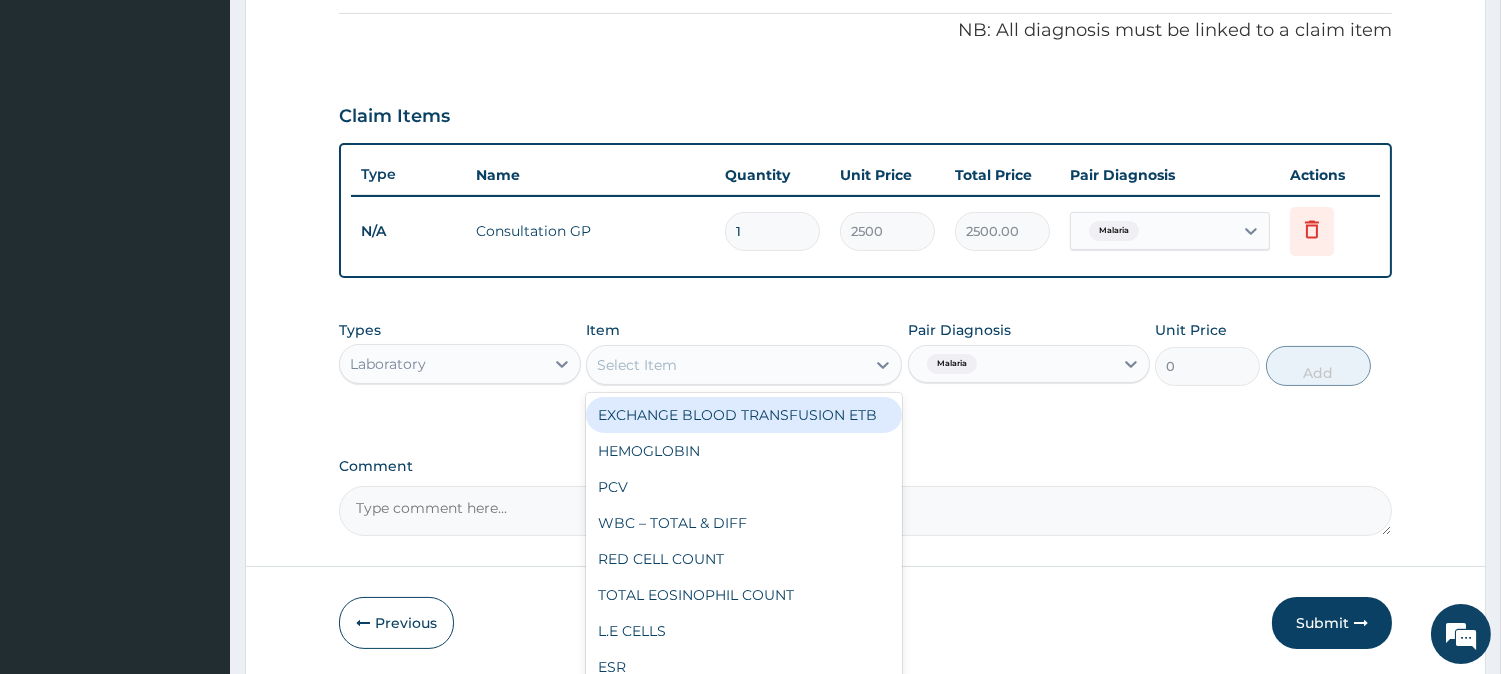 click on "Select Item" at bounding box center (637, 365) 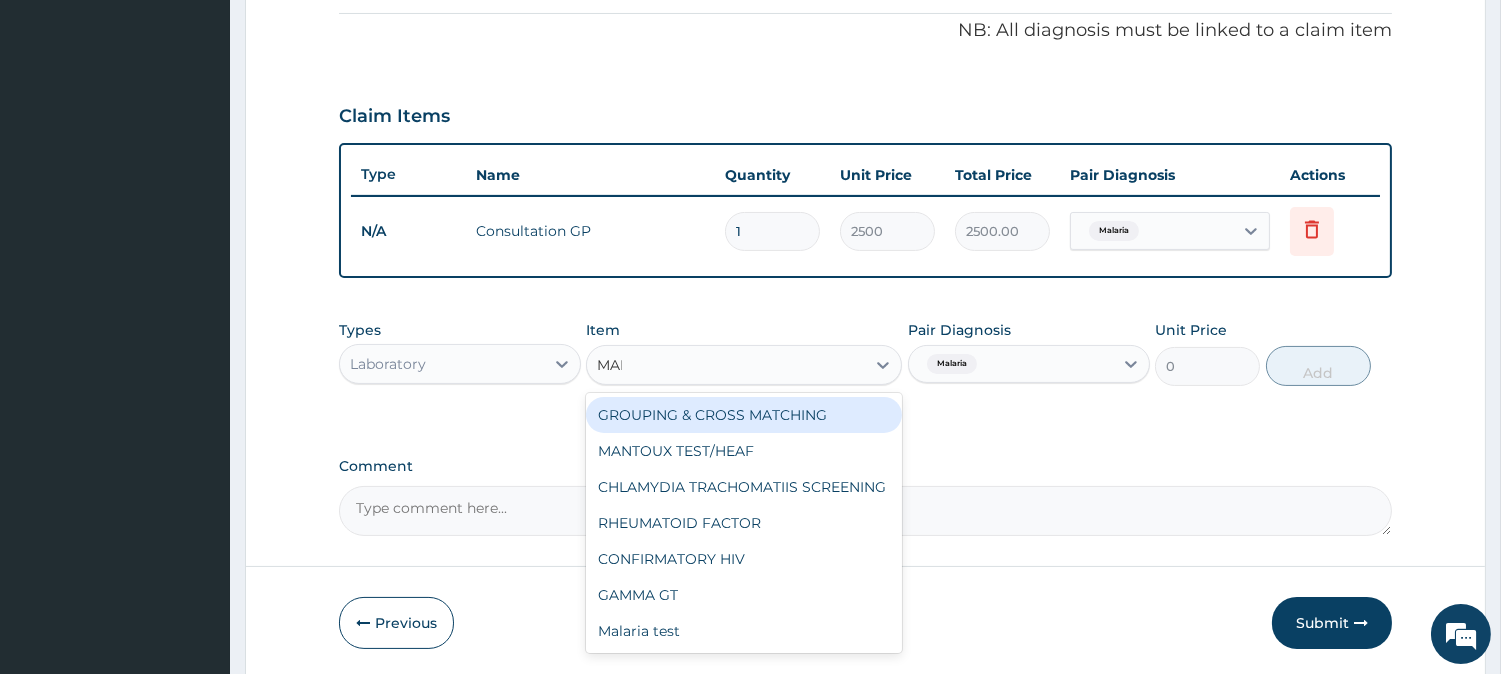 type on "MALA" 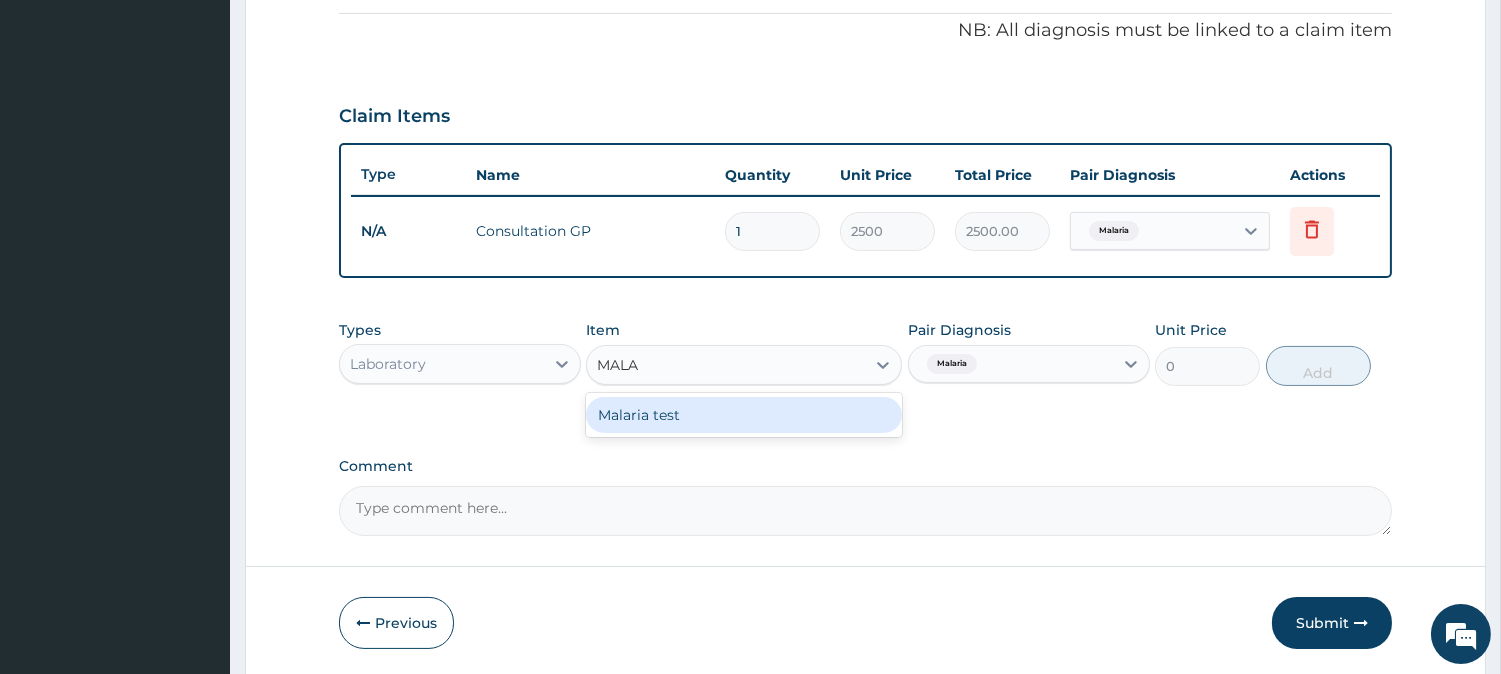 click on "Malaria test" at bounding box center [744, 415] 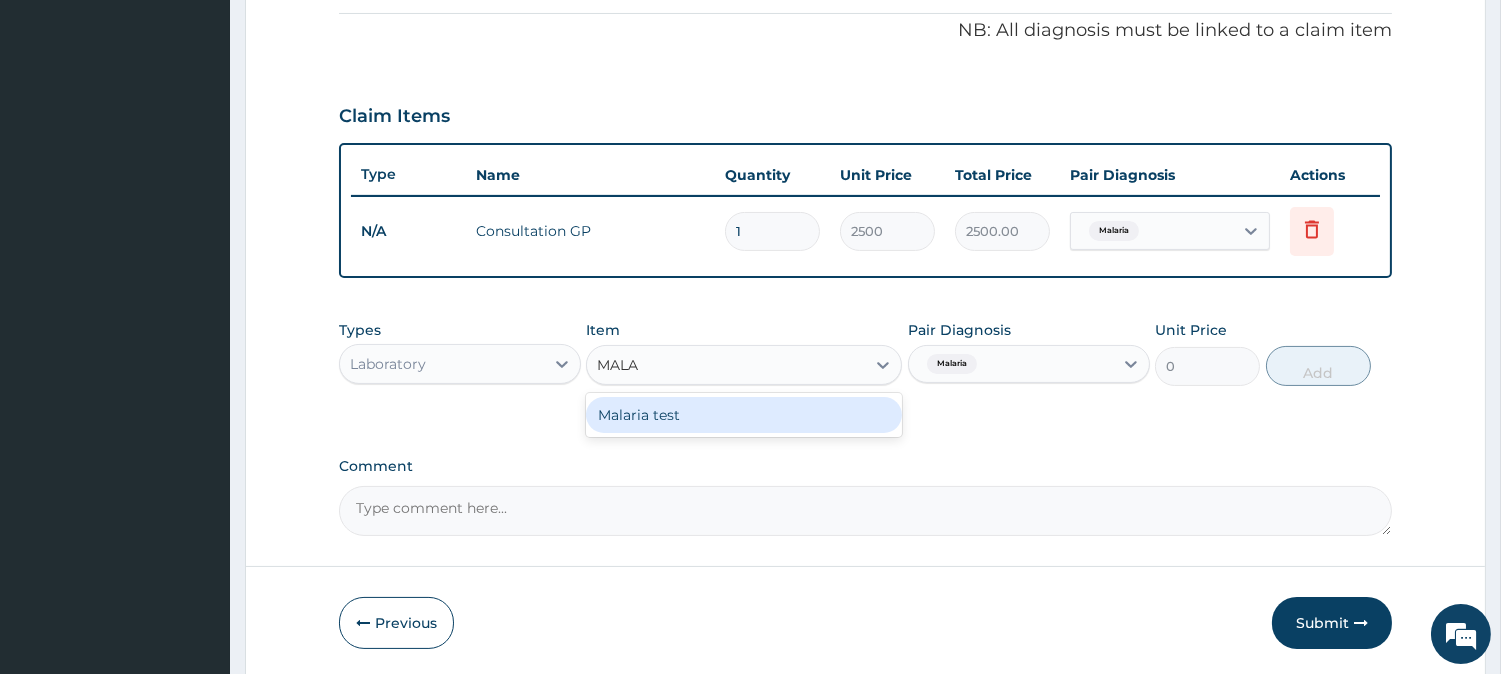 type 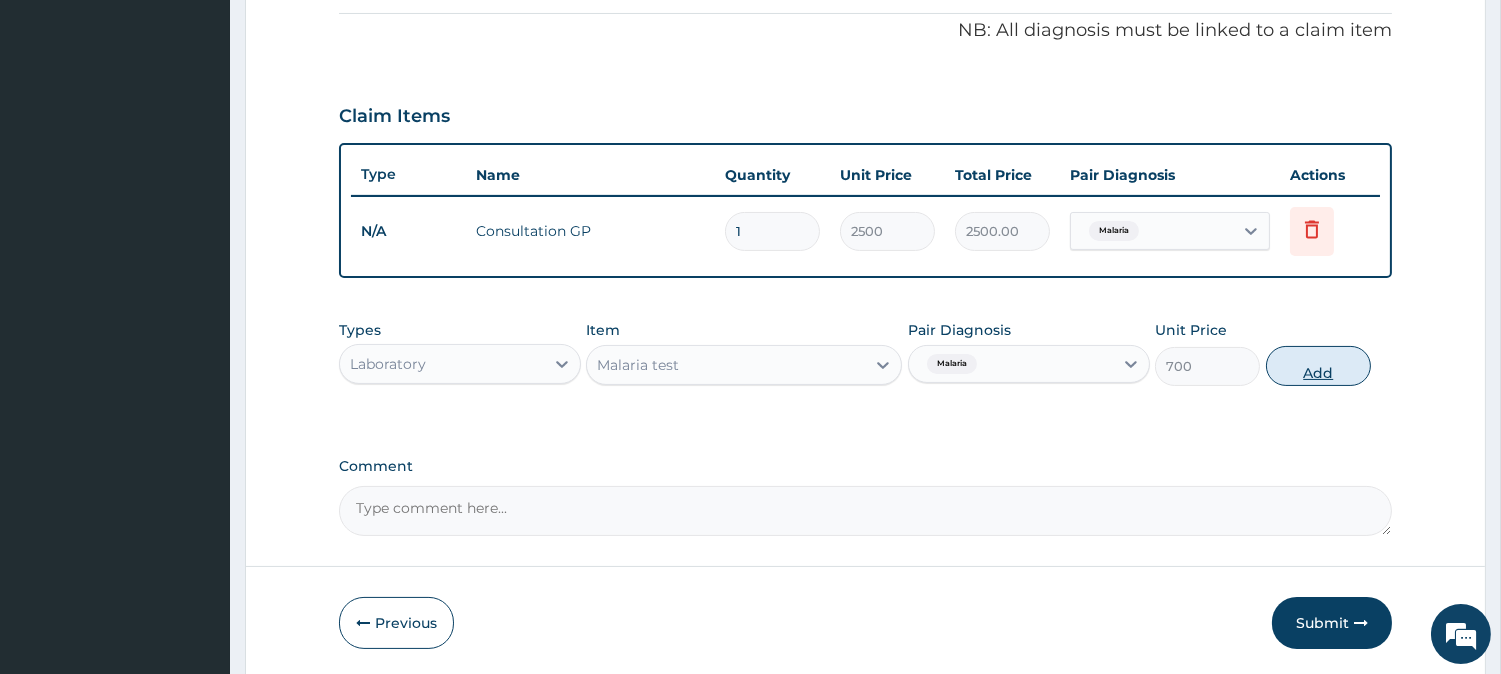 click on "Add" at bounding box center [1318, 366] 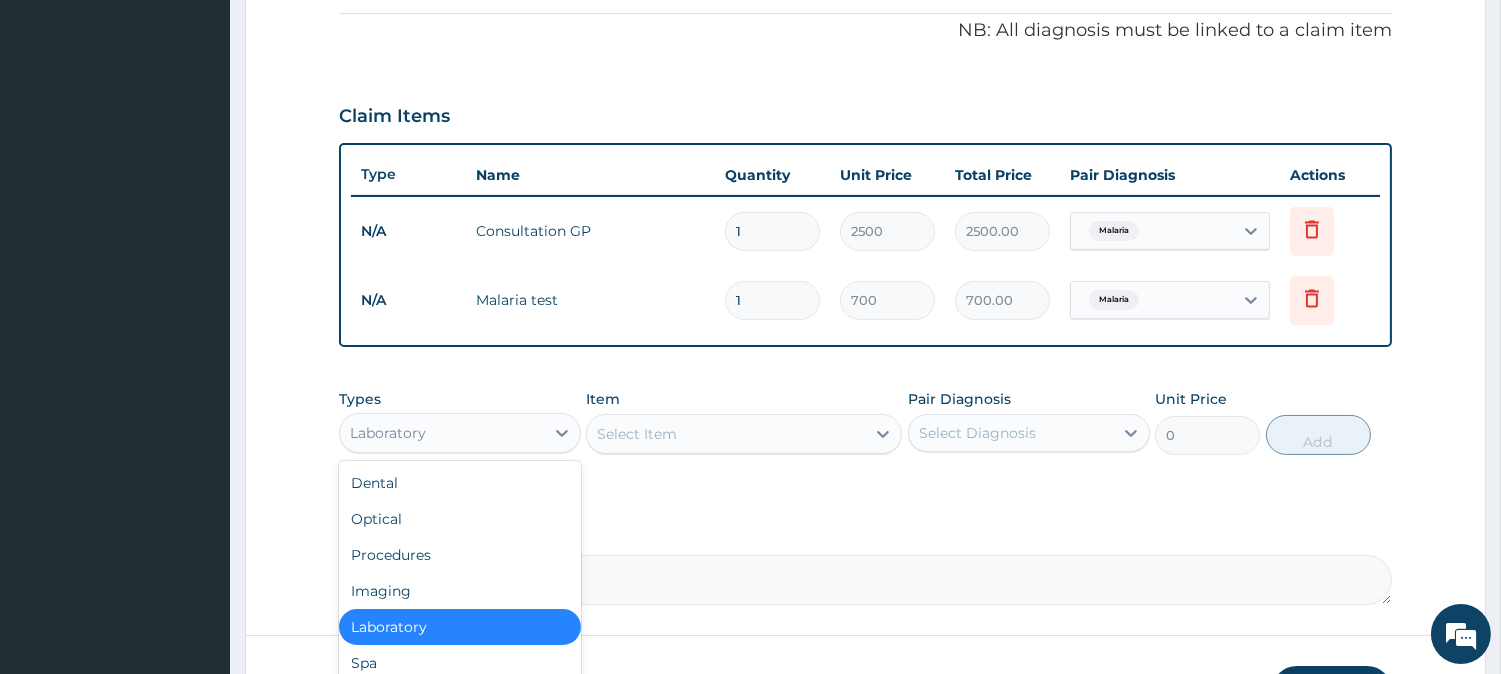 click on "Laboratory" at bounding box center [442, 433] 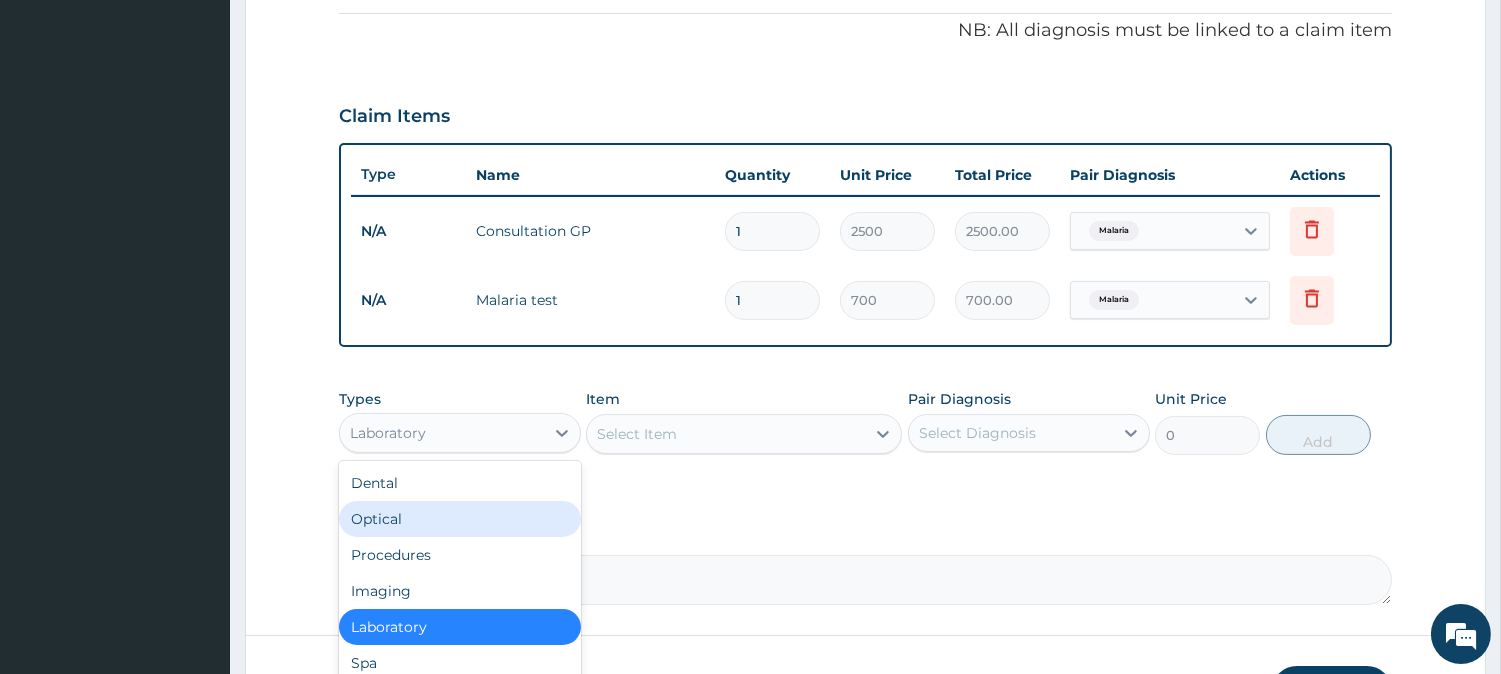 drag, startPoint x: 581, startPoint y: 538, endPoint x: 567, endPoint y: 622, distance: 85.158676 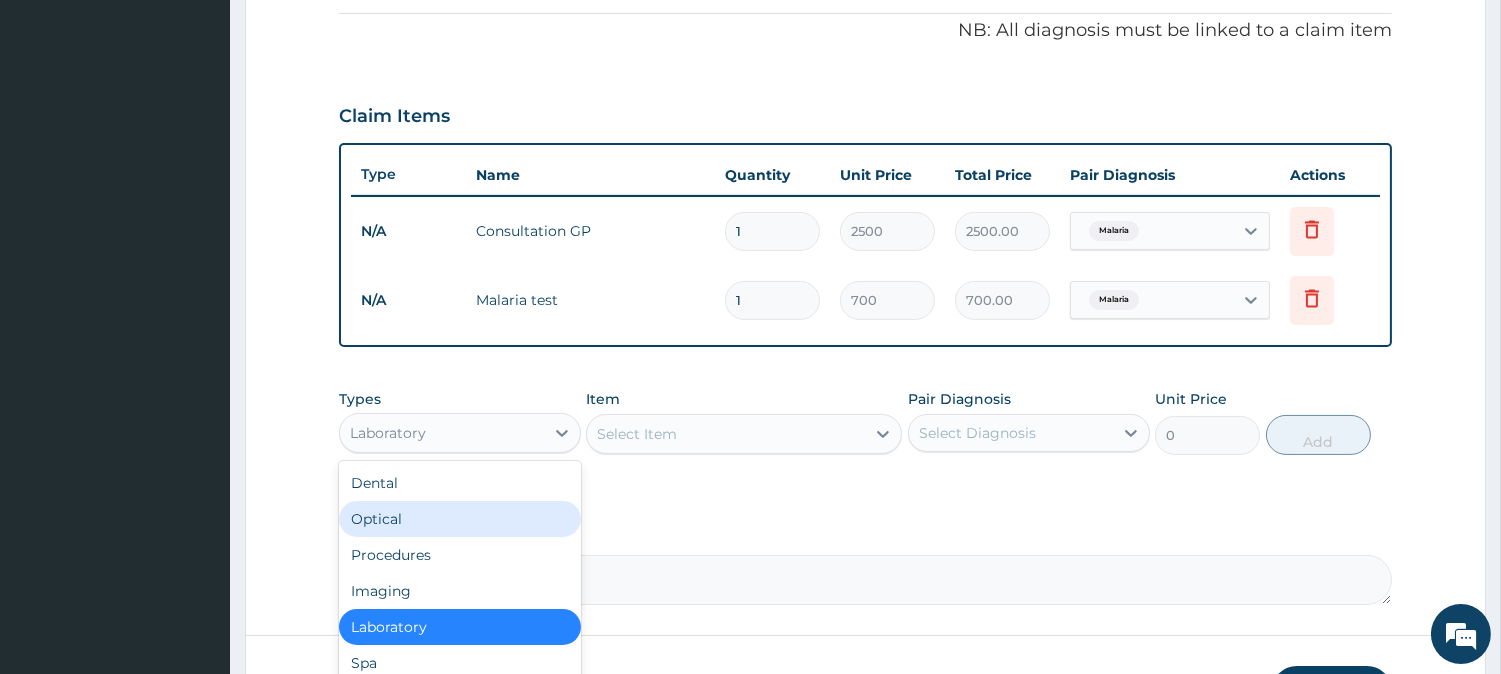 click on "Dental Optical Procedures Imaging Laboratory Spa Drugs Immunizations Others Gym" at bounding box center (460, 611) 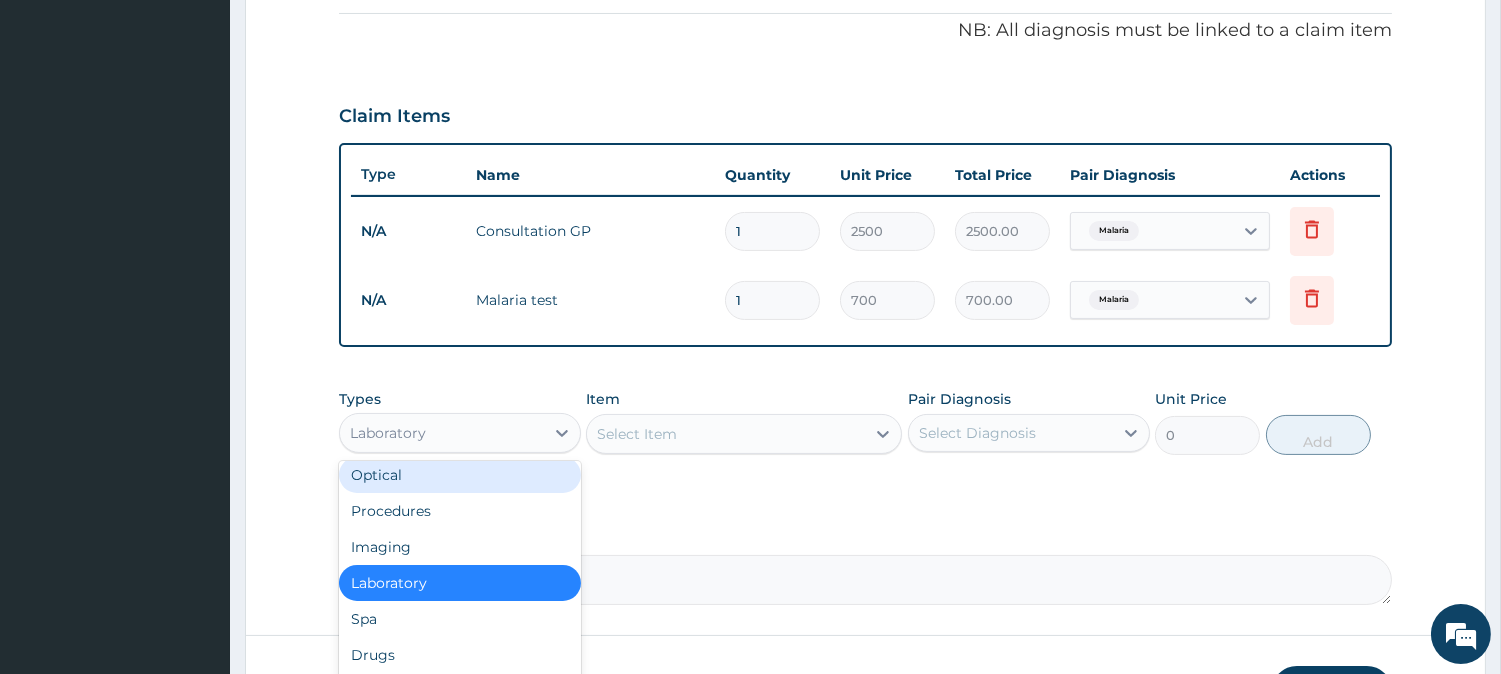 scroll, scrollTop: 66, scrollLeft: 0, axis: vertical 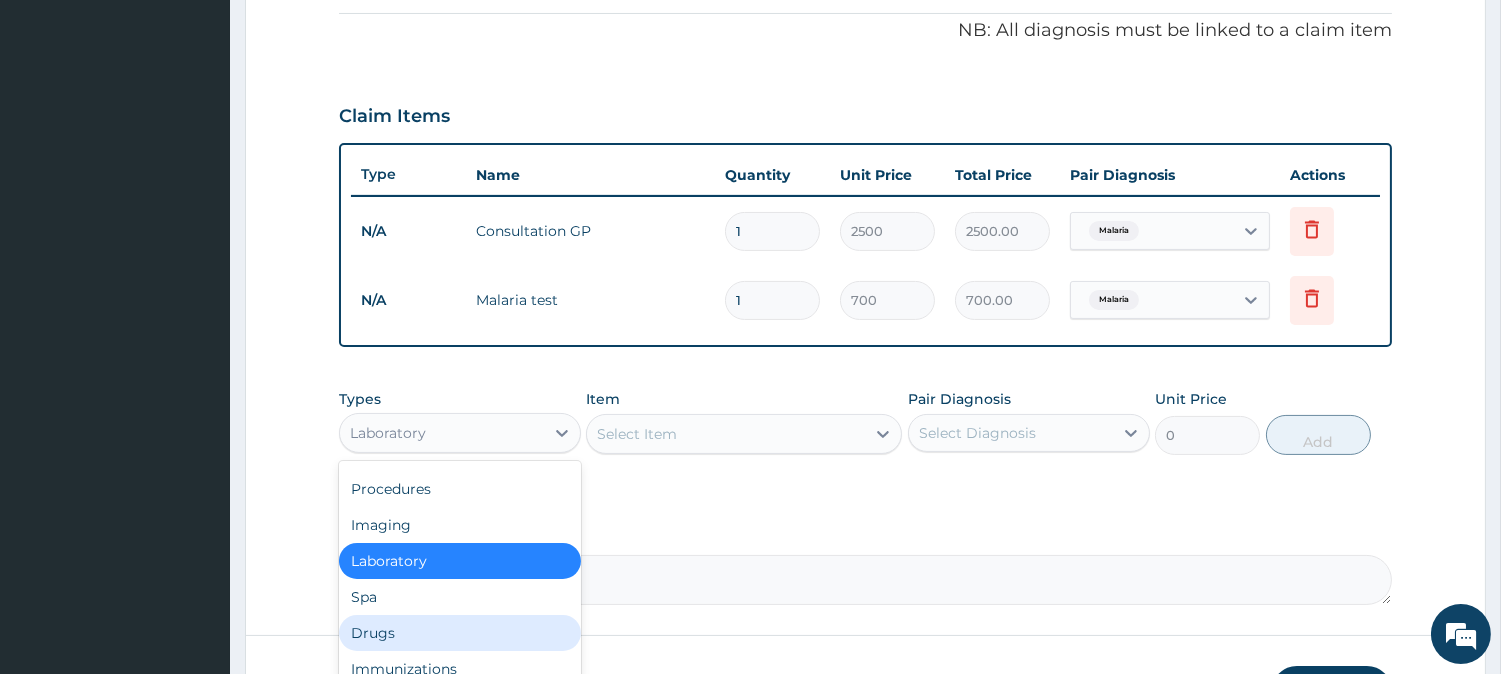 click on "Drugs" at bounding box center [460, 633] 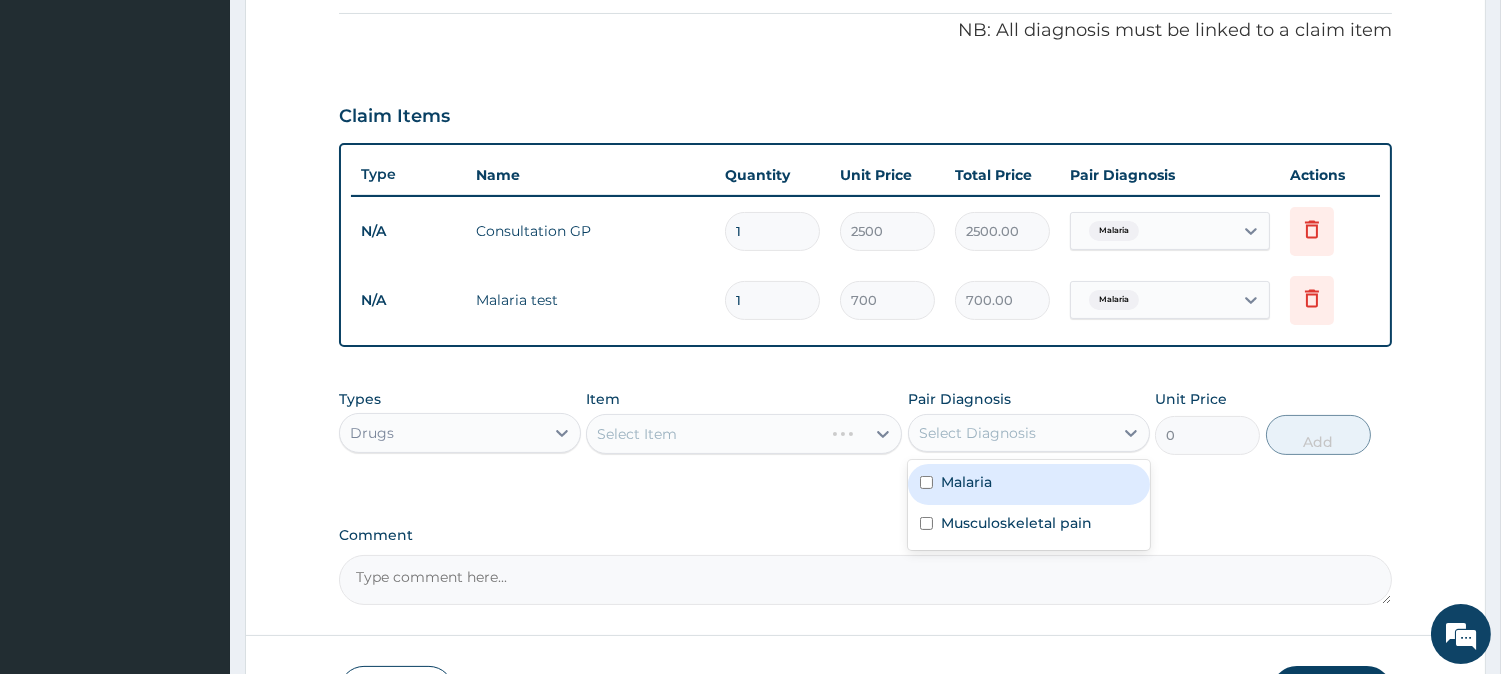 click on "Select Diagnosis" at bounding box center [1011, 433] 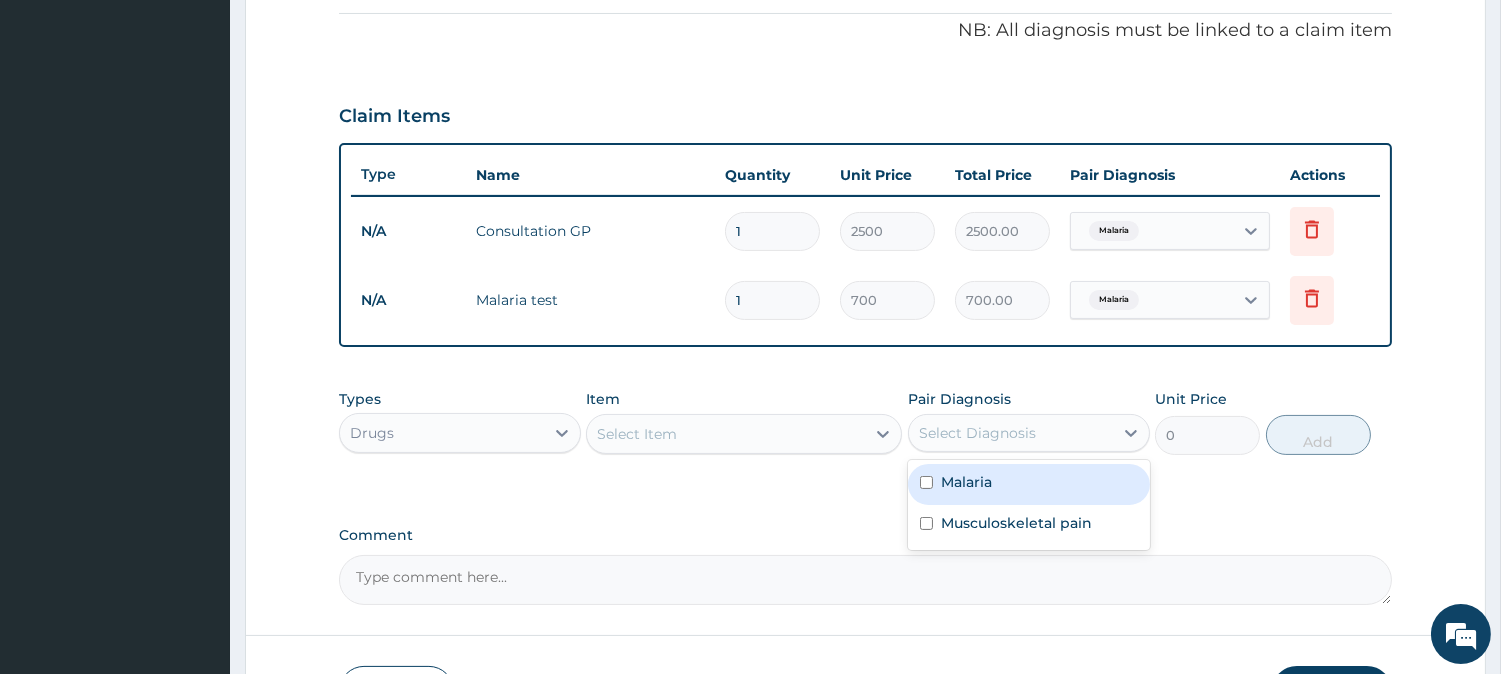 click at bounding box center (926, 482) 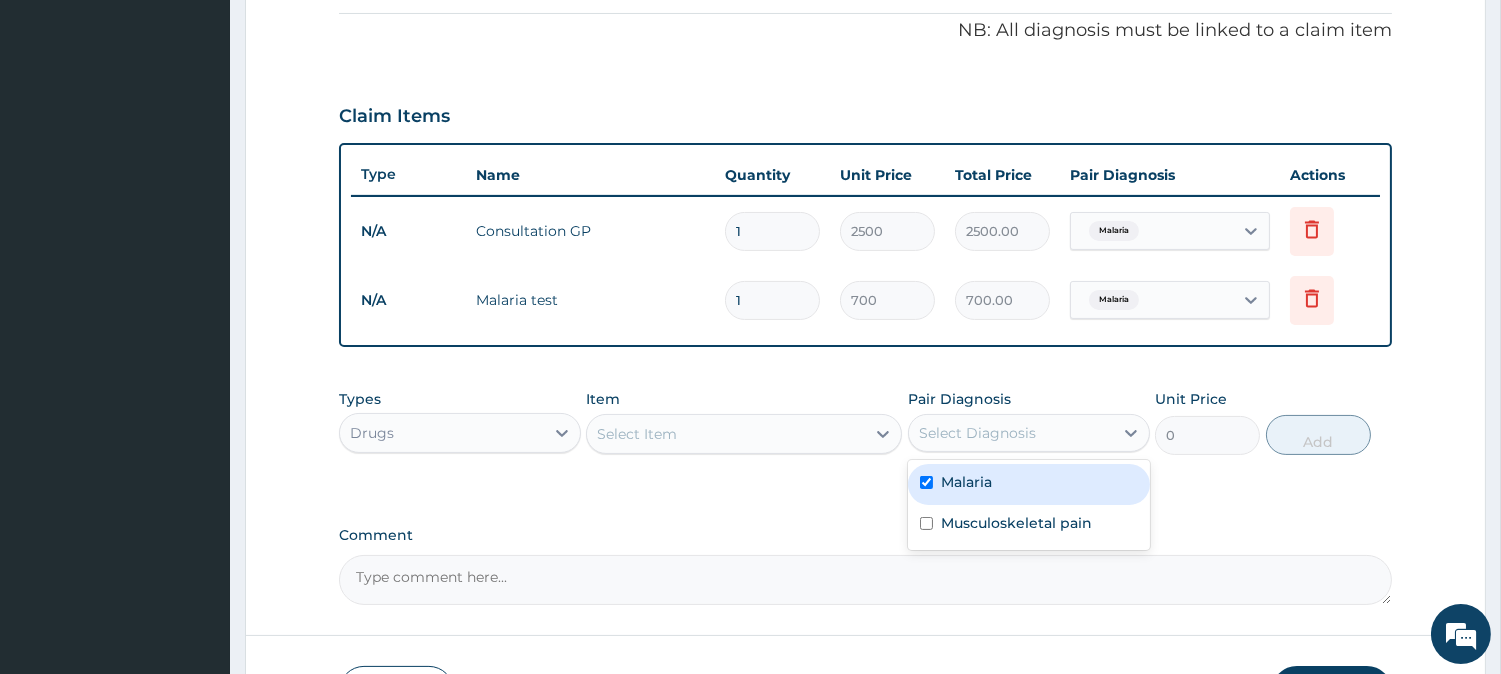 checkbox on "true" 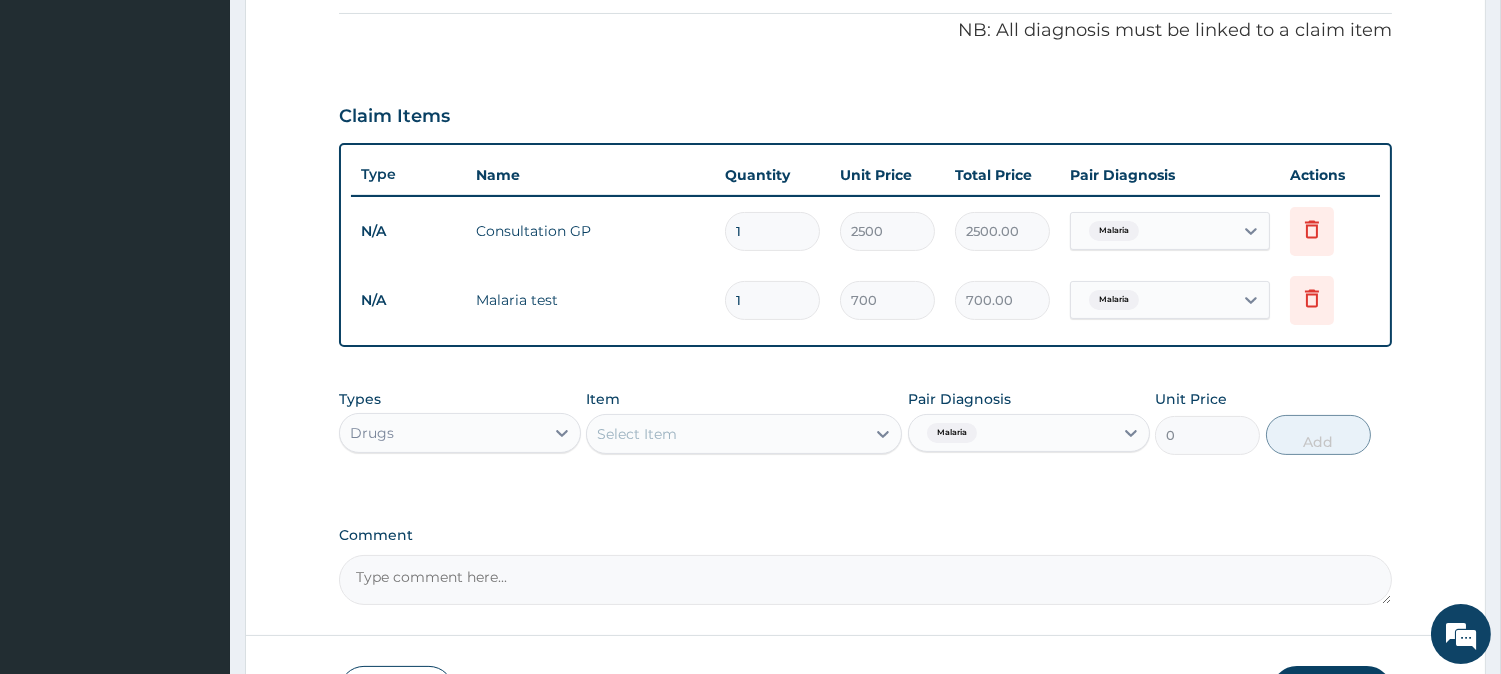 click on "Item Select Item" at bounding box center (744, 422) 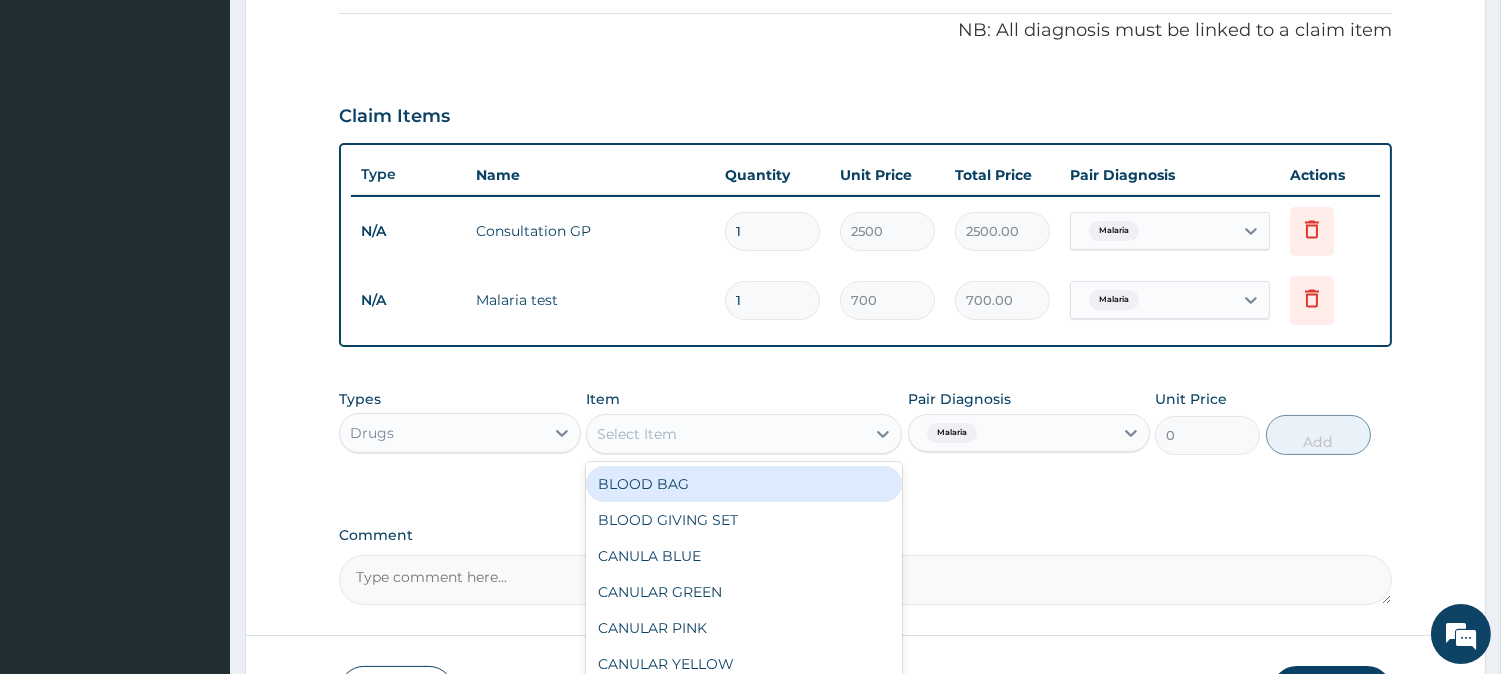 click on "Select Item" at bounding box center (744, 434) 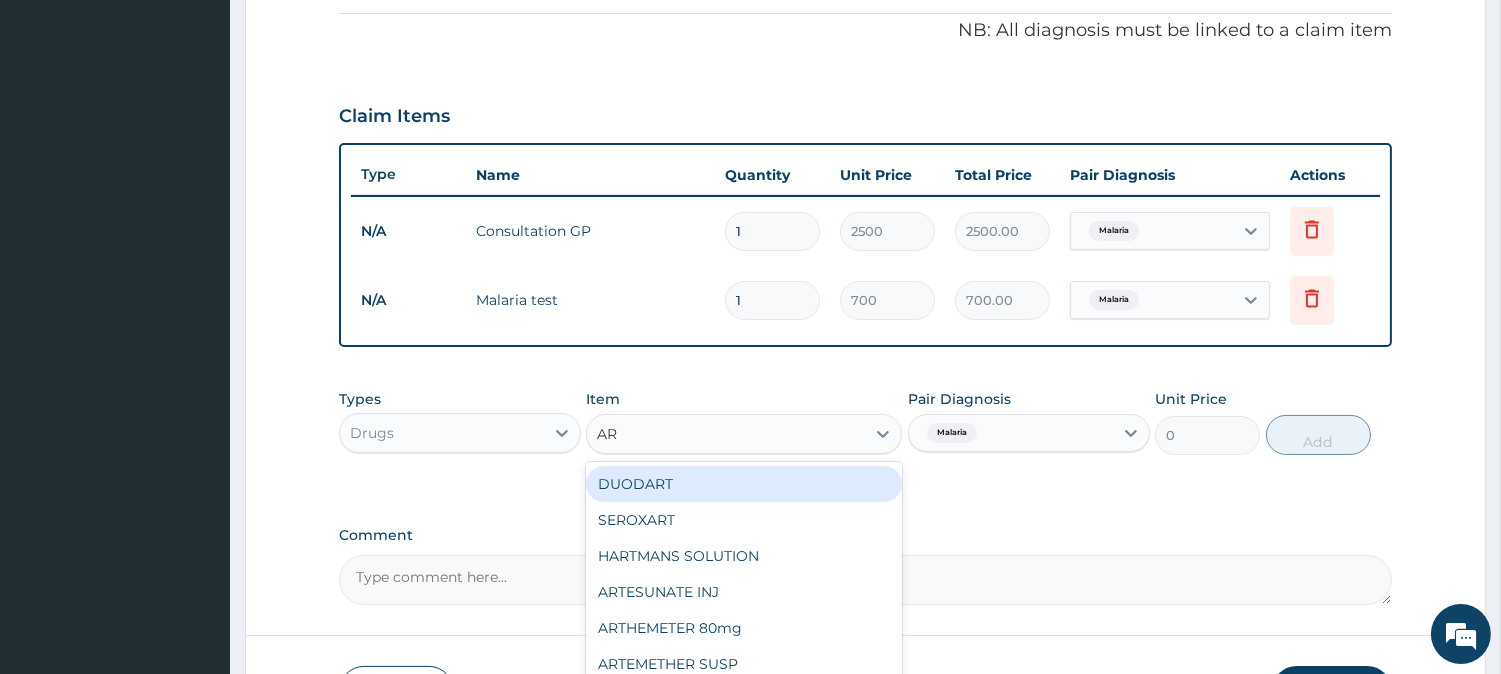 type on "ART" 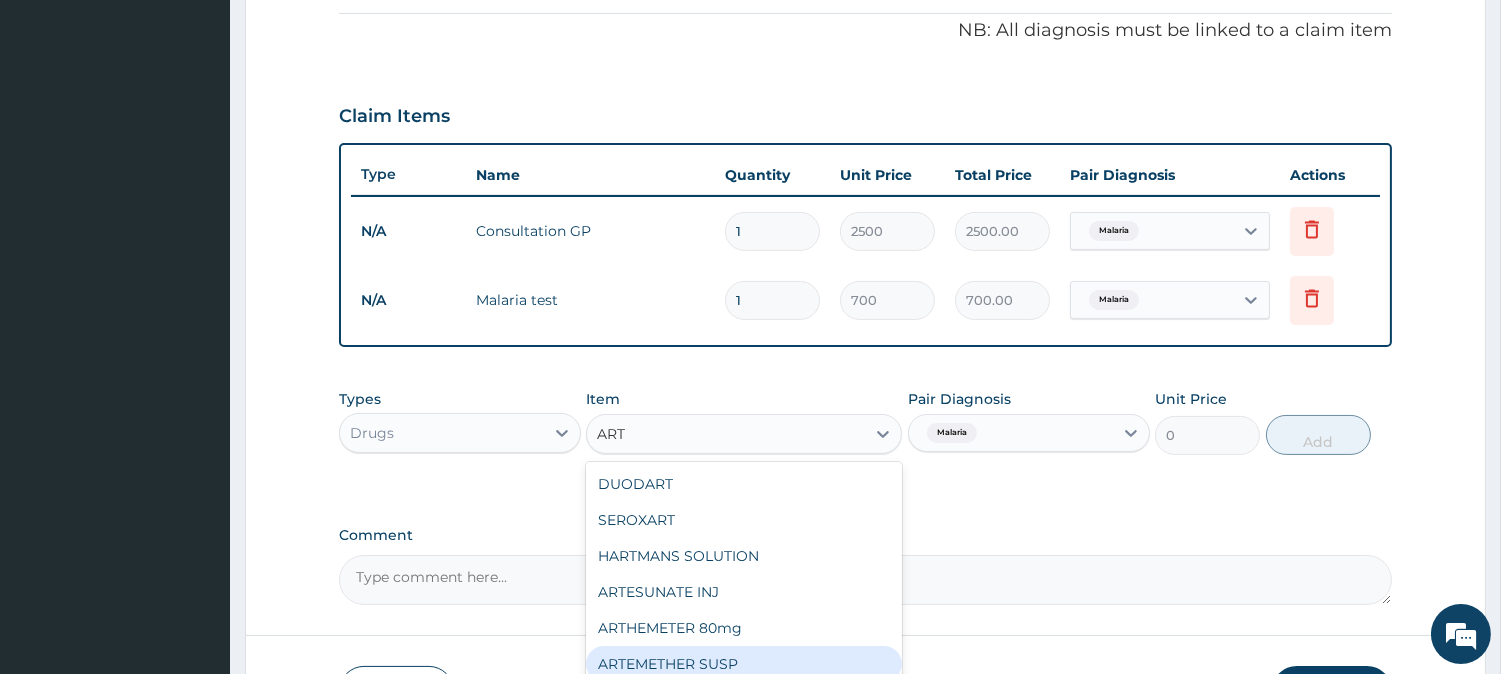 click on "ARTEMETHER SUSP" at bounding box center (744, 664) 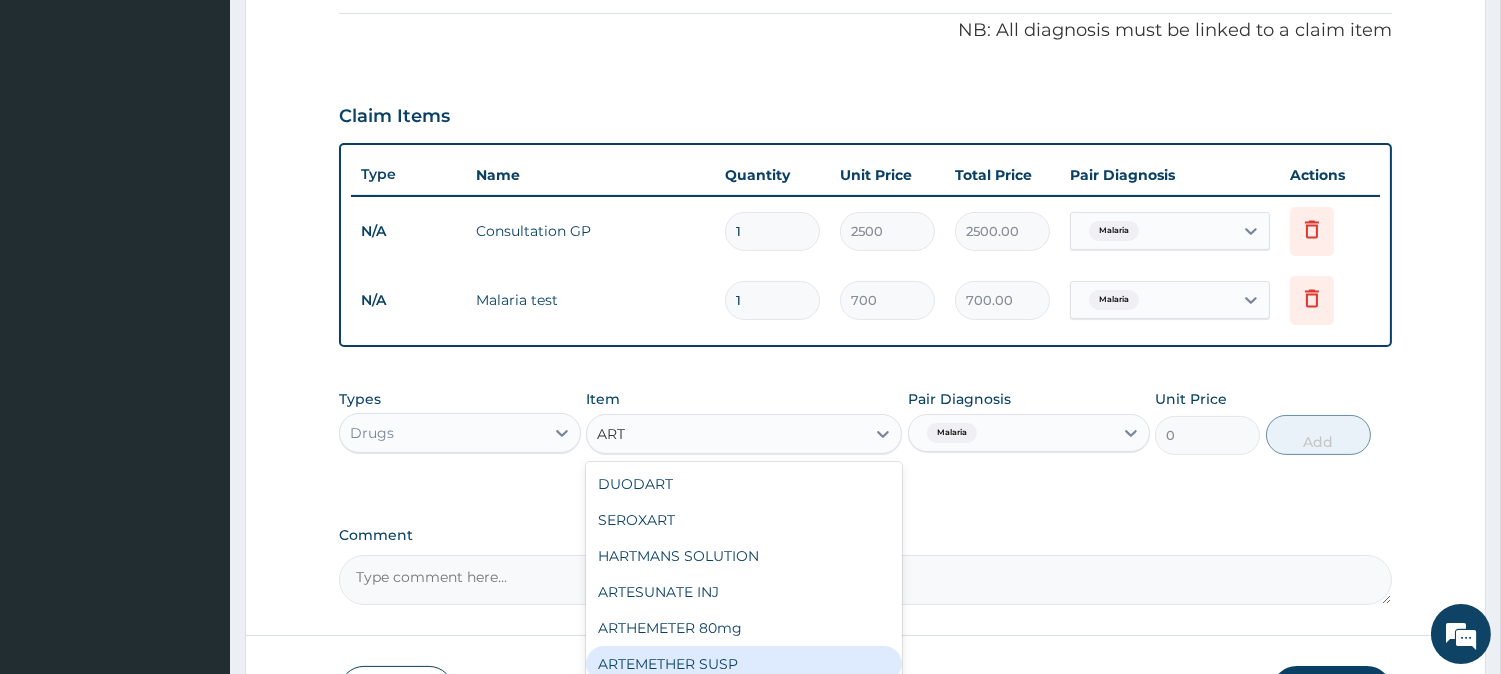 type 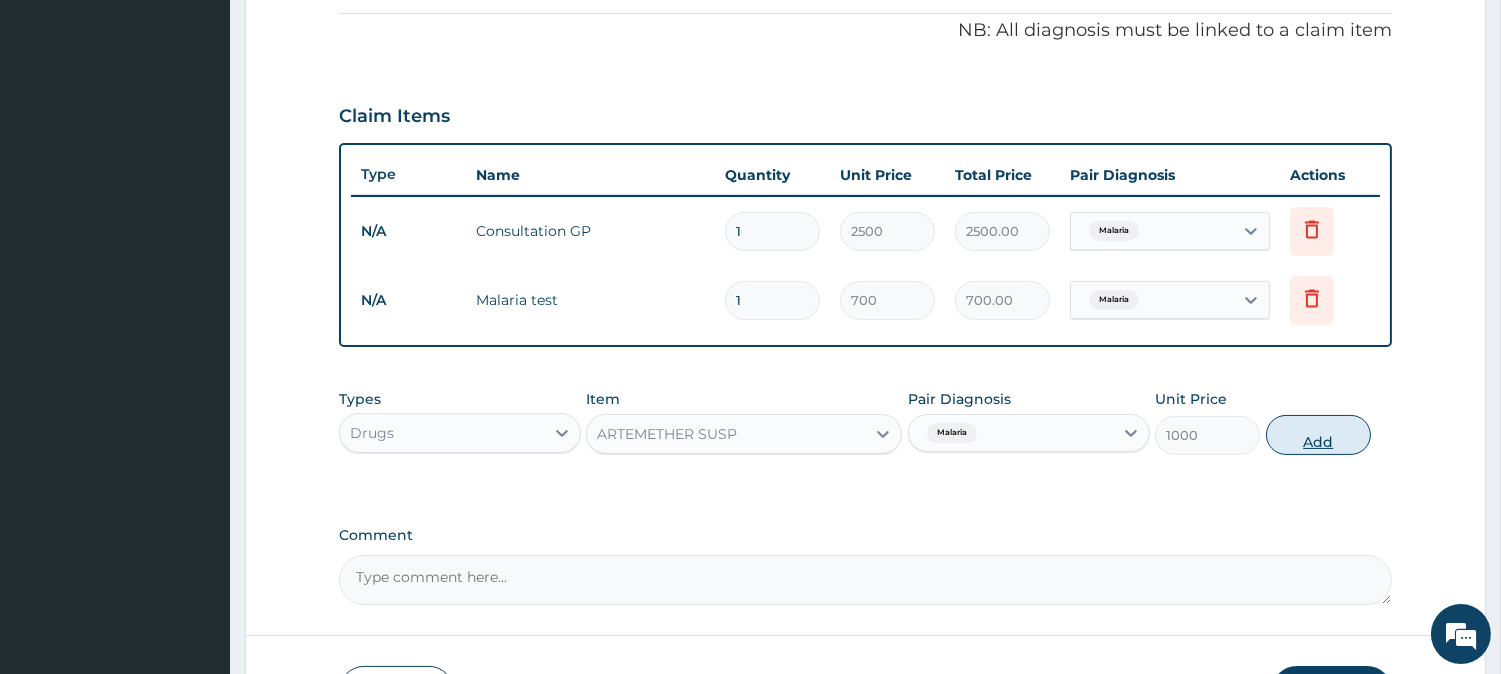 click on "Add" at bounding box center (1318, 435) 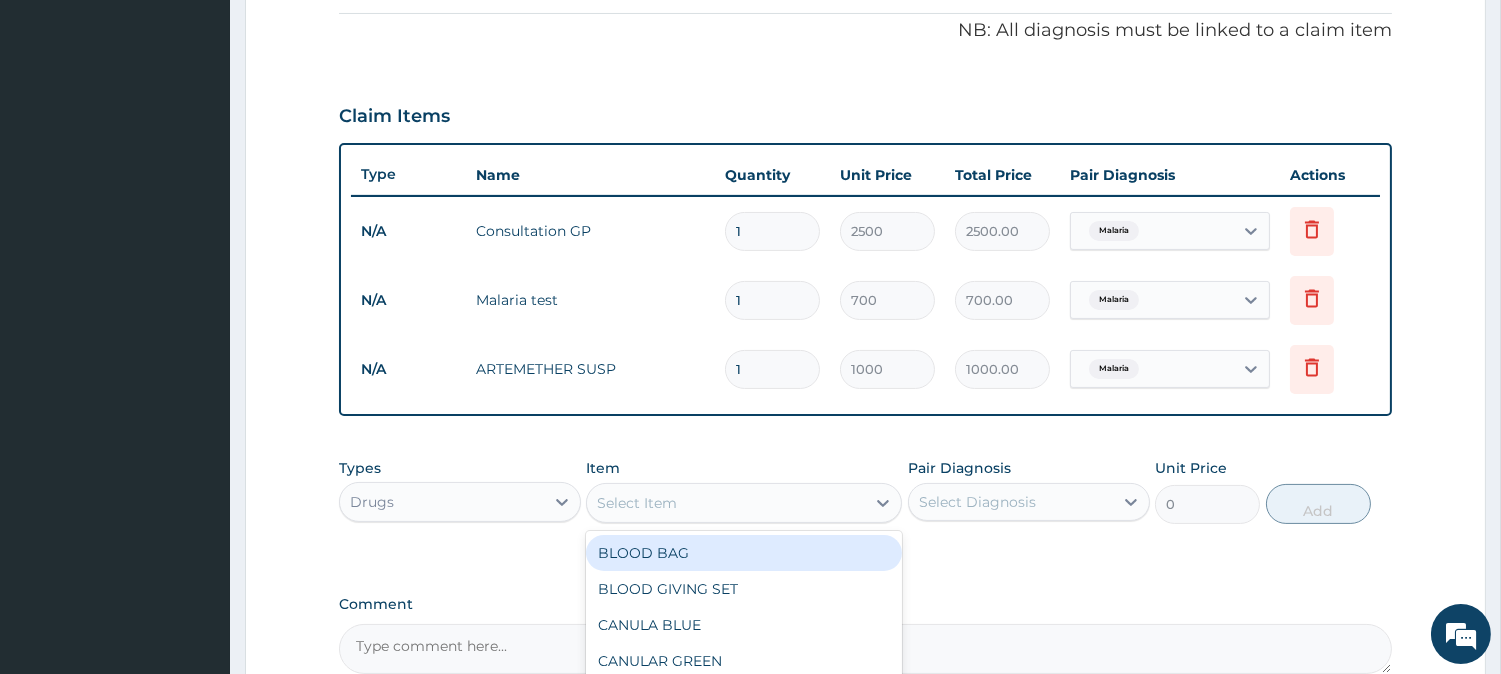 click on "Select Item" at bounding box center [726, 503] 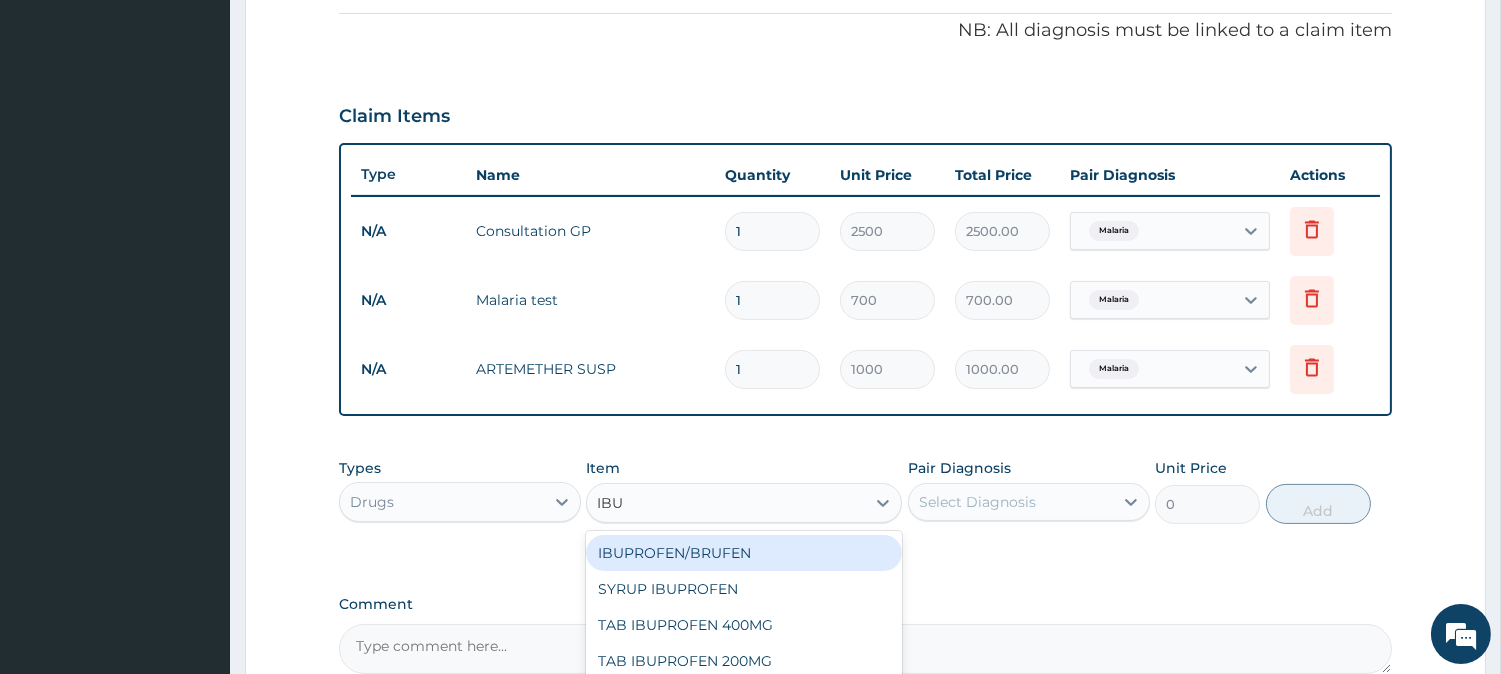 type on "IBUP" 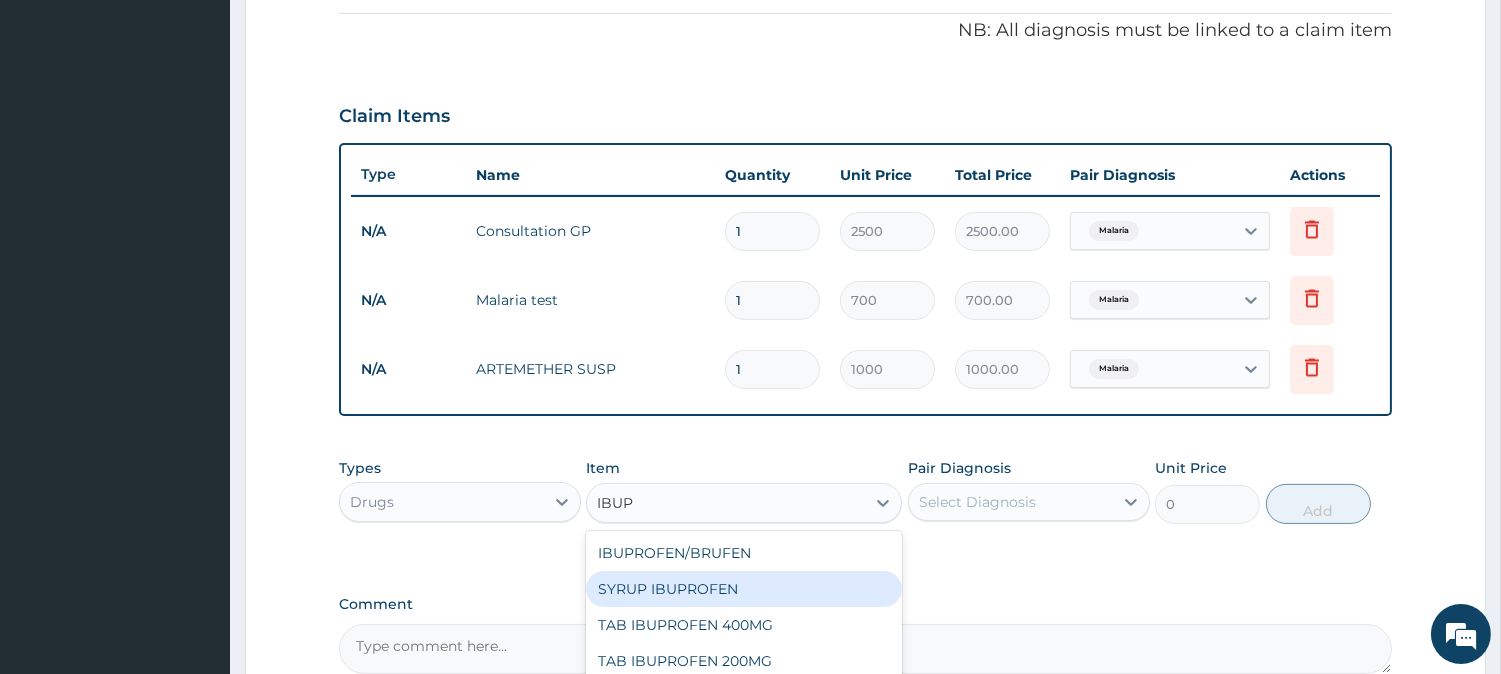 click on "SYRUP IBUPROFEN" at bounding box center [744, 589] 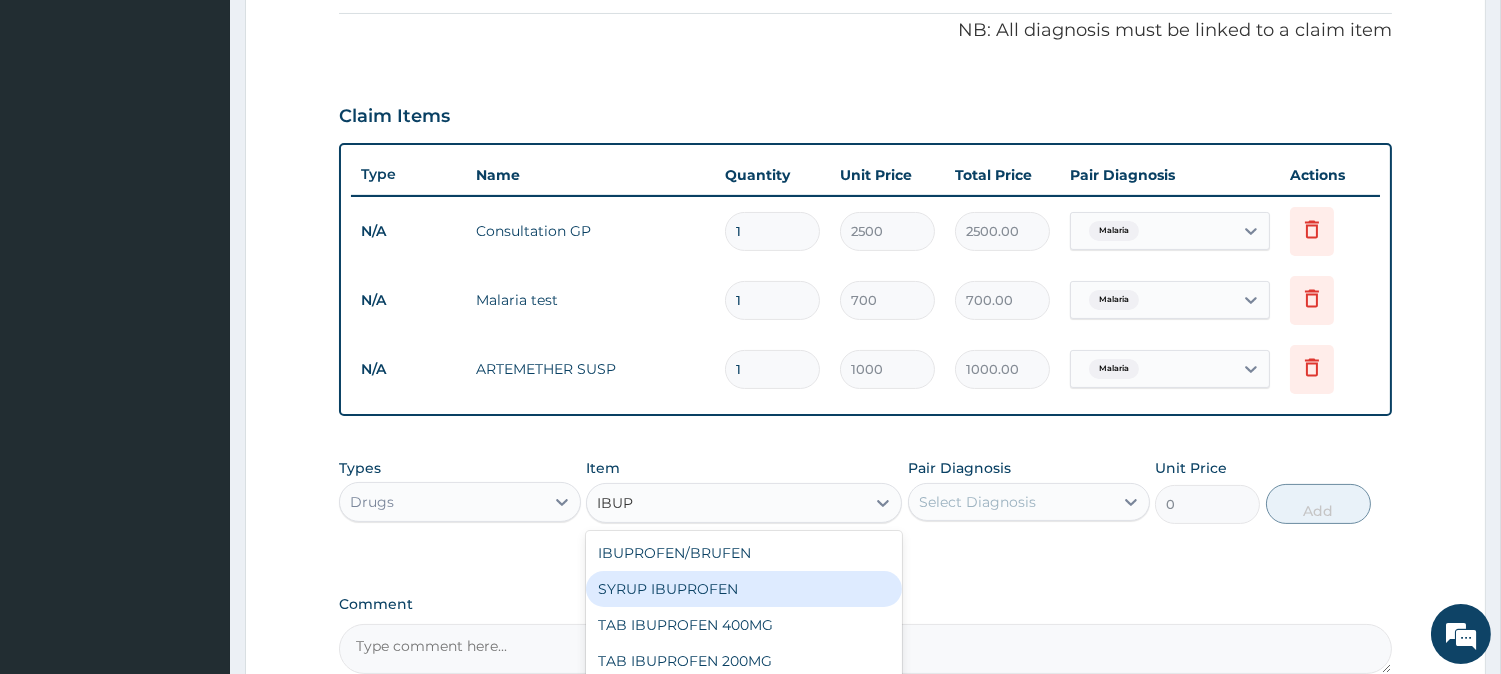 type 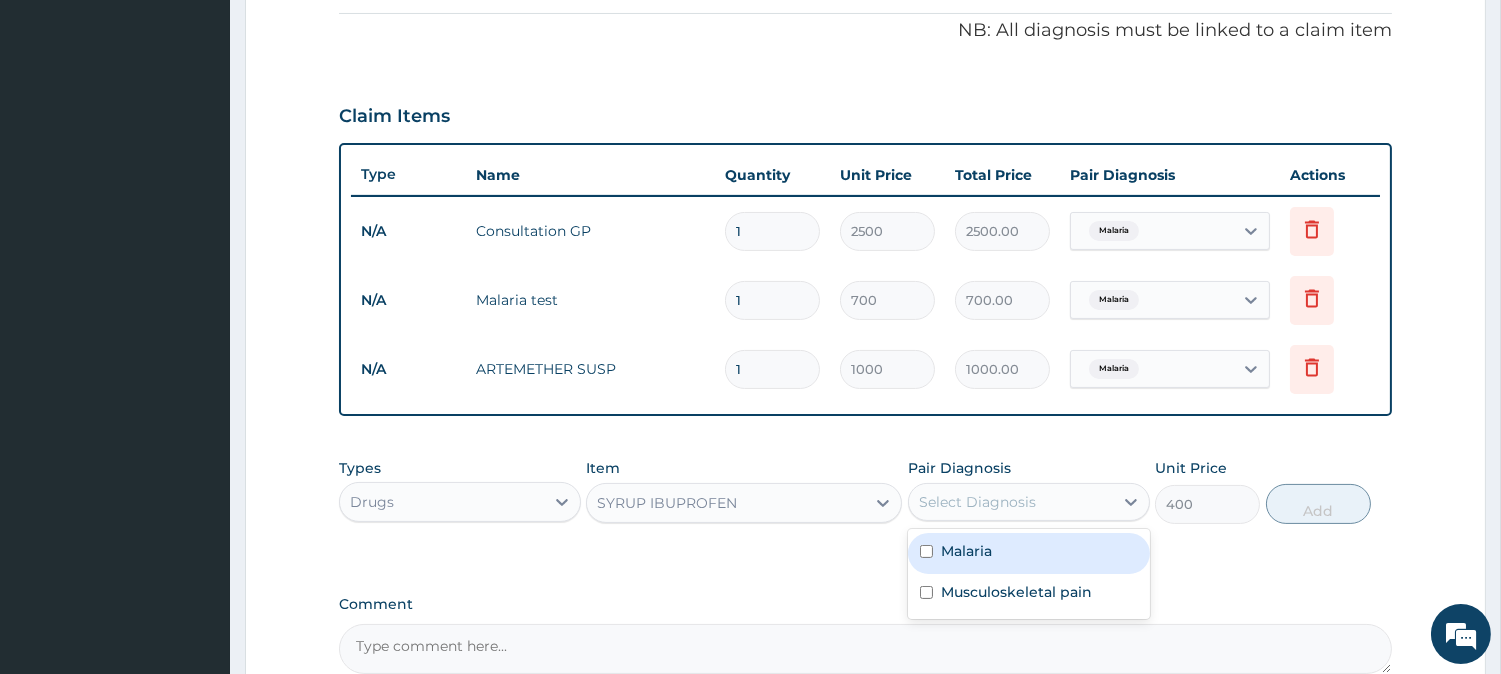 click on "Select Diagnosis" at bounding box center [977, 502] 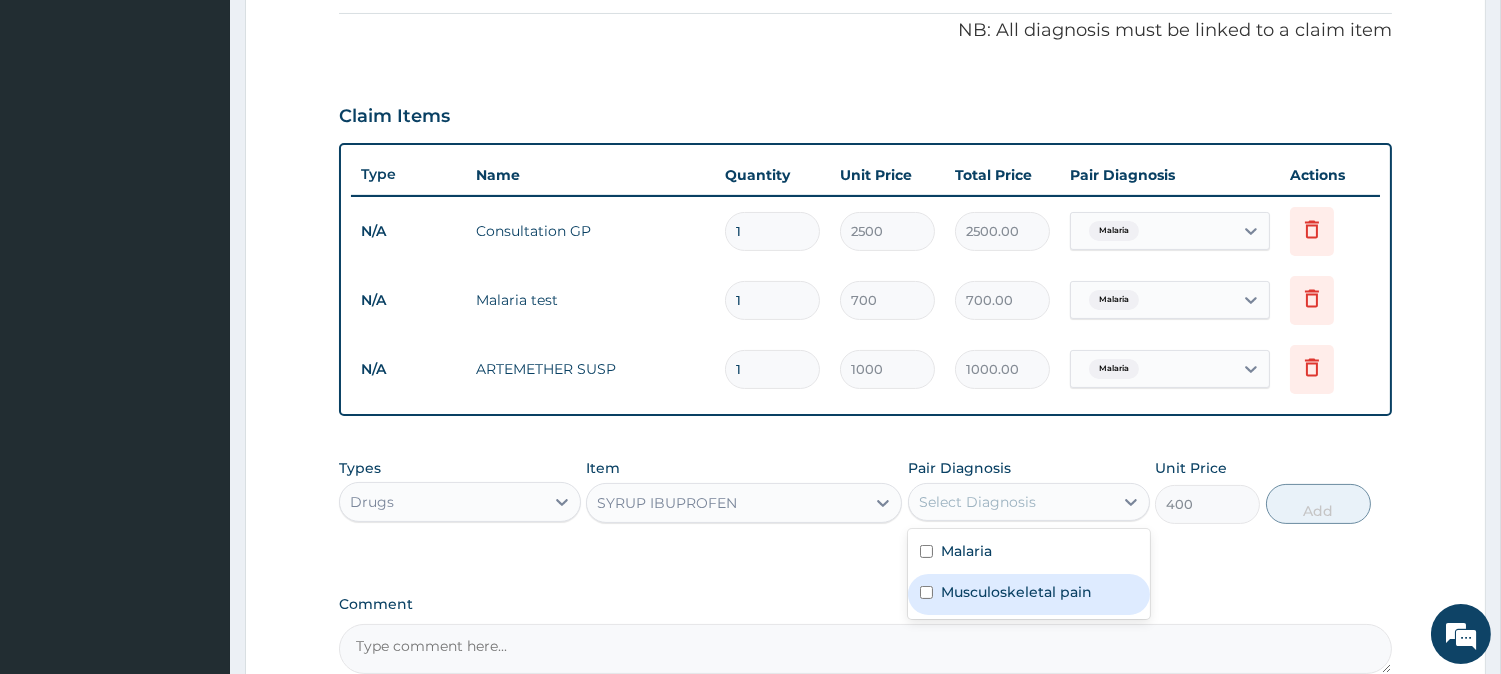 click on "Musculoskeletal pain" at bounding box center [1029, 594] 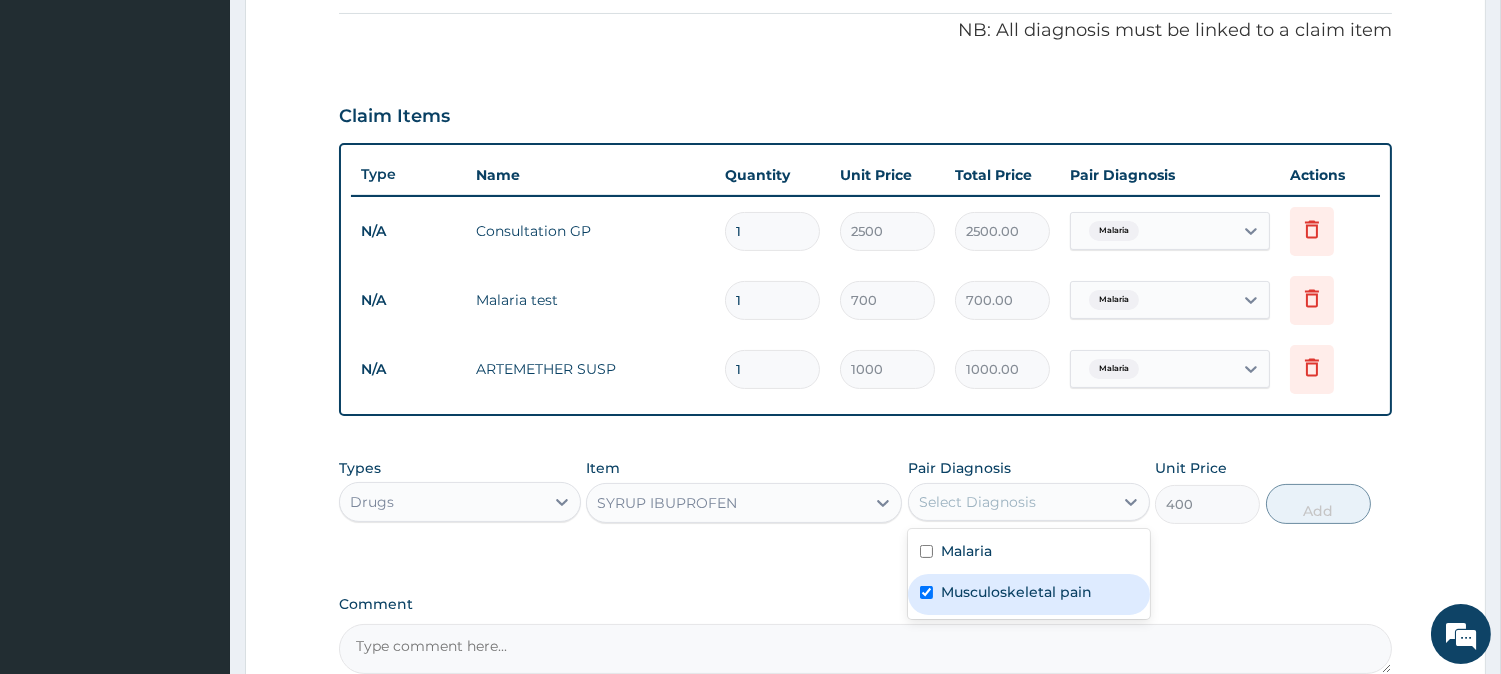 checkbox on "true" 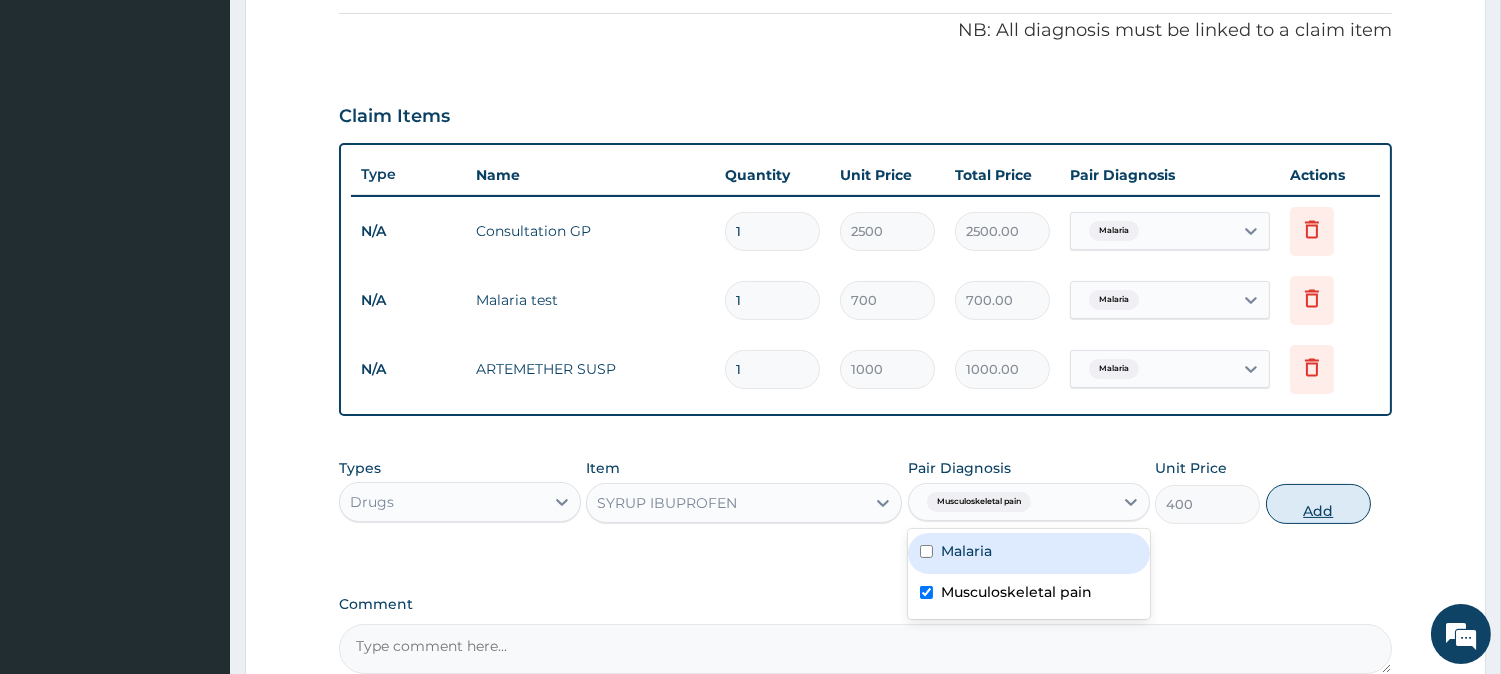 click on "Add" at bounding box center (1318, 504) 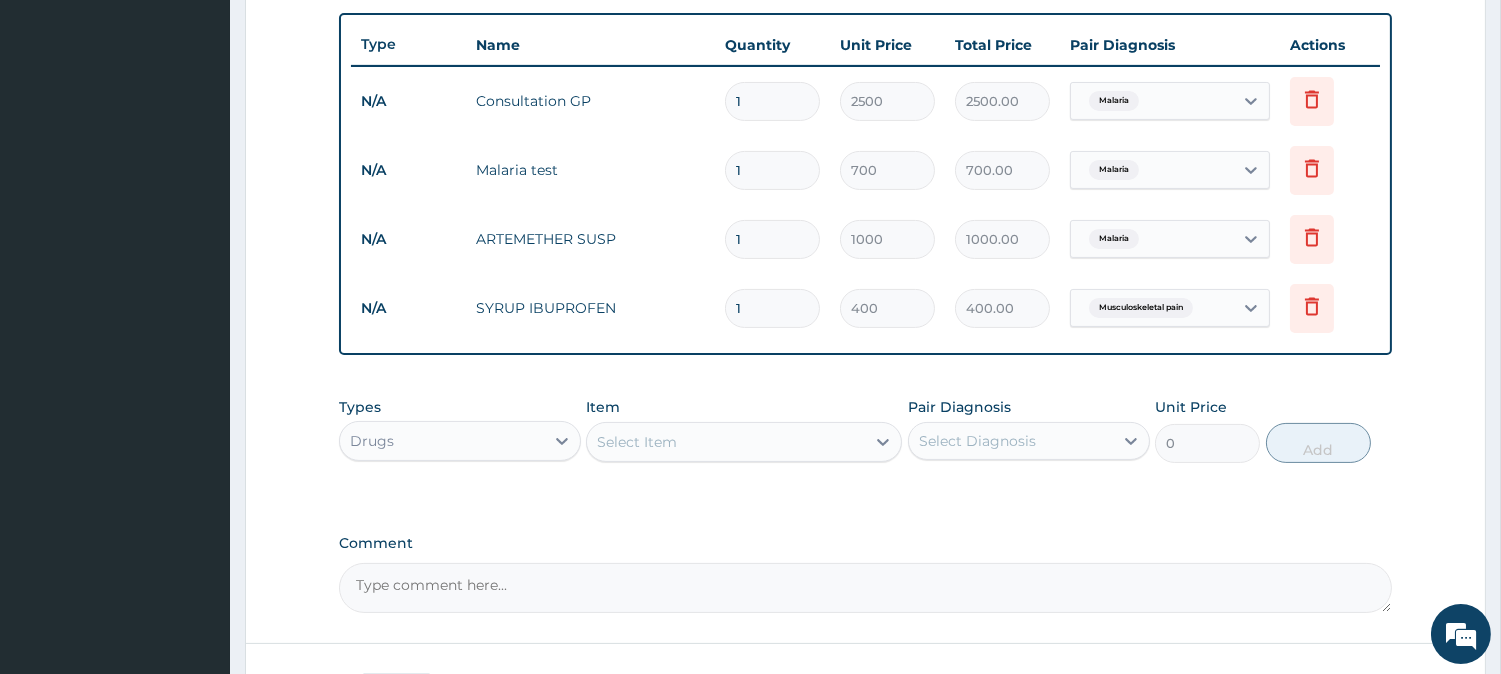 scroll, scrollTop: 880, scrollLeft: 0, axis: vertical 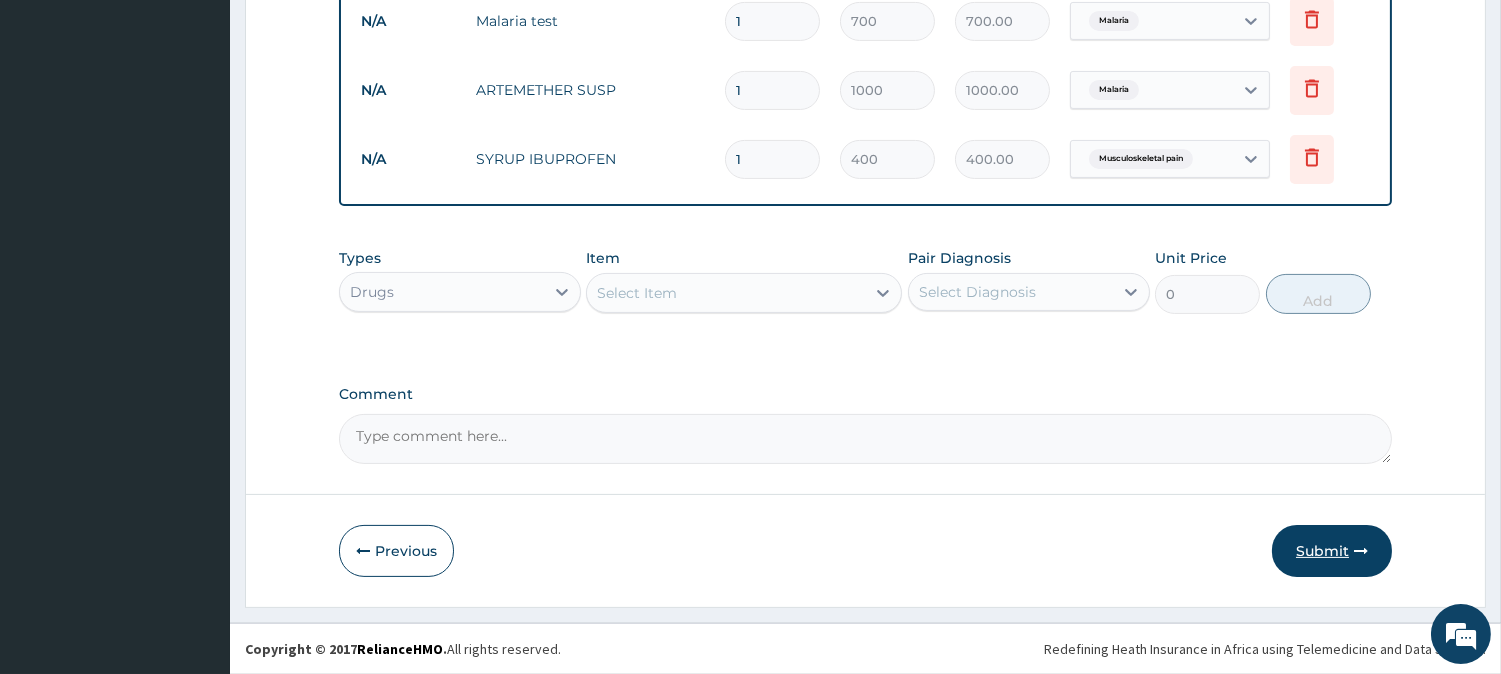click on "Submit" at bounding box center [1332, 551] 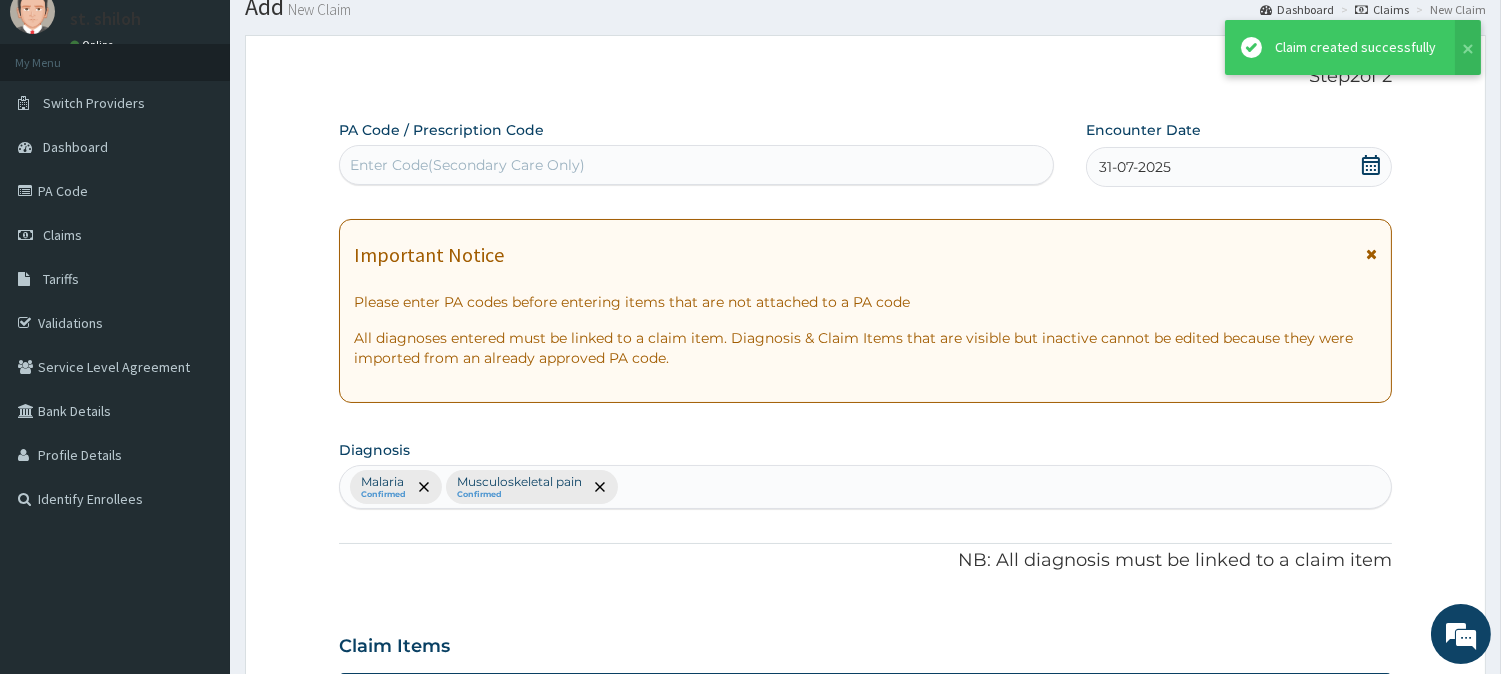 scroll, scrollTop: 880, scrollLeft: 0, axis: vertical 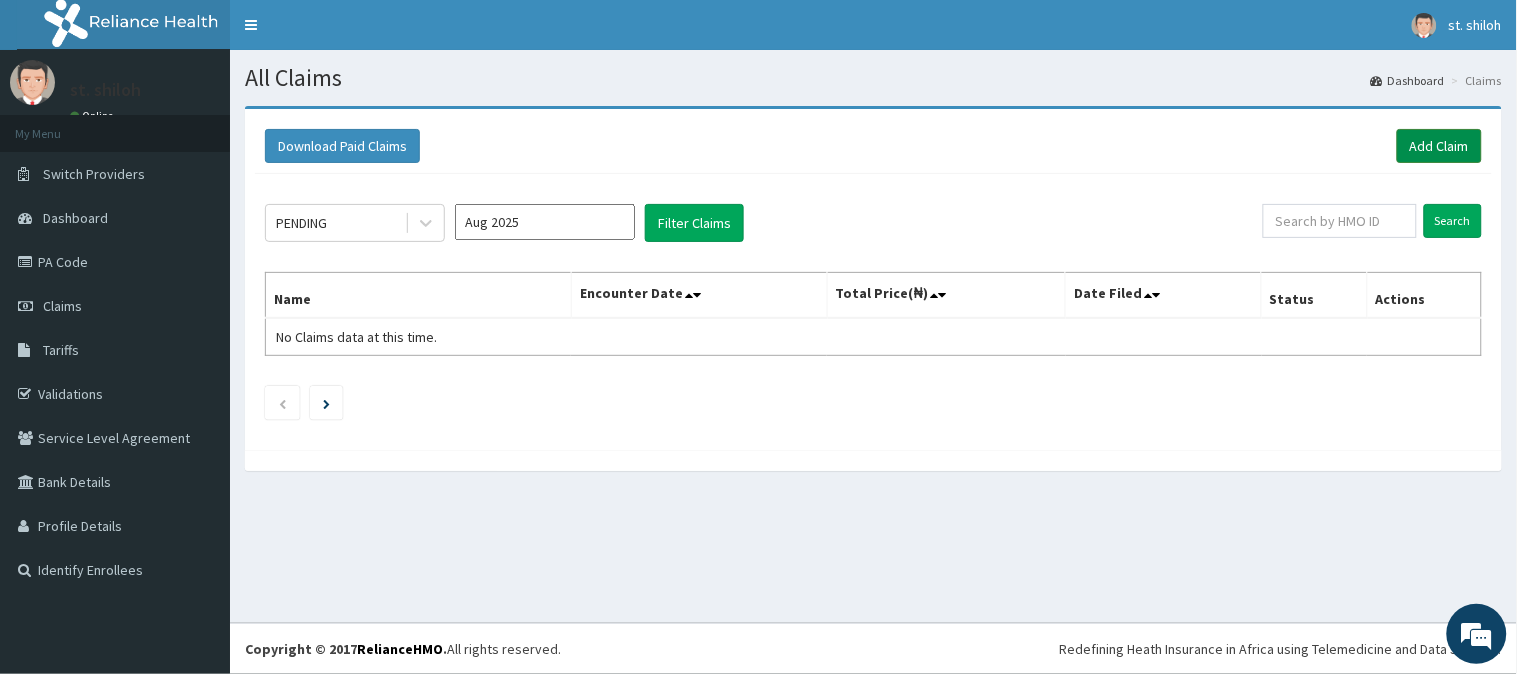 click on "Add Claim" at bounding box center [1439, 146] 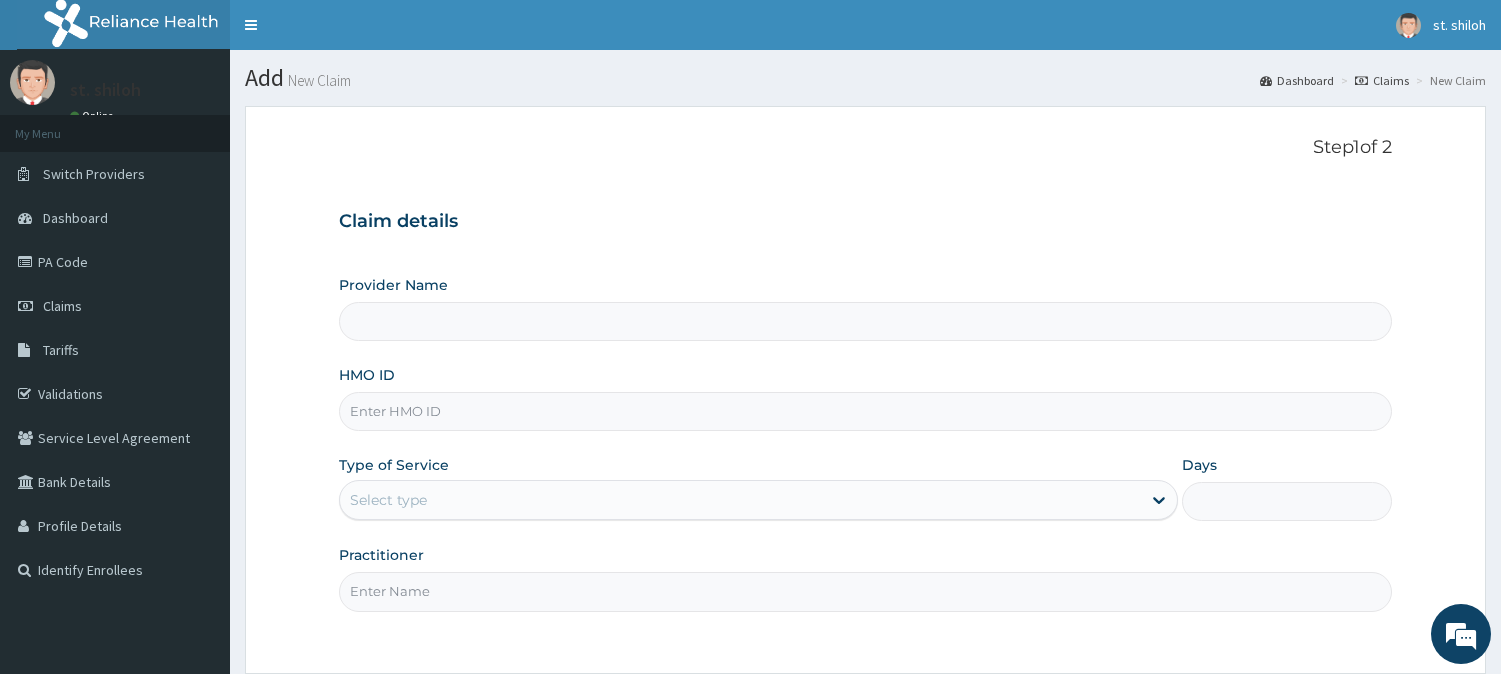 scroll, scrollTop: 0, scrollLeft: 0, axis: both 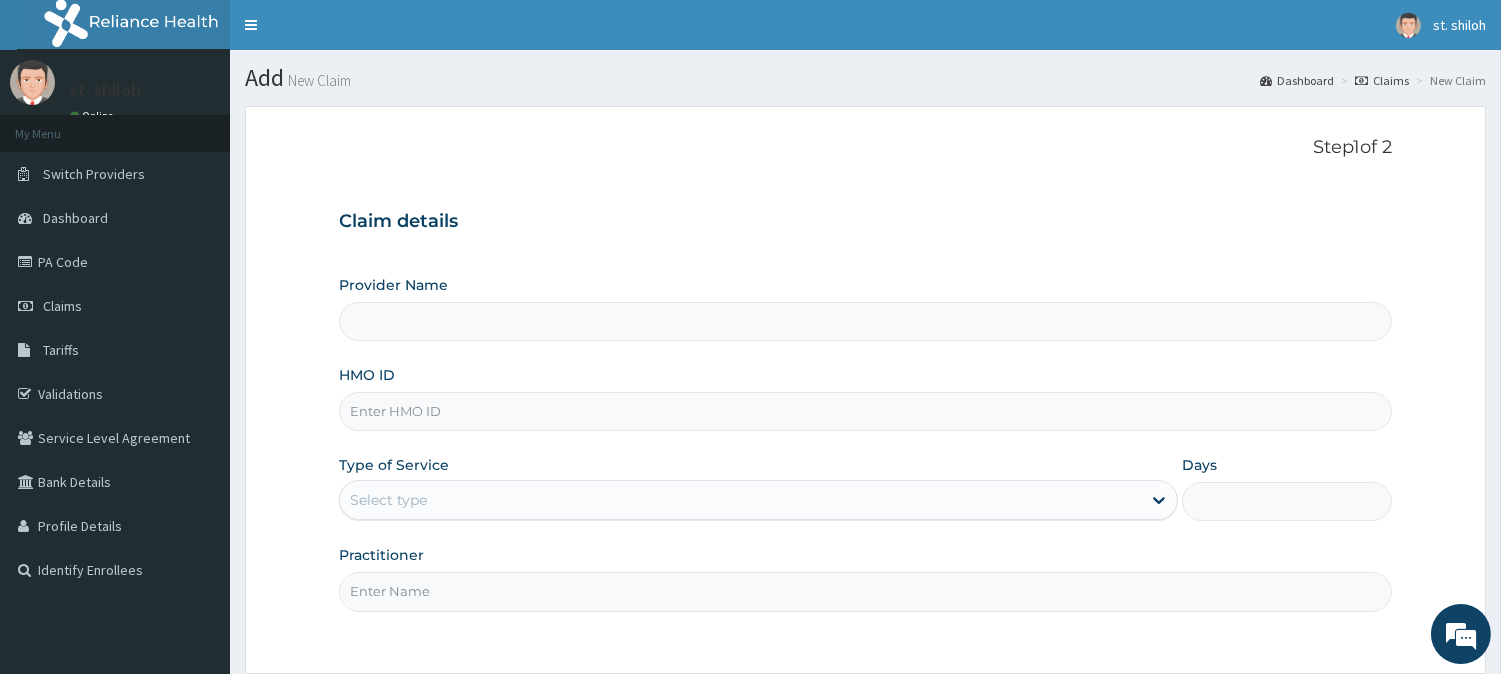 type on "BTR/10579/A" 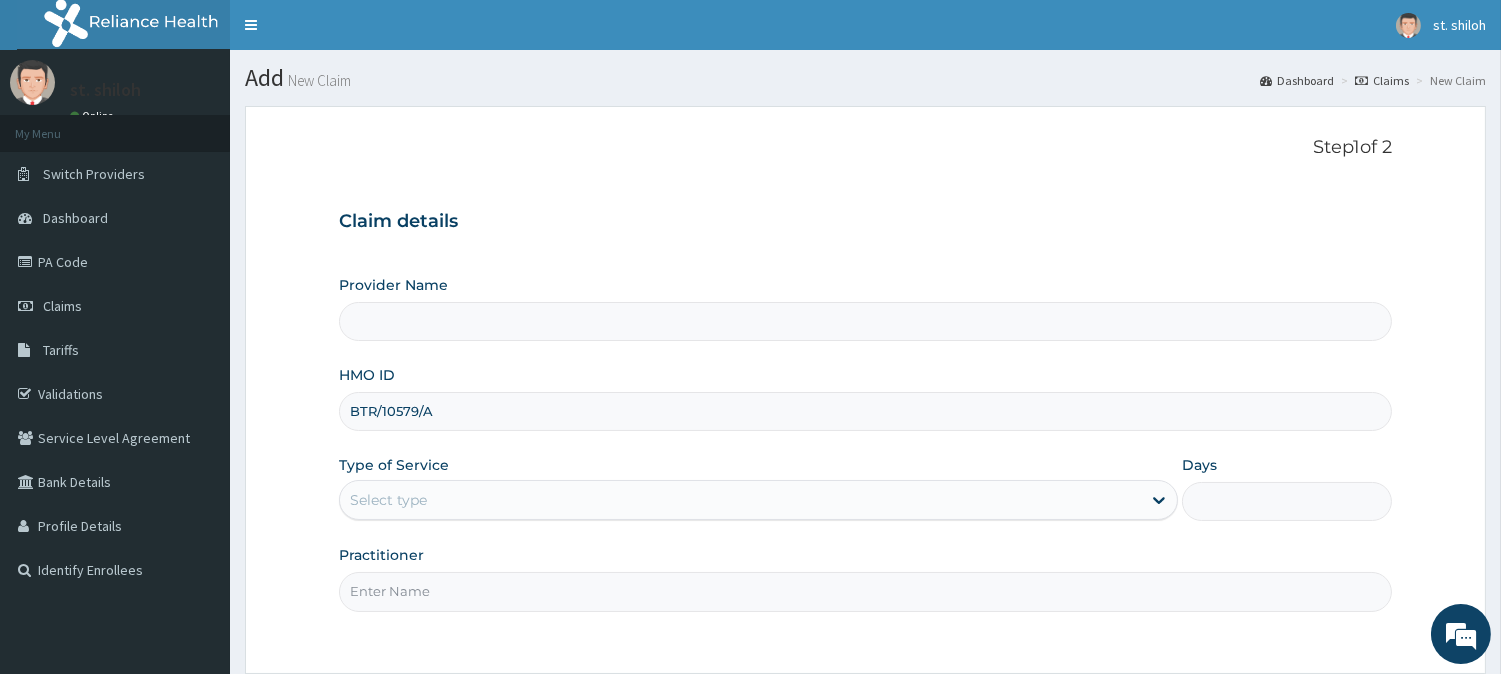 type on "St. Shiloh Medical Centre" 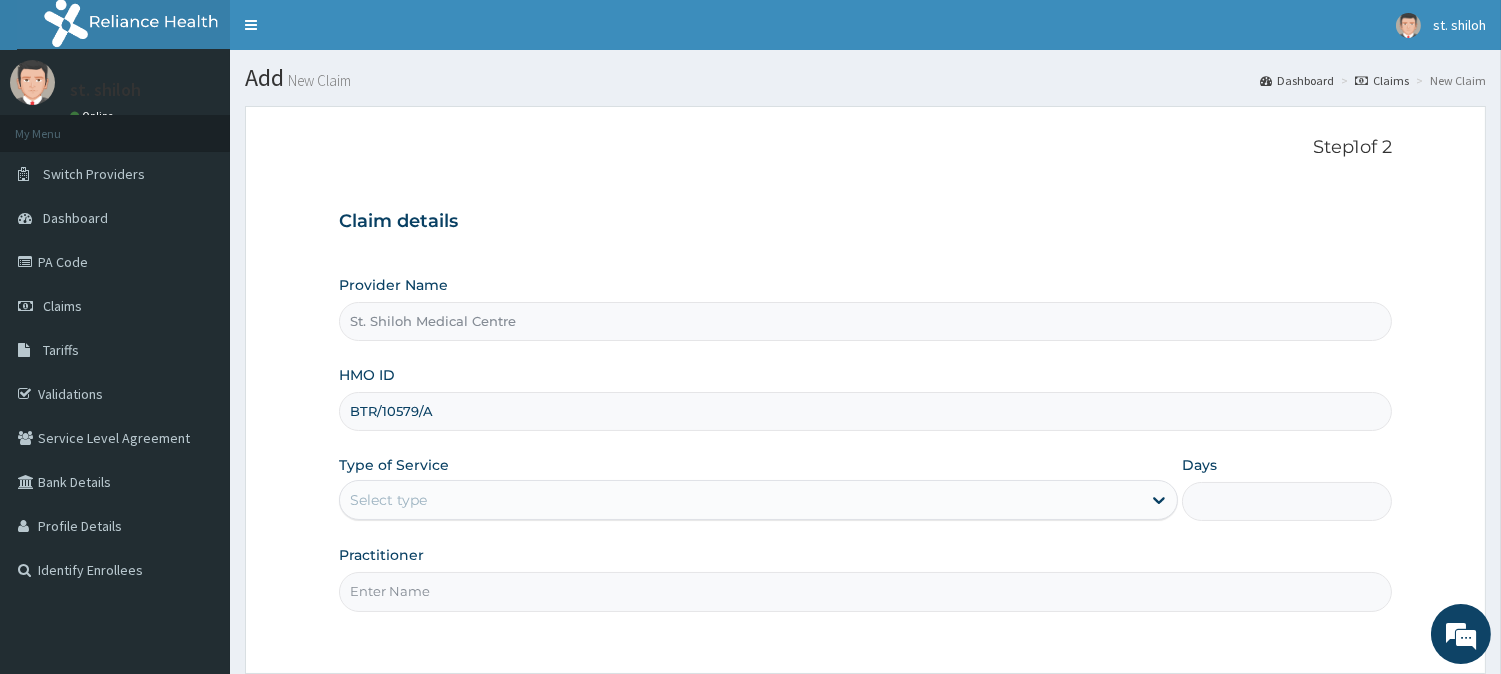 type on "BTR/10579/A" 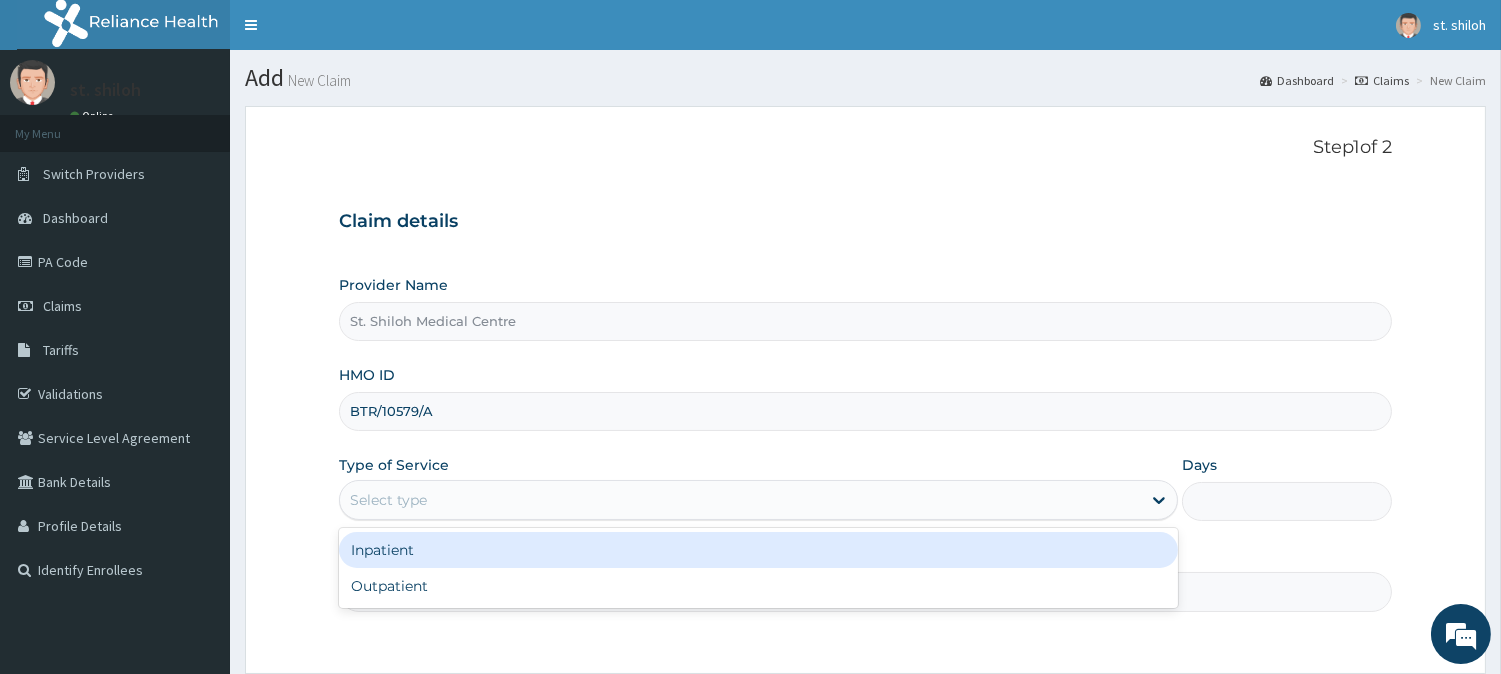 click on "Select type" at bounding box center [388, 500] 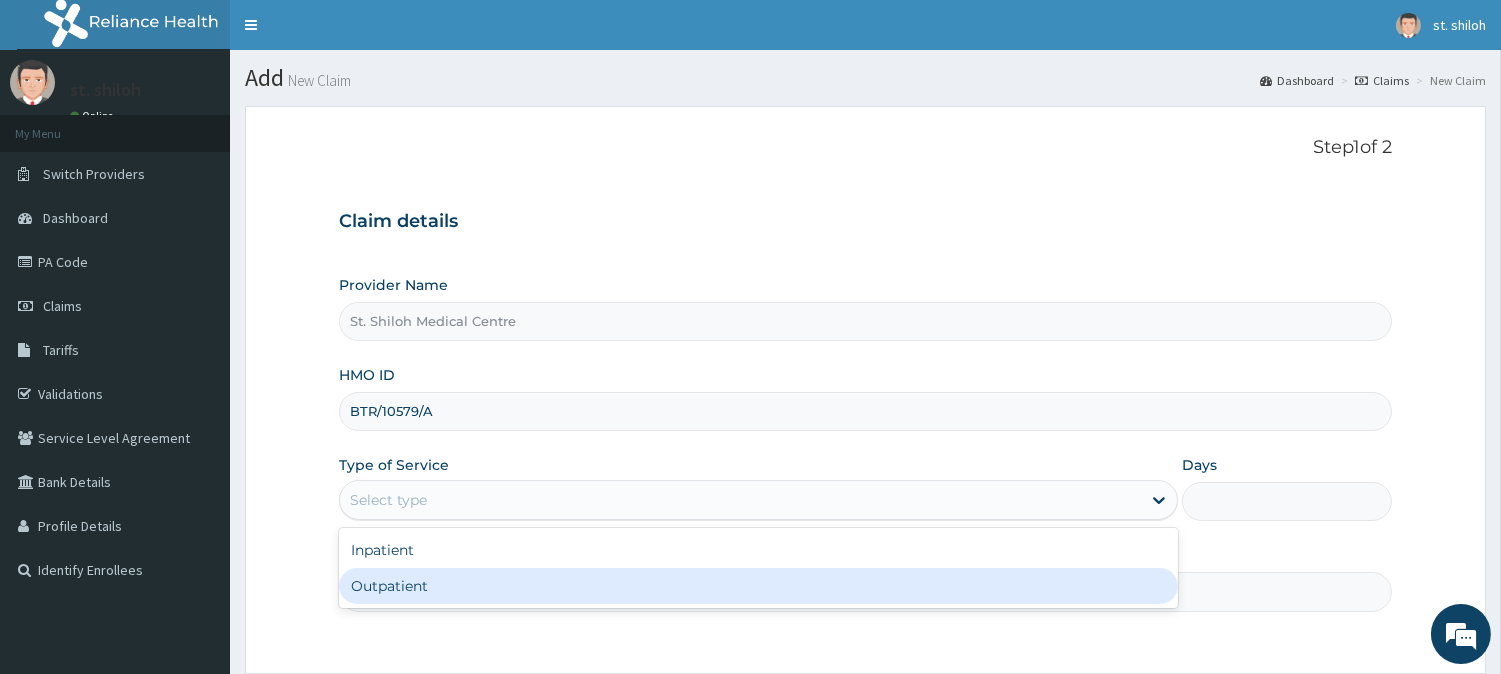 click on "Outpatient" at bounding box center (758, 586) 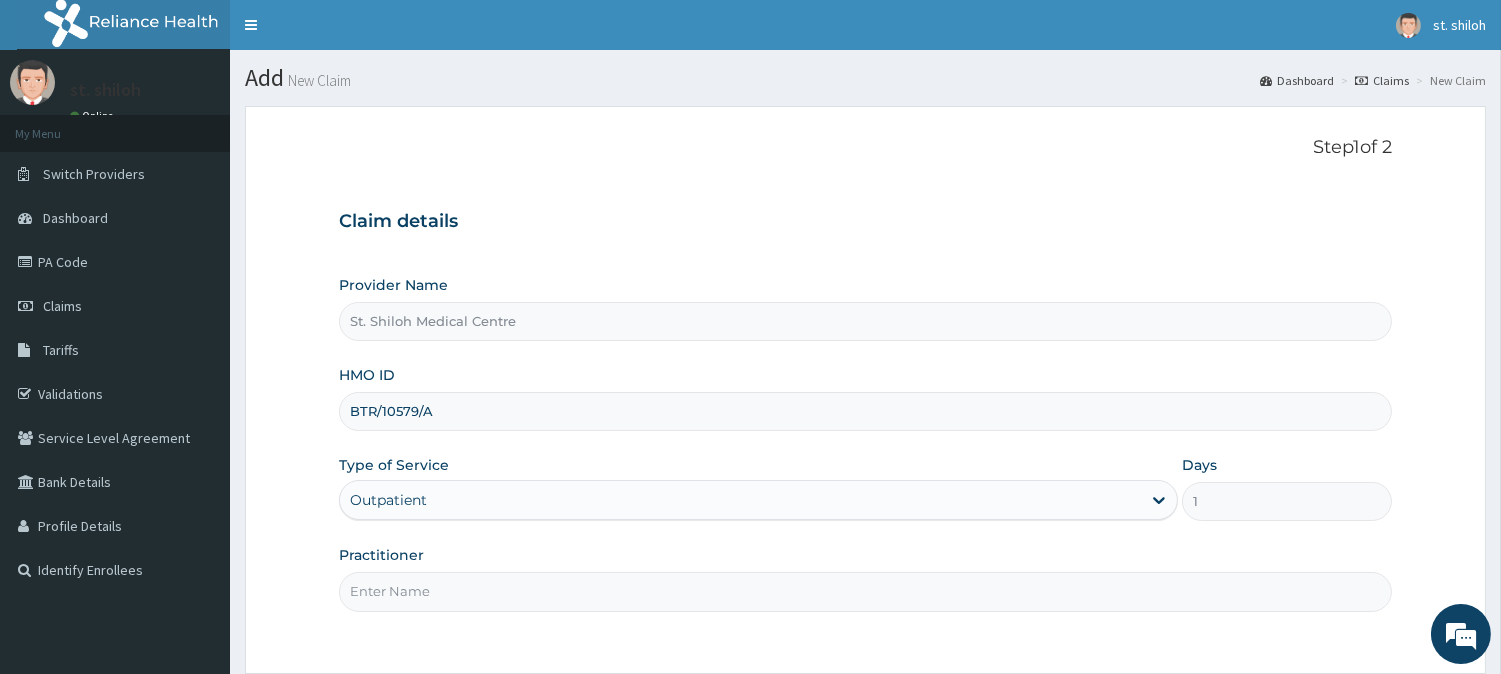 click on "Practitioner" at bounding box center [865, 591] 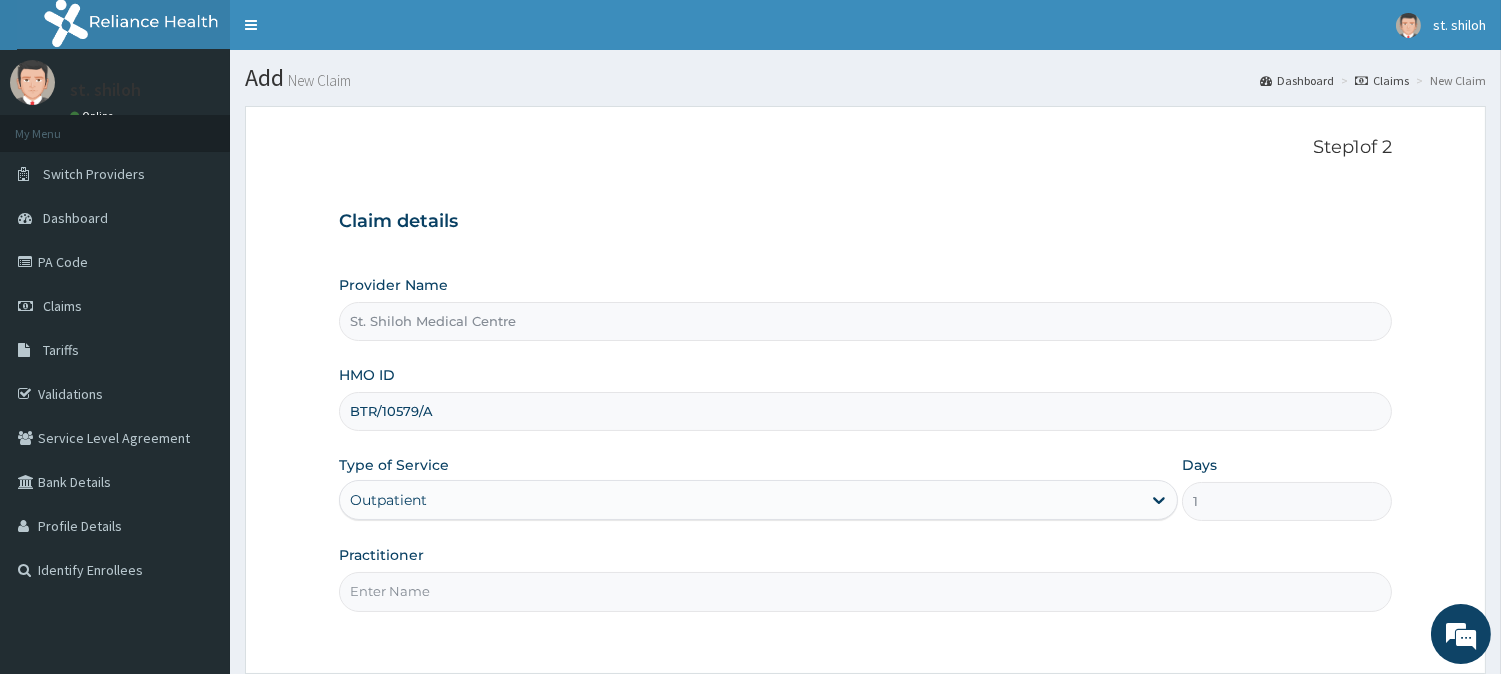 type on "DR [LAST]" 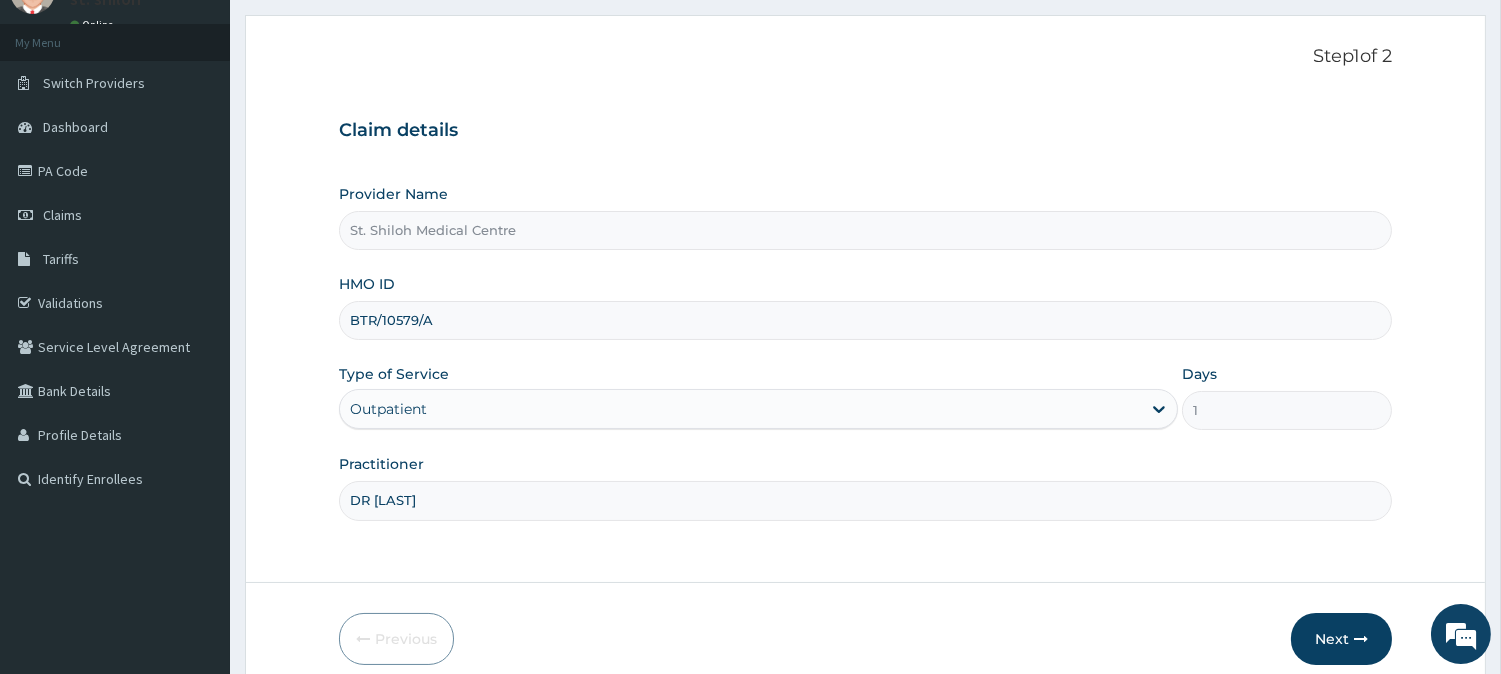 scroll, scrollTop: 178, scrollLeft: 0, axis: vertical 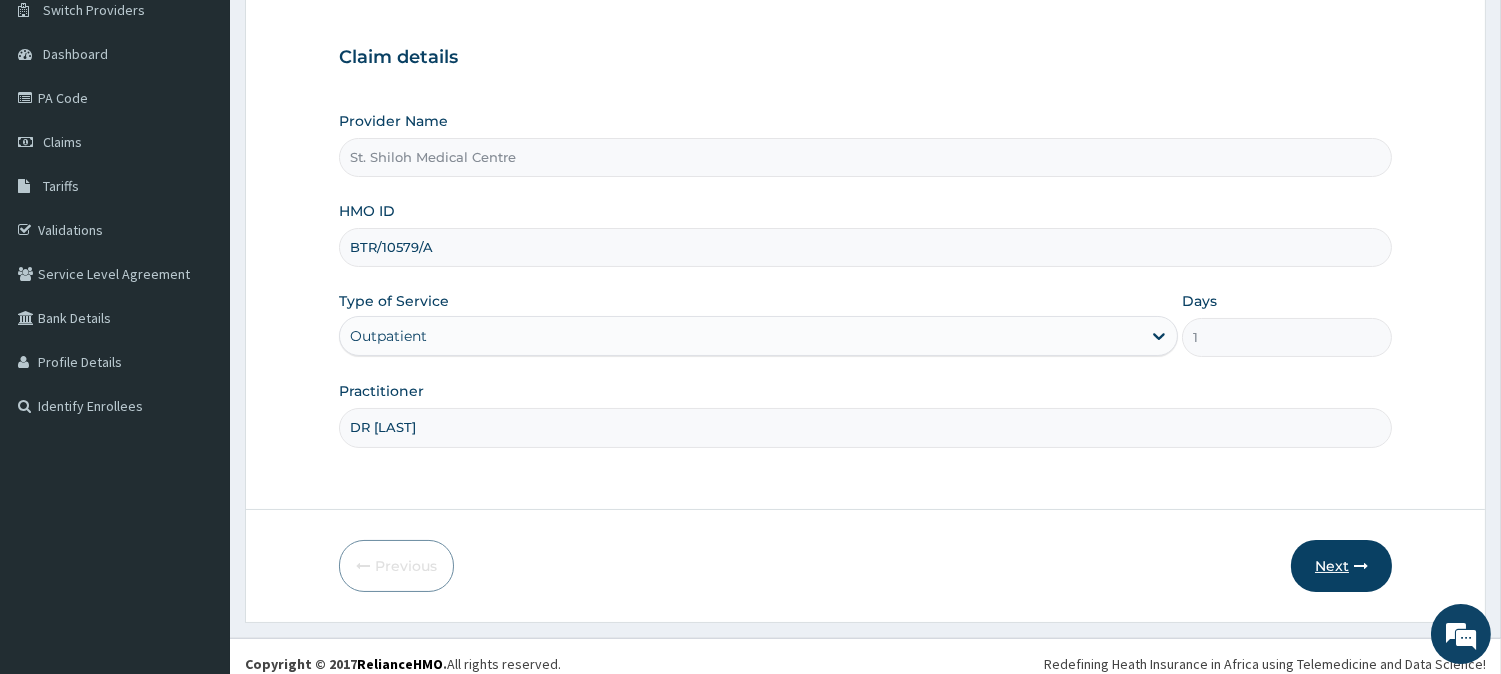 click at bounding box center (1361, 566) 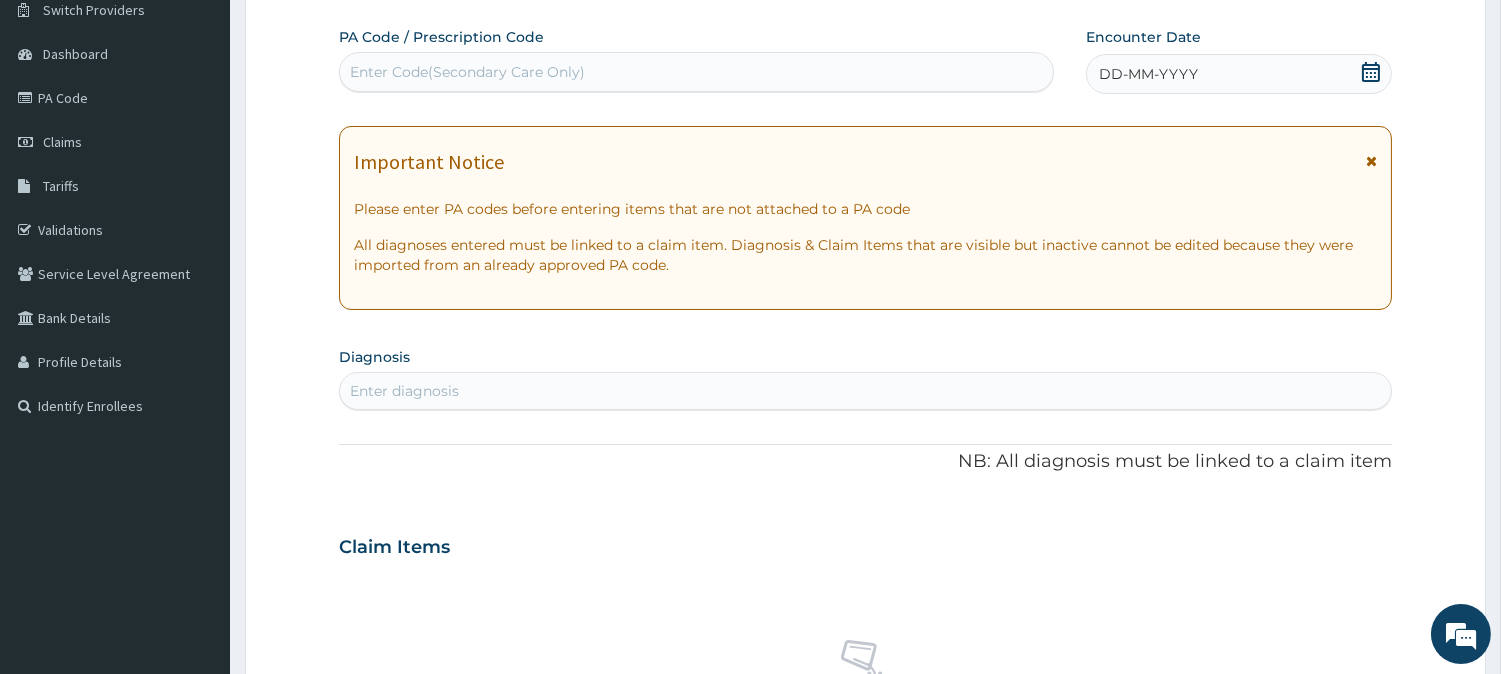click 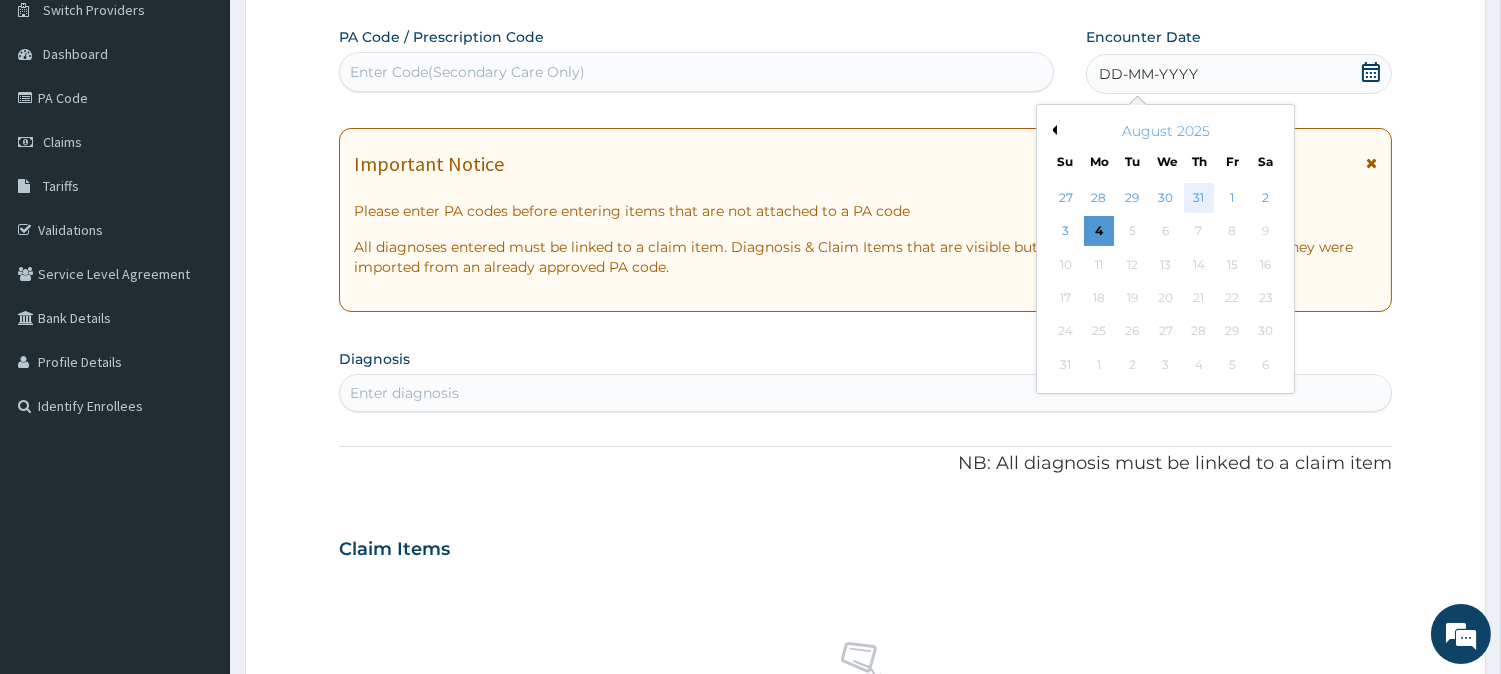 click on "31" at bounding box center [1199, 198] 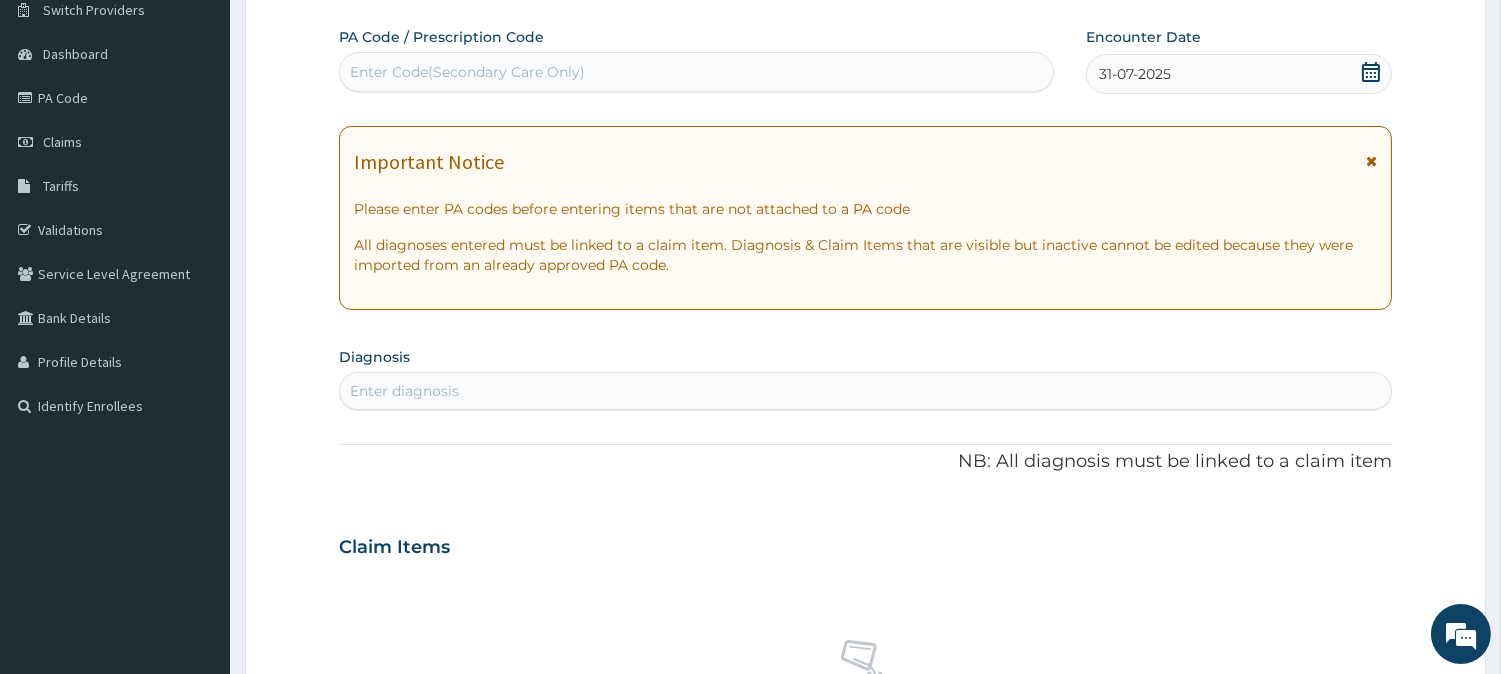 click on "Enter diagnosis" at bounding box center (404, 391) 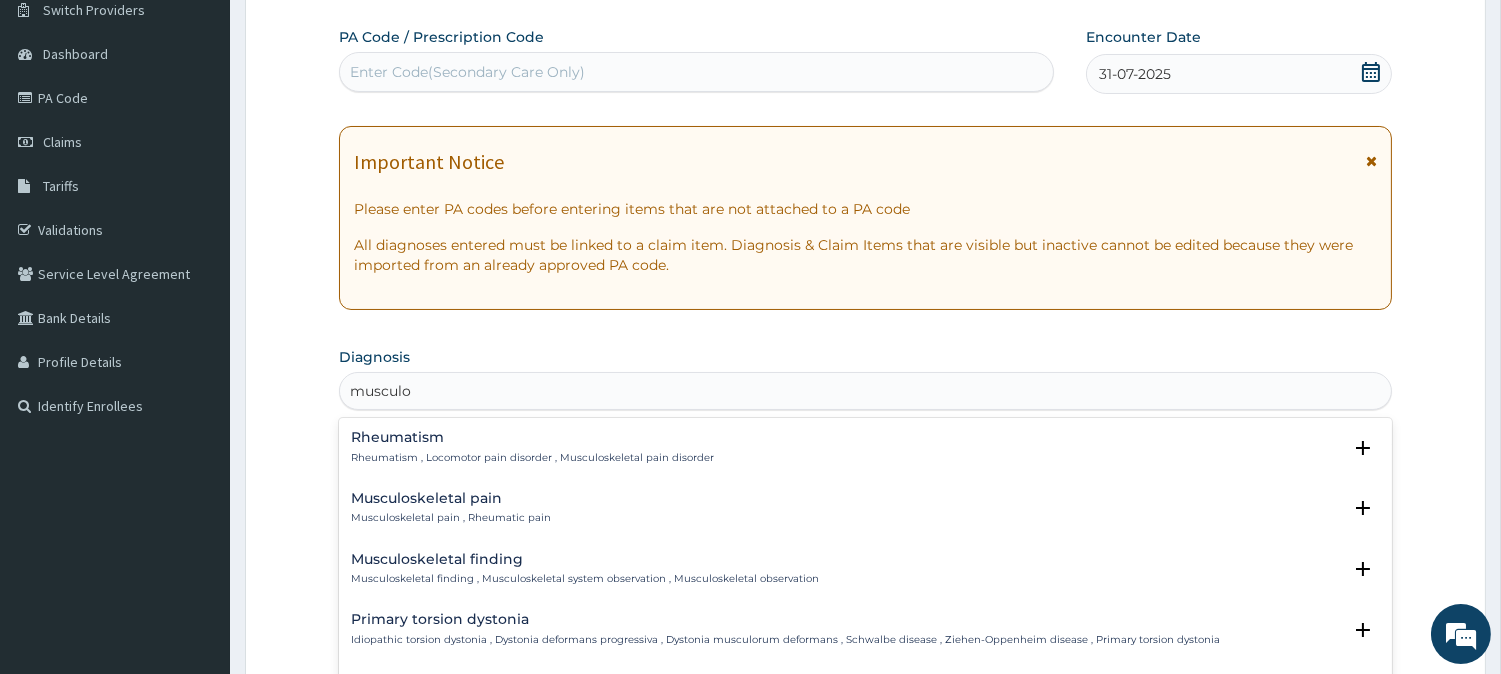 type on "musculos" 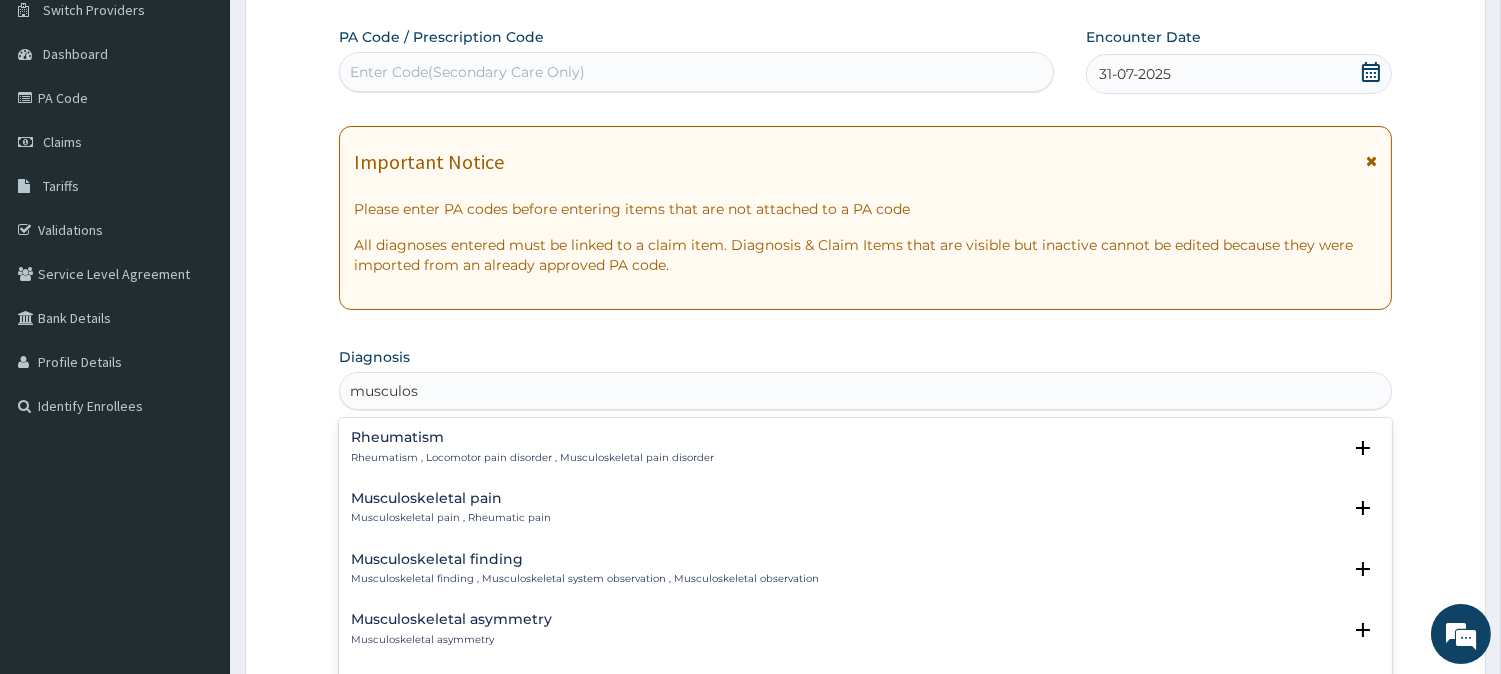 click on "Musculoskeletal pain" at bounding box center (451, 498) 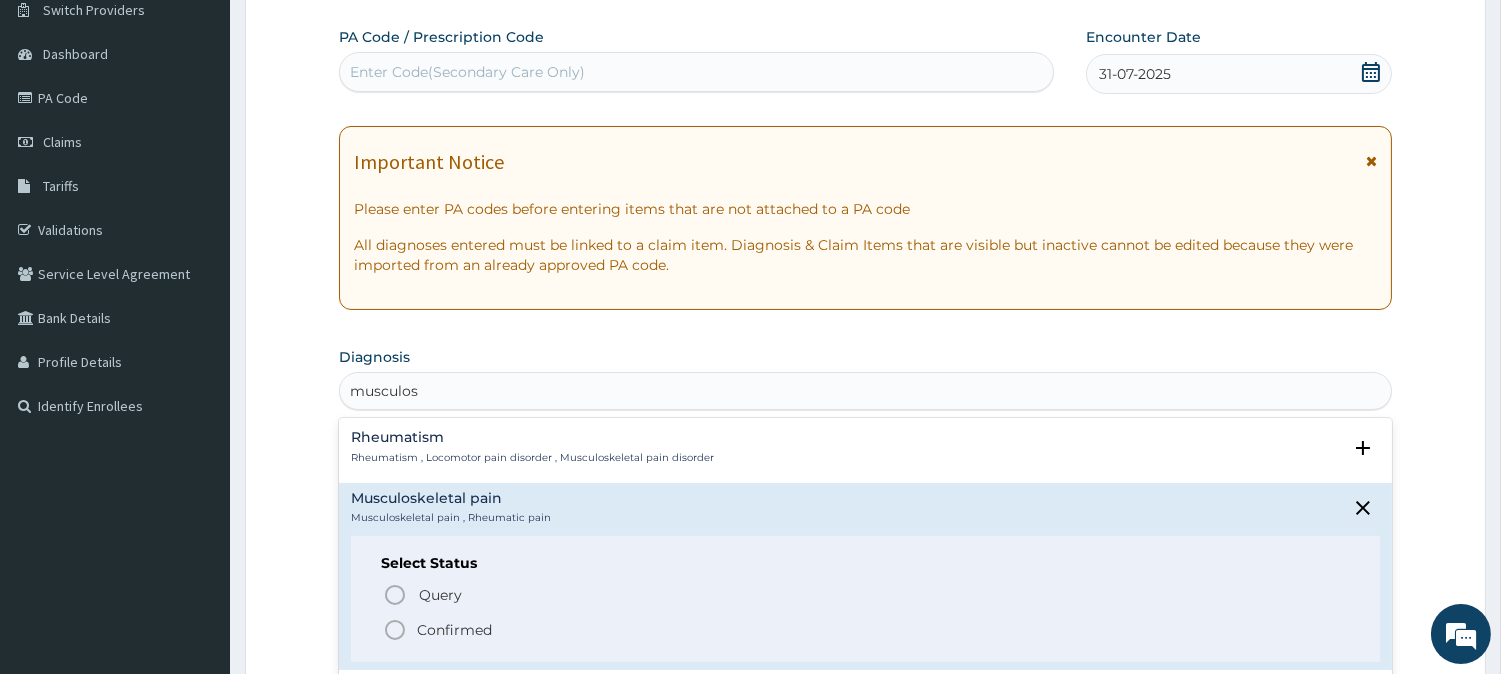 click 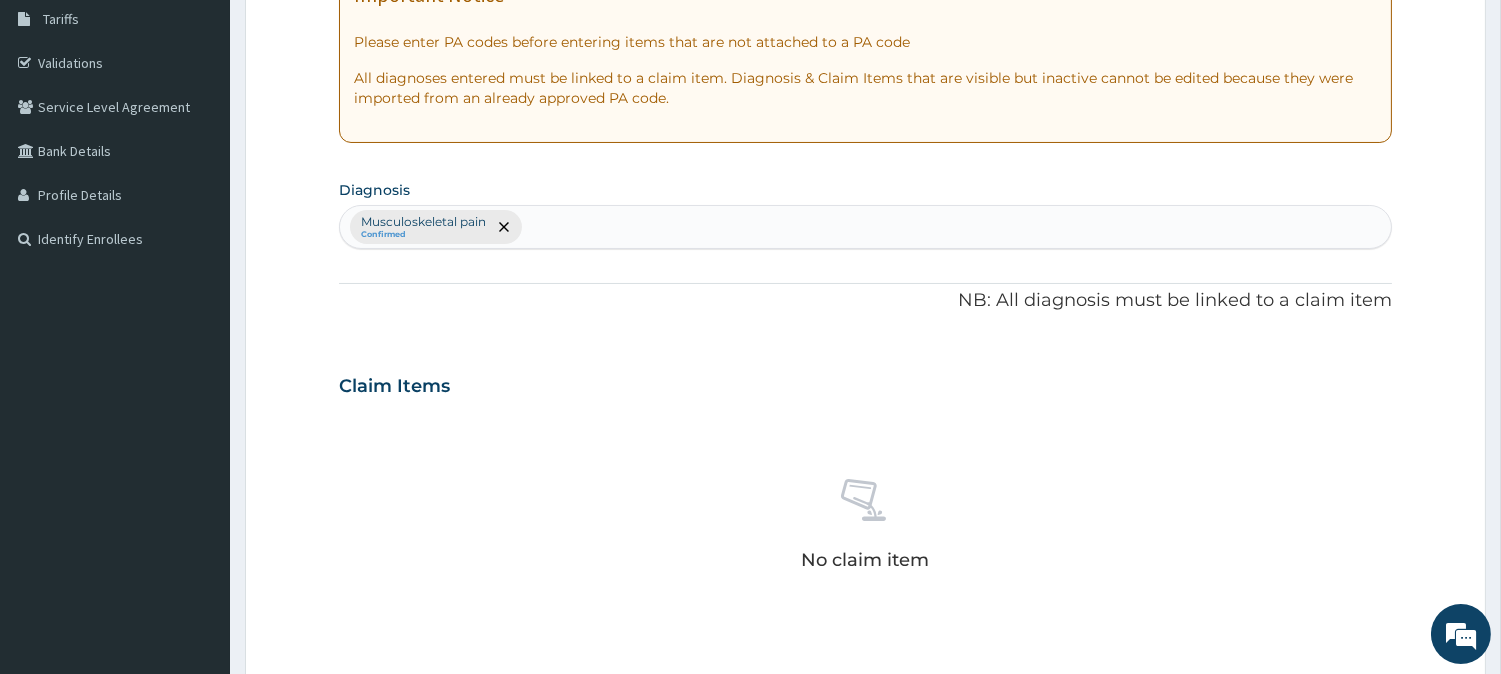 scroll, scrollTop: 343, scrollLeft: 0, axis: vertical 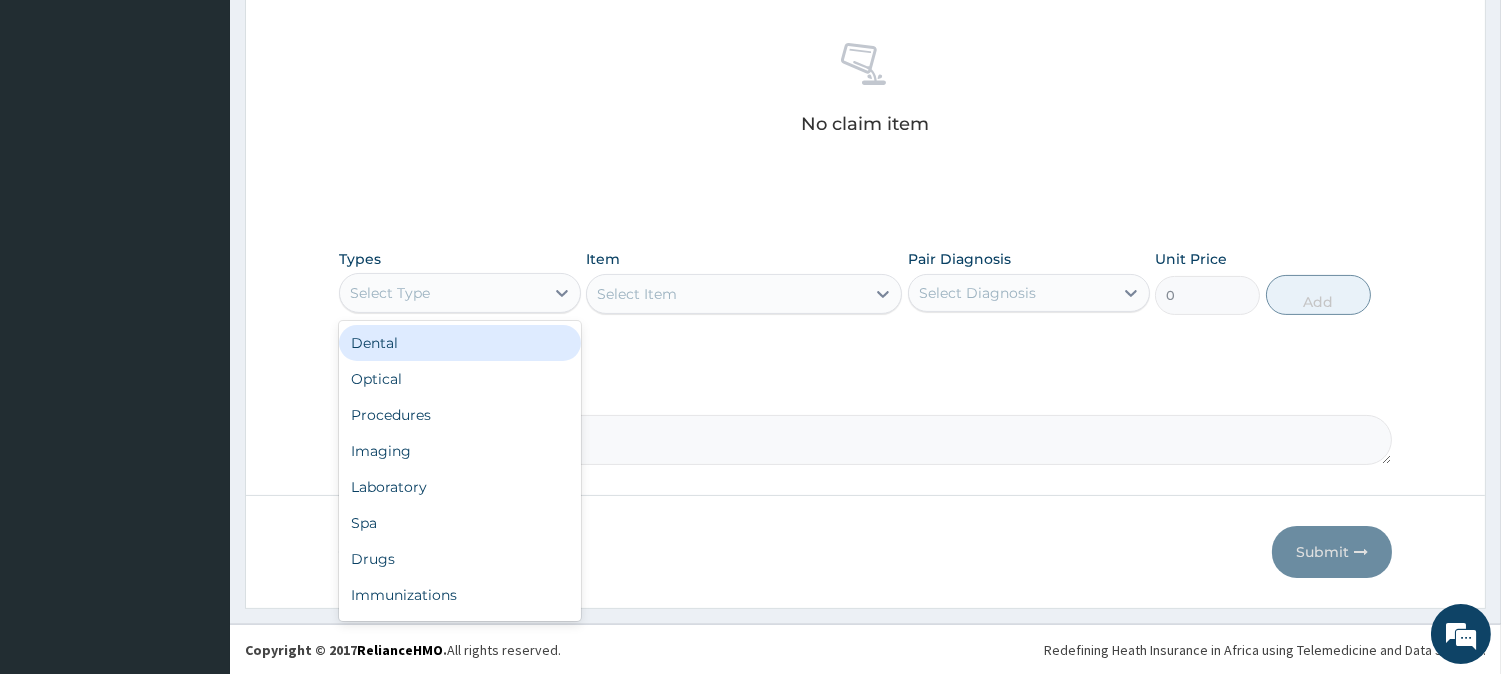 click on "Select Type" at bounding box center (442, 293) 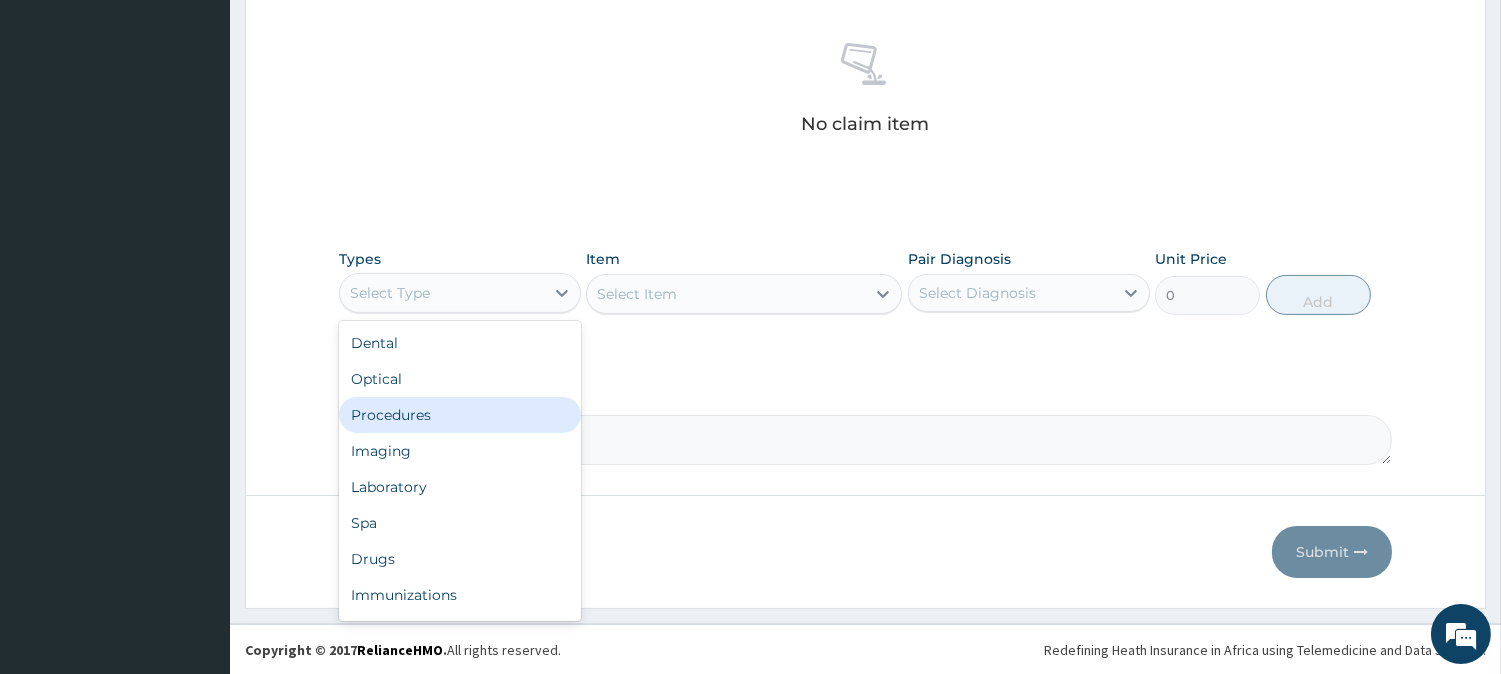 click on "Procedures" at bounding box center (460, 415) 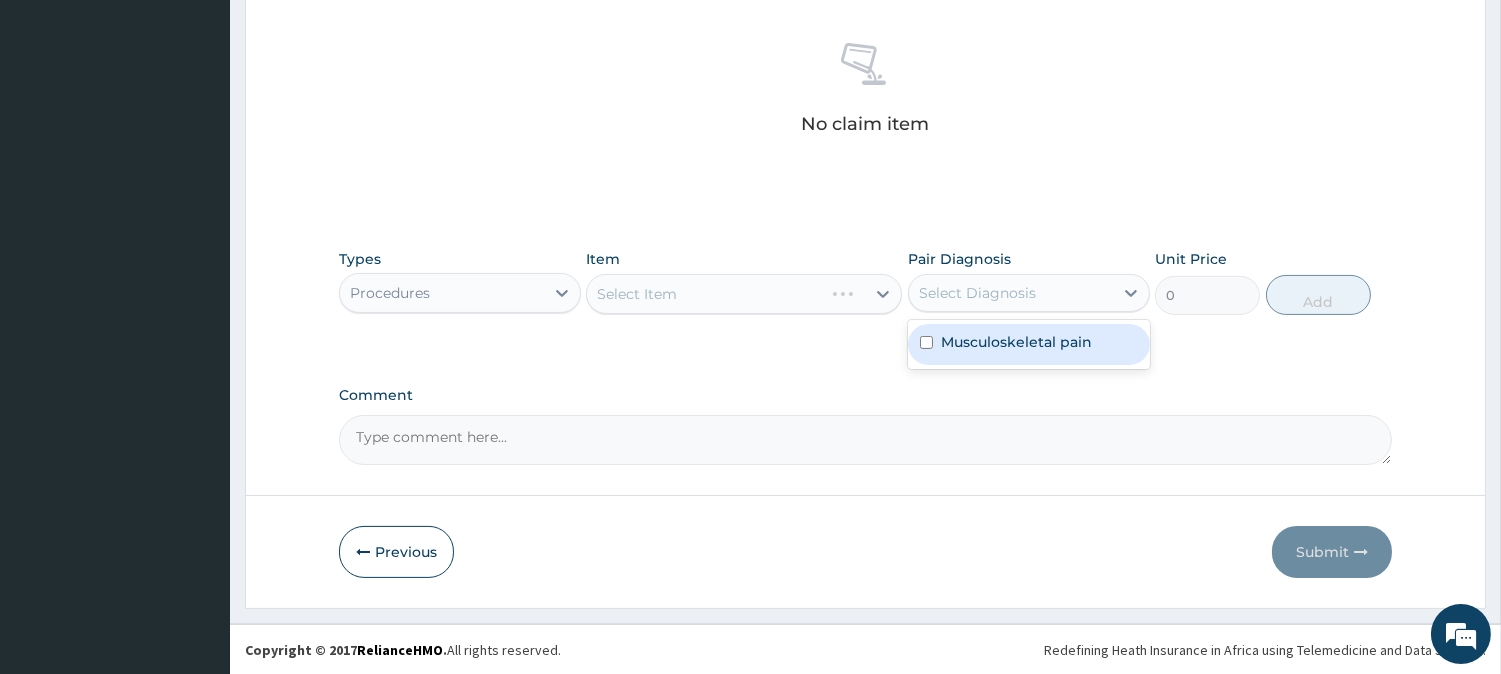 click on "Select Diagnosis" at bounding box center (977, 293) 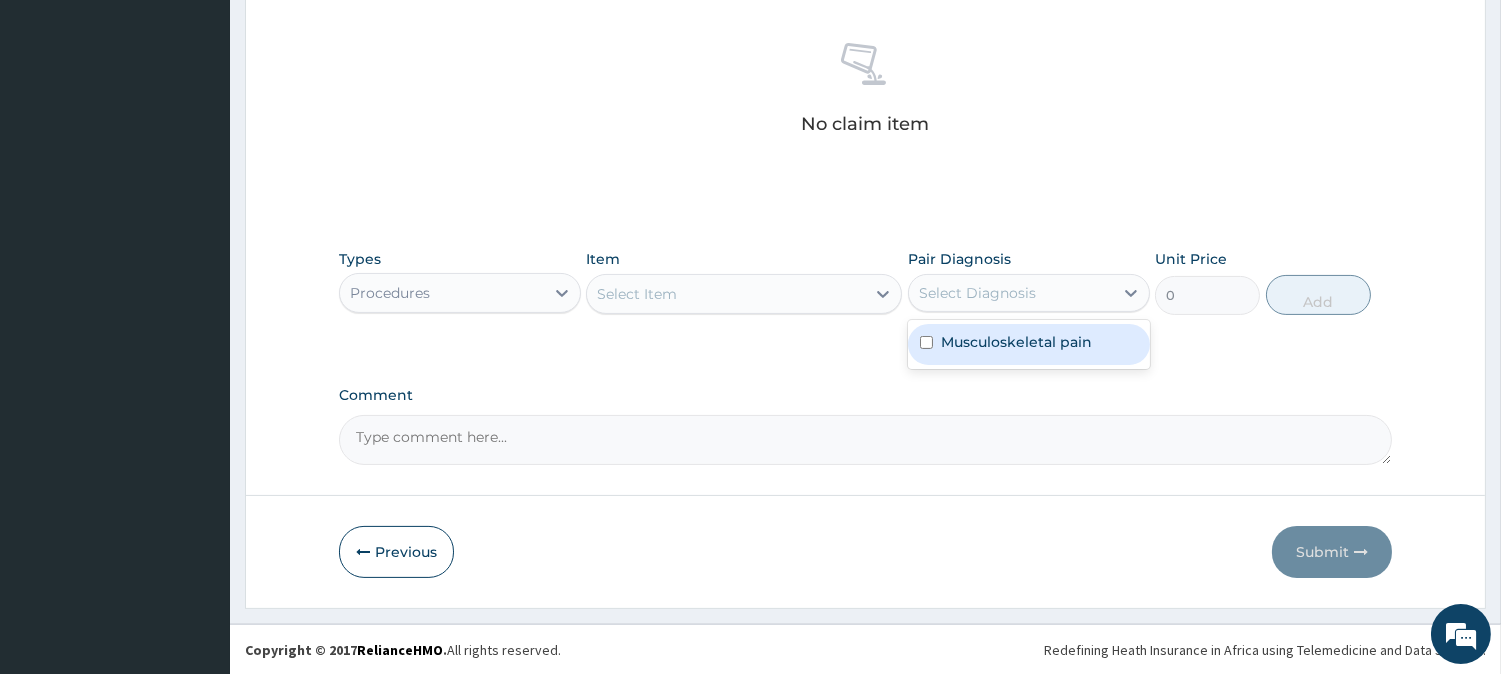 click on "Musculoskeletal pain" at bounding box center [1029, 344] 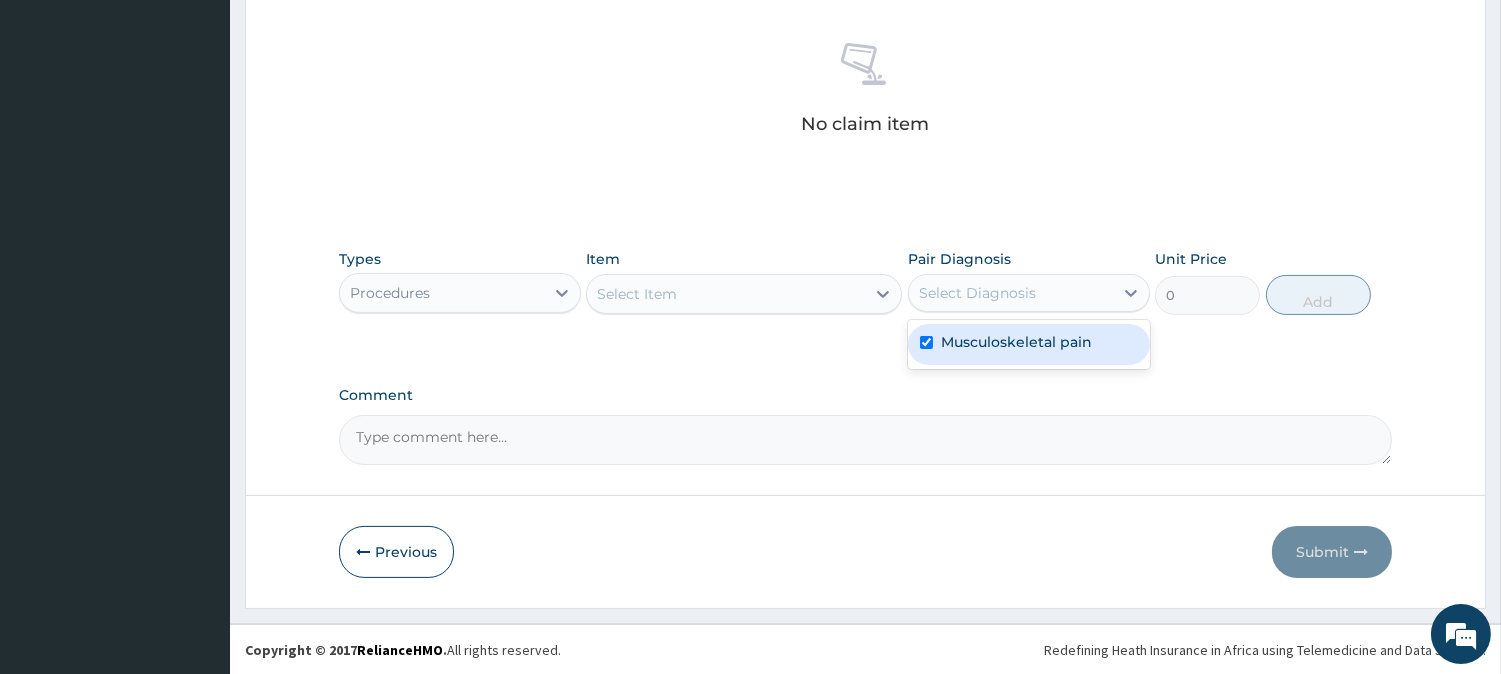 checkbox on "true" 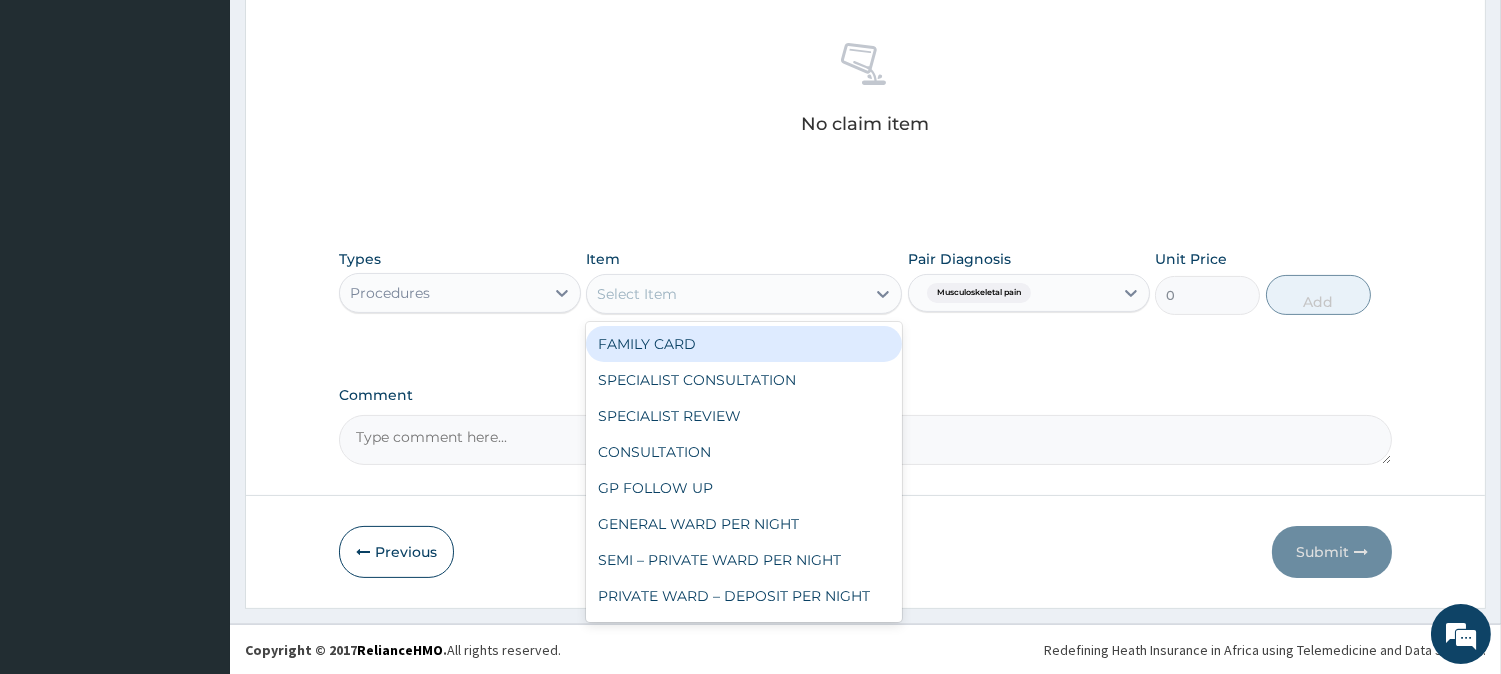 click on "Select Item" at bounding box center (726, 294) 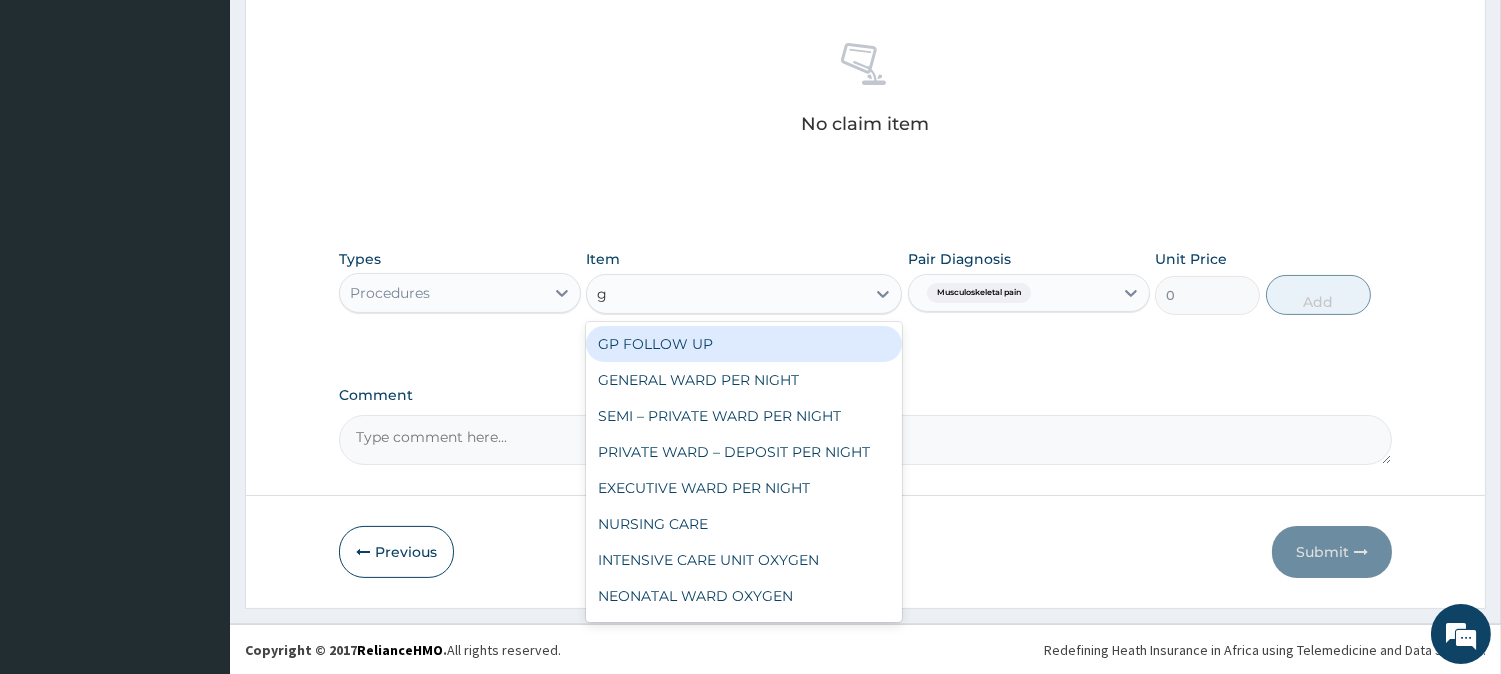 type on "gp" 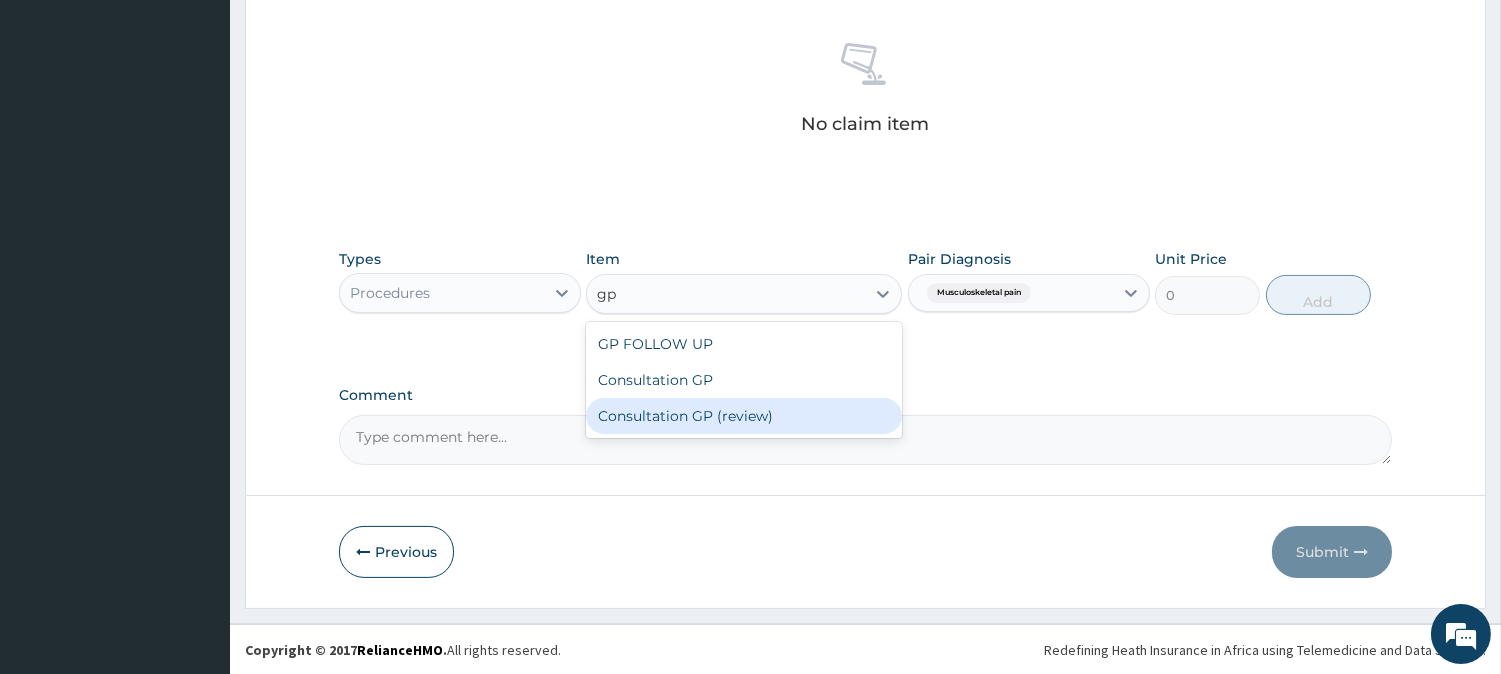 click on "Consultation GP (review)" at bounding box center (744, 416) 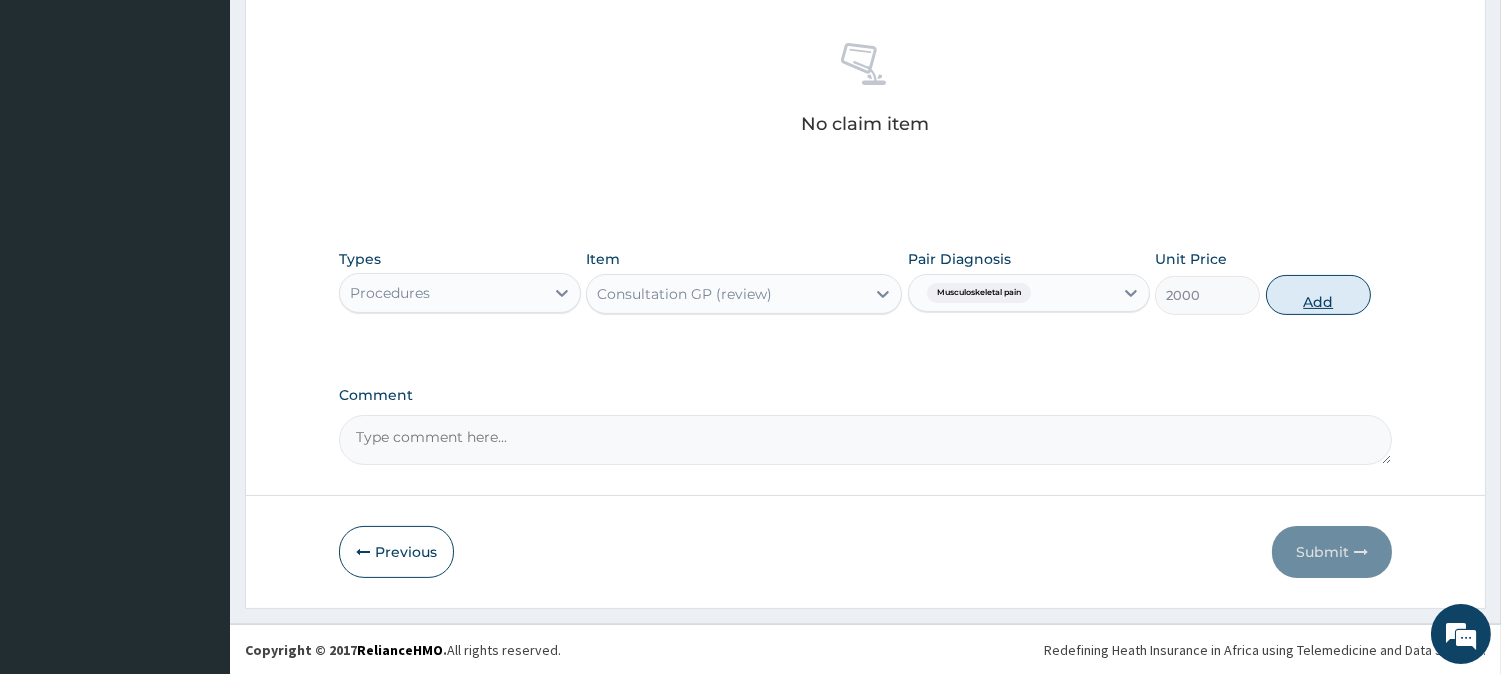 click on "Add" at bounding box center (1318, 295) 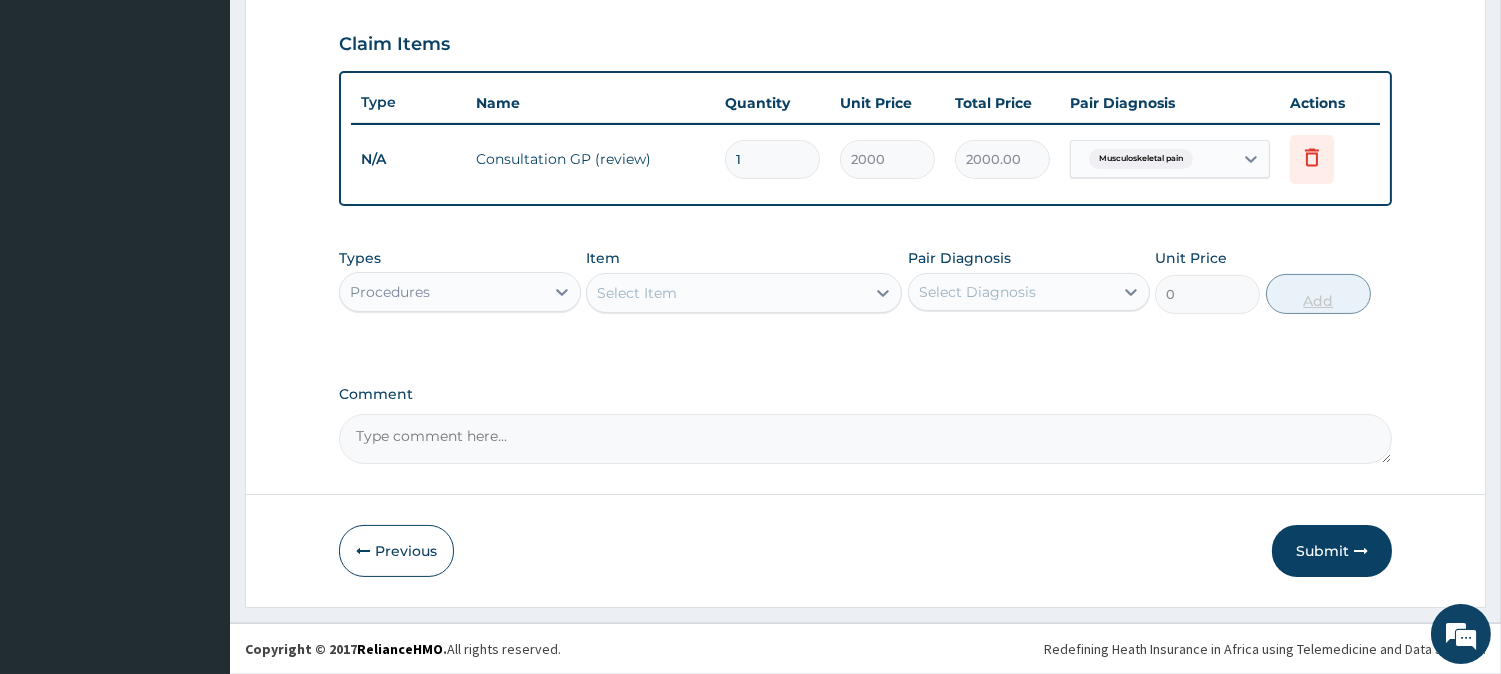 scroll, scrollTop: 671, scrollLeft: 0, axis: vertical 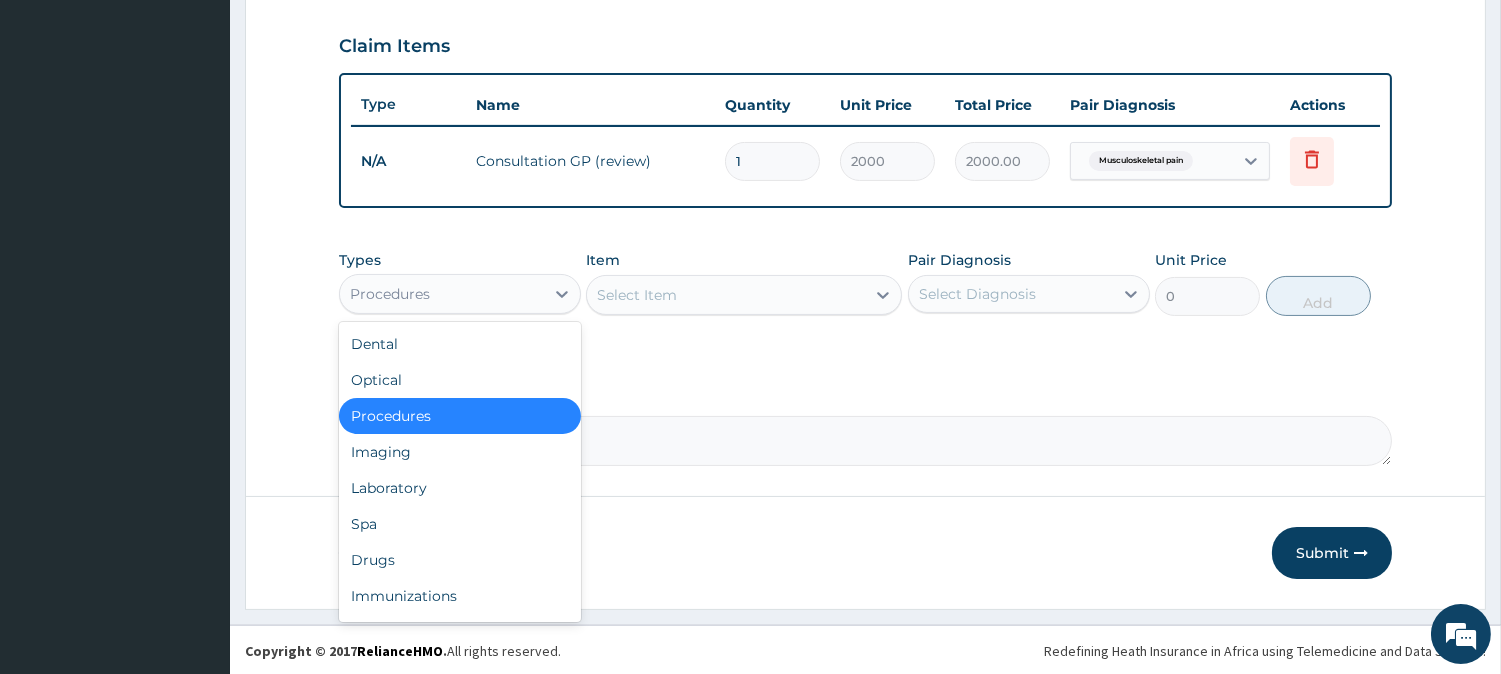 click on "Procedures" at bounding box center (442, 294) 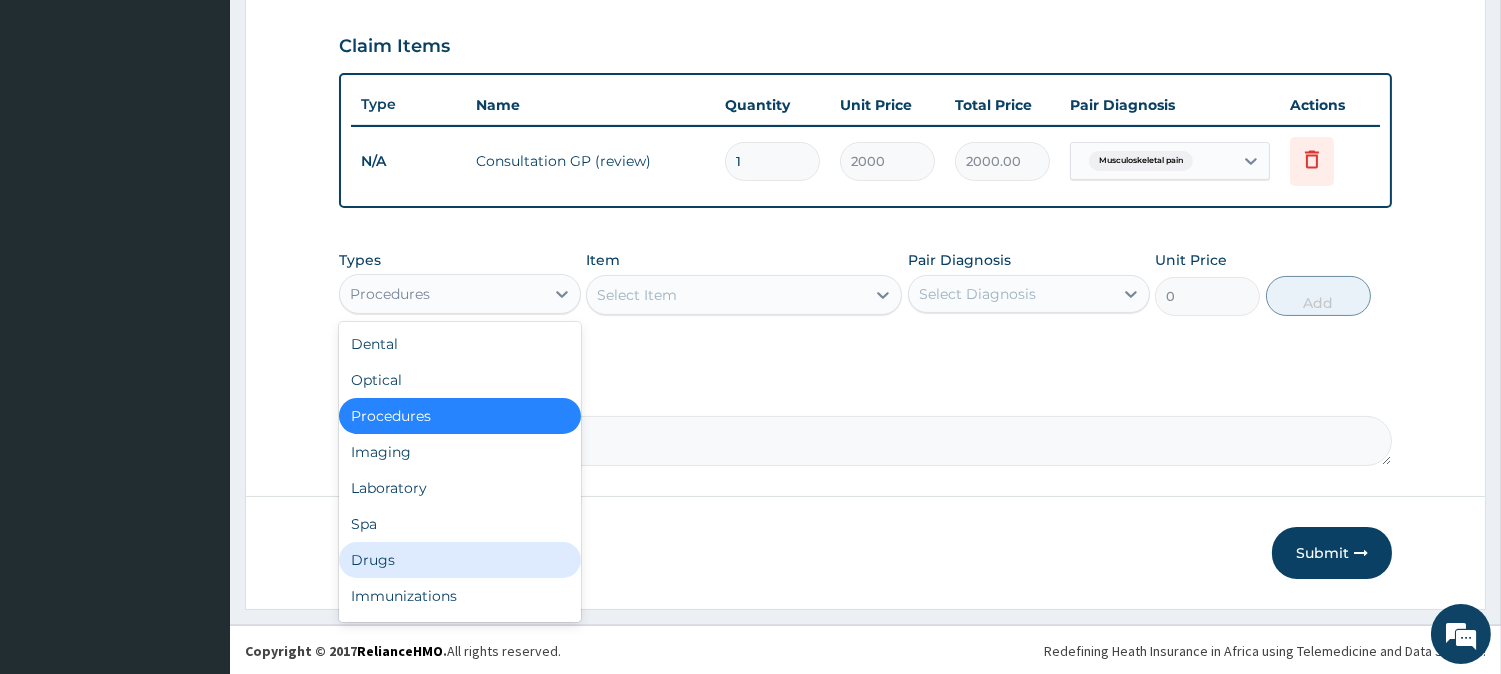 click on "Drugs" at bounding box center (460, 560) 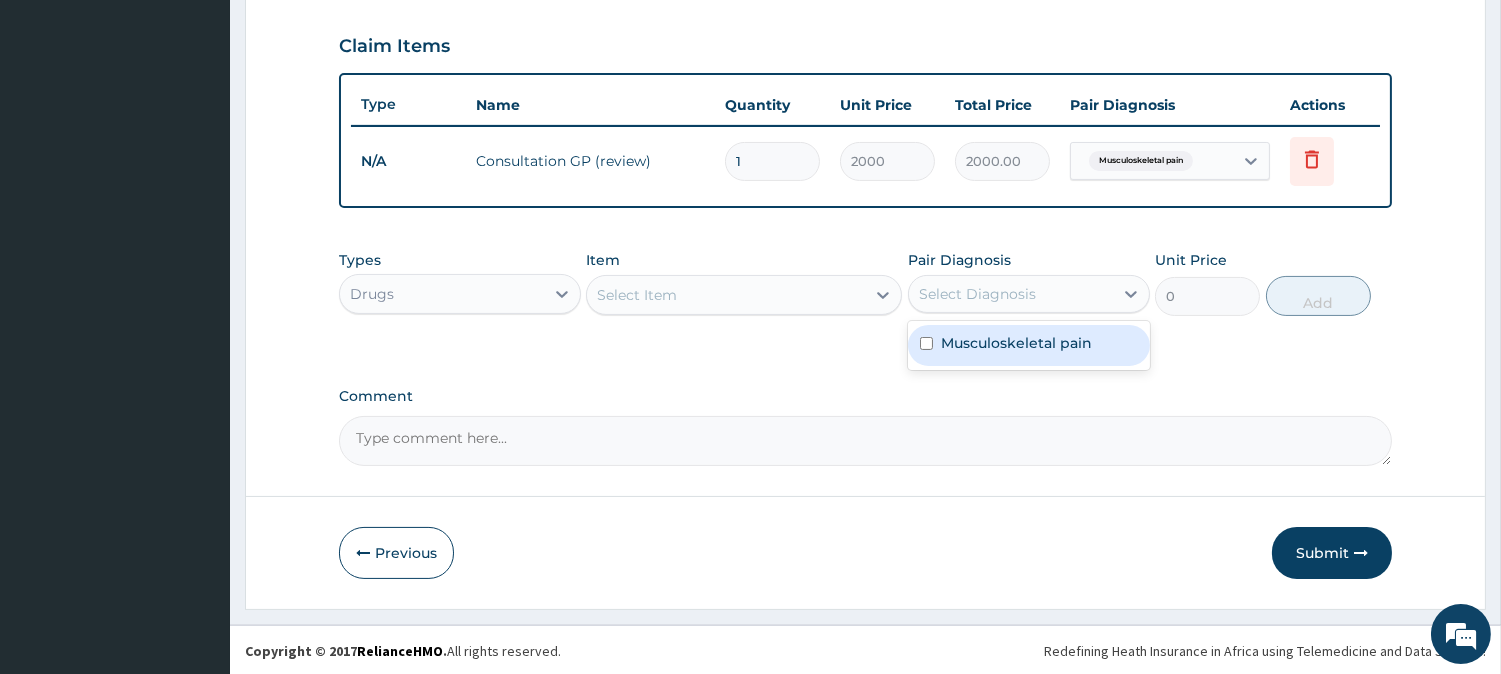drag, startPoint x: 1000, startPoint y: 274, endPoint x: 945, endPoint y: 335, distance: 82.13403 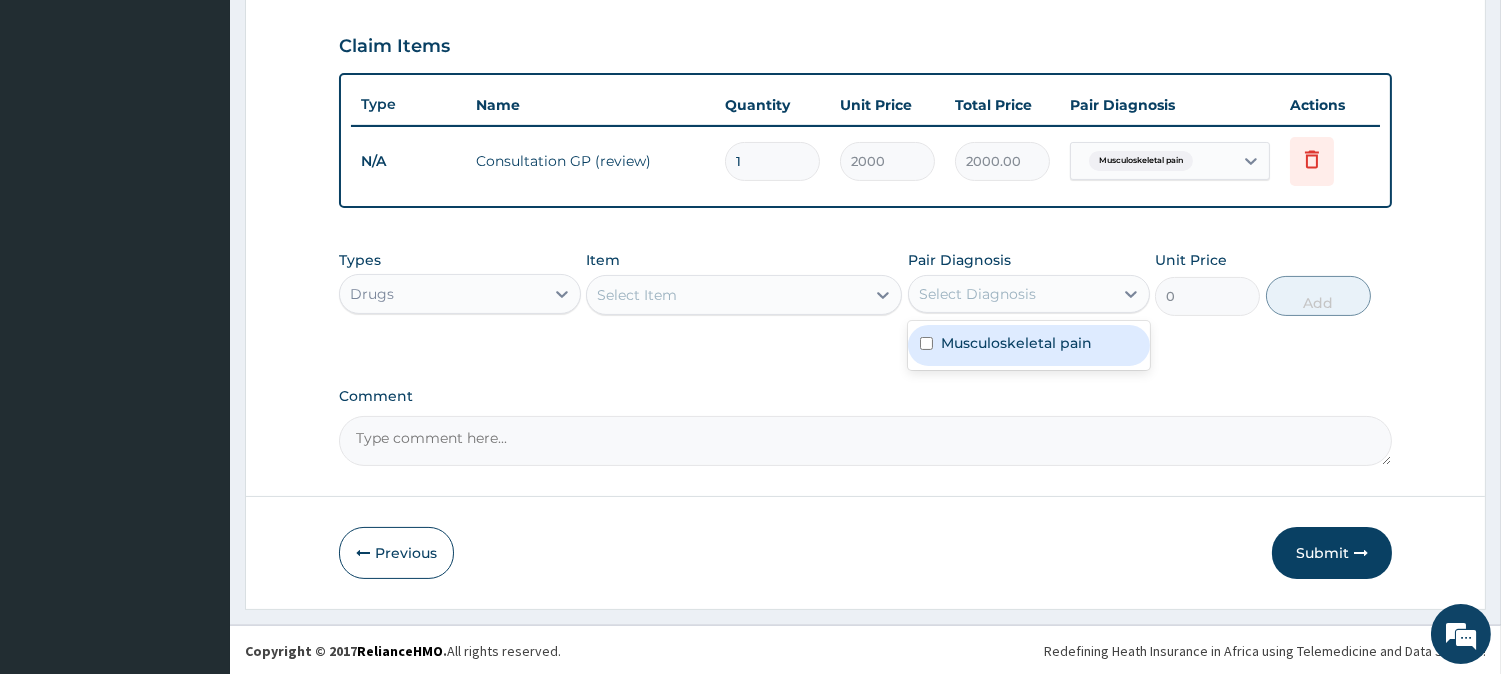 click on "option Musculoskeletal pain, selected. option Musculoskeletal pain focused, 1 of 1. 1 result available. Use Up and Down to choose options, press Enter to select the currently focused option, press Escape to exit the menu, press Tab to select the option and exit the menu. Select Diagnosis Musculoskeletal pain" at bounding box center [1029, 294] 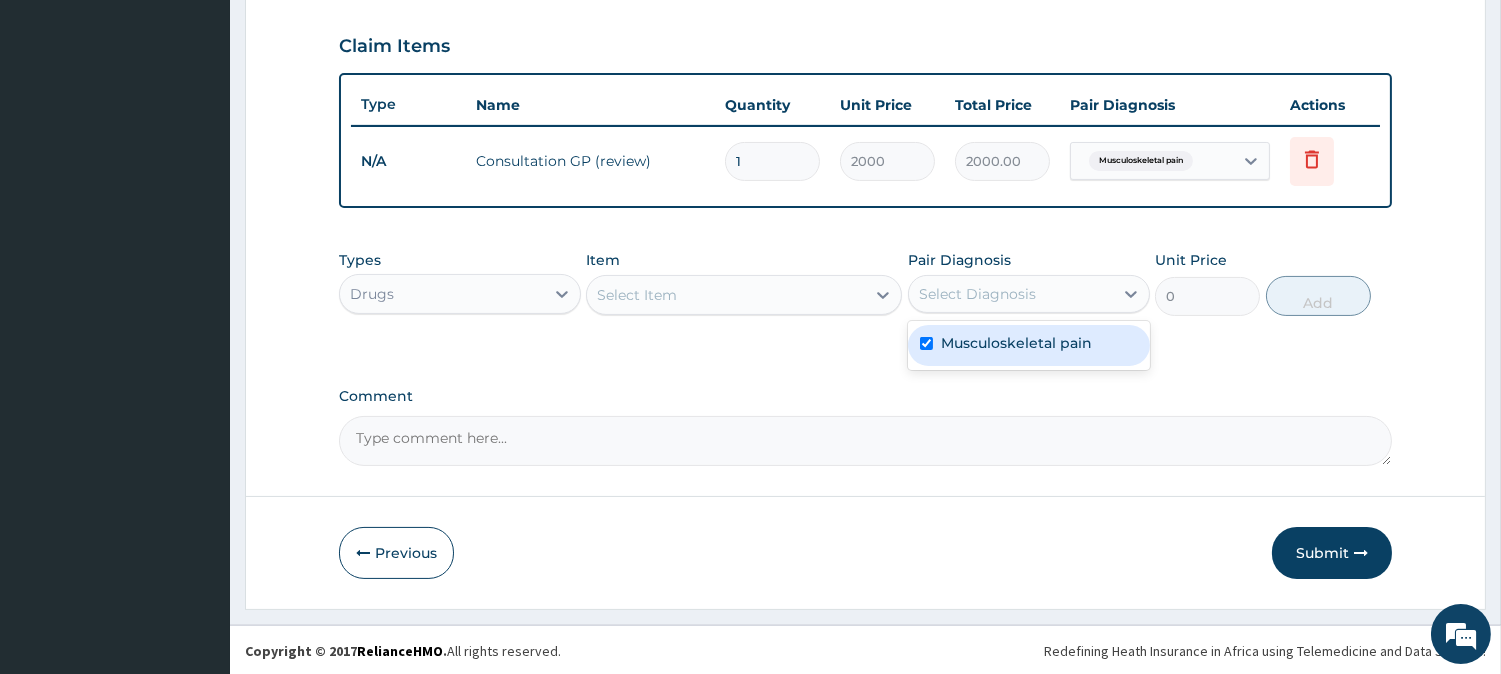 checkbox on "true" 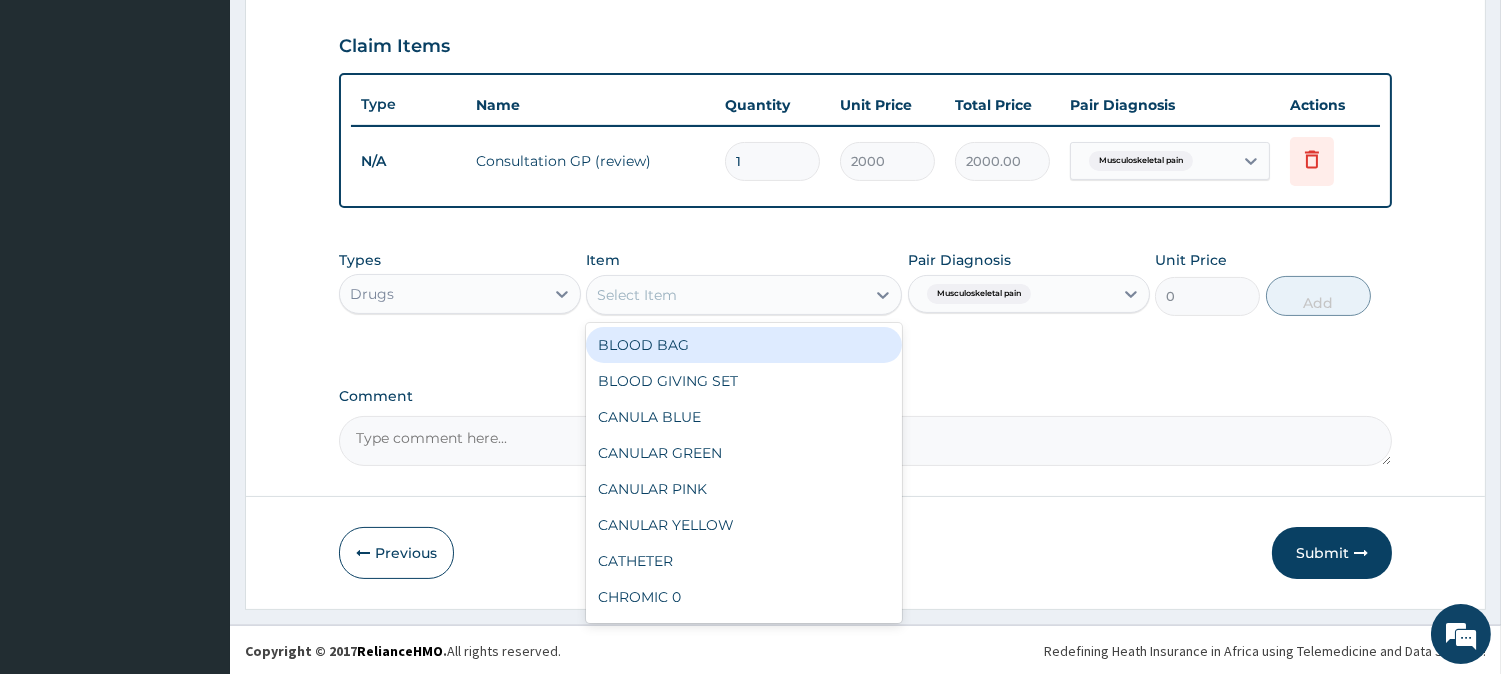click on "Select Item" at bounding box center (726, 295) 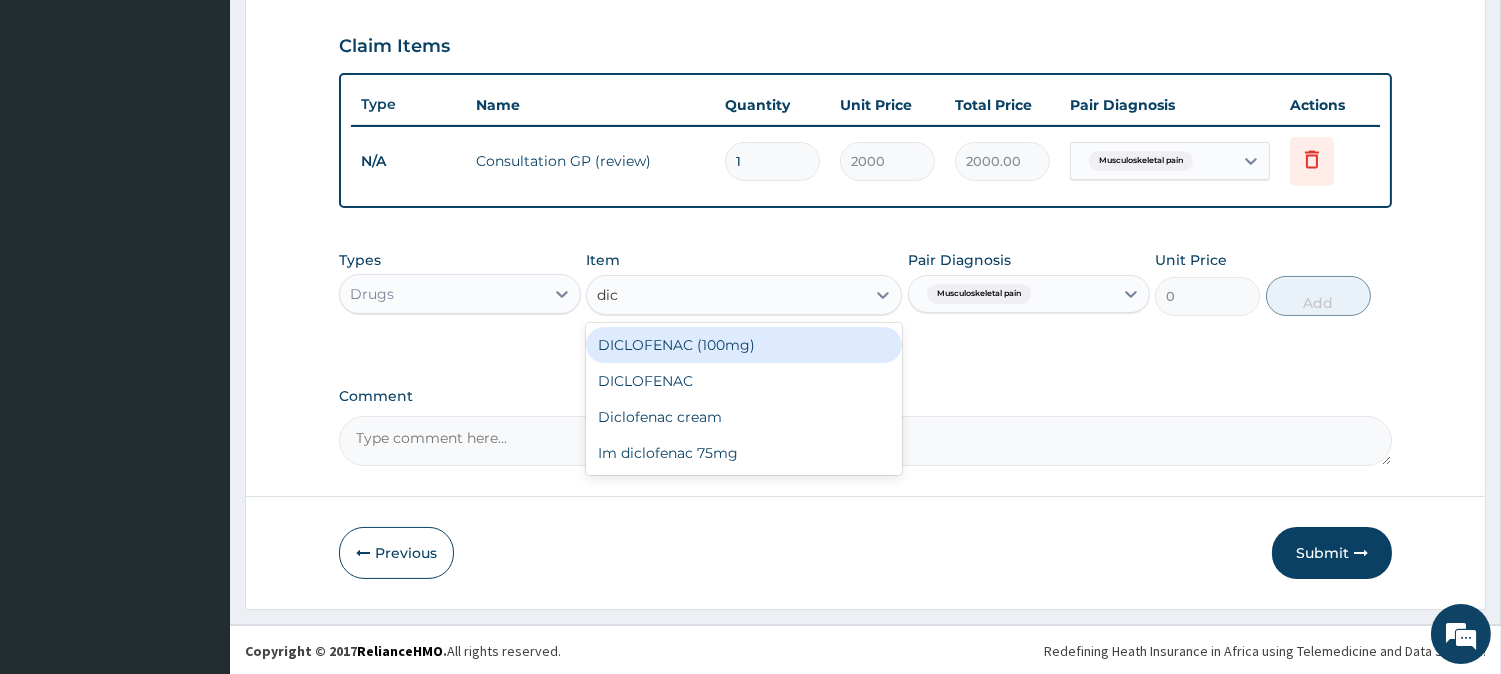 type on "dicl" 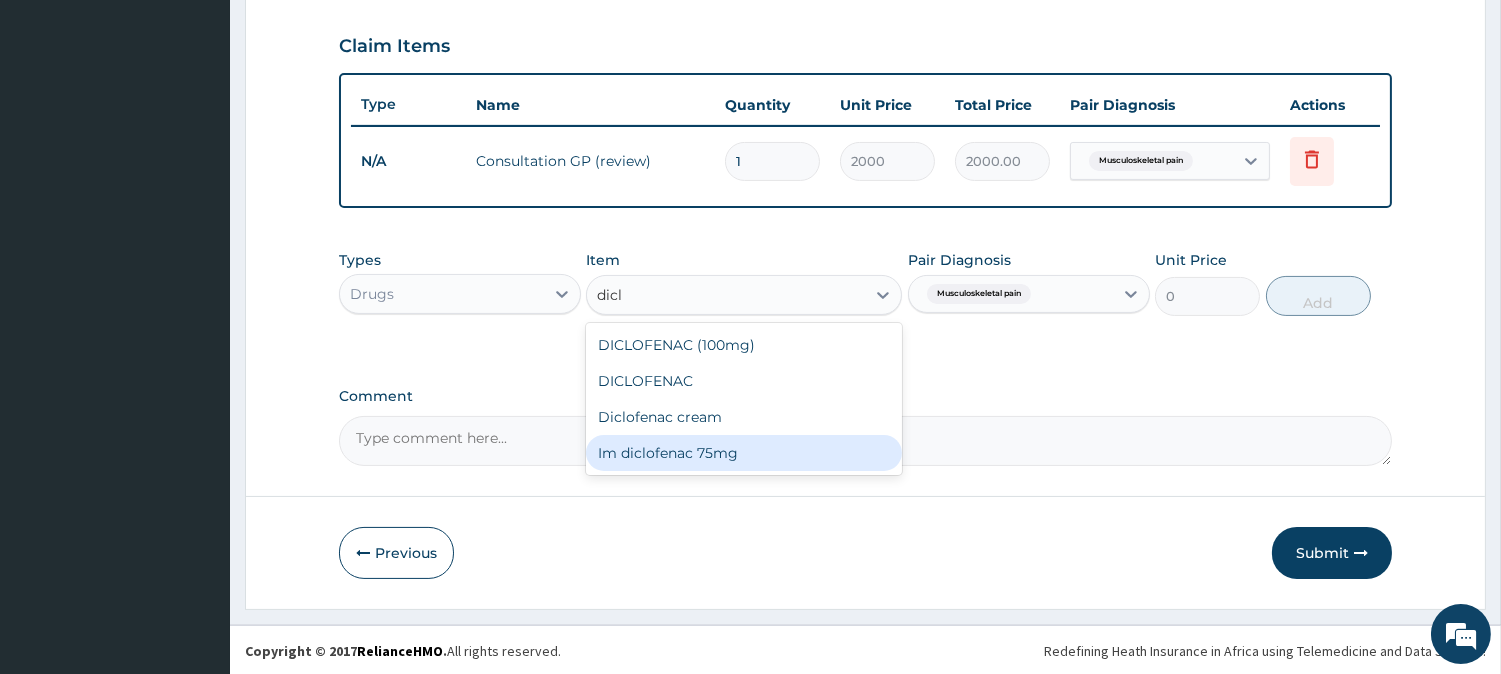 click on "Im diclofenac 75mg" at bounding box center (744, 453) 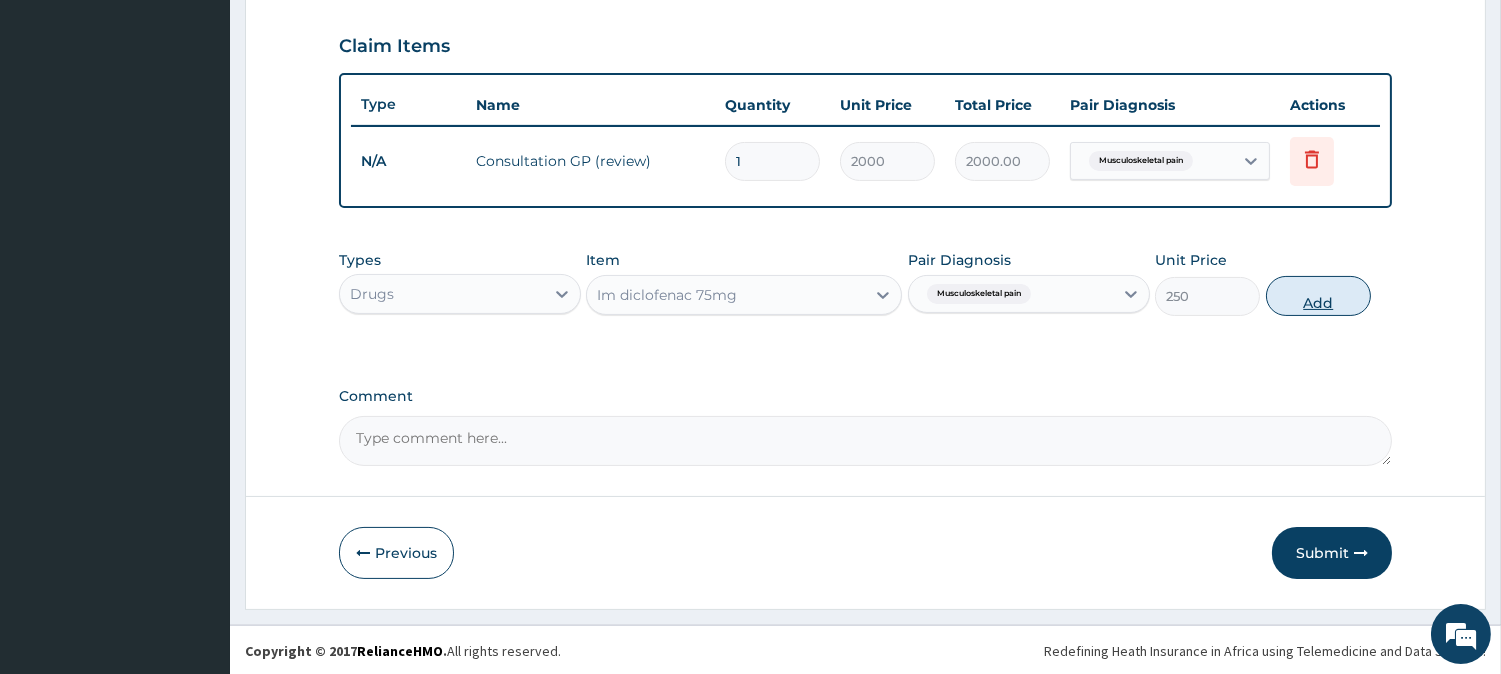 click on "Add" at bounding box center [1318, 296] 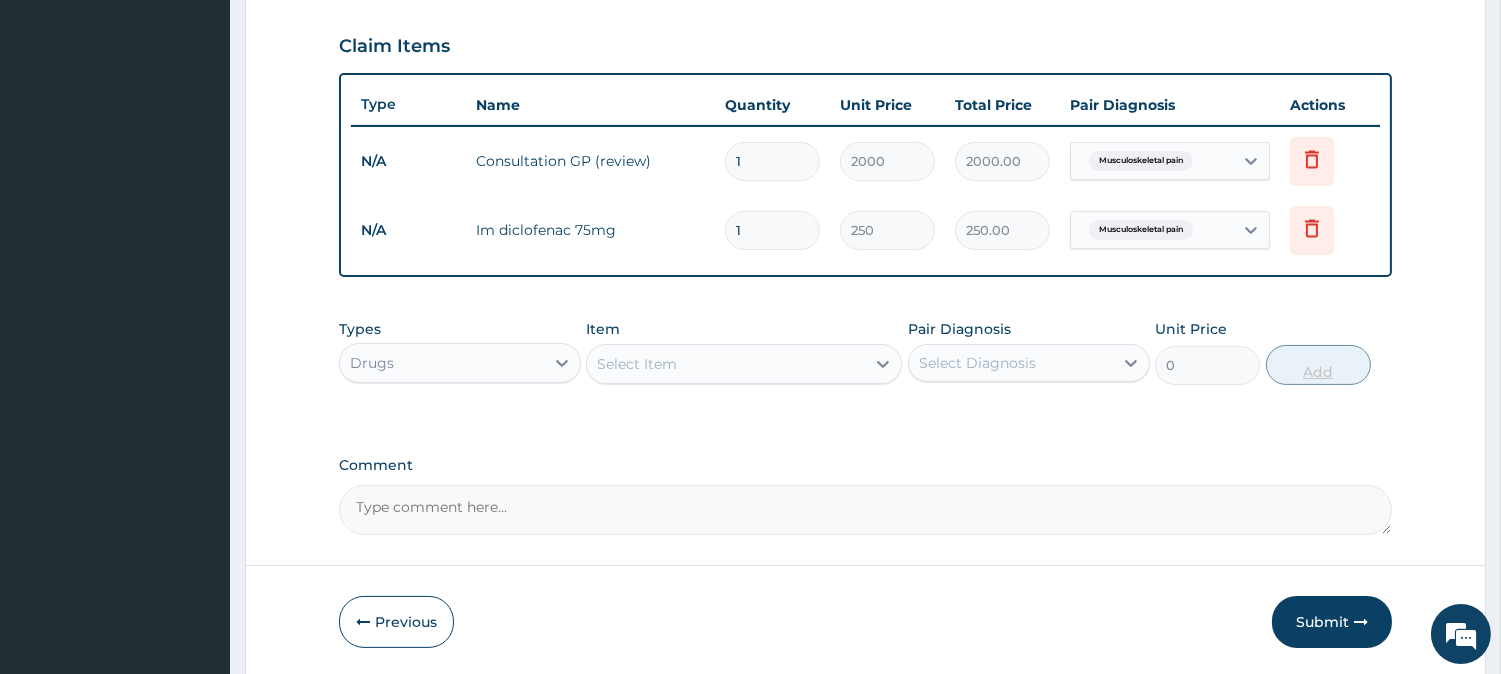 type 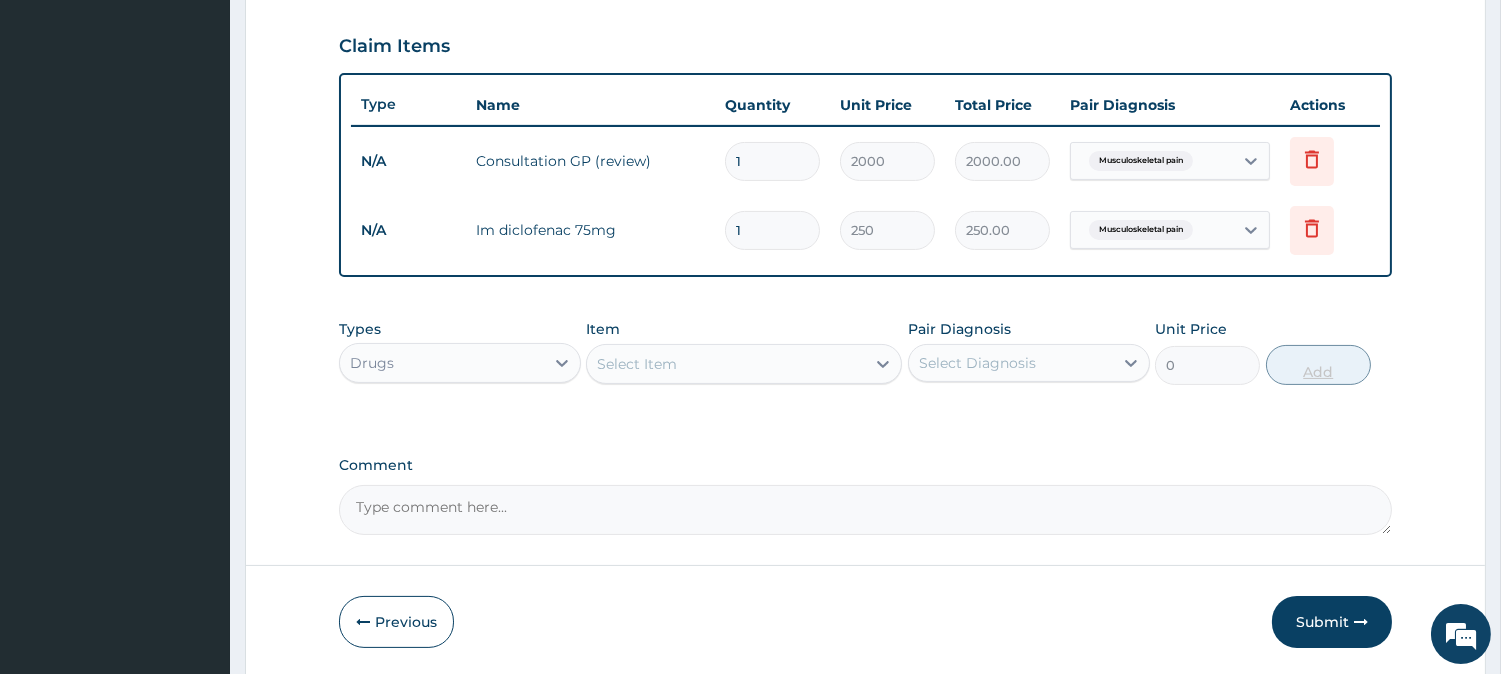 type on "0.00" 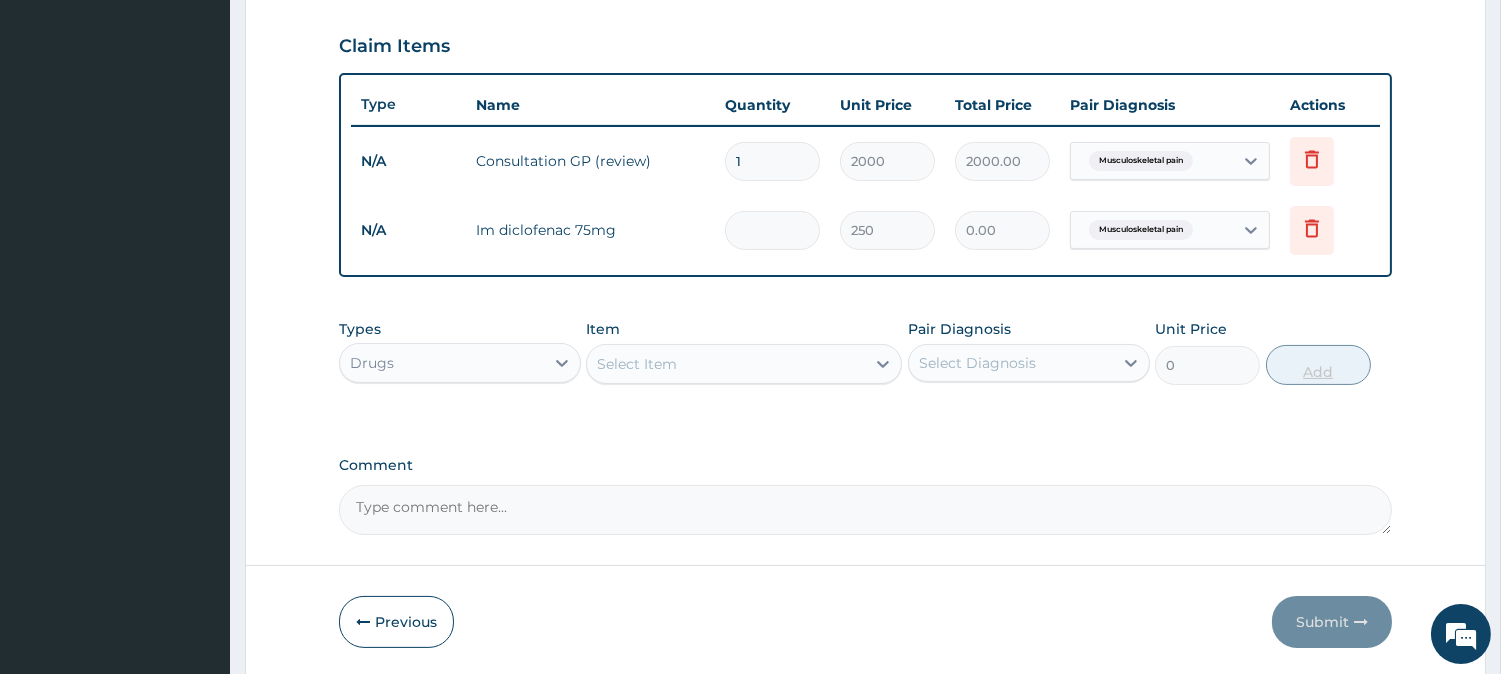 type on "3" 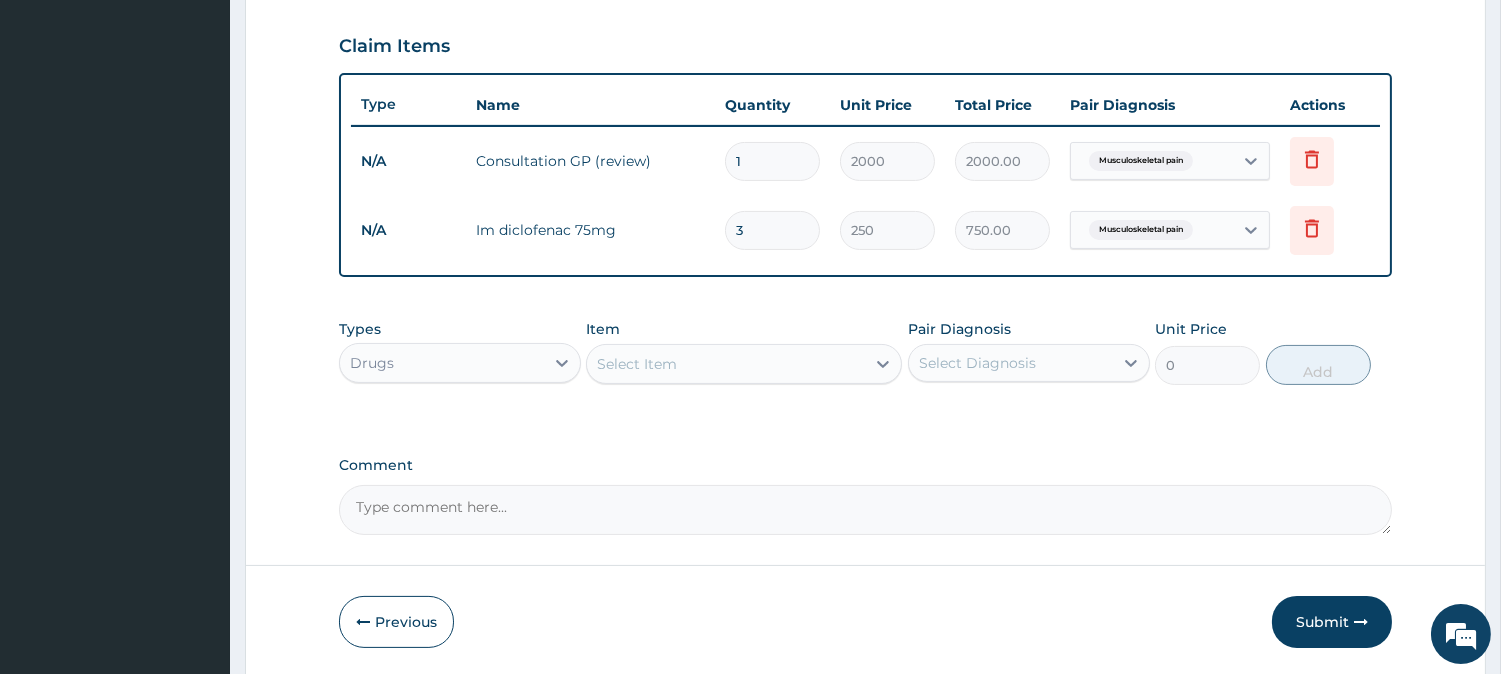type on "3" 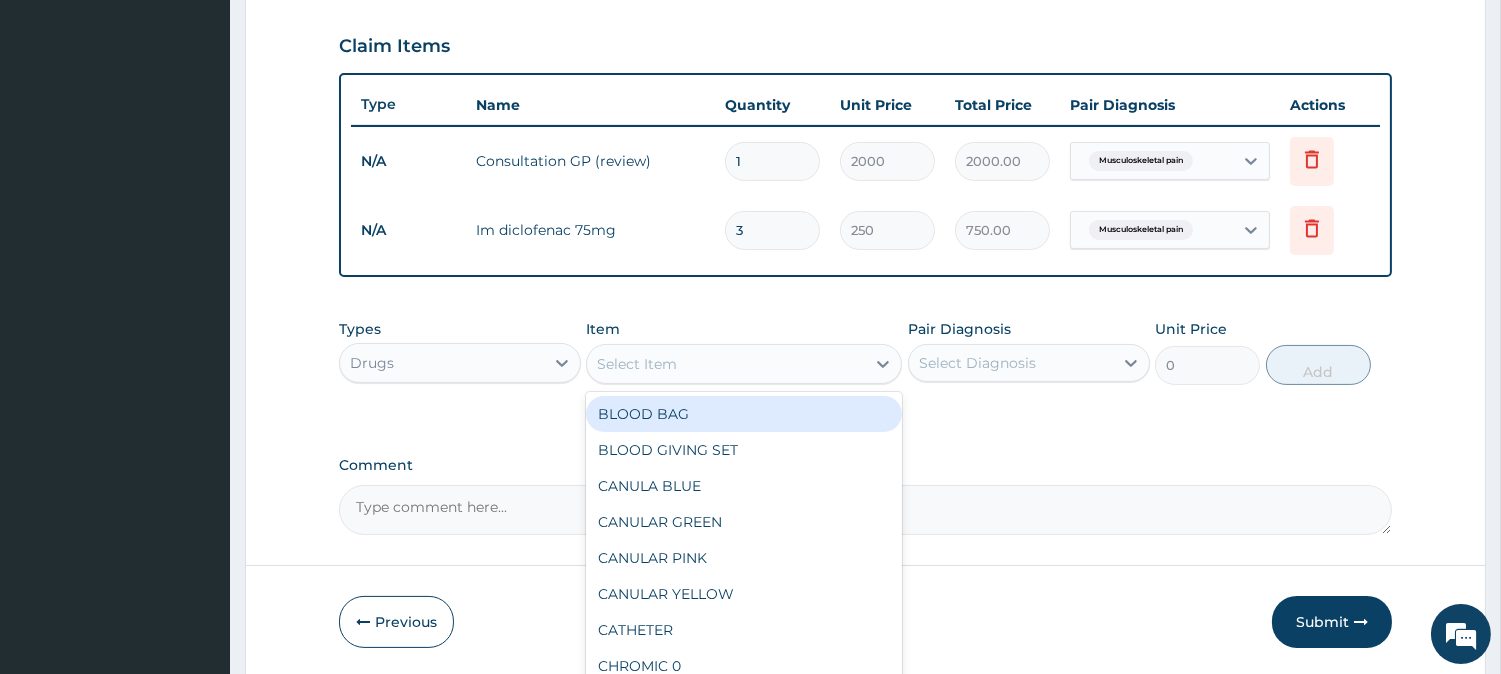 click on "Select Item" at bounding box center [726, 364] 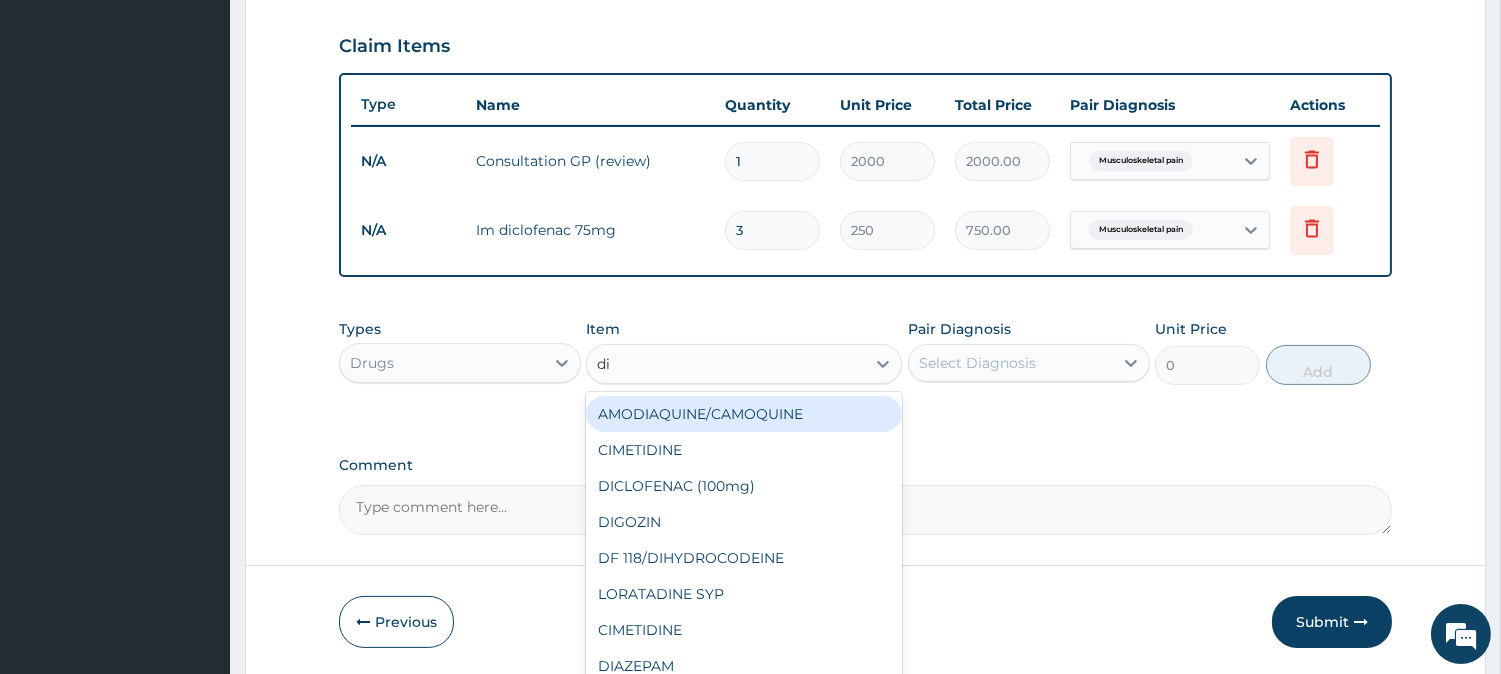 type on "dic" 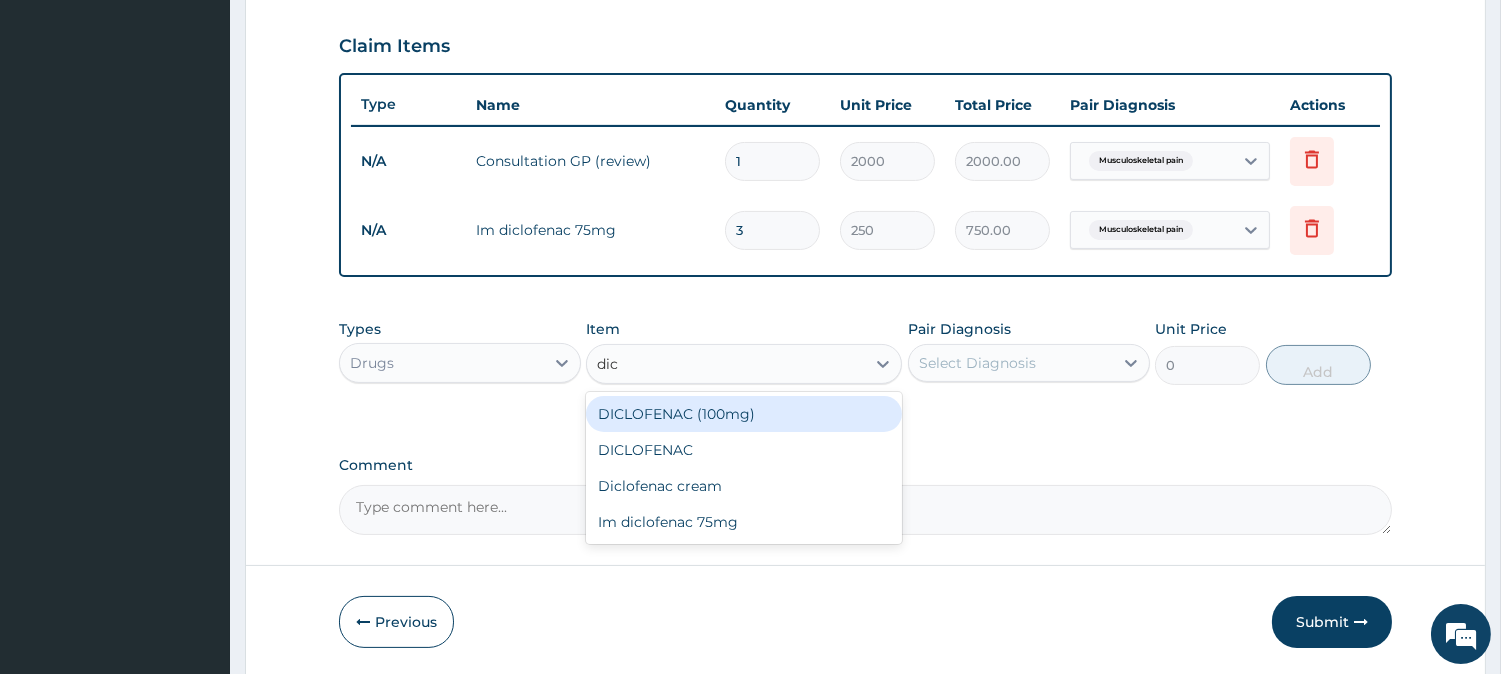 click on "DICLOFENAC (100mg)" at bounding box center (744, 414) 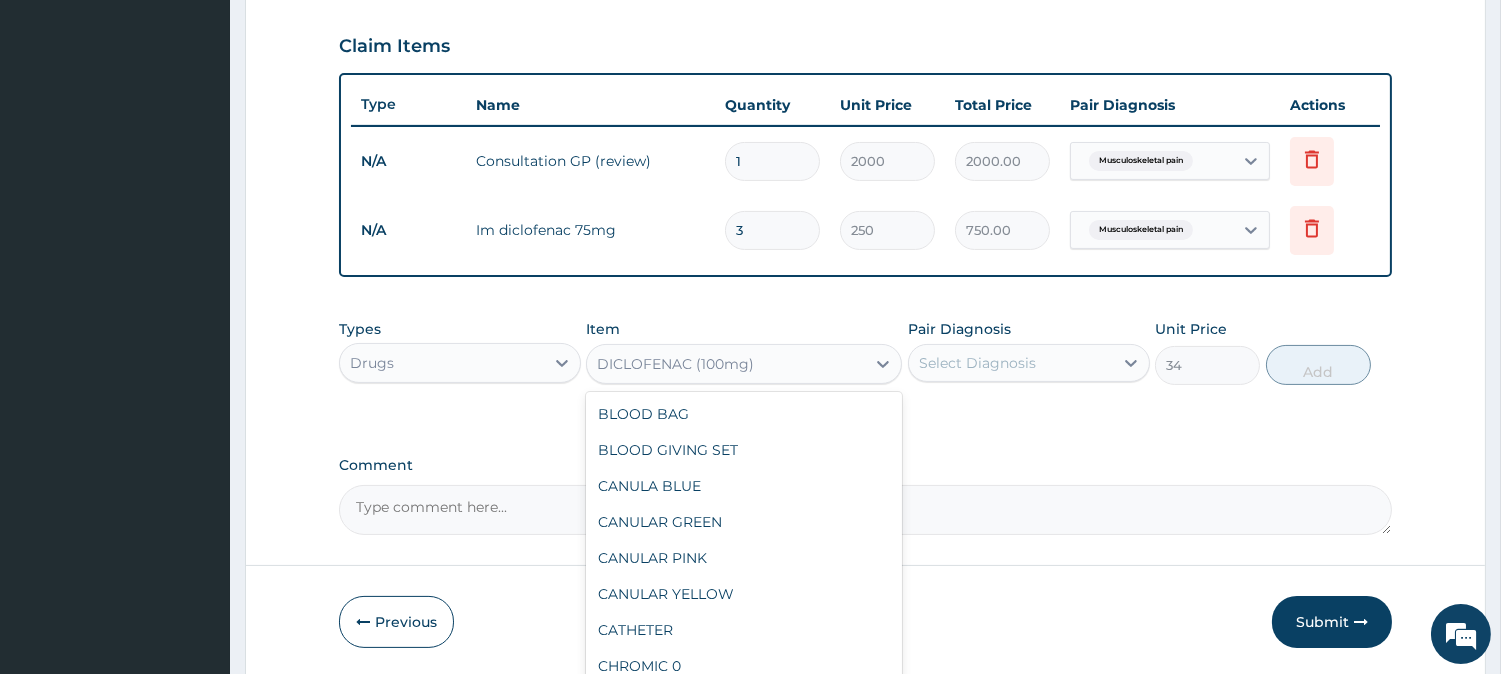 click on "DICLOFENAC (100mg)" at bounding box center [726, 364] 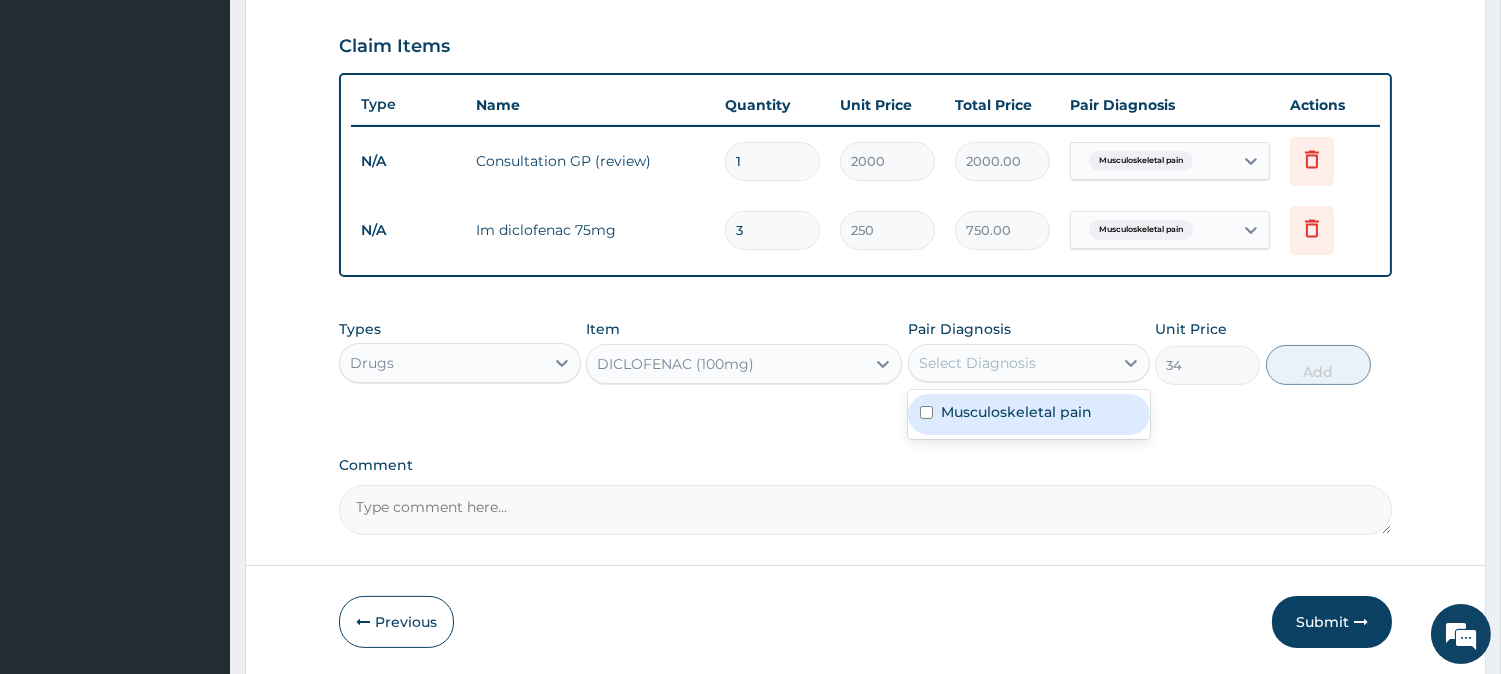 click on "Select Diagnosis" at bounding box center [977, 363] 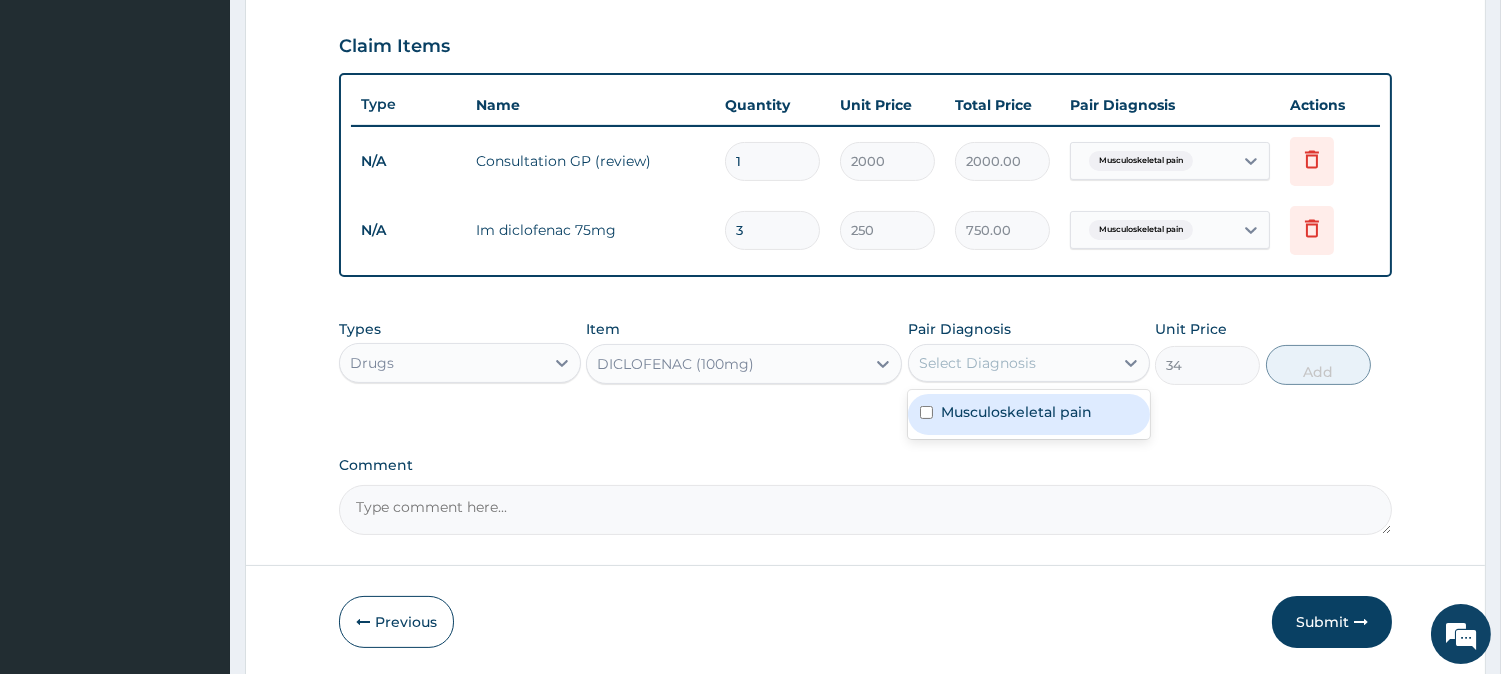 click on "Musculoskeletal pain" at bounding box center [1016, 412] 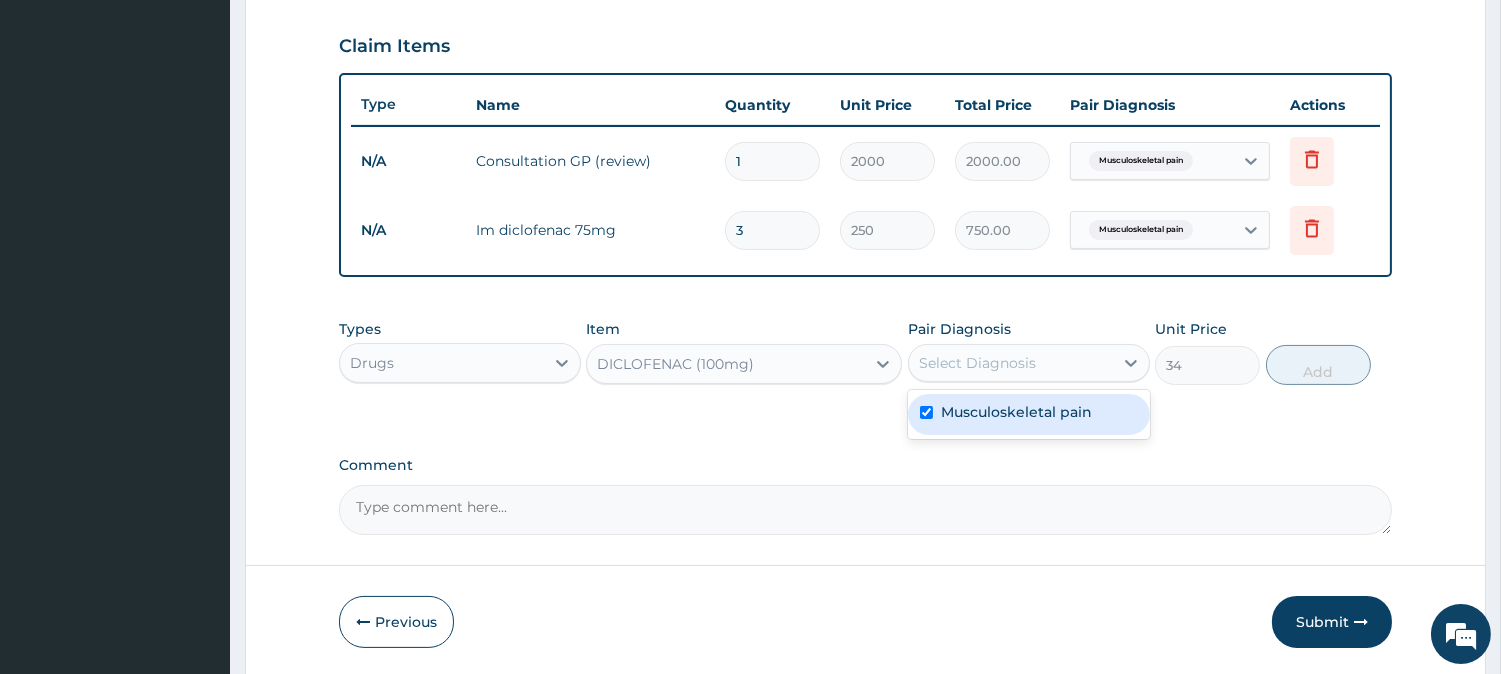checkbox on "true" 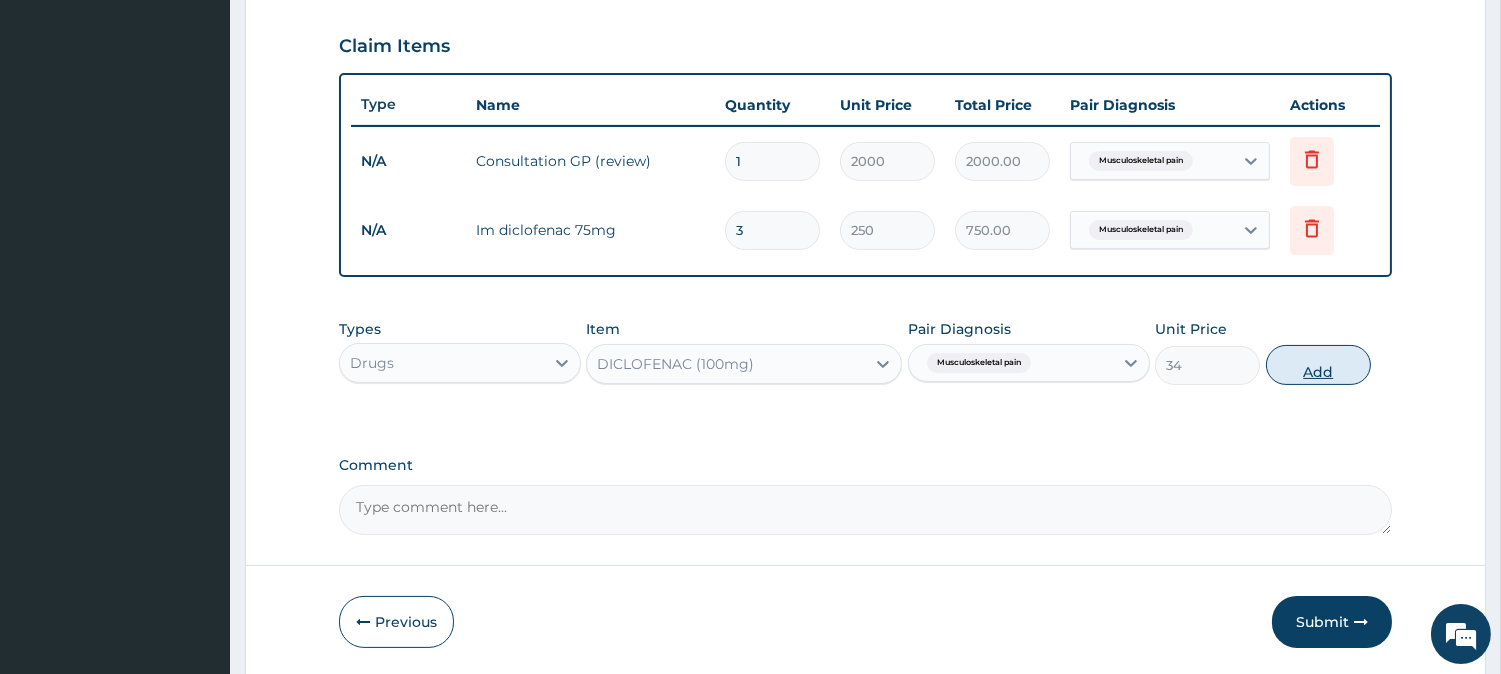 click on "Add" at bounding box center [1318, 365] 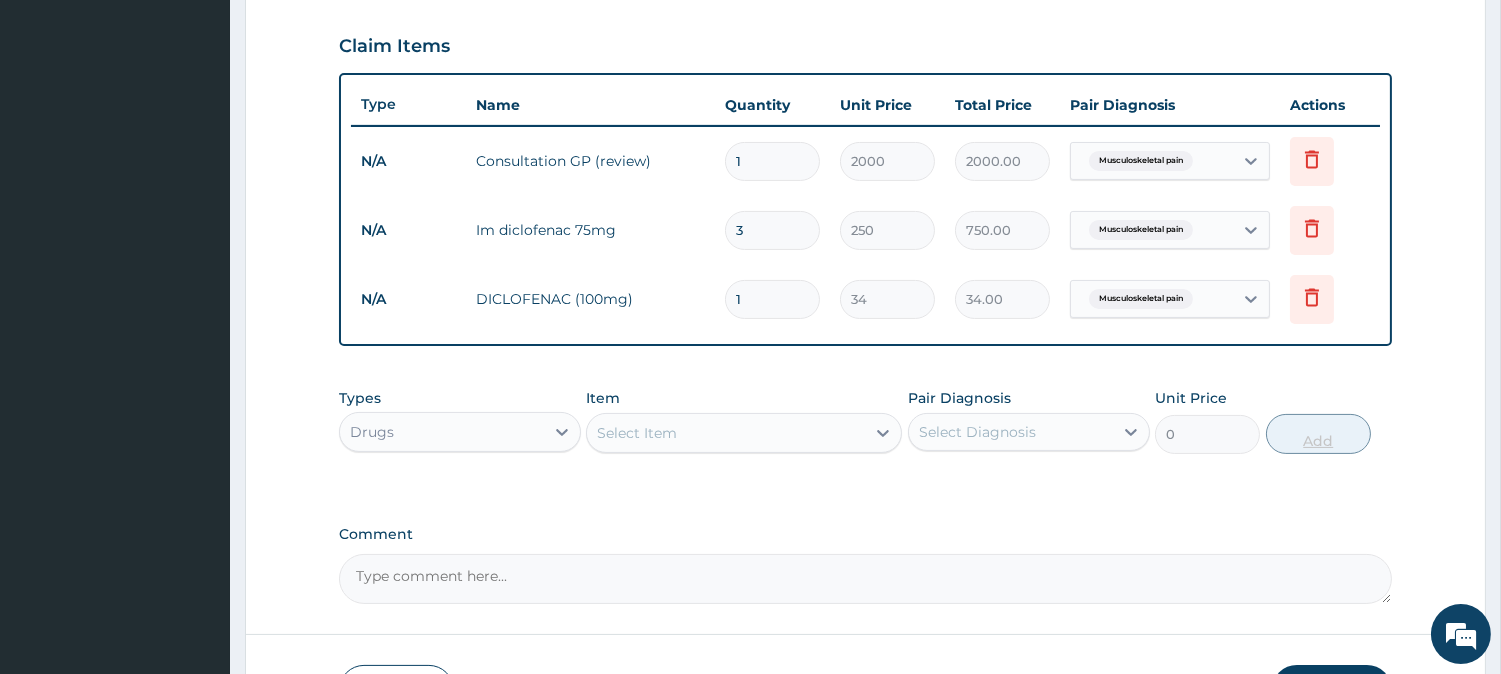type on "10" 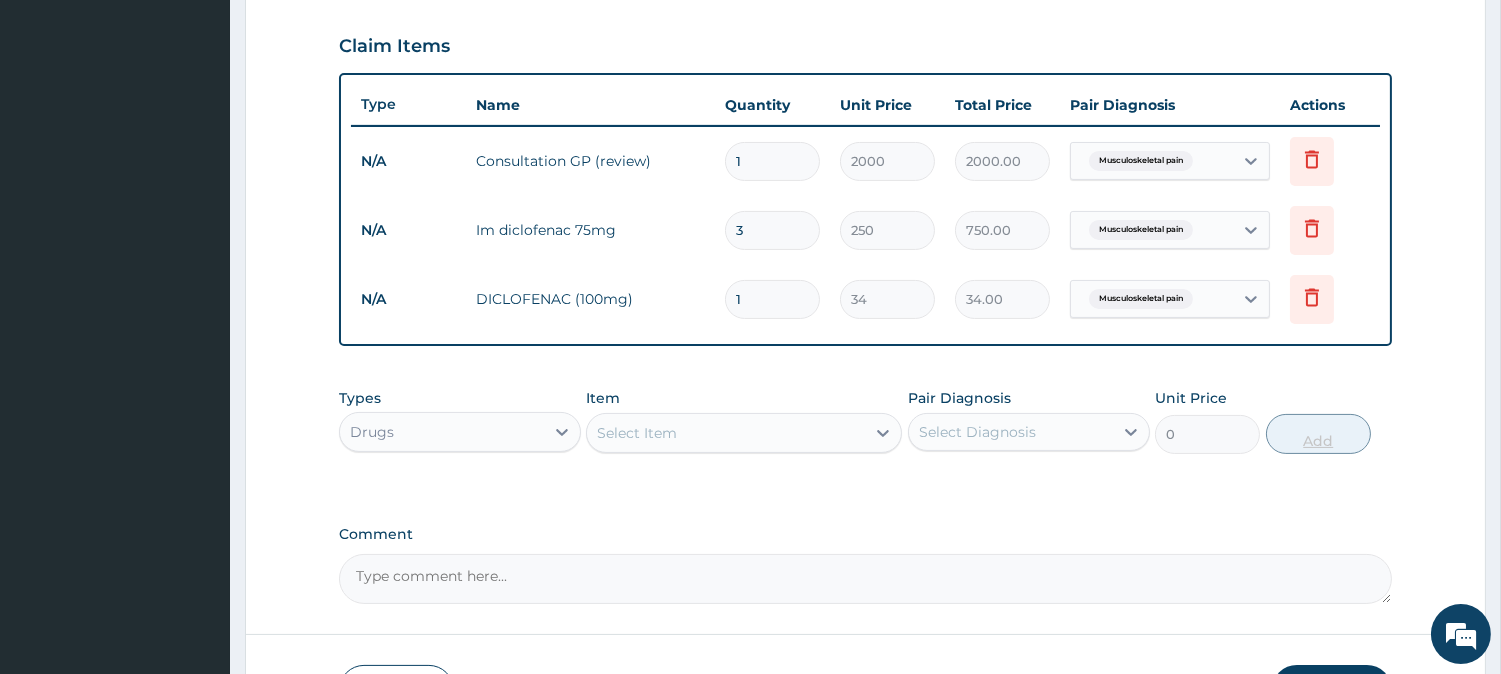 type on "340.00" 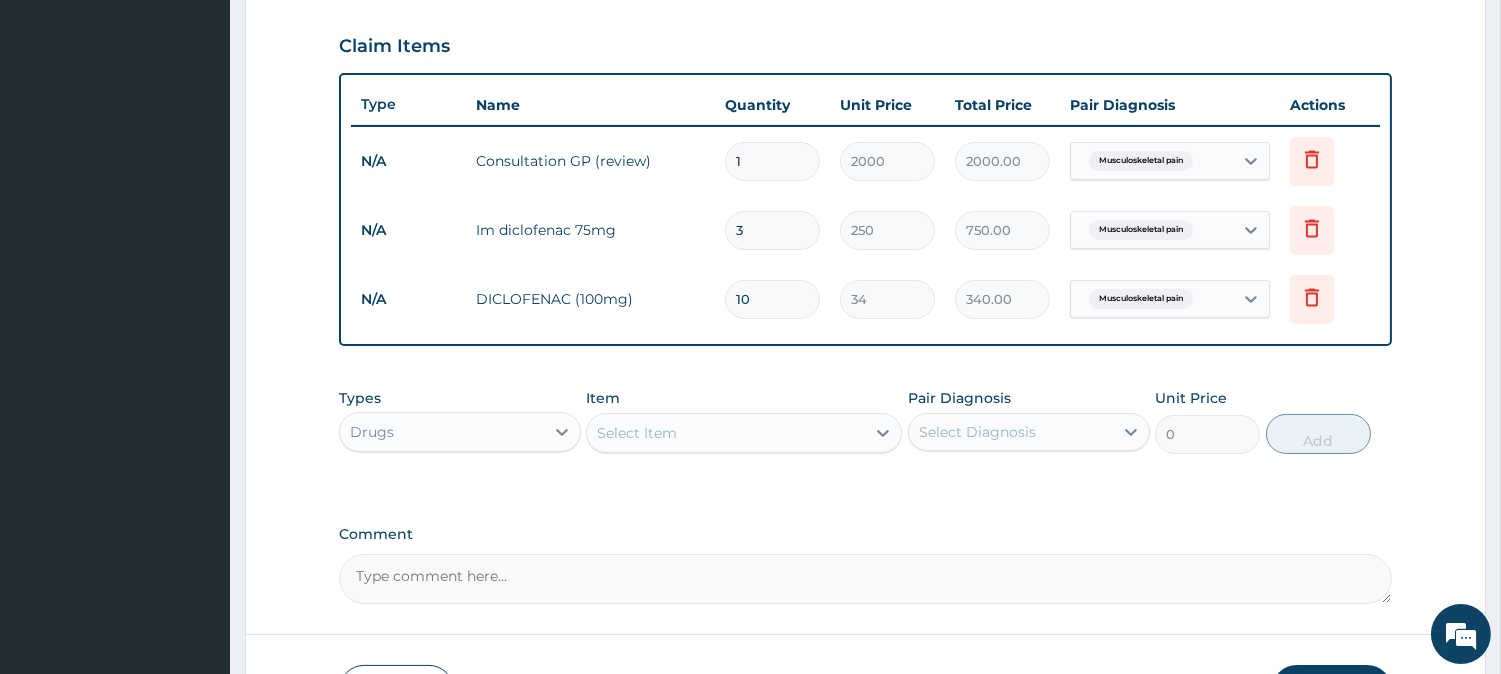 type on "10" 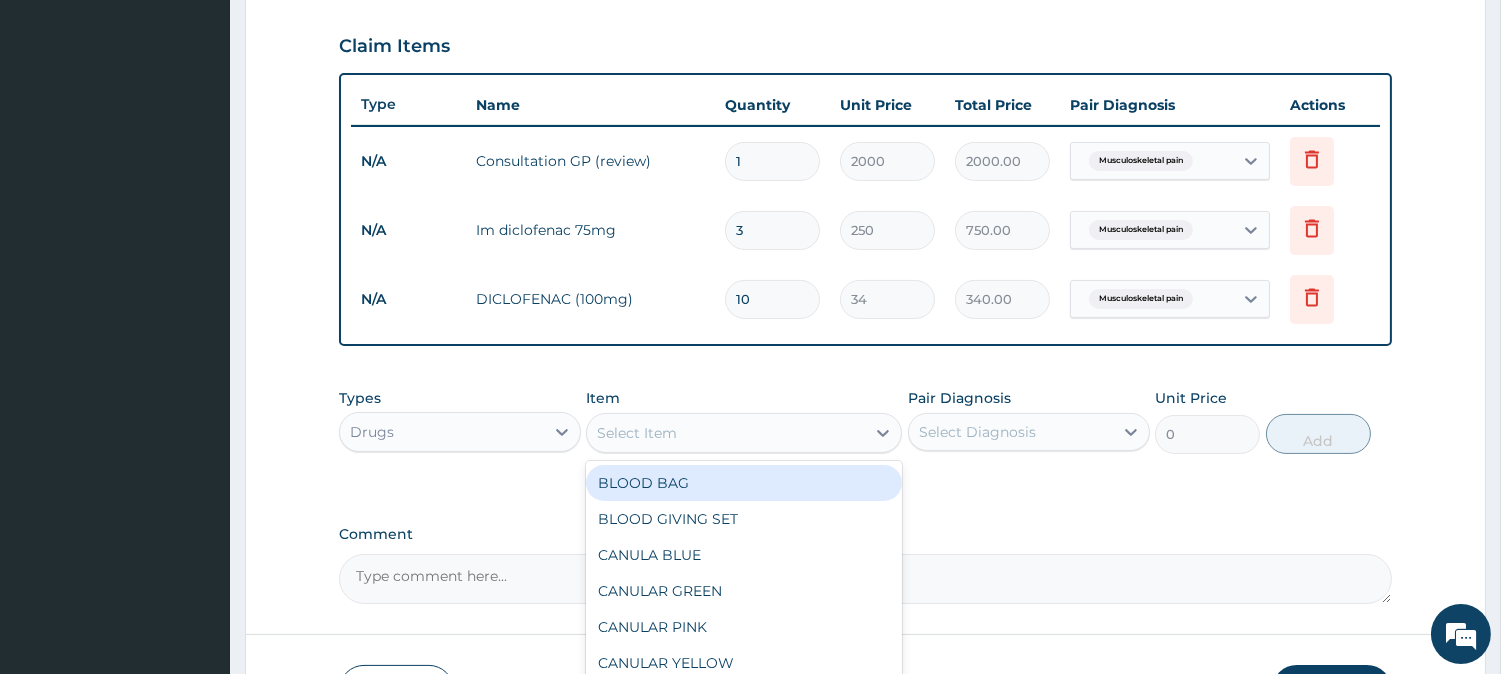 click on "Select Item" at bounding box center [726, 433] 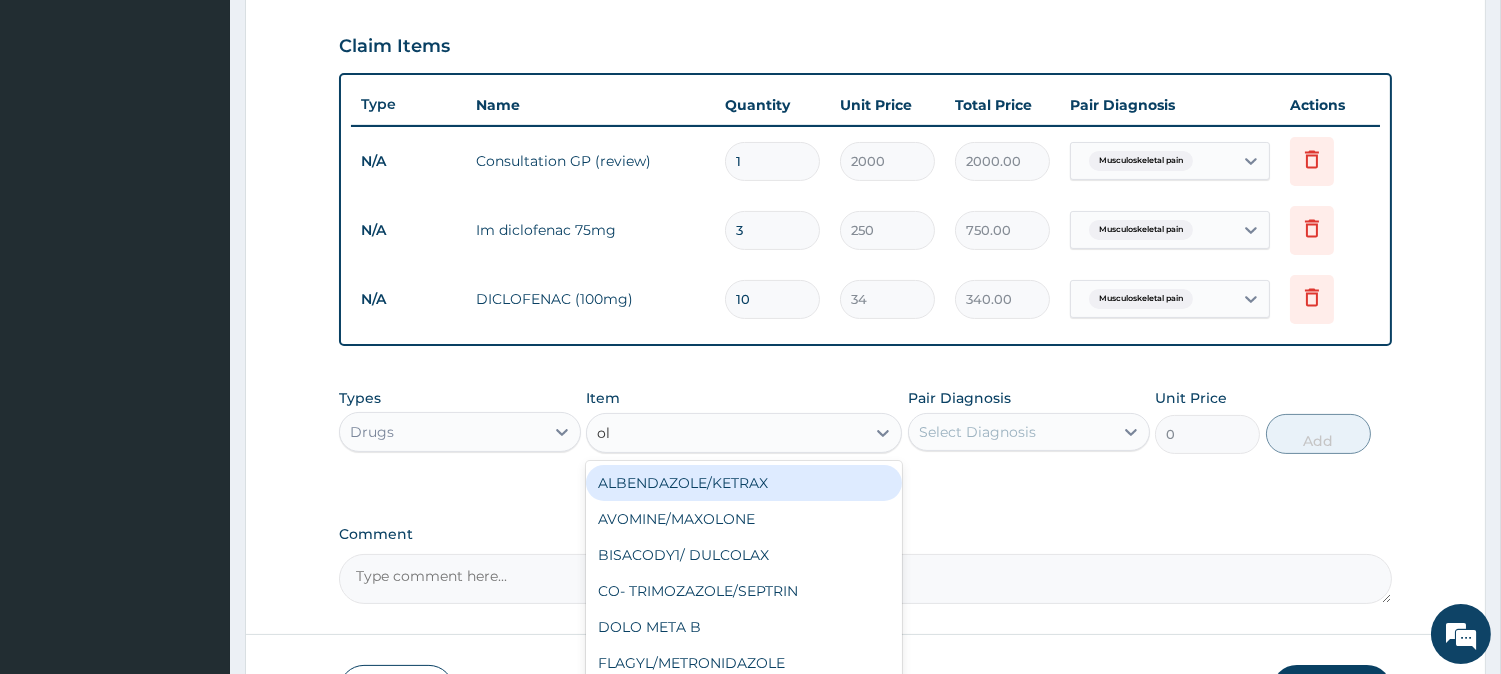 type on "o" 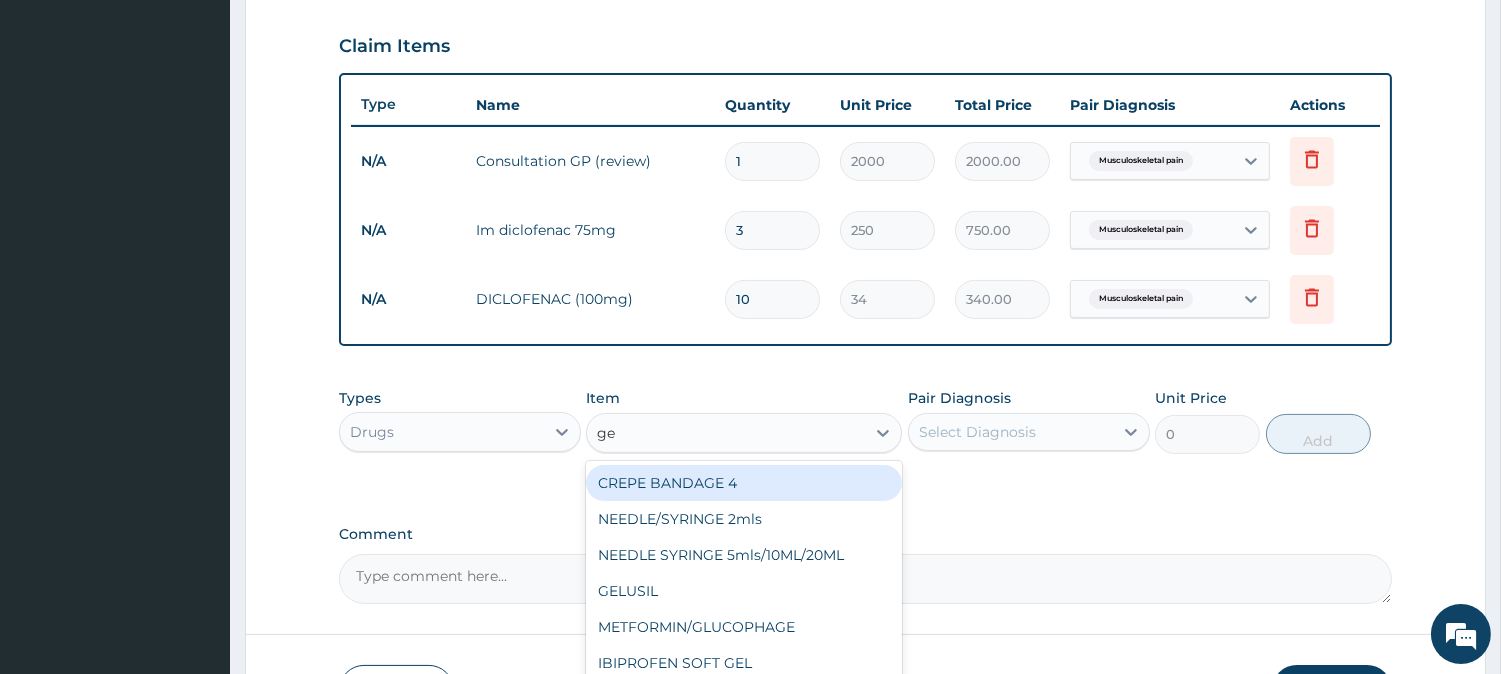 type on "gel" 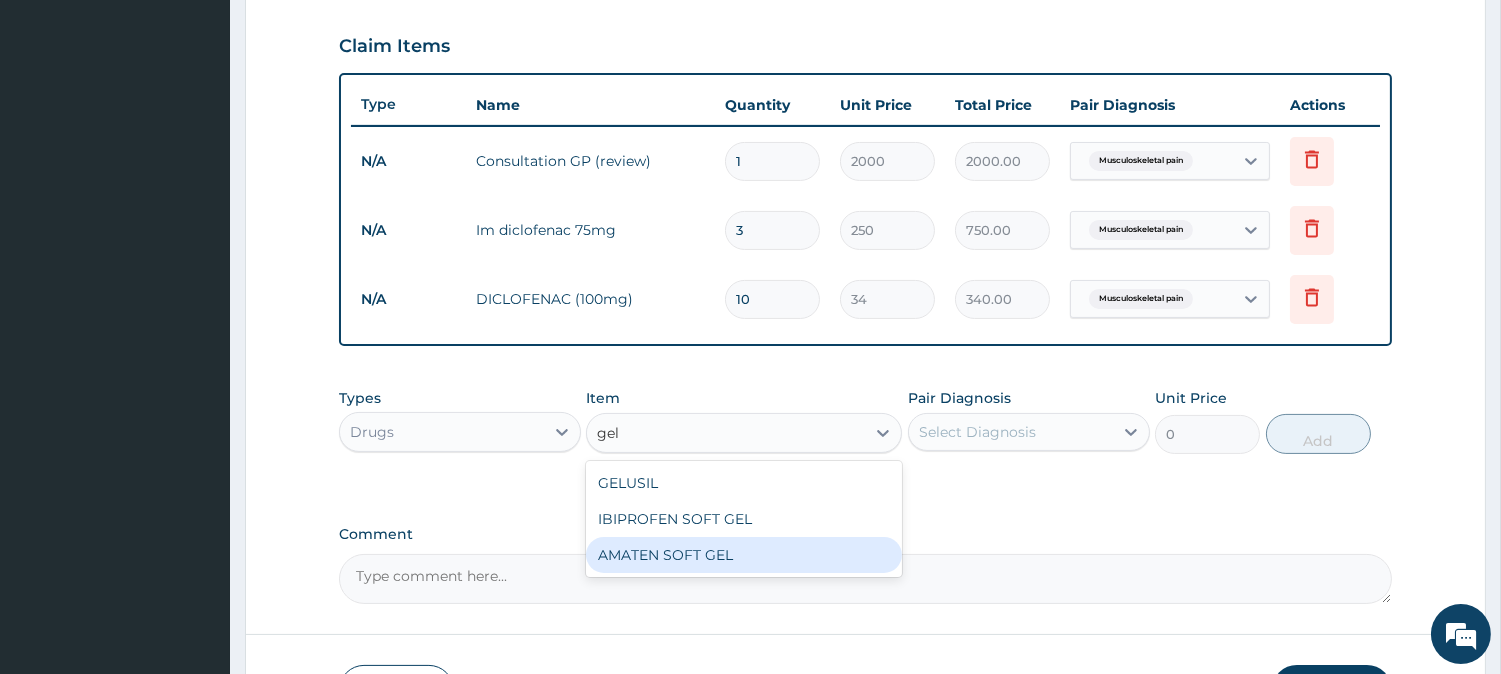 click on "AMATEN SOFT GEL" at bounding box center [744, 555] 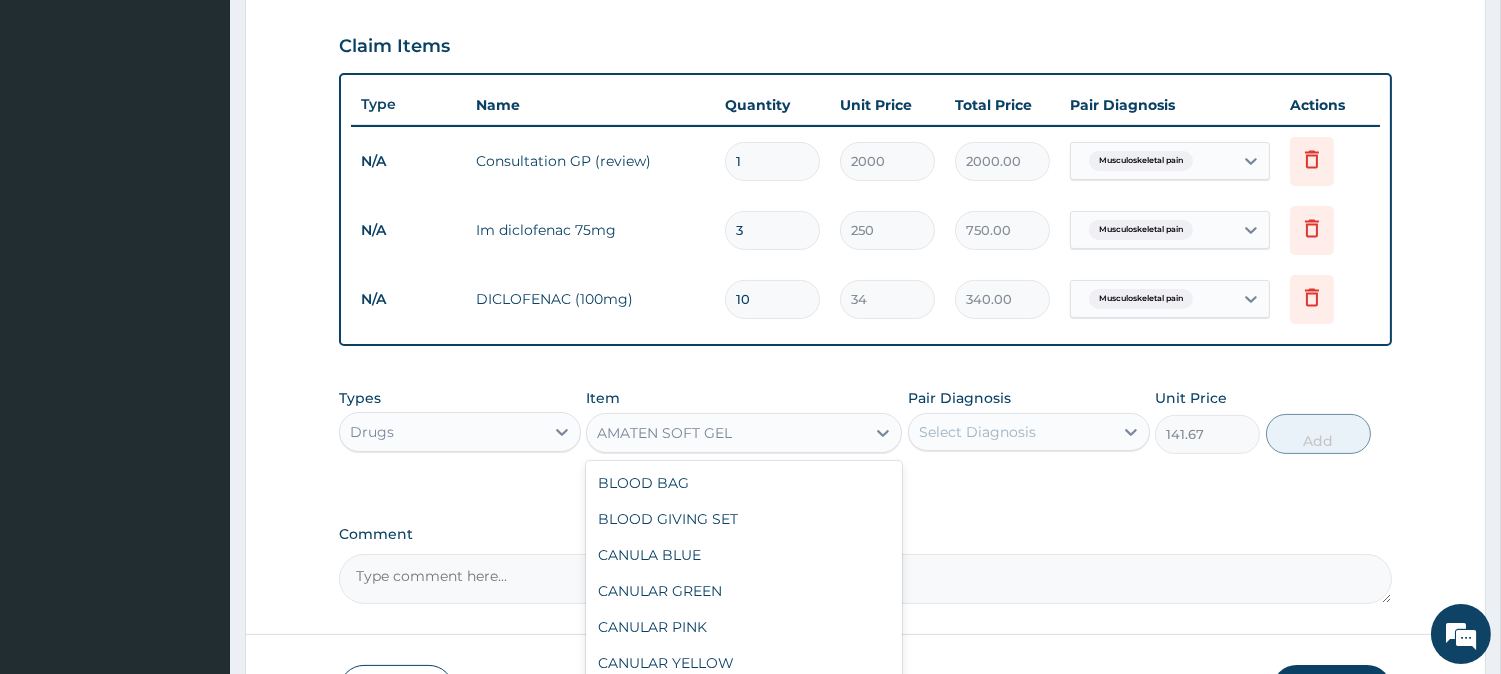 click on "AMATEN SOFT GEL" at bounding box center (726, 433) 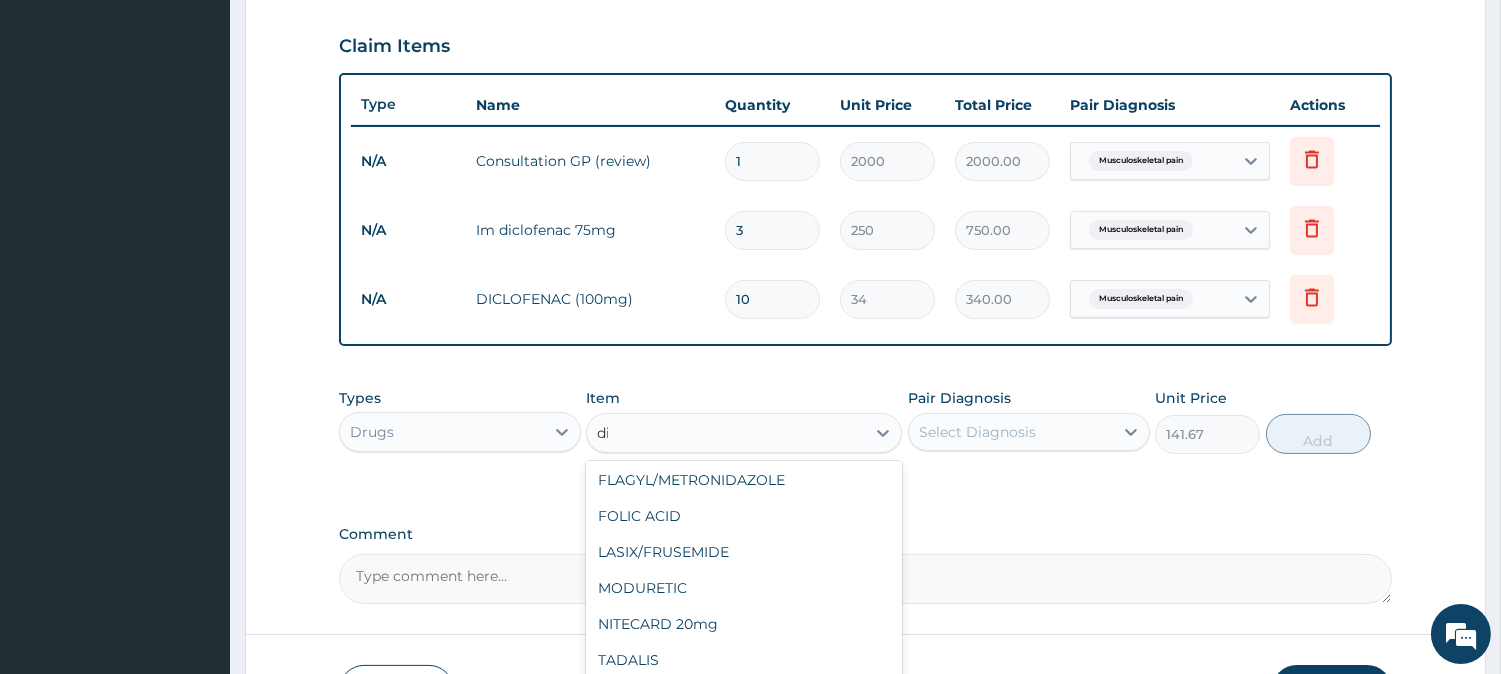 scroll, scrollTop: 338, scrollLeft: 0, axis: vertical 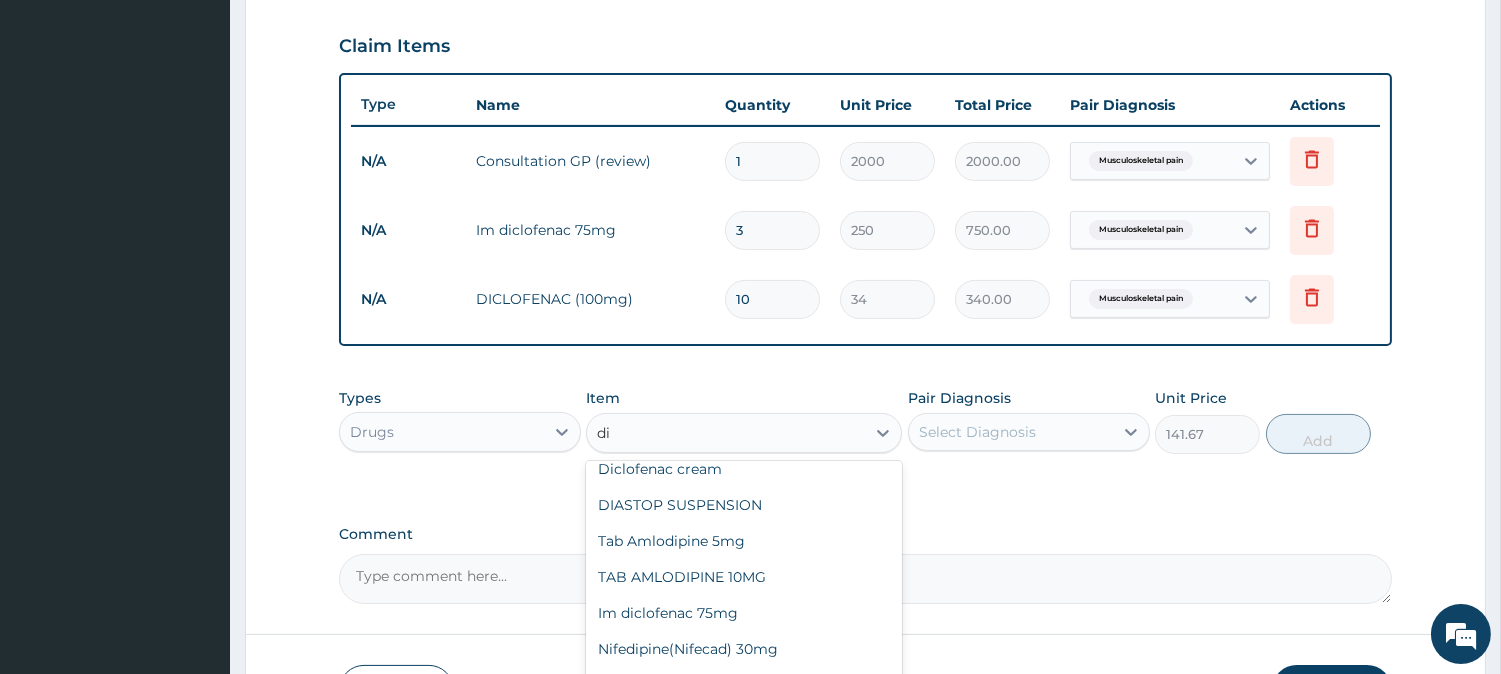 type on "dic" 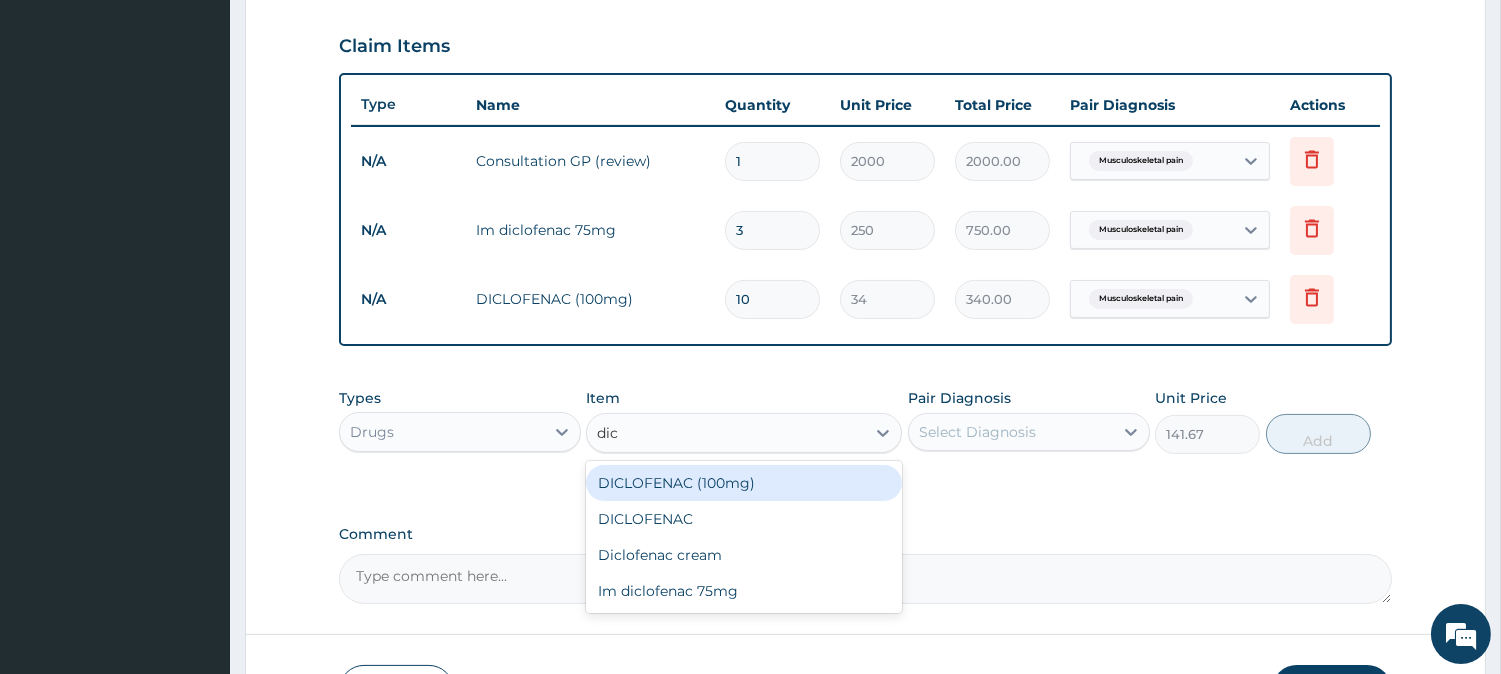 scroll, scrollTop: 0, scrollLeft: 0, axis: both 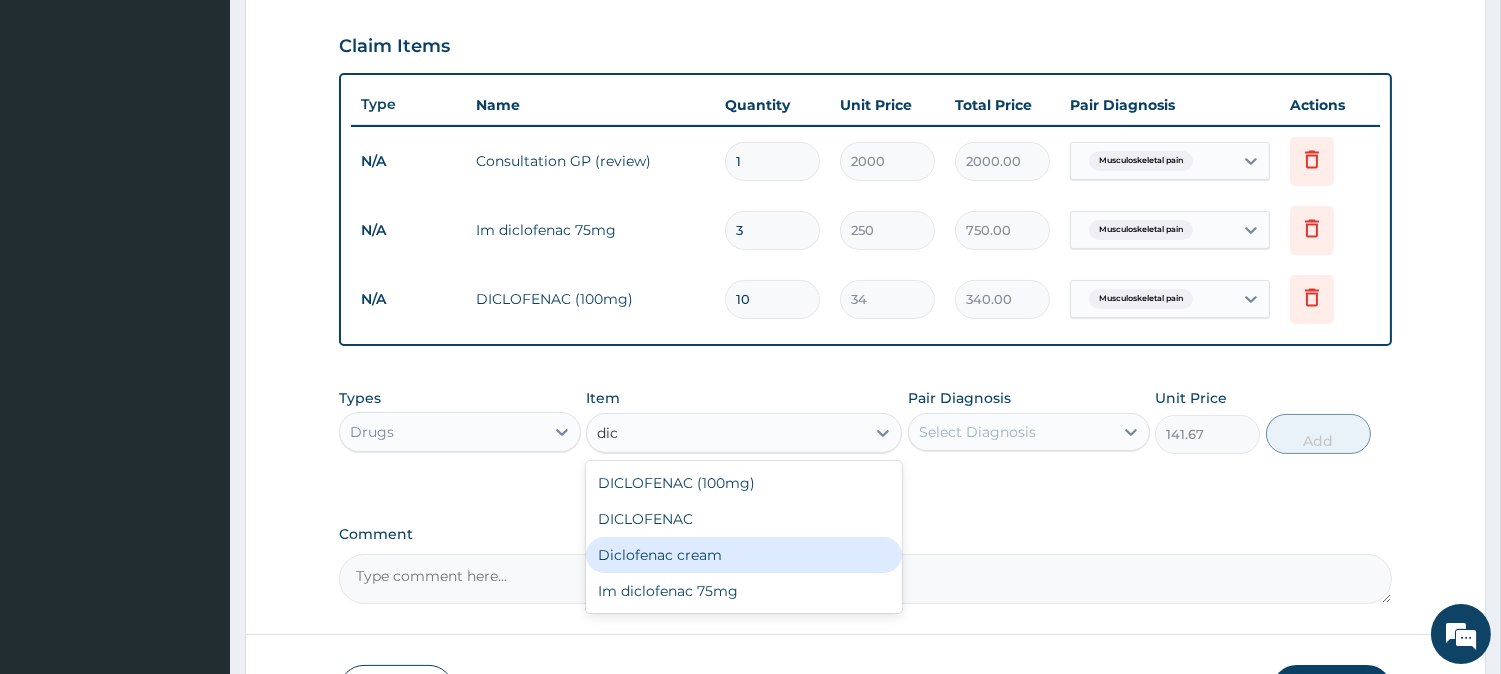 click on "Diclofenac cream" at bounding box center (744, 555) 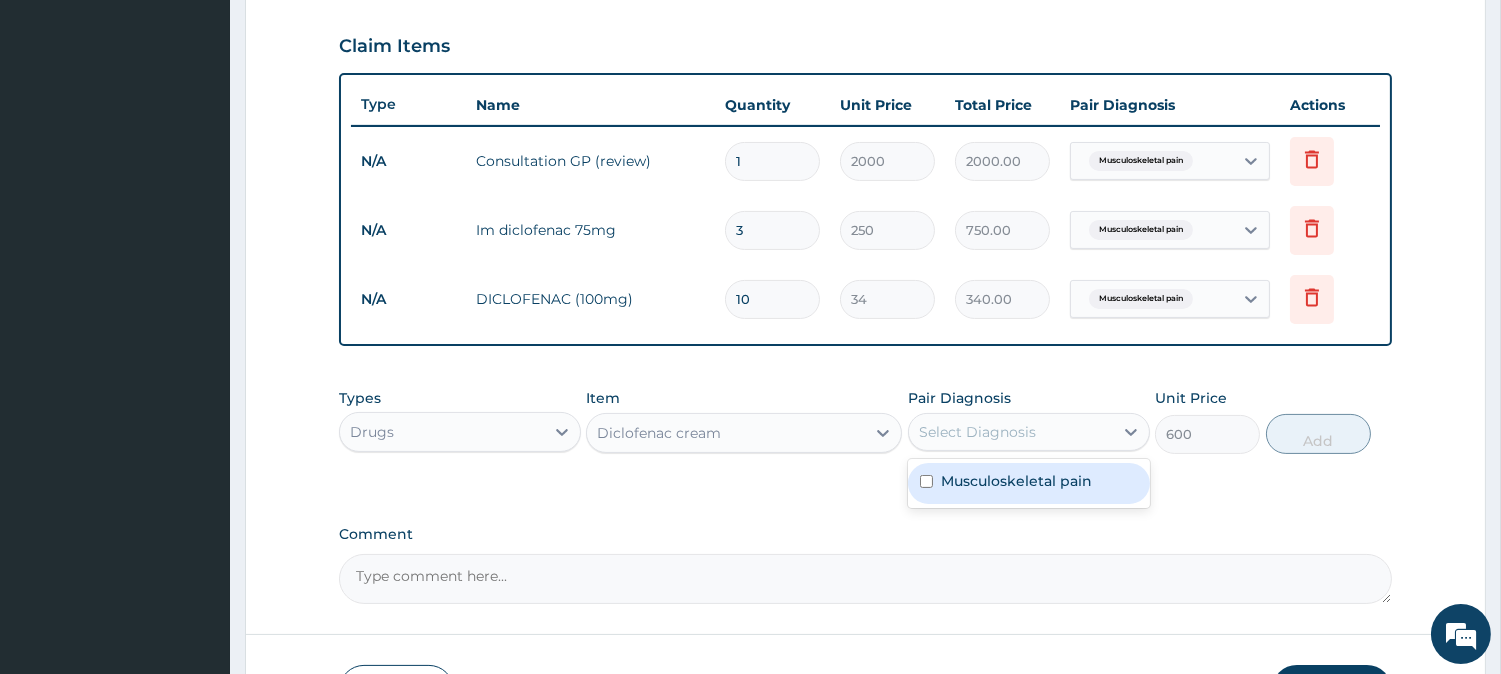 click on "Select Diagnosis" at bounding box center [977, 432] 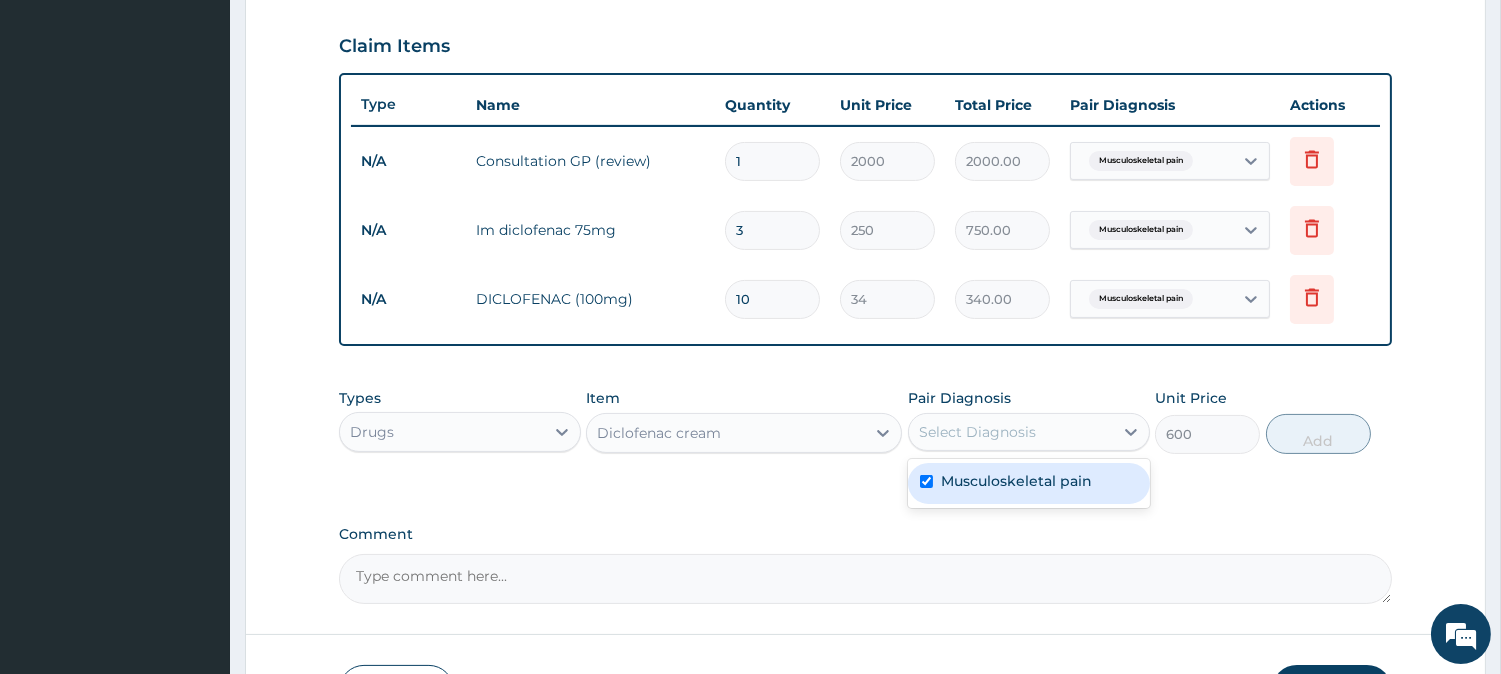 checkbox on "true" 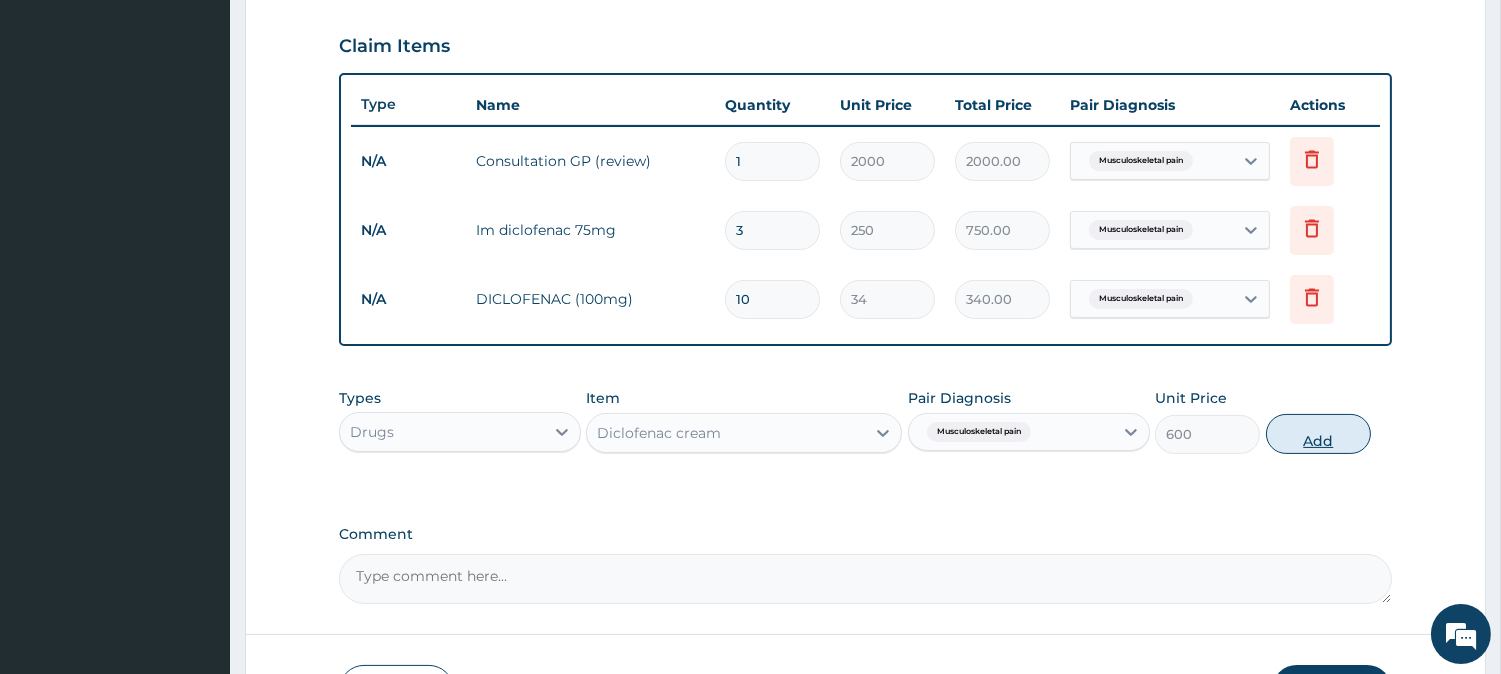 click on "Add" at bounding box center (1318, 434) 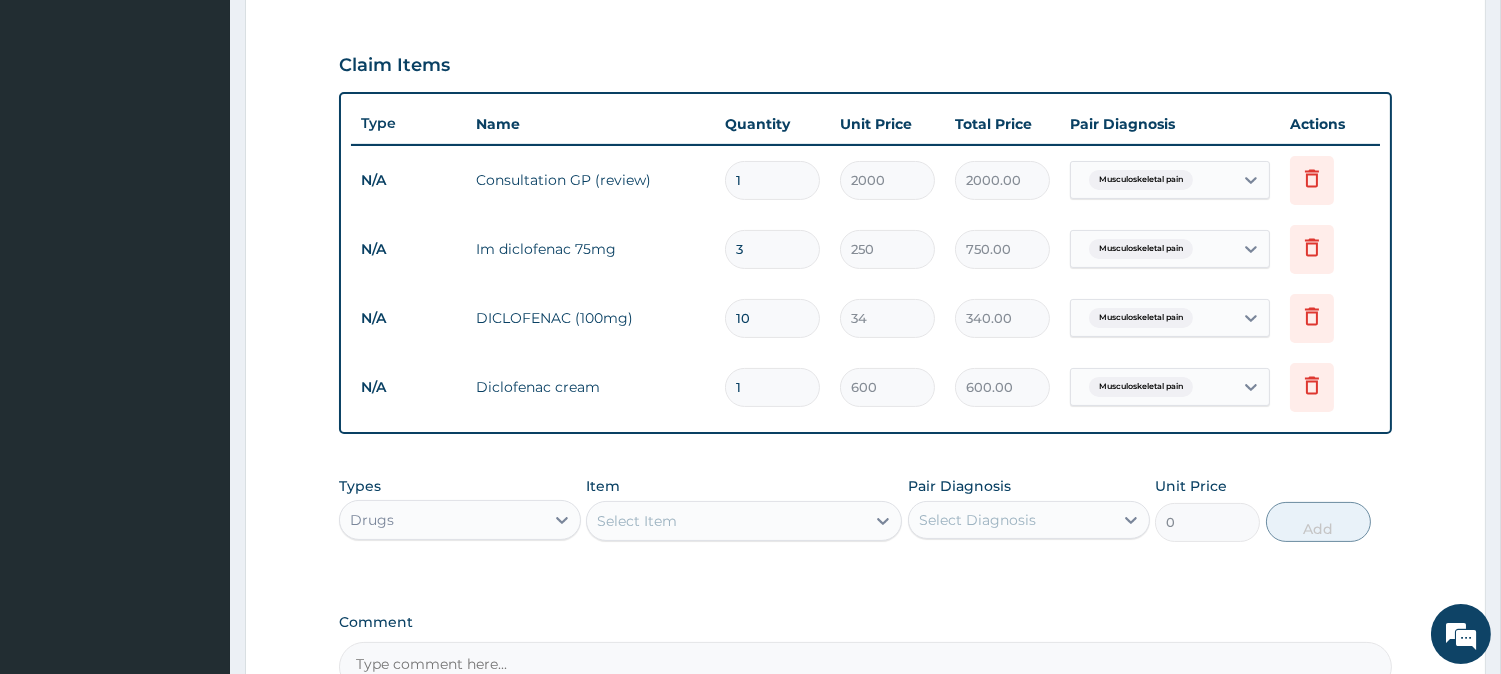 scroll, scrollTop: 880, scrollLeft: 0, axis: vertical 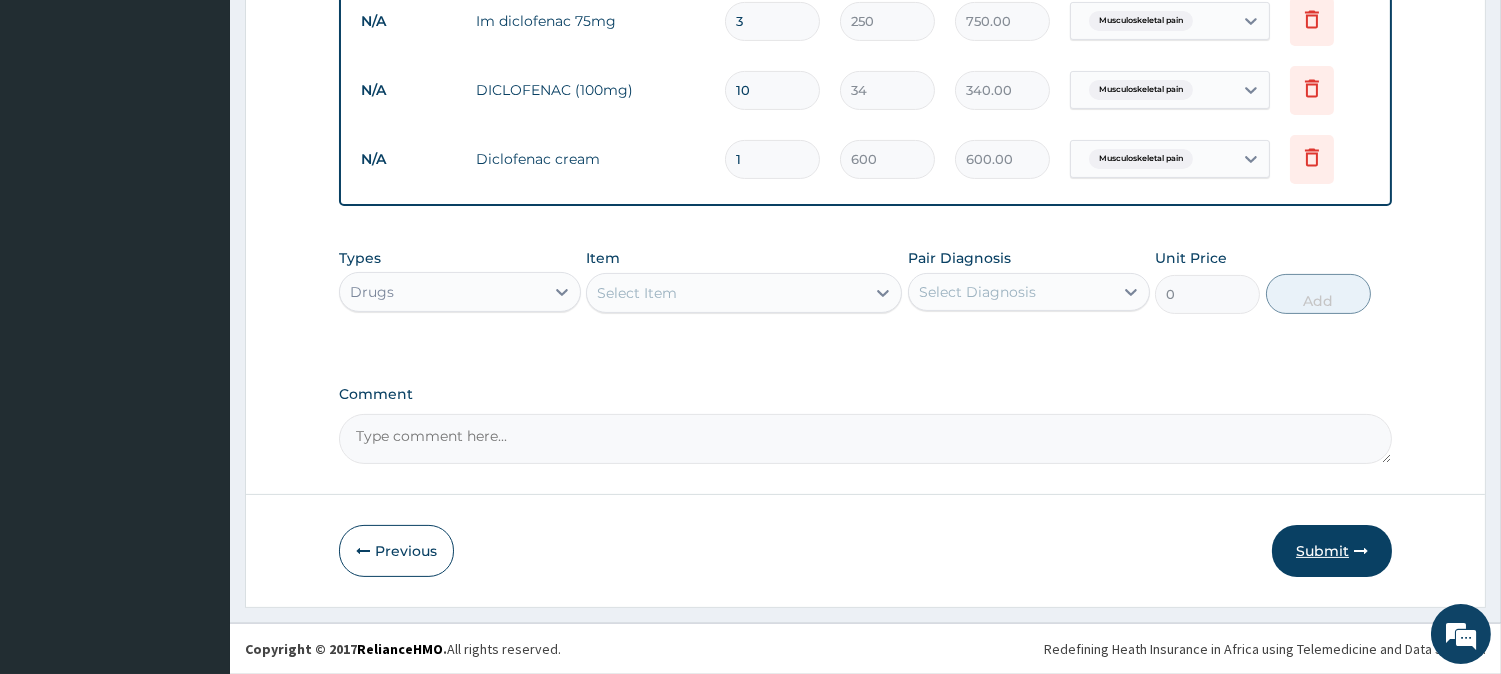 click on "Submit" at bounding box center (1332, 551) 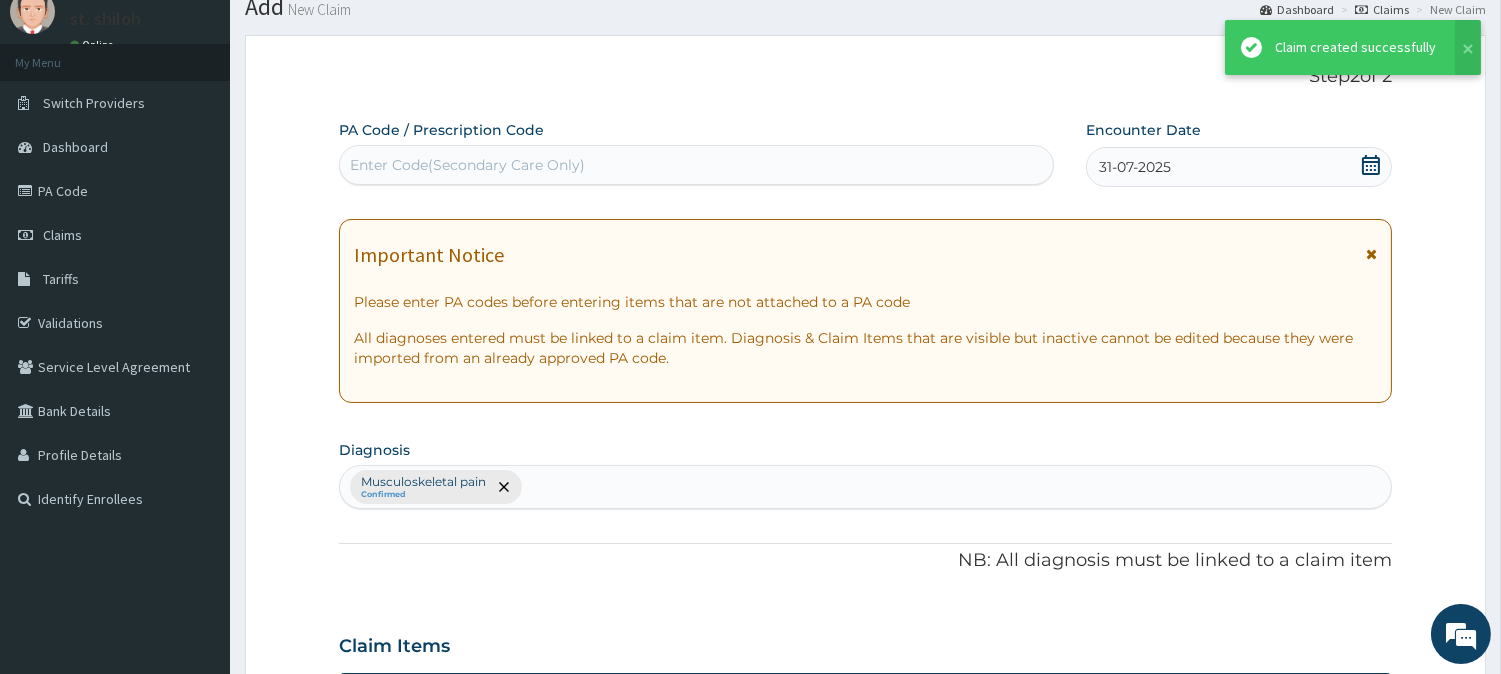 scroll, scrollTop: 880, scrollLeft: 0, axis: vertical 